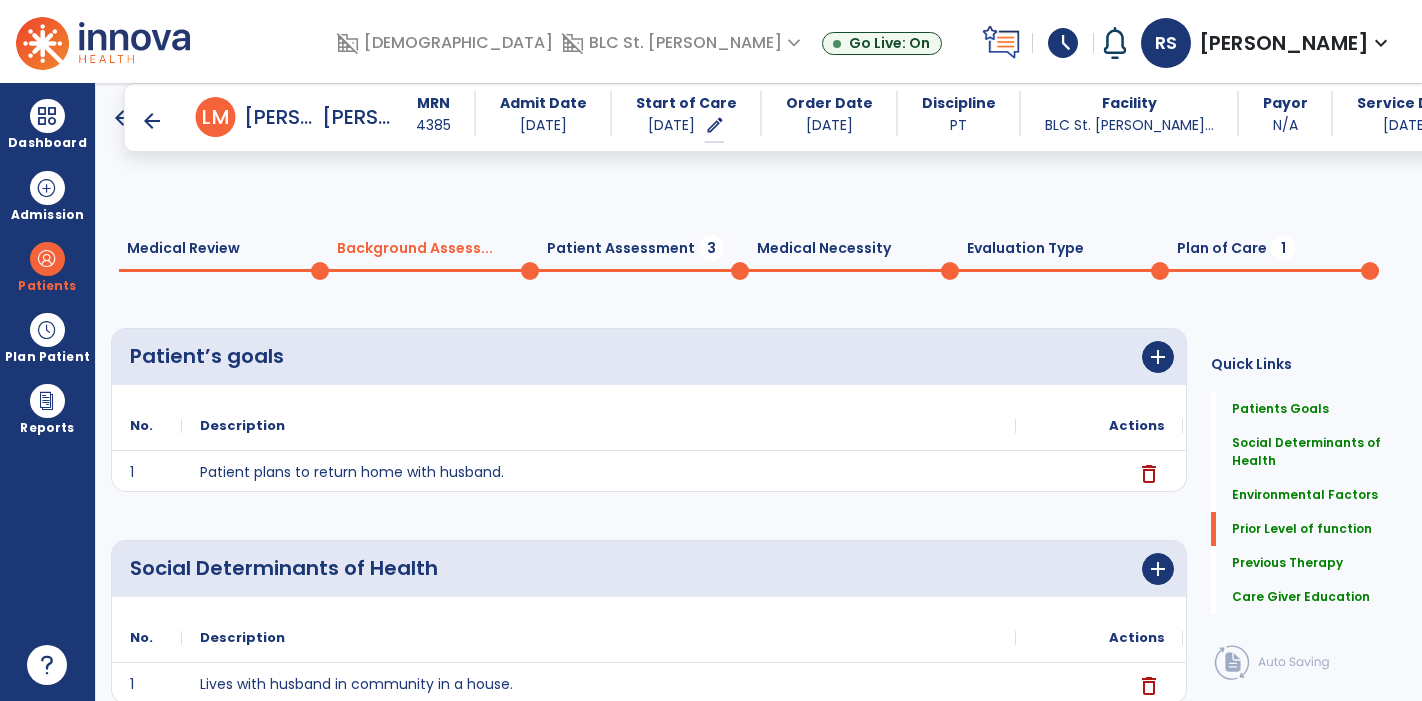 scroll, scrollTop: 0, scrollLeft: 0, axis: both 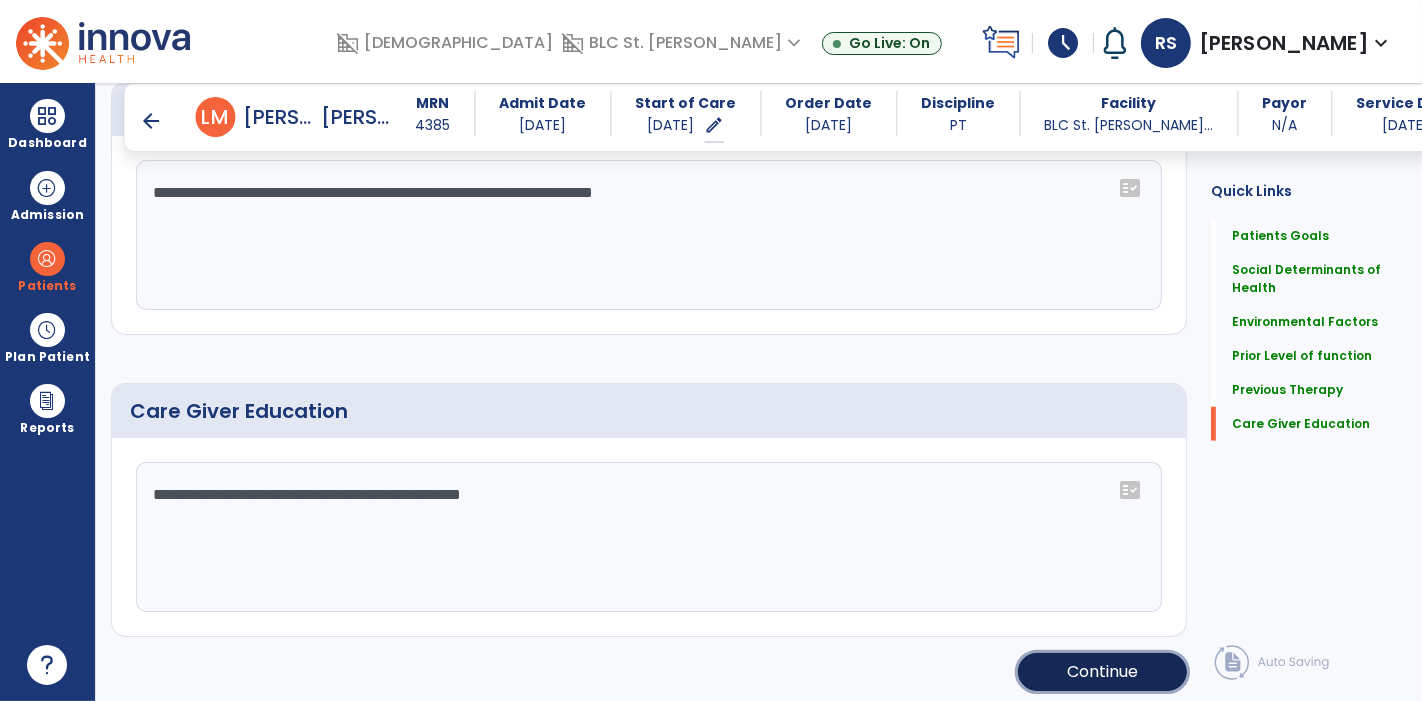 click on "Continue" 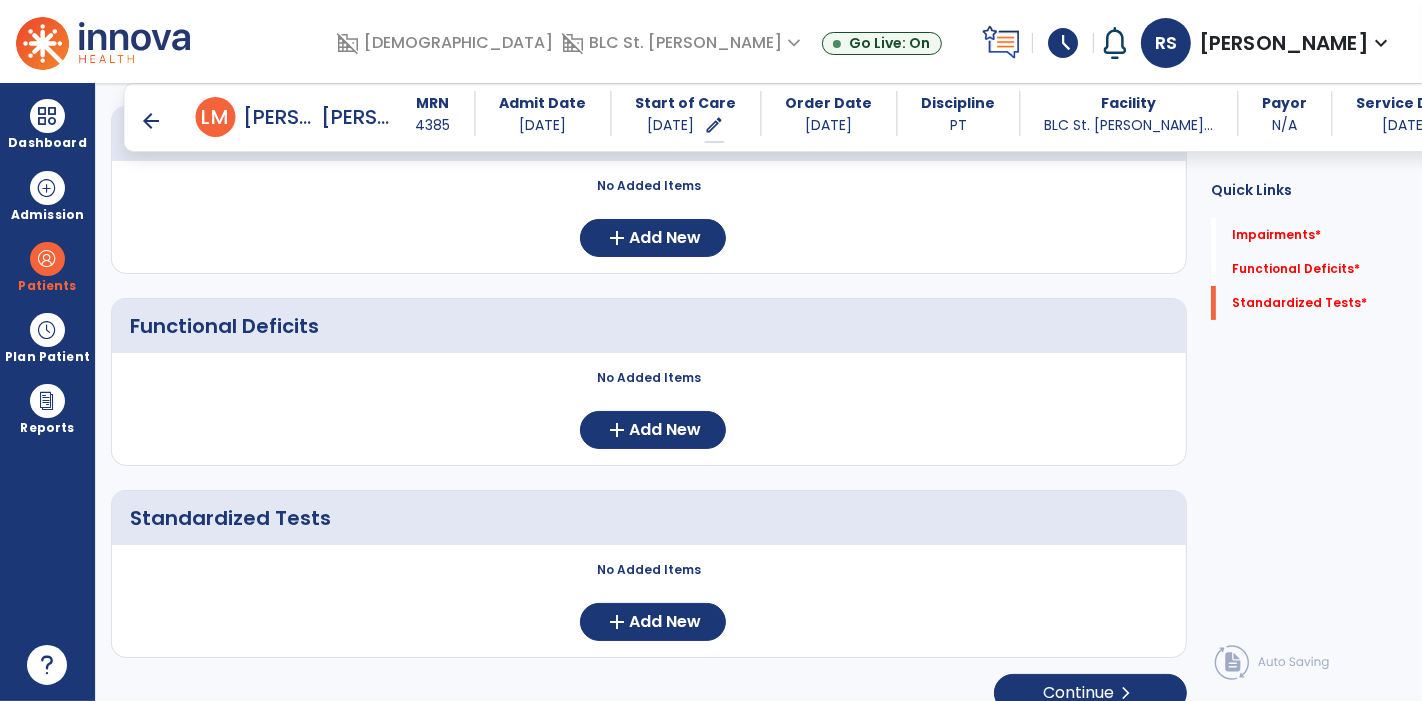 scroll, scrollTop: 245, scrollLeft: 0, axis: vertical 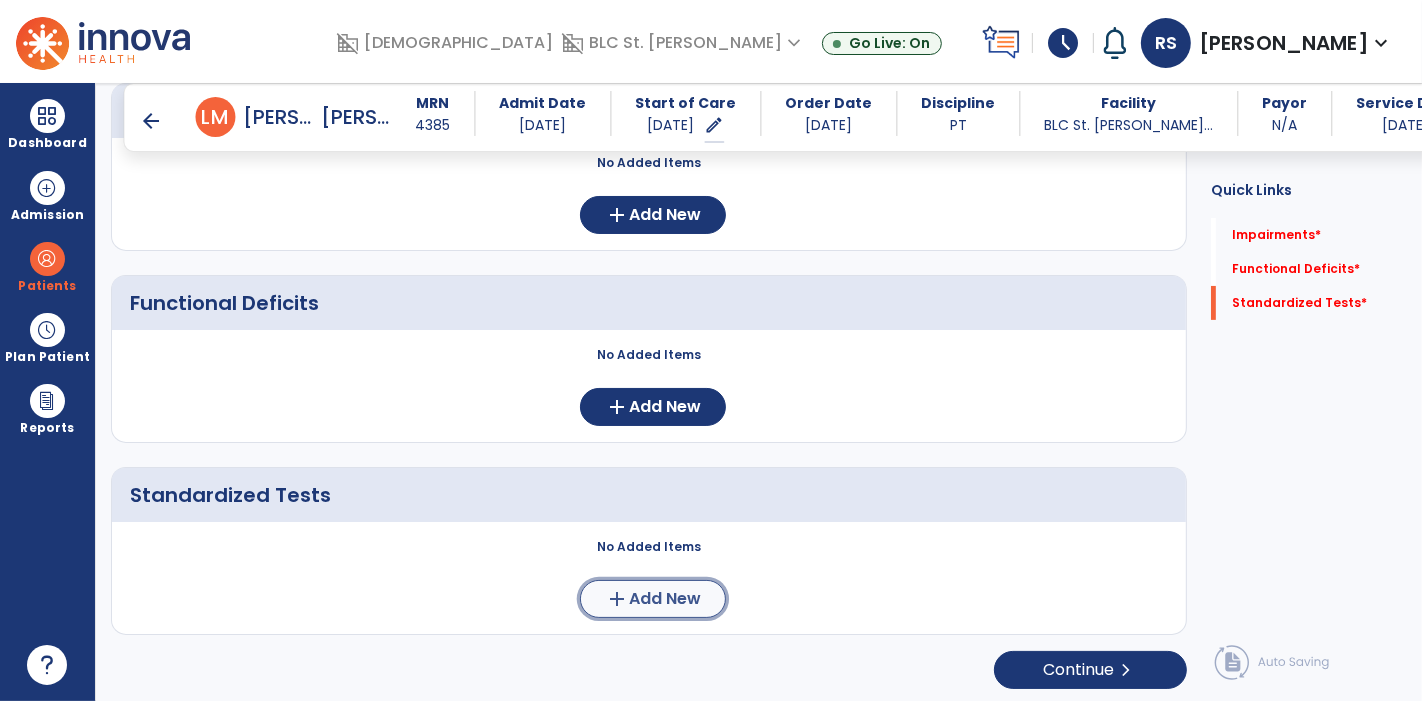 click on "Add New" 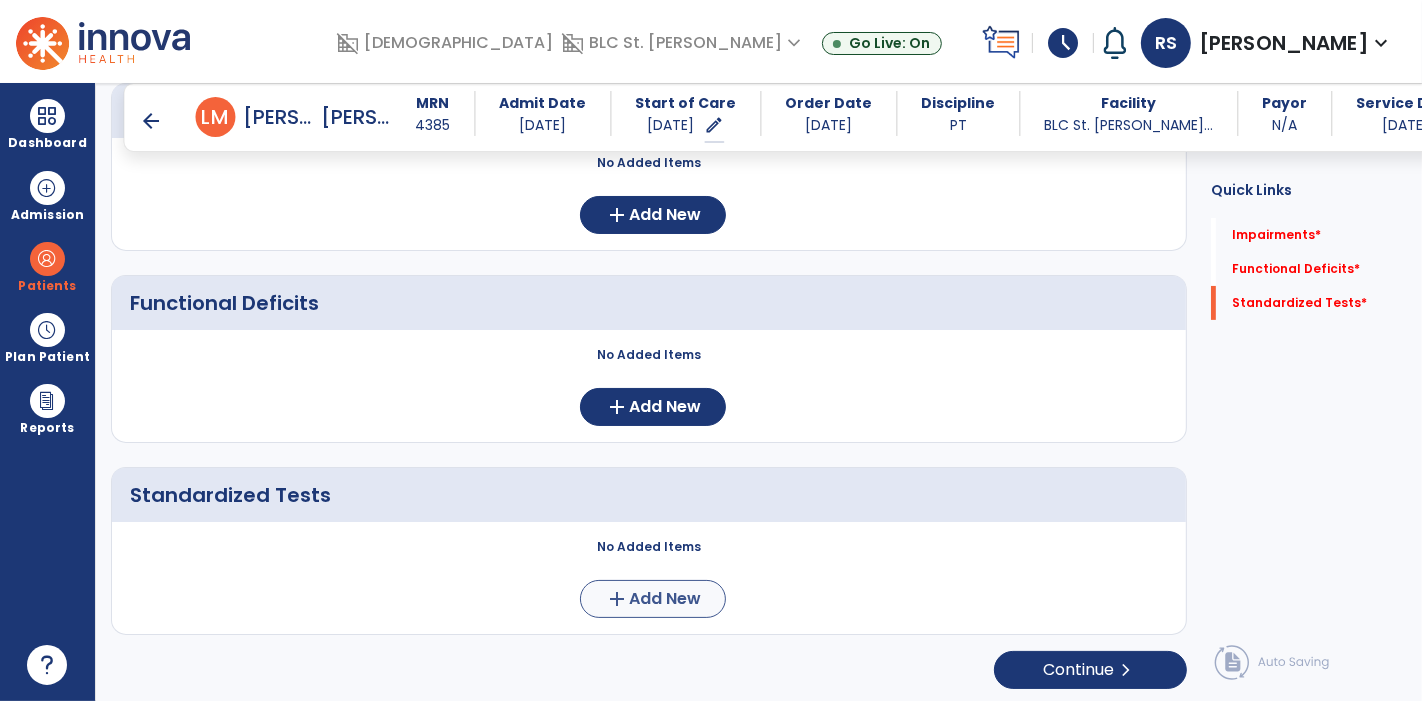 scroll, scrollTop: 0, scrollLeft: 0, axis: both 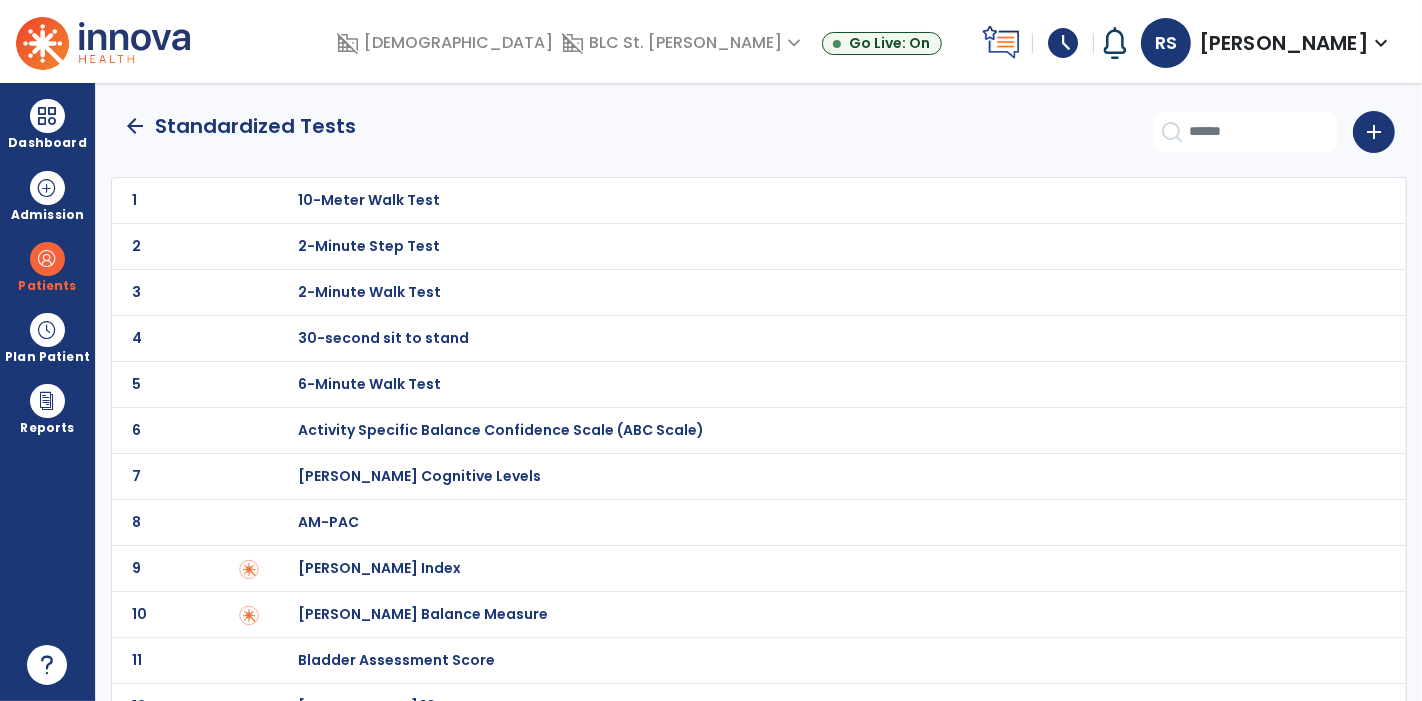 click on "30-second sit to stand" at bounding box center [369, 200] 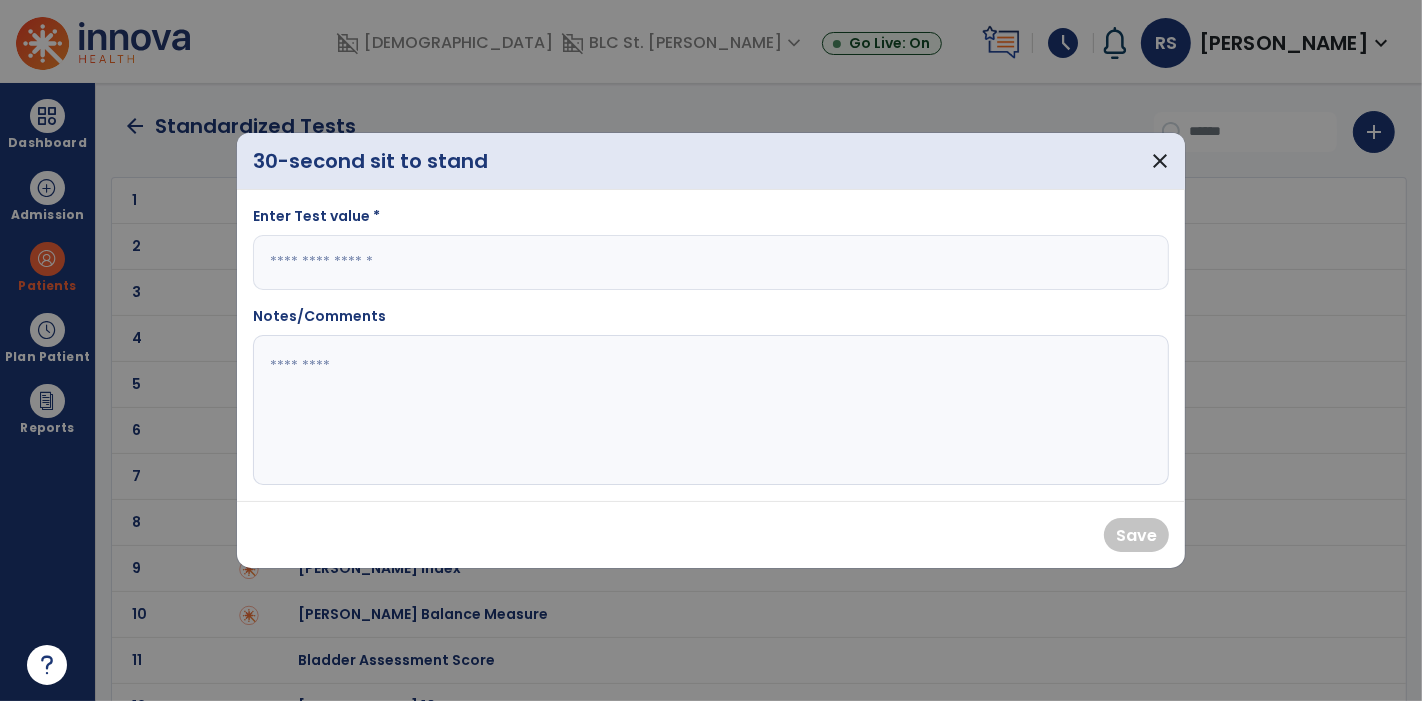 click at bounding box center (711, 262) 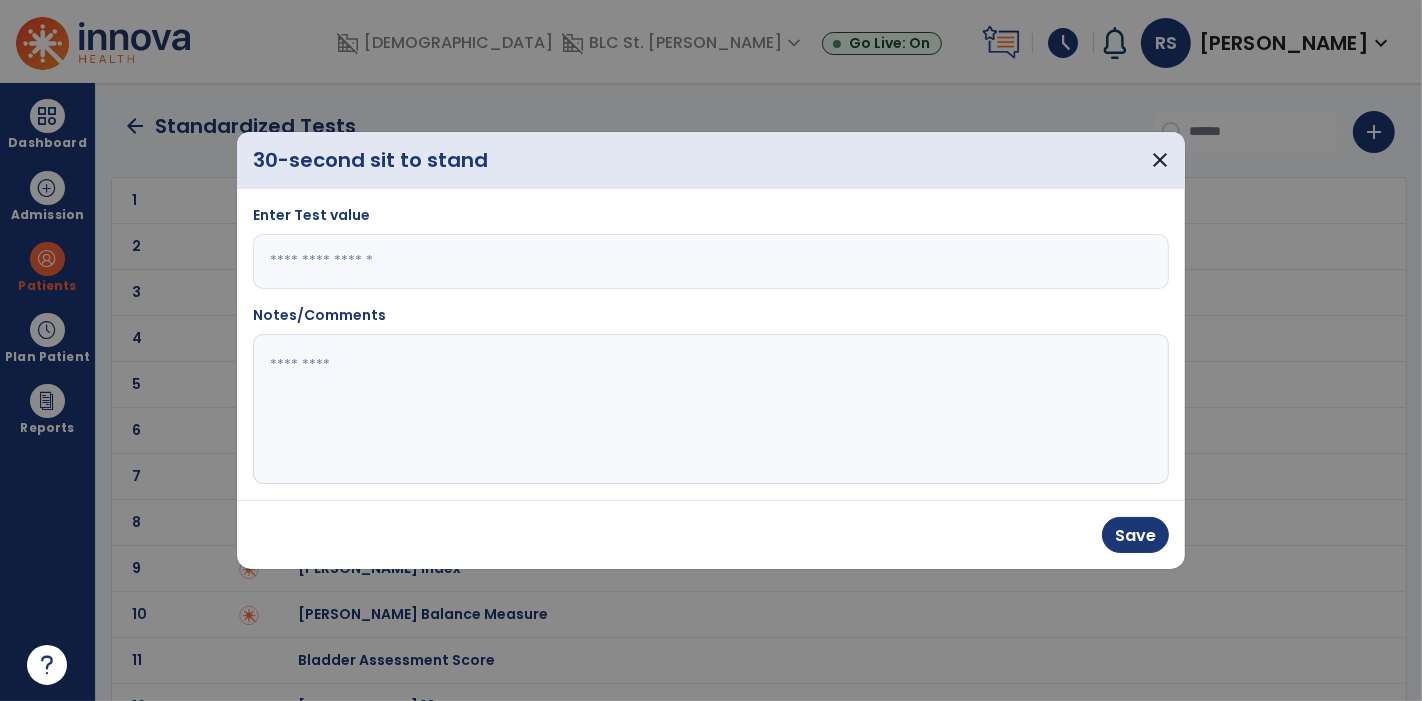 type on "*" 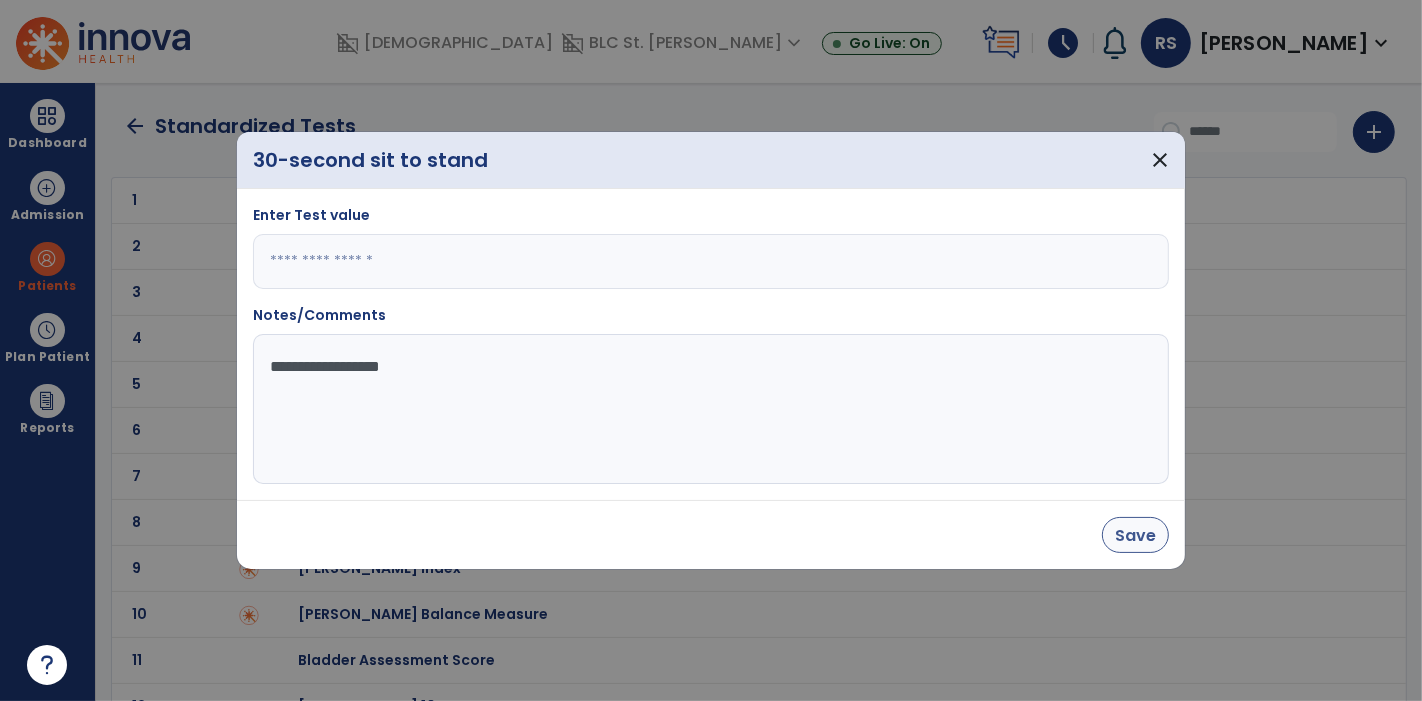 type on "**********" 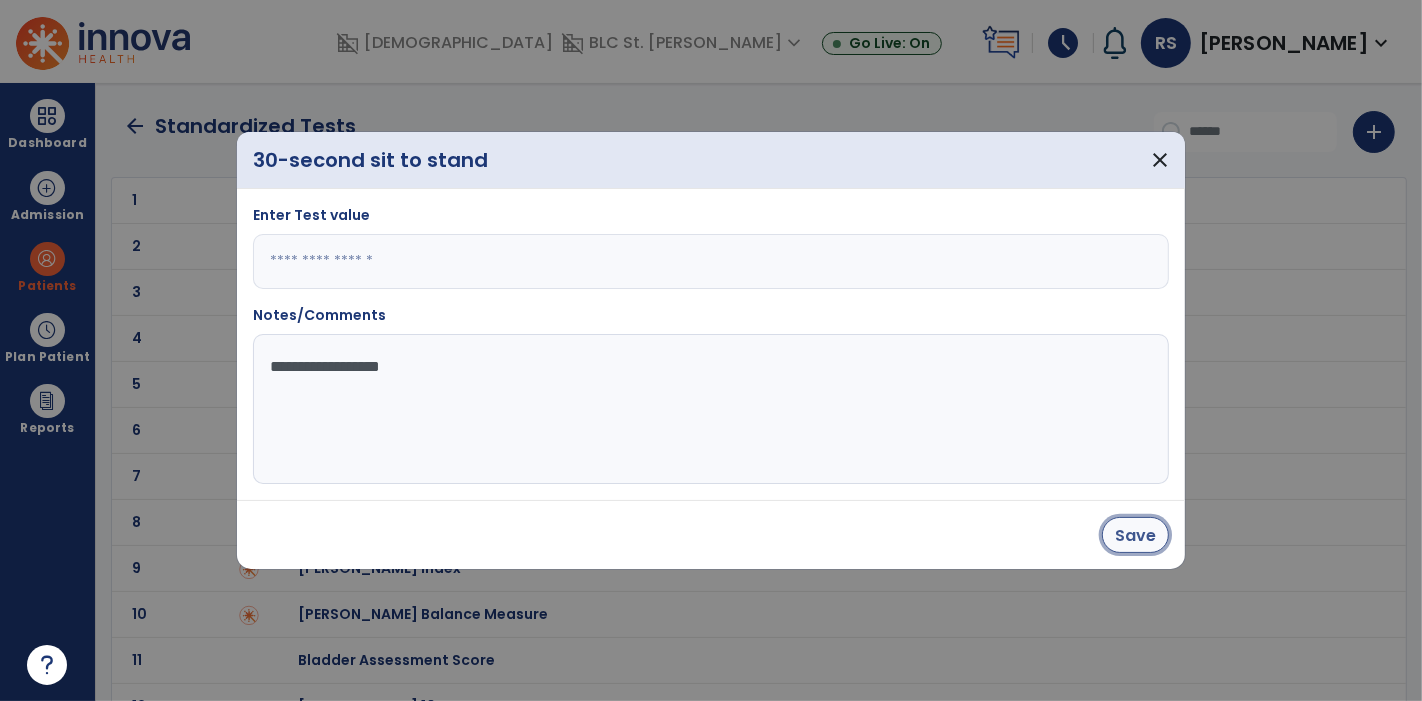 click on "Save" at bounding box center (1135, 535) 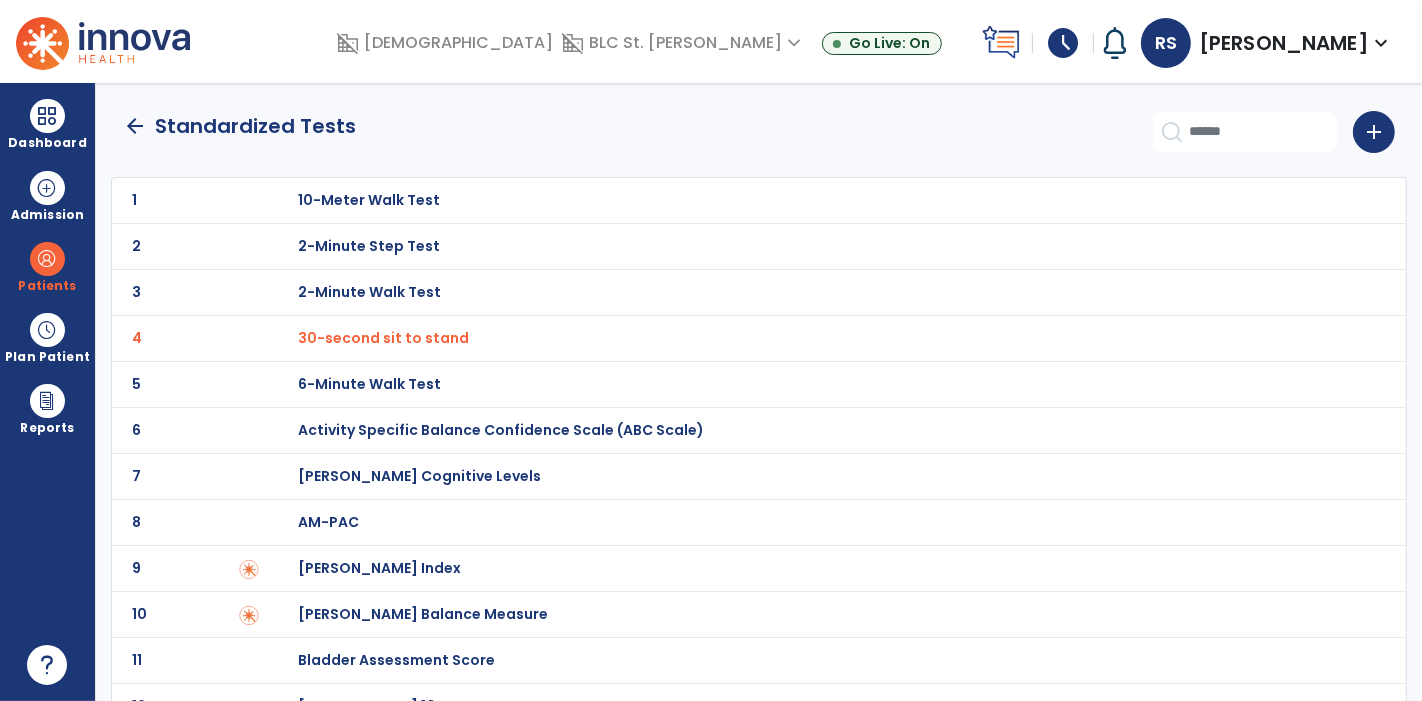 click on "arrow_back" 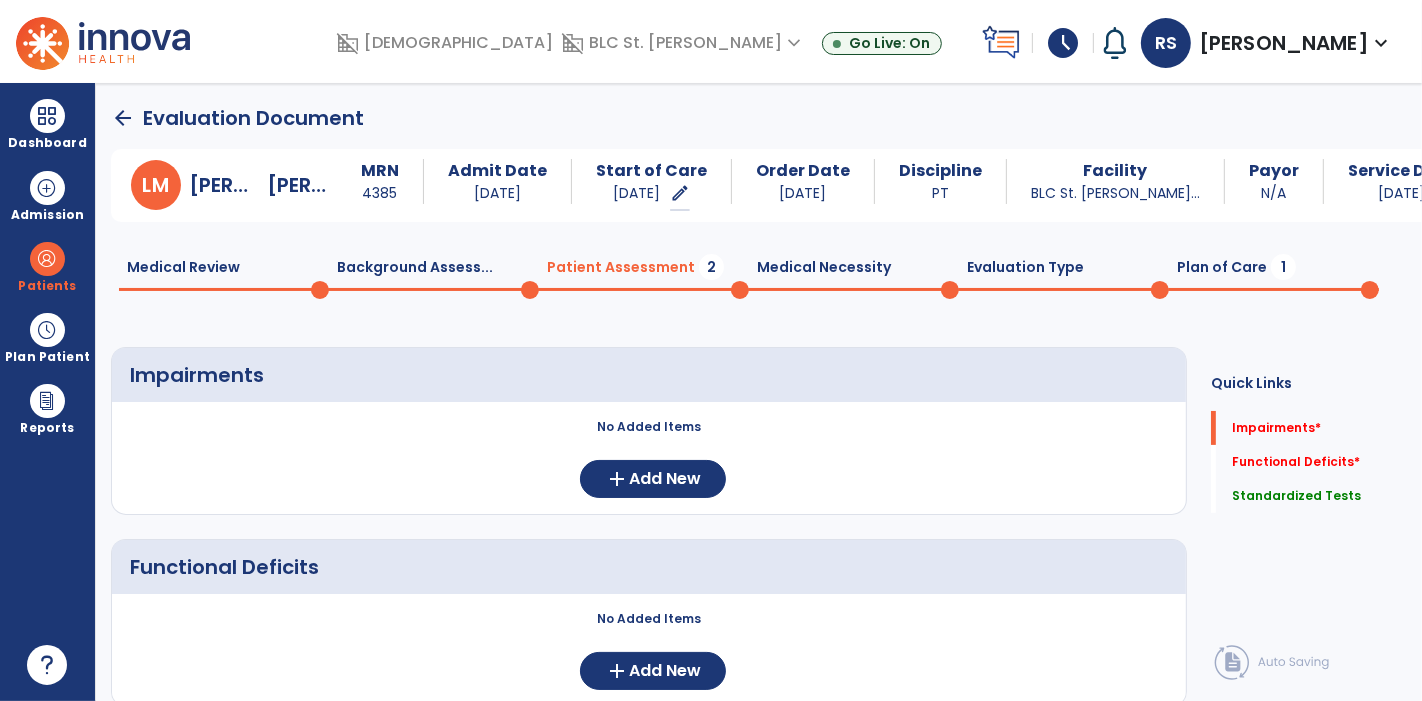 scroll, scrollTop: 20, scrollLeft: 0, axis: vertical 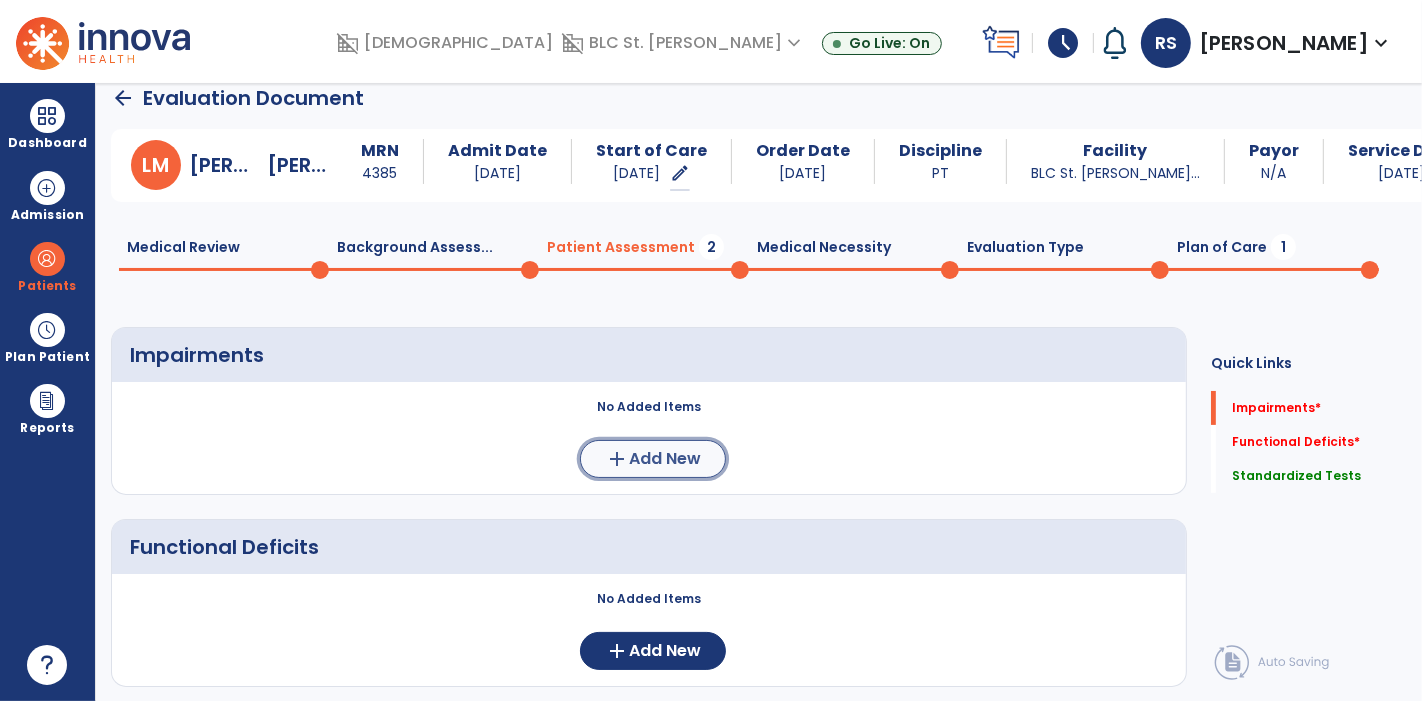 click on "Add New" 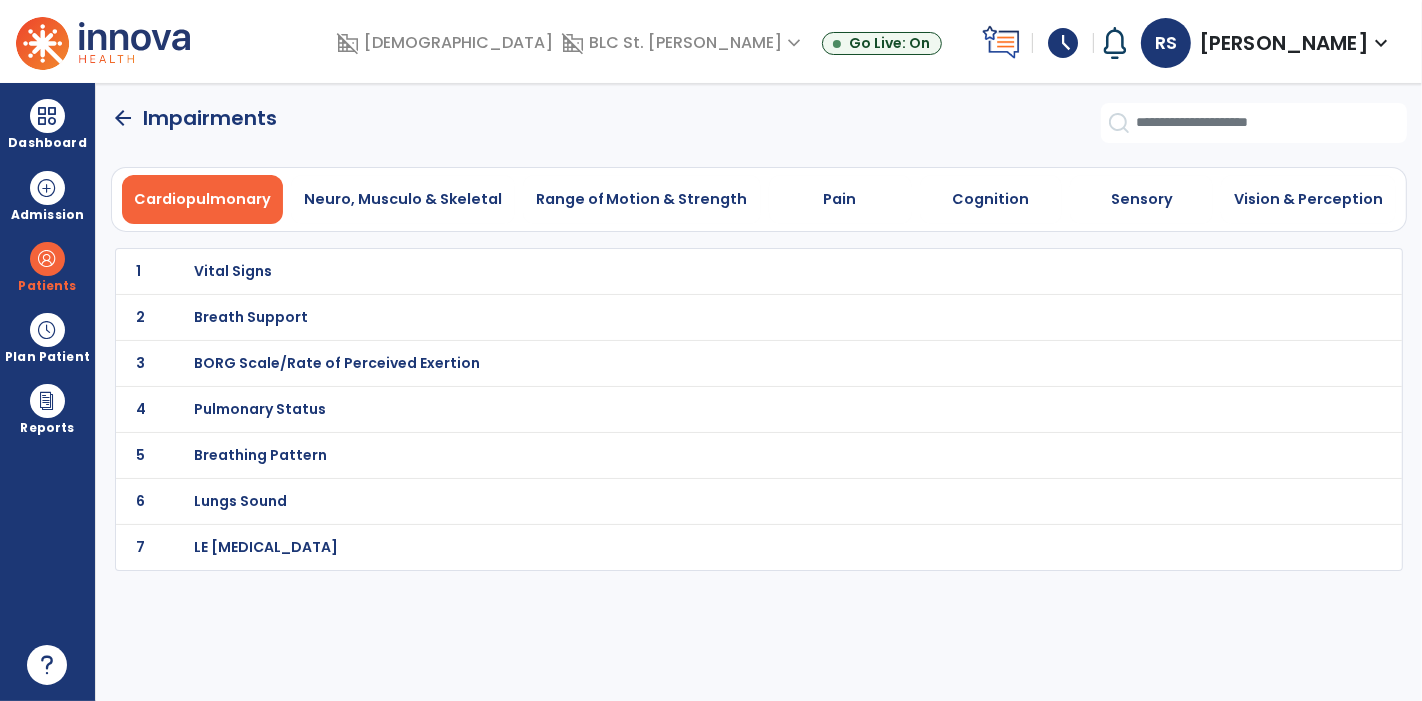 scroll, scrollTop: 0, scrollLeft: 0, axis: both 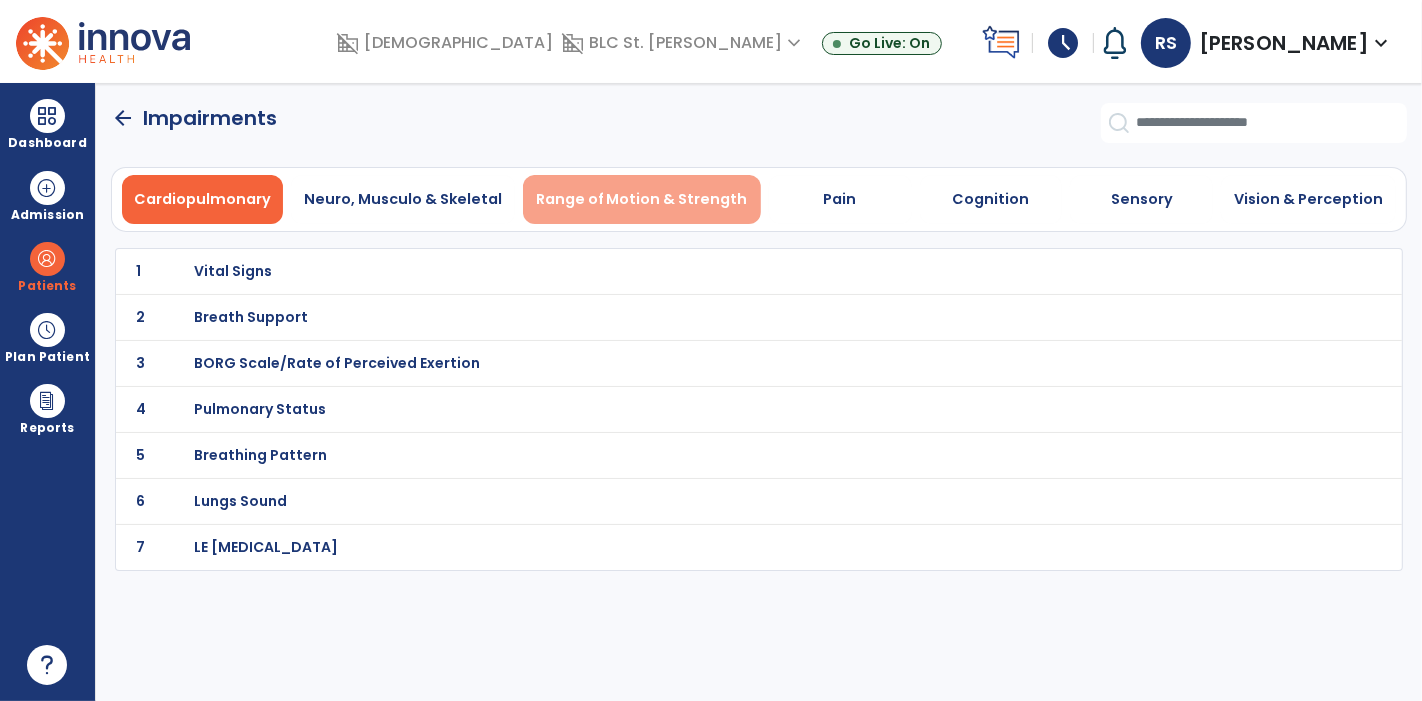 click on "Range of Motion & Strength" at bounding box center (642, 199) 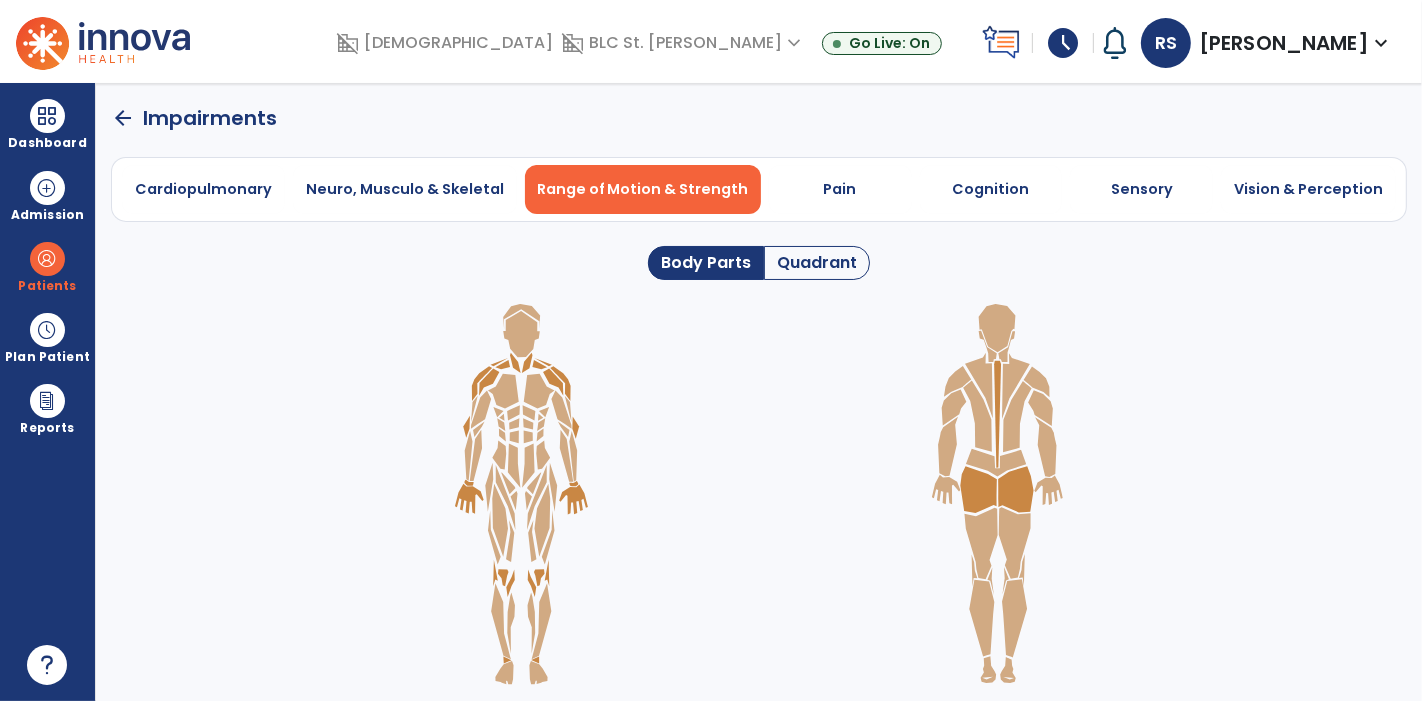 click on "Quadrant" 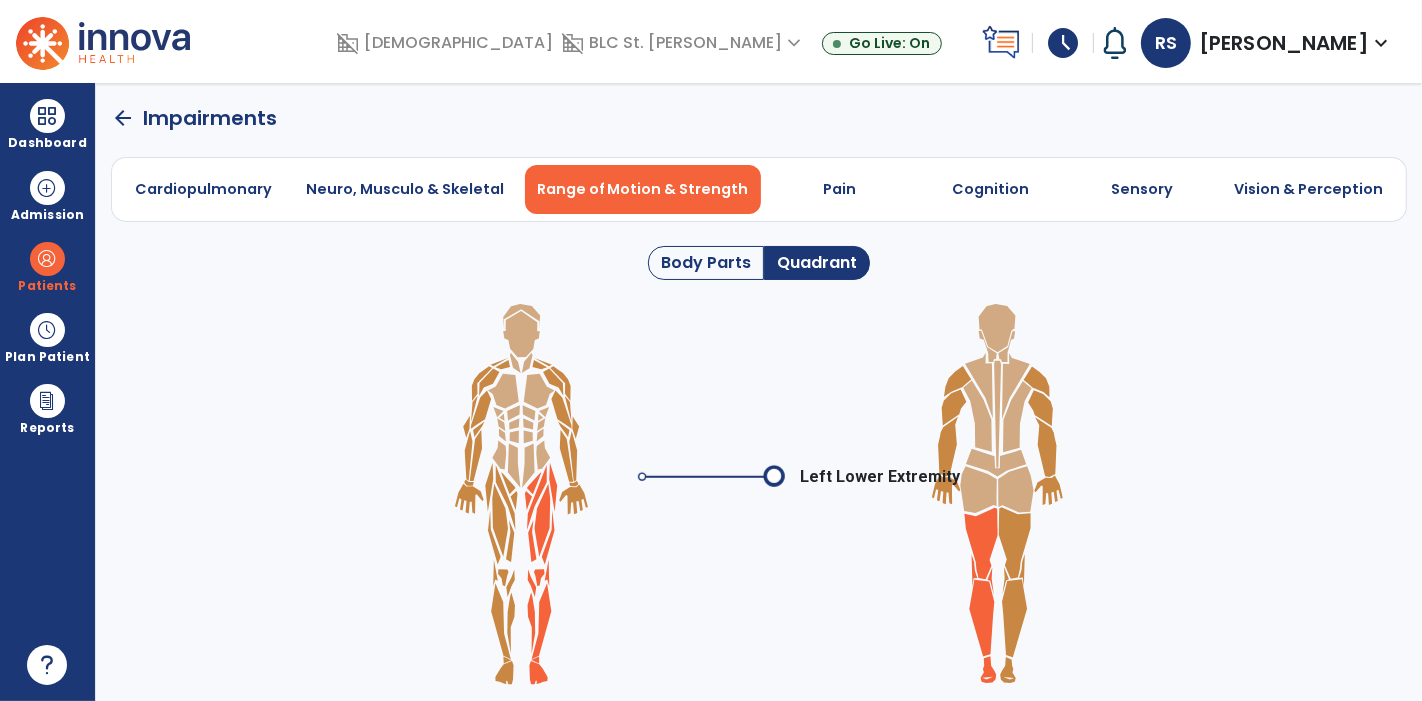 click 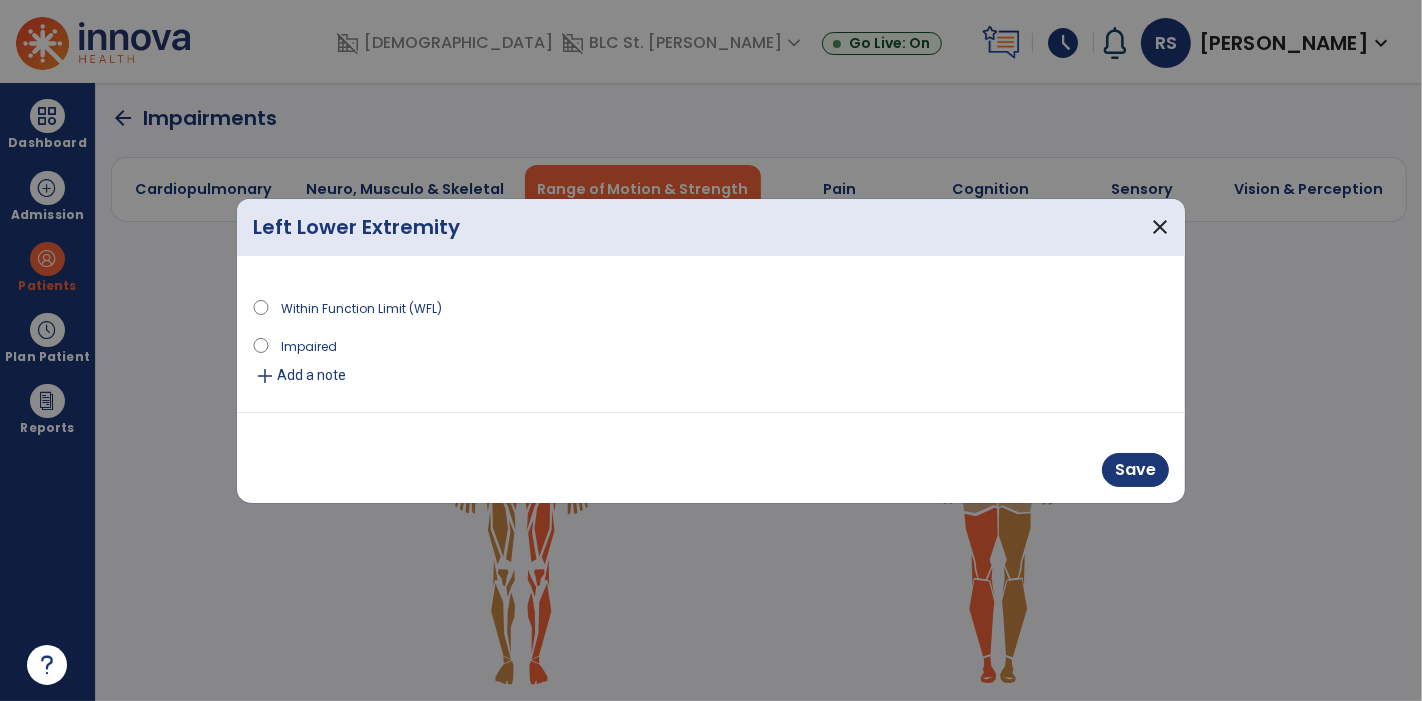 click on "Impaired" at bounding box center [309, 345] 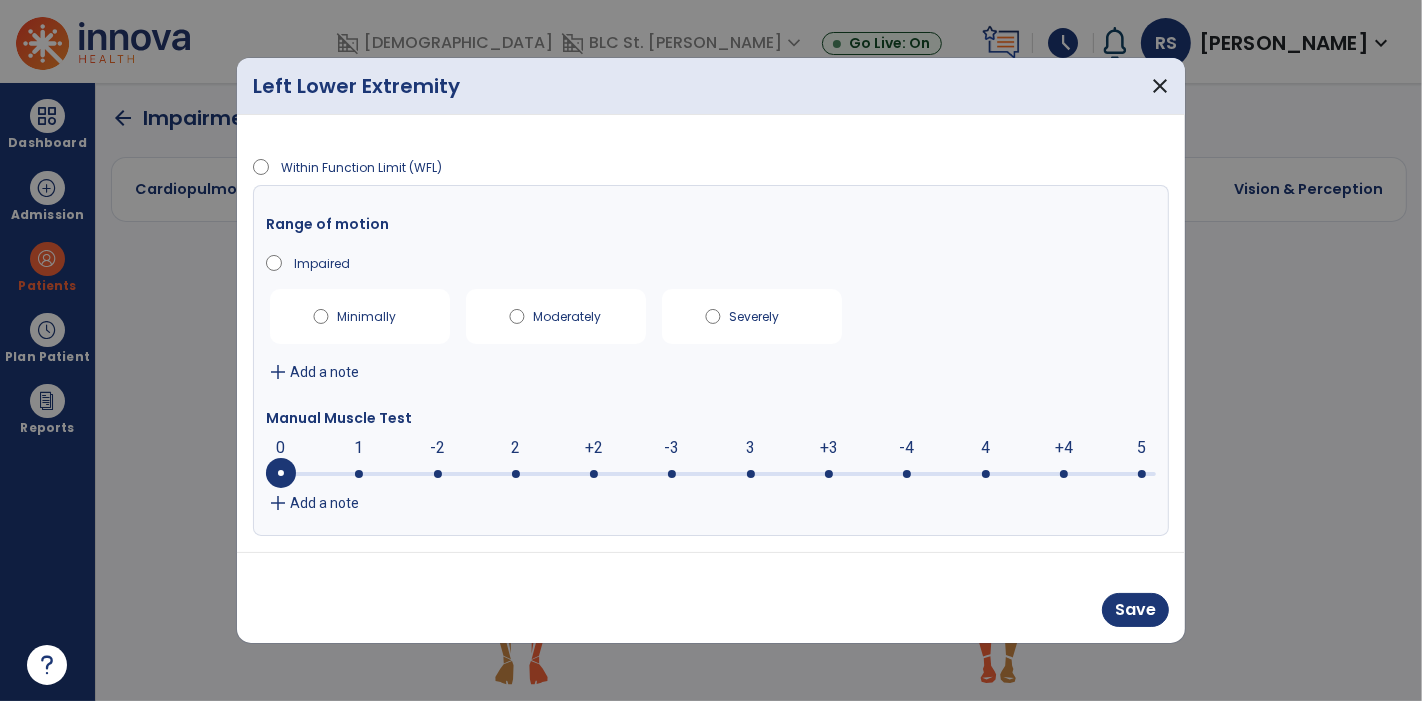 click at bounding box center (907, 474) 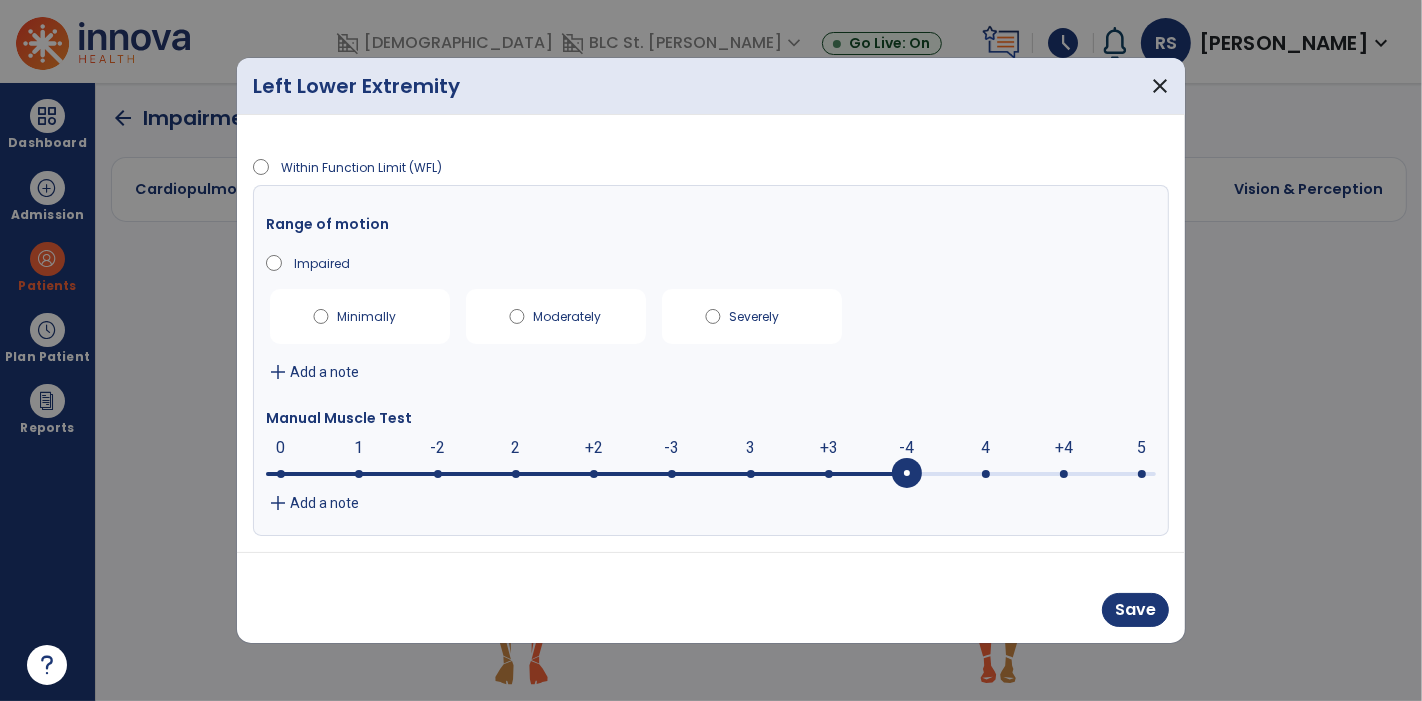 click on "Add a note" at bounding box center [324, 503] 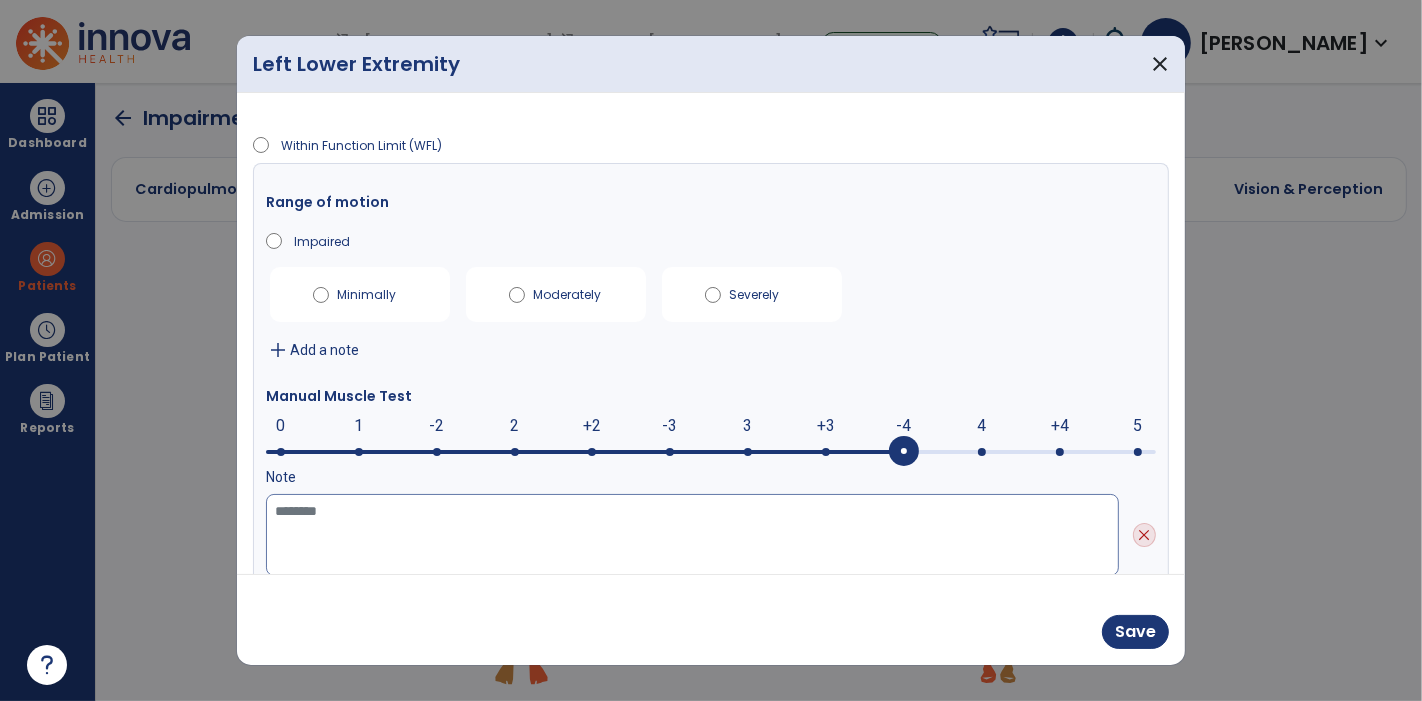 click at bounding box center (692, 535) 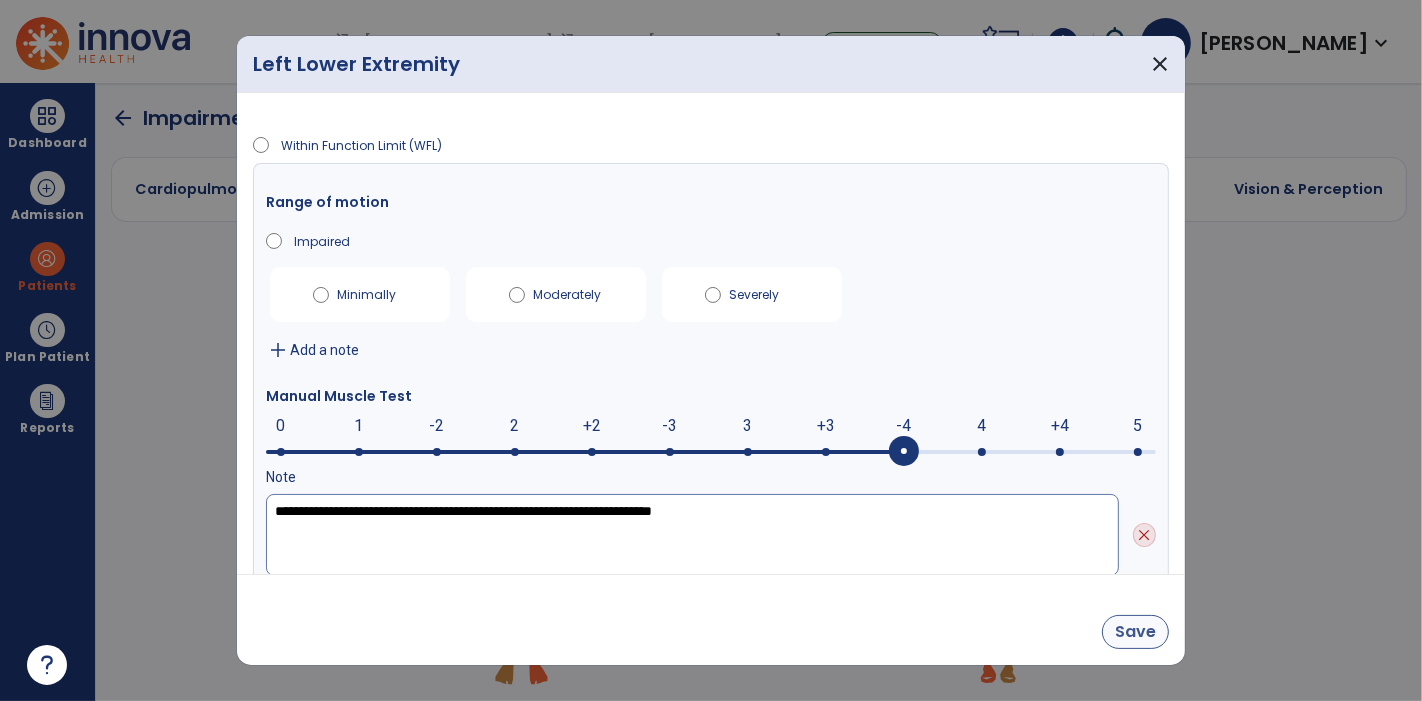 type on "**********" 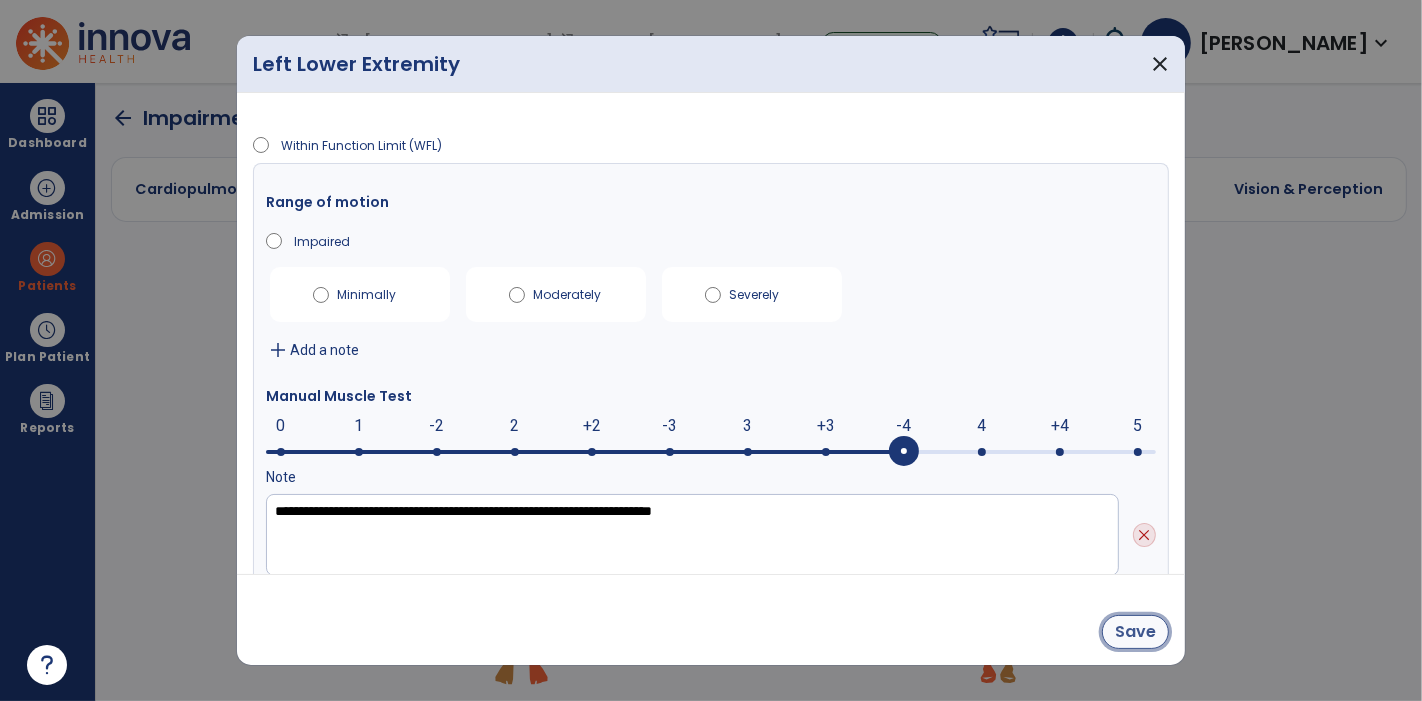 click on "Save" at bounding box center (1135, 632) 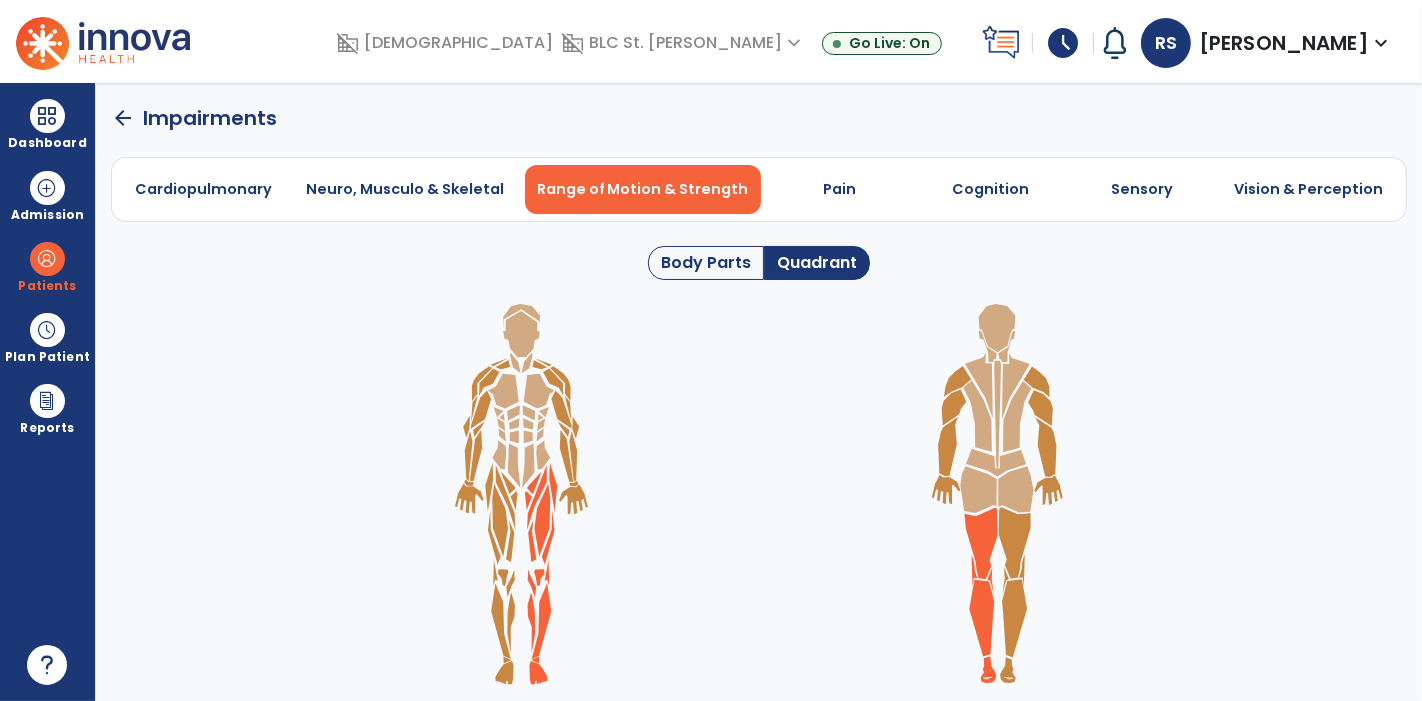 click on "Body Parts" 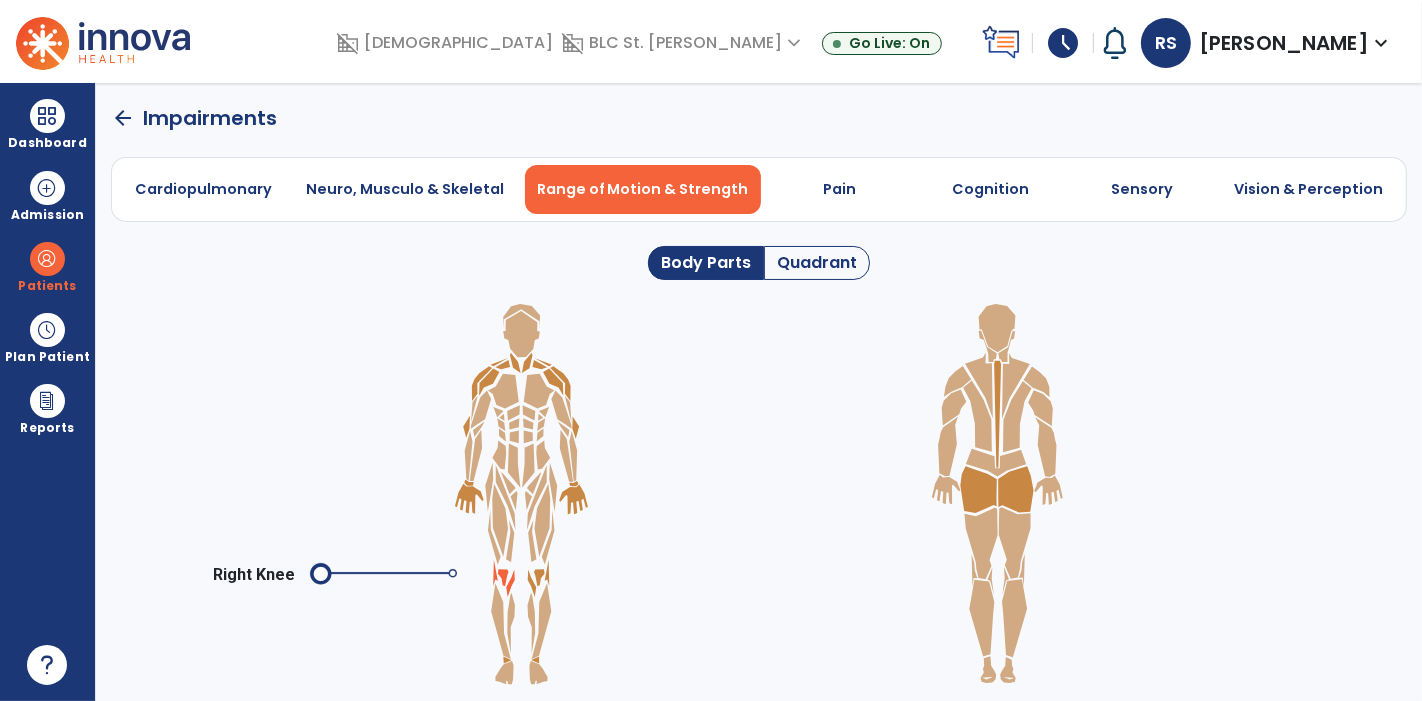 click 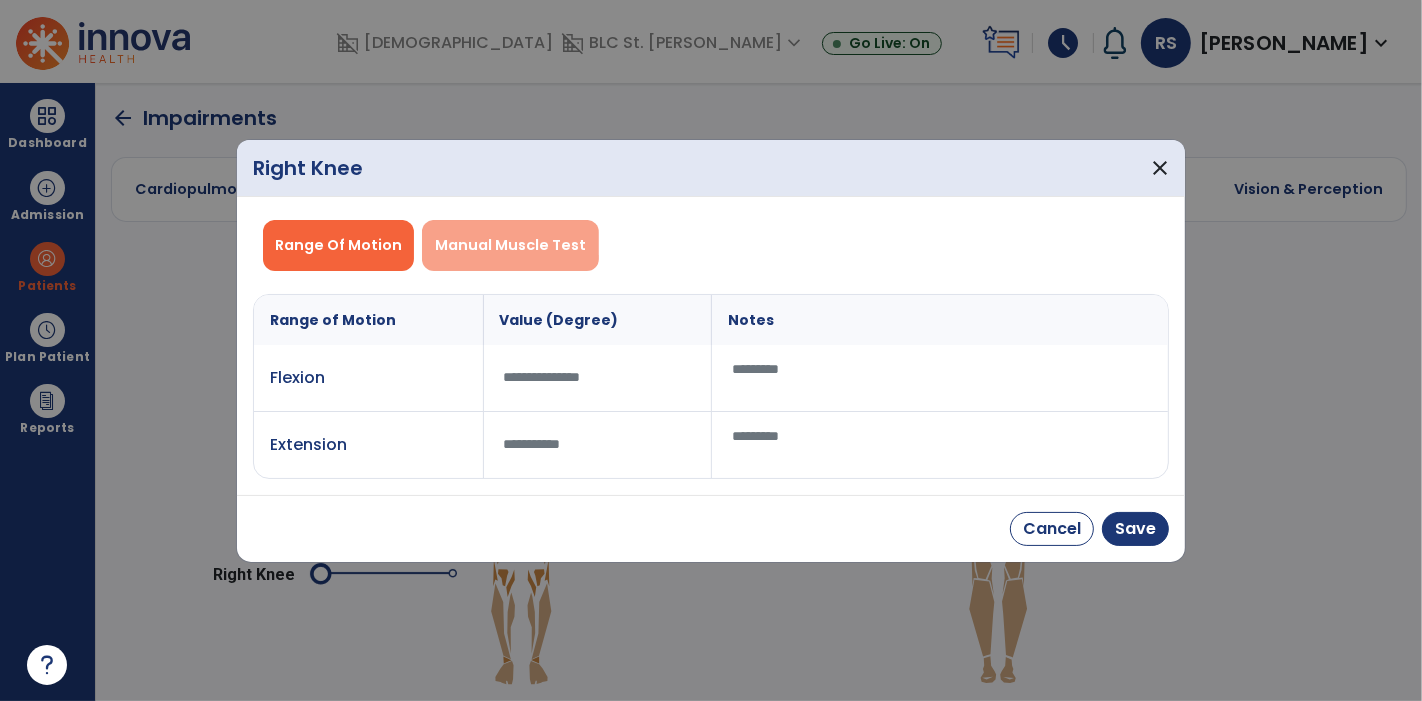 click on "Manual Muscle Test" at bounding box center [510, 245] 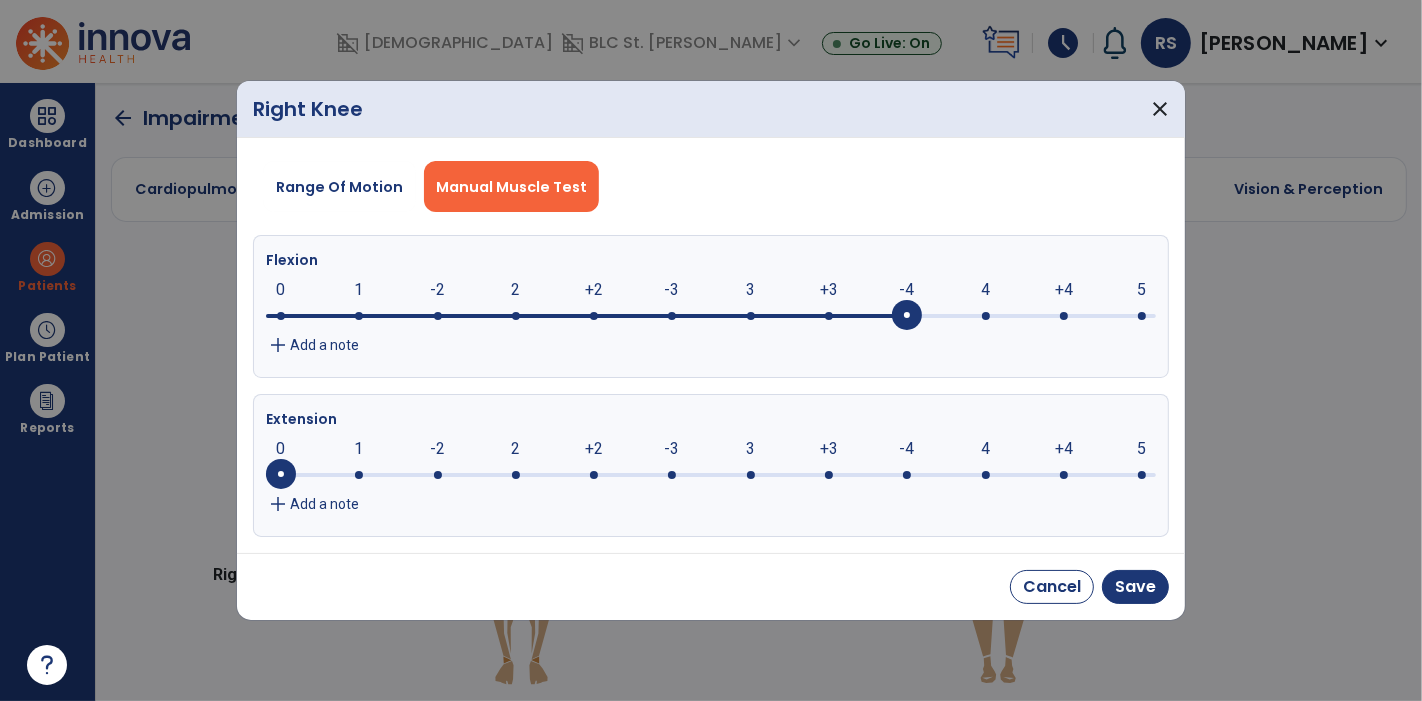 click 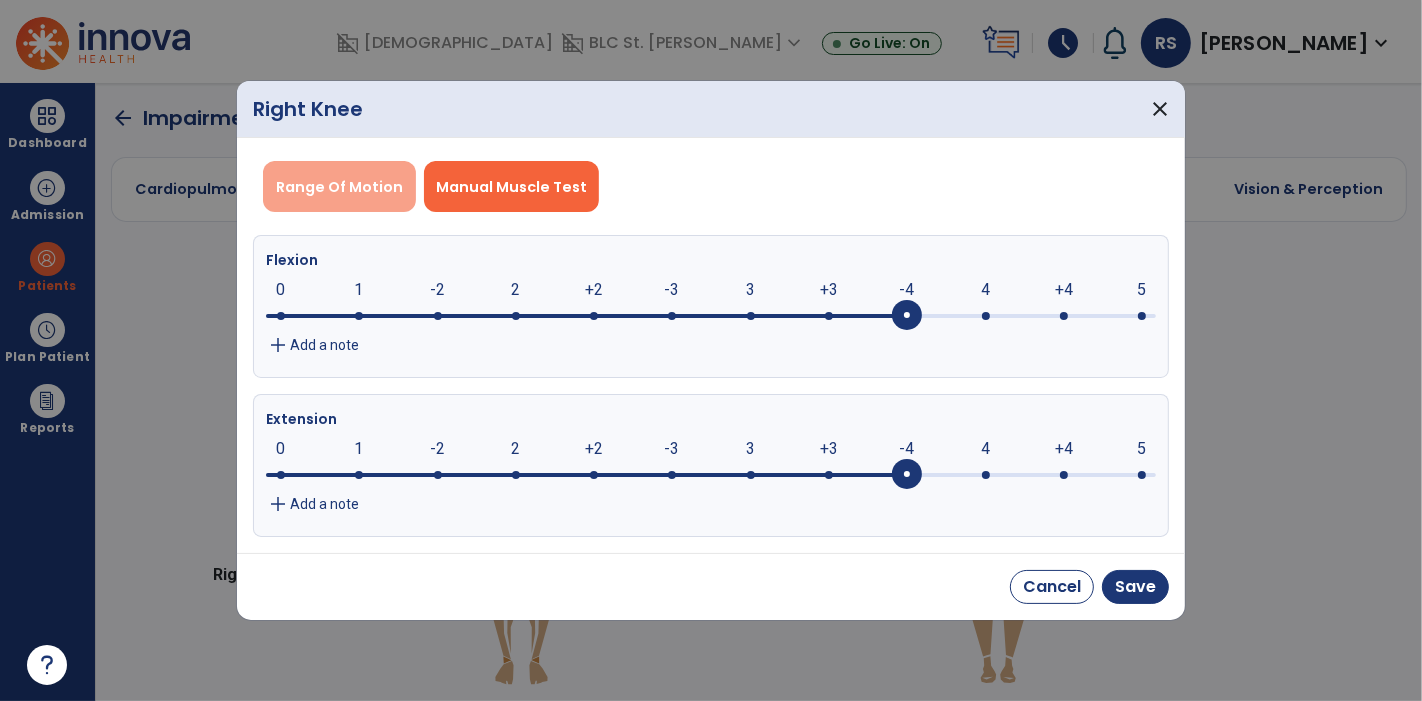 click on "Range Of Motion" at bounding box center [339, 187] 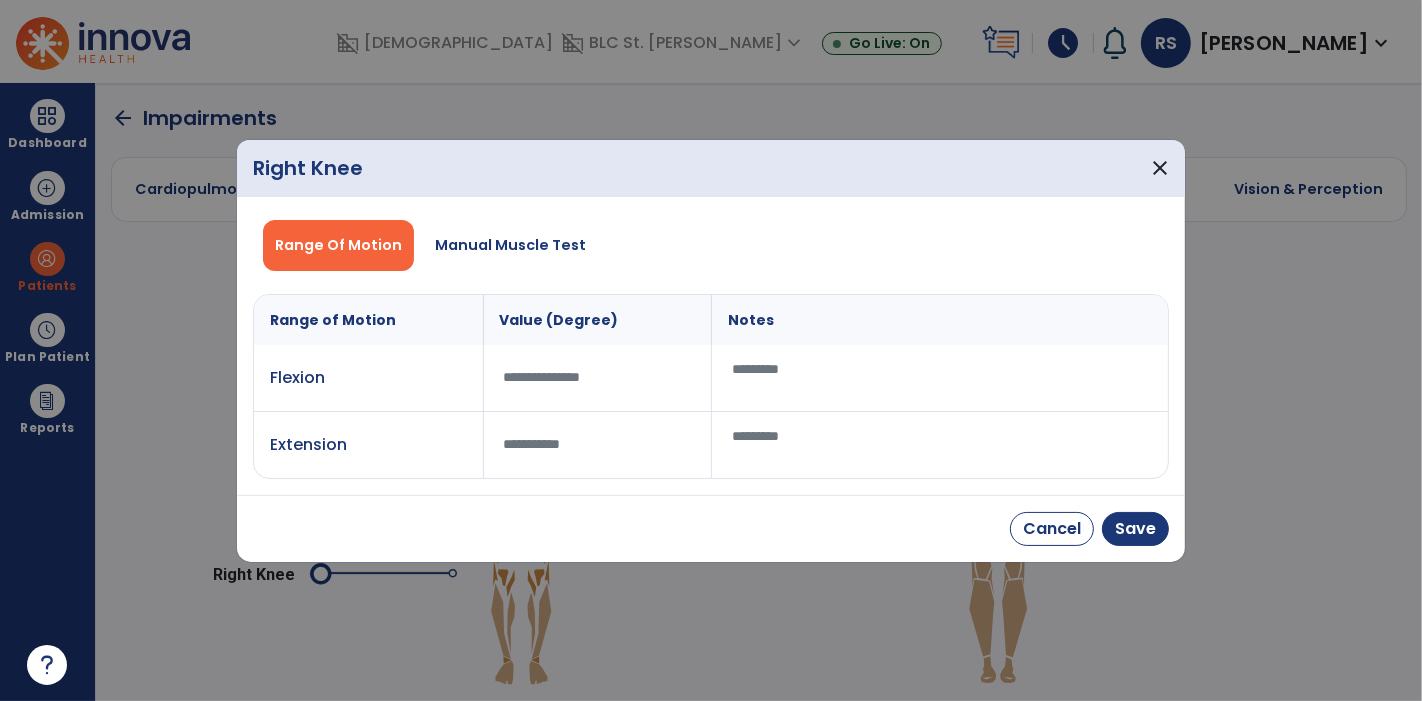 click at bounding box center [598, 377] 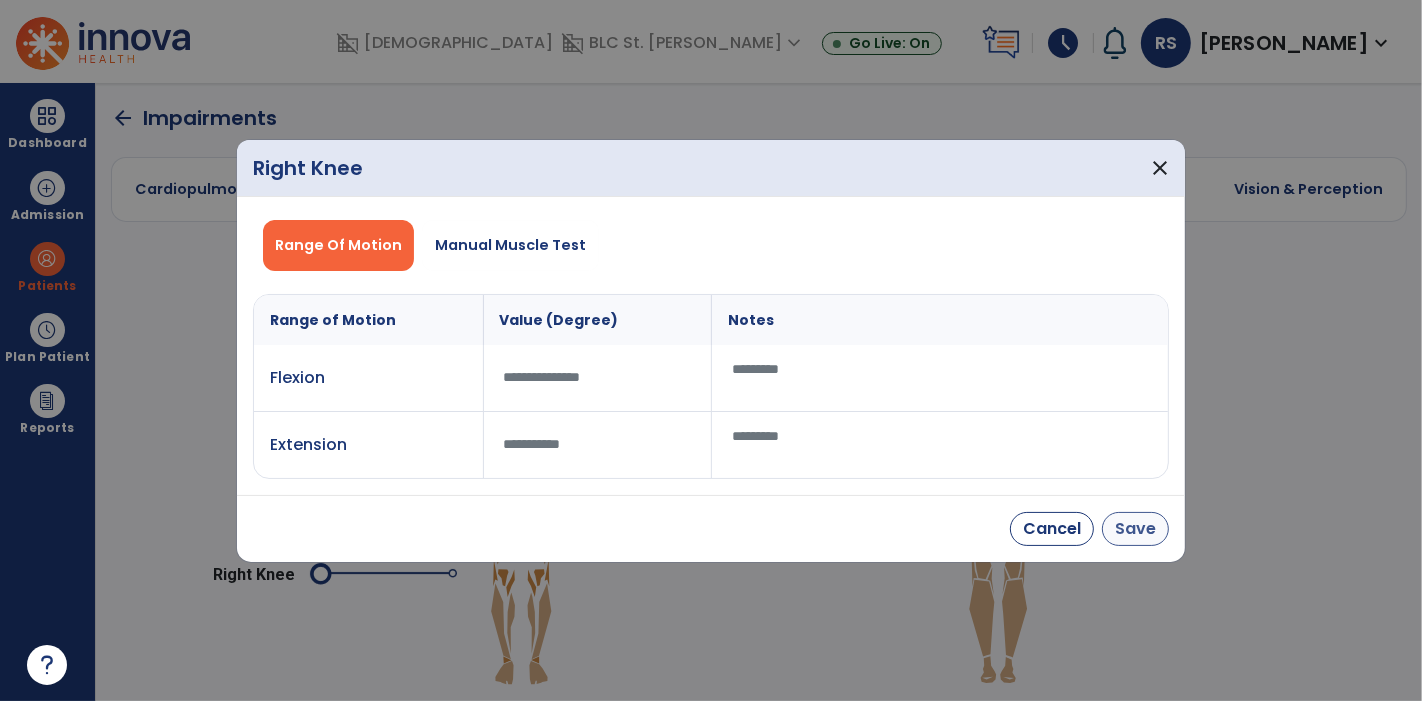 type on "**" 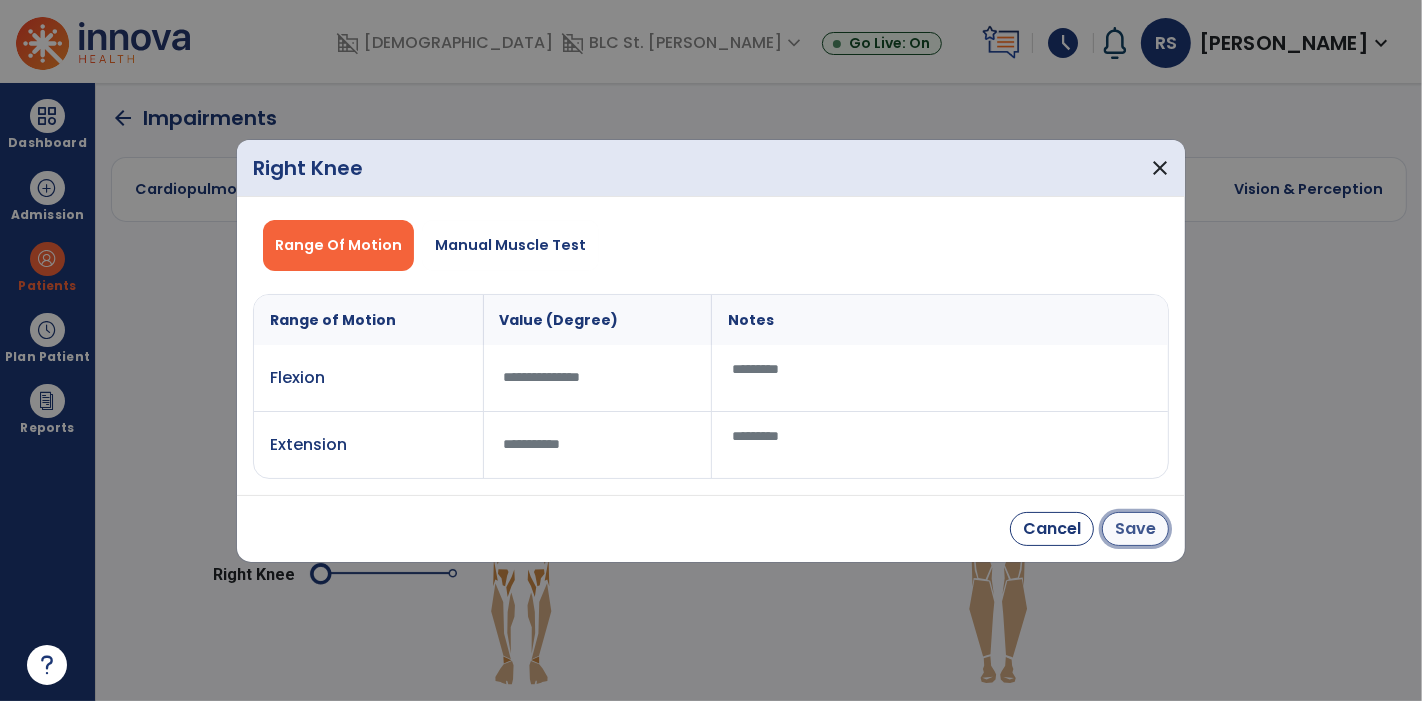 click on "Save" at bounding box center (1135, 529) 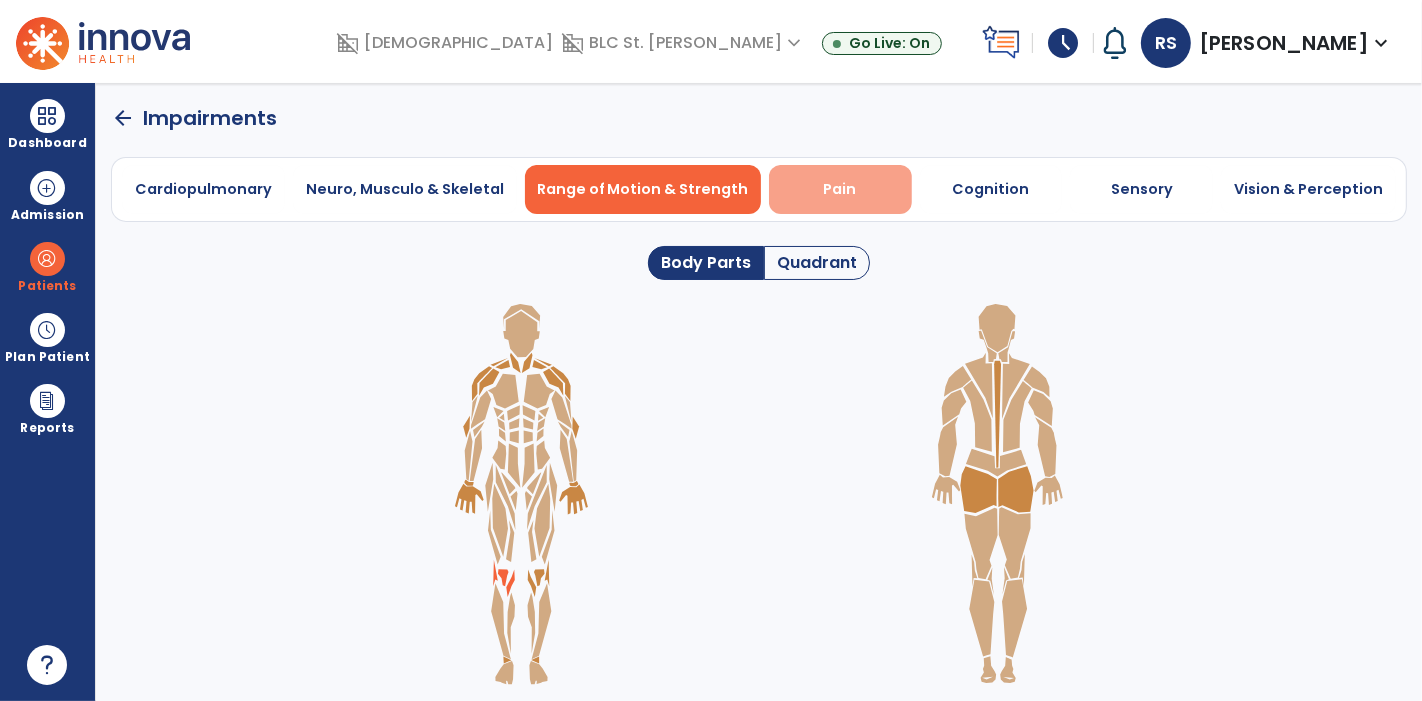 click on "Pain" at bounding box center (840, 189) 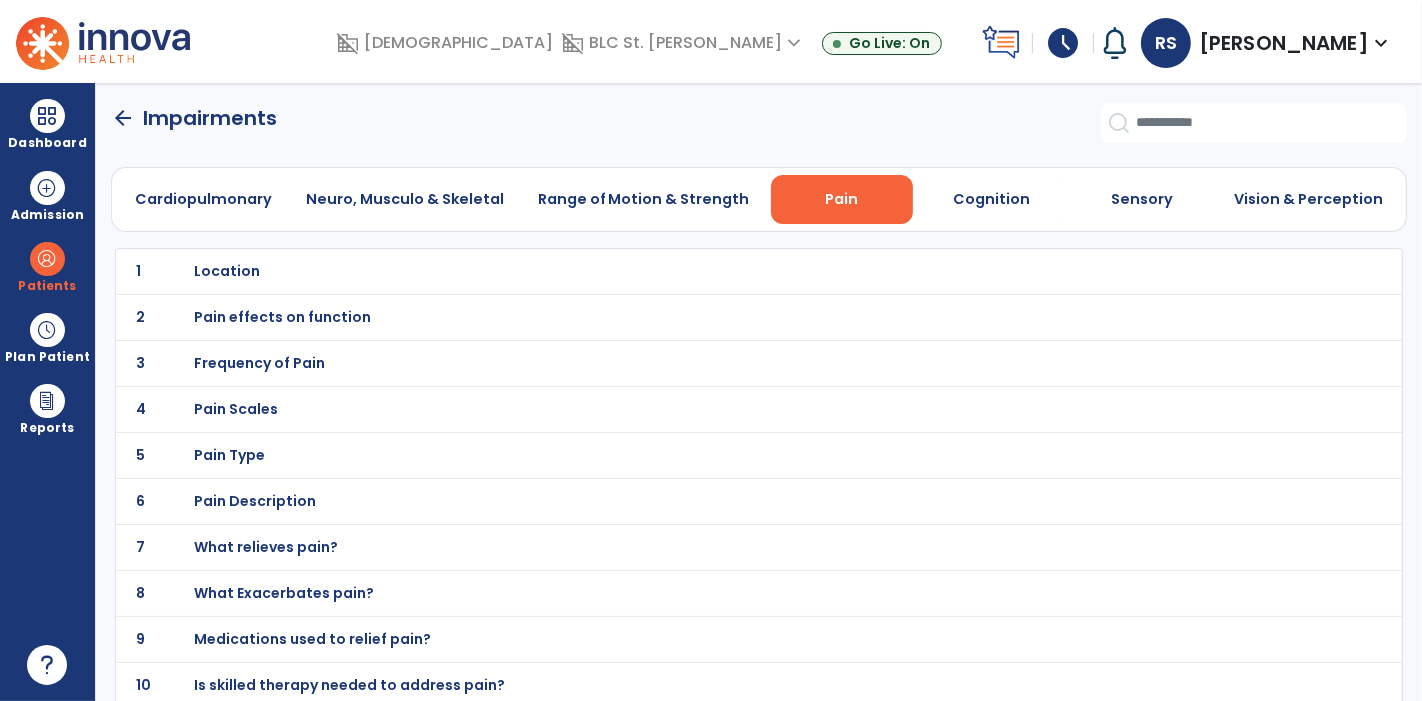 click on "Location" at bounding box center (228, 271) 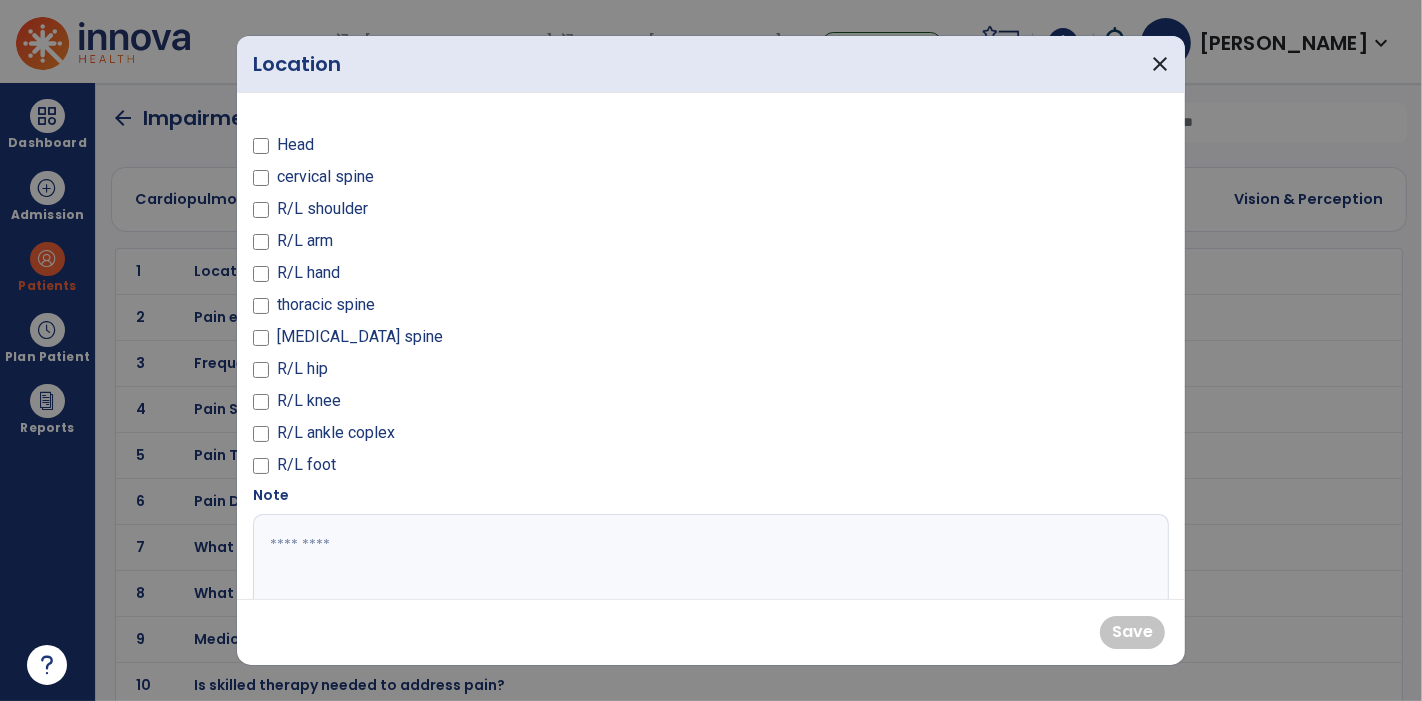 click on "R/L knee" at bounding box center [309, 401] 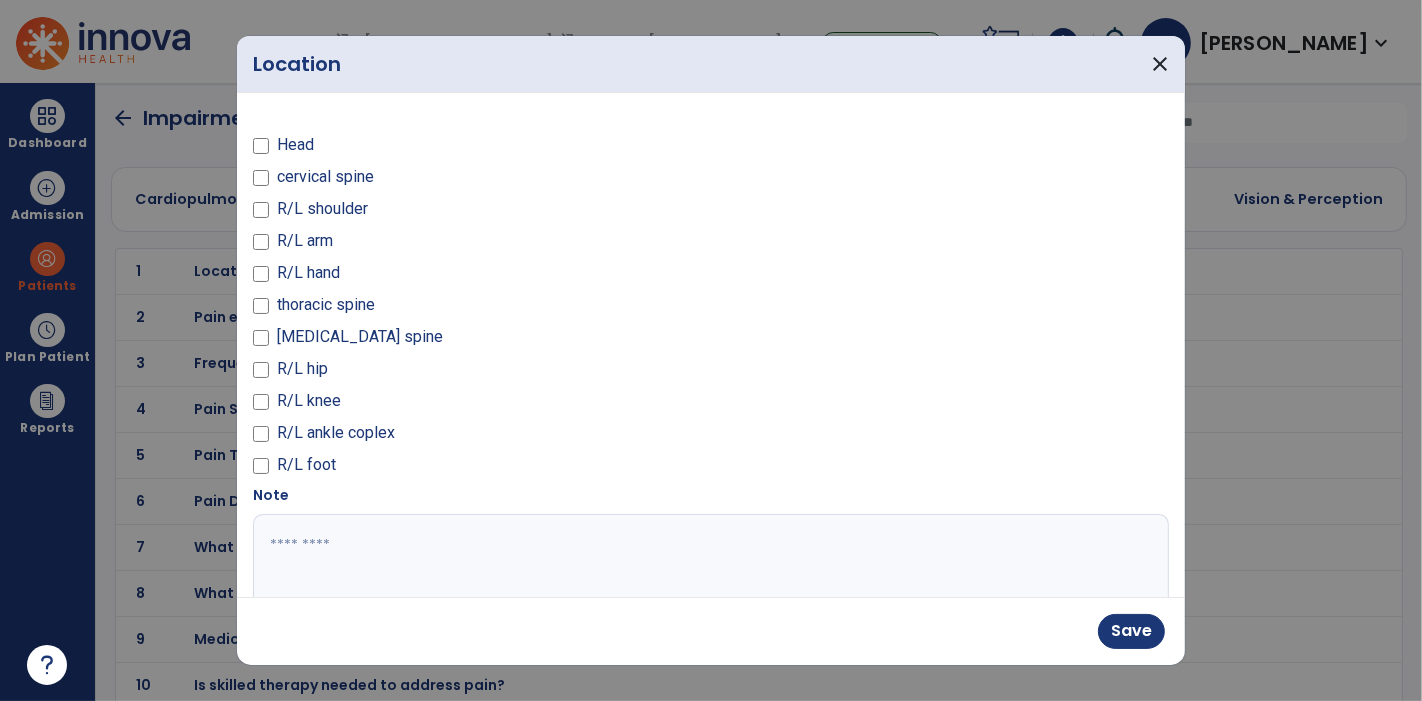 click at bounding box center [709, 589] 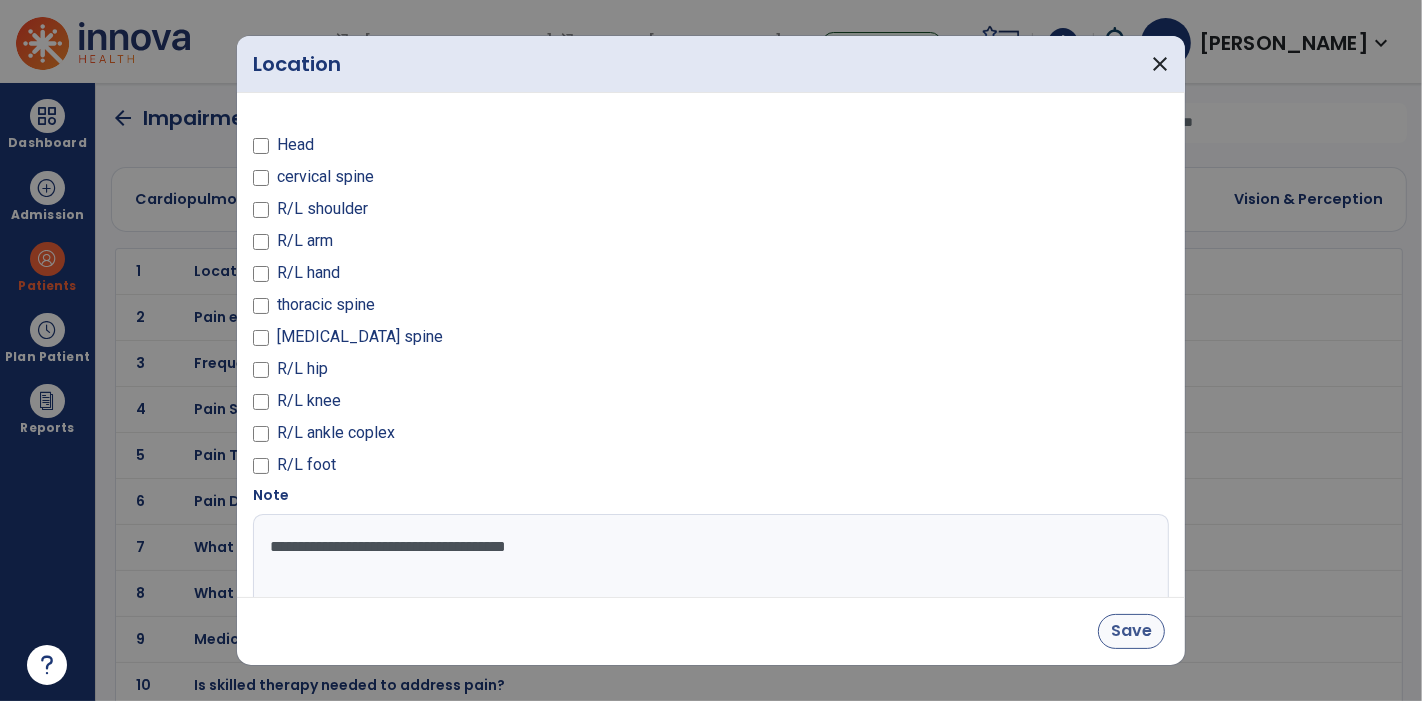 type on "**********" 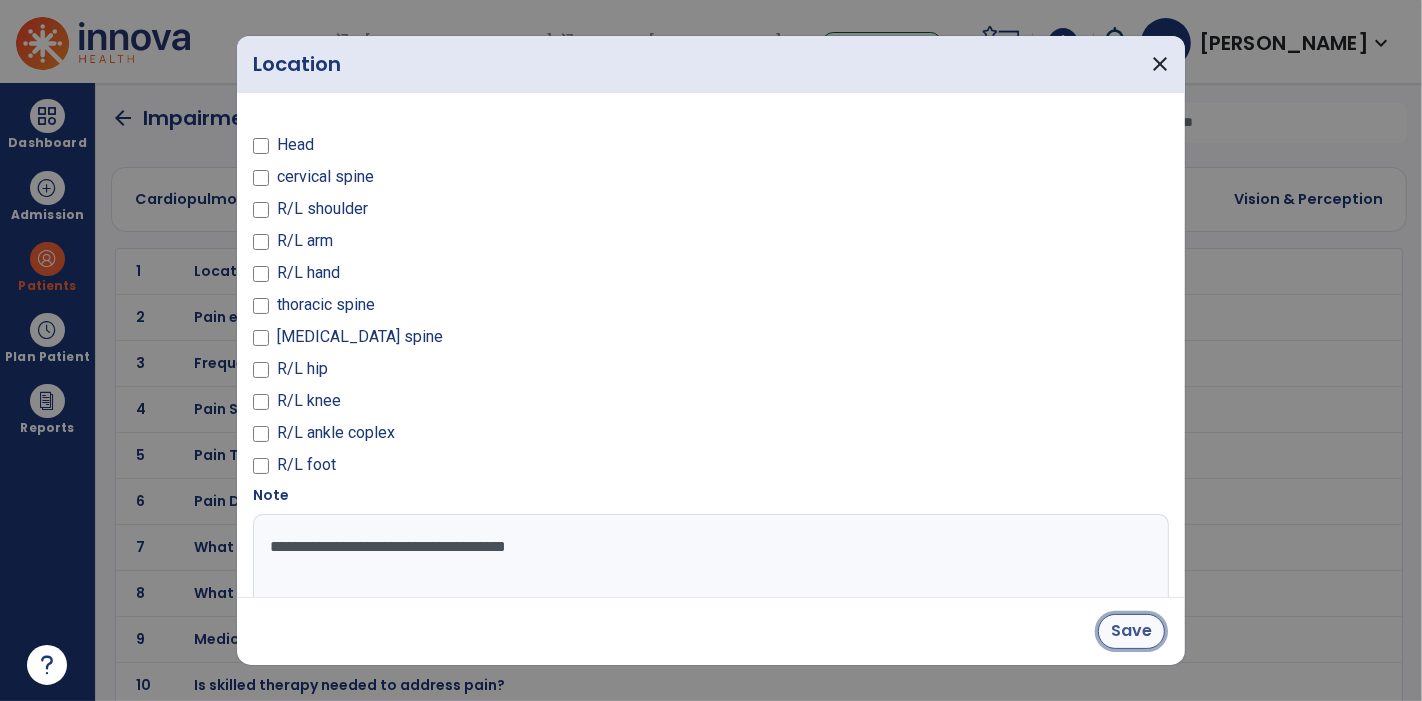 click on "Save" at bounding box center [1131, 631] 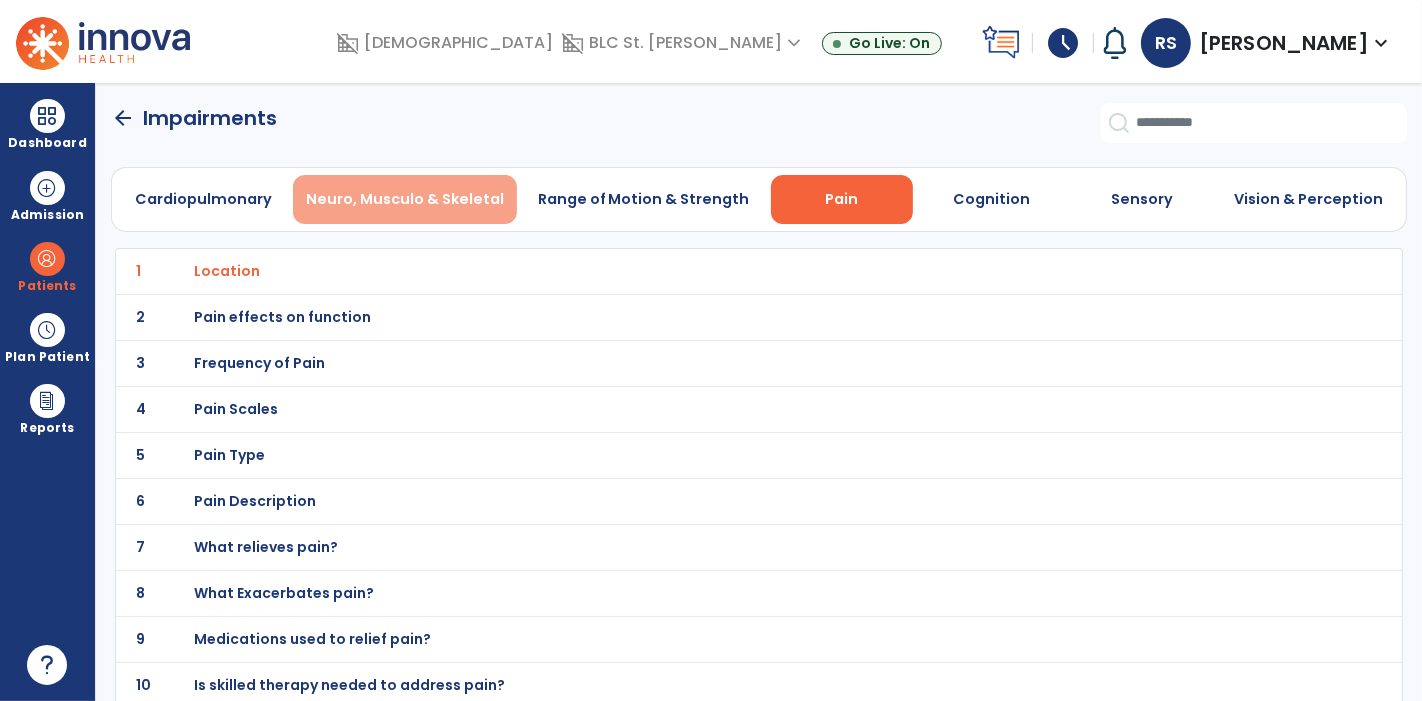 click on "Neuro, Musculo & Skeletal" at bounding box center [405, 199] 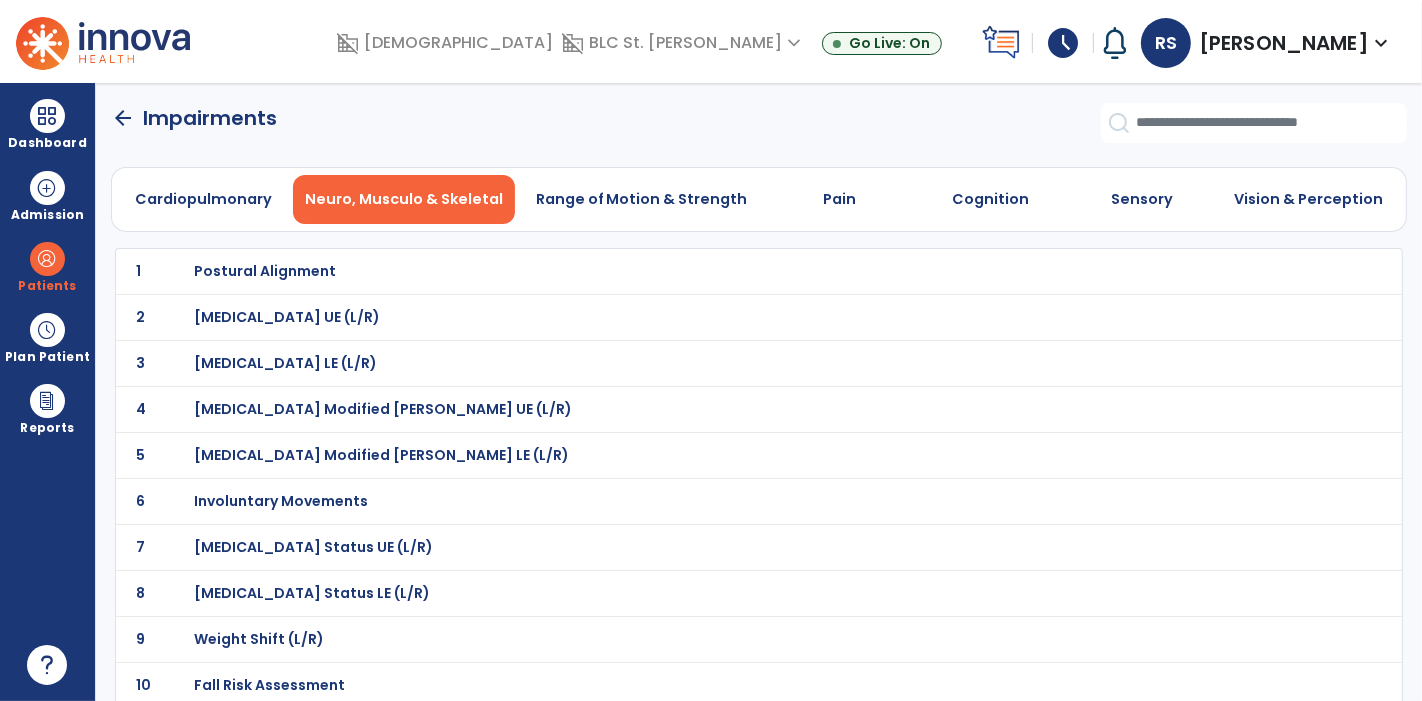 click on "2 [MEDICAL_DATA] UE (L/R)" 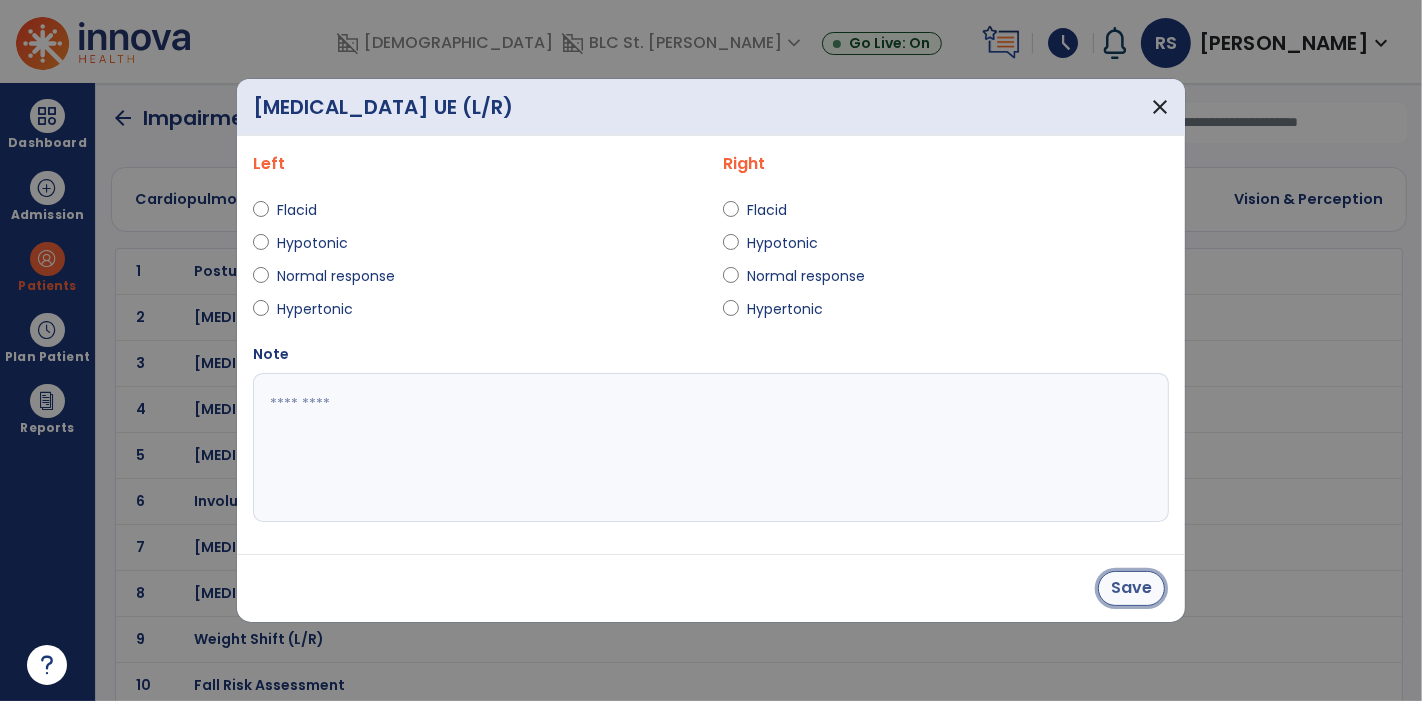 click on "Save" at bounding box center (1131, 588) 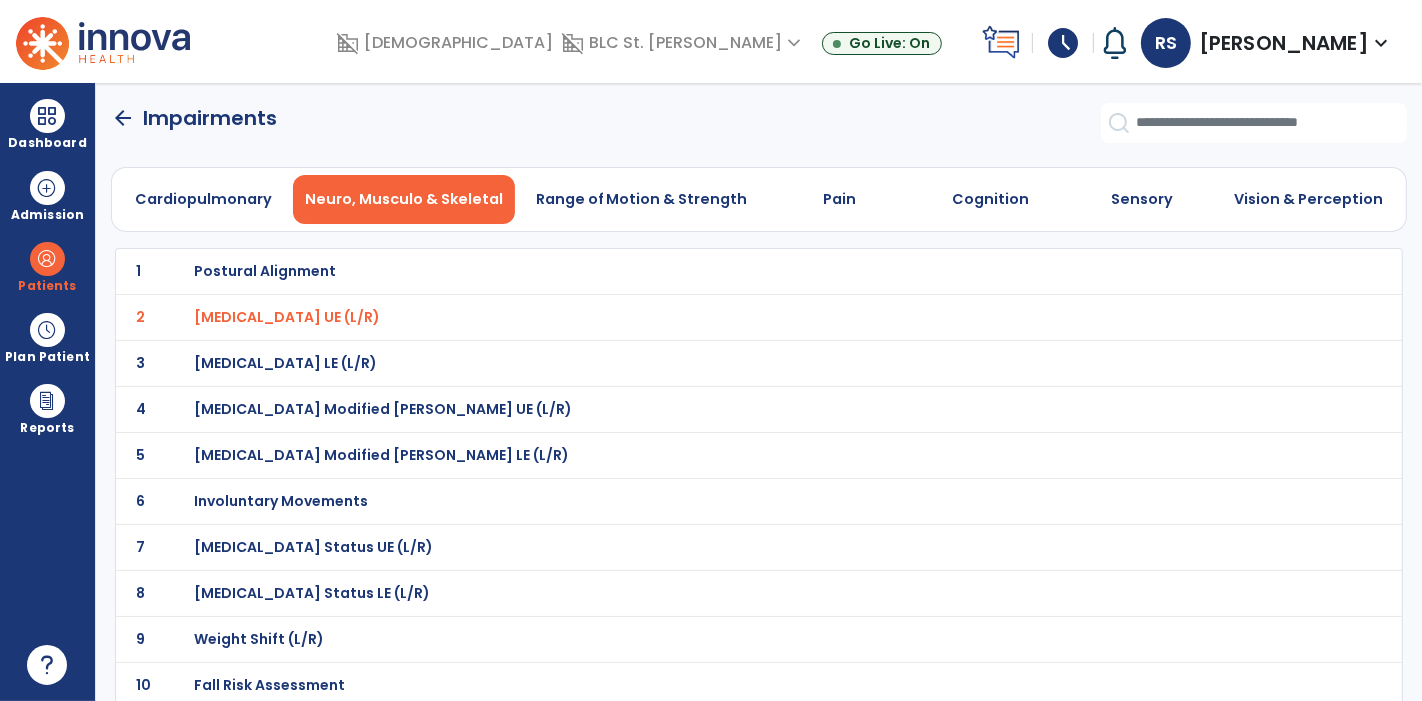 click on "arrow_back" 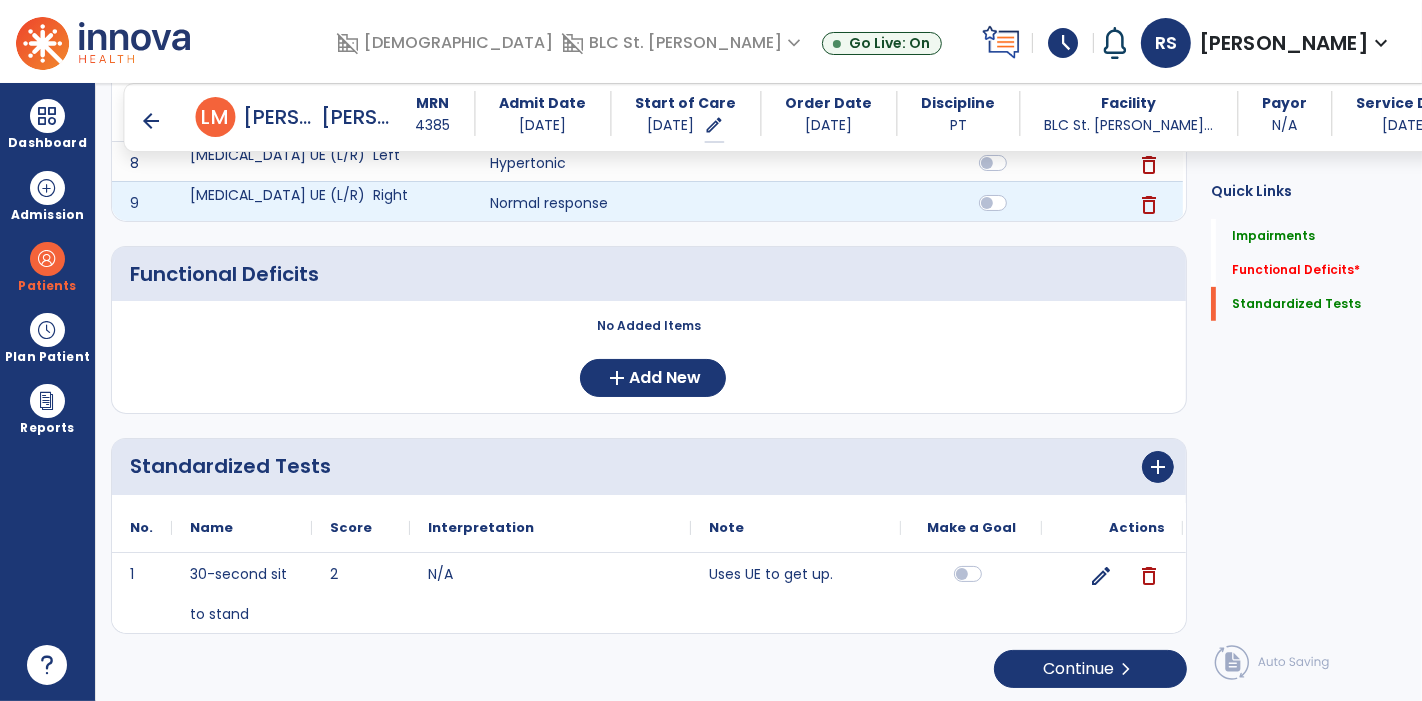 scroll, scrollTop: 702, scrollLeft: 0, axis: vertical 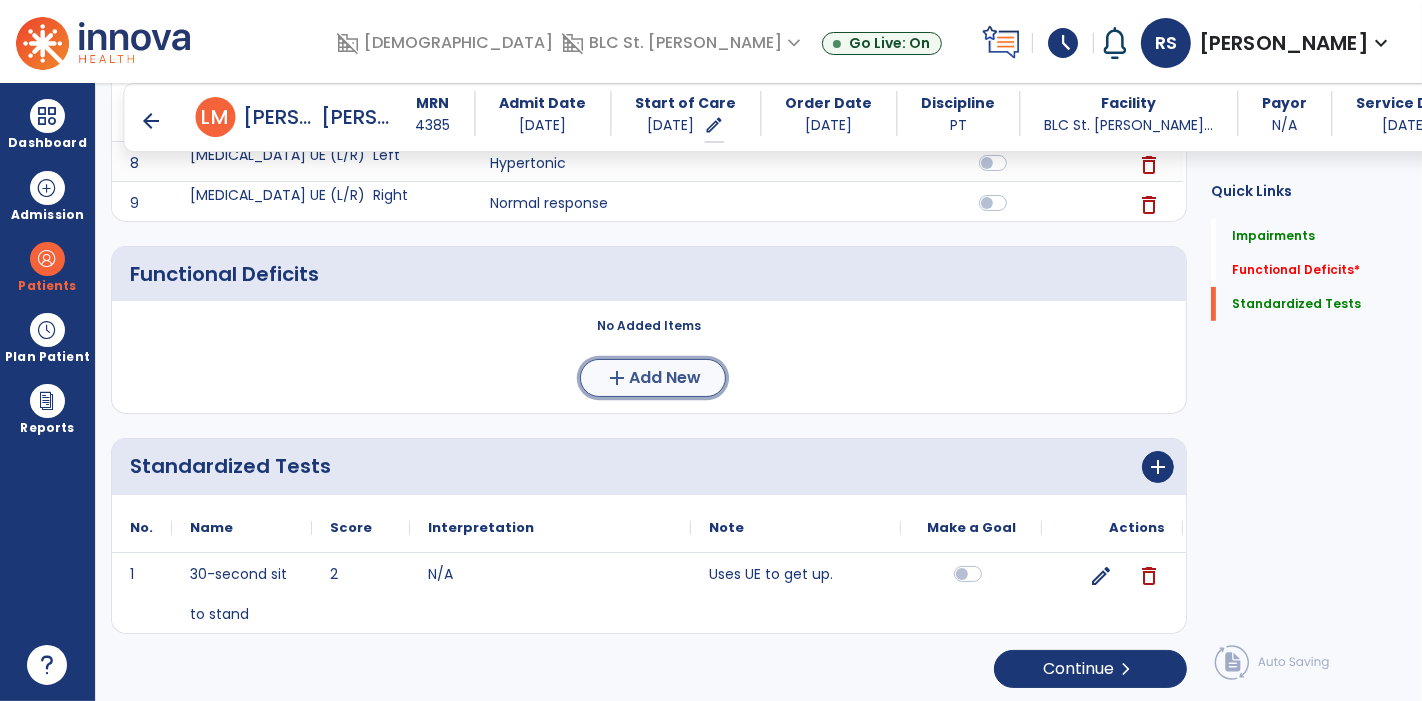 click on "add  Add New" 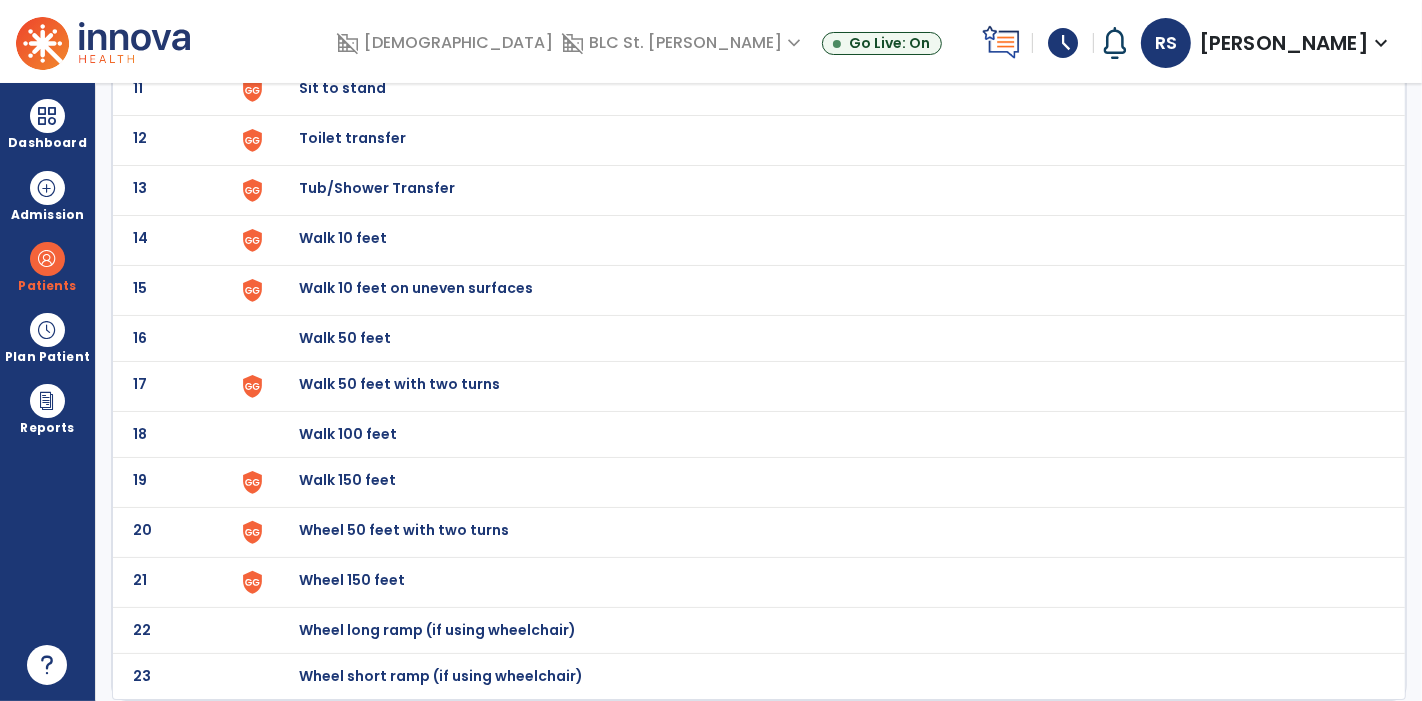 scroll, scrollTop: 0, scrollLeft: 0, axis: both 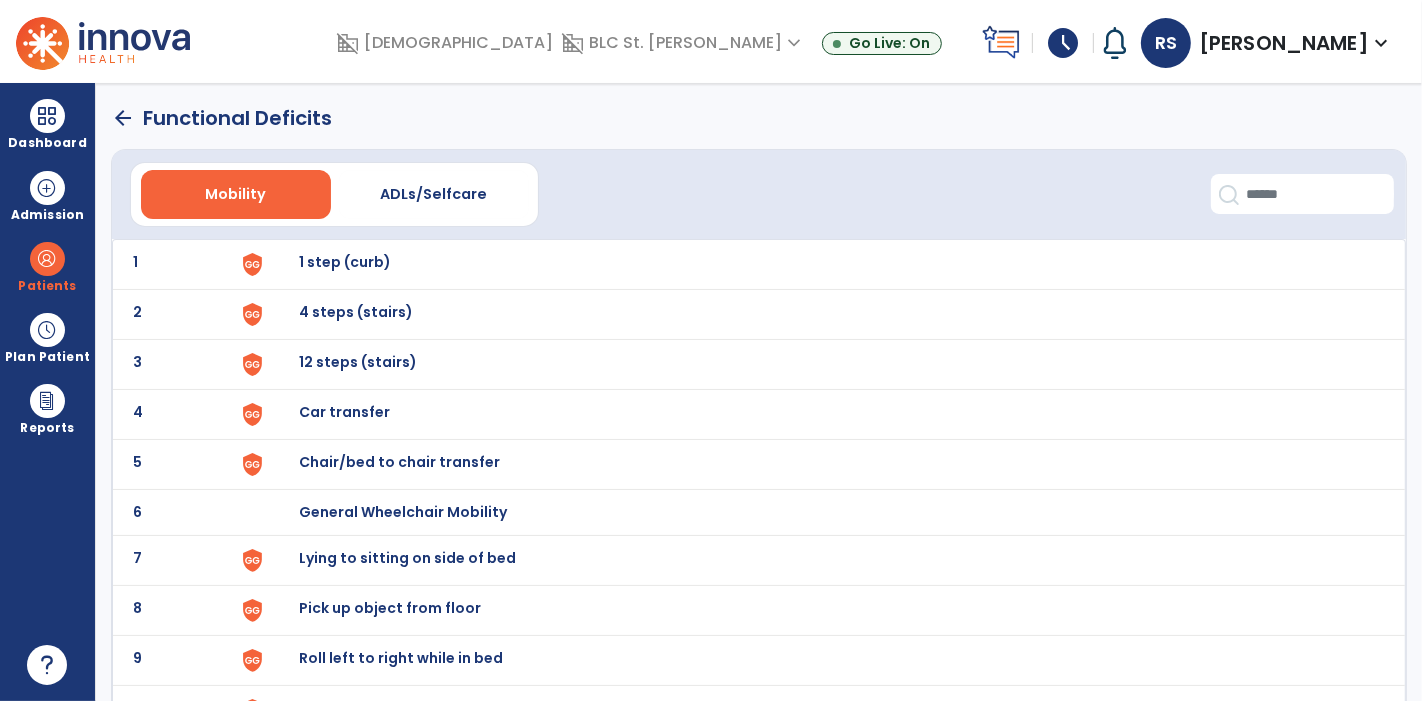 click on "1 step (curb)" at bounding box center (345, 262) 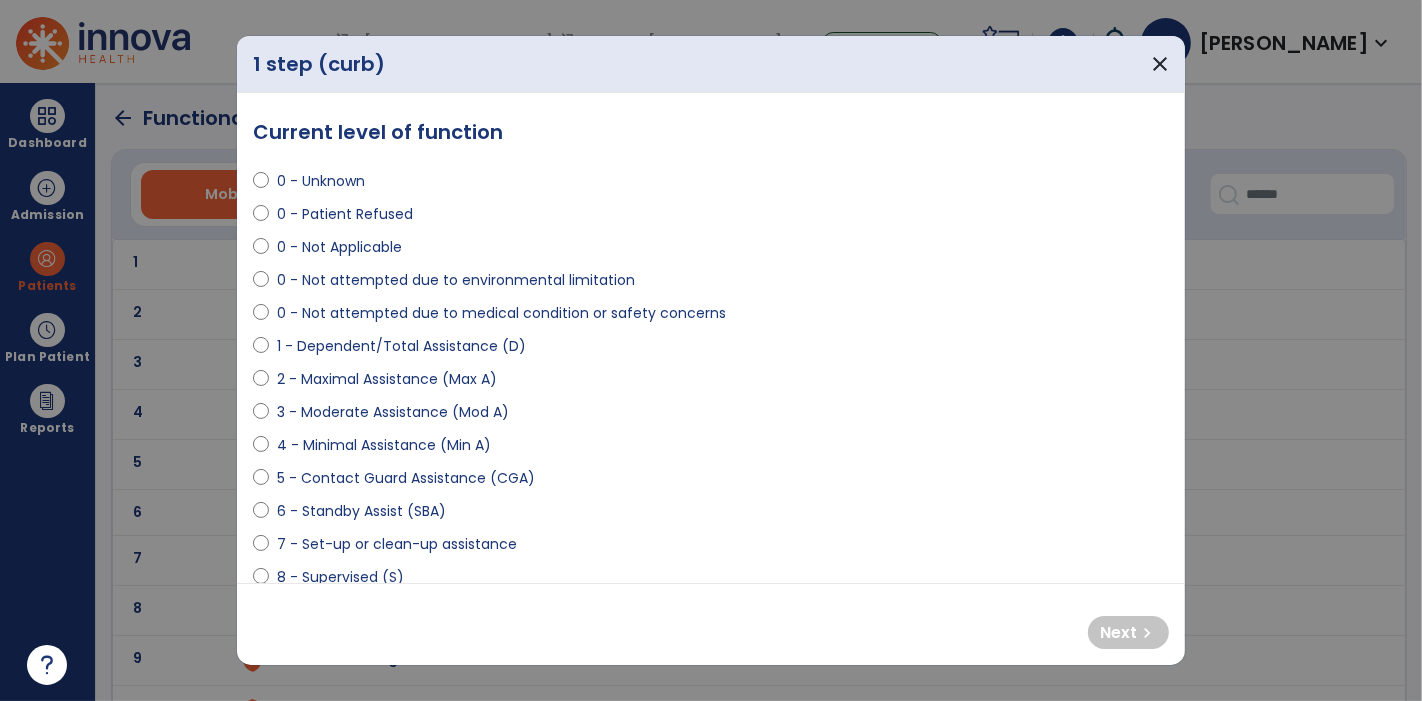 click on "0 - Not attempted due to medical condition or safety concerns" at bounding box center (501, 313) 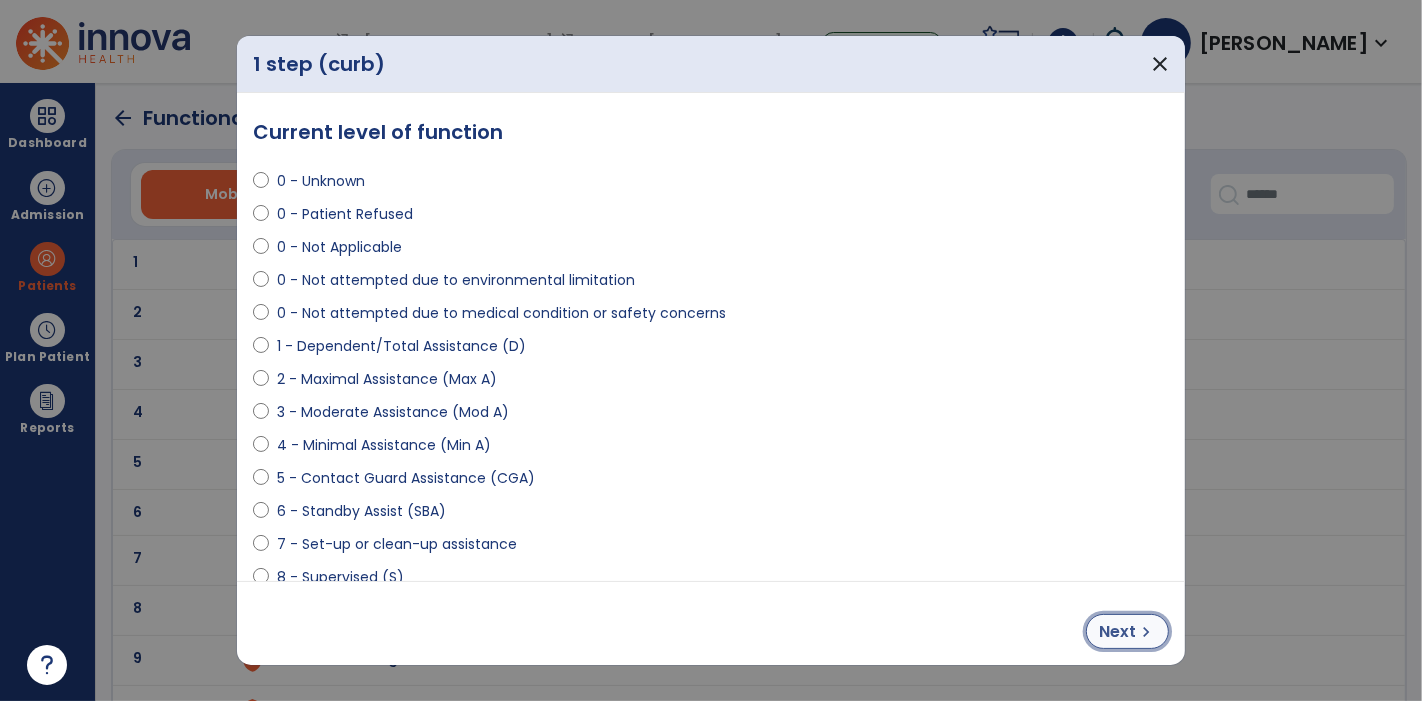 click on "Next" at bounding box center [1117, 632] 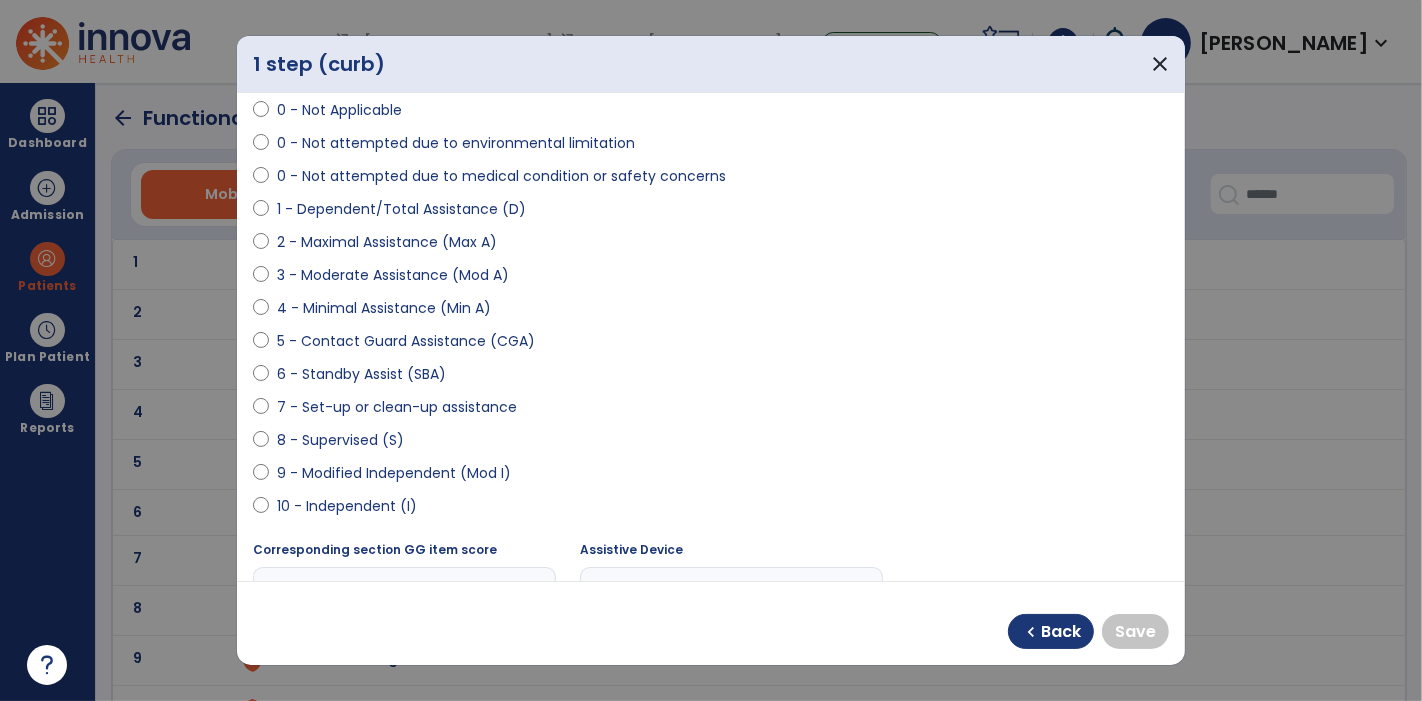 scroll, scrollTop: 137, scrollLeft: 0, axis: vertical 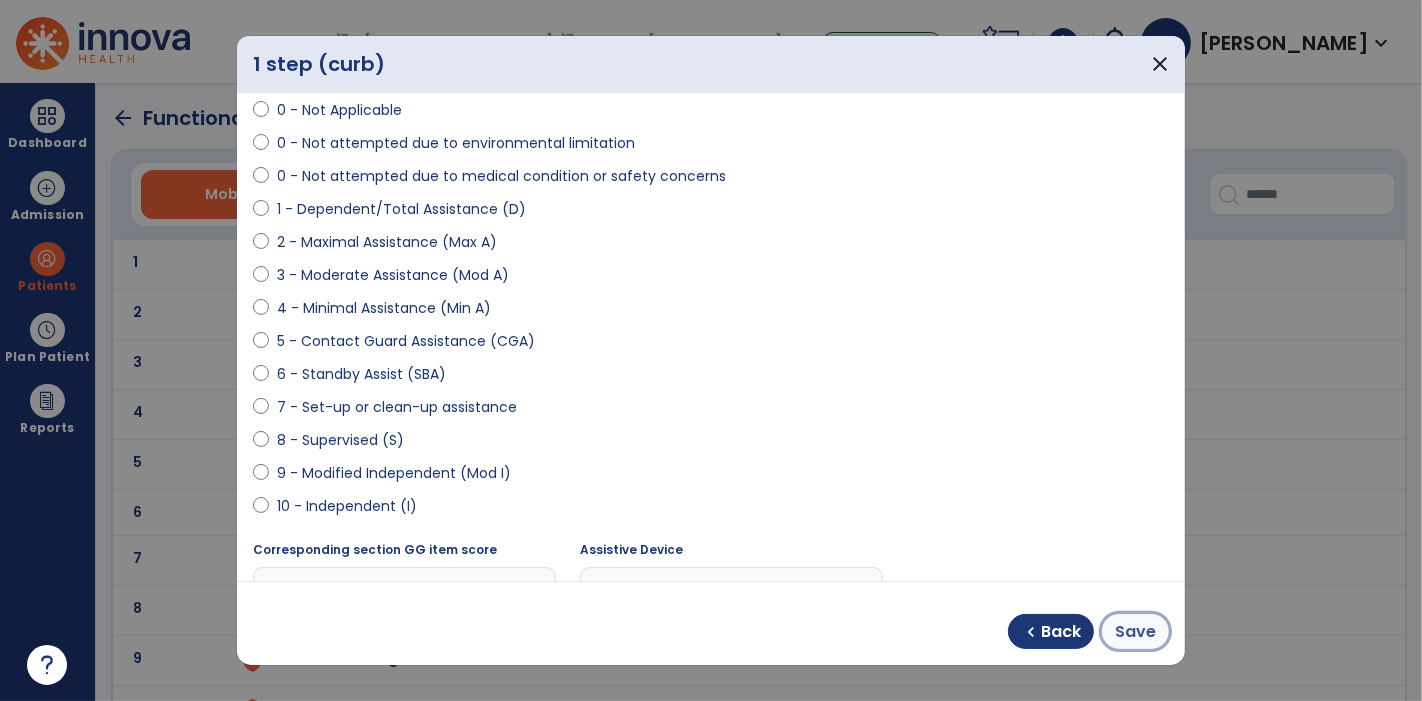 click on "Save" at bounding box center (1135, 632) 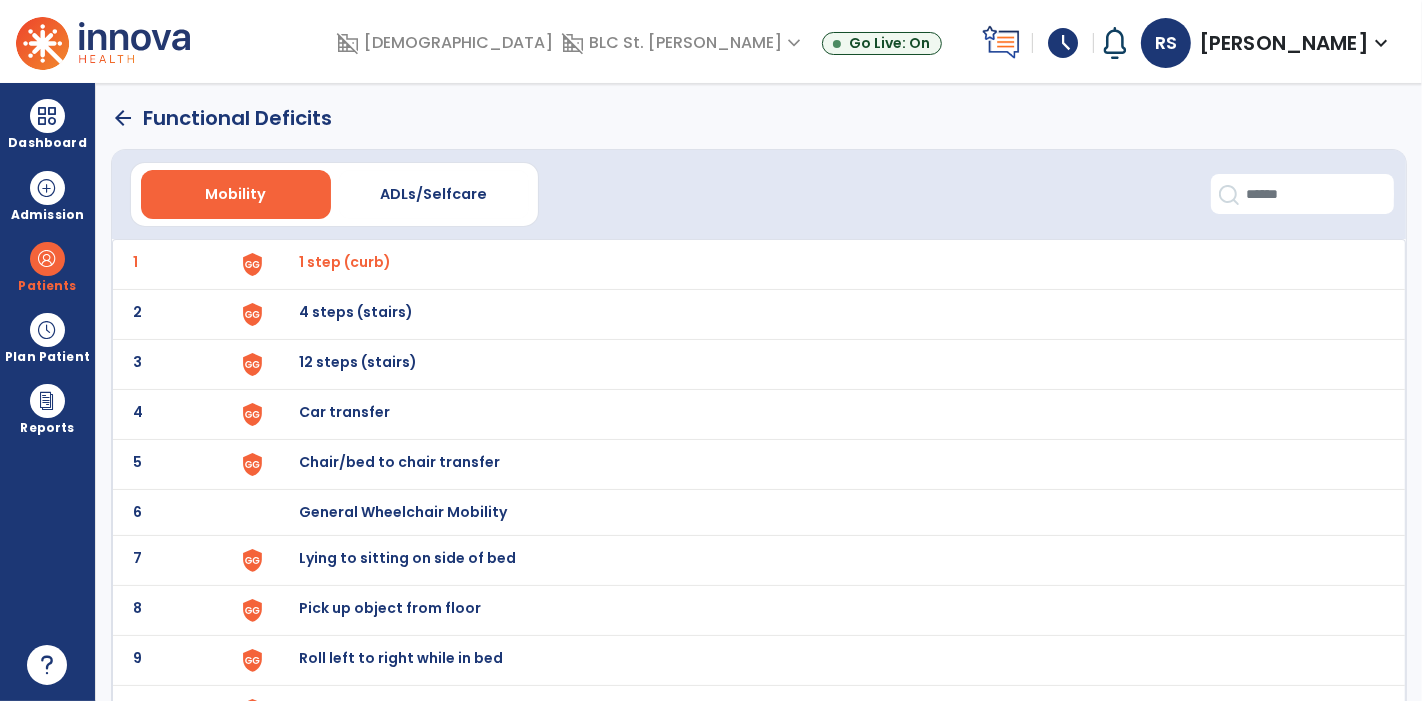 click on "4 steps (stairs)" at bounding box center (345, 262) 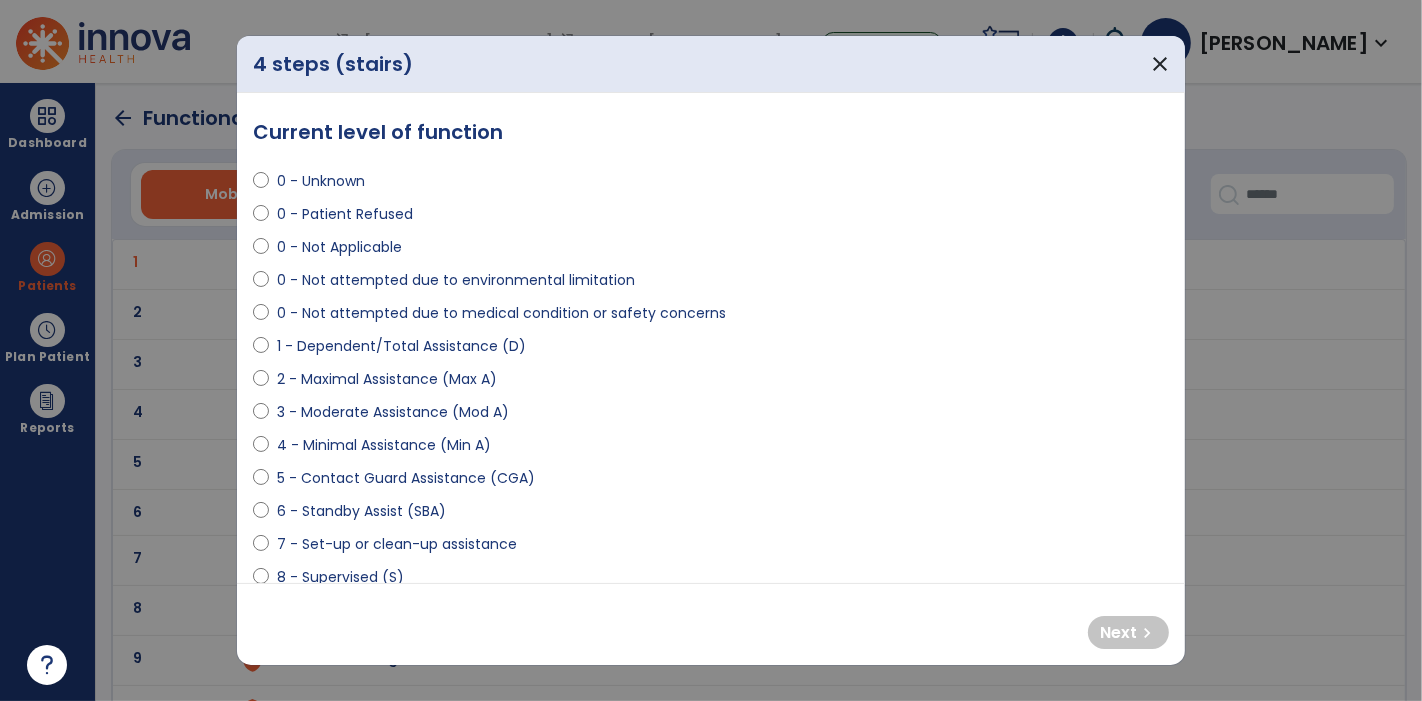 click on "0 - Not attempted due to medical condition or safety concerns" at bounding box center [501, 313] 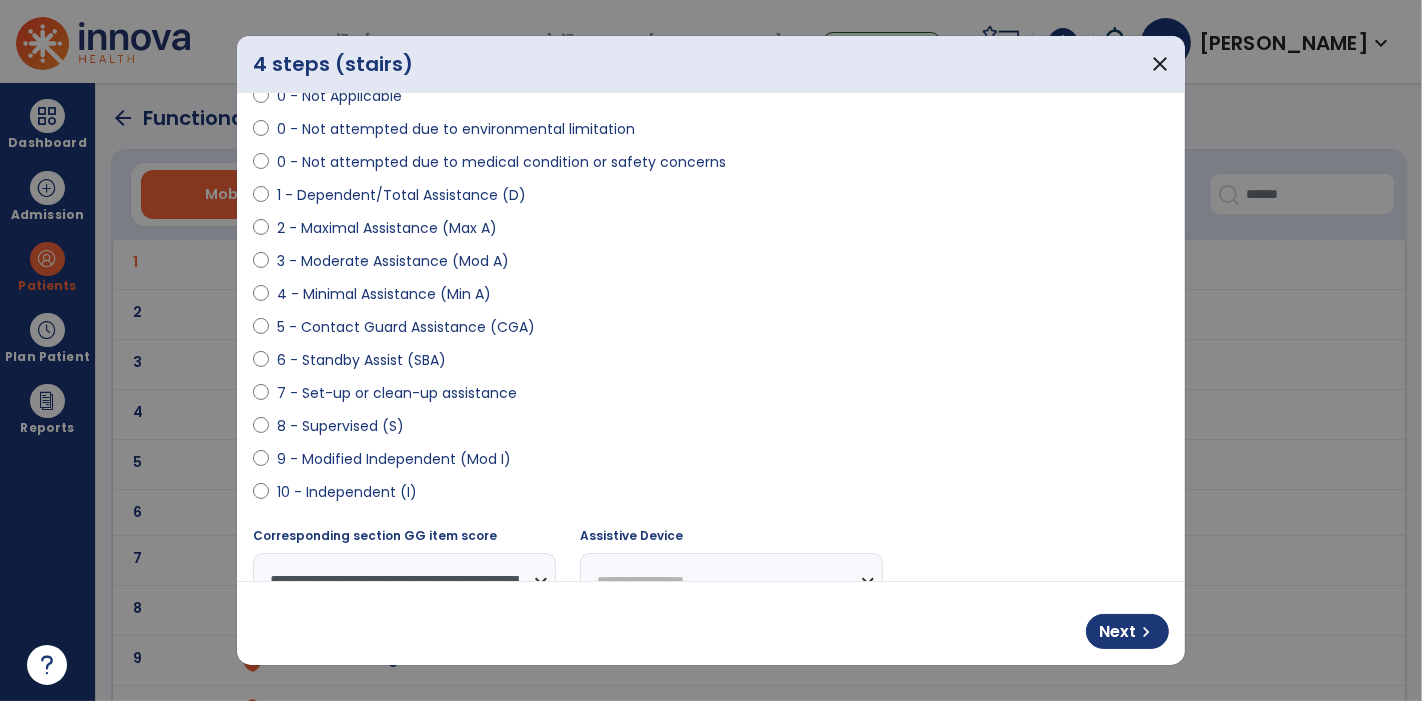 scroll, scrollTop: 152, scrollLeft: 0, axis: vertical 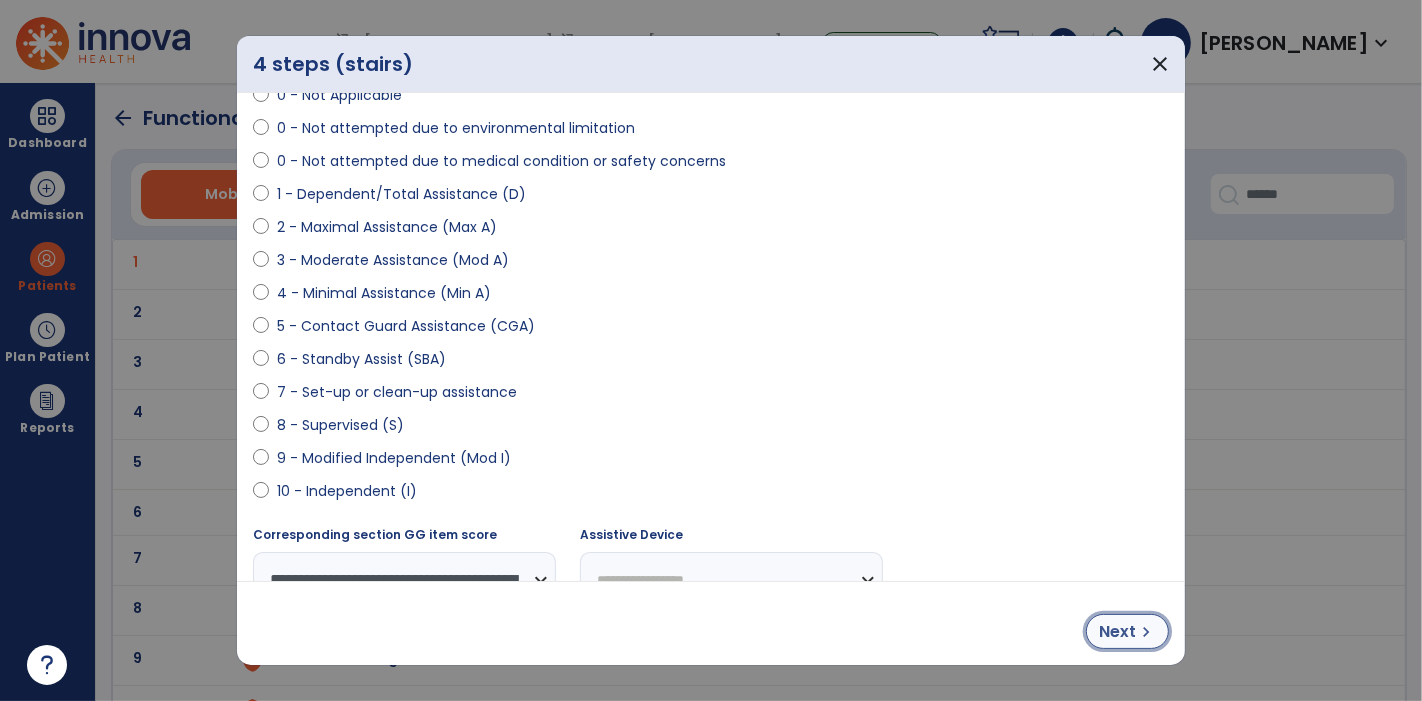 click on "chevron_right" at bounding box center (1146, 632) 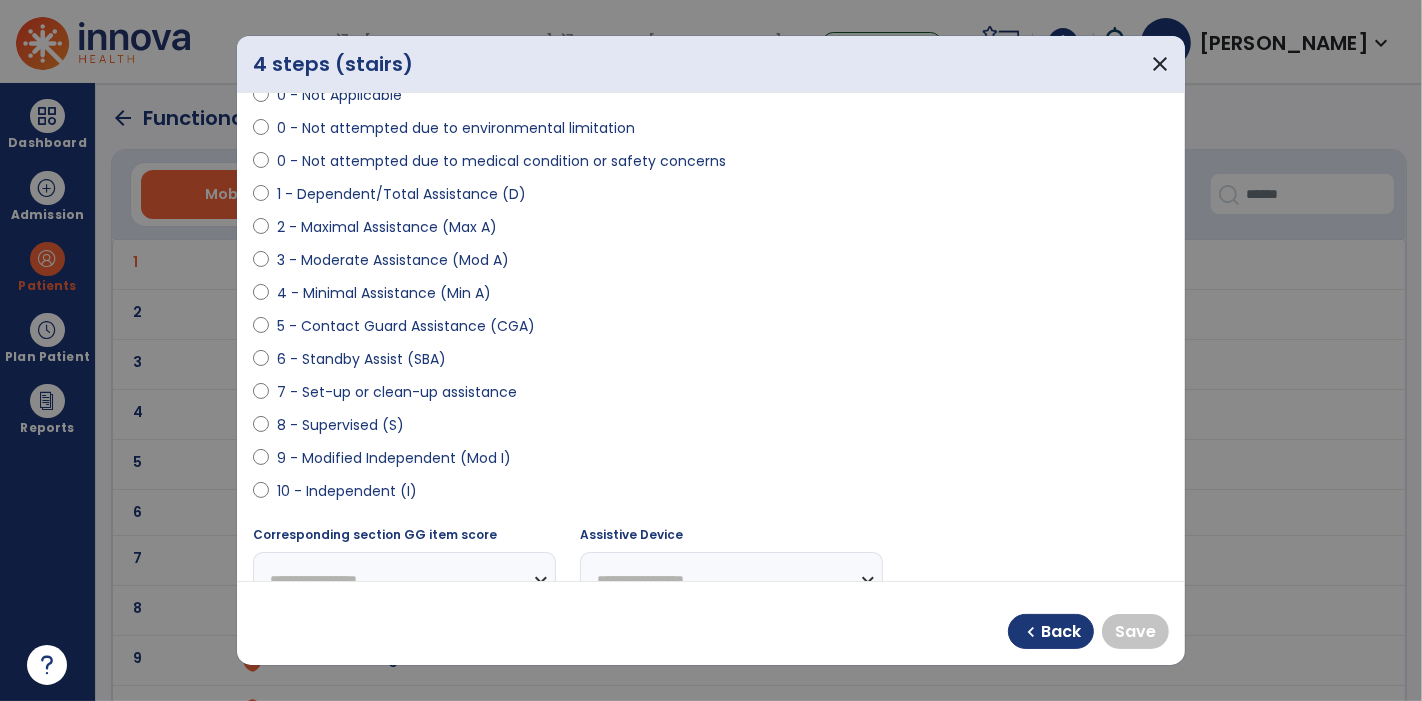 click on "9 - Modified Independent (Mod I)" at bounding box center (394, 458) 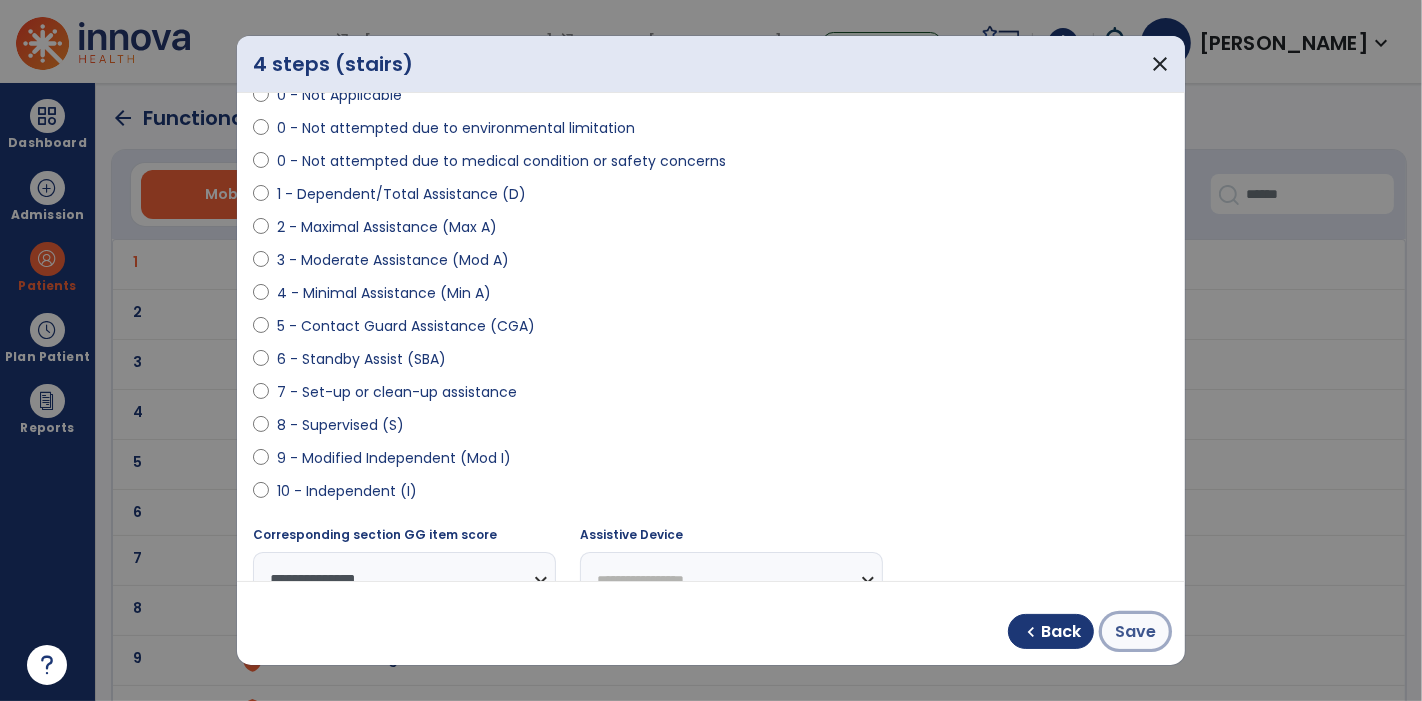 click on "Save" at bounding box center (1135, 632) 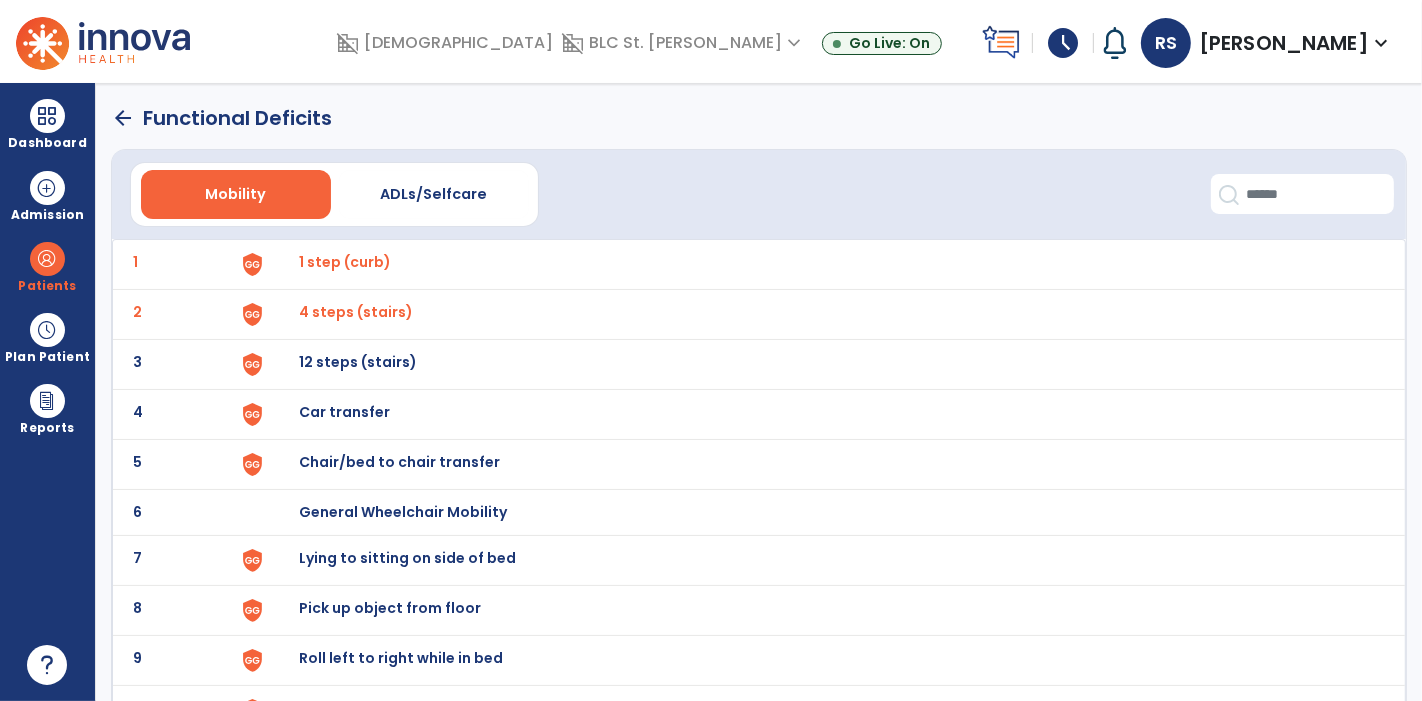 click on "3 12 steps (stairs)" 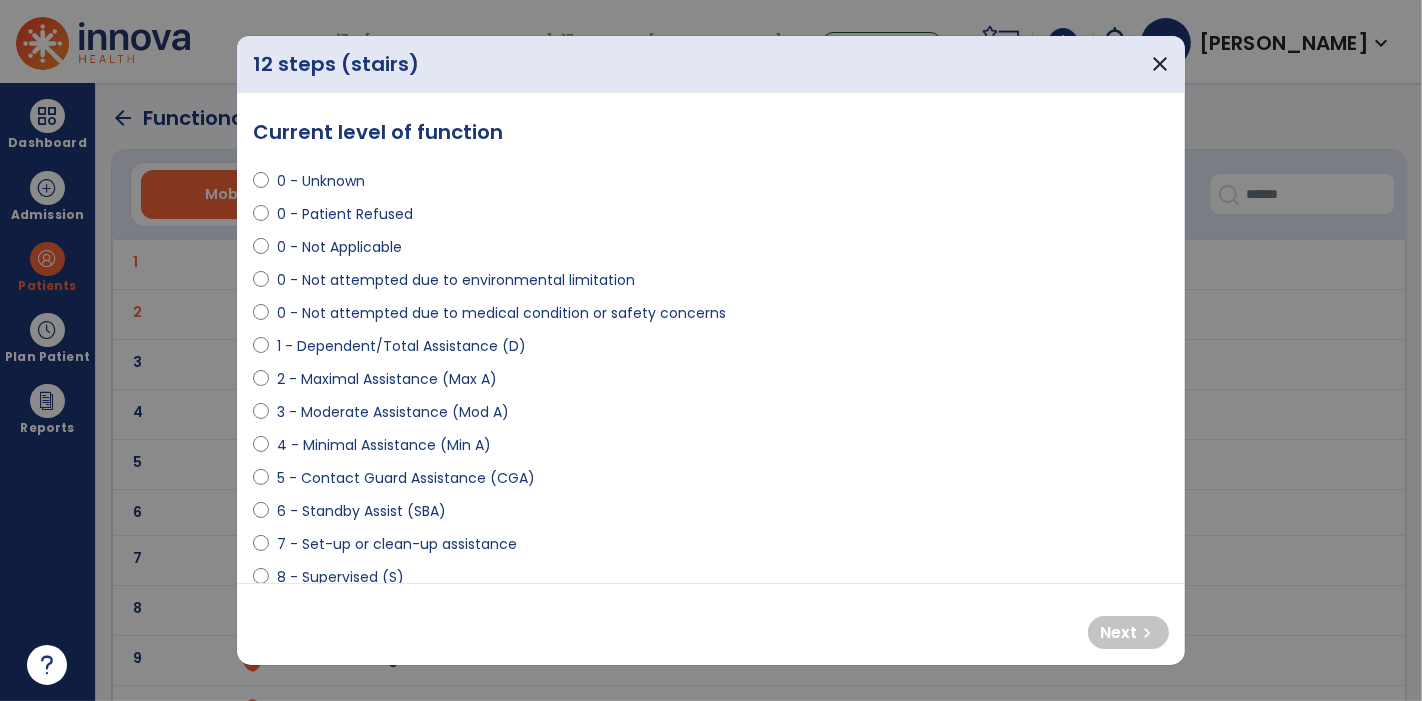 click on "0 - Not attempted due to medical condition or safety concerns" at bounding box center [501, 313] 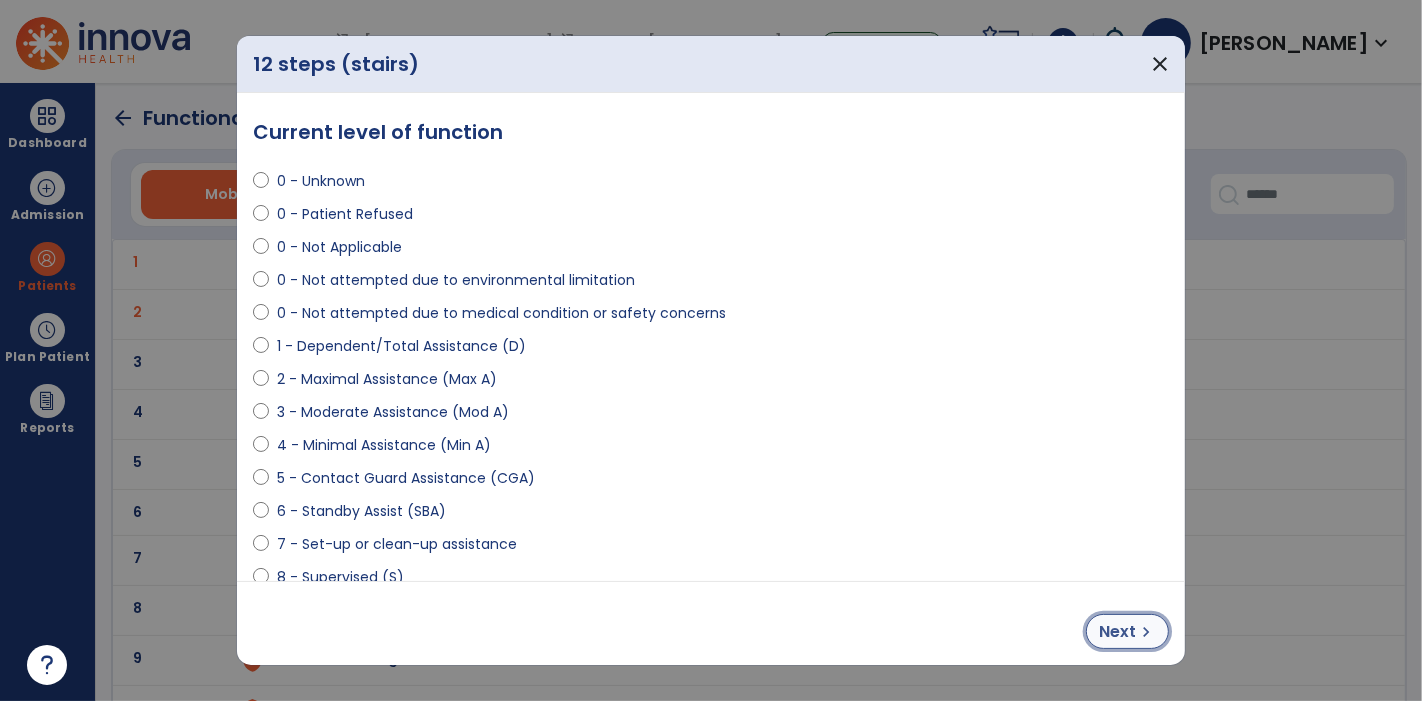 click on "Next  chevron_right" at bounding box center [1127, 631] 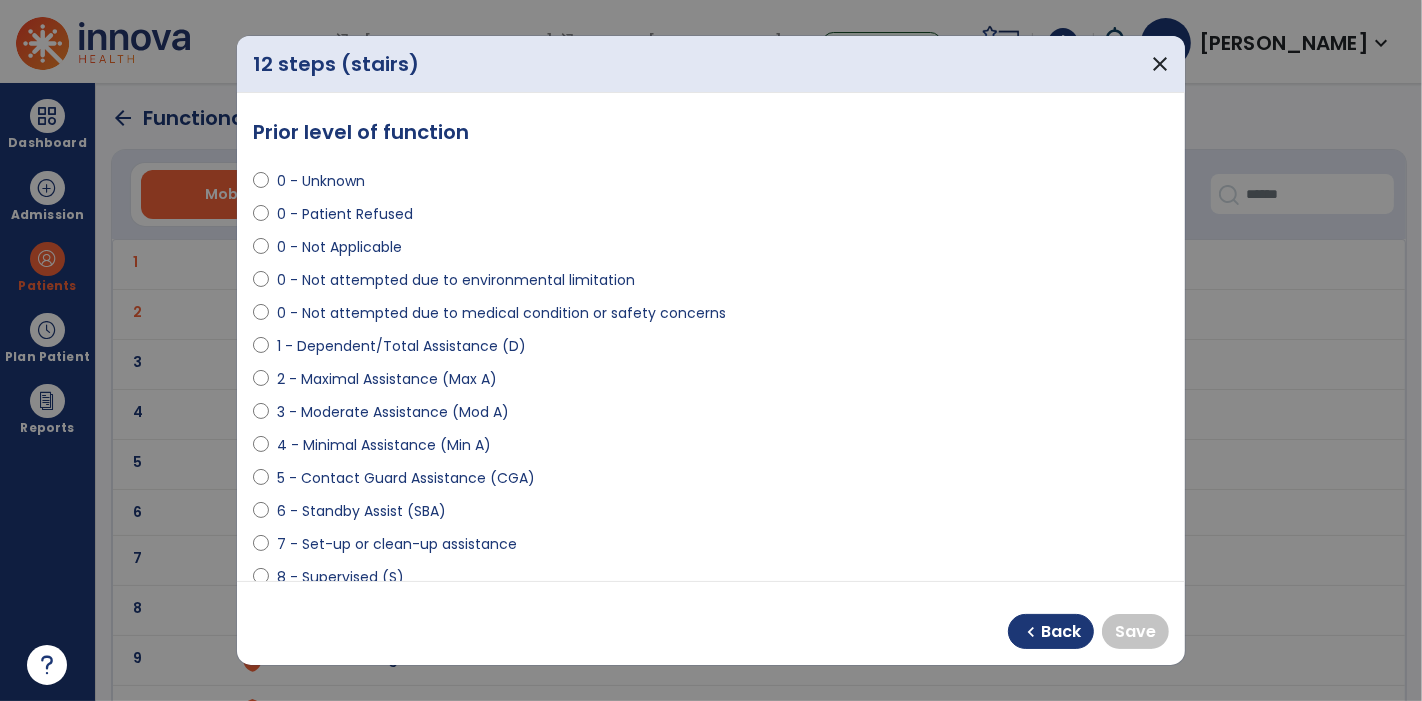 scroll, scrollTop: 84, scrollLeft: 0, axis: vertical 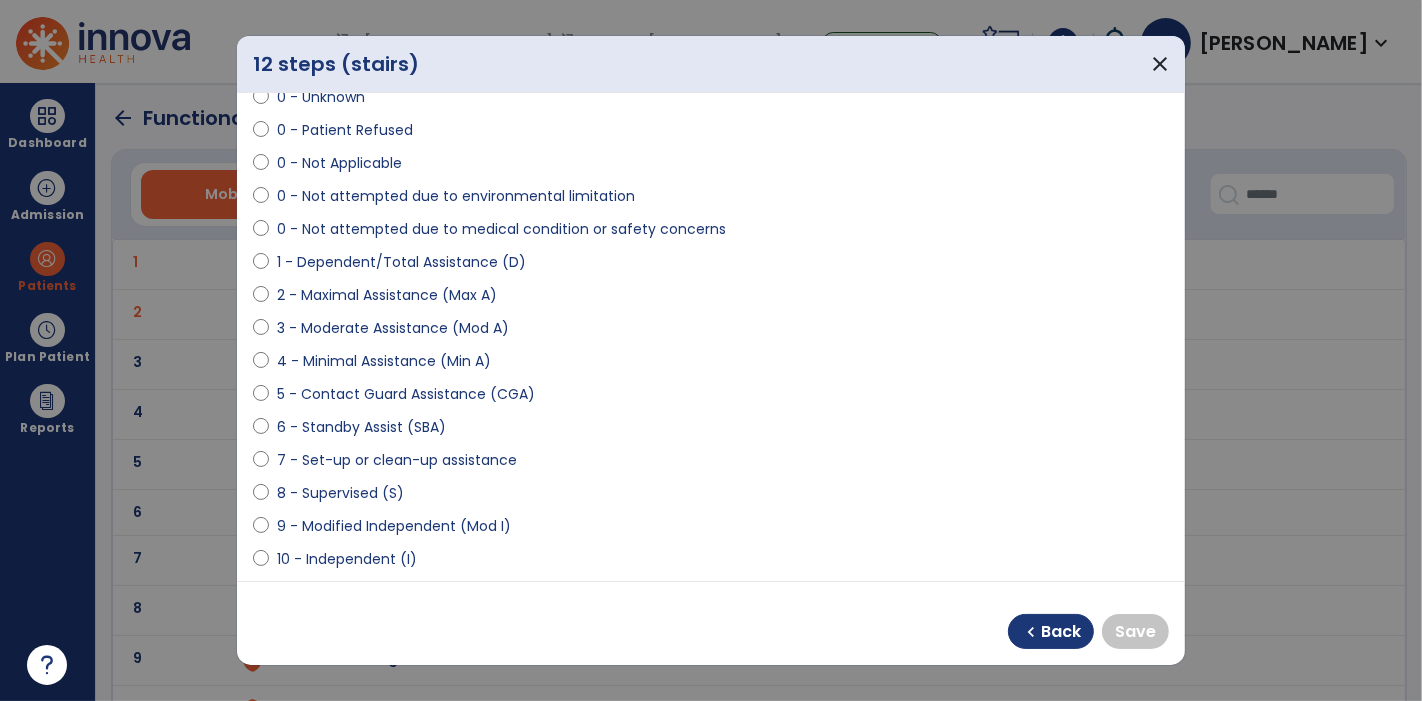 click on "9 - Modified Independent (Mod I)" at bounding box center (394, 526) 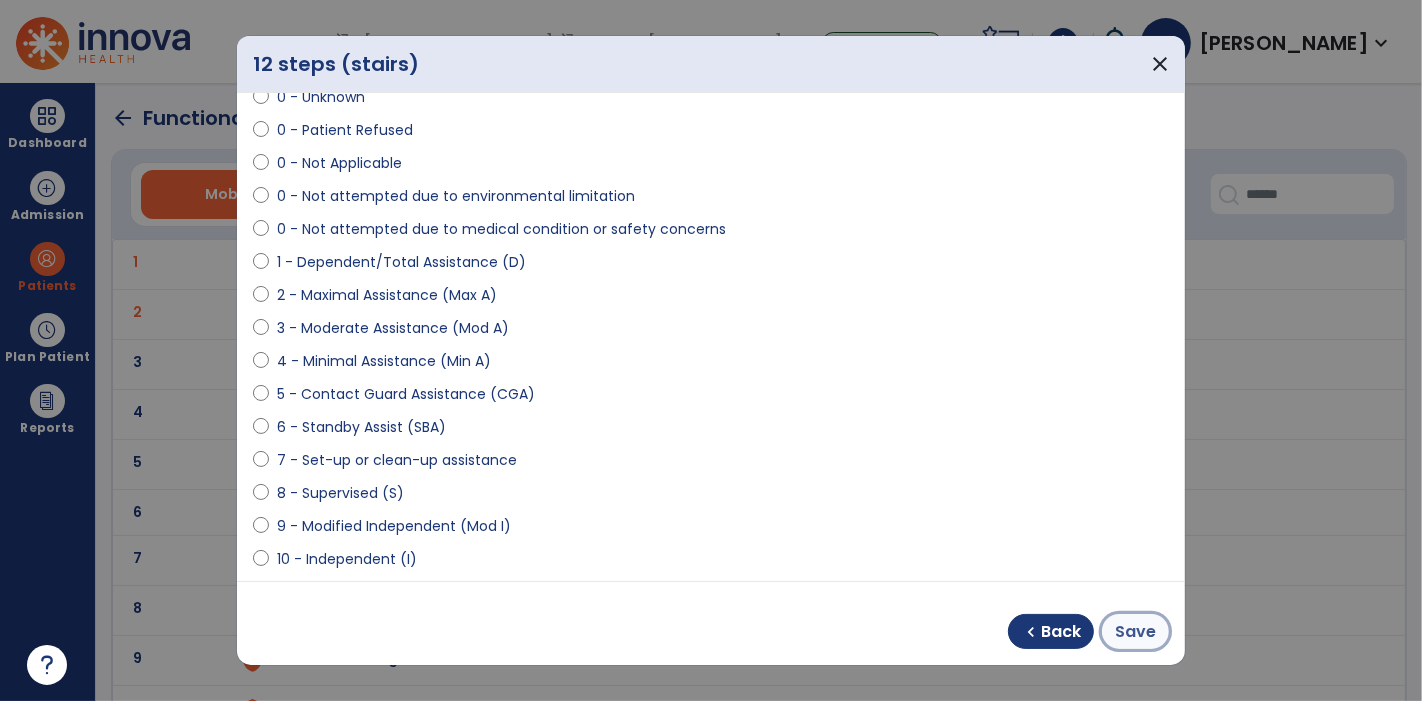 click on "Save" at bounding box center [1135, 632] 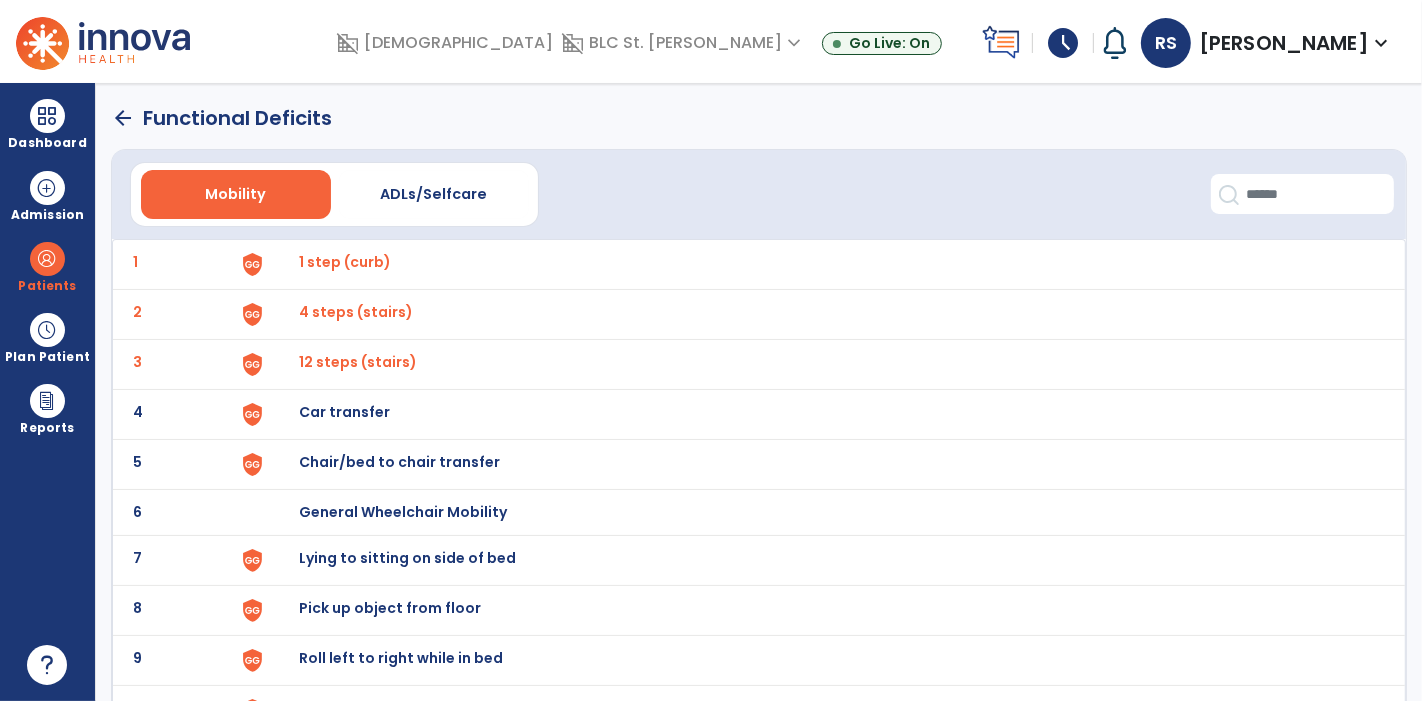 click on "Car transfer" at bounding box center [345, 262] 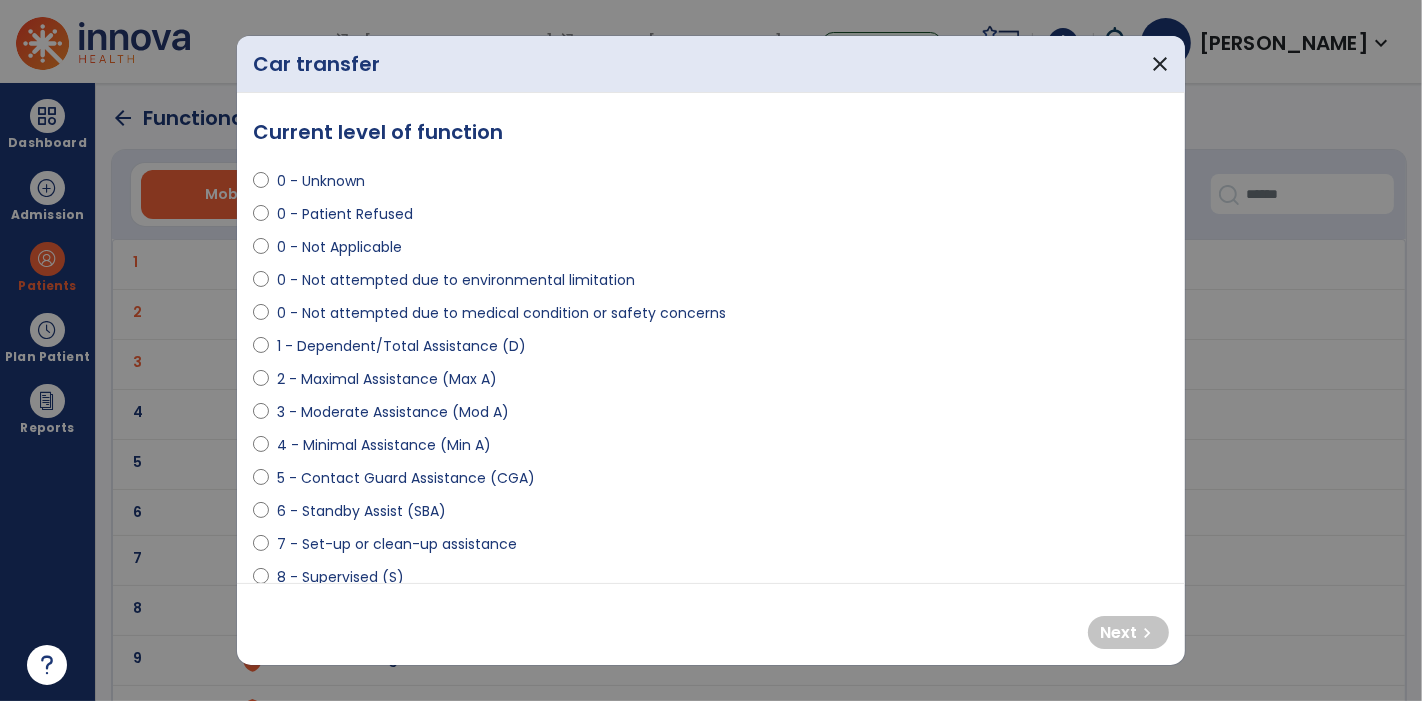 click on "0 - Not attempted due to medical condition or safety concerns" at bounding box center [501, 313] 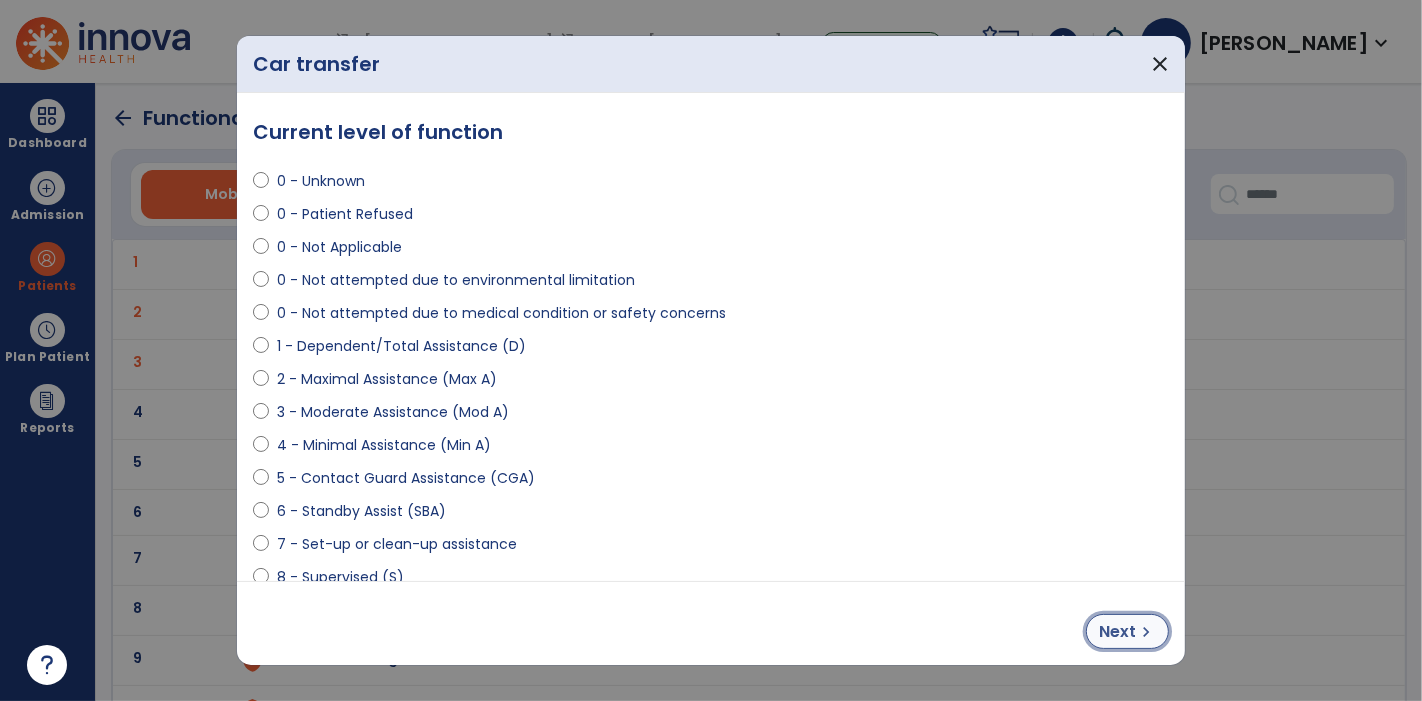 click on "Next" at bounding box center (1117, 632) 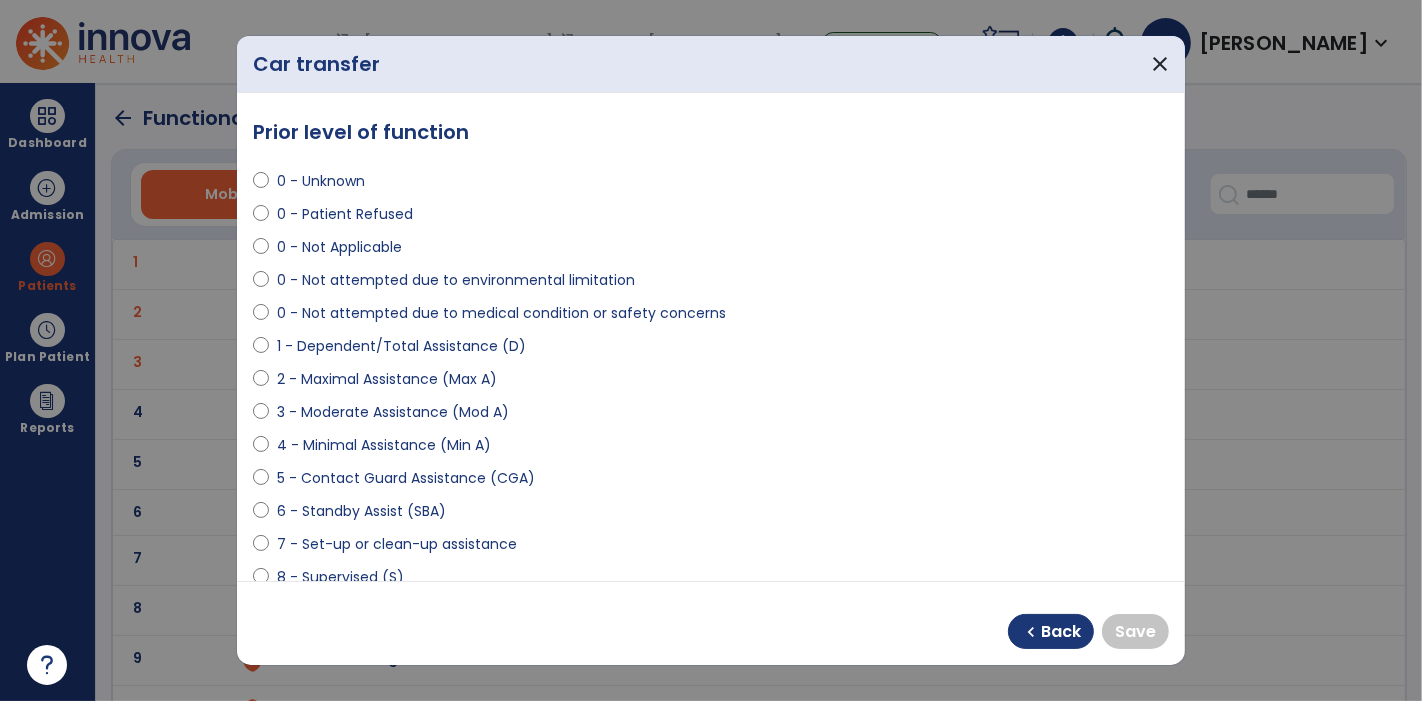 scroll, scrollTop: 73, scrollLeft: 0, axis: vertical 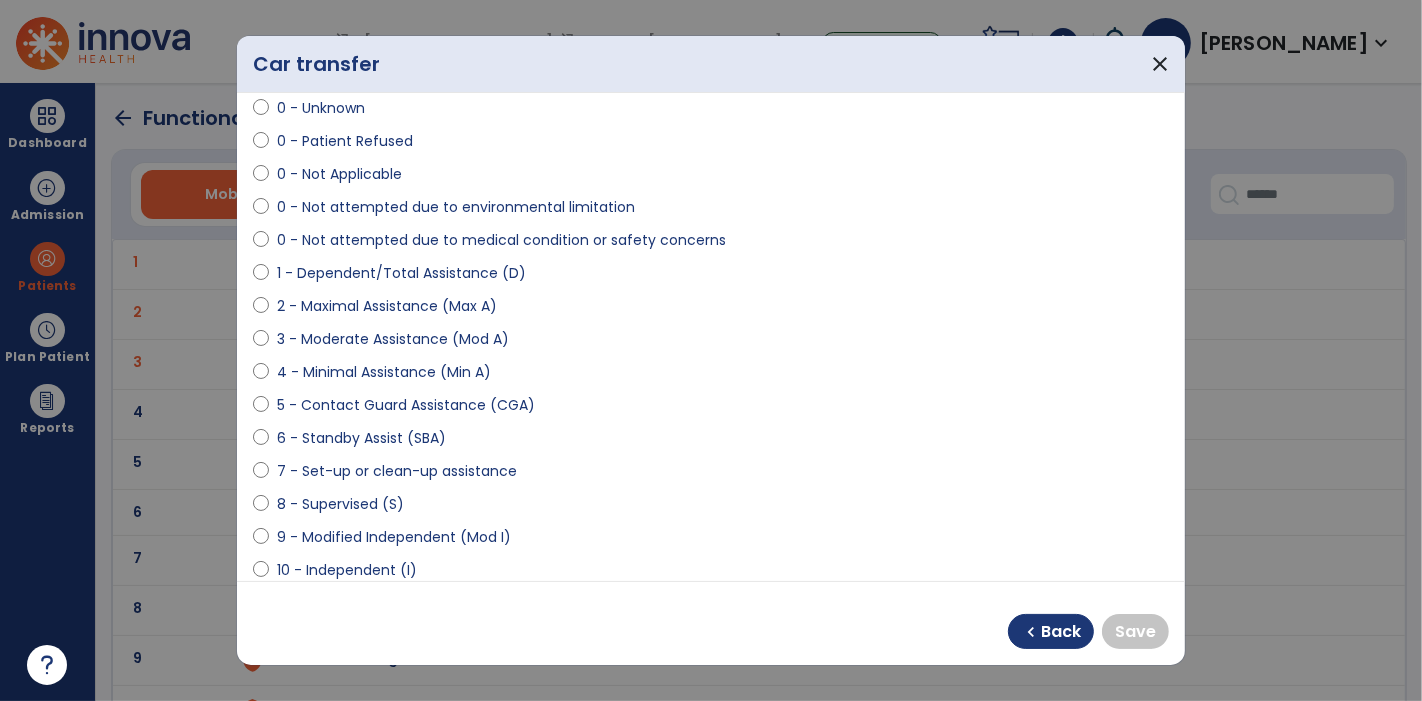 click on "9 - Modified Independent (Mod I)" at bounding box center (394, 537) 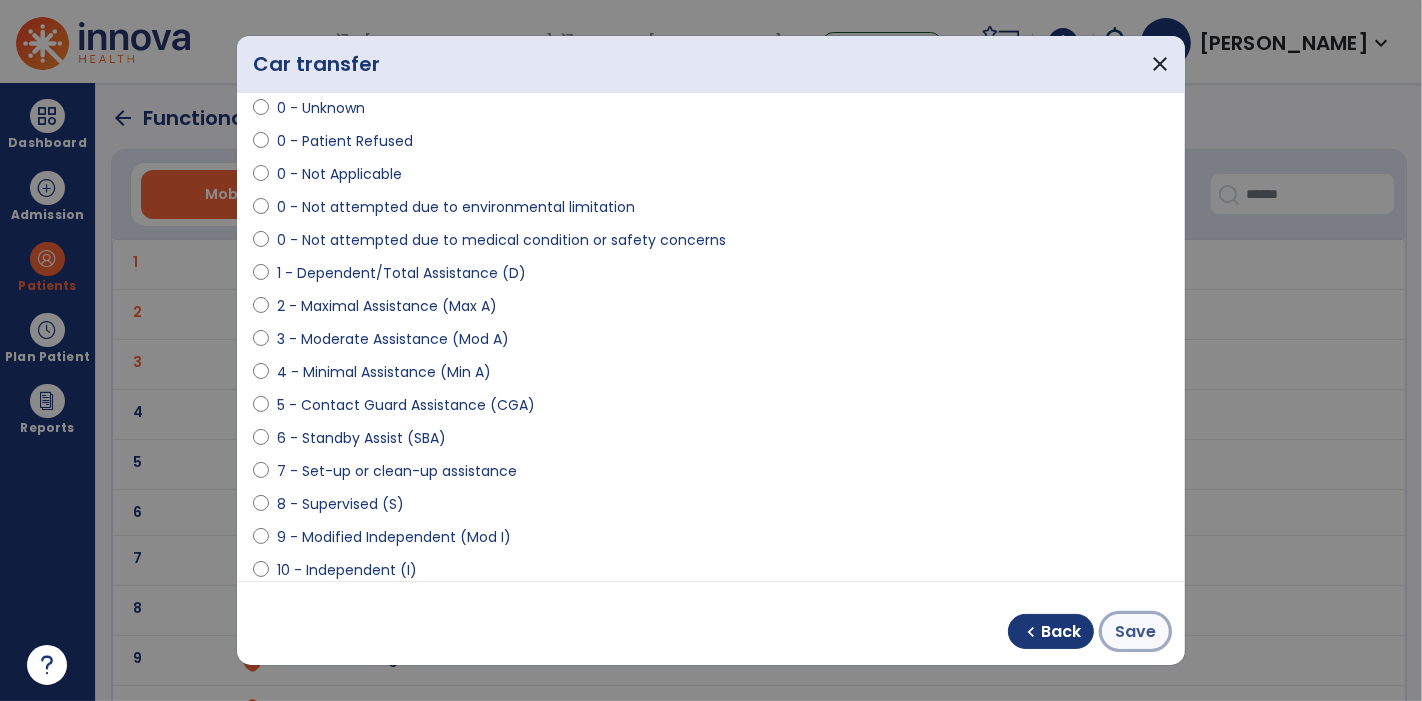click on "Save" at bounding box center (1135, 632) 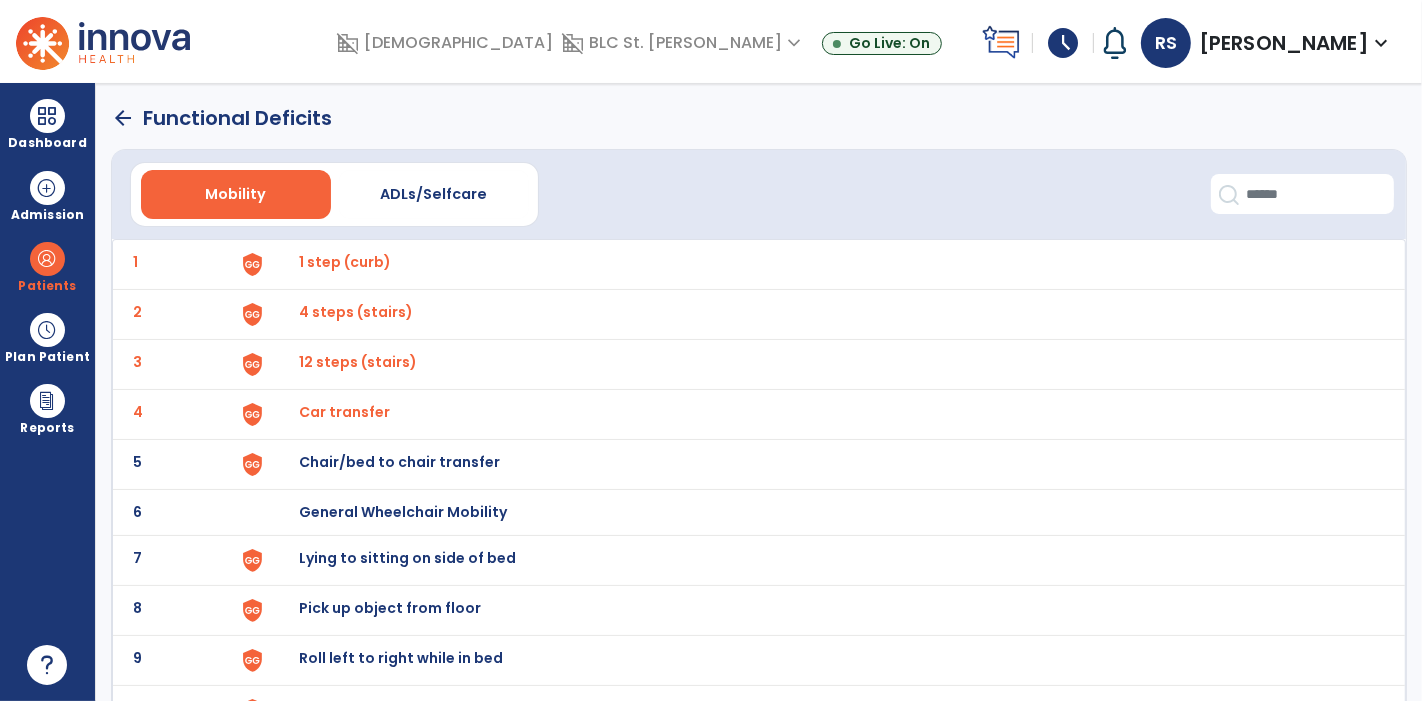 click on "Chair/bed to chair transfer" at bounding box center [345, 262] 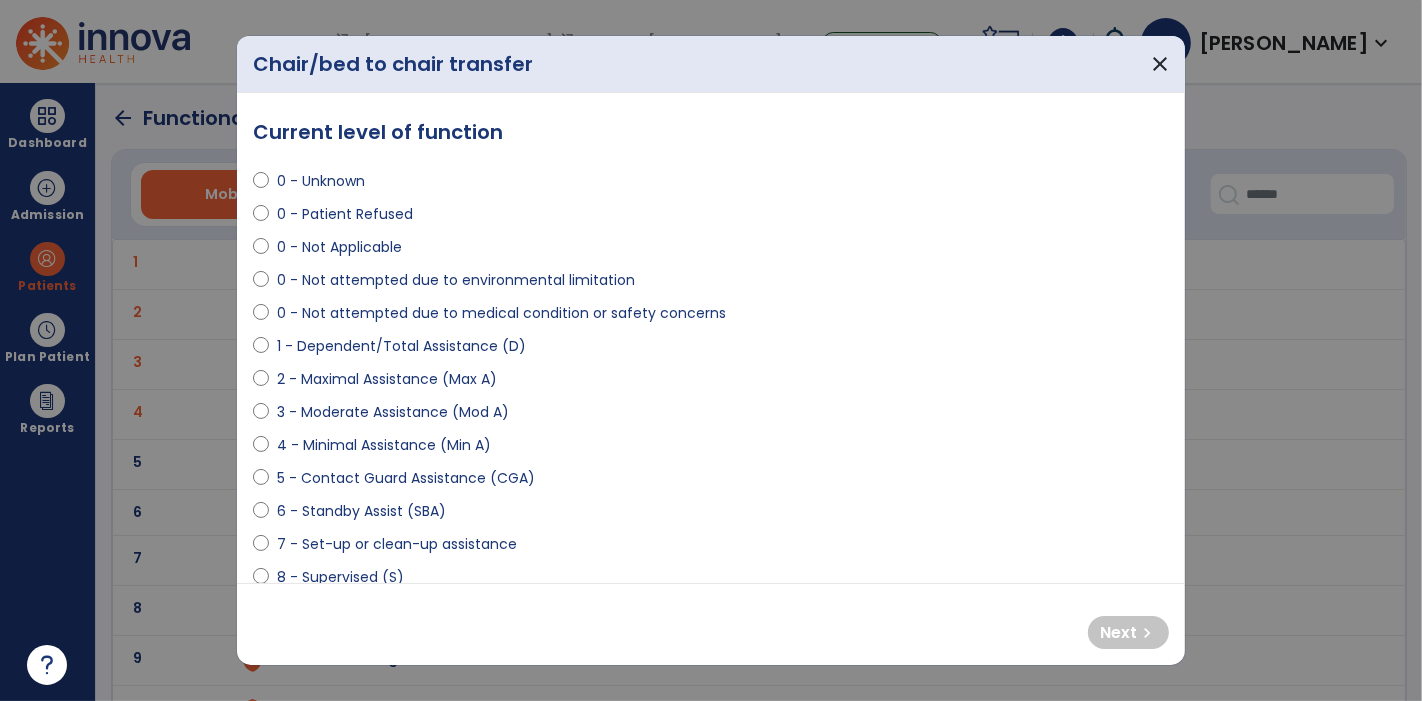 click on "0 - Unknown 0 - Patient Refused 0 - Not Applicable 0 - Not attempted due to environmental limitation 0 - Not attempted due to medical condition or safety concerns 1 - Dependent/Total Assistance (D) 2 - Maximal Assistance (Max A) 3 - Moderate Assistance (Mod A) 4 - Minimal Assistance (Min A) 5 - Contact Guard Assistance (CGA) 6 - Standby Assist (SBA) 7 - Set-up or clean-up assistance 8 - Supervised (S) 9 - Modified Independent (Mod I) 10 - Independent (I)" at bounding box center (711, 404) 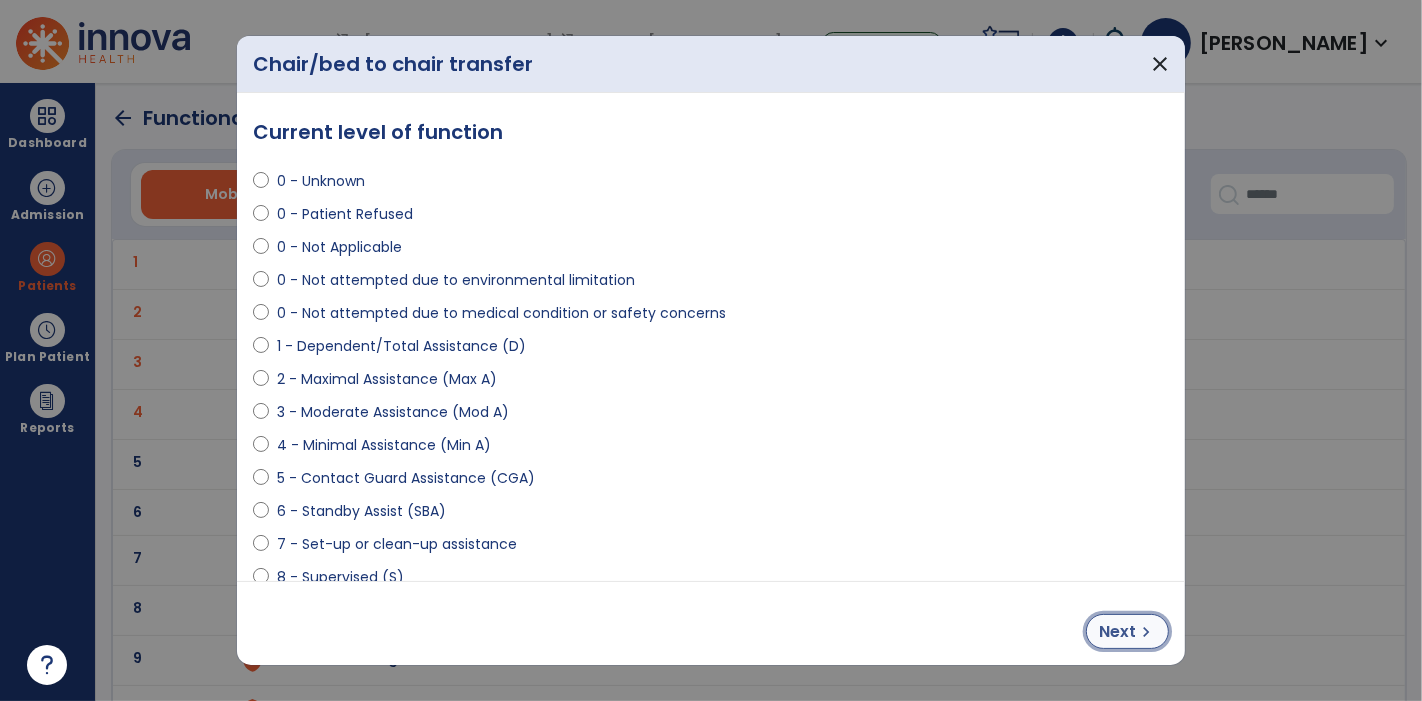 click on "chevron_right" at bounding box center [1146, 632] 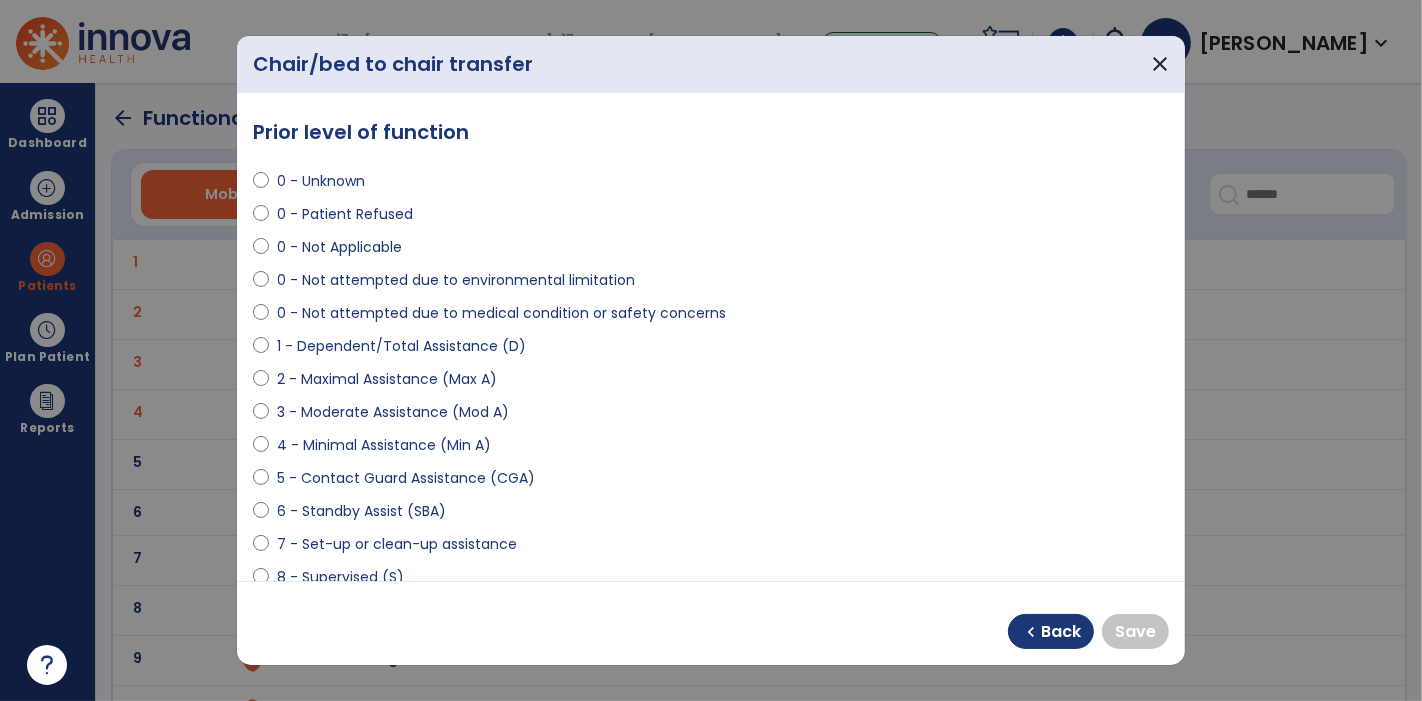 scroll, scrollTop: 146, scrollLeft: 0, axis: vertical 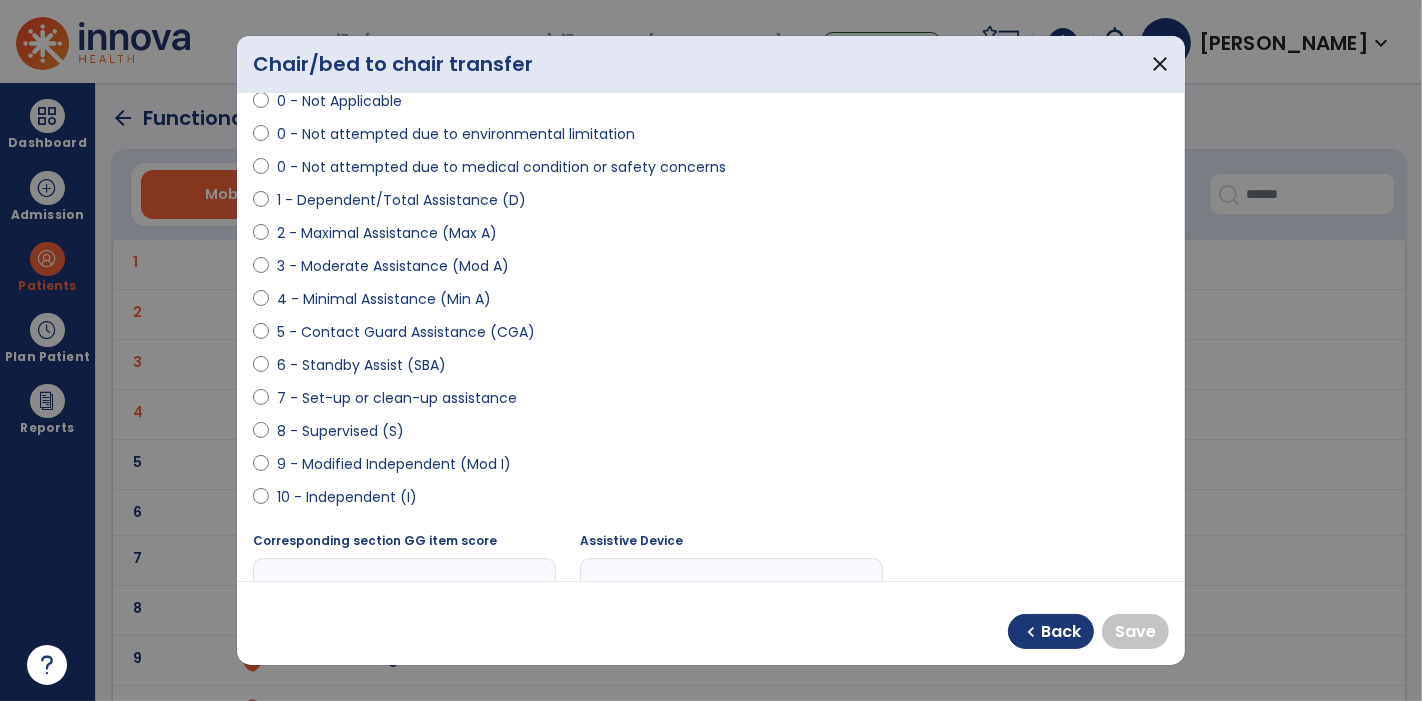 click on "9 - Modified Independent (Mod I)" at bounding box center (394, 464) 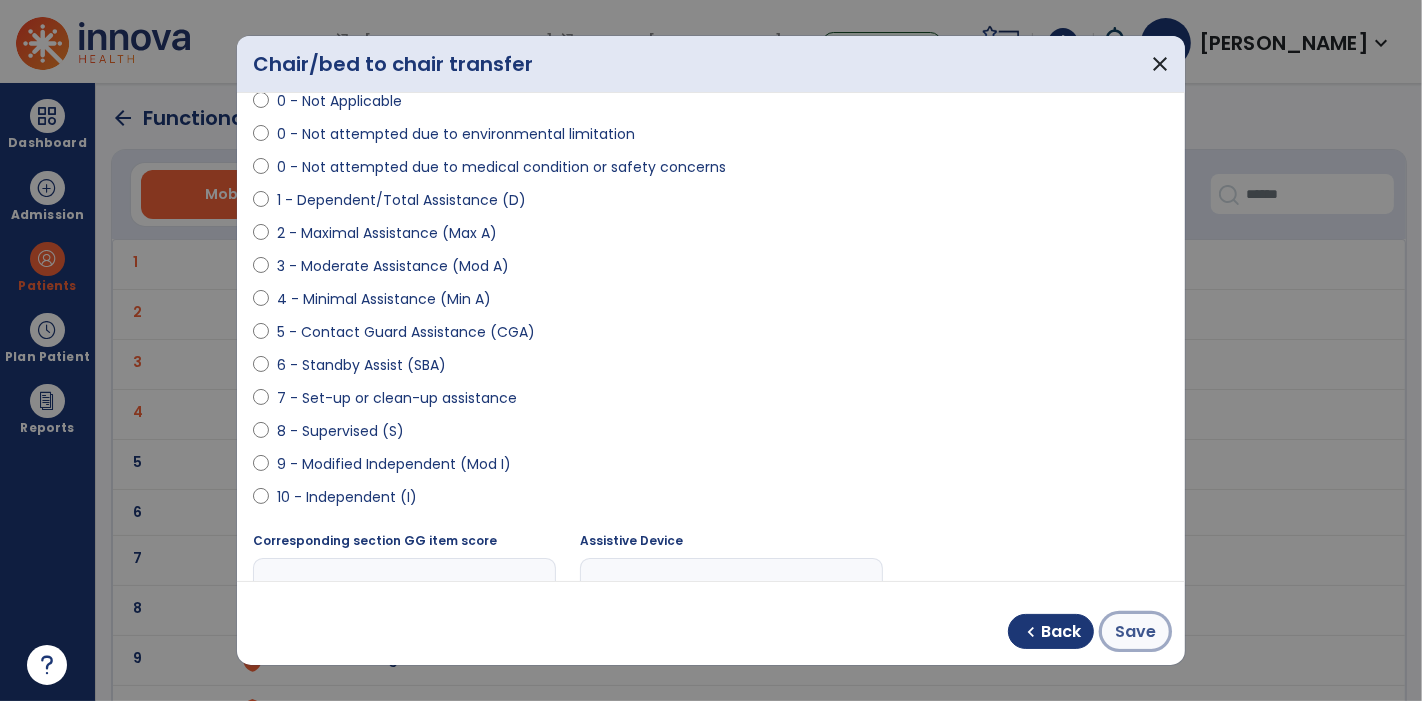 click on "Save" at bounding box center [1135, 631] 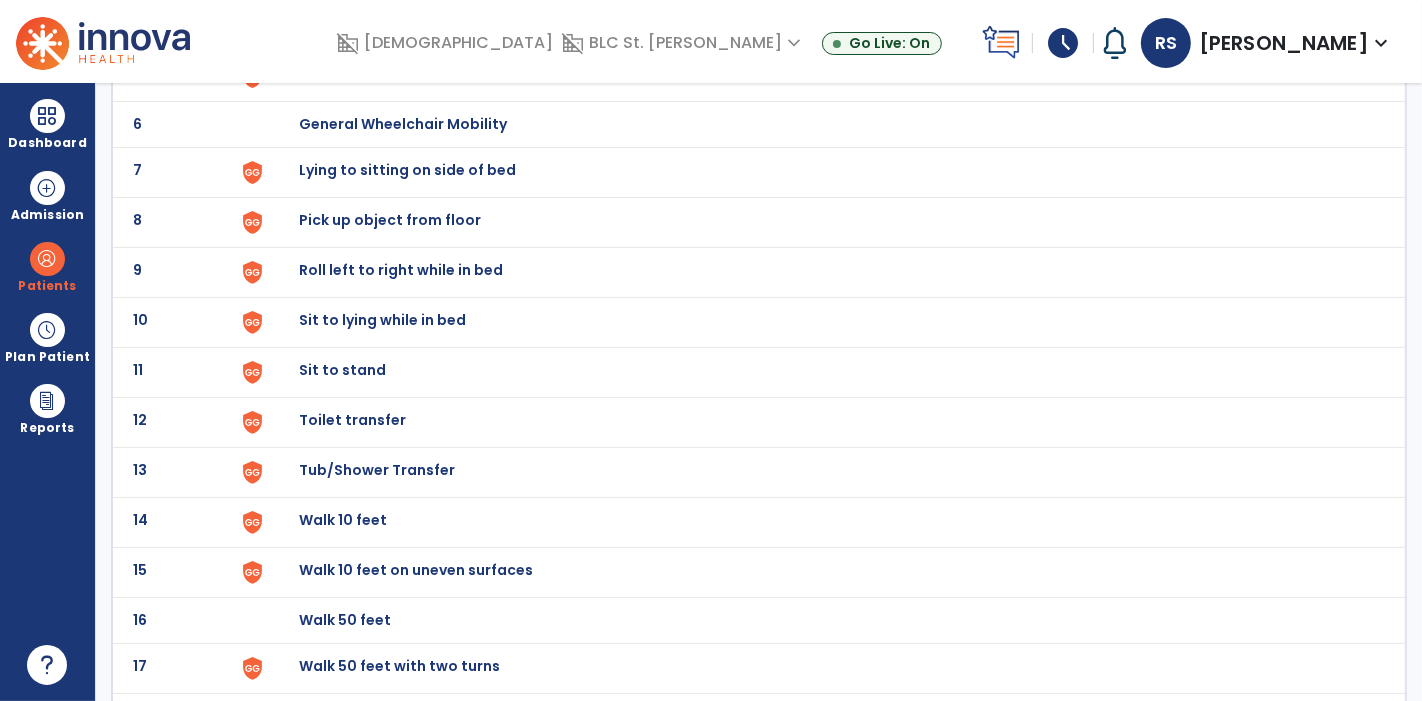 scroll, scrollTop: 390, scrollLeft: 0, axis: vertical 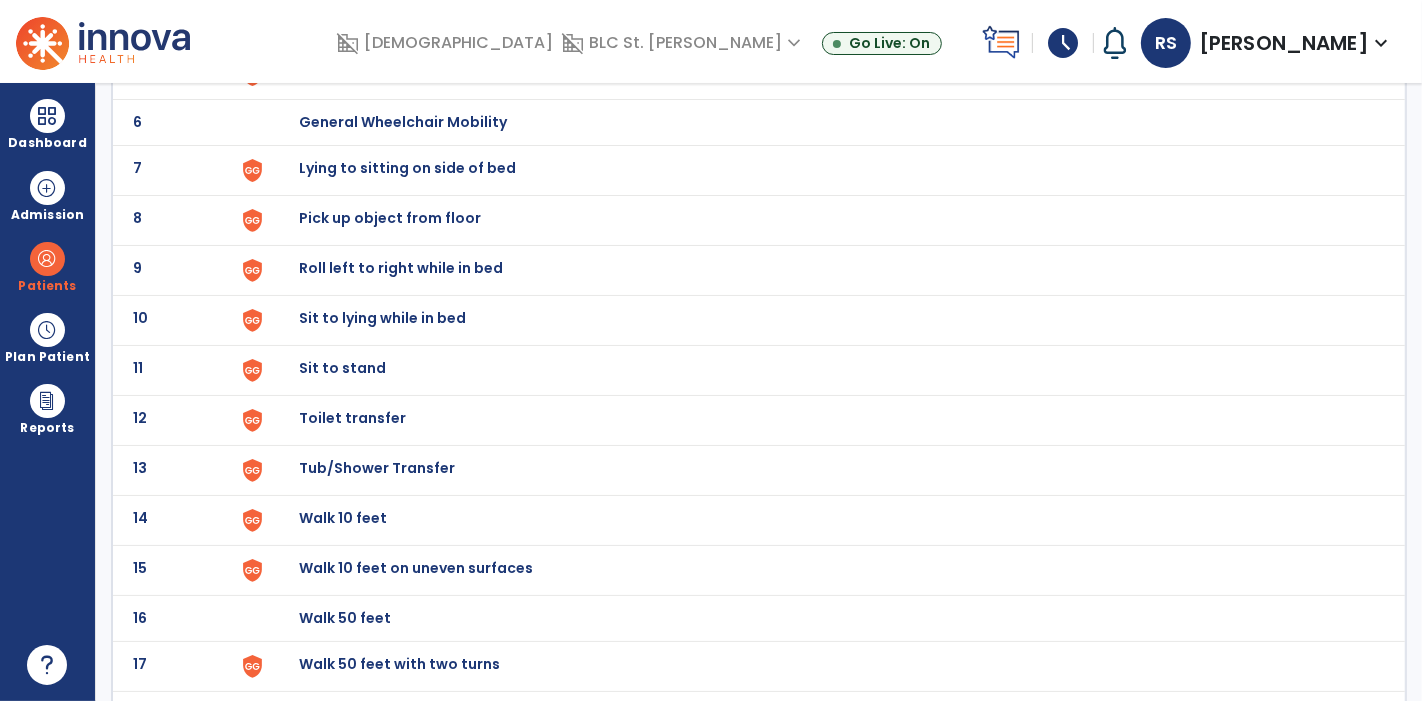 click on "Lying to sitting on side of bed" at bounding box center (345, -128) 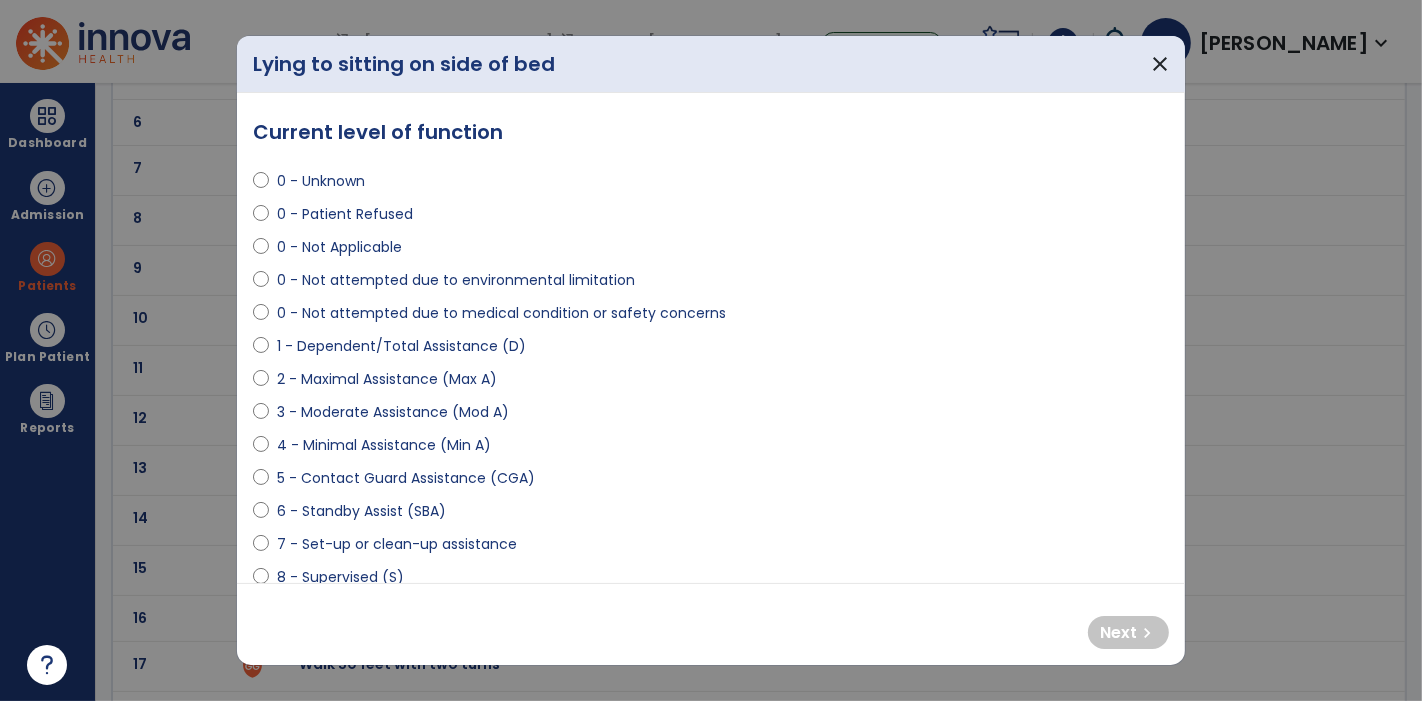 click on "5 - Contact Guard Assistance (CGA)" at bounding box center (406, 478) 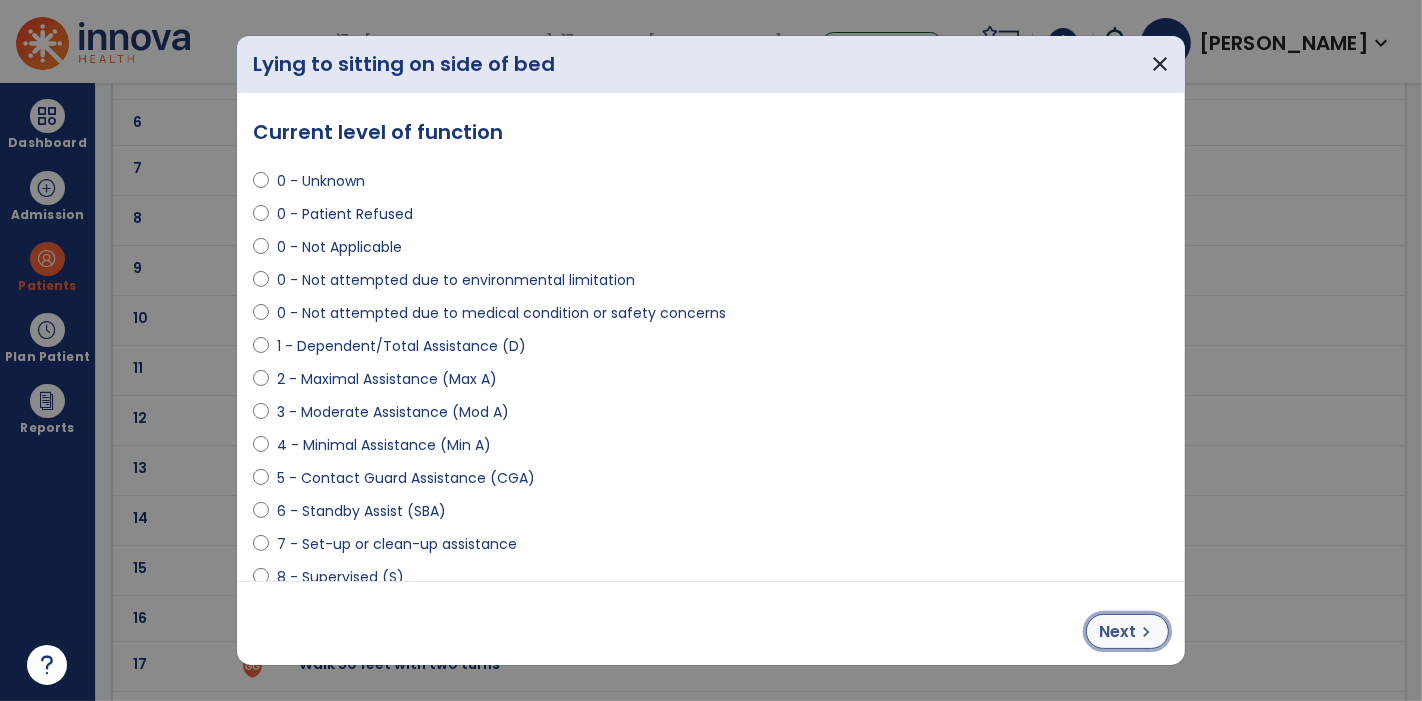 click on "Next" at bounding box center [1117, 632] 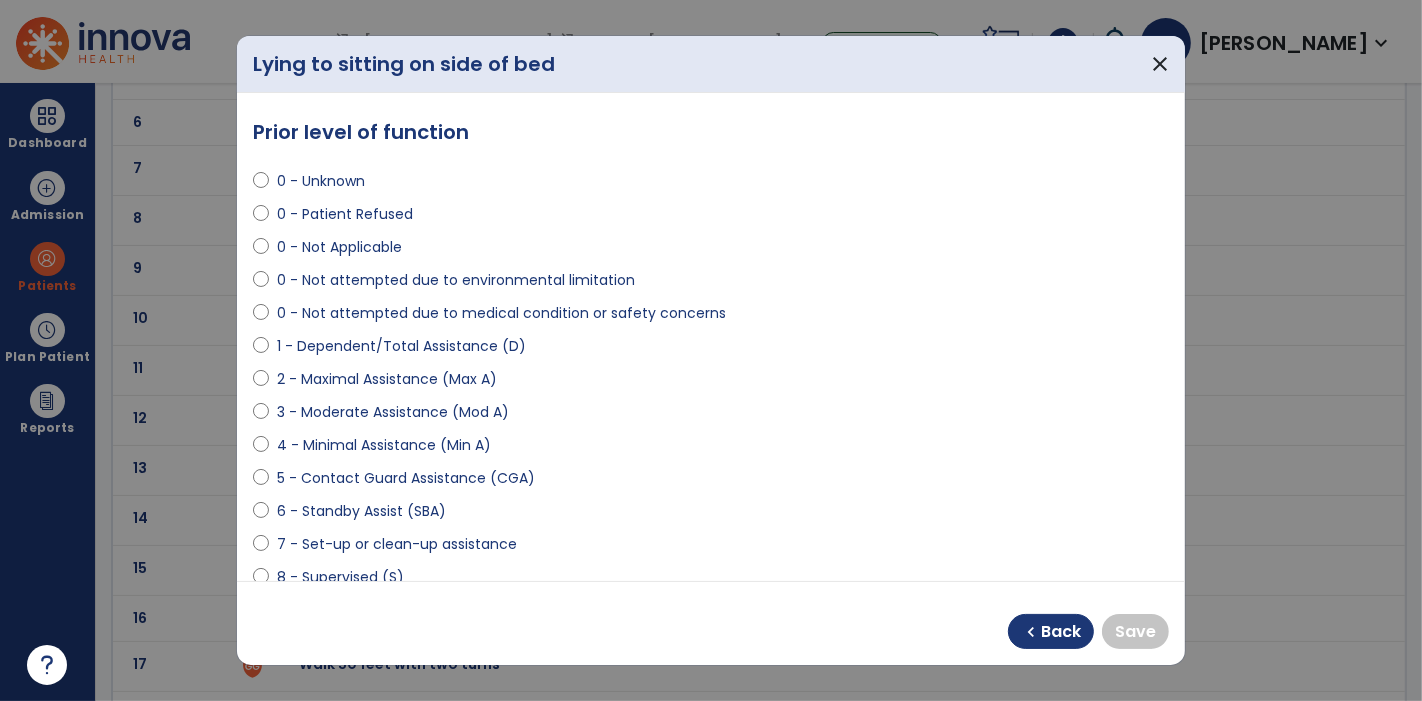 scroll, scrollTop: 171, scrollLeft: 0, axis: vertical 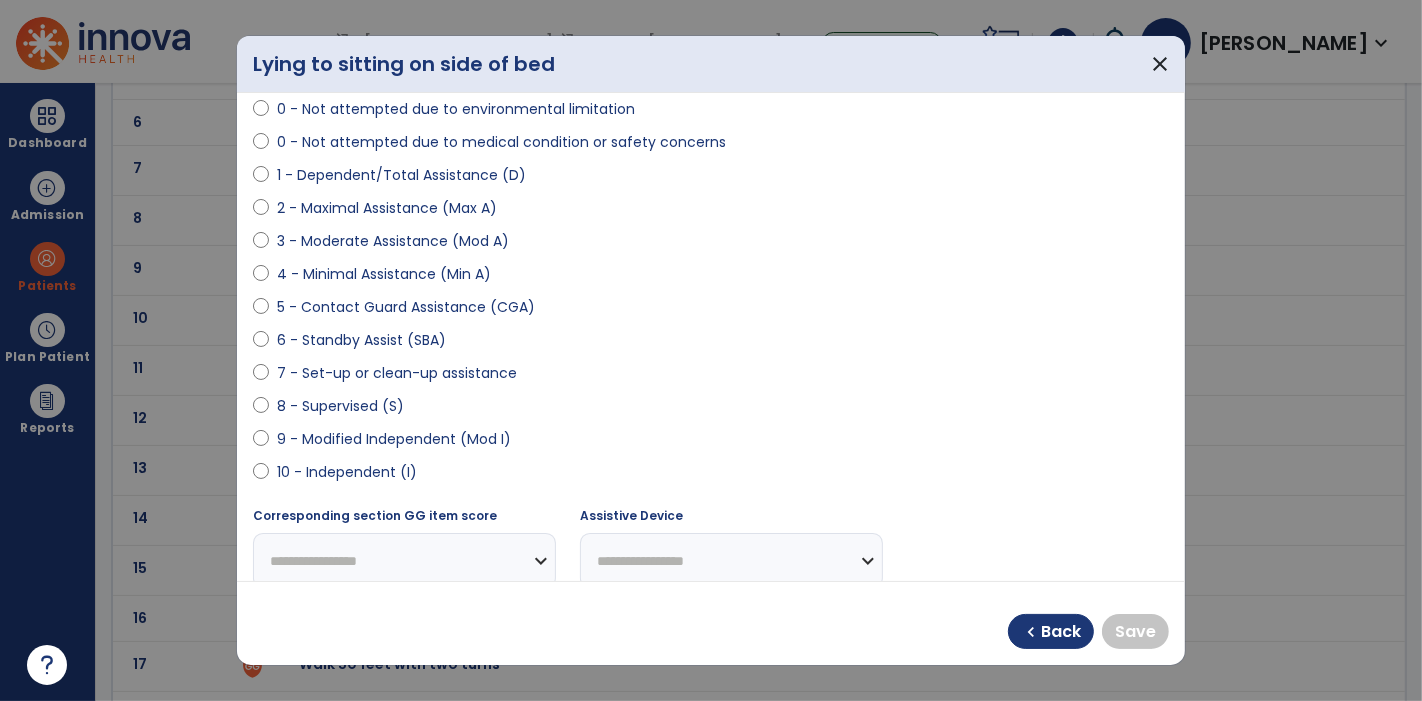 click on "9 - Modified Independent (Mod I)" at bounding box center [394, 439] 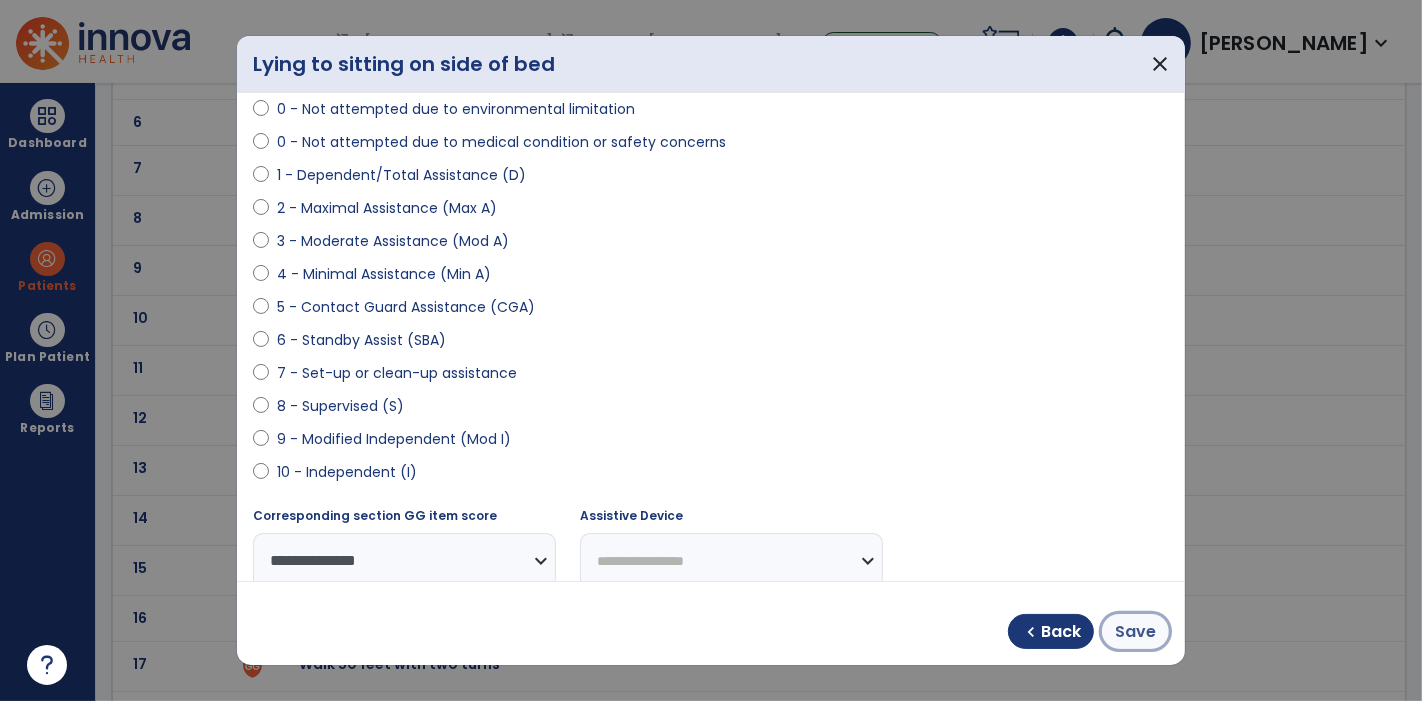 click on "Save" at bounding box center (1135, 632) 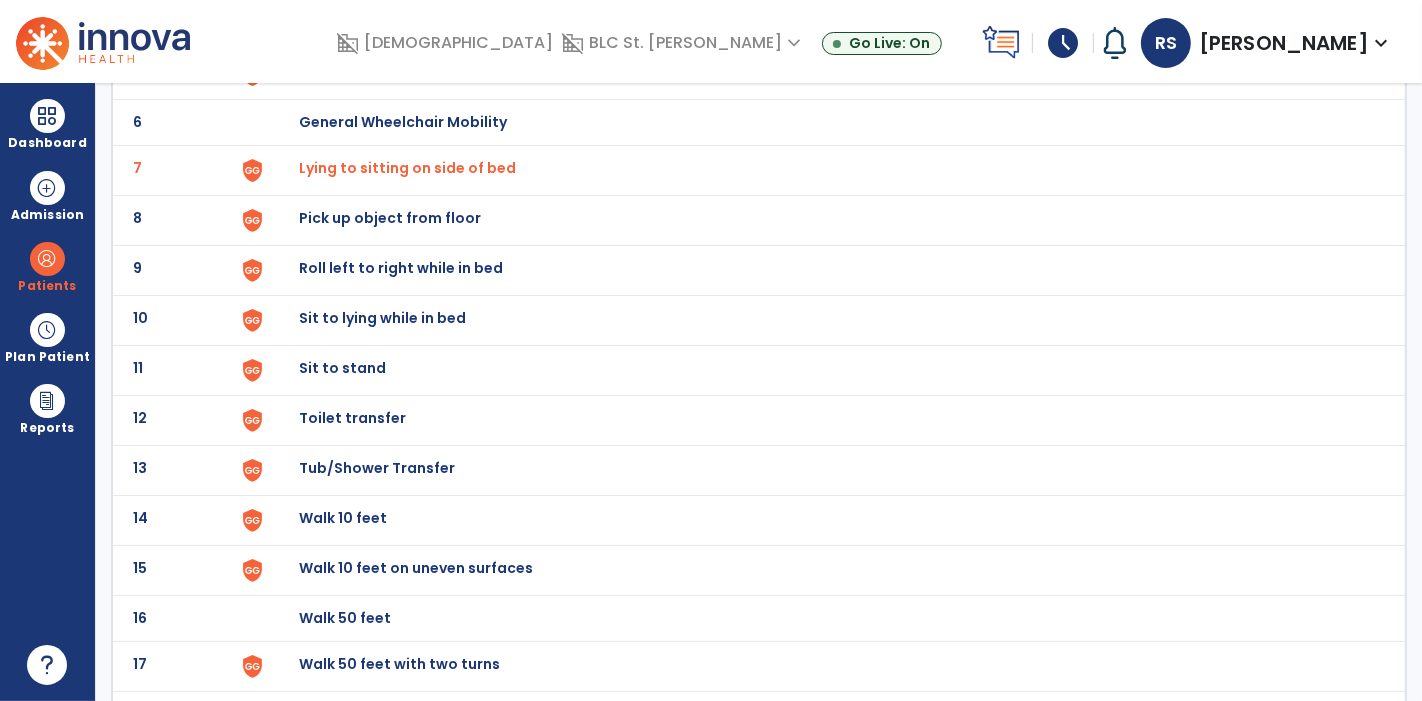 click on "Pick up object from floor" at bounding box center (345, -128) 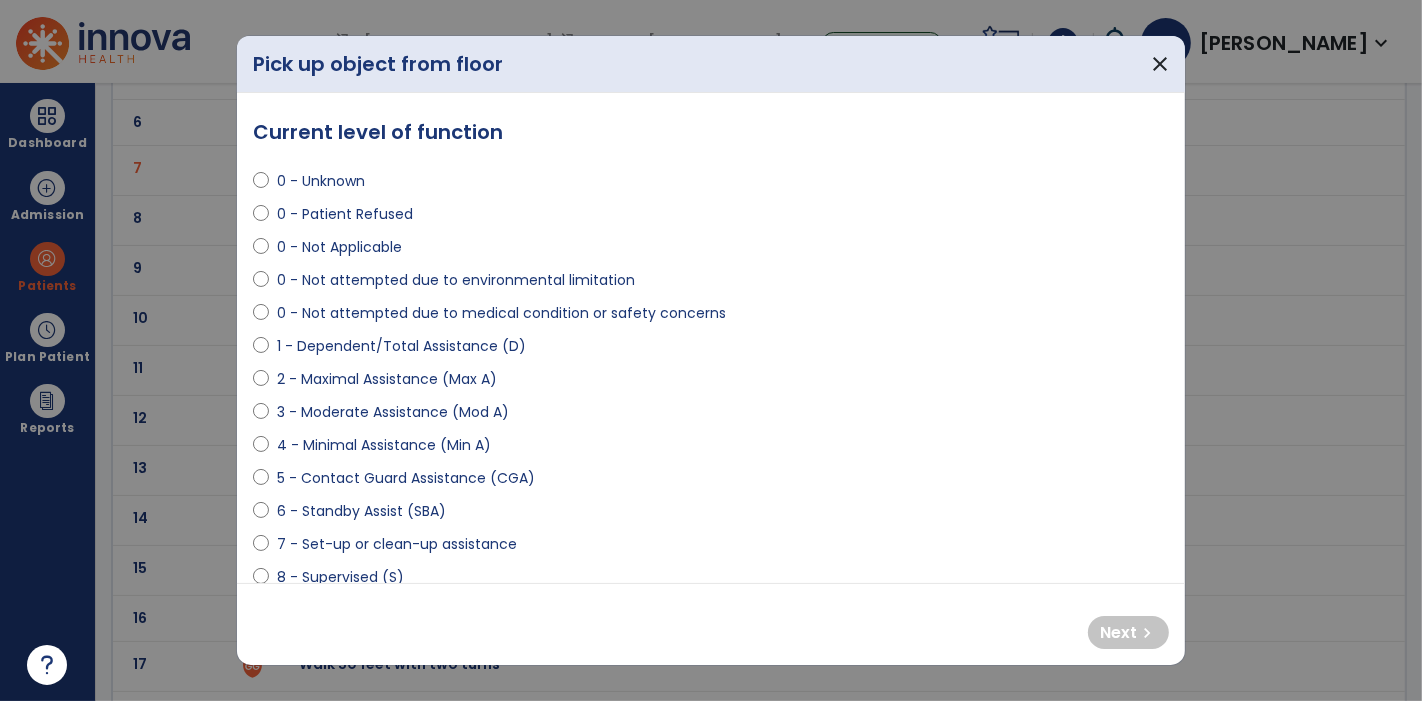 click on "0 - Not attempted due to medical condition or safety concerns" at bounding box center [501, 313] 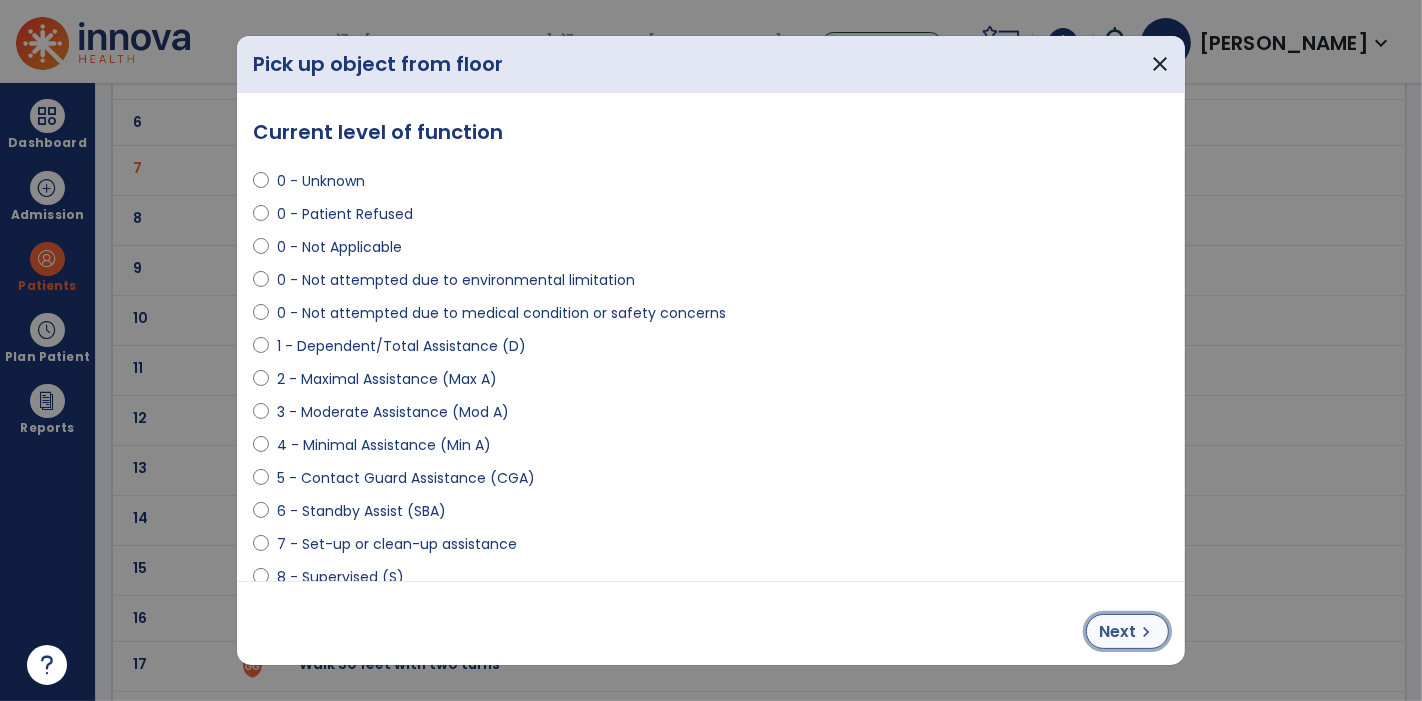 click on "chevron_right" at bounding box center (1146, 632) 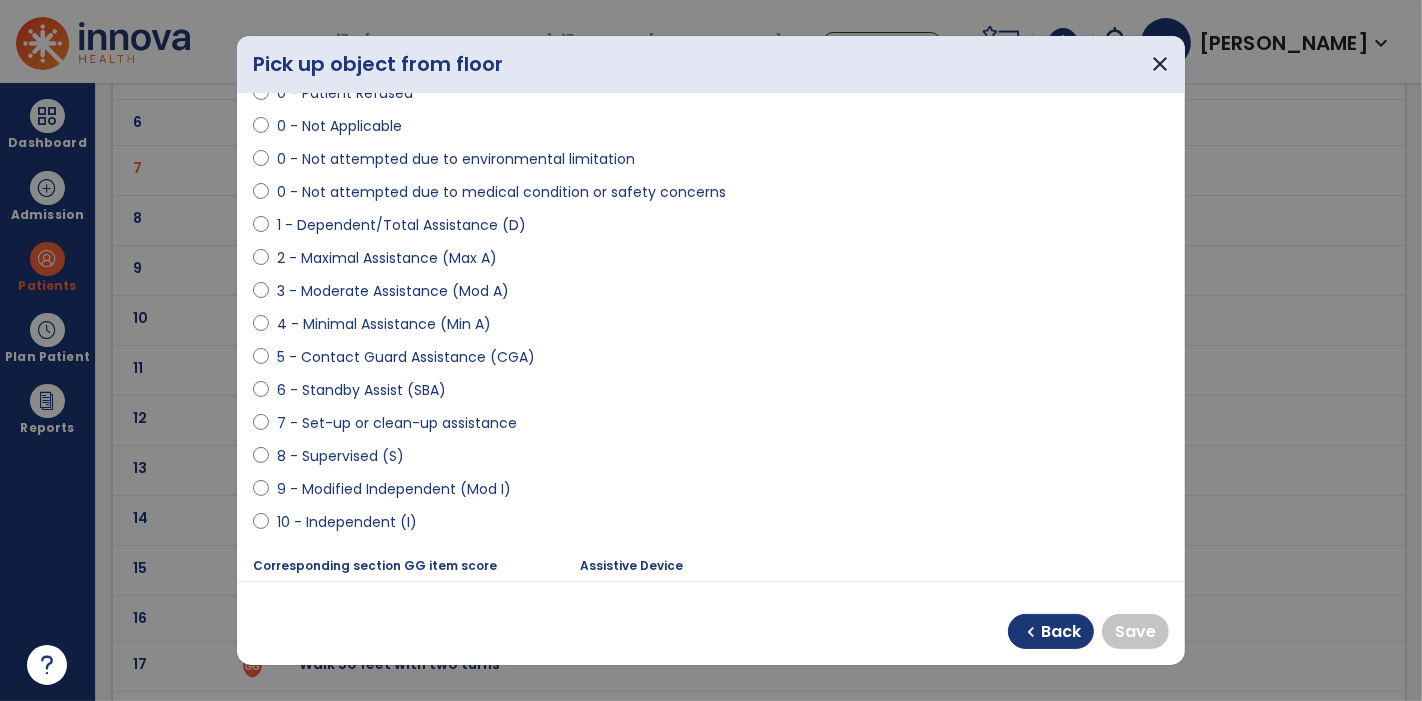 scroll, scrollTop: 120, scrollLeft: 0, axis: vertical 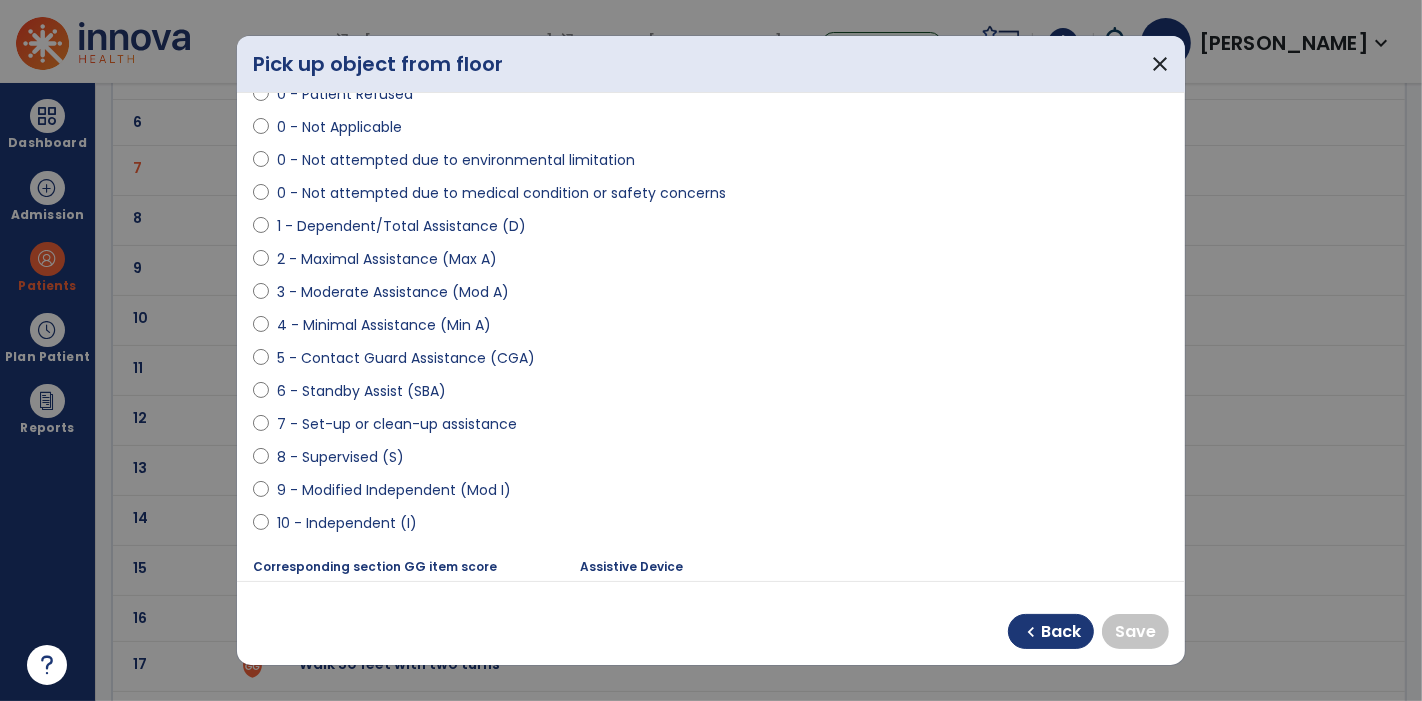 click on "9 - Modified Independent (Mod I)" at bounding box center [394, 490] 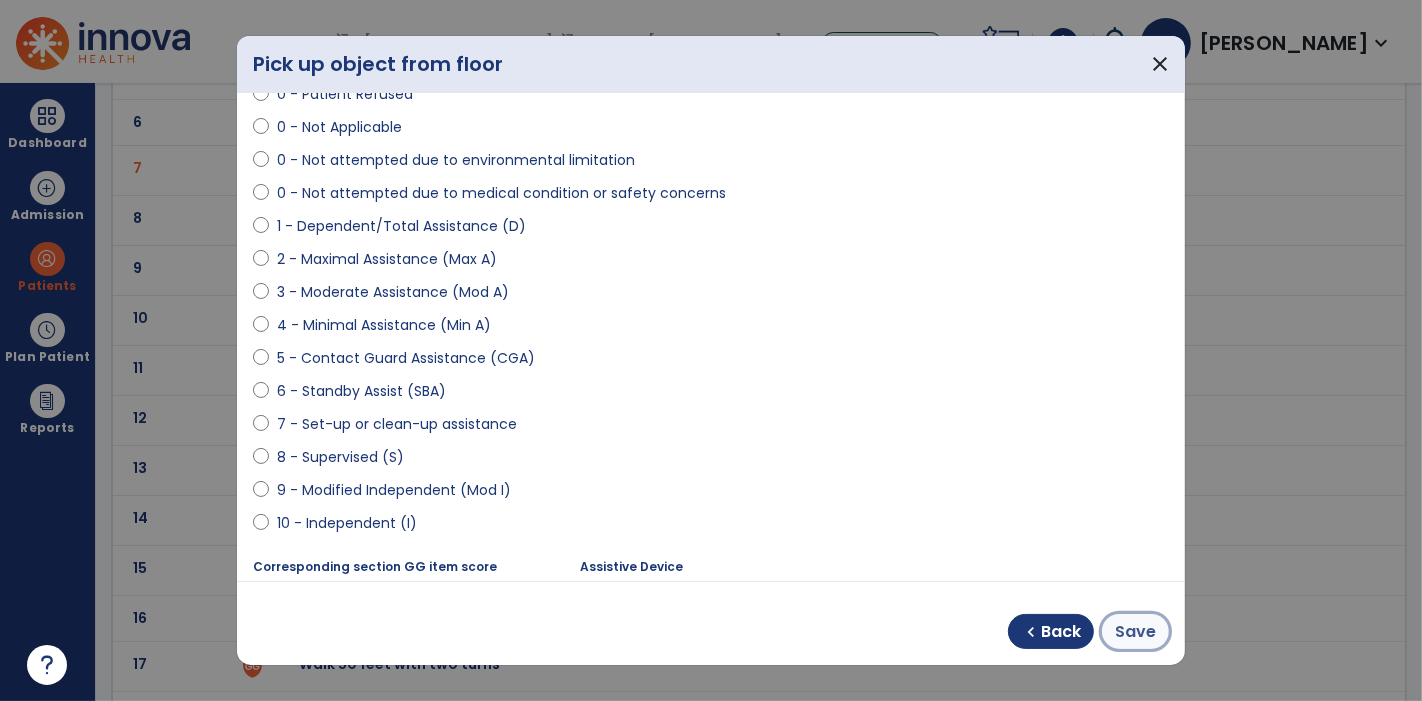 click on "Save" at bounding box center [1135, 631] 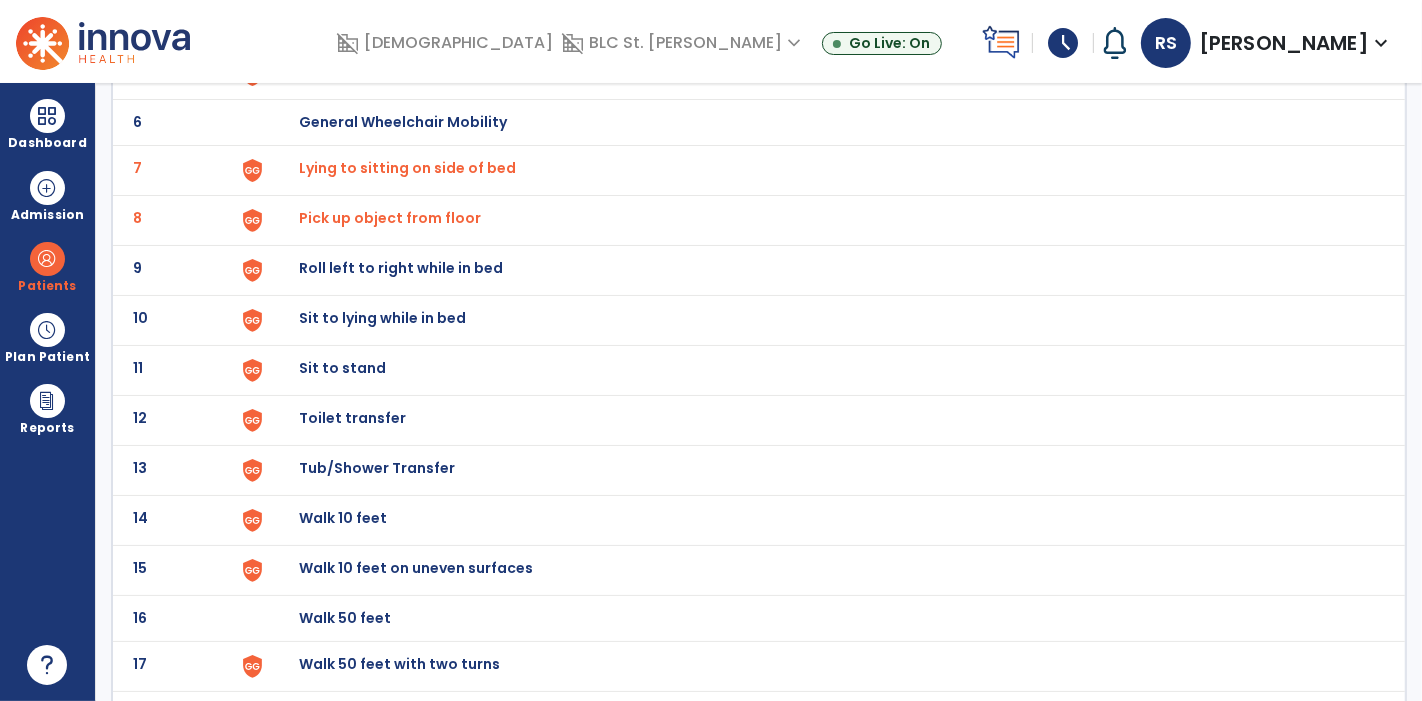 click on "11 Sit to stand" 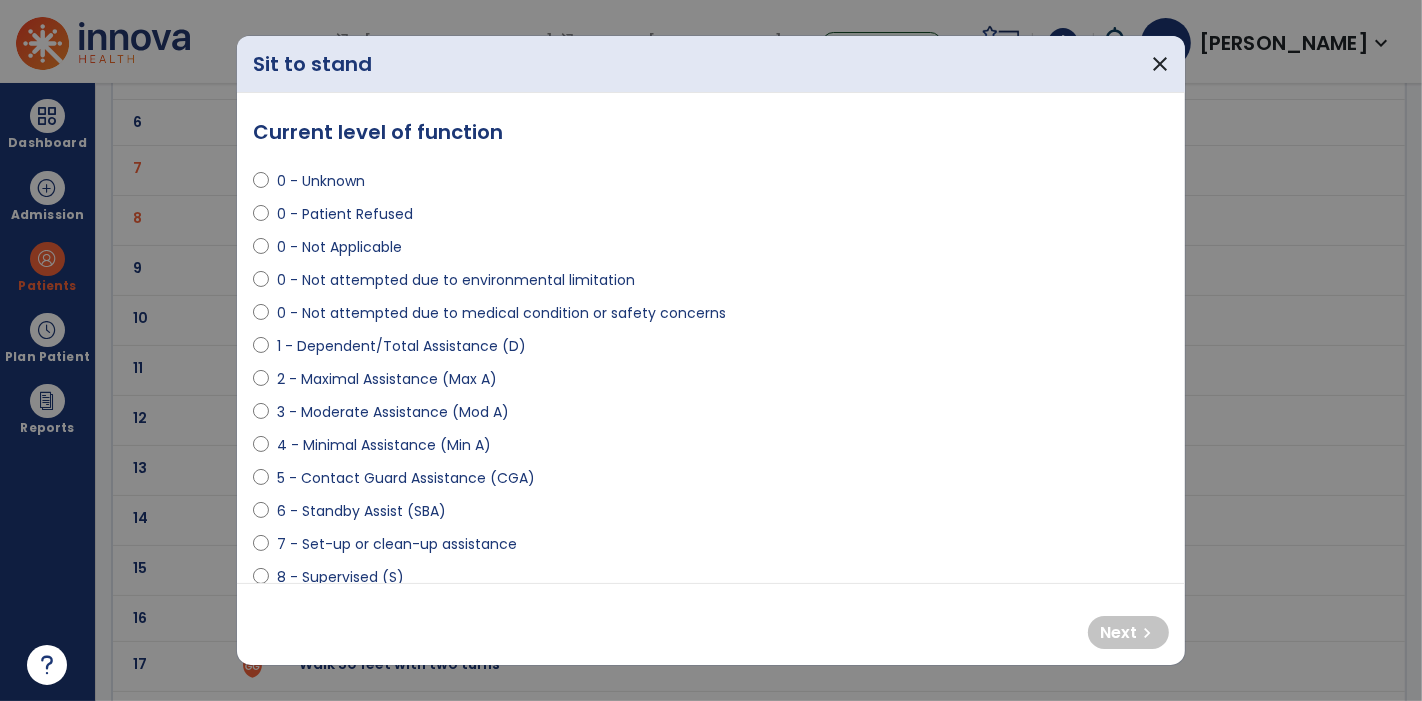 click on "5 - Contact Guard Assistance (CGA)" at bounding box center (406, 478) 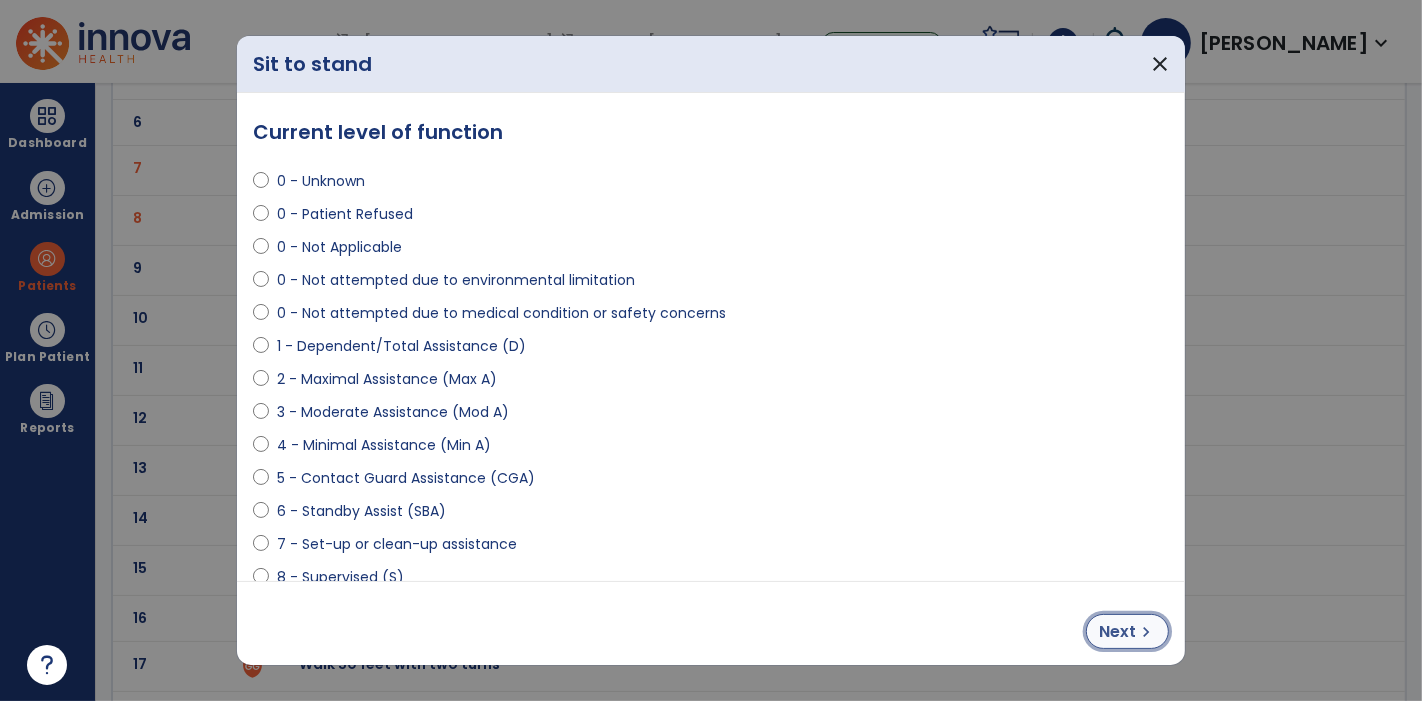 click on "chevron_right" at bounding box center [1146, 632] 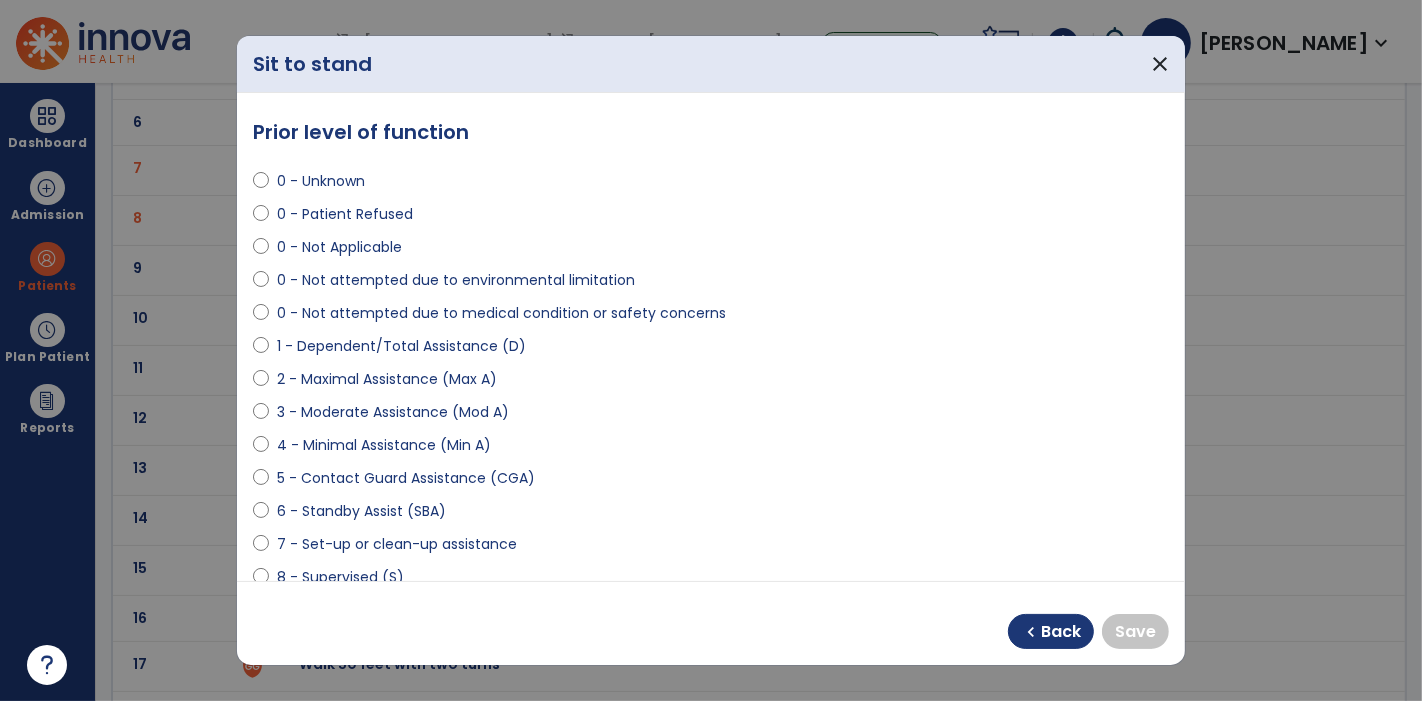 scroll, scrollTop: 168, scrollLeft: 0, axis: vertical 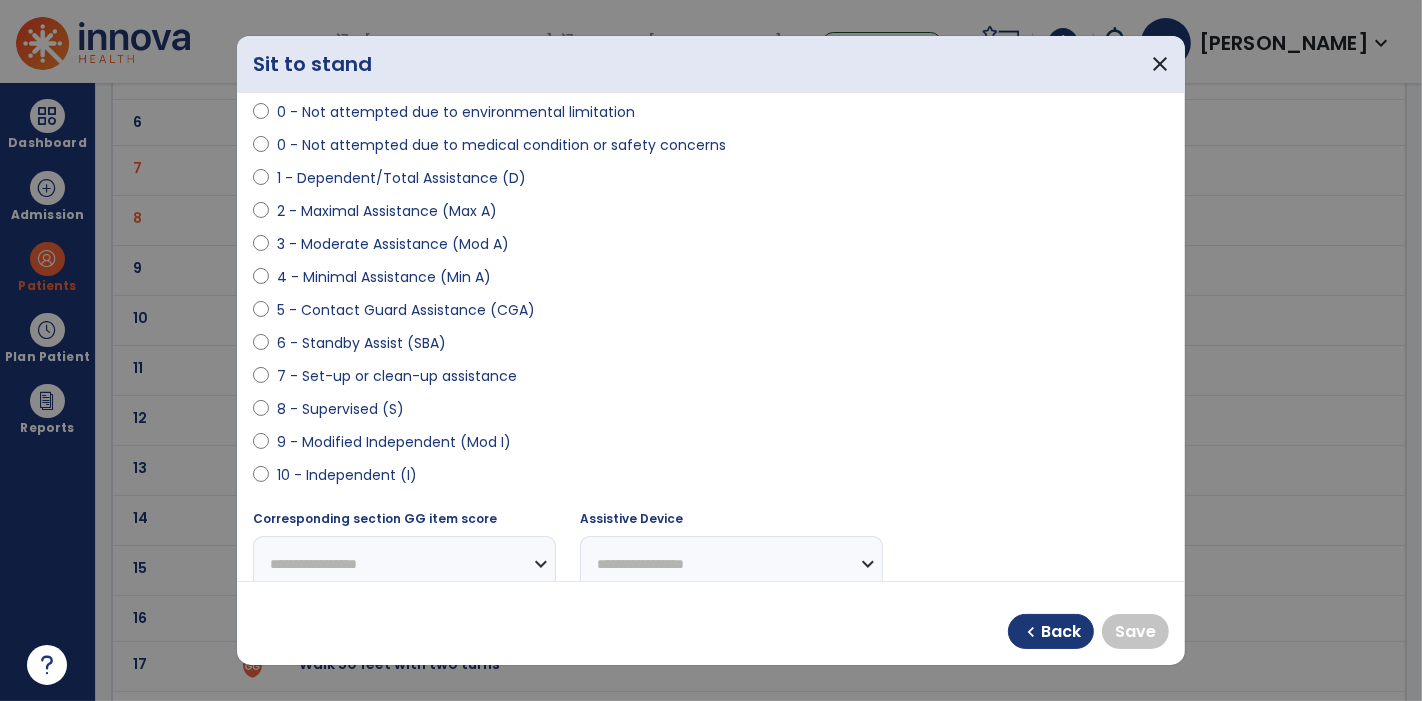 click on "9 - Modified Independent (Mod I)" at bounding box center [394, 442] 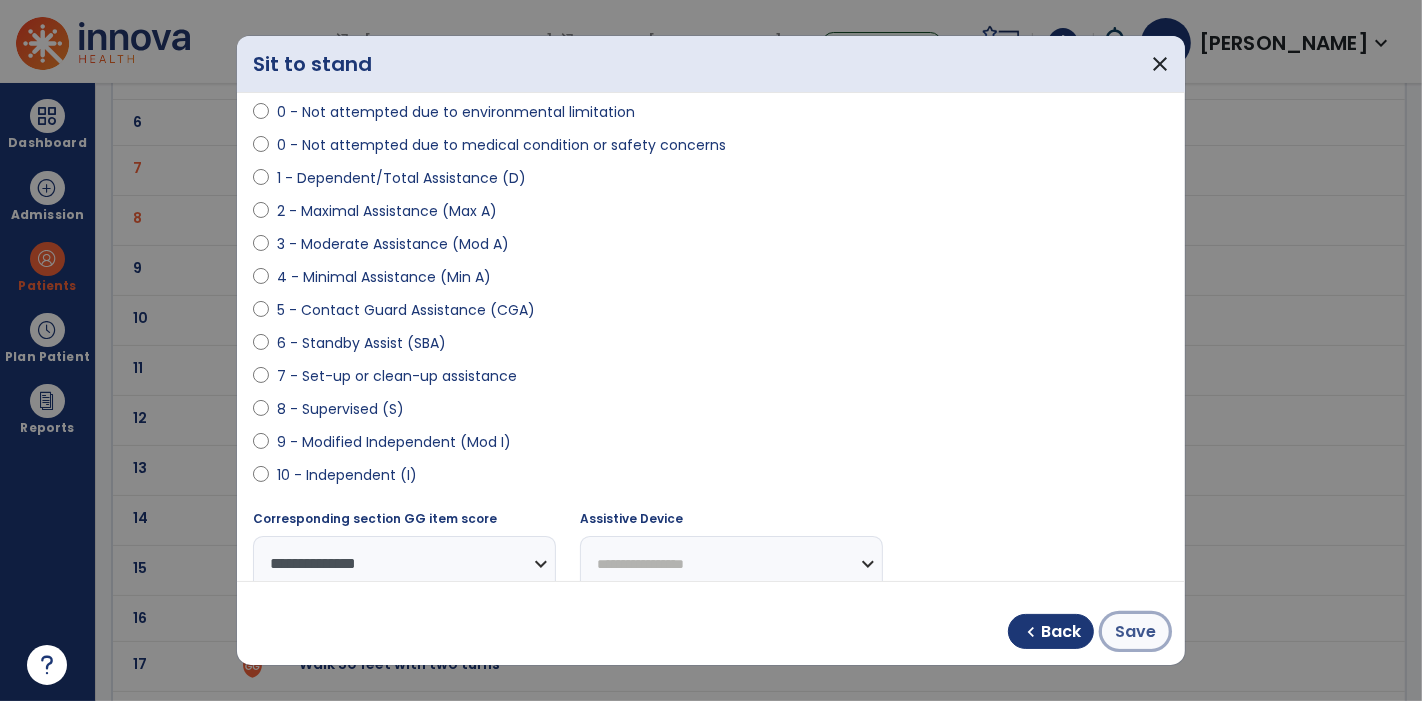 click on "Save" at bounding box center [1135, 632] 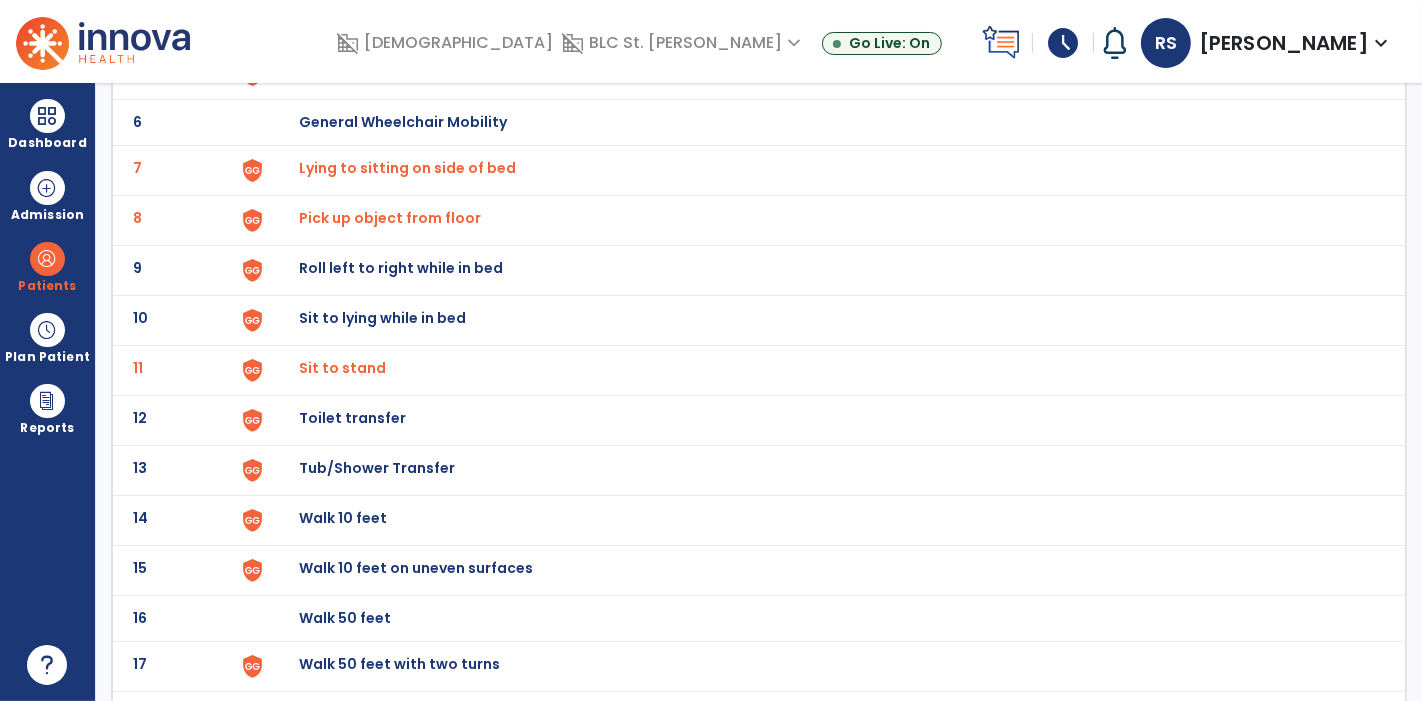 click on "Roll left to right while in bed" at bounding box center [345, -128] 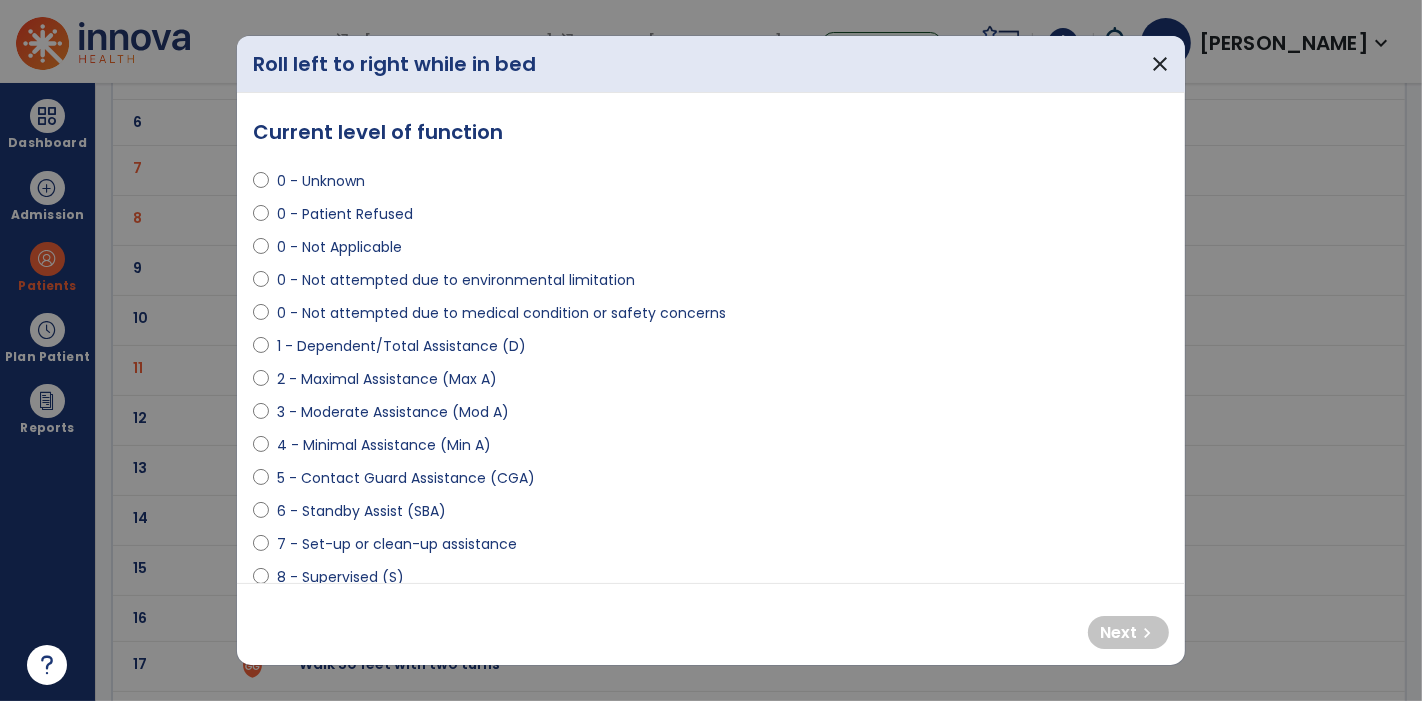 click on "5 - Contact Guard Assistance (CGA)" at bounding box center [406, 478] 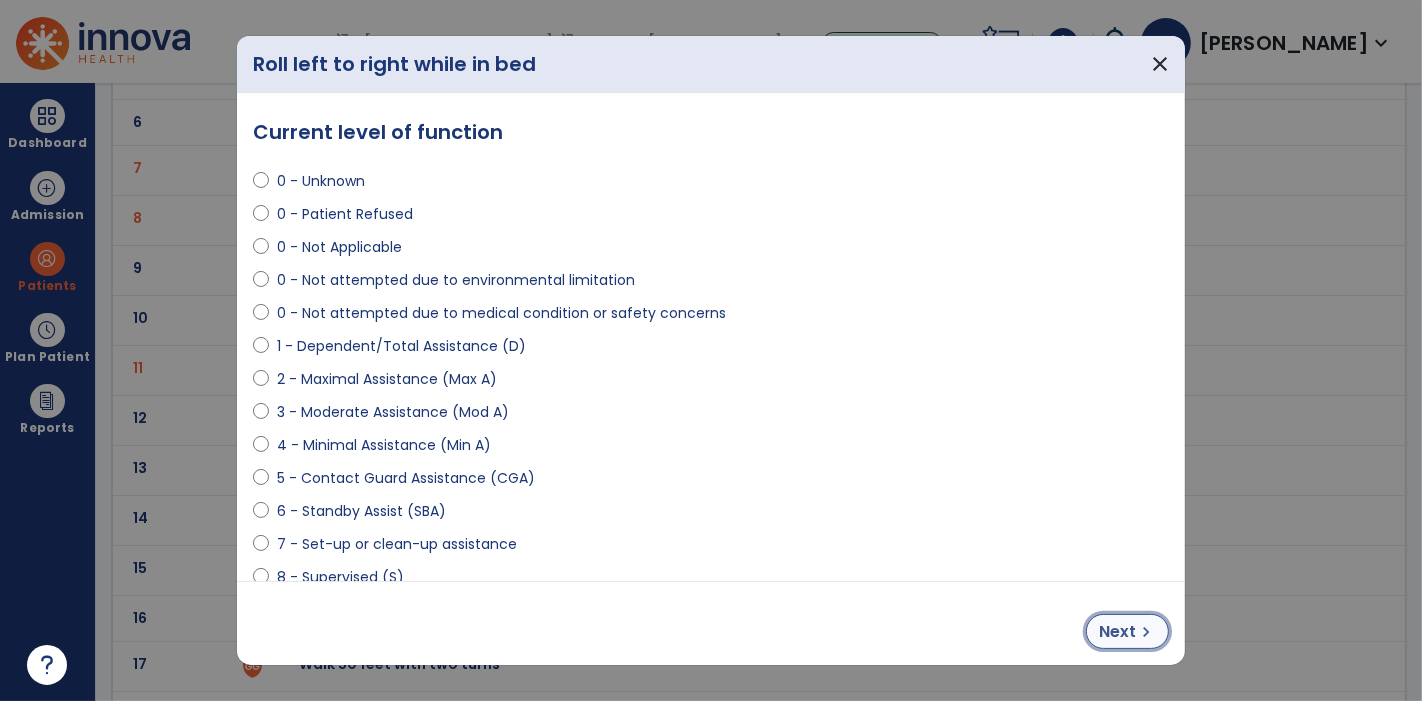 click on "Next" at bounding box center (1117, 632) 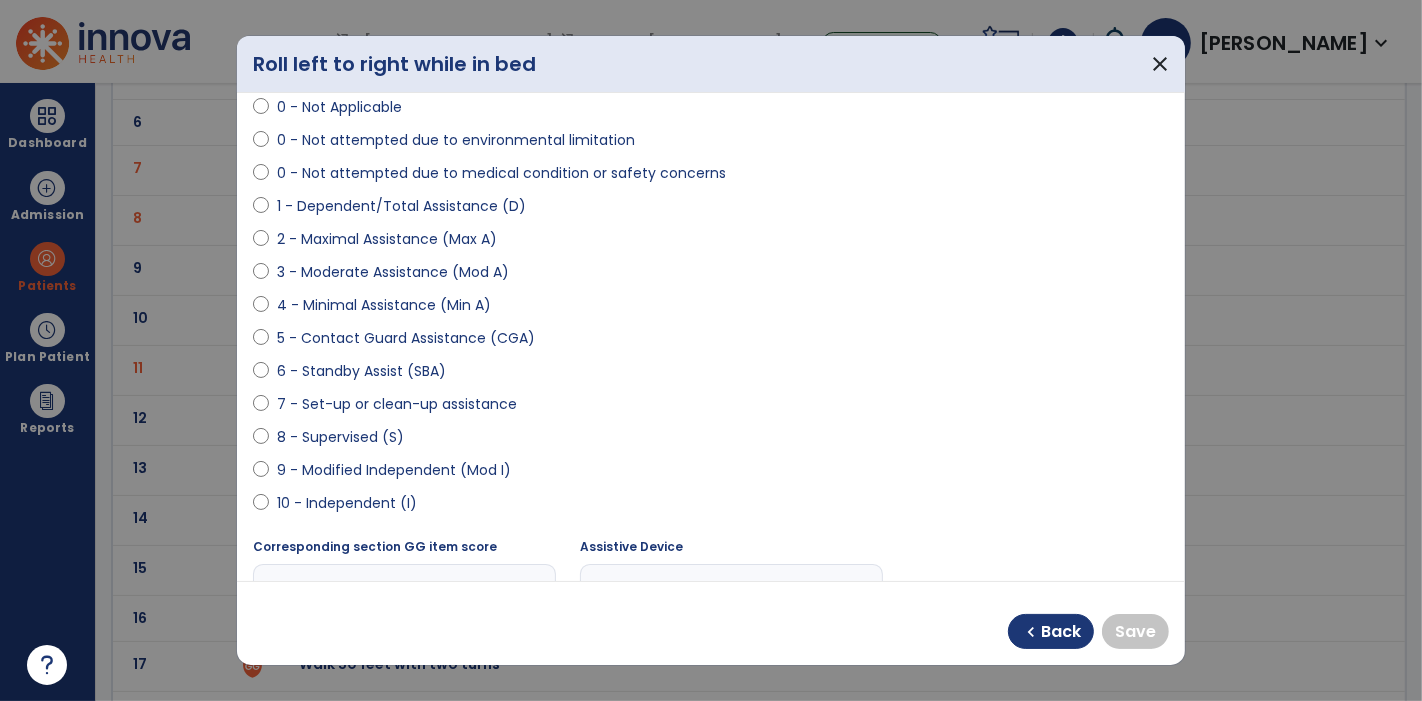 scroll, scrollTop: 140, scrollLeft: 0, axis: vertical 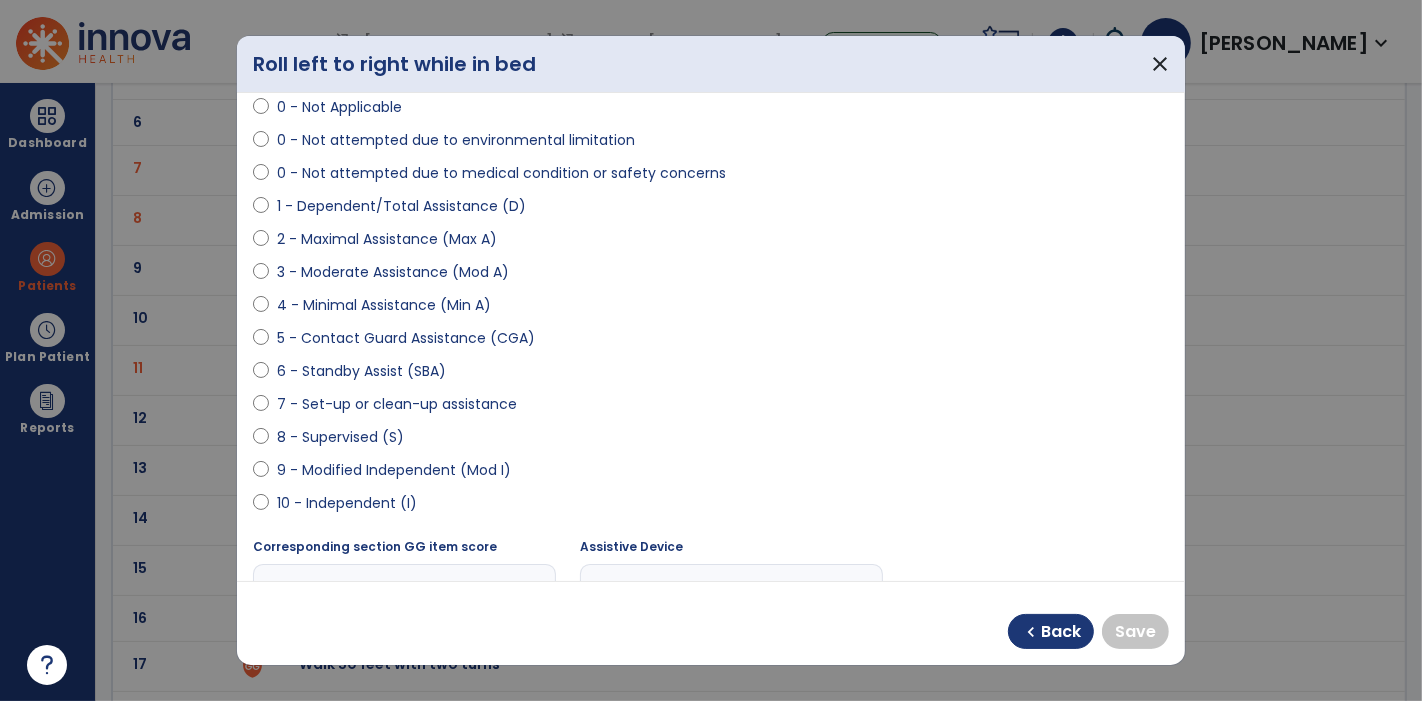 drag, startPoint x: 491, startPoint y: 466, endPoint x: 406, endPoint y: 478, distance: 85.84288 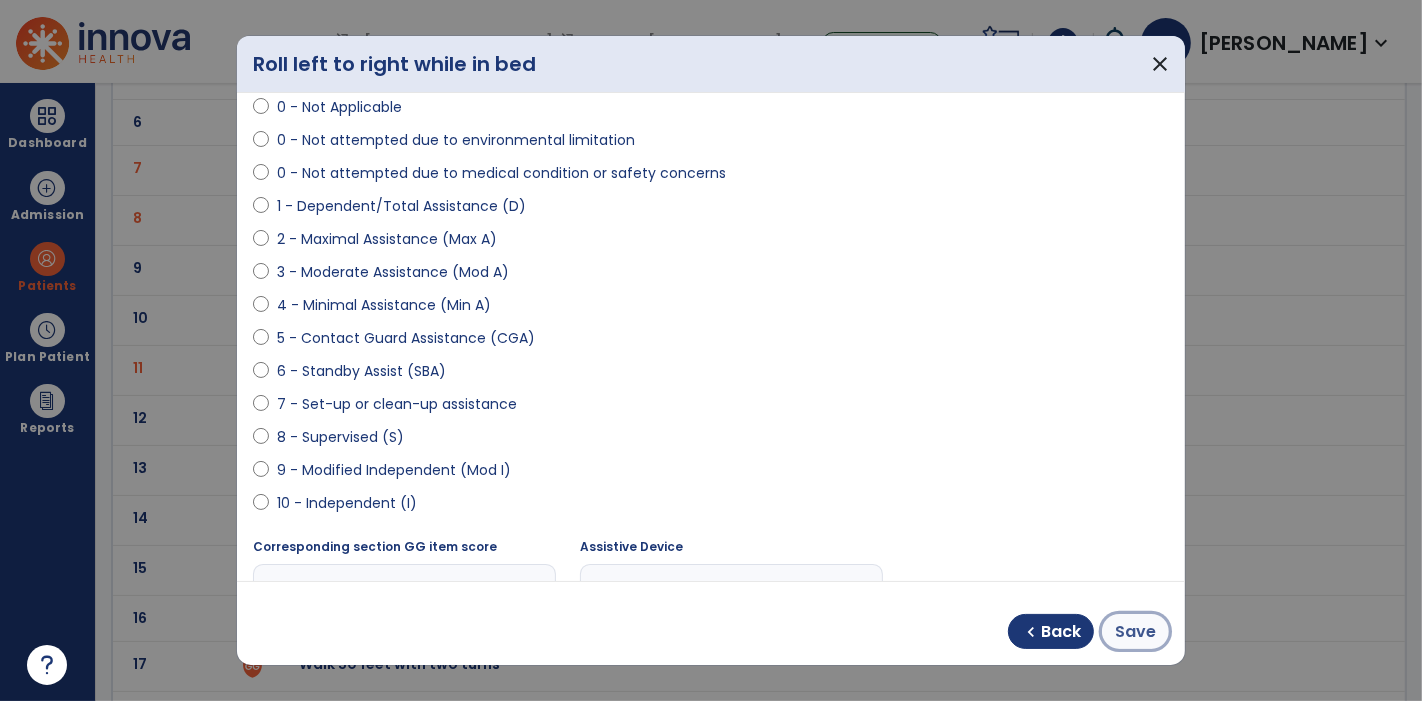click on "Save" at bounding box center (1135, 632) 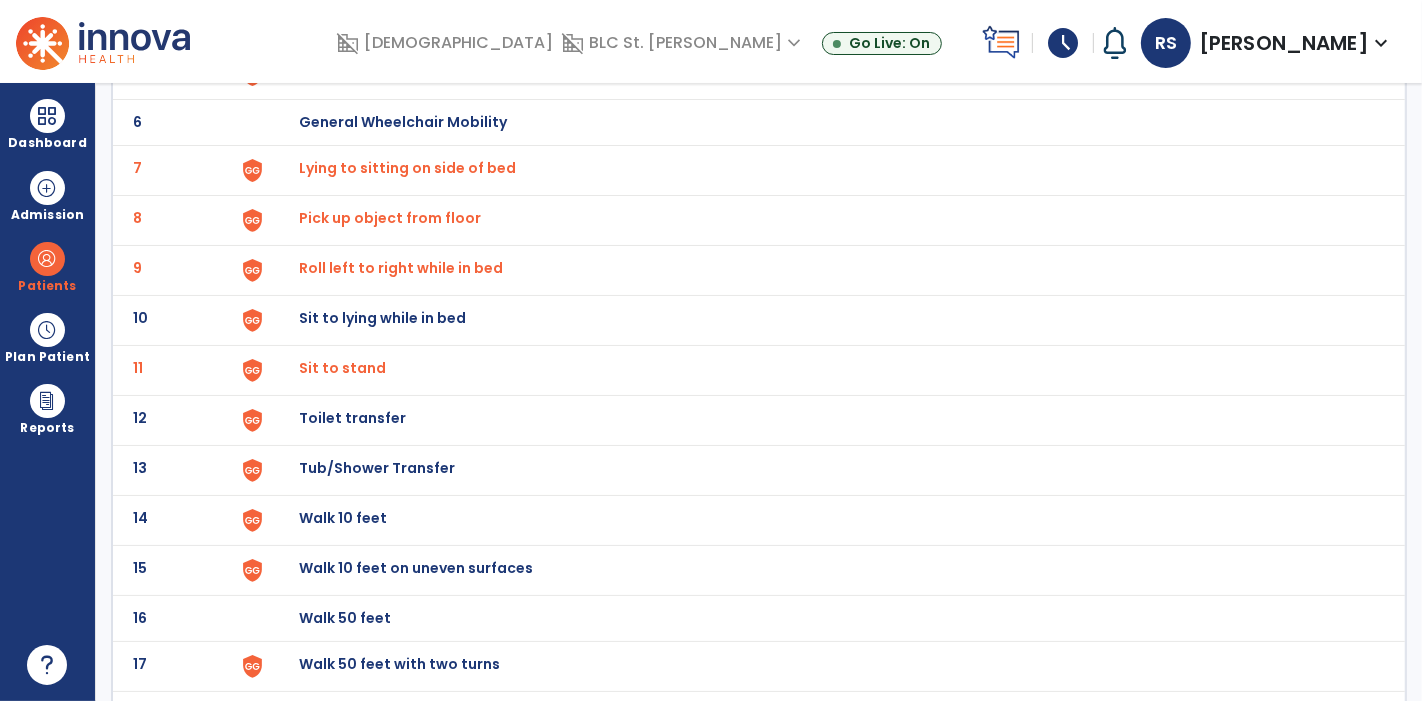 click on "Sit to lying while in bed" at bounding box center (345, -128) 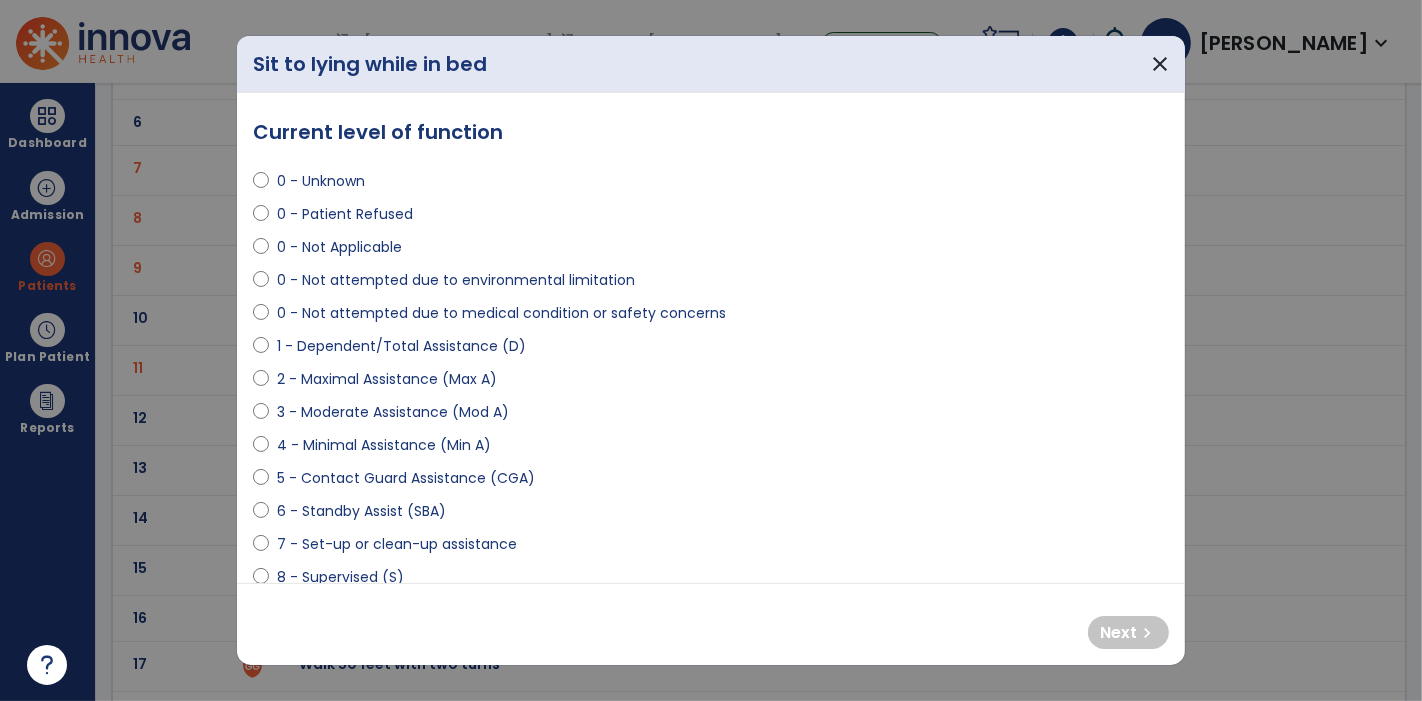 click on "5 - Contact Guard Assistance (CGA)" at bounding box center [406, 478] 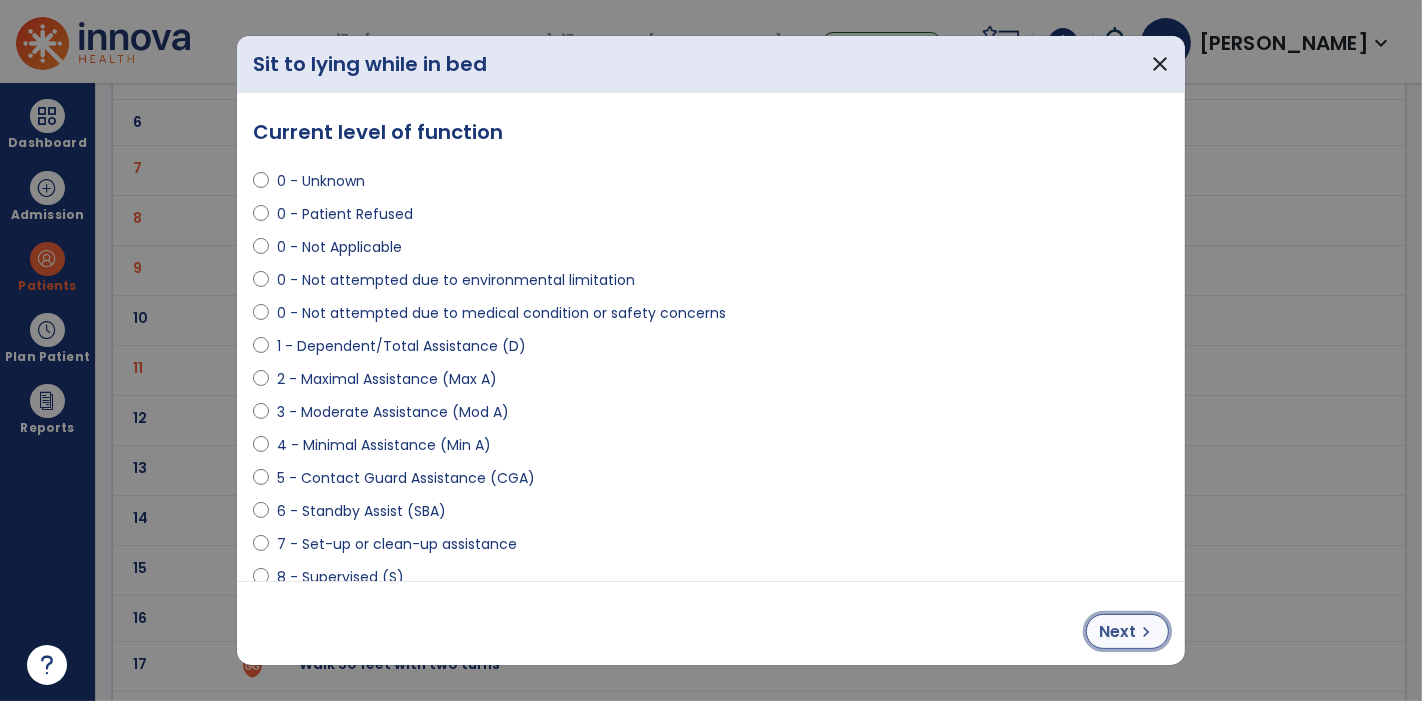 click on "Next" at bounding box center (1117, 632) 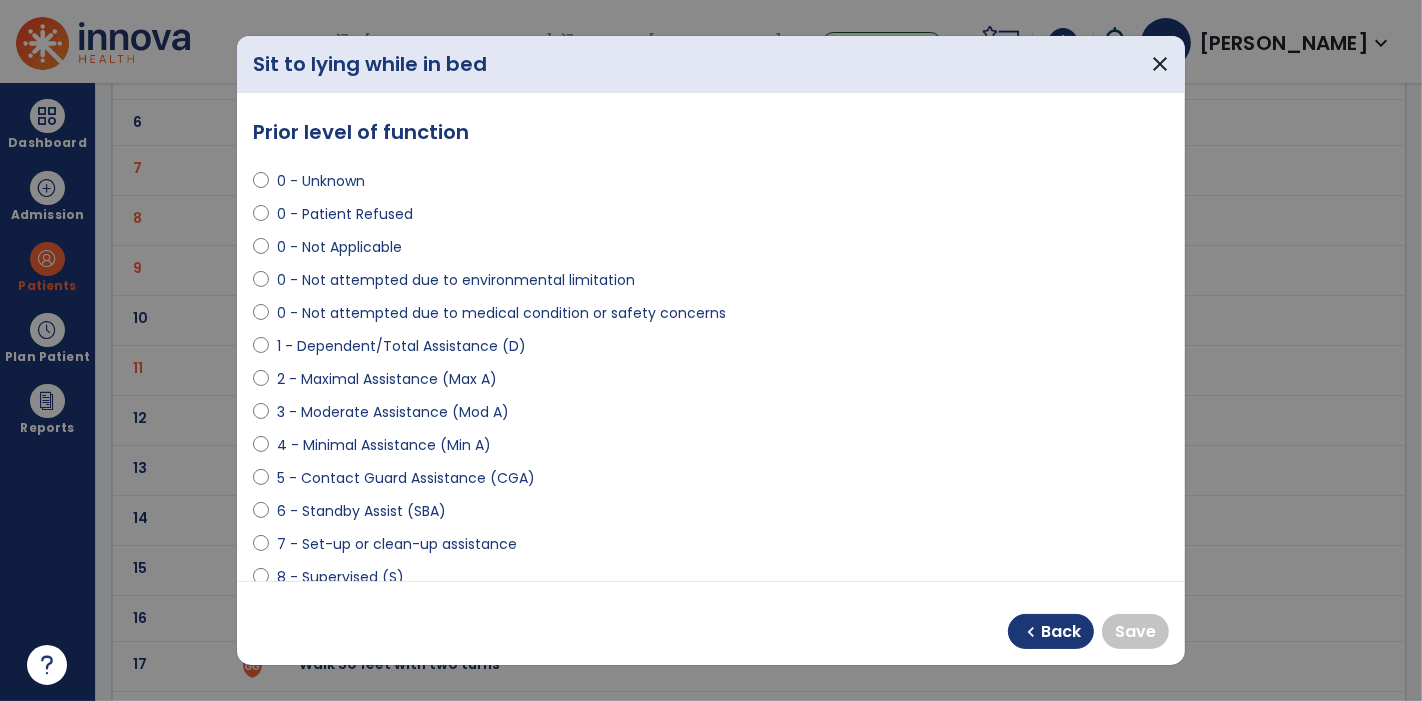 scroll, scrollTop: 217, scrollLeft: 0, axis: vertical 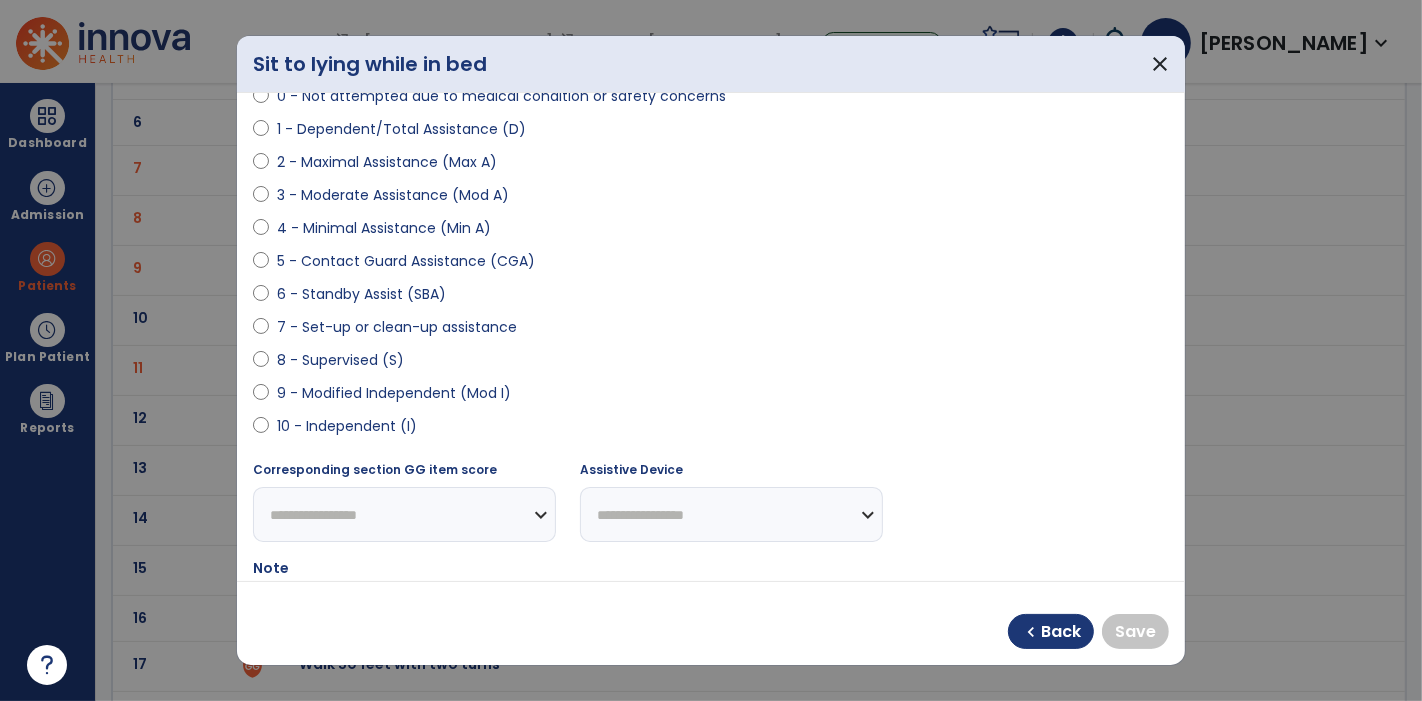 drag, startPoint x: 438, startPoint y: 394, endPoint x: 397, endPoint y: 395, distance: 41.01219 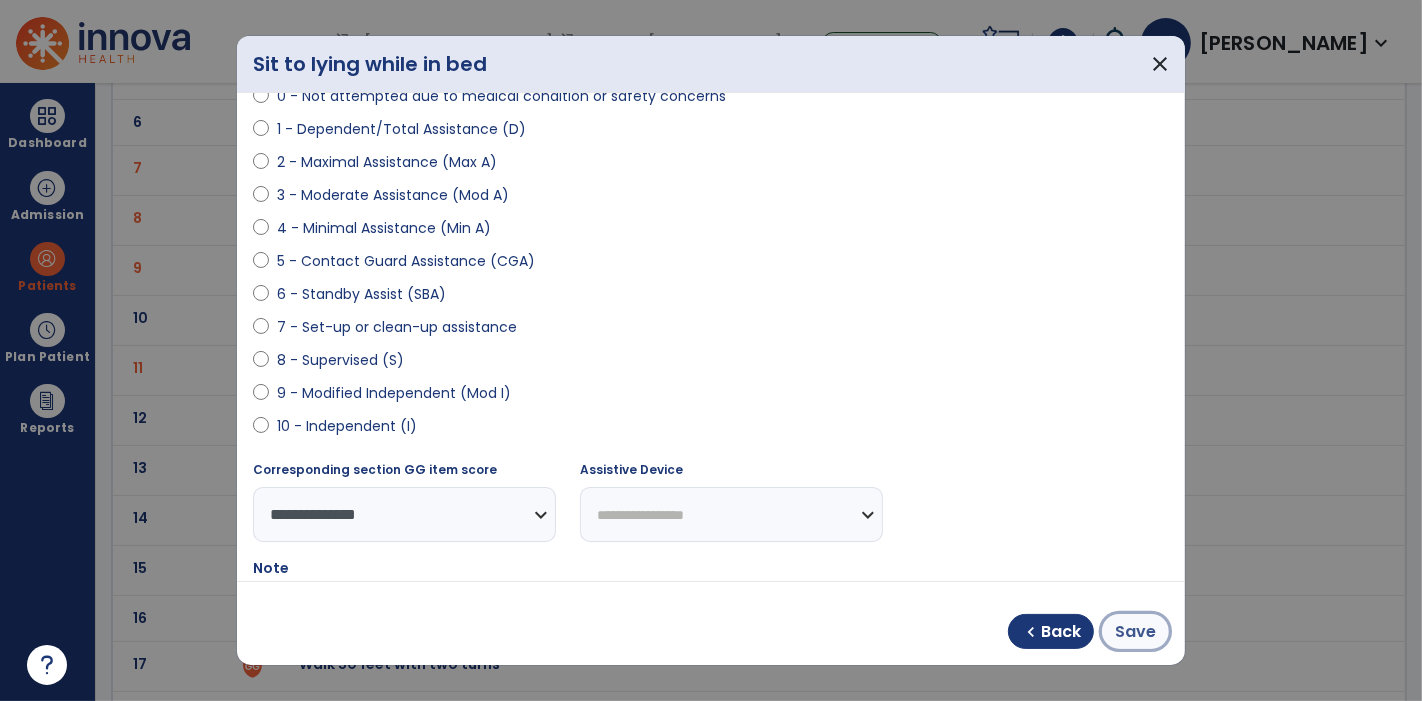 click on "Save" at bounding box center [1135, 632] 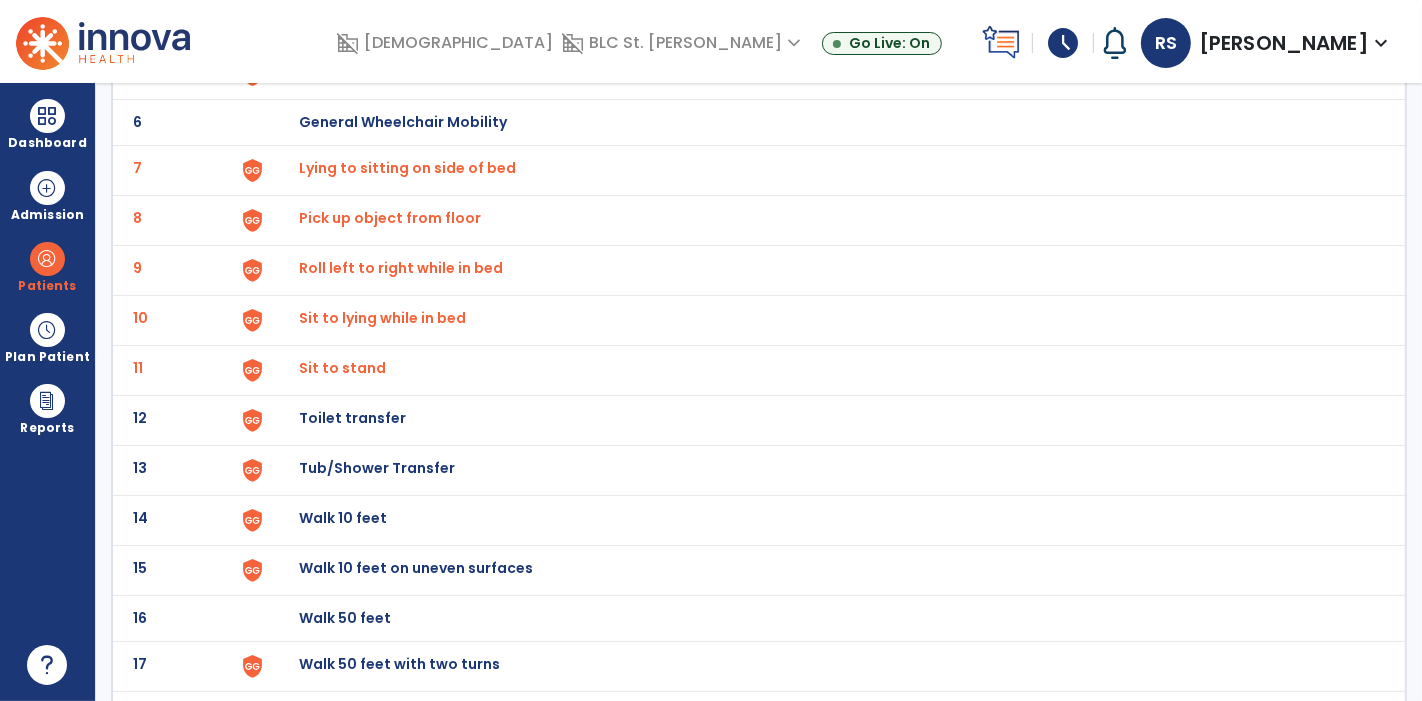 click on "Toilet transfer" at bounding box center [345, -128] 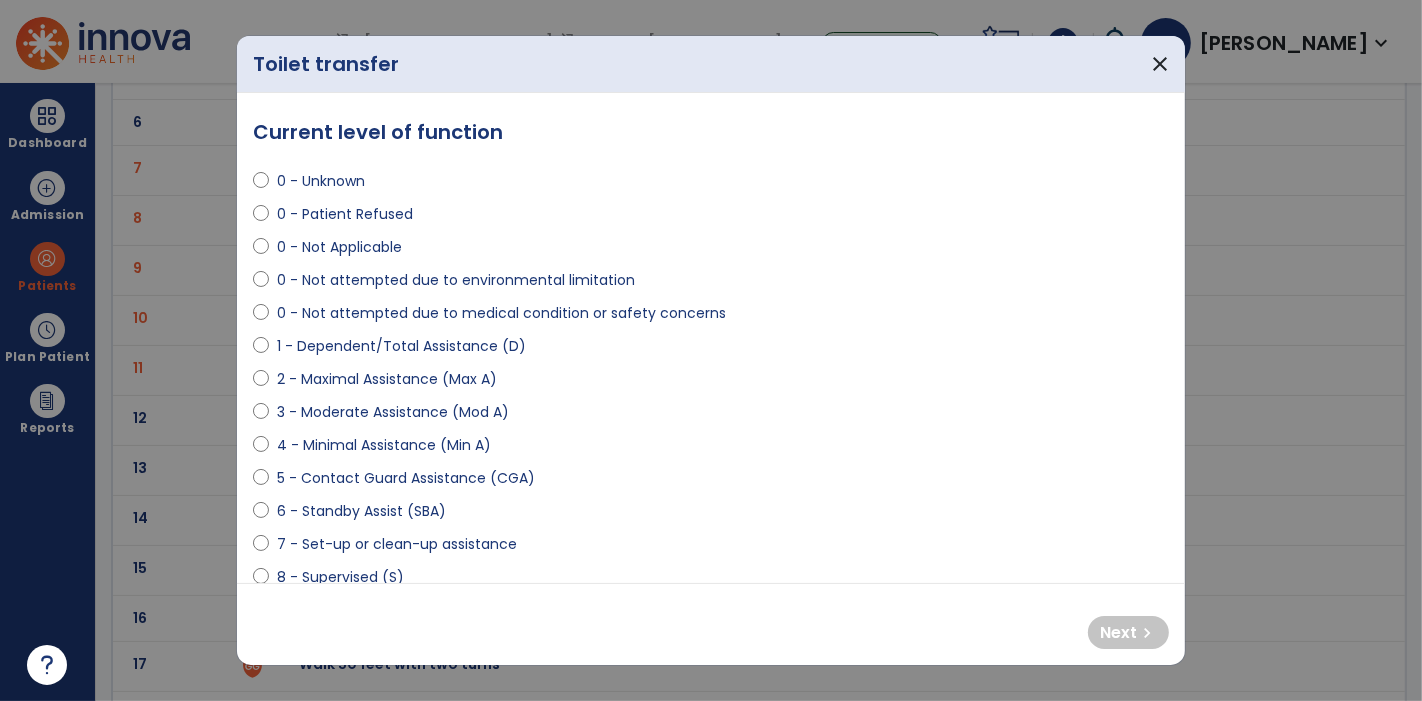 click on "5 - Contact Guard Assistance (CGA)" at bounding box center (406, 478) 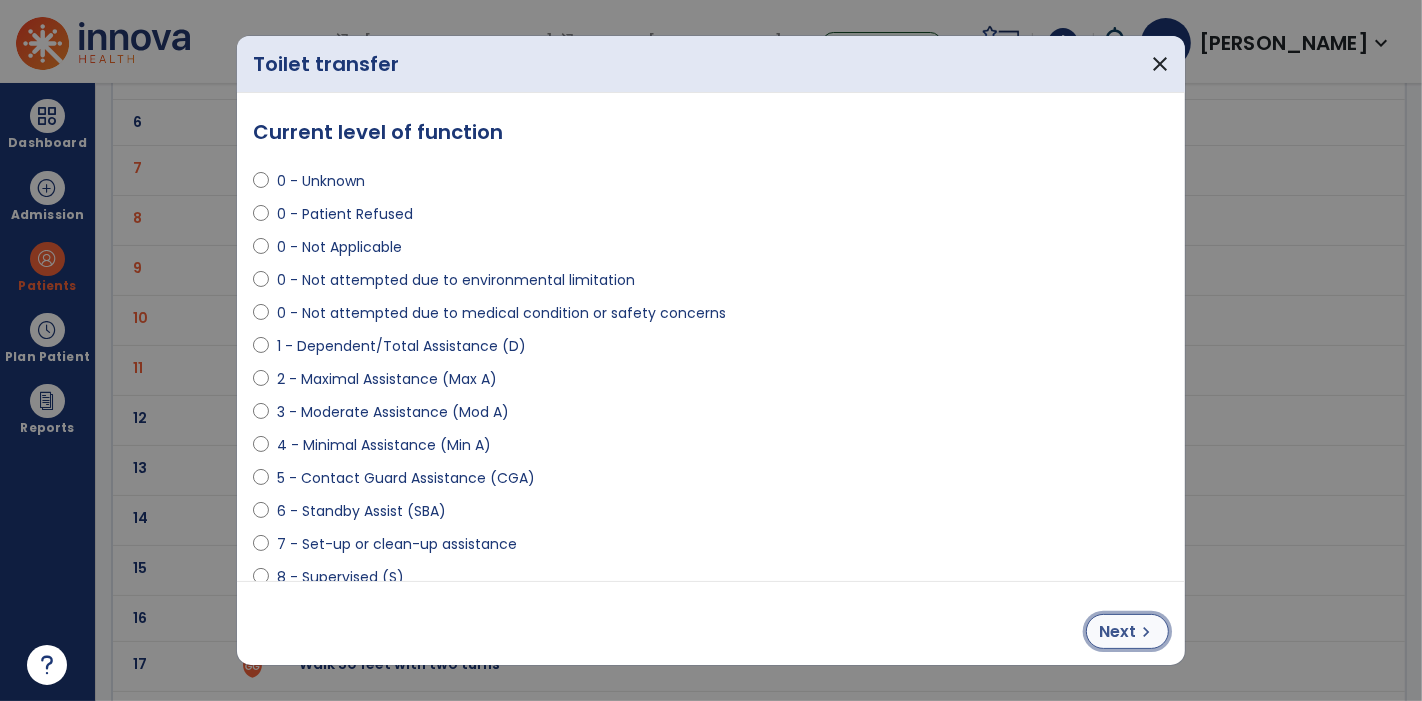 click on "Next" at bounding box center [1117, 632] 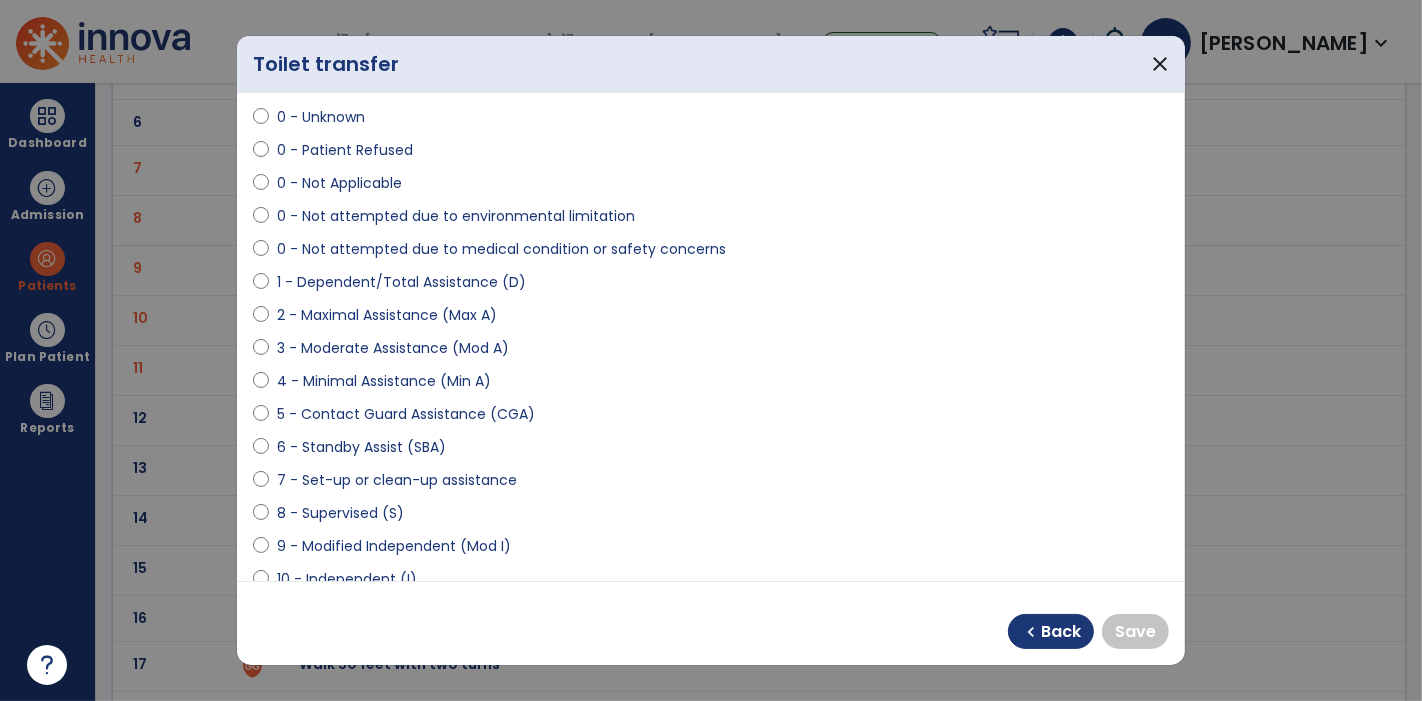 scroll, scrollTop: 74, scrollLeft: 0, axis: vertical 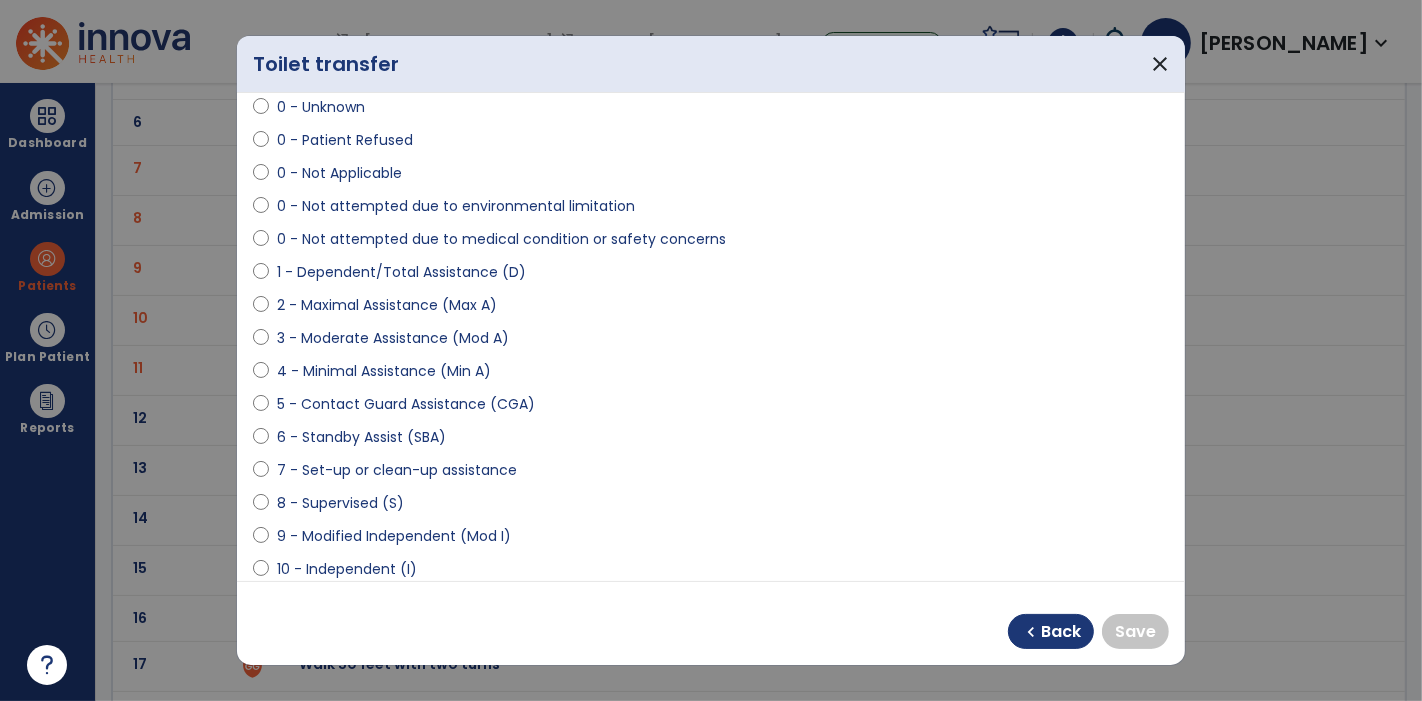 click on "9 - Modified Independent (Mod I)" at bounding box center [394, 536] 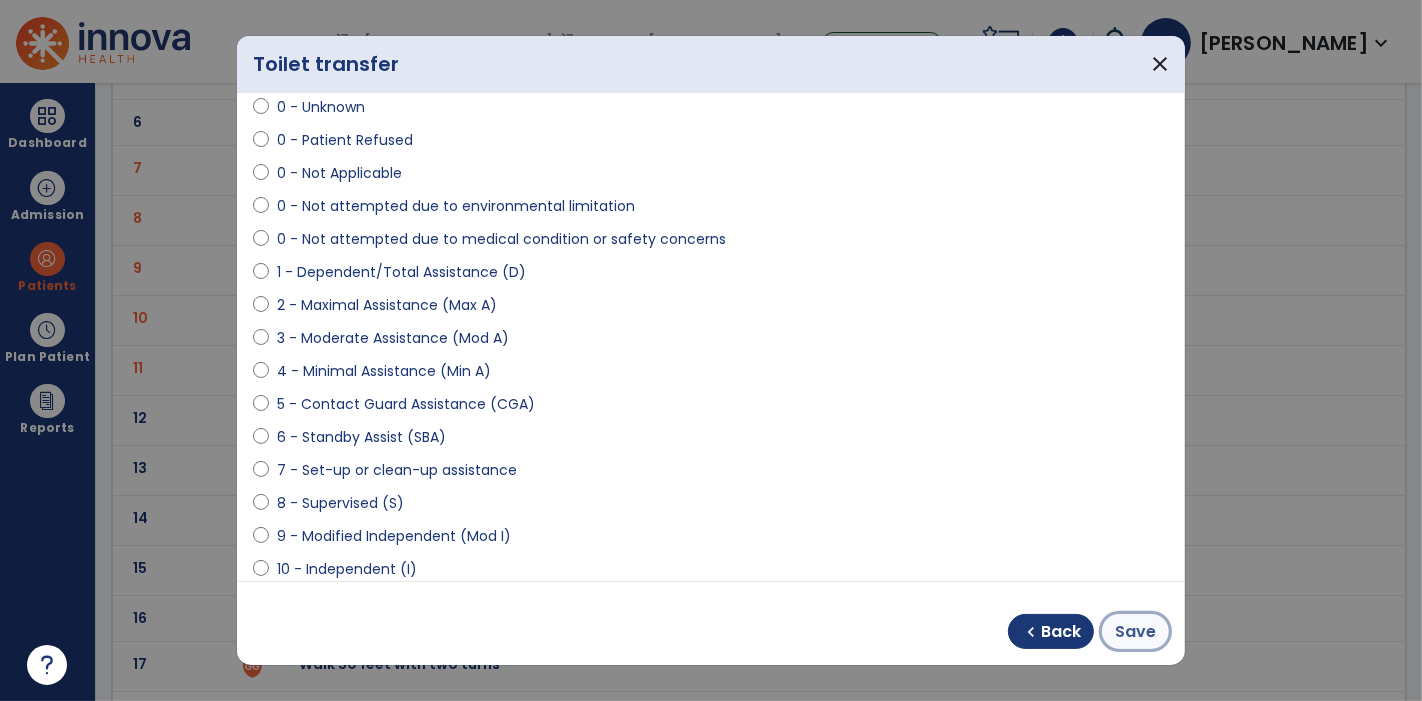 click on "Save" at bounding box center (1135, 631) 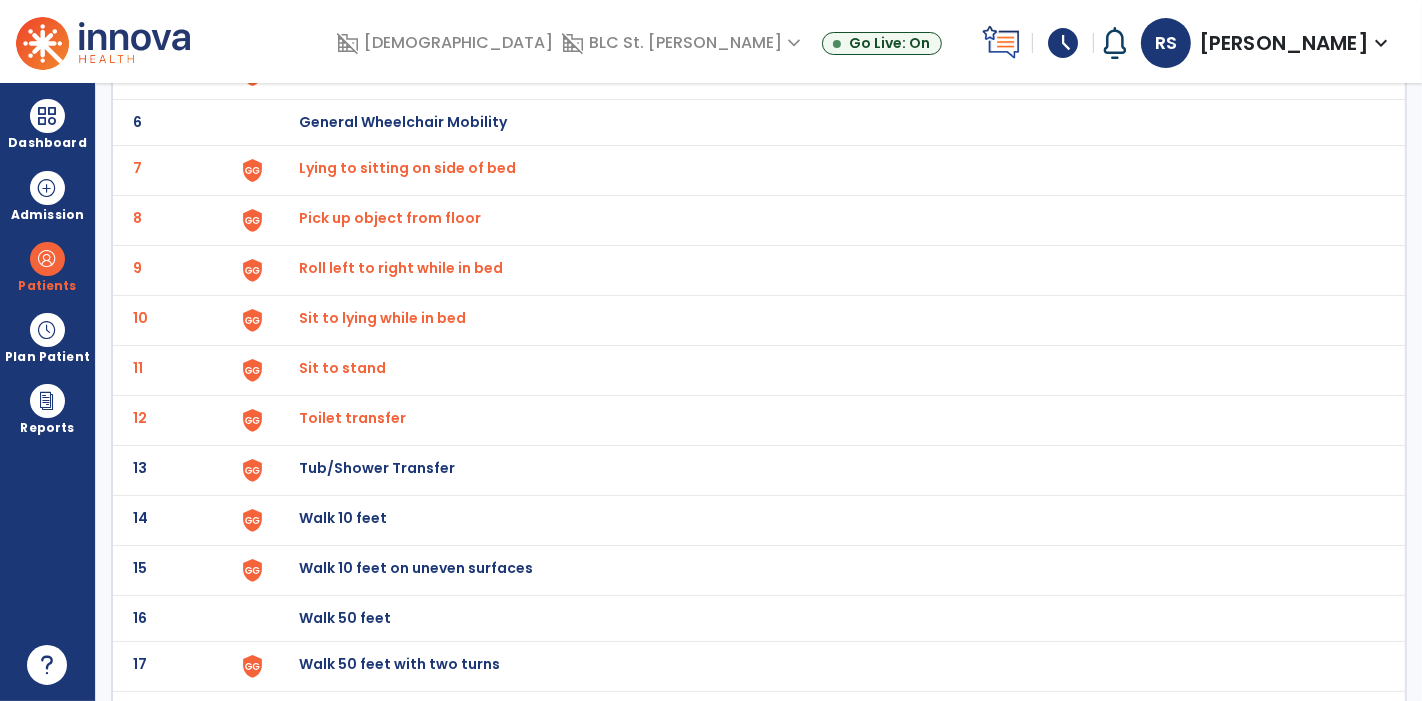 click on "Tub/Shower Transfer" at bounding box center (345, -128) 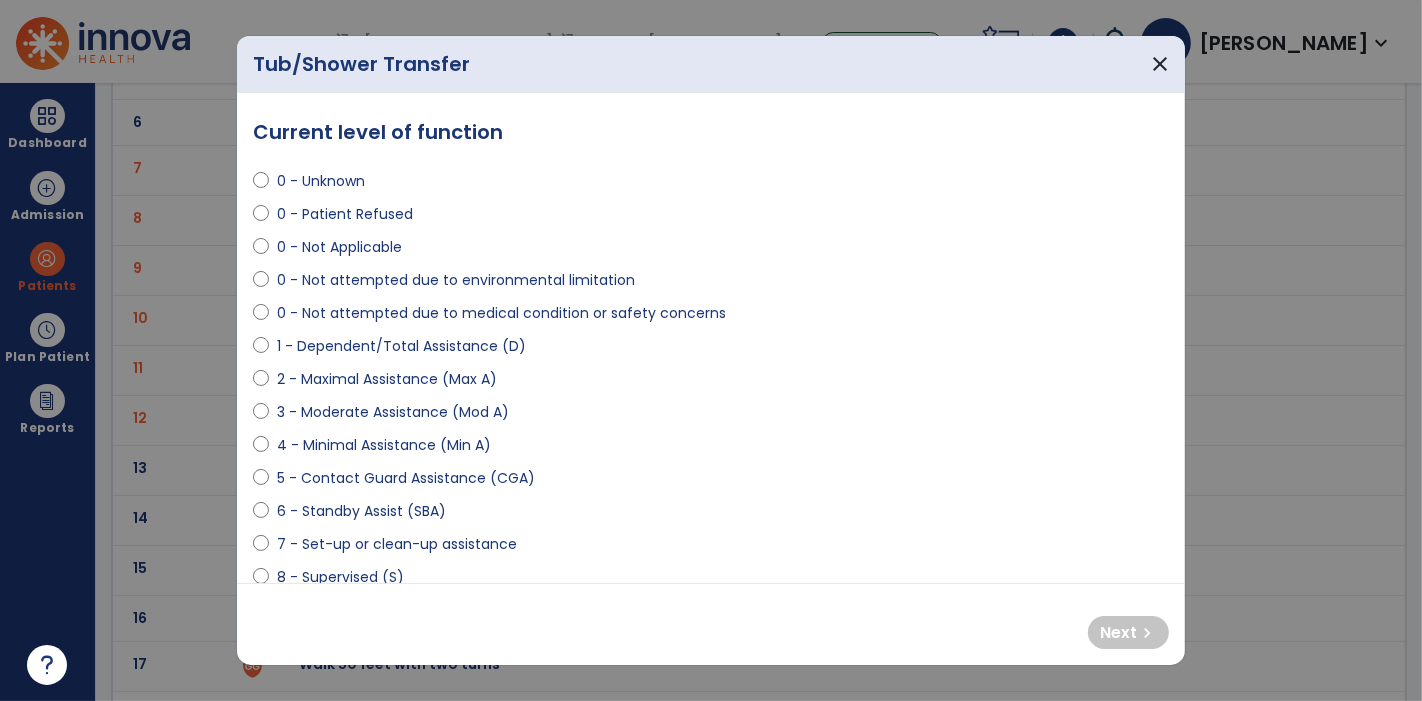 drag, startPoint x: 345, startPoint y: 288, endPoint x: 280, endPoint y: 278, distance: 65.76473 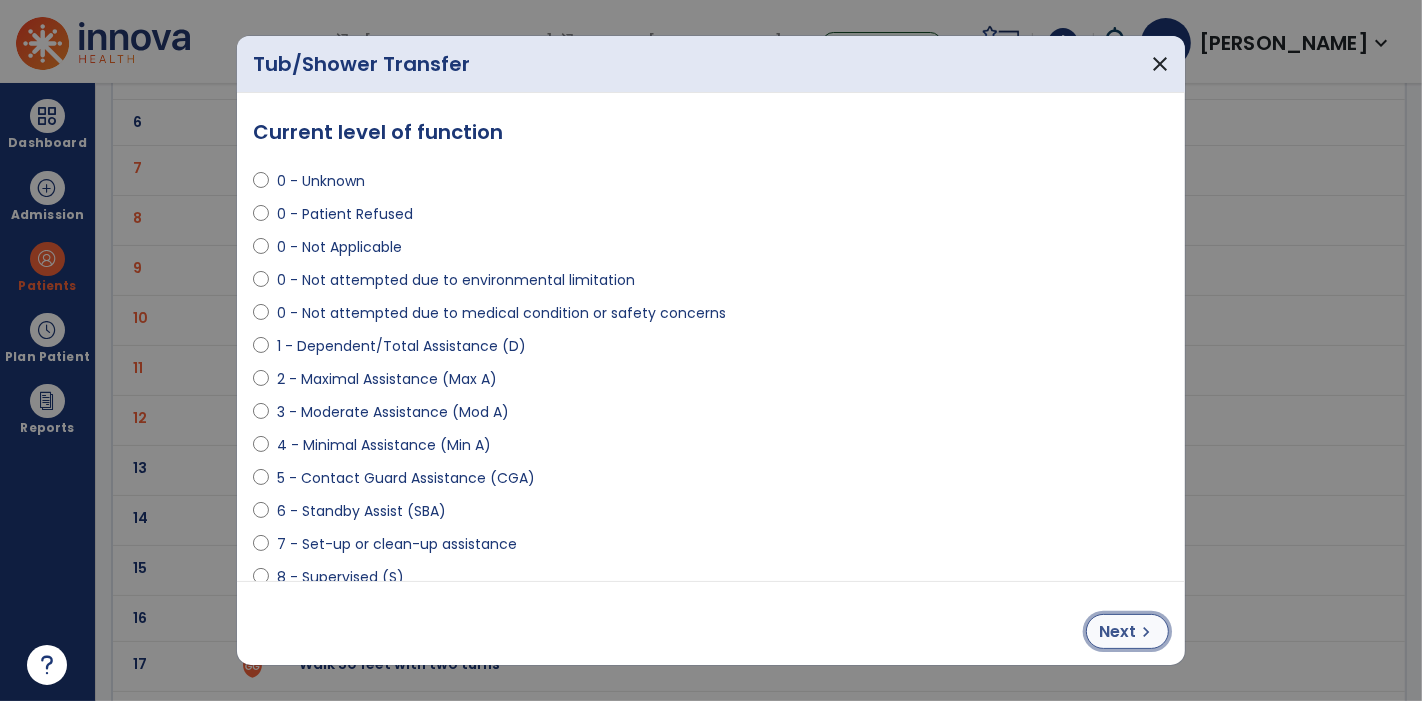 click on "Next" at bounding box center [1117, 632] 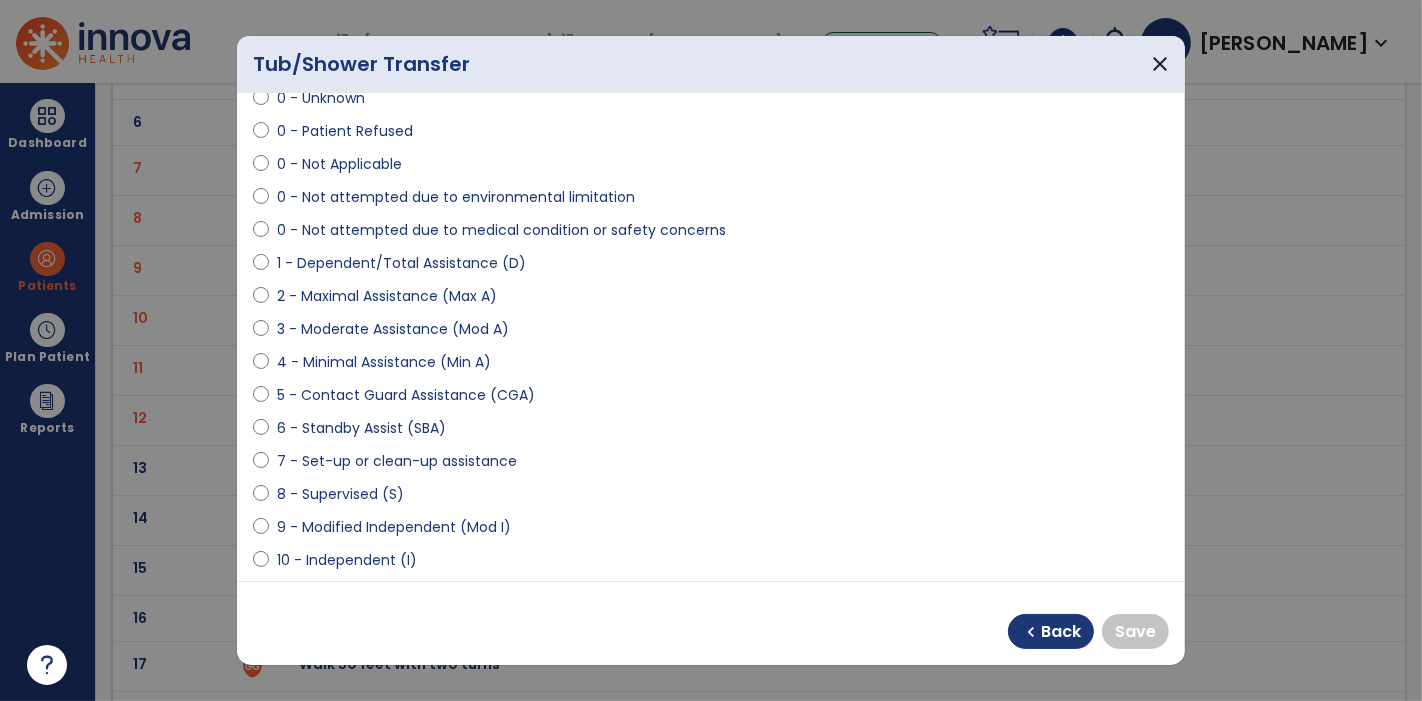 scroll, scrollTop: 81, scrollLeft: 0, axis: vertical 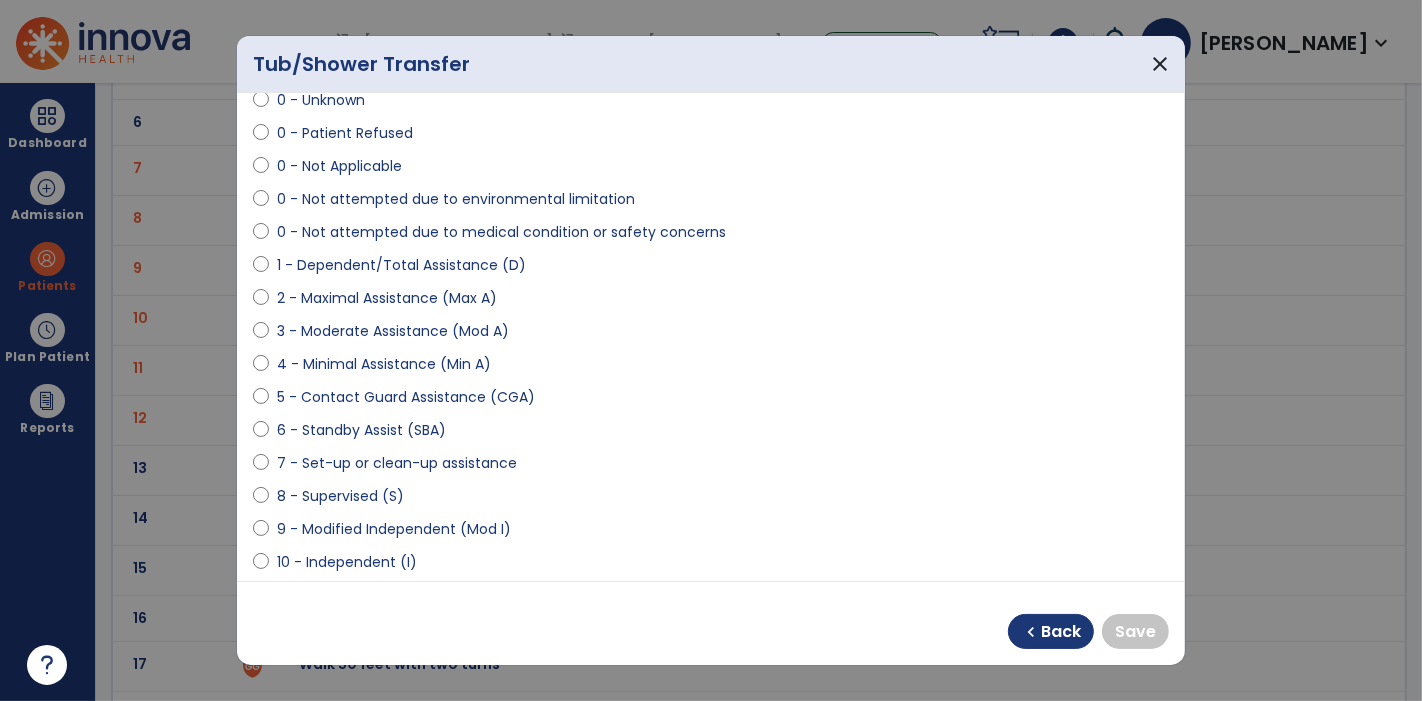 click on "9 - Modified Independent (Mod I)" at bounding box center [394, 529] 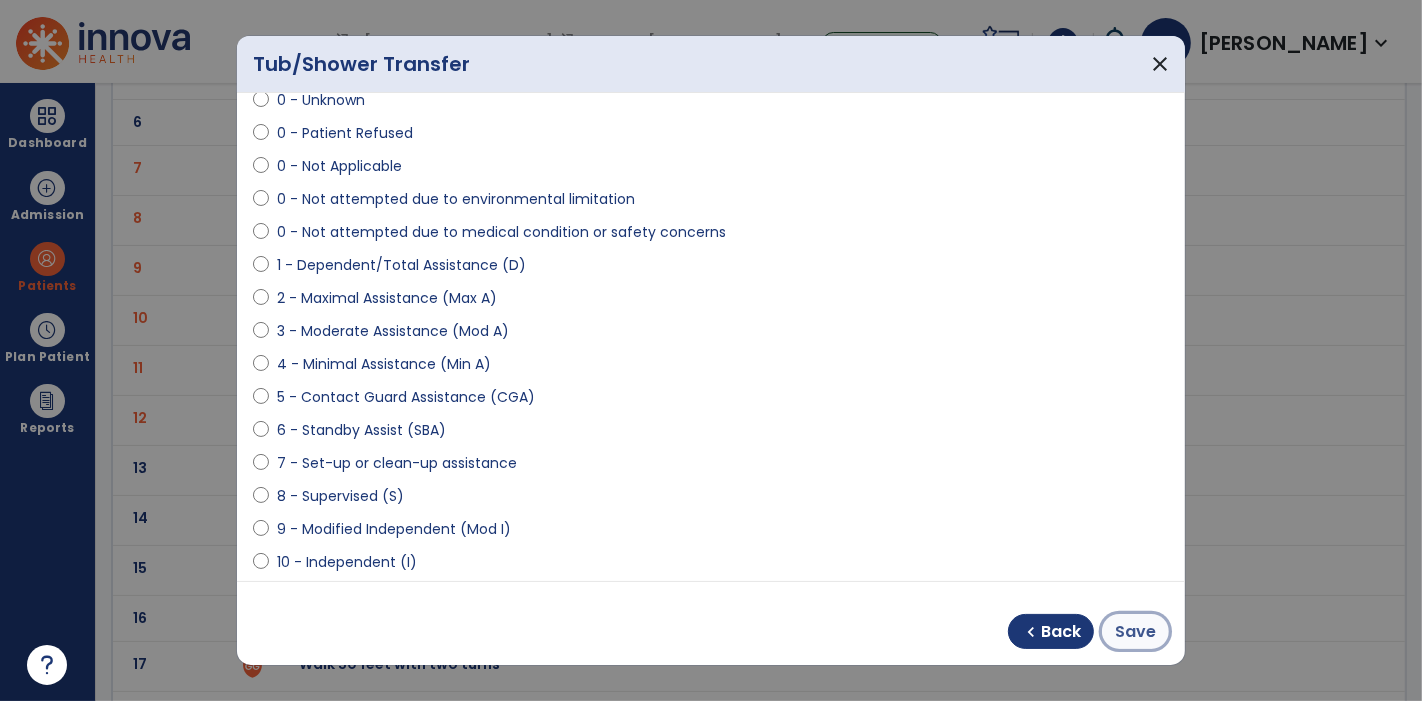 click on "Save" at bounding box center [1135, 632] 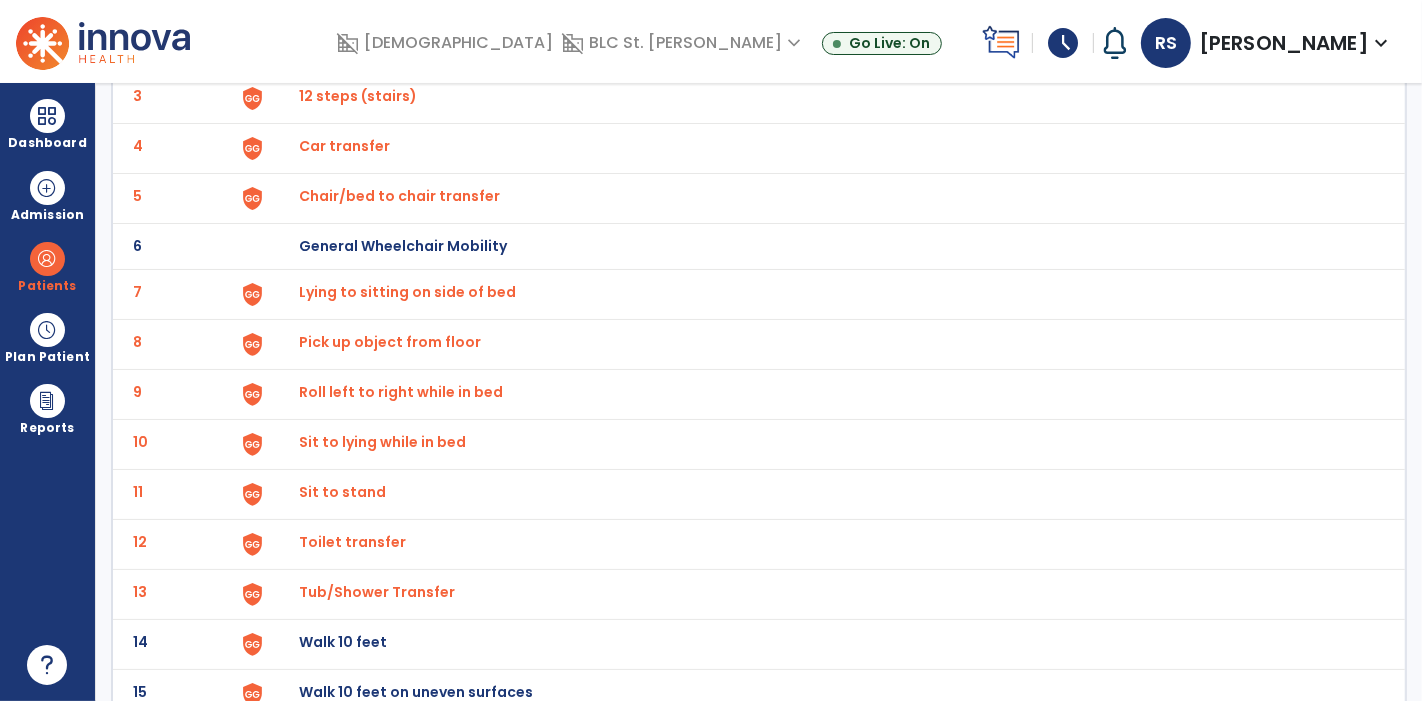 scroll, scrollTop: 244, scrollLeft: 0, axis: vertical 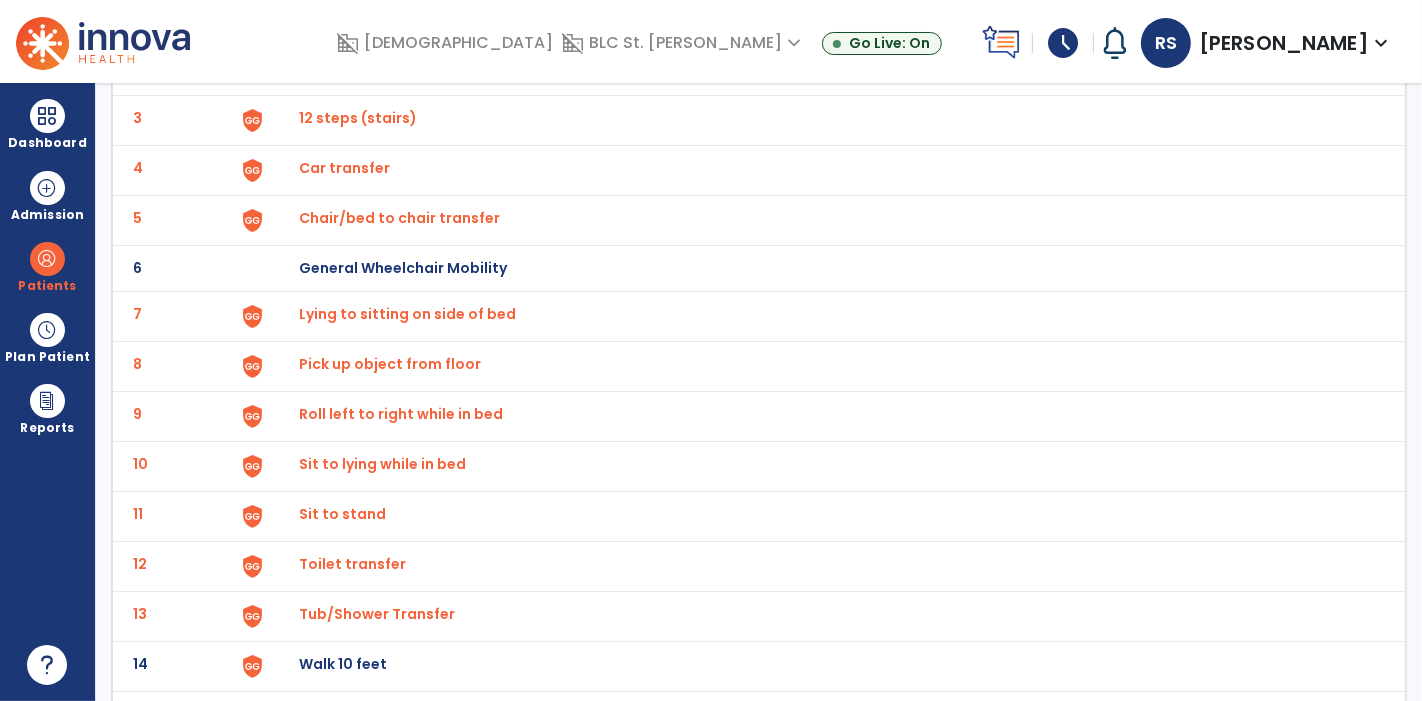 click on "Chair/bed to chair transfer" at bounding box center (822, 20) 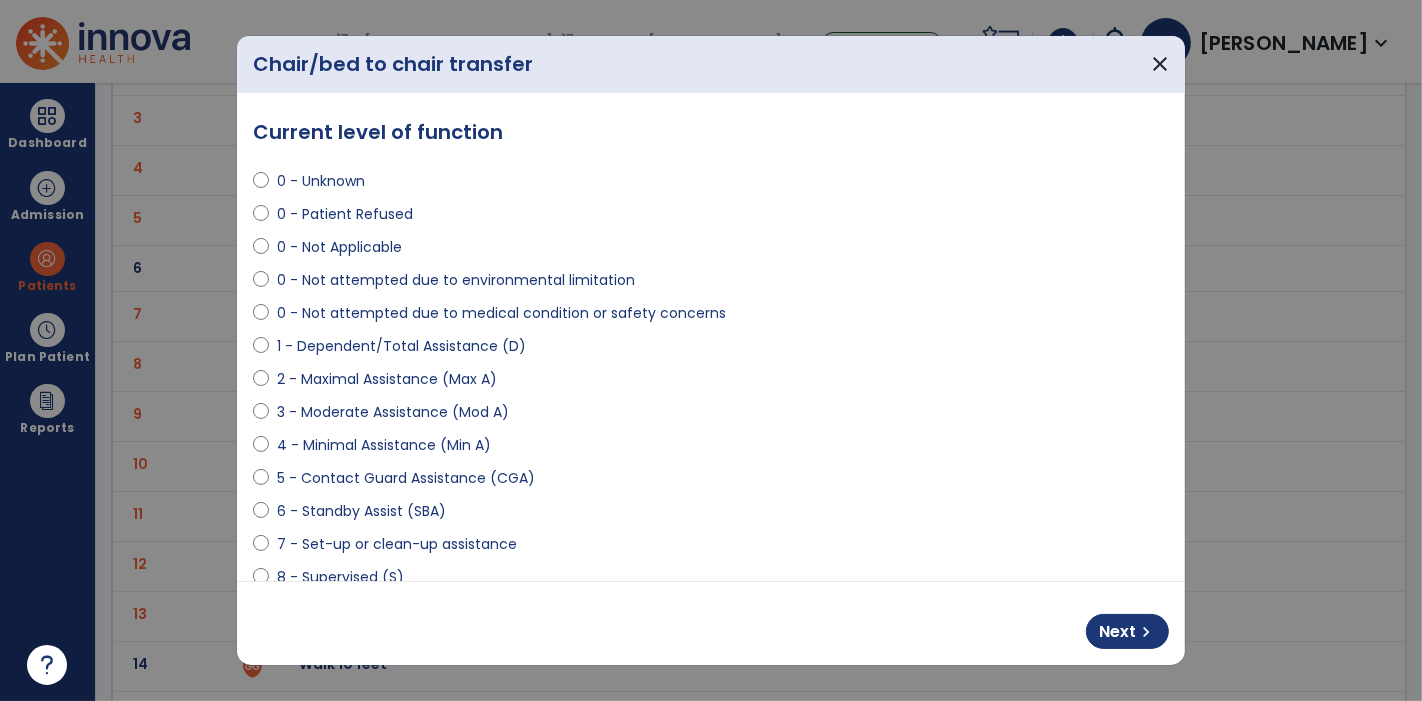 click on "4 - Minimal Assistance (Min A)" at bounding box center (384, 445) 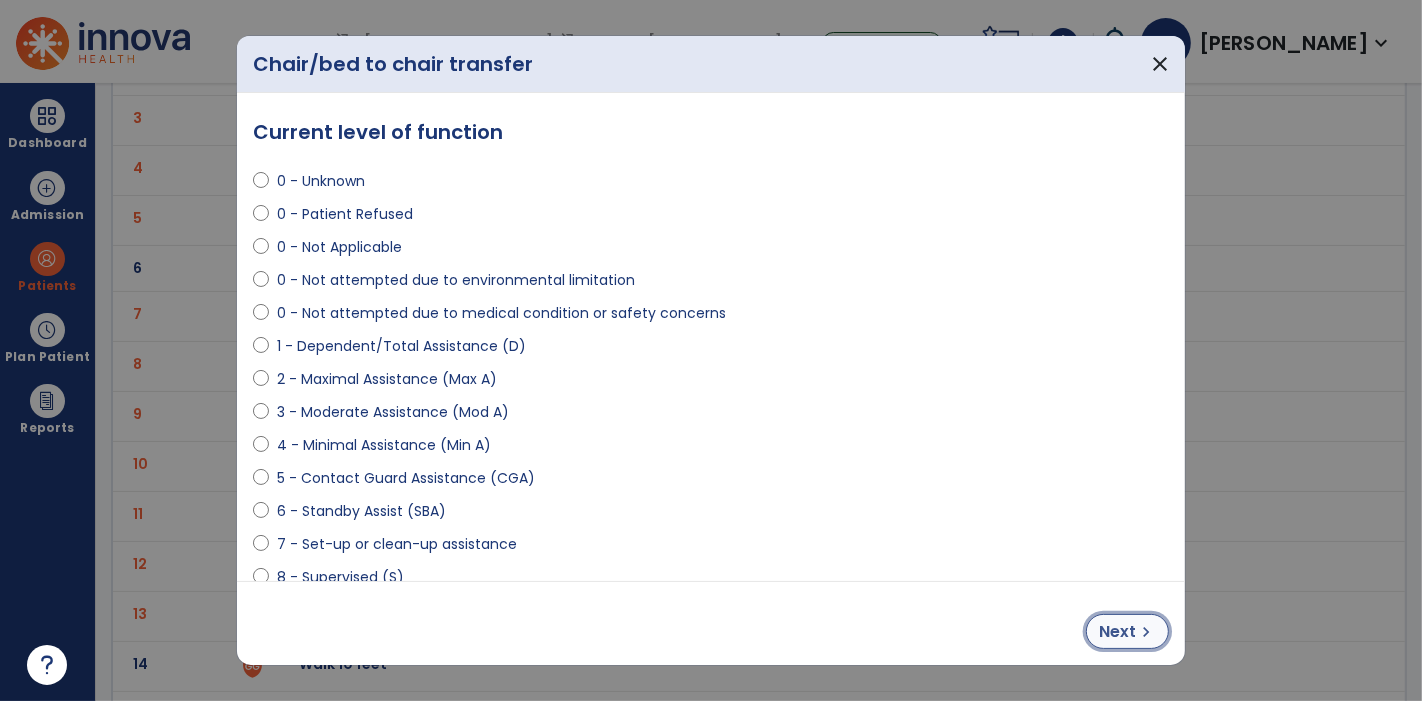 click on "Next" at bounding box center [1117, 632] 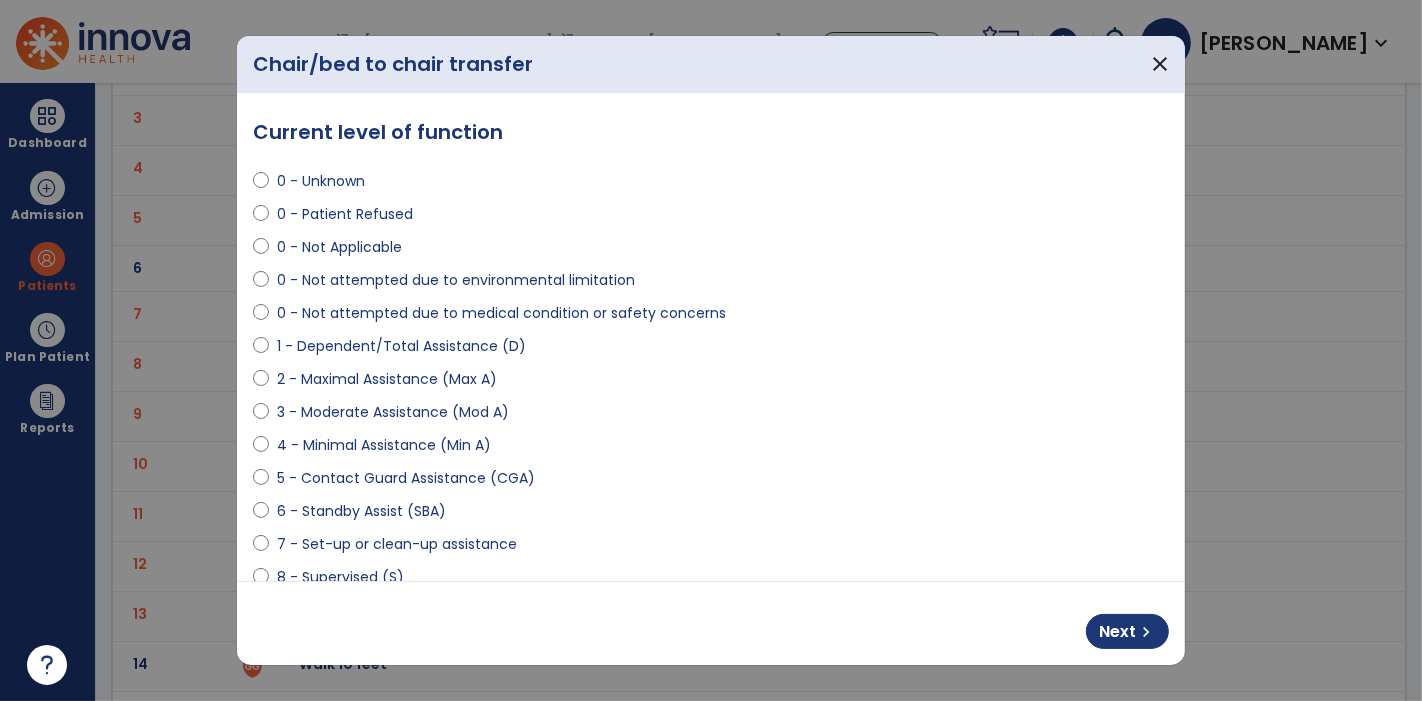 select on "**********" 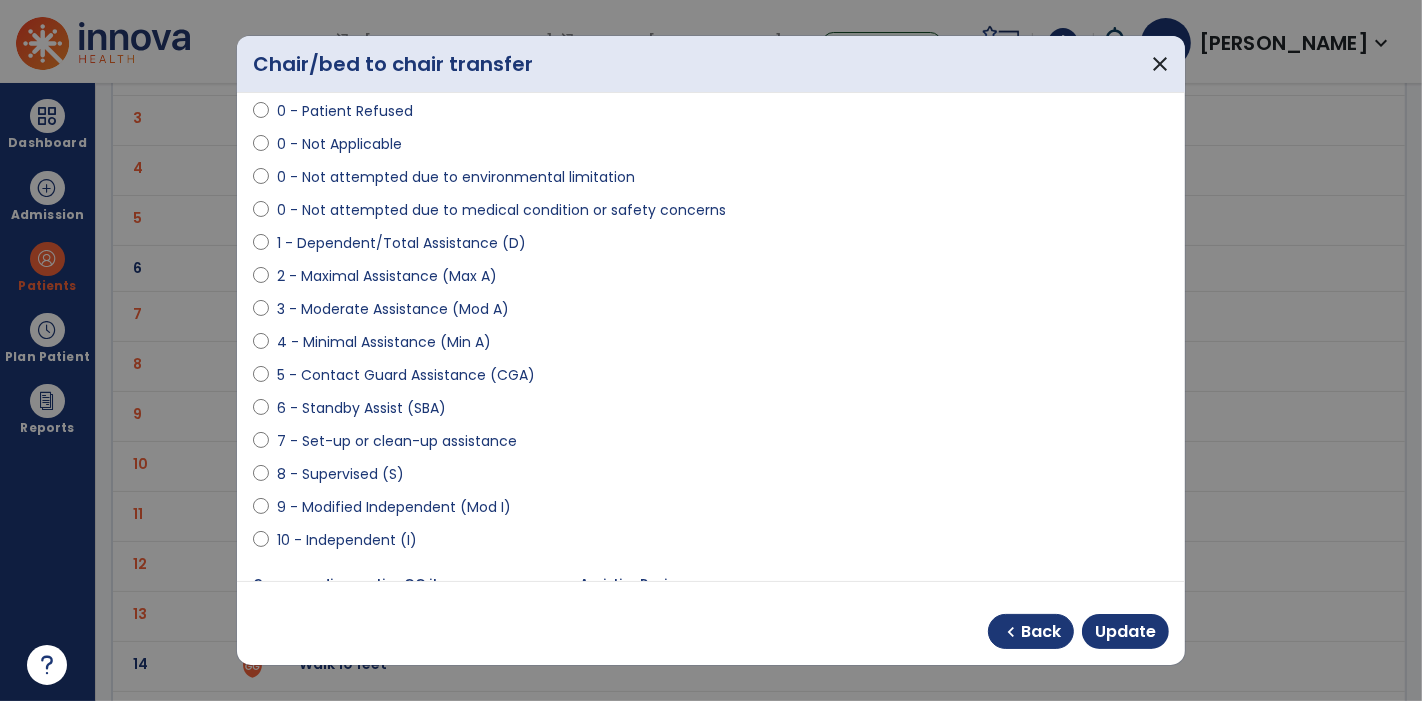 scroll, scrollTop: 101, scrollLeft: 0, axis: vertical 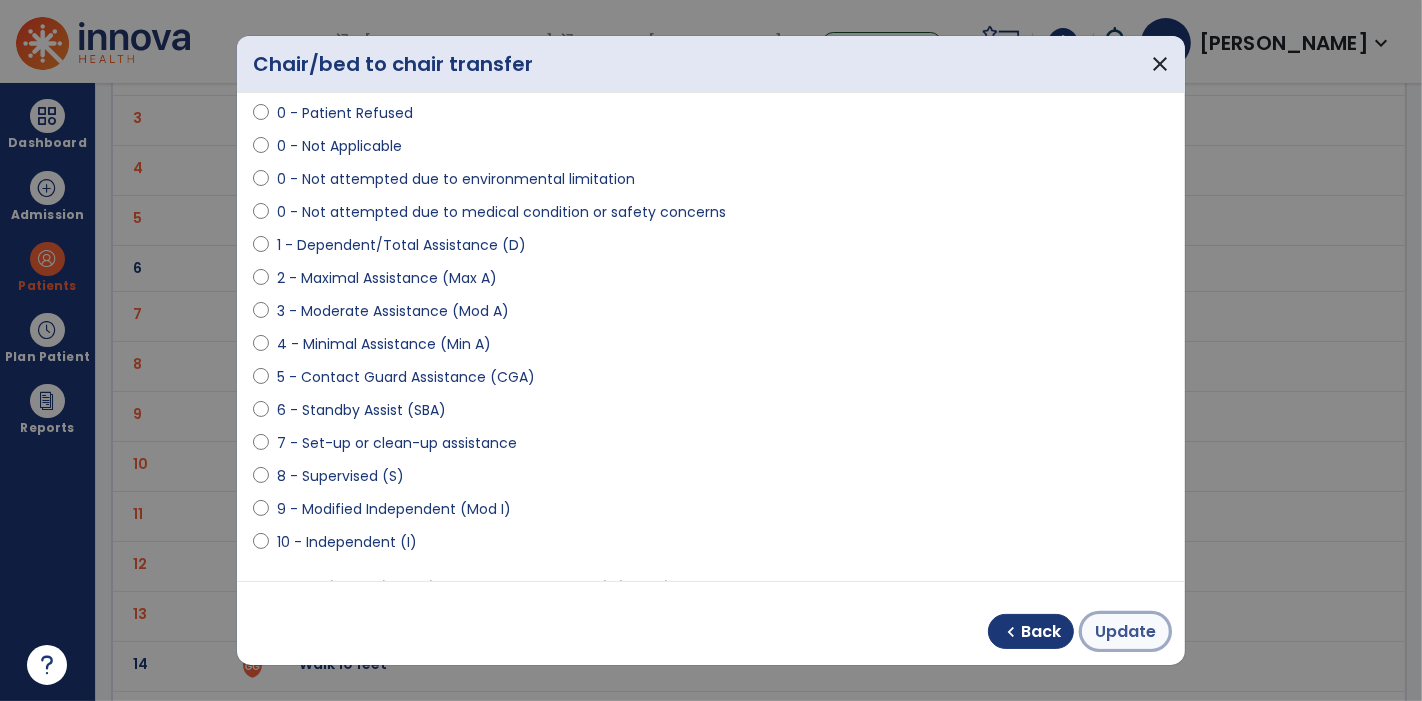 click on "Update" at bounding box center (1125, 632) 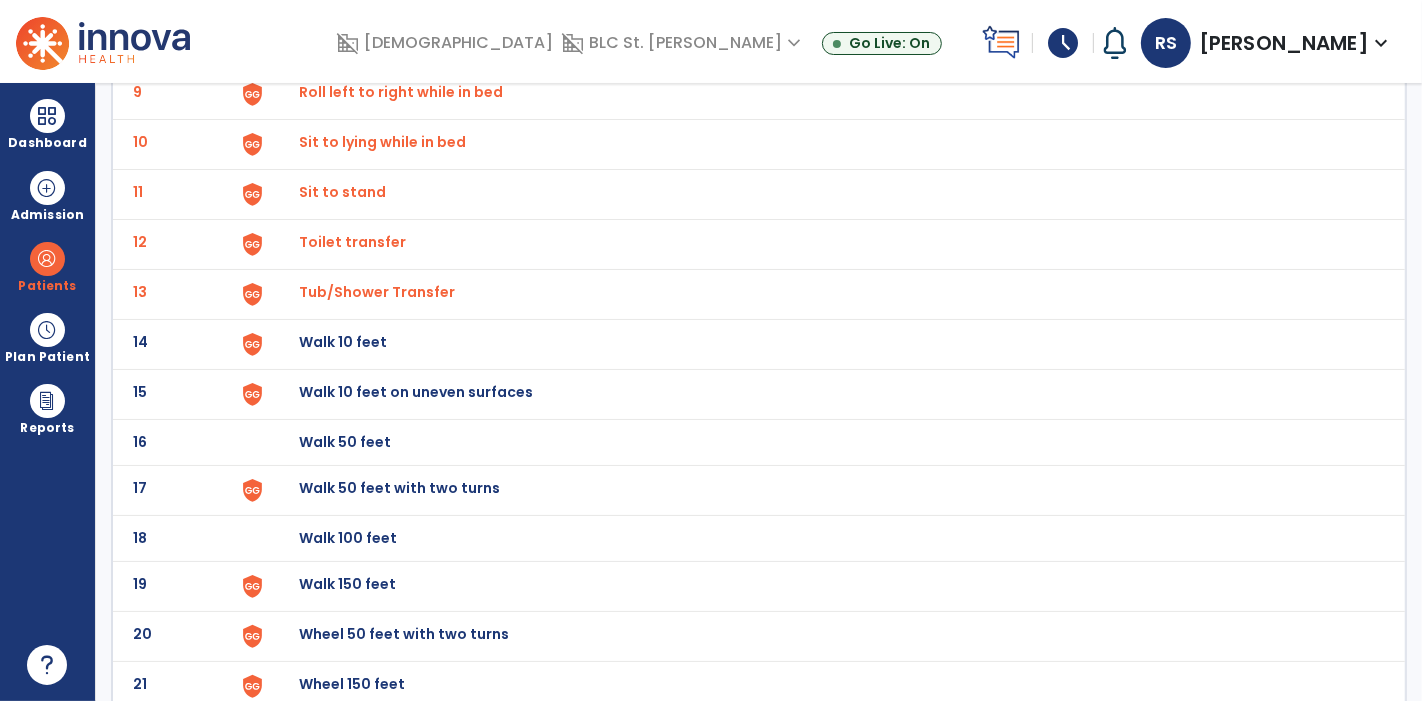 scroll, scrollTop: 568, scrollLeft: 0, axis: vertical 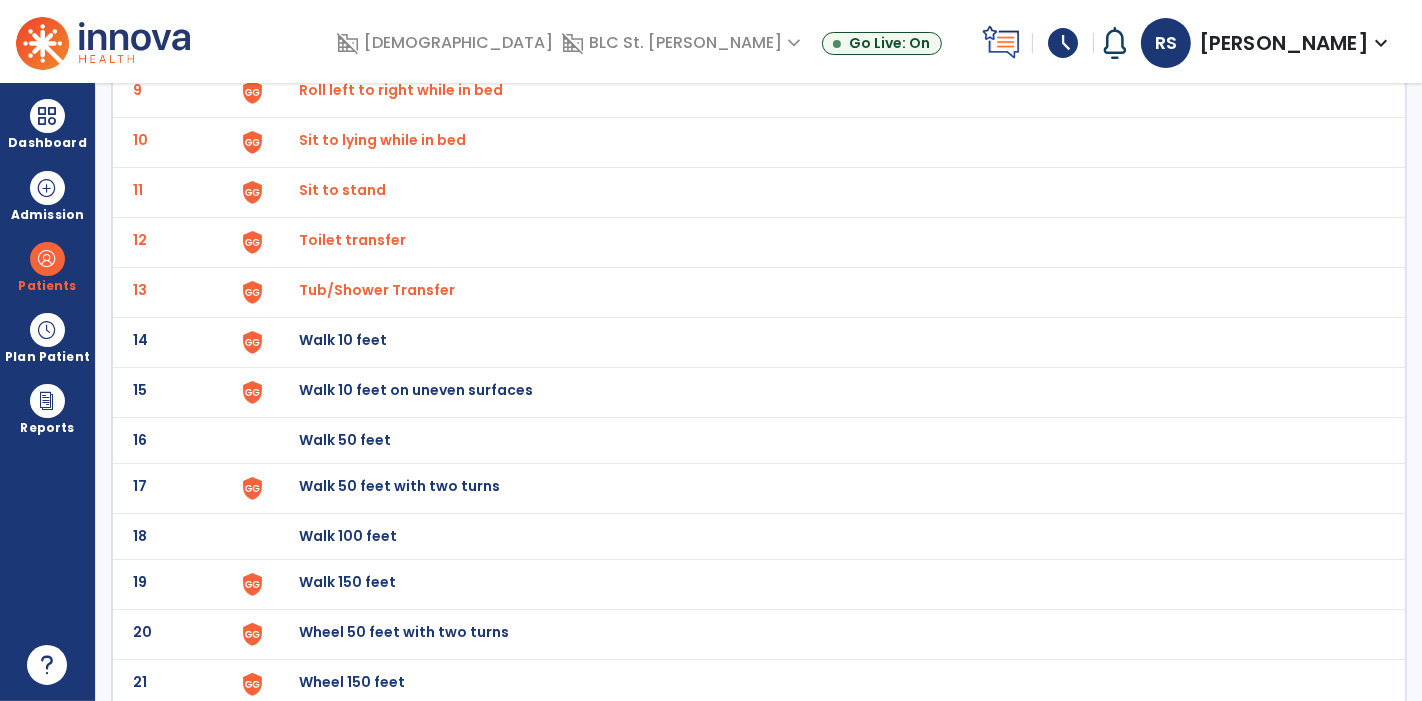 click on "Walk 10 feet" at bounding box center [345, -306] 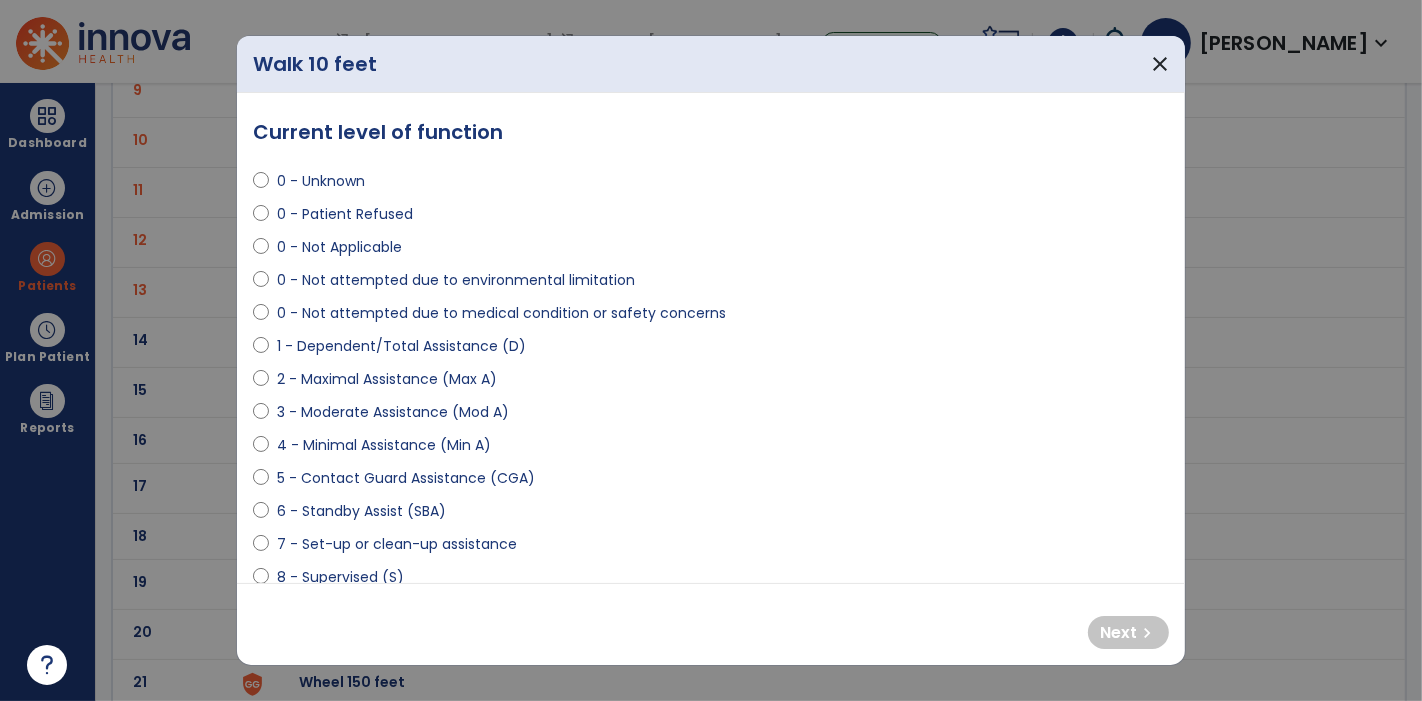click on "4 - Minimal Assistance (Min A)" at bounding box center [384, 445] 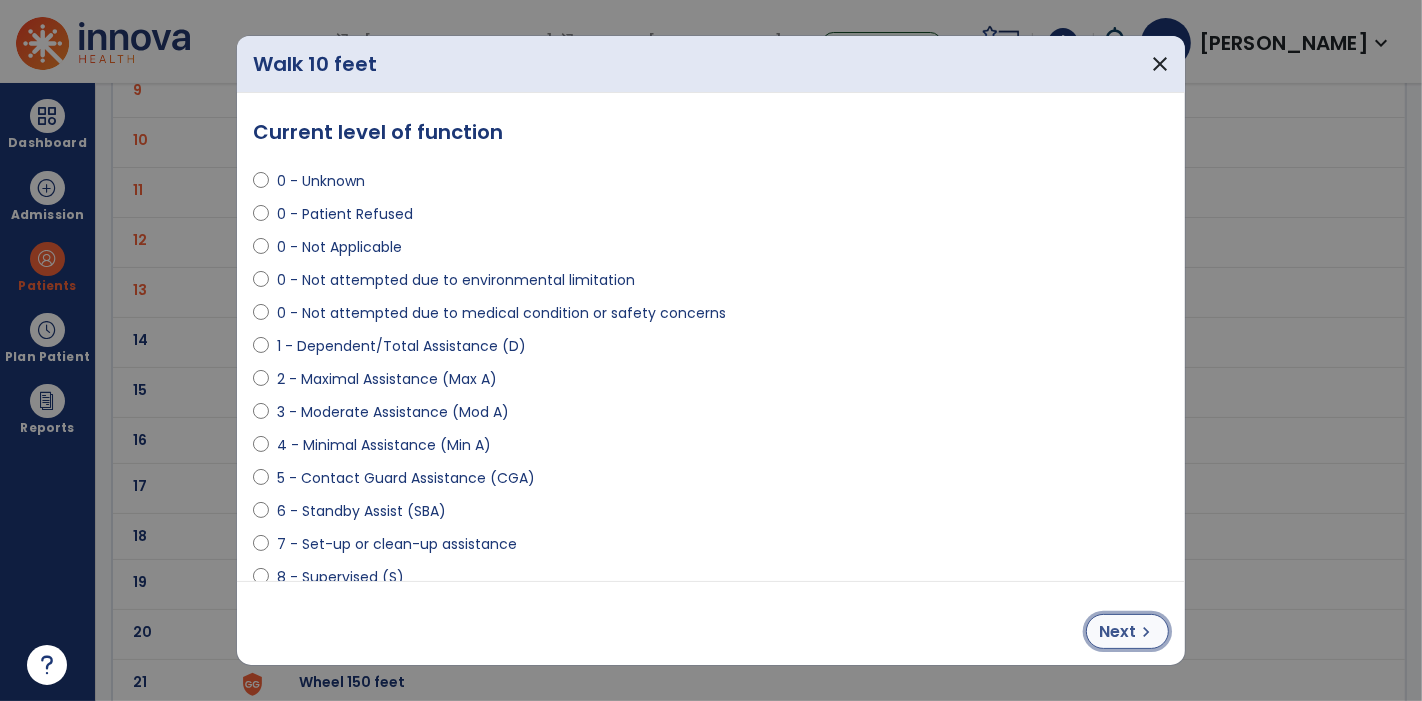 click on "Next" at bounding box center [1117, 632] 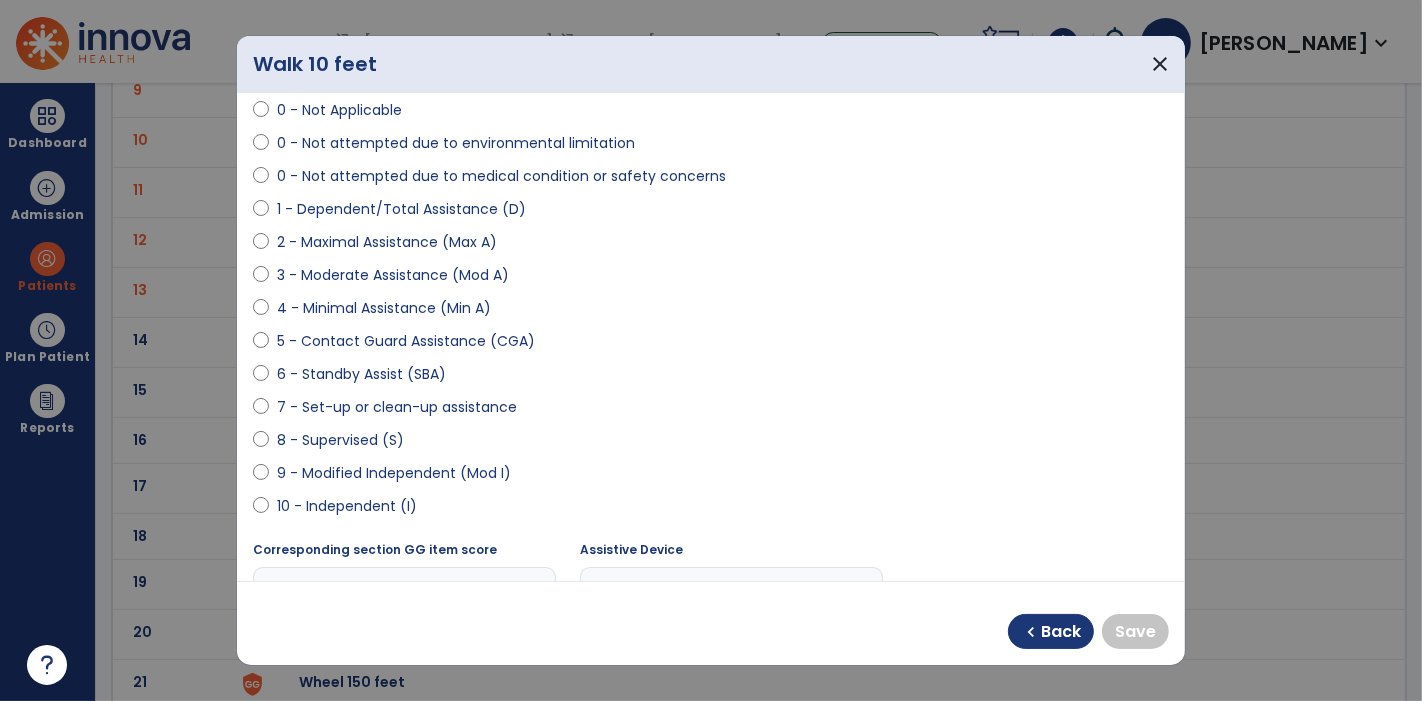 scroll, scrollTop: 140, scrollLeft: 0, axis: vertical 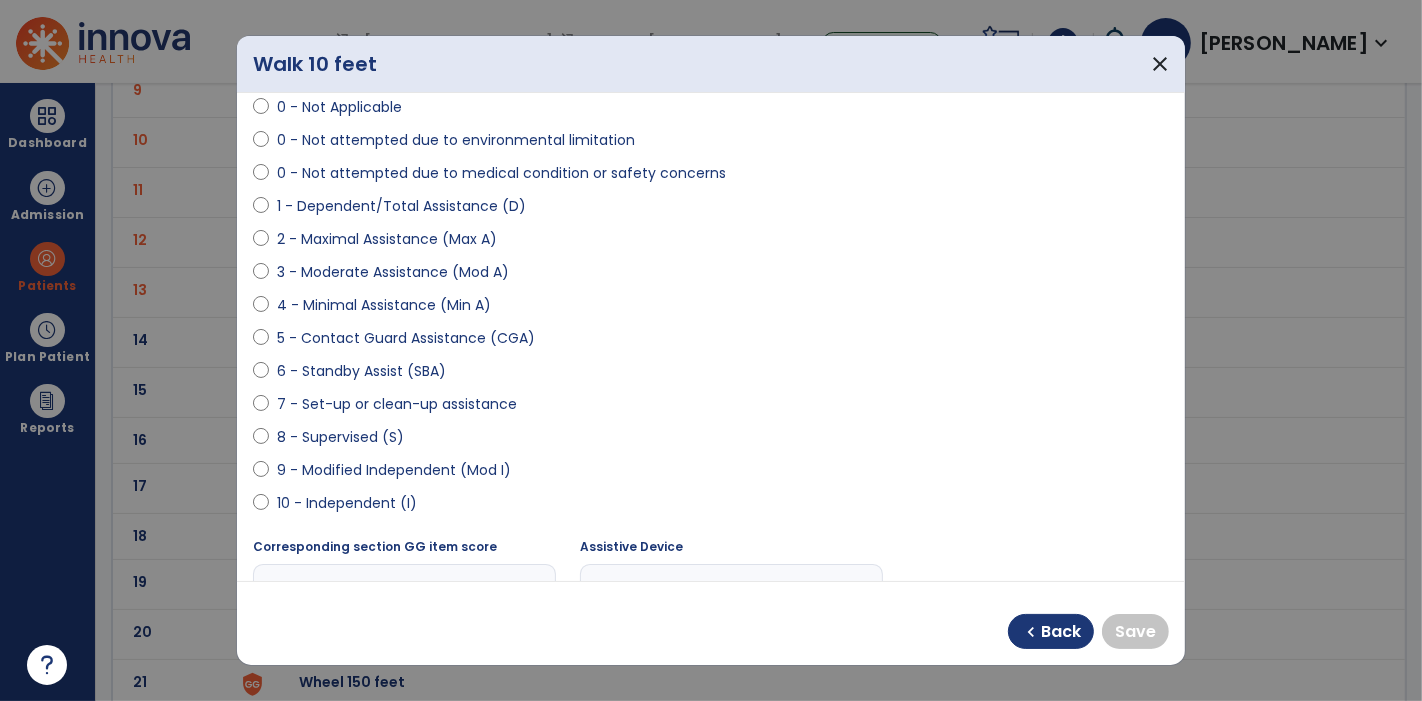 click on "9 - Modified Independent (Mod I)" at bounding box center [394, 470] 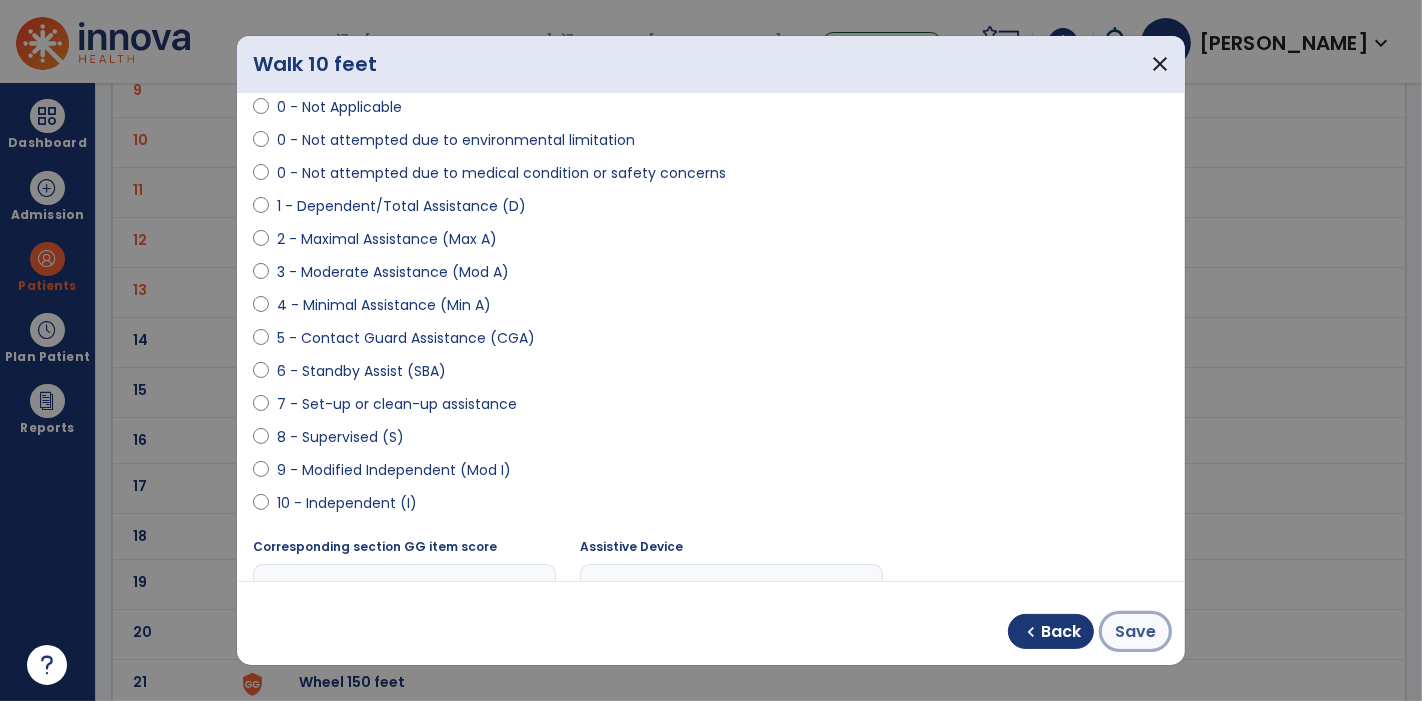 click on "Save" at bounding box center (1135, 632) 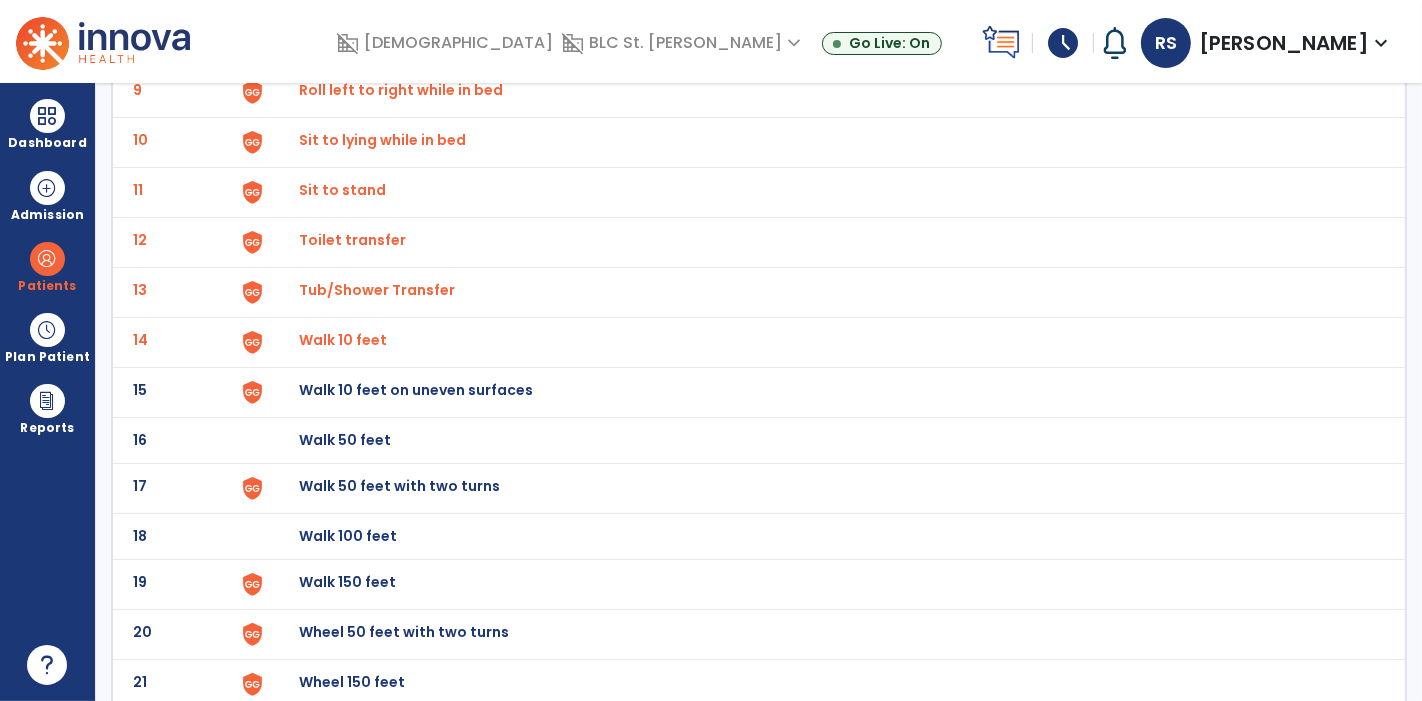 click on "Walk 50 feet with two turns" at bounding box center [345, -306] 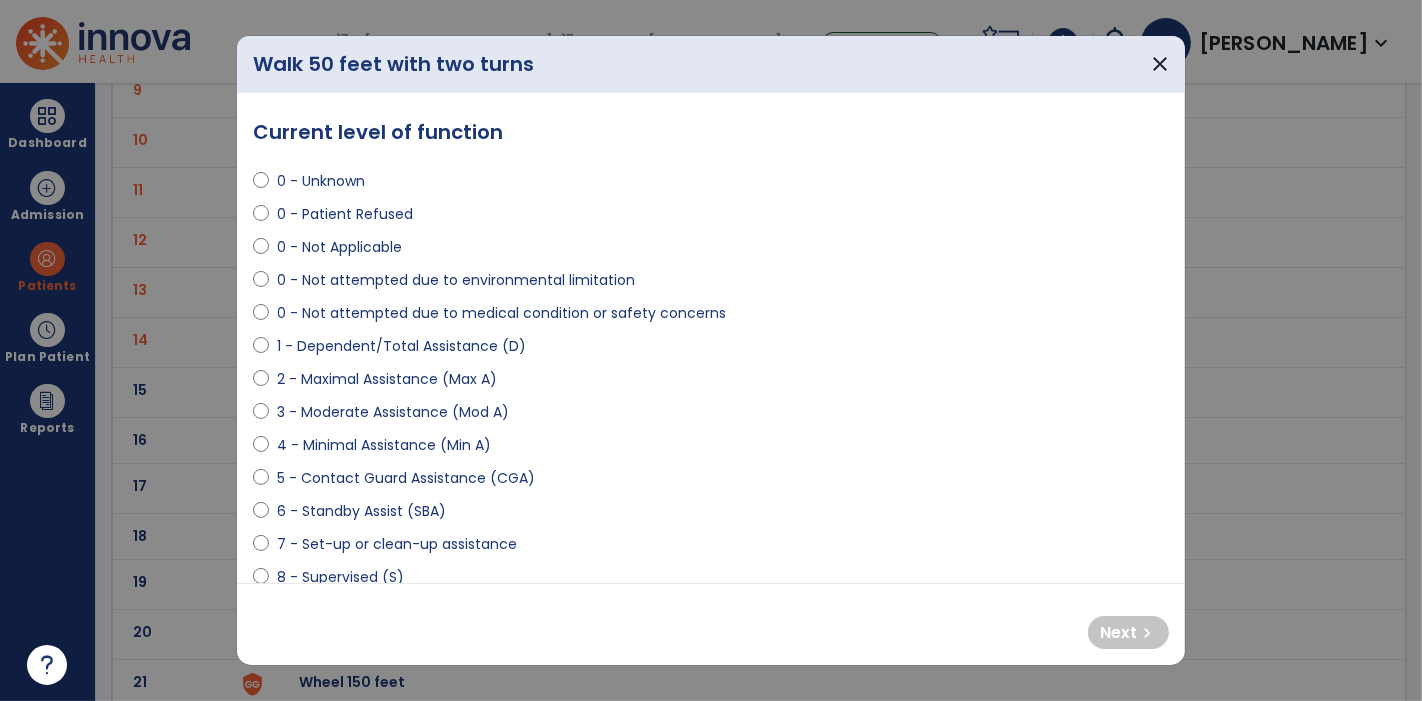 click on "0 - Not attempted due to medical condition or safety concerns" at bounding box center (501, 313) 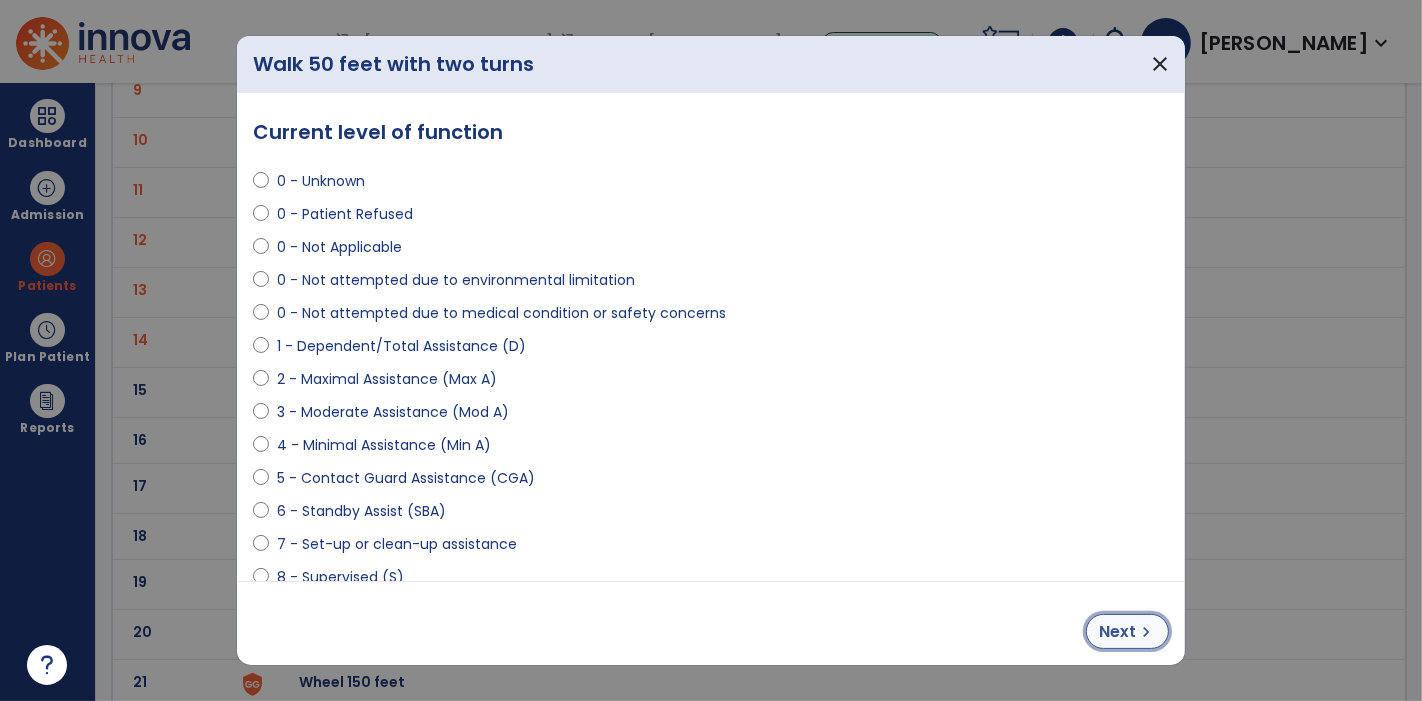 click on "chevron_right" at bounding box center (1146, 632) 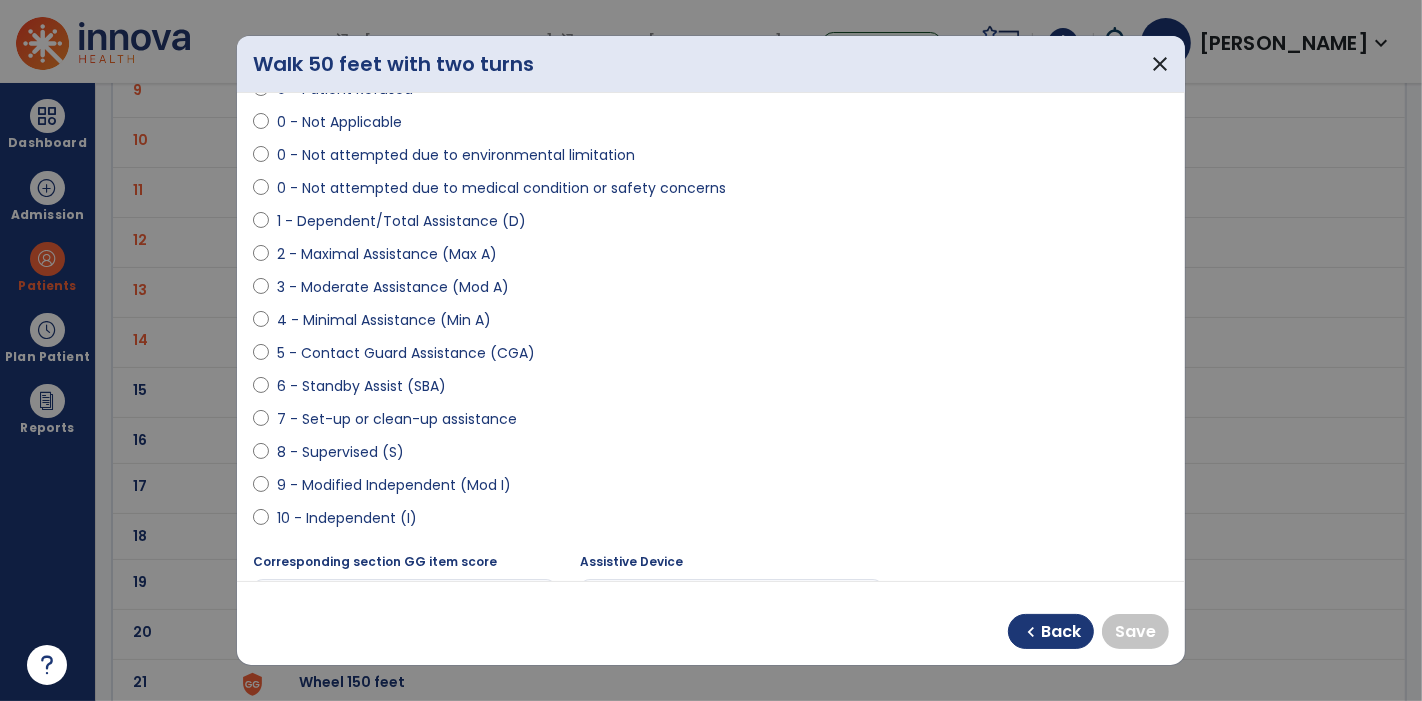 scroll, scrollTop: 126, scrollLeft: 0, axis: vertical 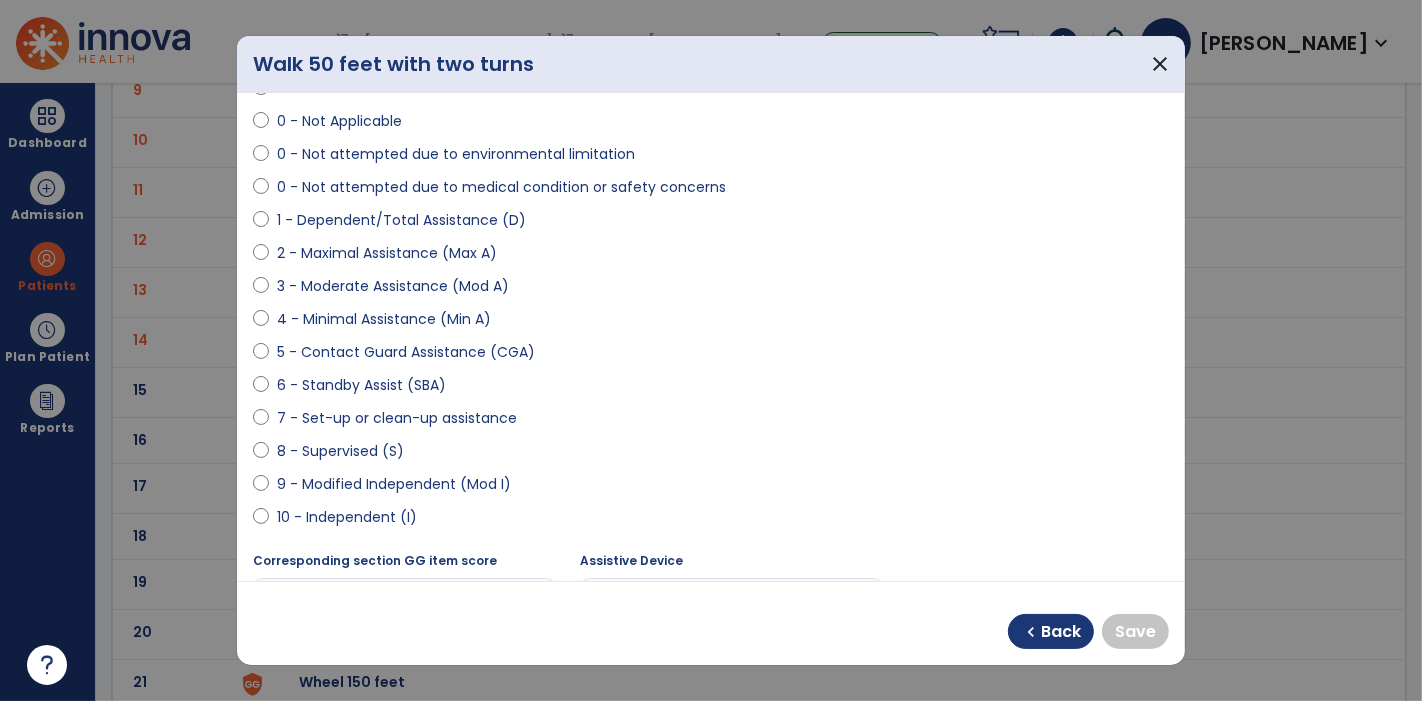 click on "9 - Modified Independent (Mod I)" at bounding box center (394, 484) 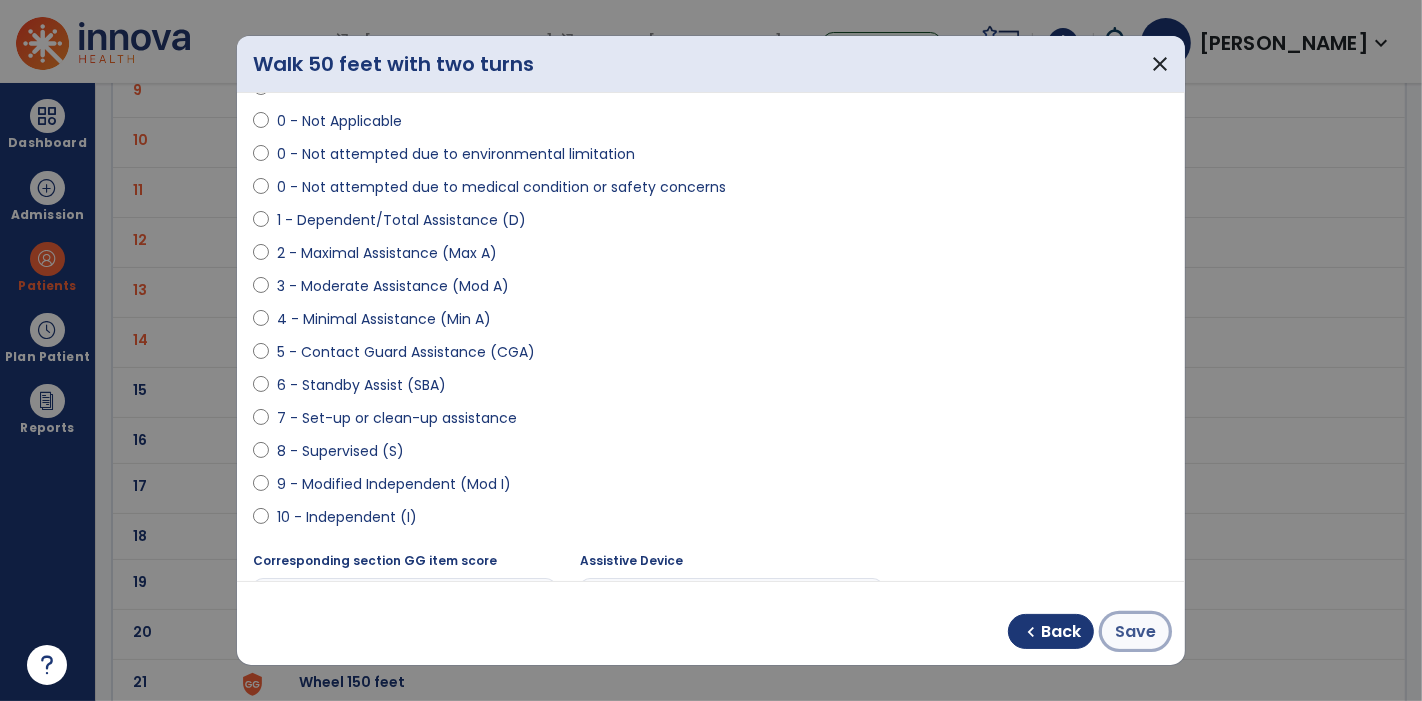 click on "Save" at bounding box center [1135, 632] 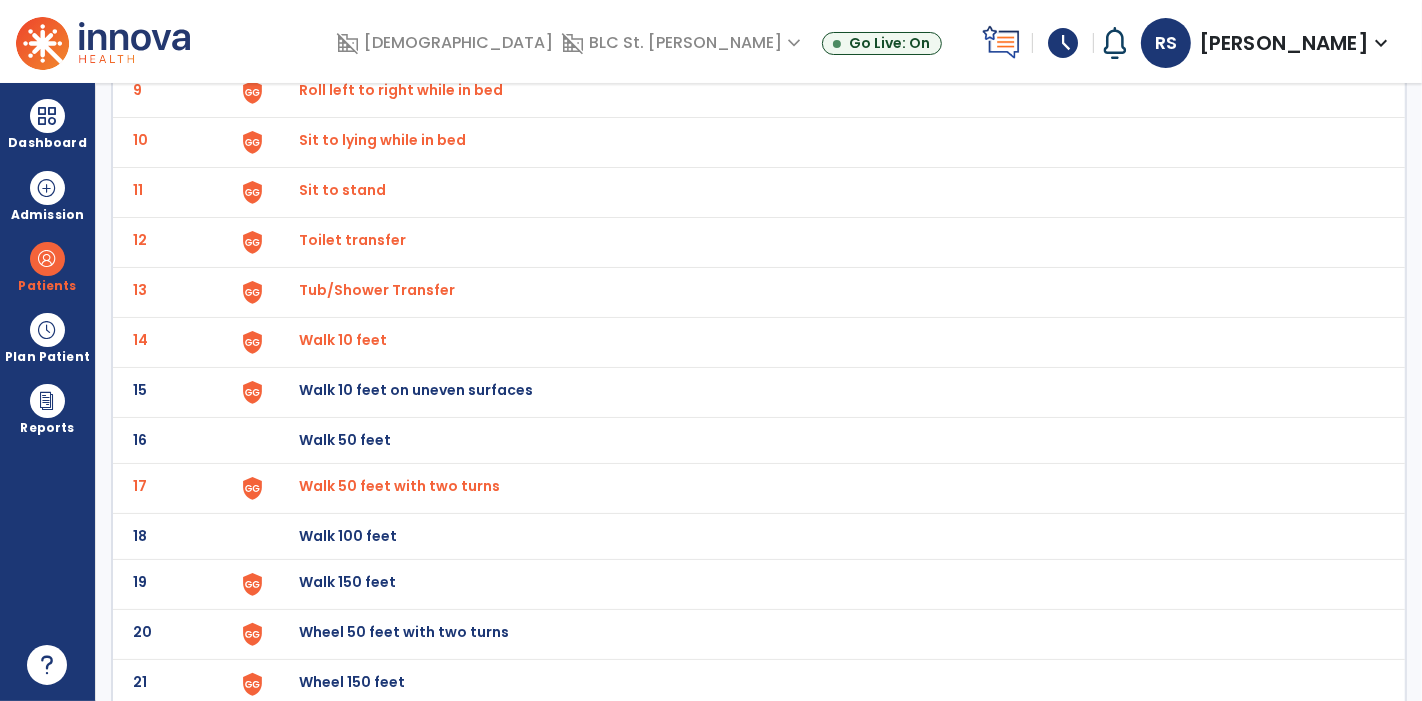 click on "Walk 150 feet" at bounding box center [345, -306] 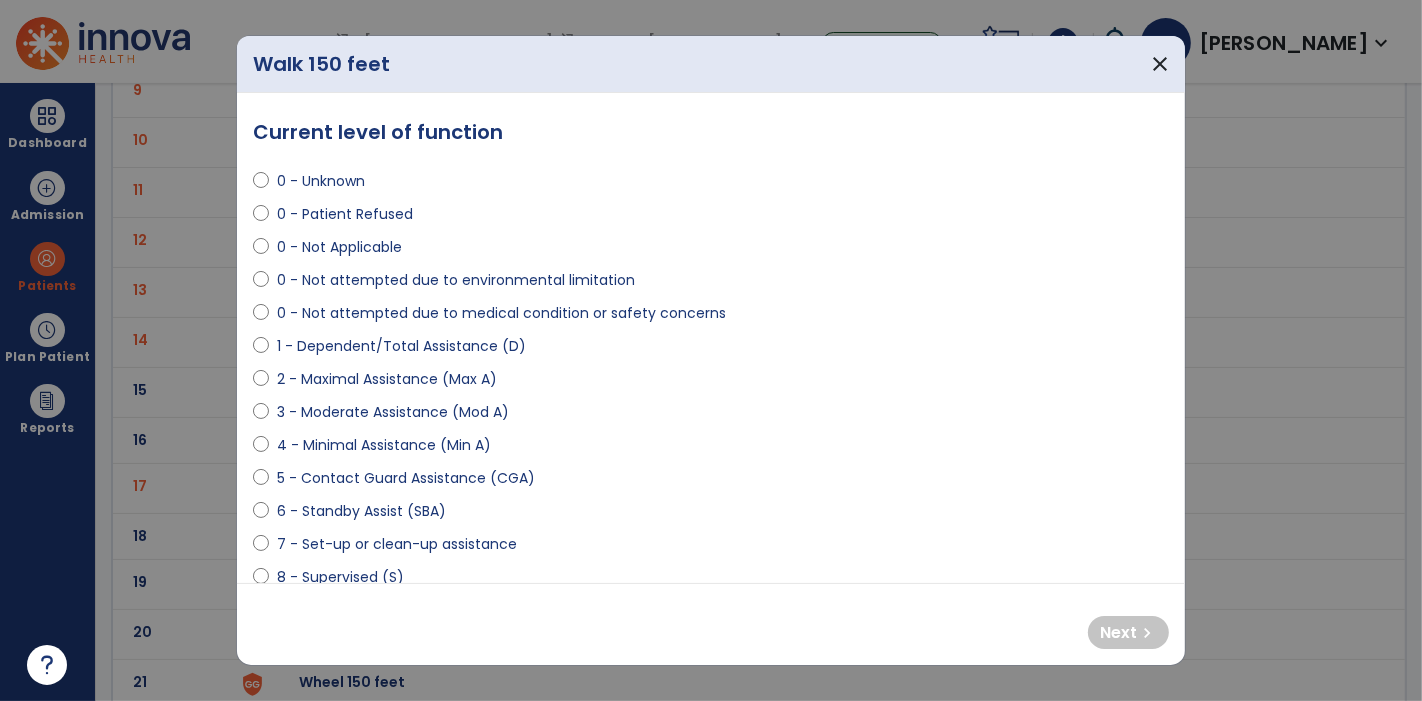 click on "0 - Not attempted due to medical condition or safety concerns" at bounding box center (501, 313) 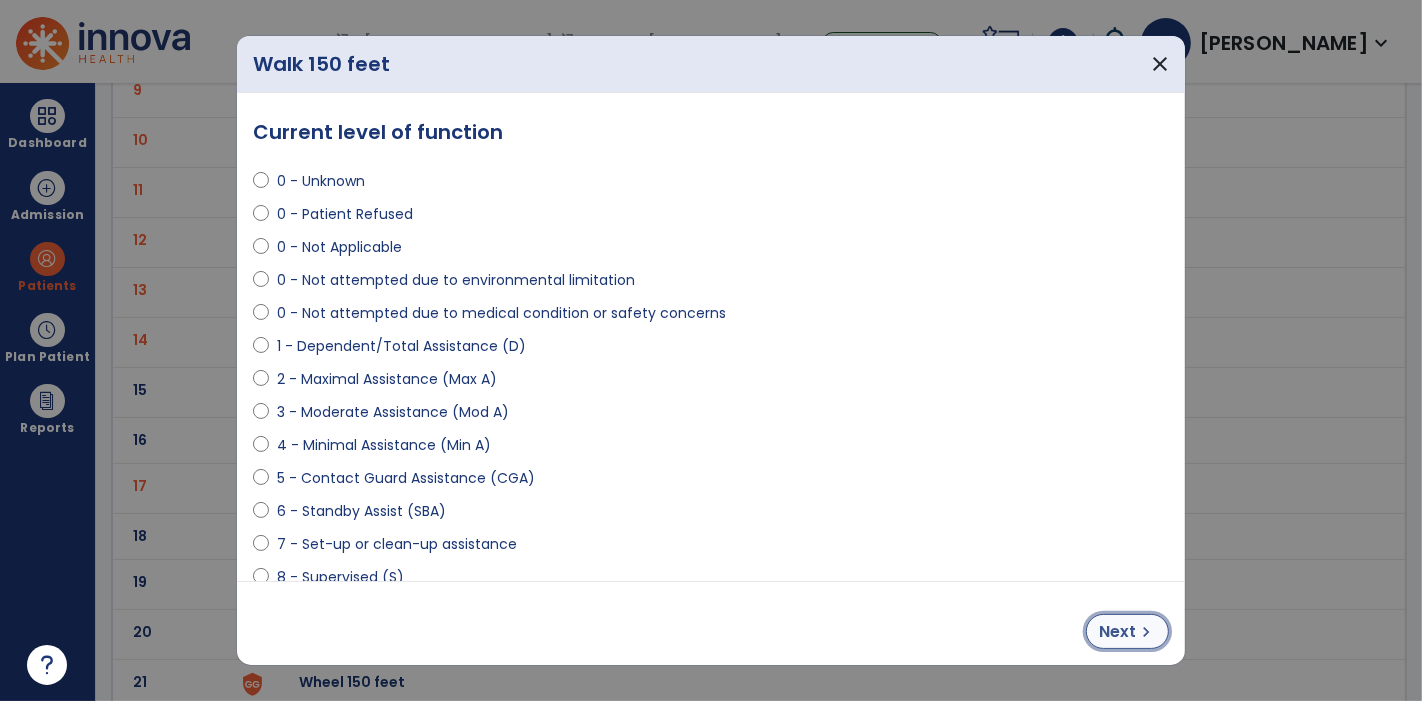 click on "Next" at bounding box center [1117, 632] 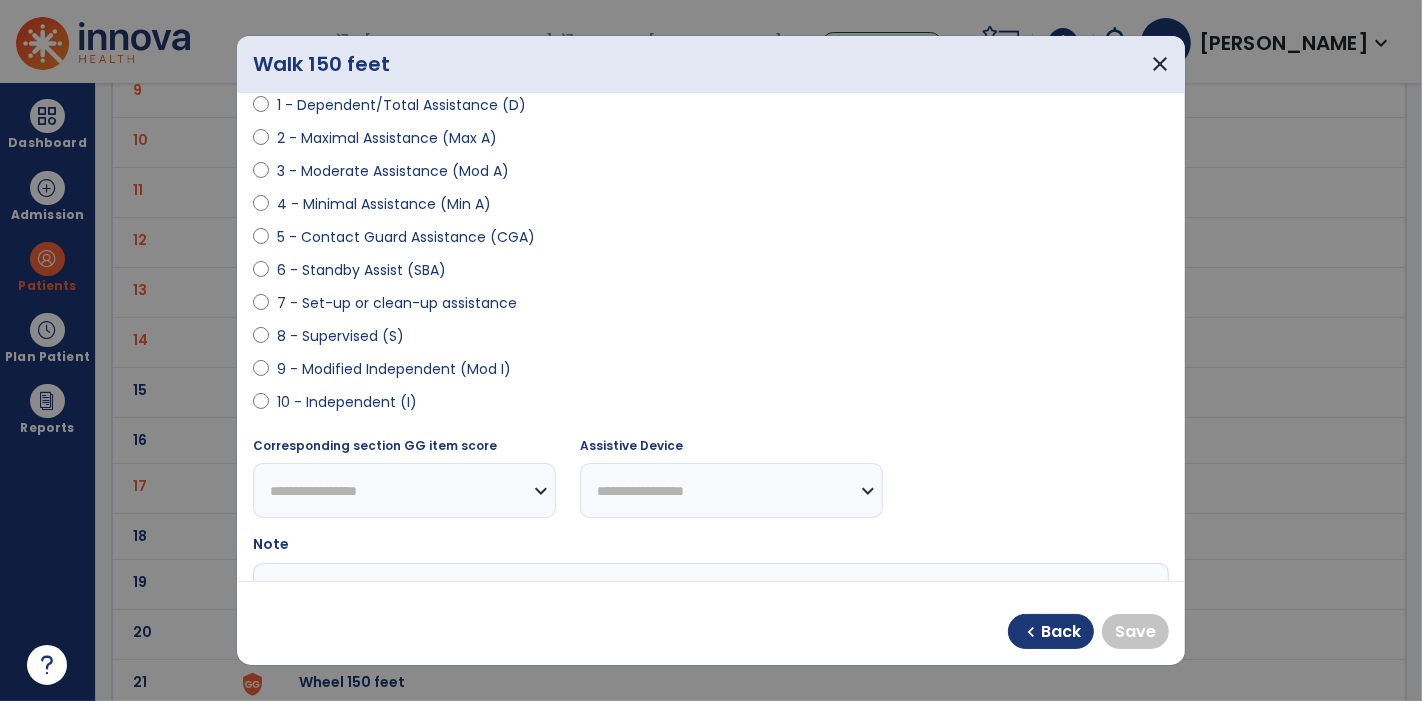 scroll, scrollTop: 242, scrollLeft: 0, axis: vertical 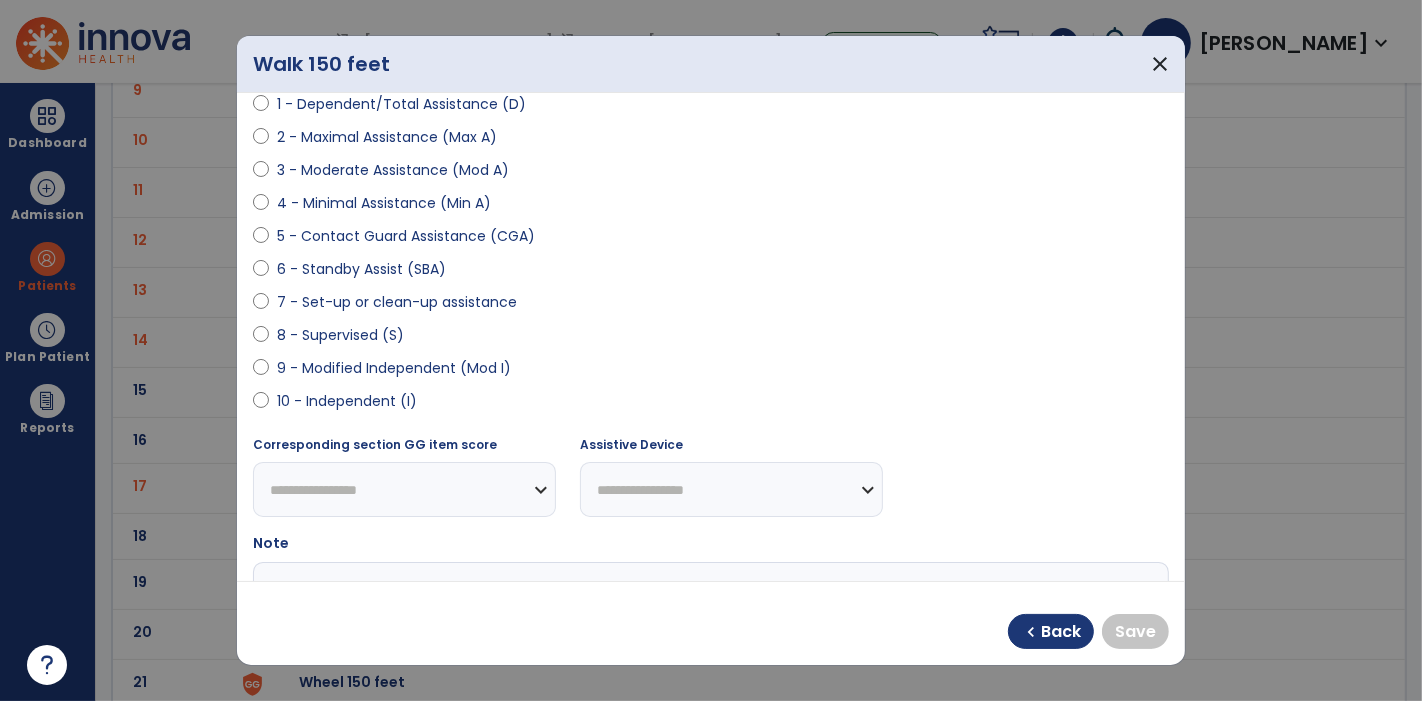 click on "9 - Modified Independent (Mod I)" at bounding box center [394, 368] 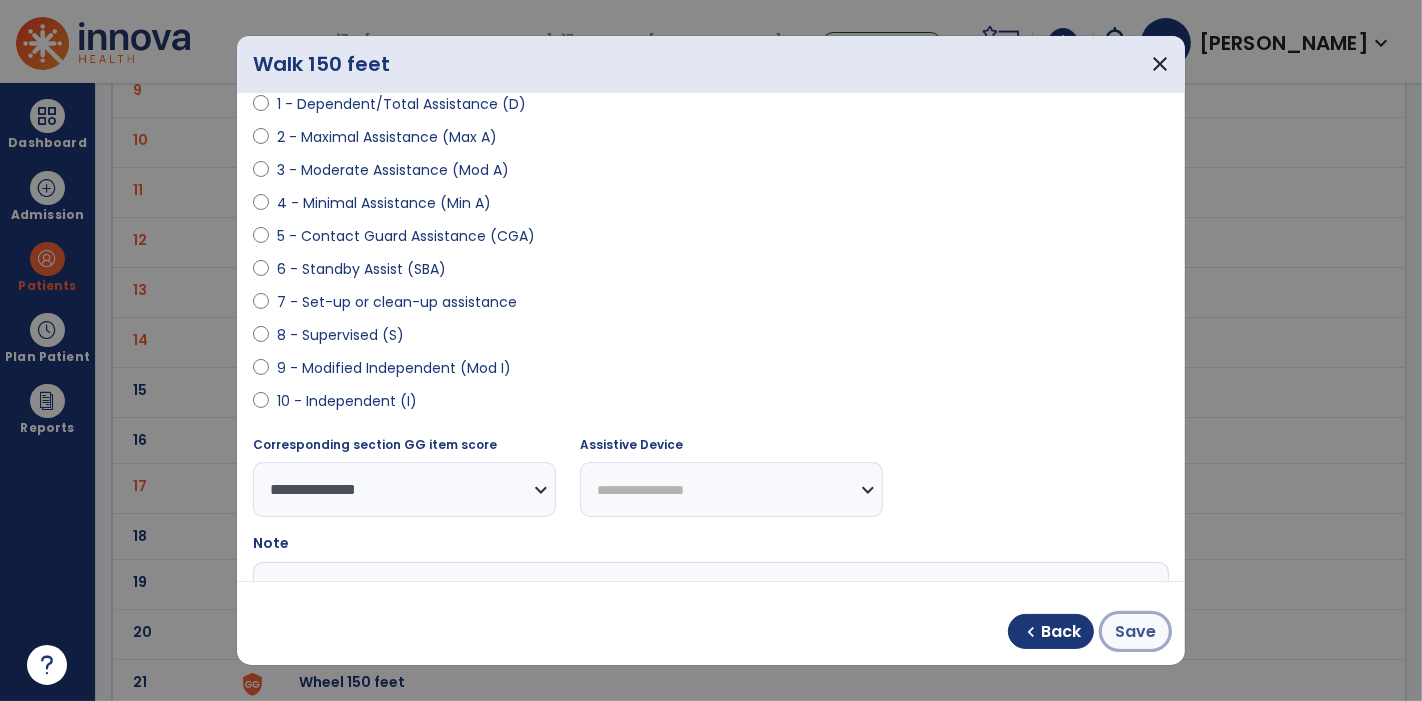 click on "Save" at bounding box center (1135, 632) 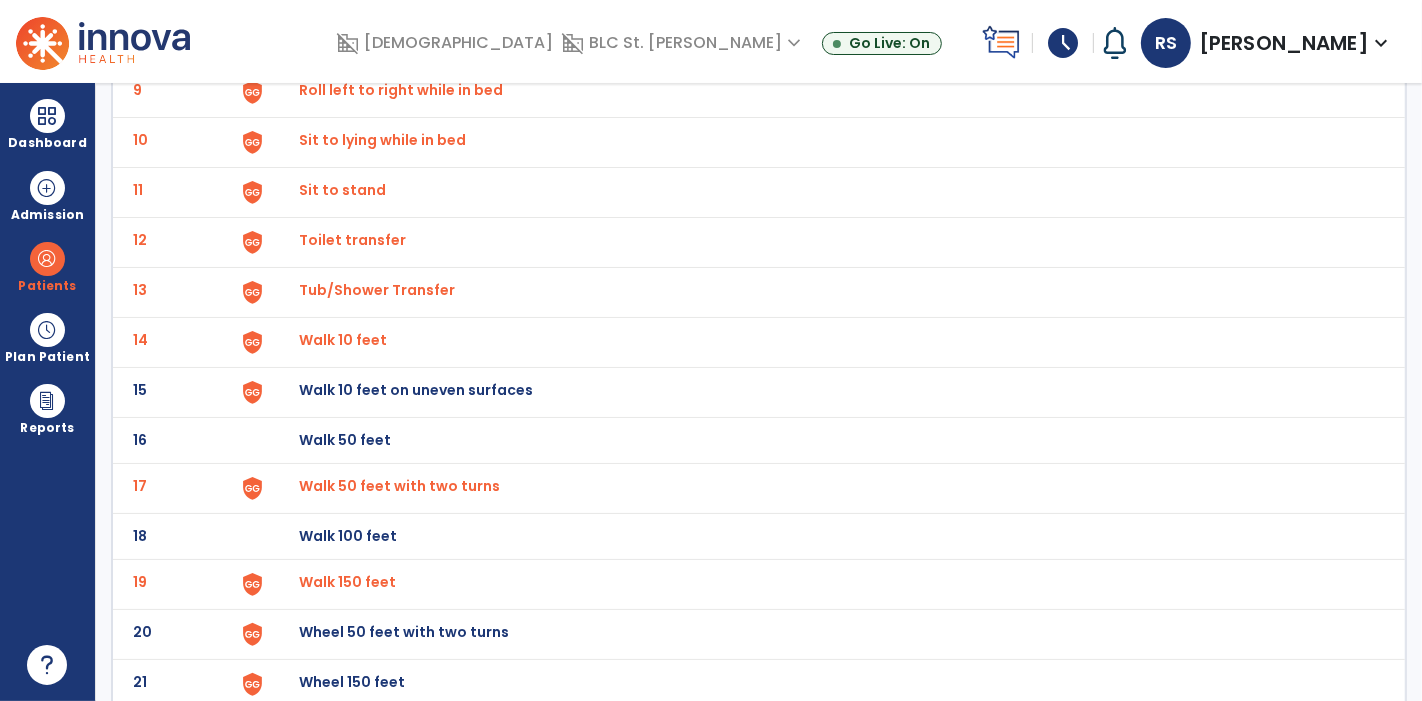 click on "Walk 10 feet on uneven surfaces" at bounding box center (345, -306) 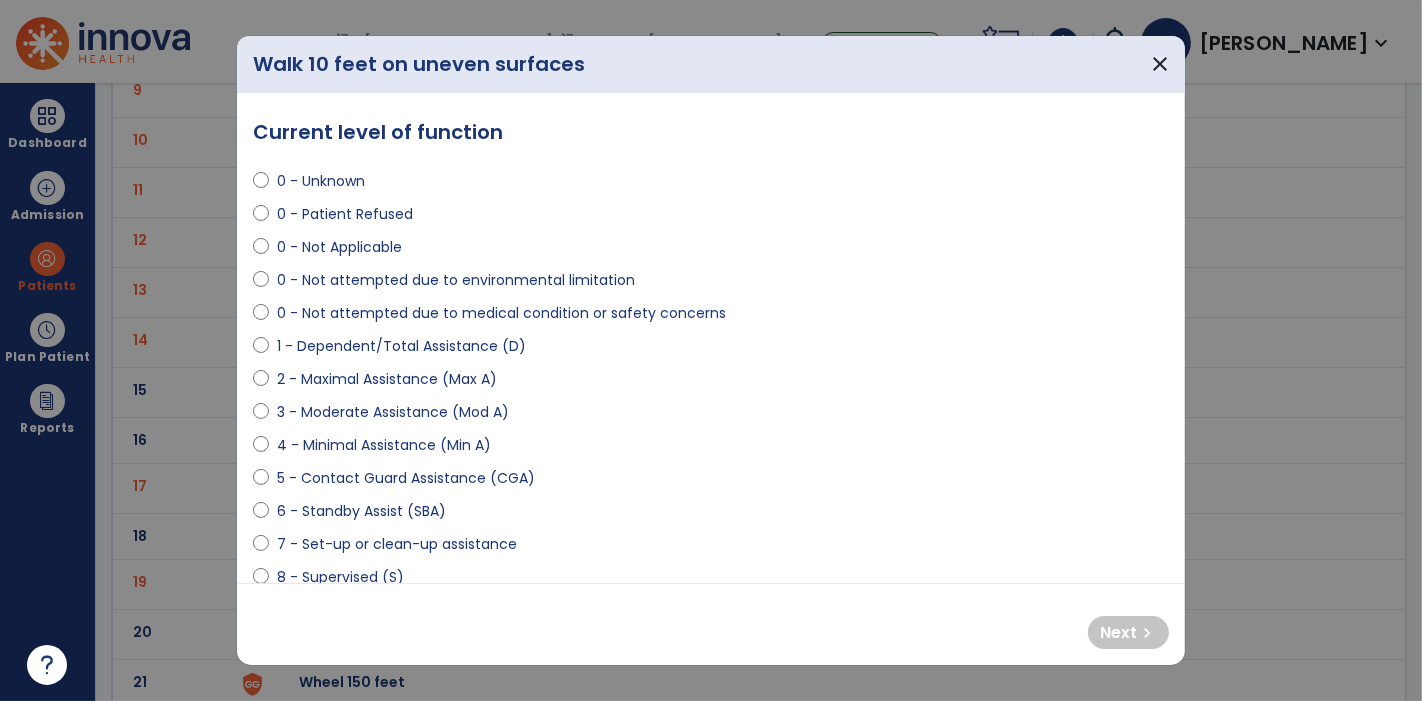 click on "0 - Not attempted due to medical condition or safety concerns" at bounding box center (501, 313) 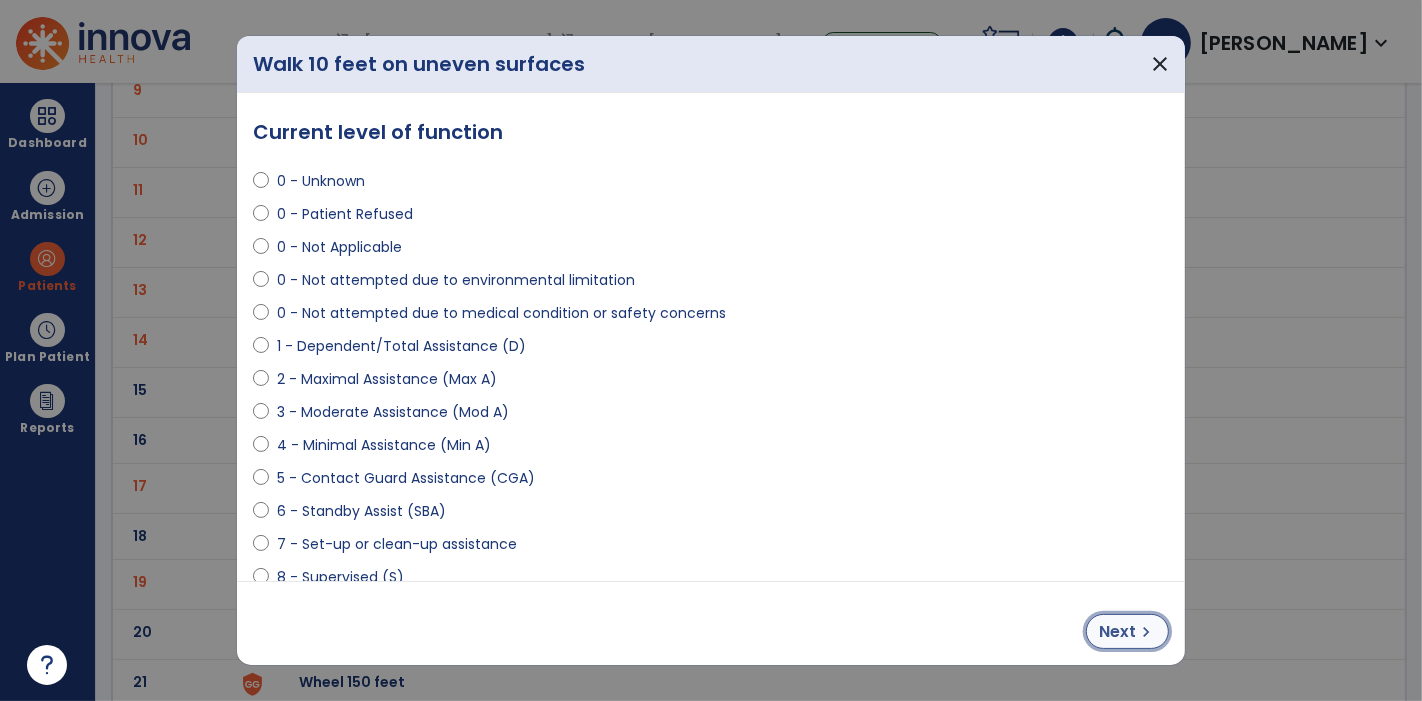 click on "Next" at bounding box center (1117, 632) 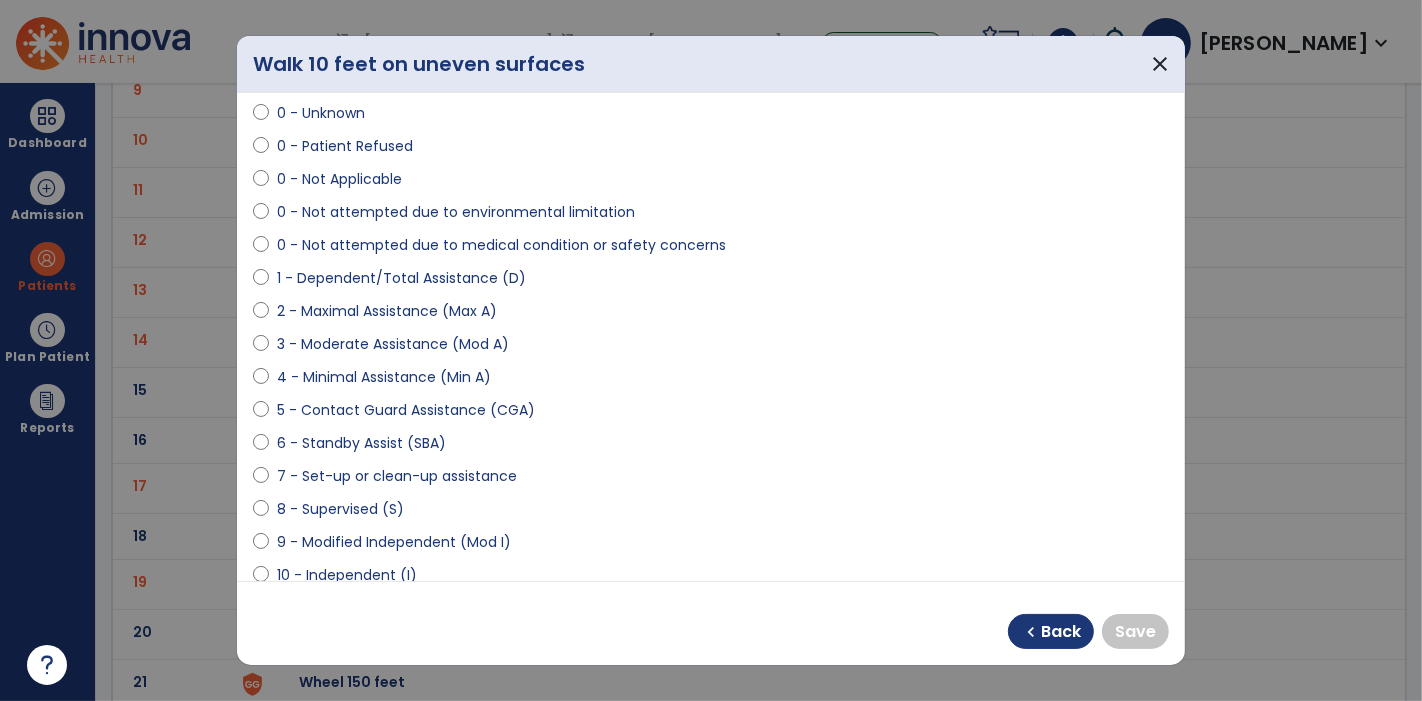 scroll, scrollTop: 61, scrollLeft: 0, axis: vertical 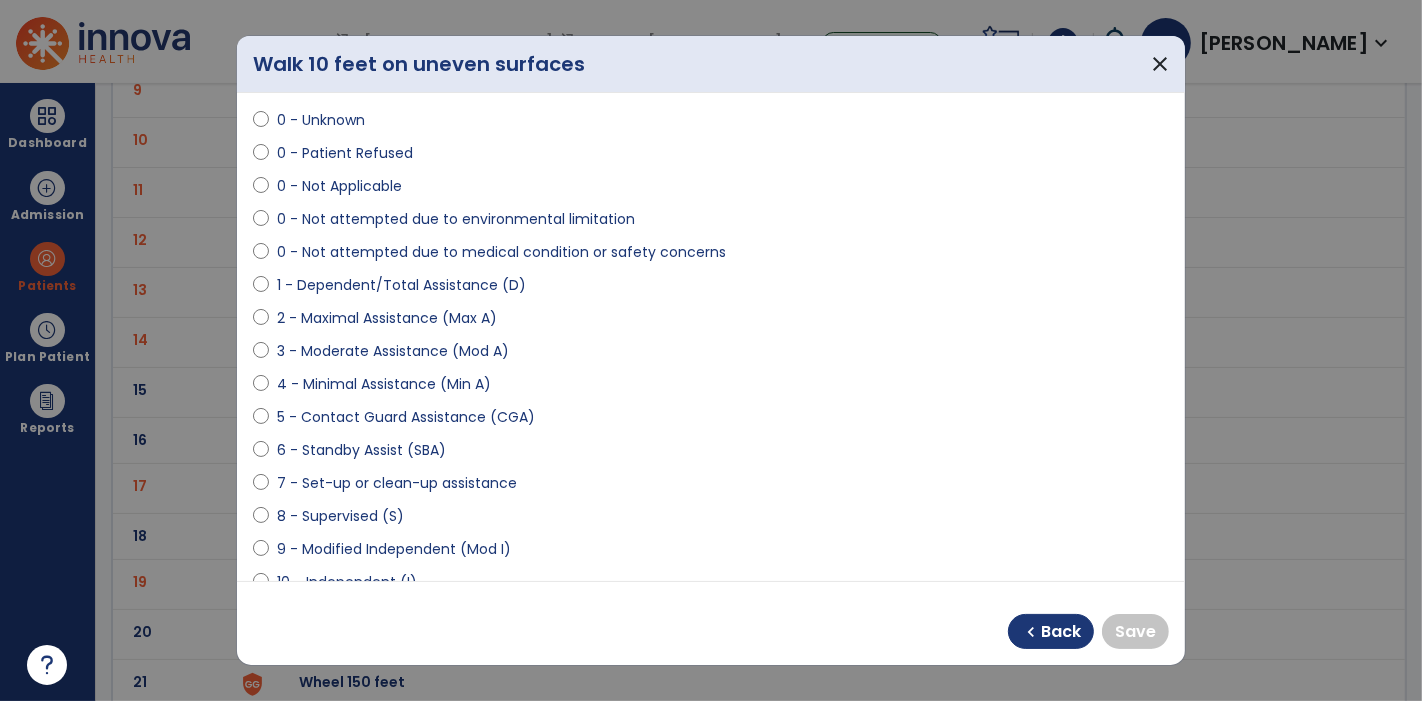 click on "9 - Modified Independent (Mod I)" at bounding box center [394, 549] 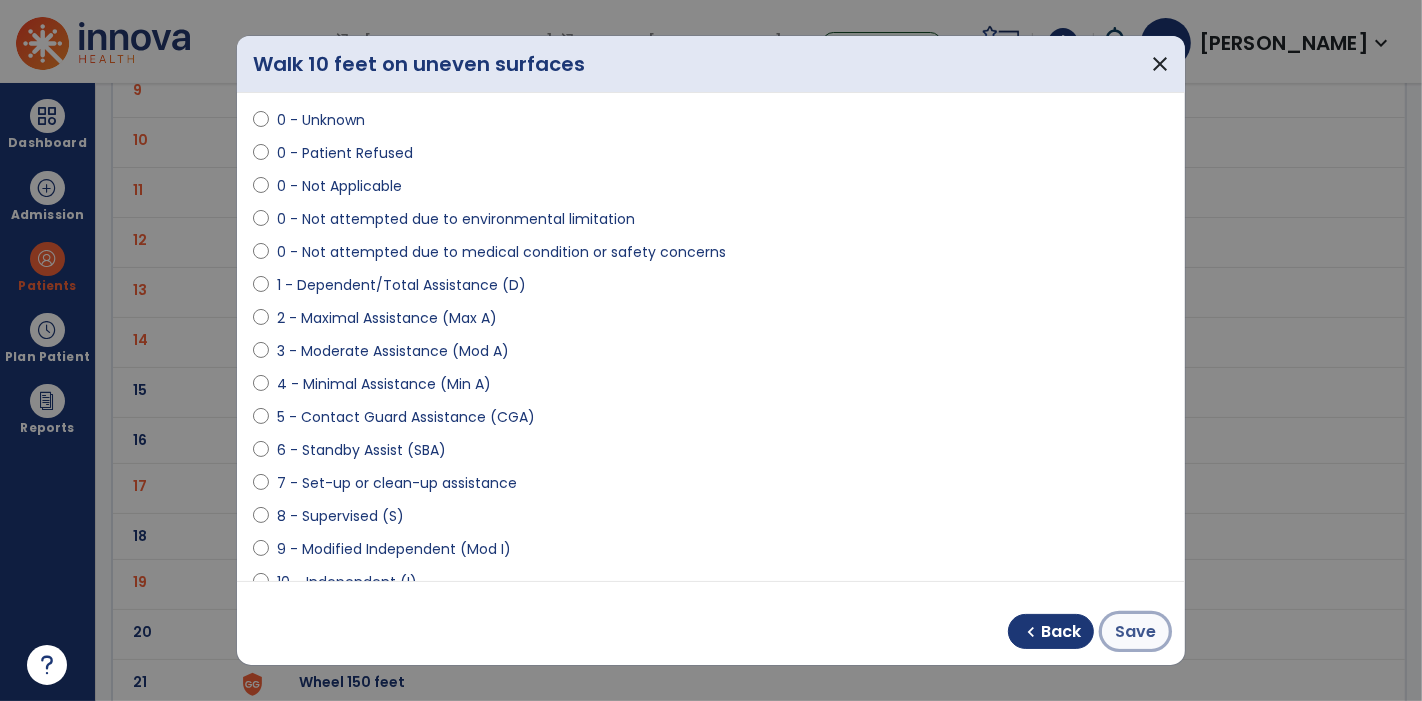 click on "Save" at bounding box center (1135, 632) 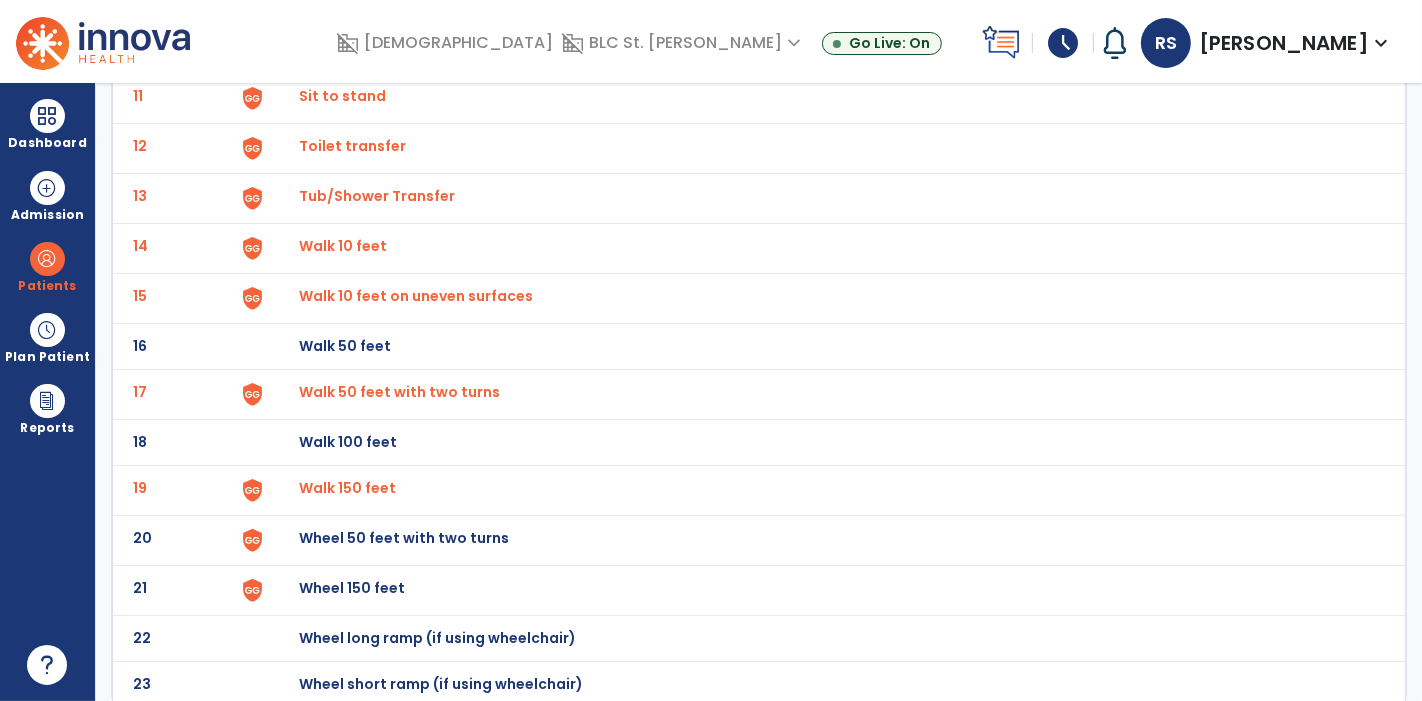 scroll, scrollTop: 661, scrollLeft: 0, axis: vertical 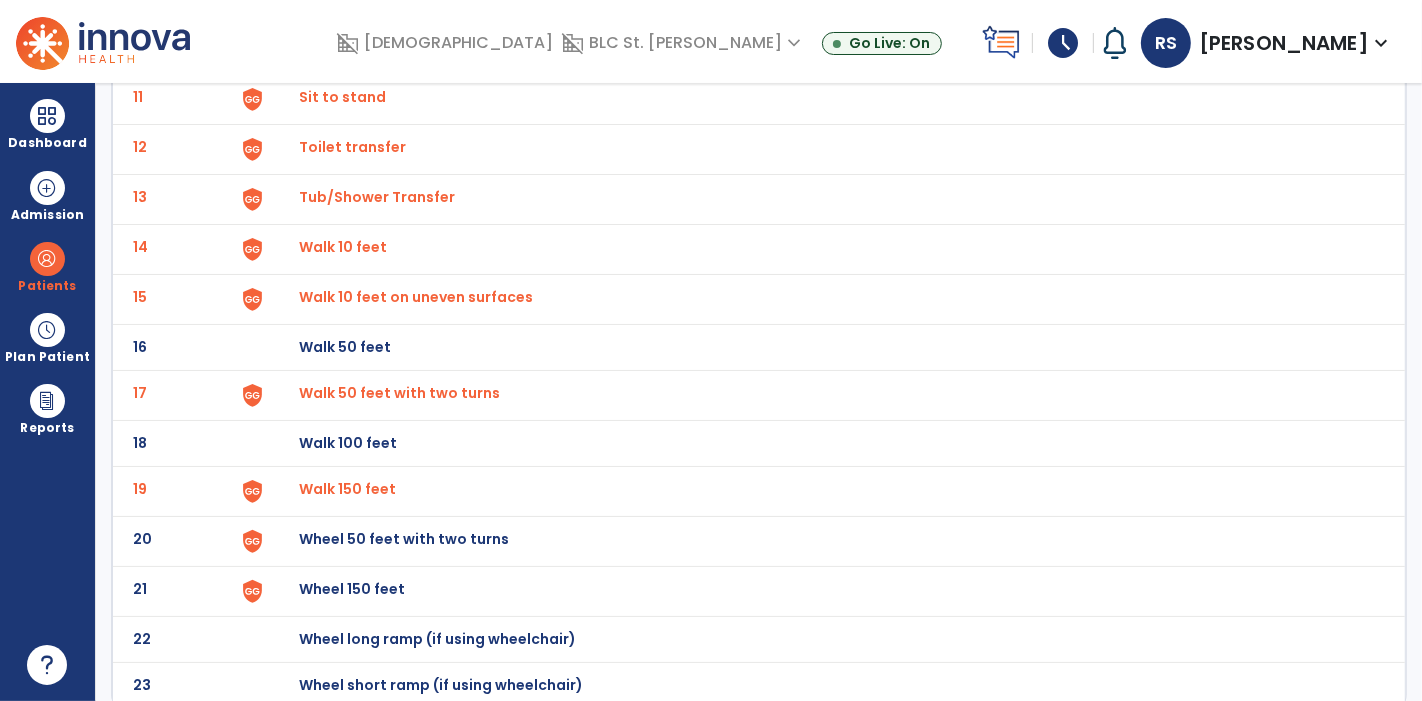 click on "Wheel 50 feet with two turns" at bounding box center (822, -397) 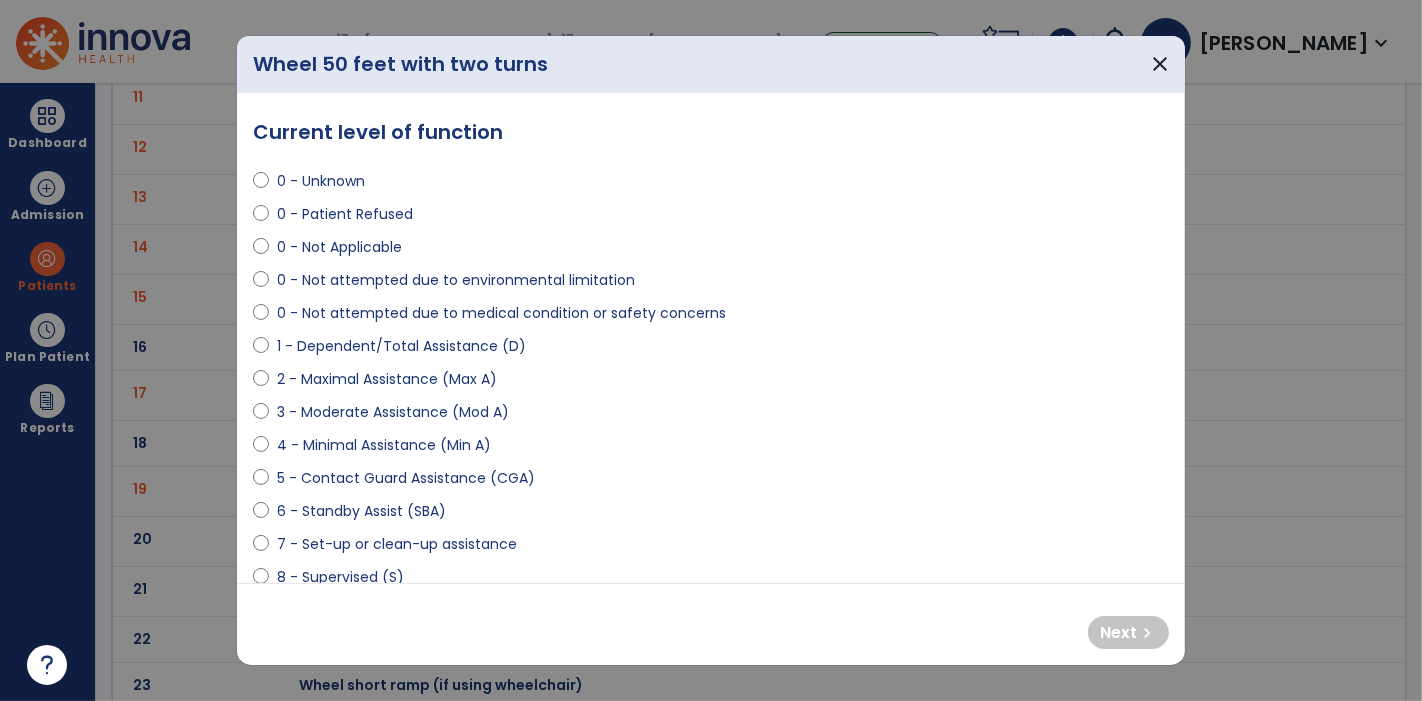 click on "0 - Not attempted due to medical condition or safety concerns" at bounding box center (501, 313) 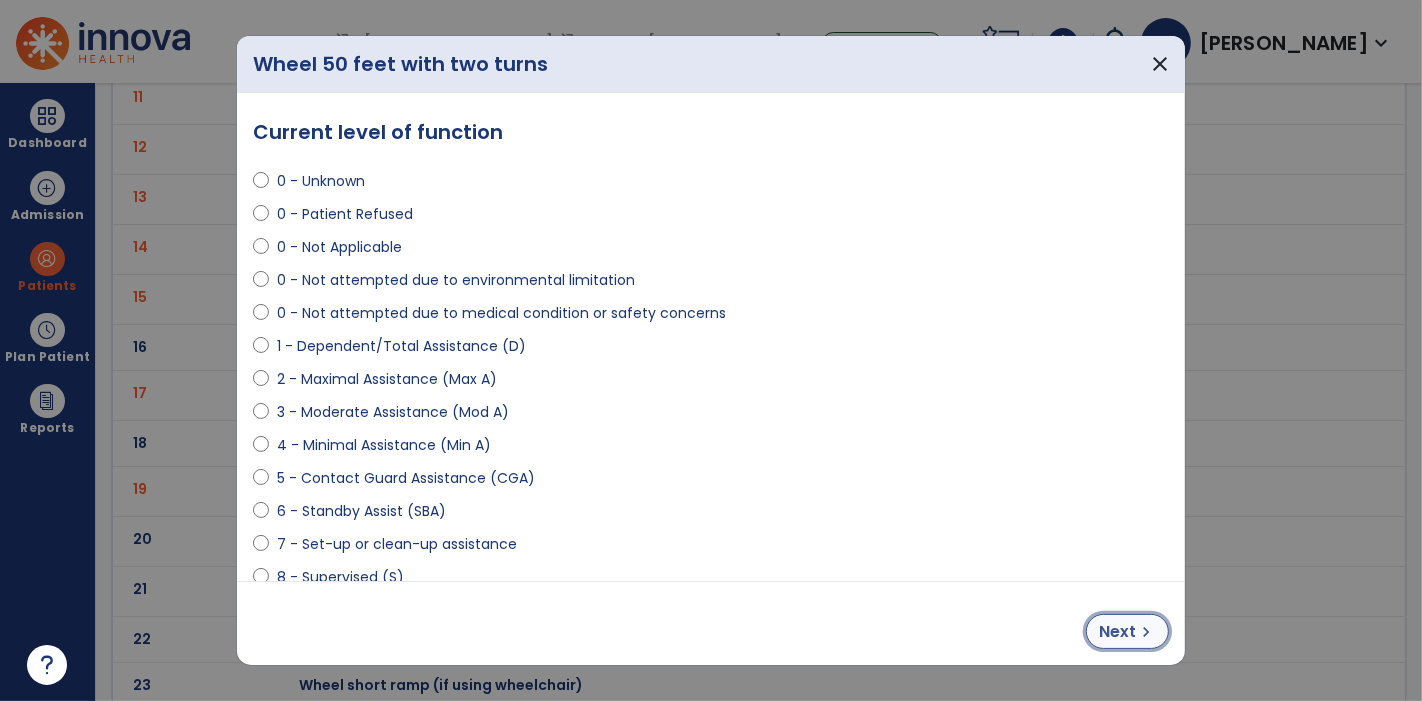 click on "Next" at bounding box center (1117, 632) 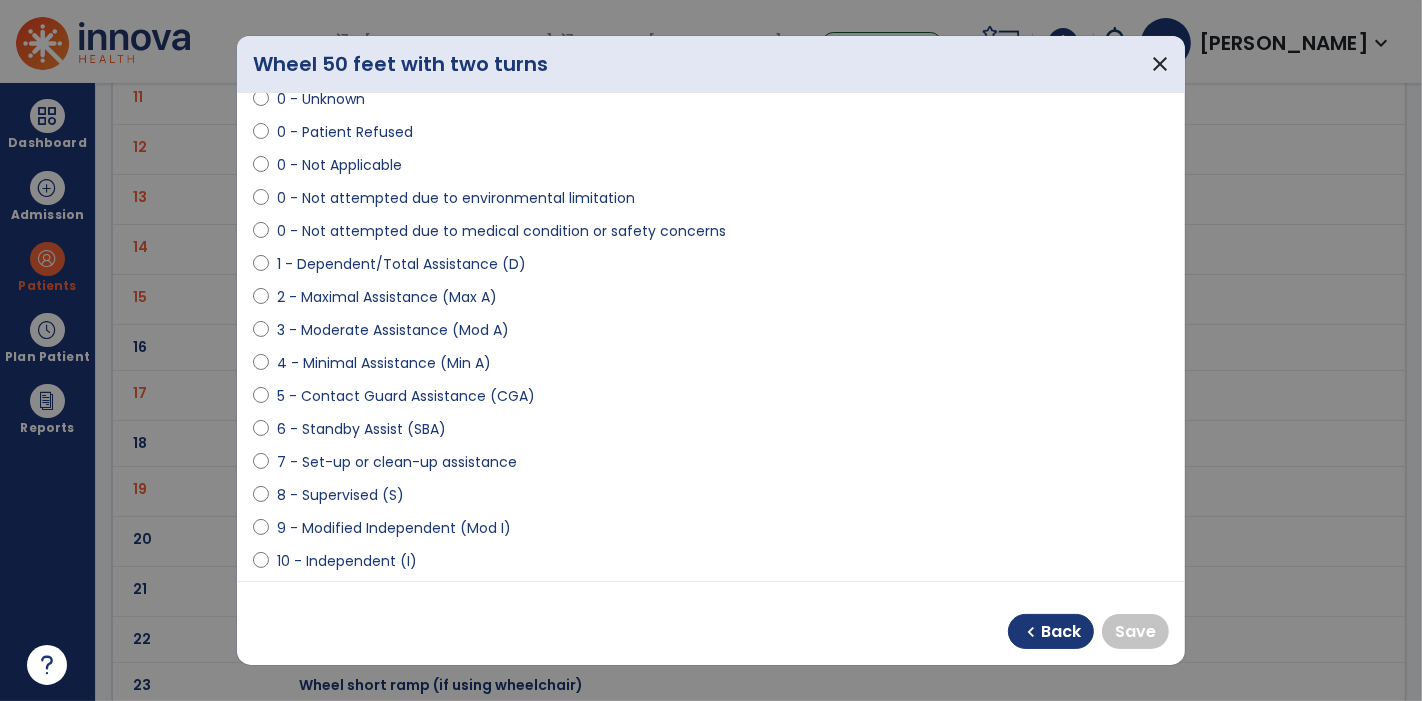 scroll, scrollTop: 84, scrollLeft: 0, axis: vertical 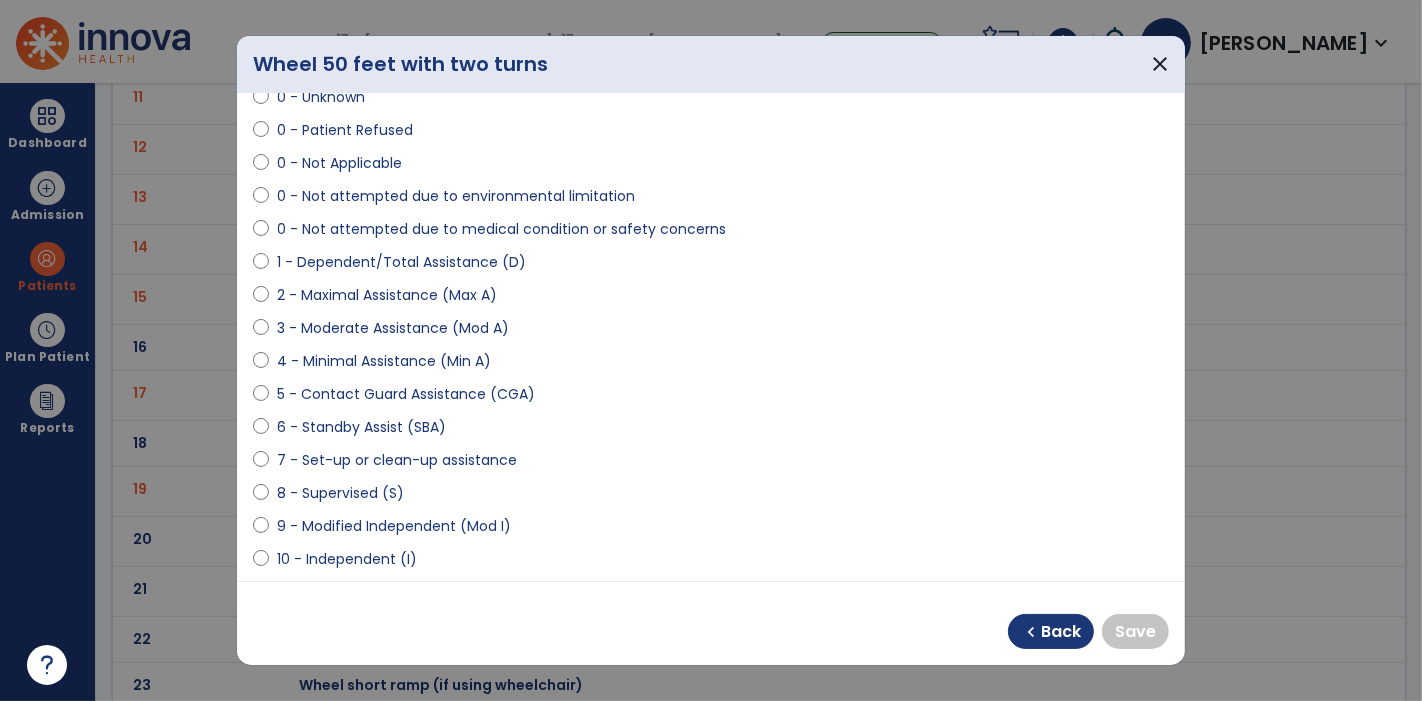 click on "0 - Not Applicable" at bounding box center [339, 163] 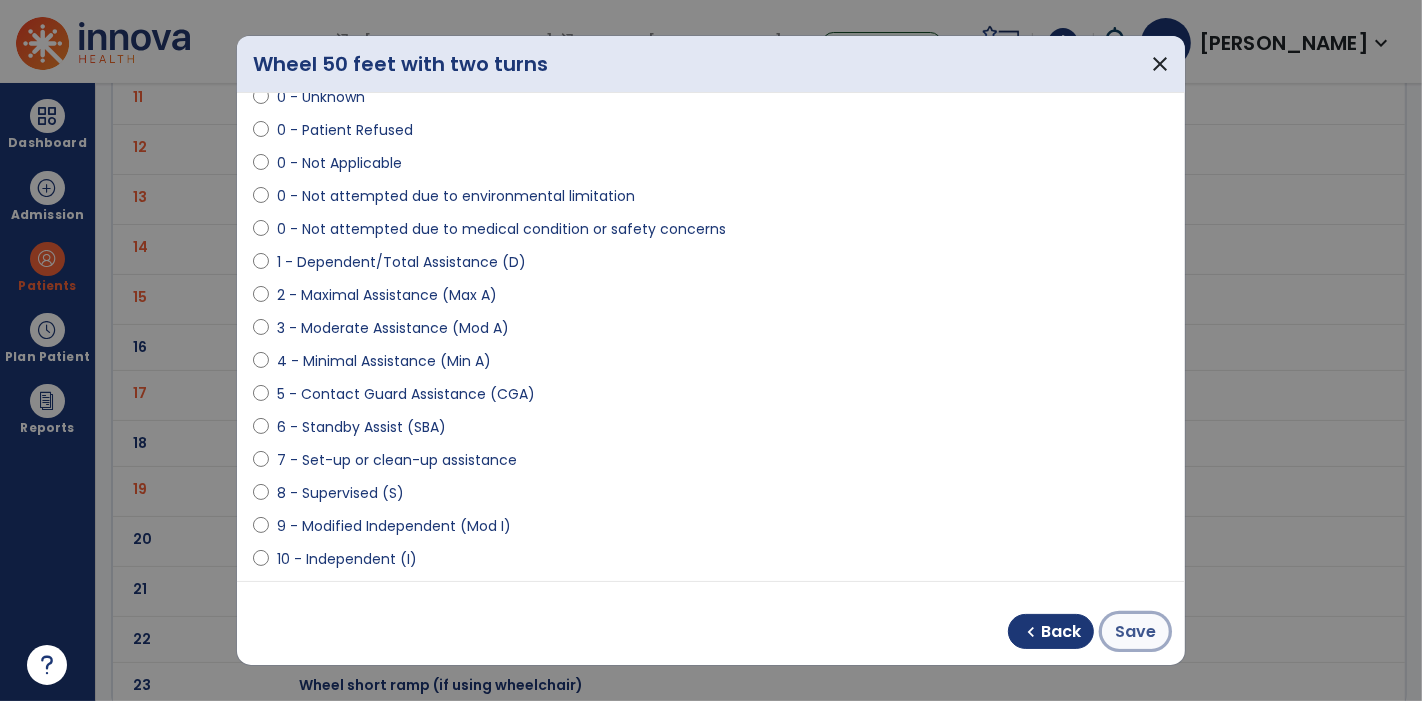 click on "Save" at bounding box center (1135, 632) 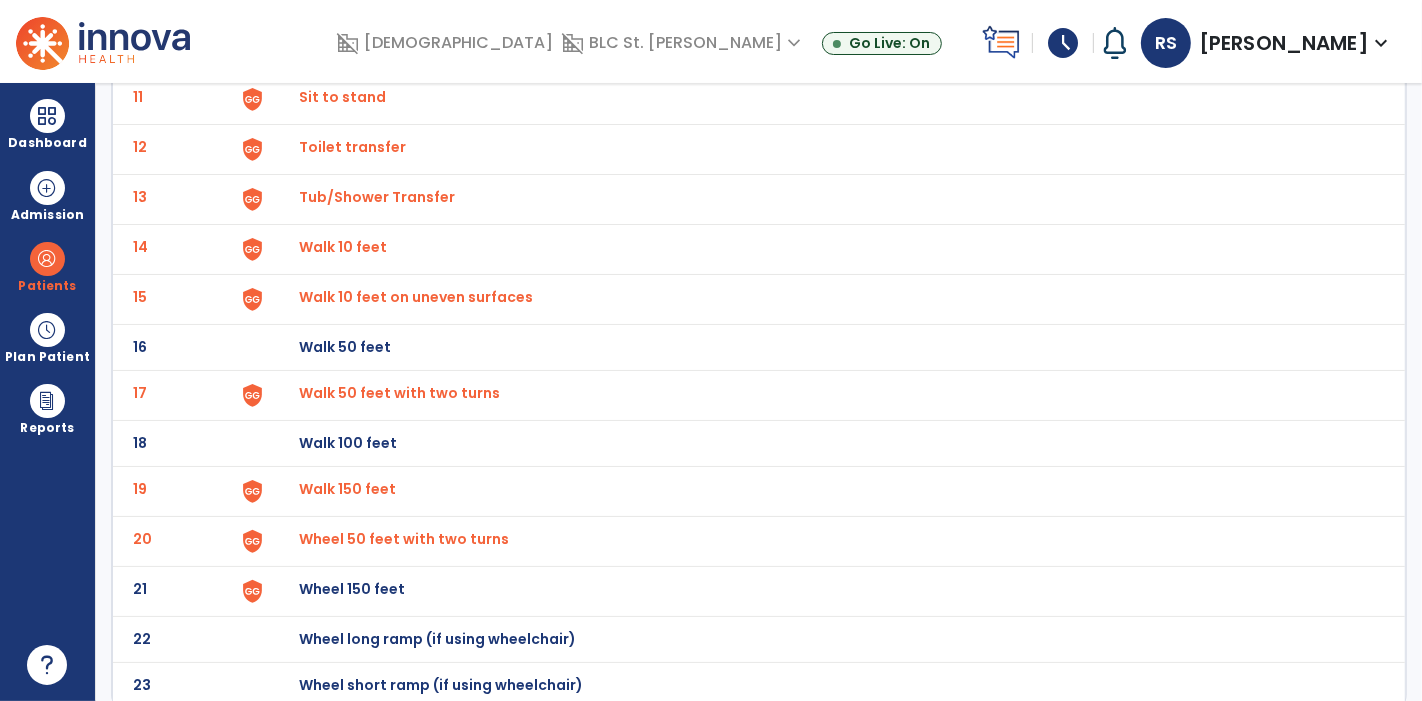 click on "Wheel 150 feet" at bounding box center [345, -399] 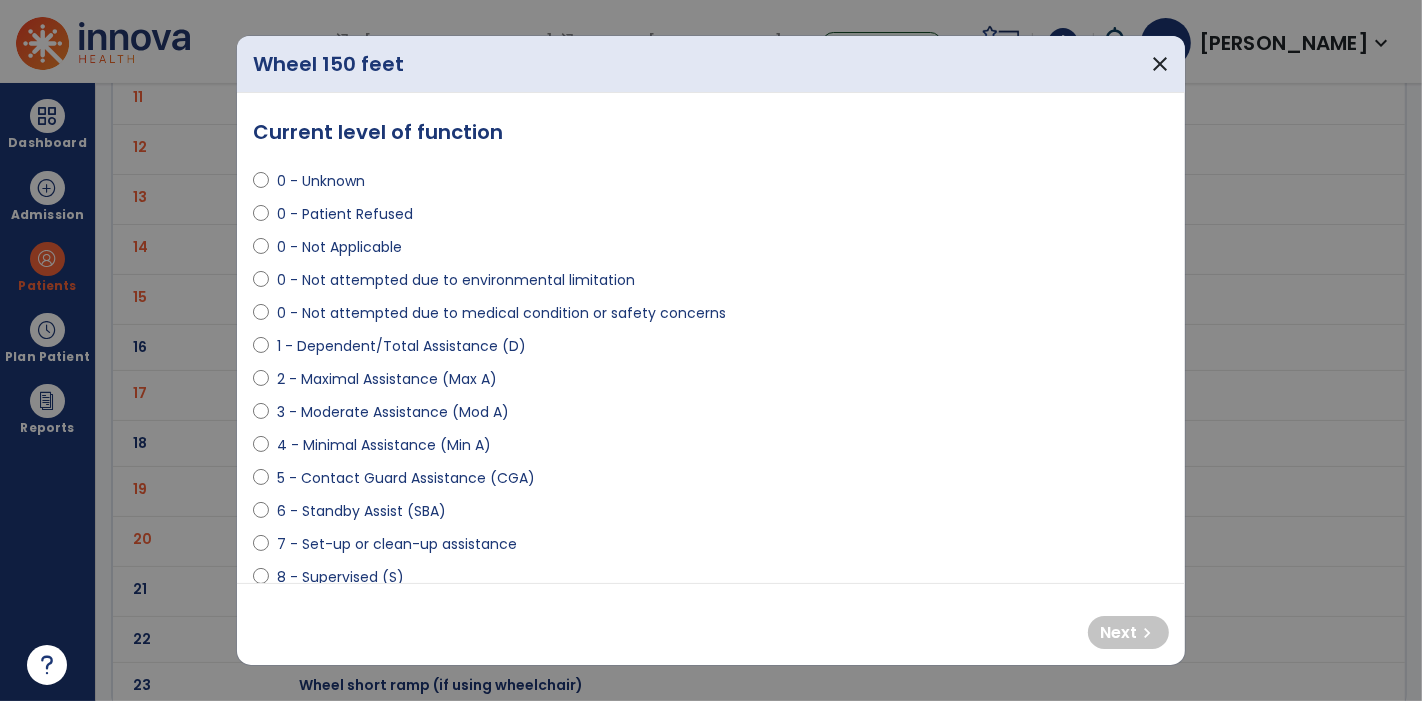 click on "1 - Dependent/Total Assistance (D)" at bounding box center (711, 350) 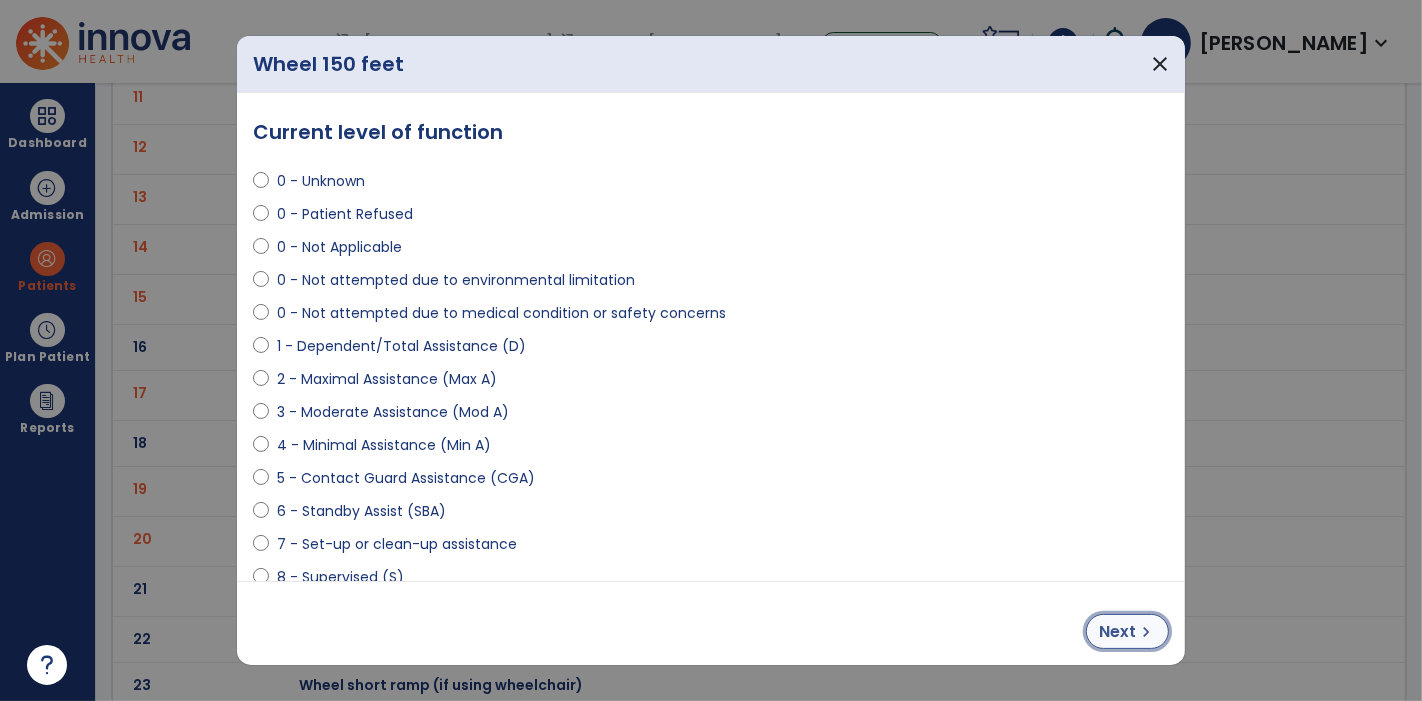 click on "Next" at bounding box center [1117, 632] 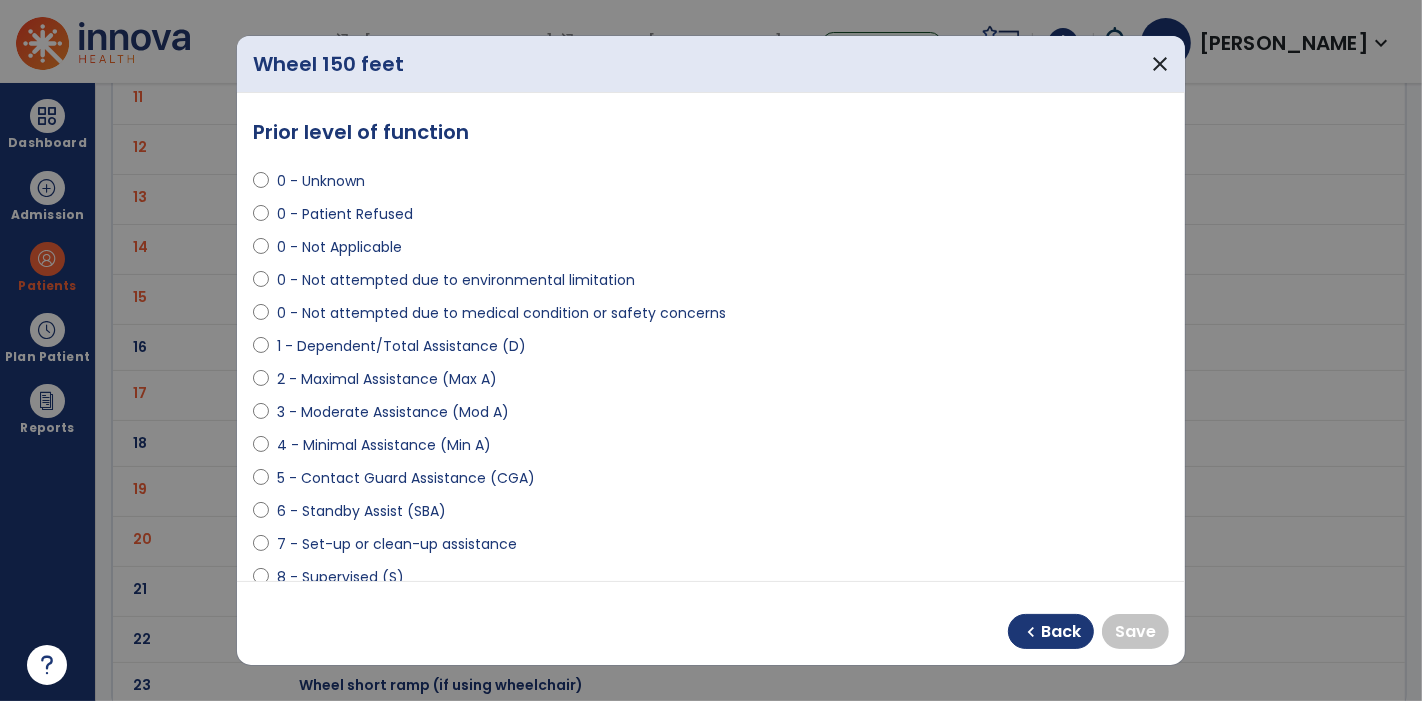 click on "0 - Not Applicable" at bounding box center [339, 247] 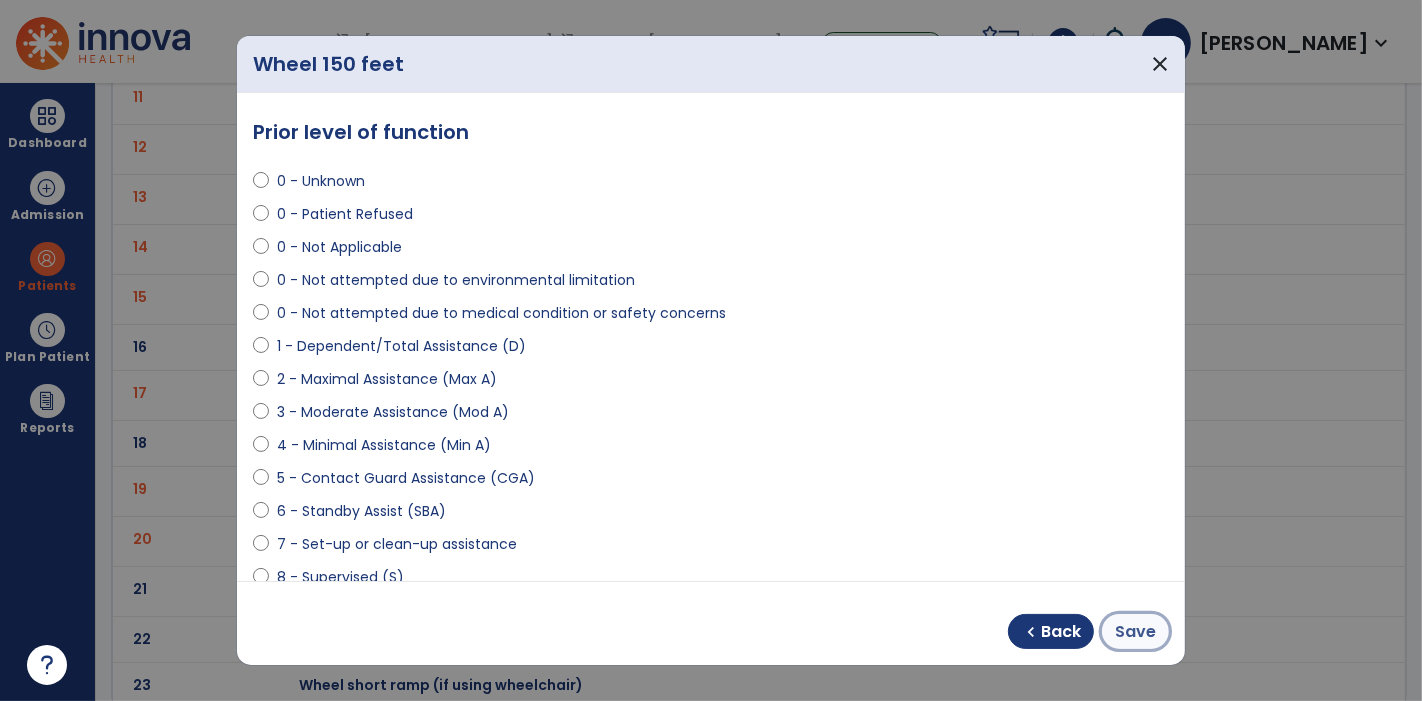 click on "Save" at bounding box center [1135, 632] 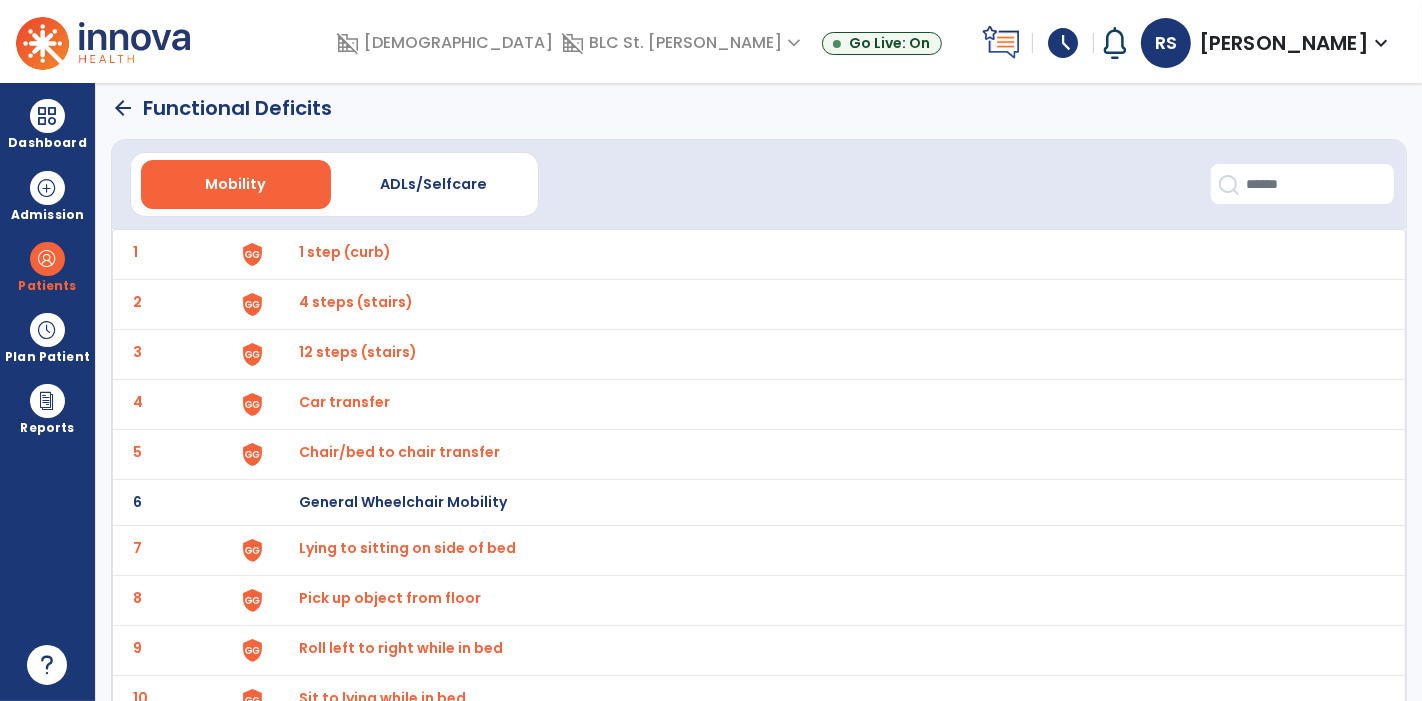 scroll, scrollTop: 0, scrollLeft: 0, axis: both 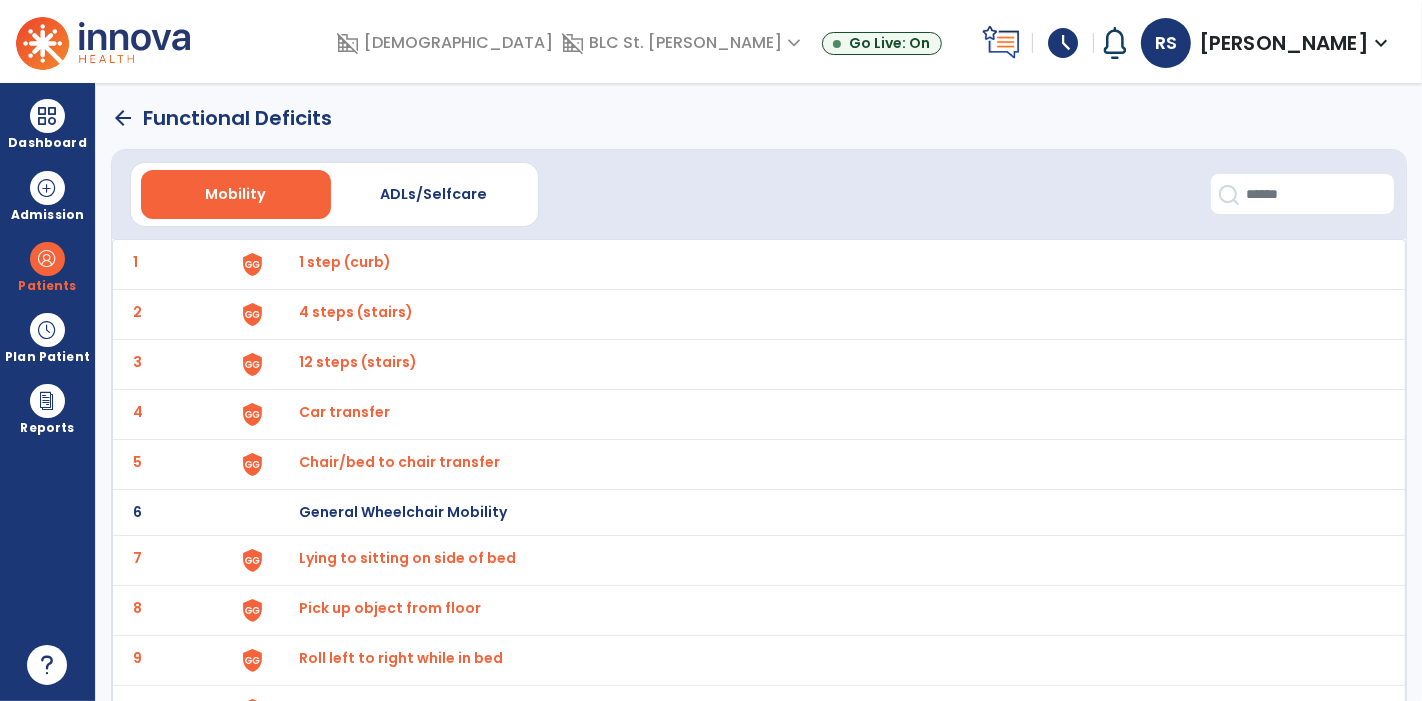 click on "arrow_back" 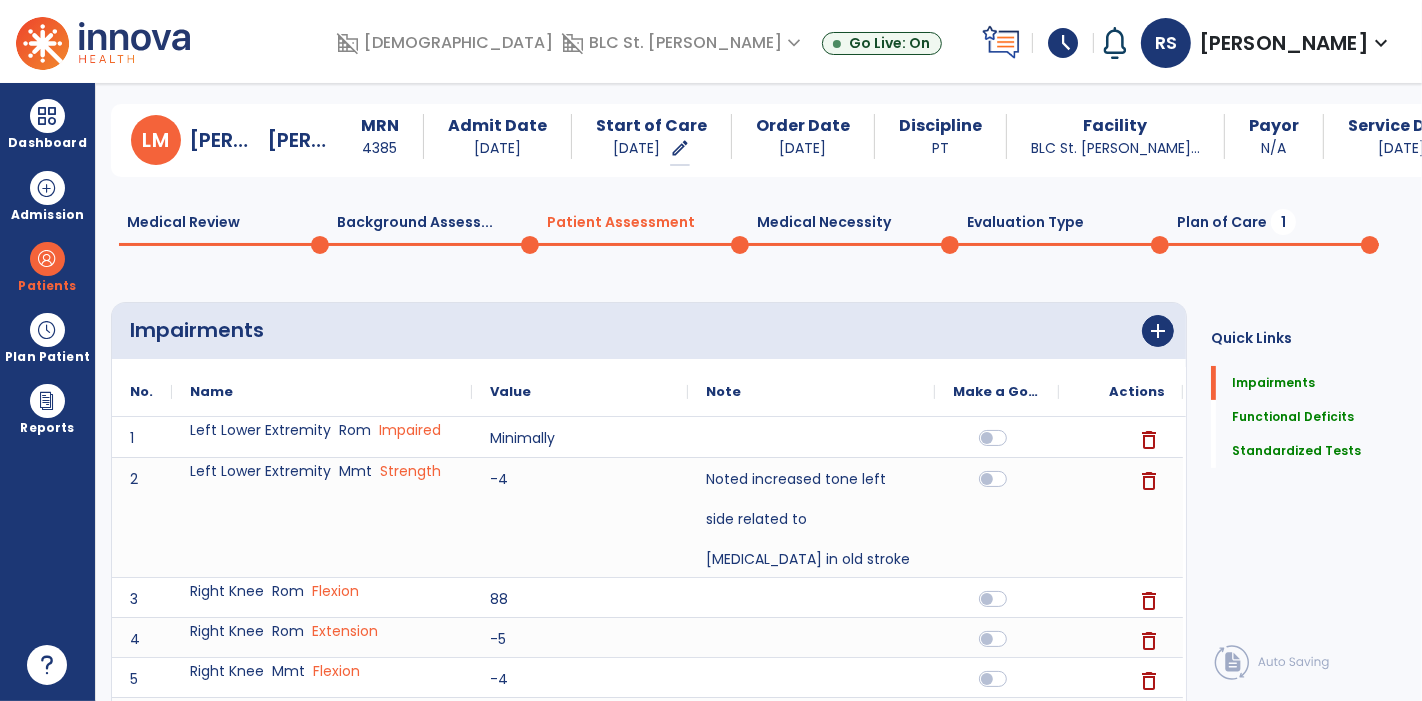scroll, scrollTop: 0, scrollLeft: 0, axis: both 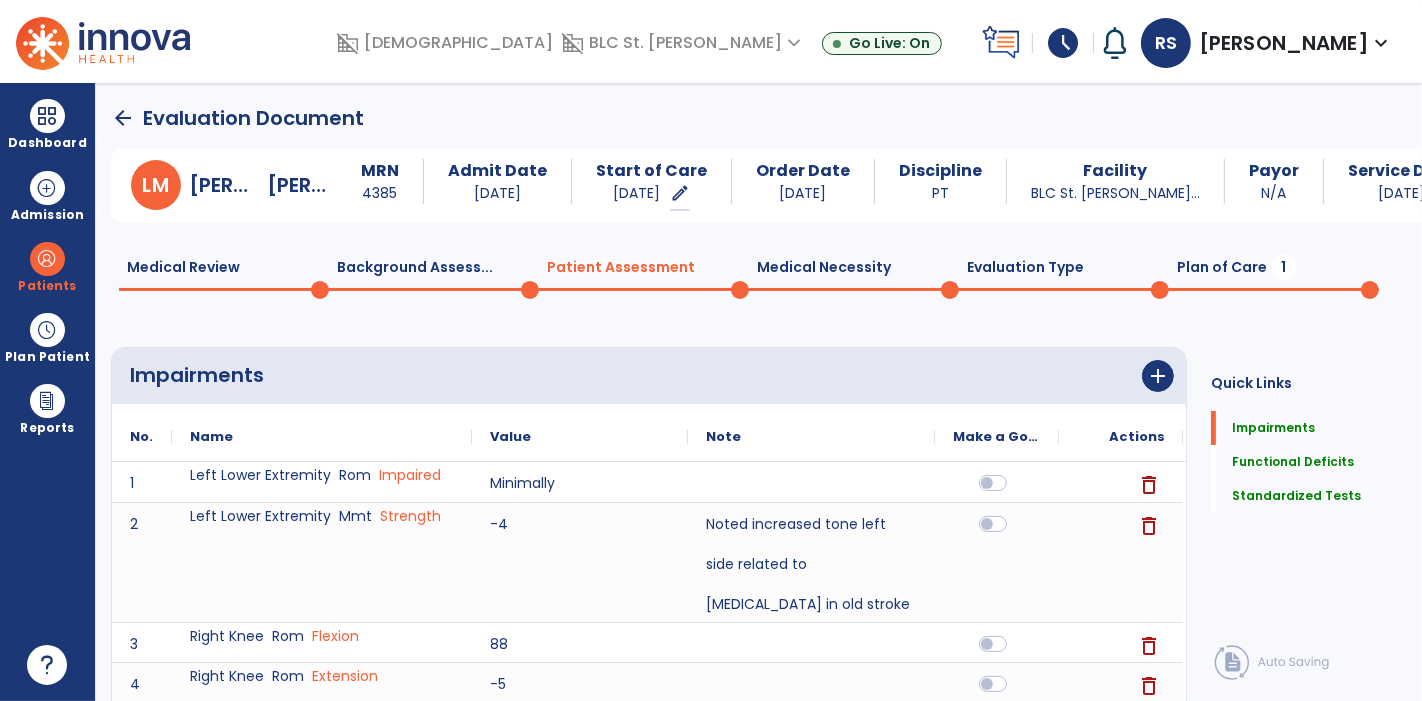 click on "Dashboard  dashboard  Therapist Dashboard Admission Patients  format_list_bulleted  Patient List  space_dashboard  Patient Board  insert_chart  PDPM Board Plan Patient  event_note  Planner  content_paste_go  Scheduler  content_paste_go  Whiteboard Reports  export_notes  Billing Exports  note_alt  EOM Report  event_note  Minutes By Payor  inbox_customize  Service Log  playlist_add_check  Triple Check Report" at bounding box center (48, 392) 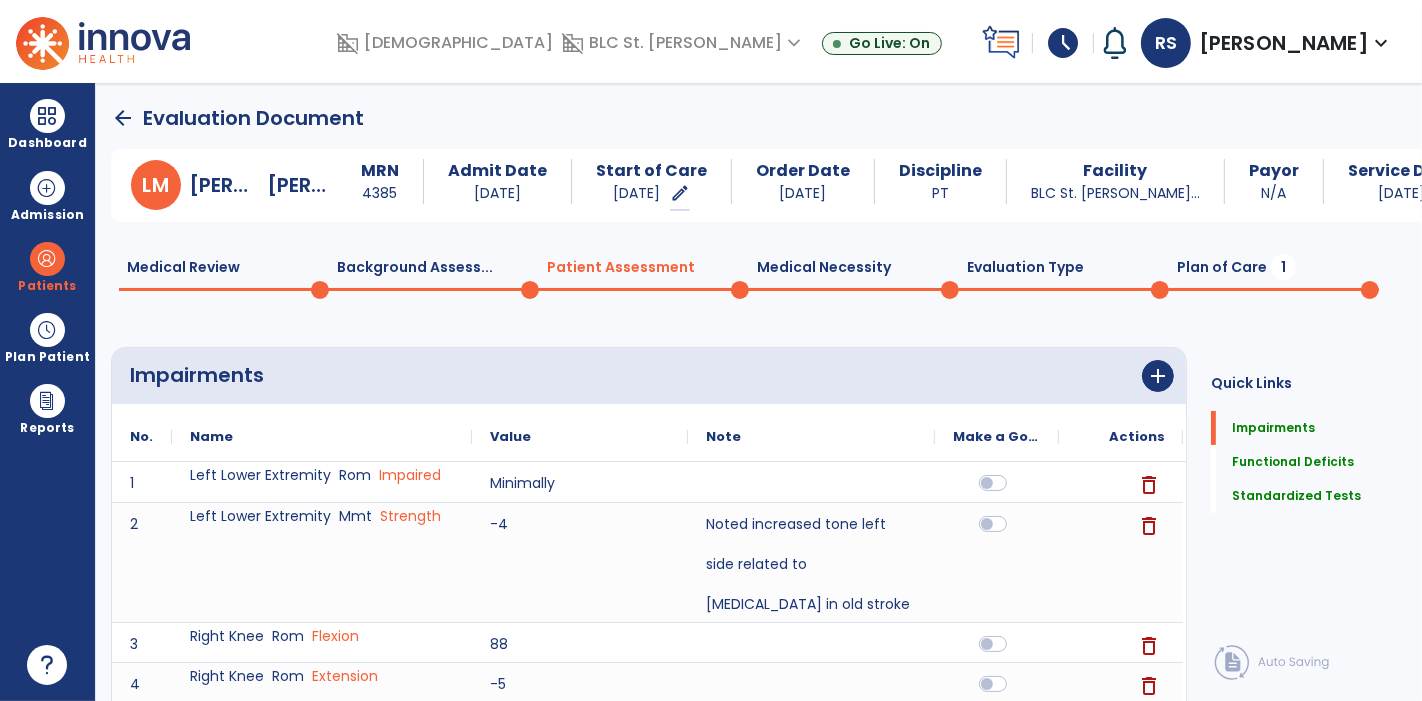 click on "1" 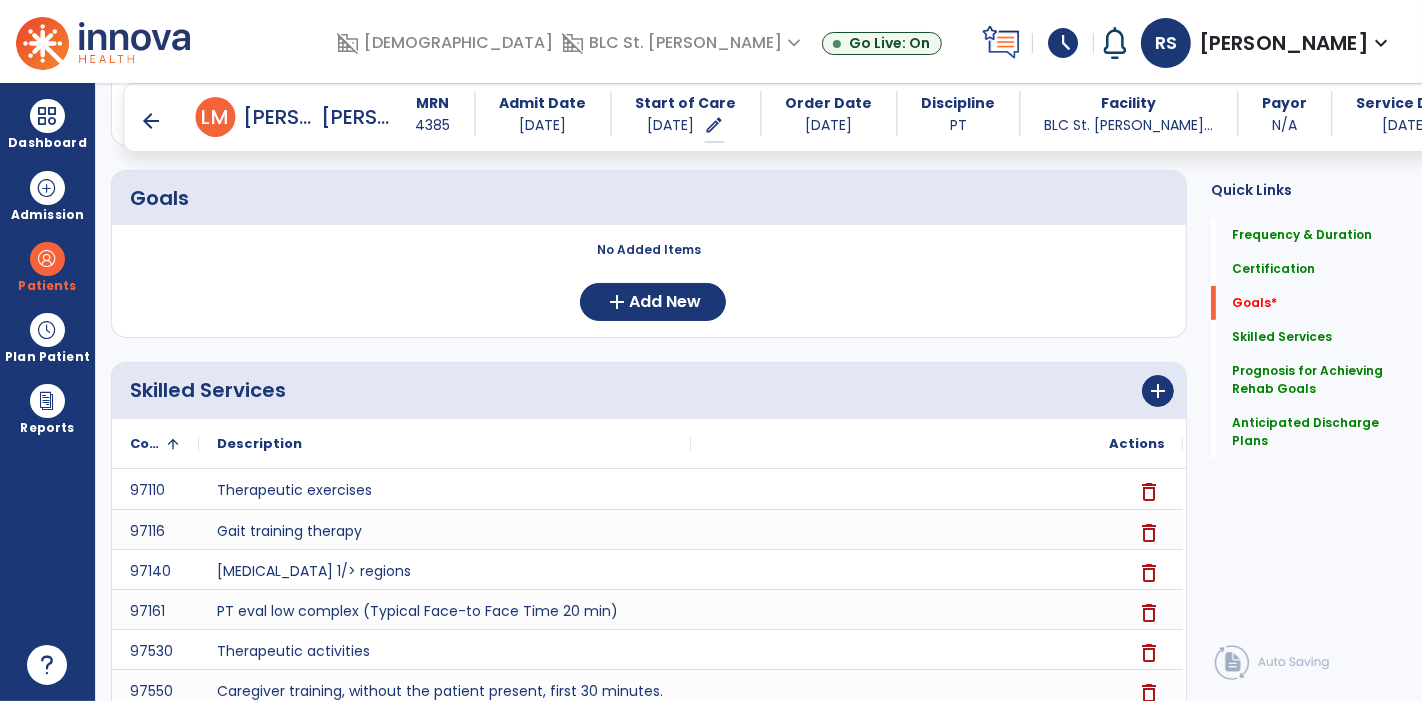 scroll, scrollTop: 448, scrollLeft: 0, axis: vertical 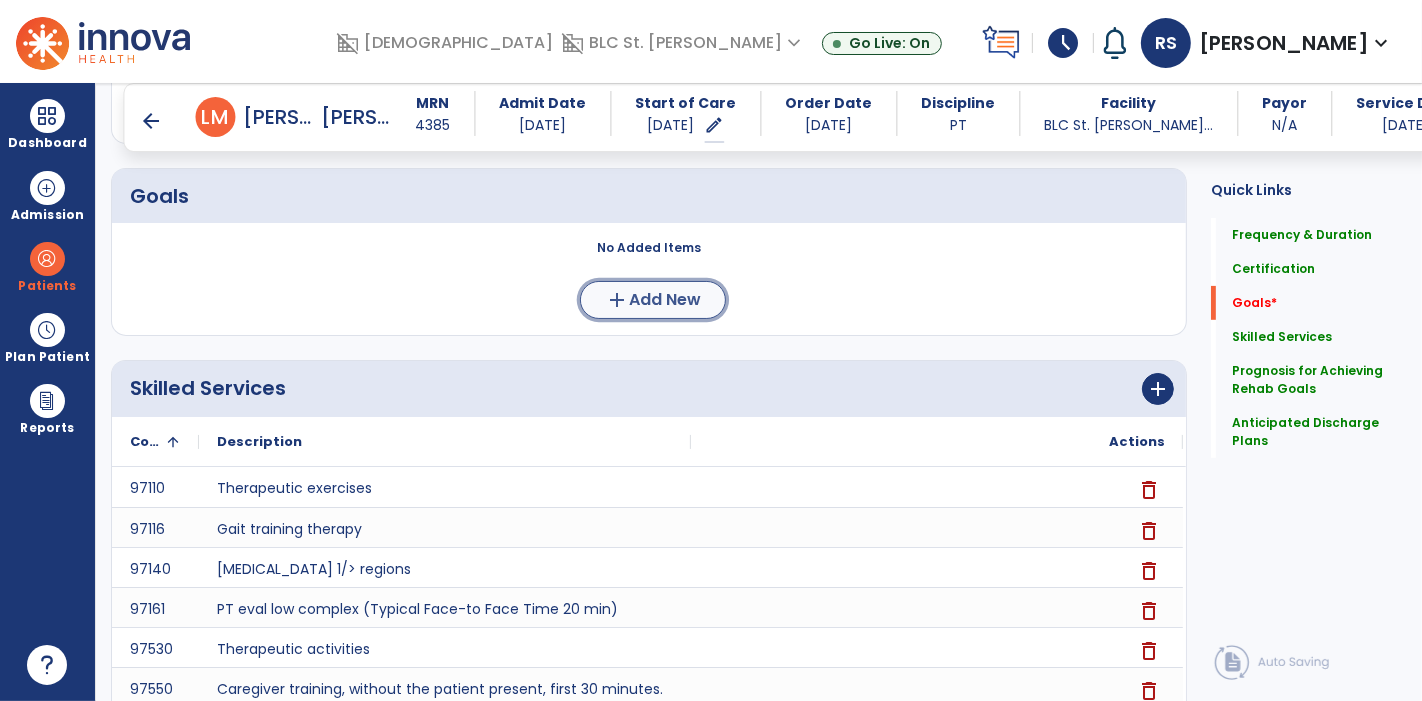 click on "Add New" at bounding box center (665, 300) 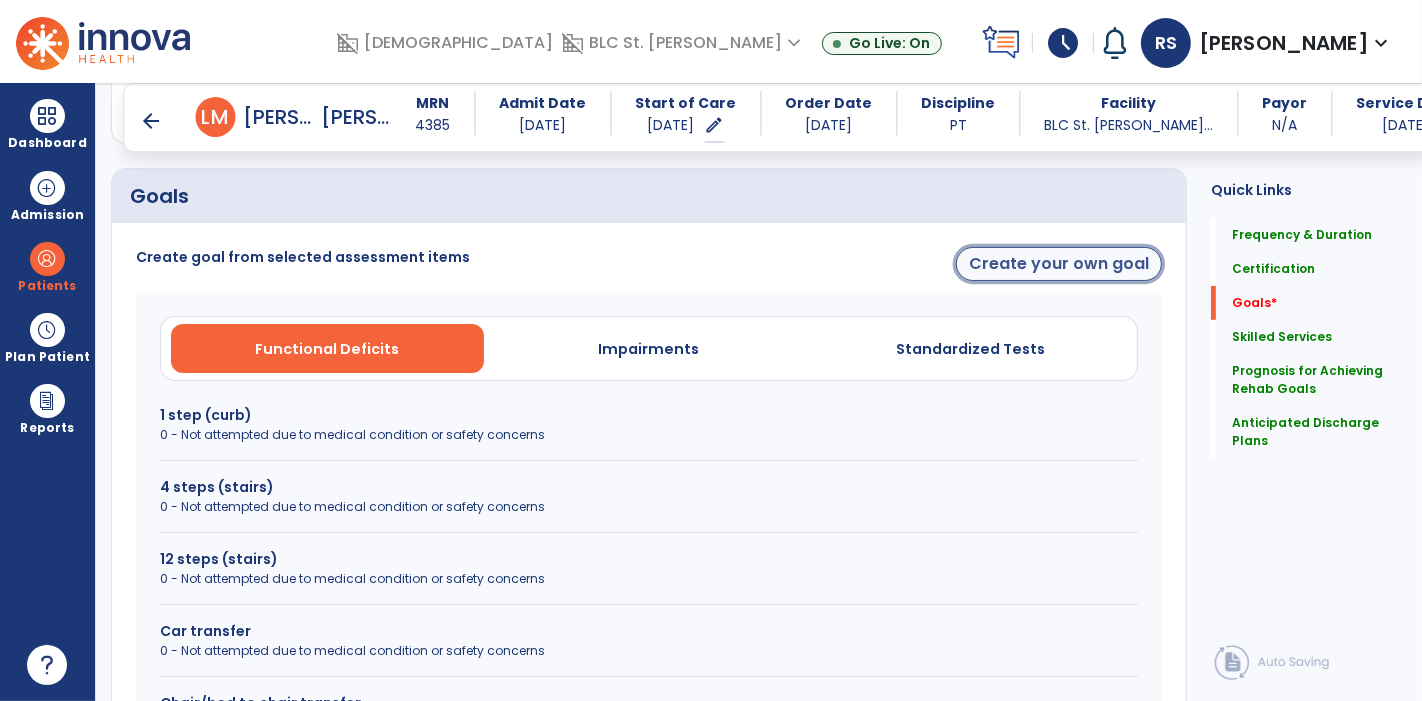 click on "Create your own goal" at bounding box center (1059, 264) 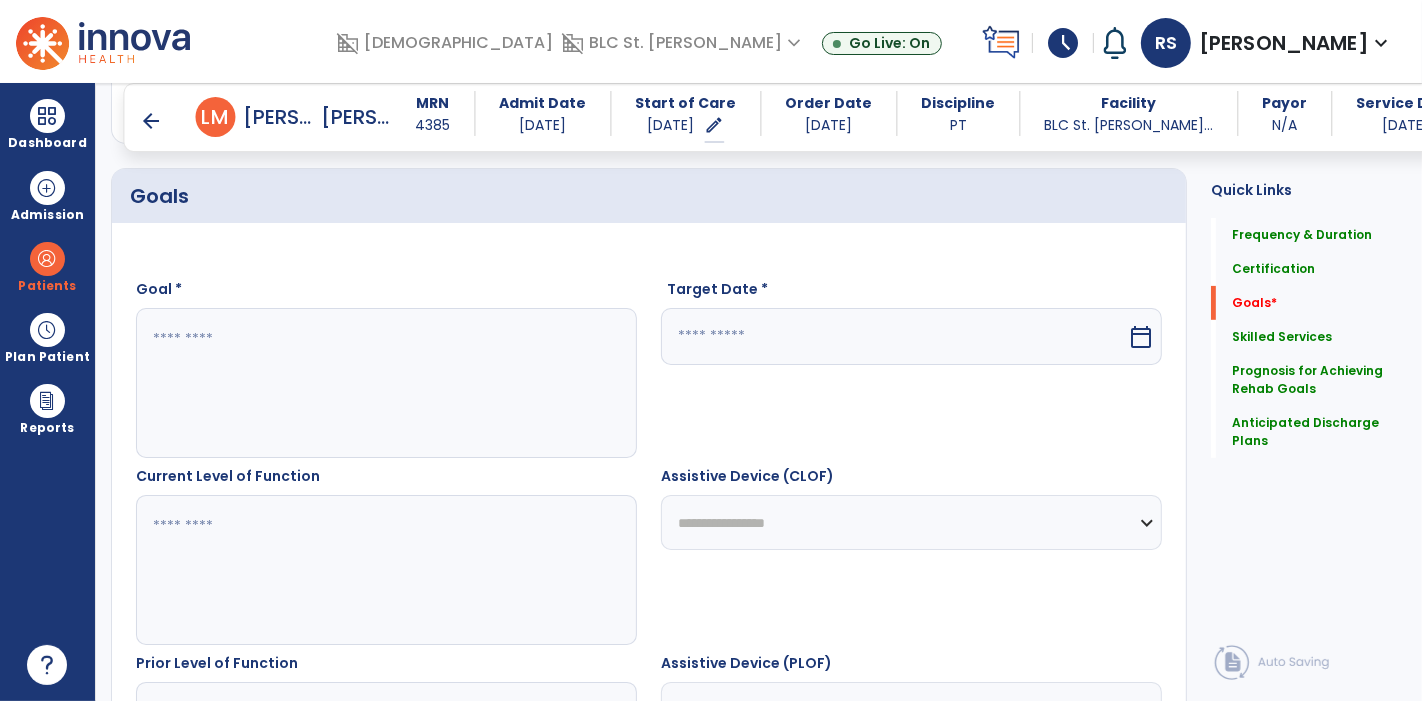 click at bounding box center (386, 383) 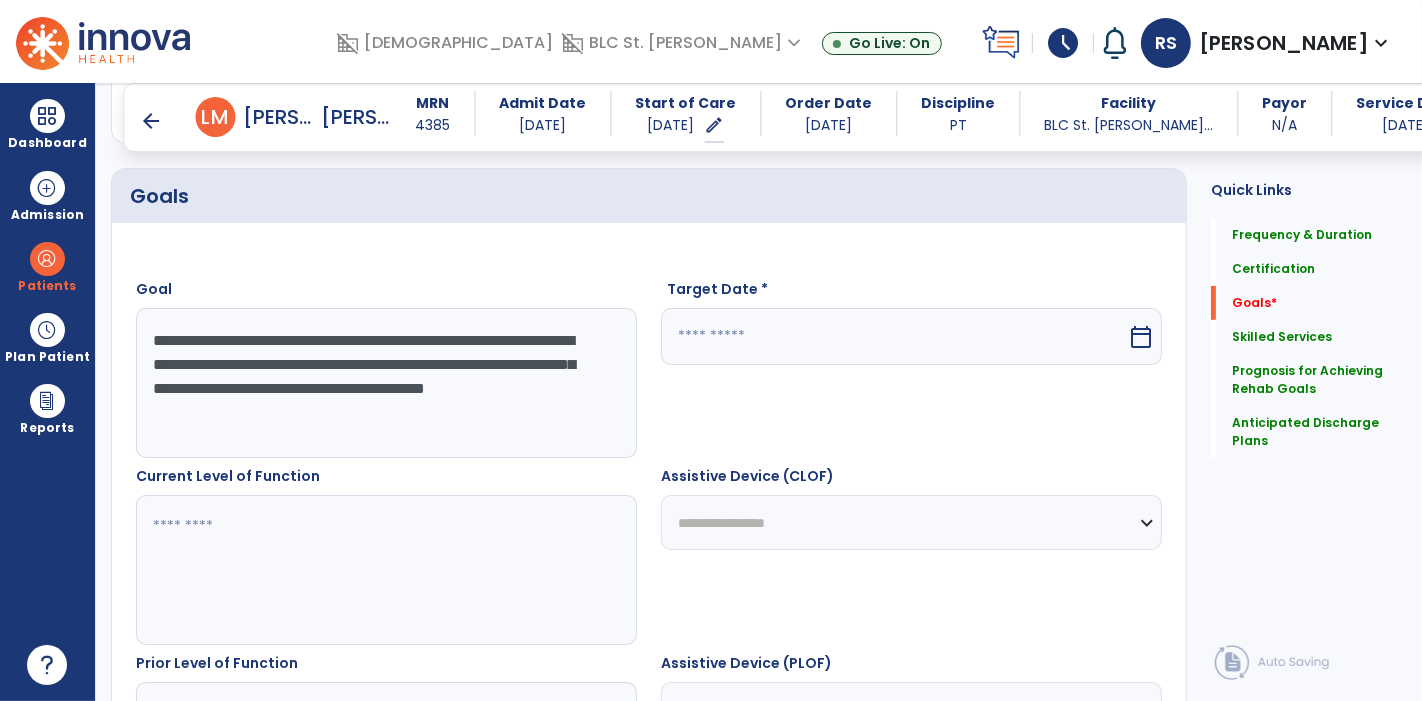 type on "**********" 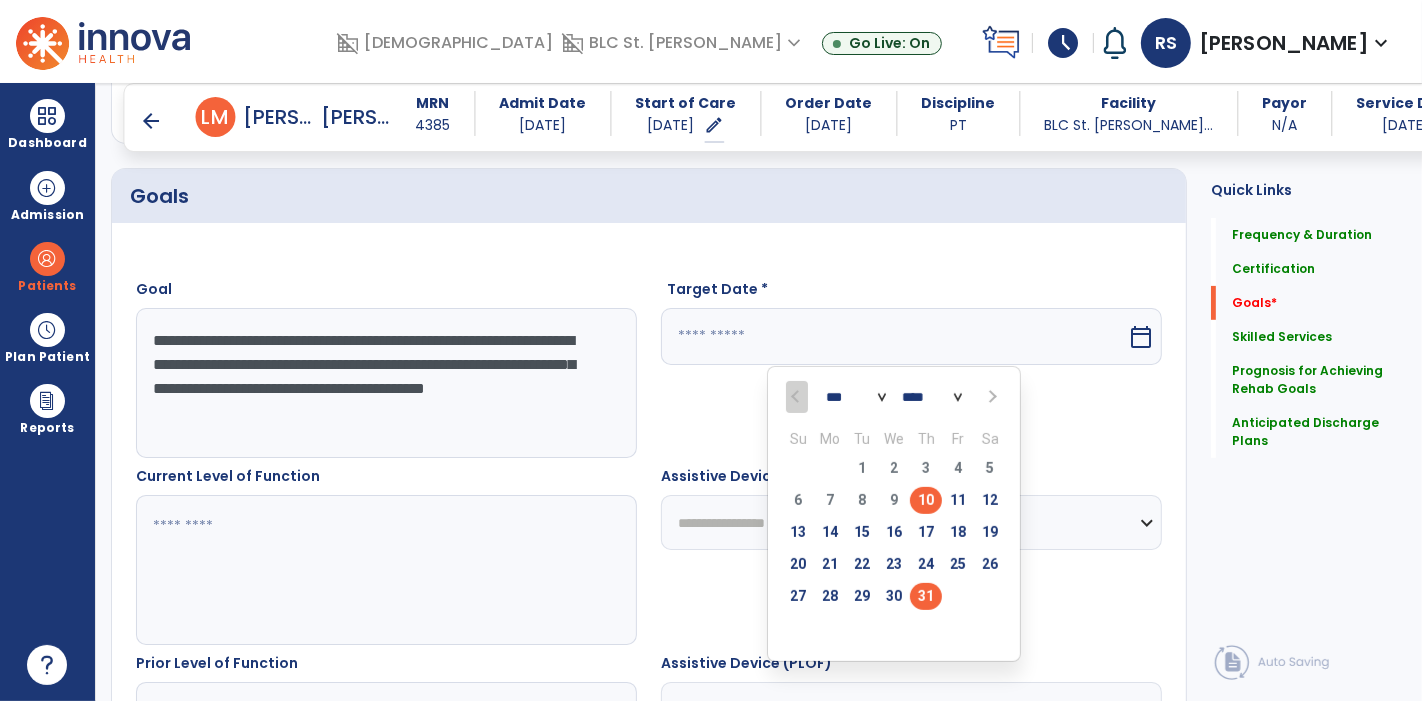 click on "31" at bounding box center (926, 596) 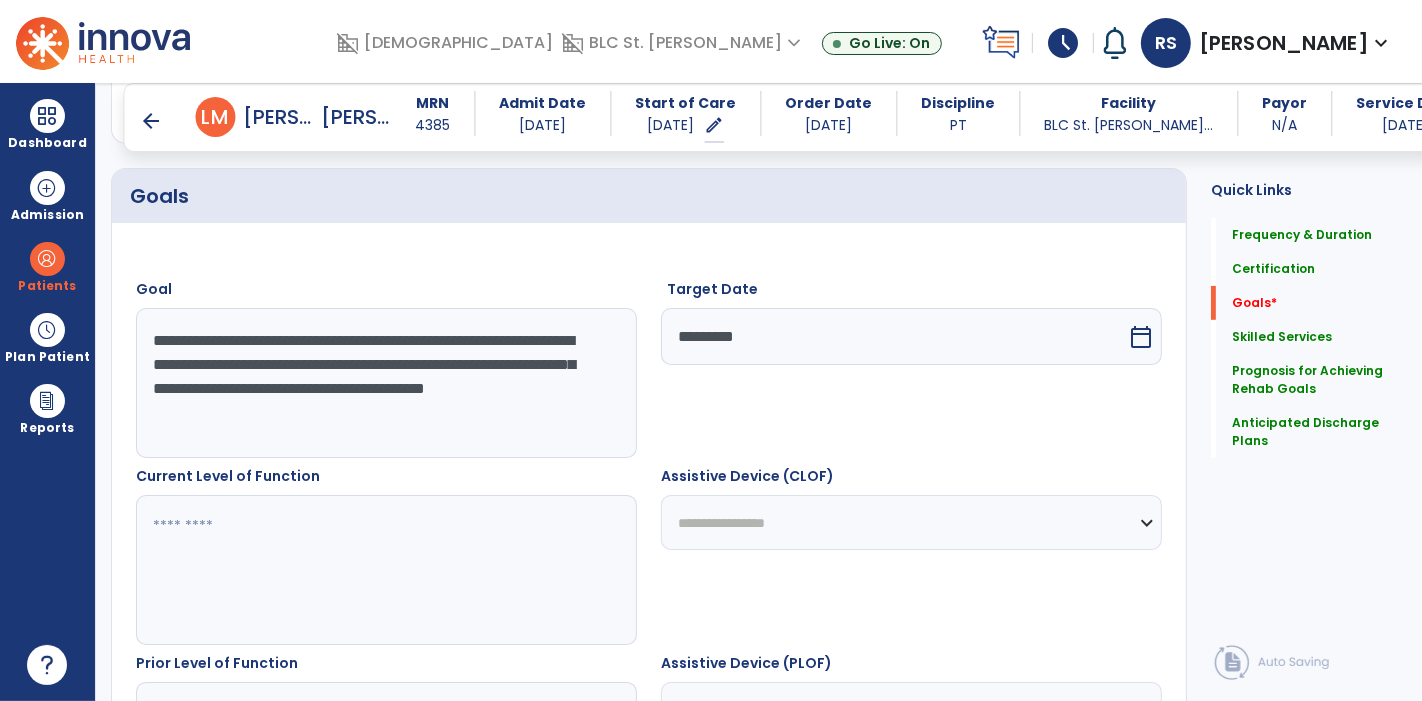 click on "**********" at bounding box center (911, 522) 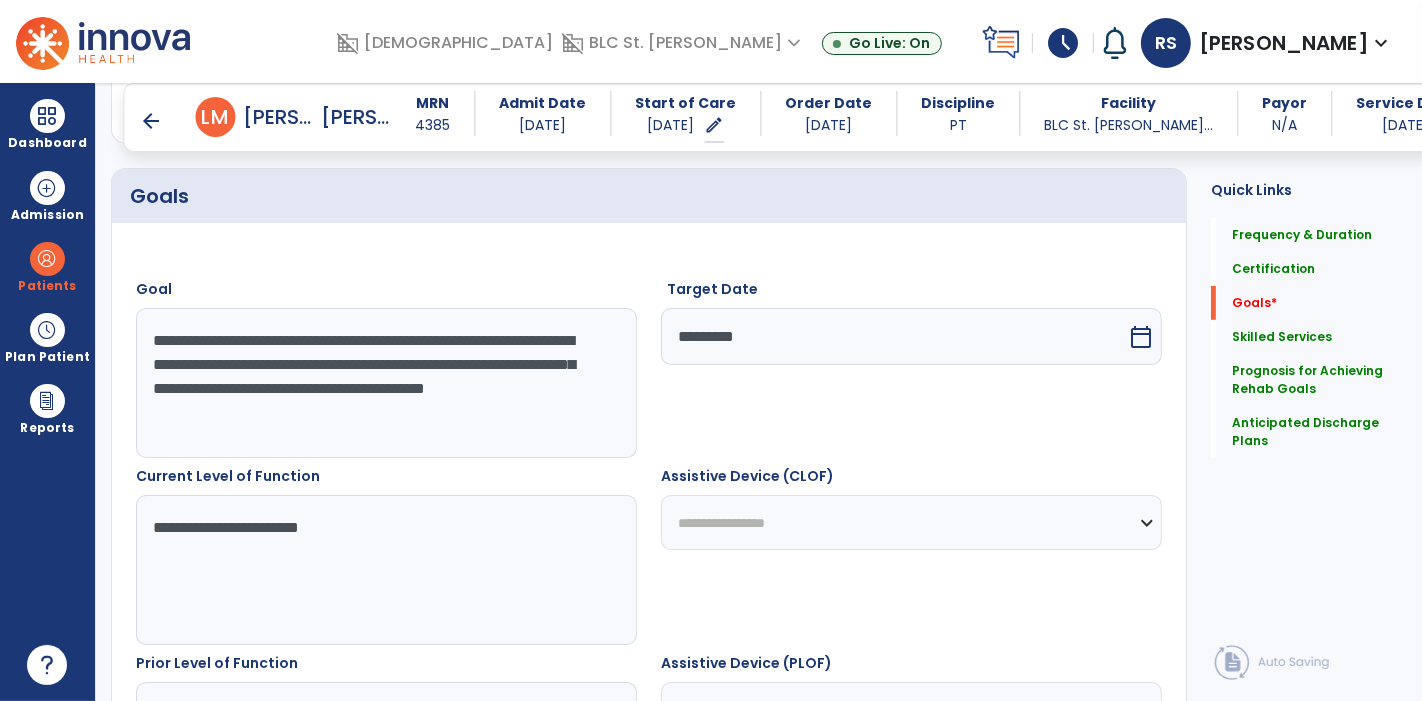 type on "**********" 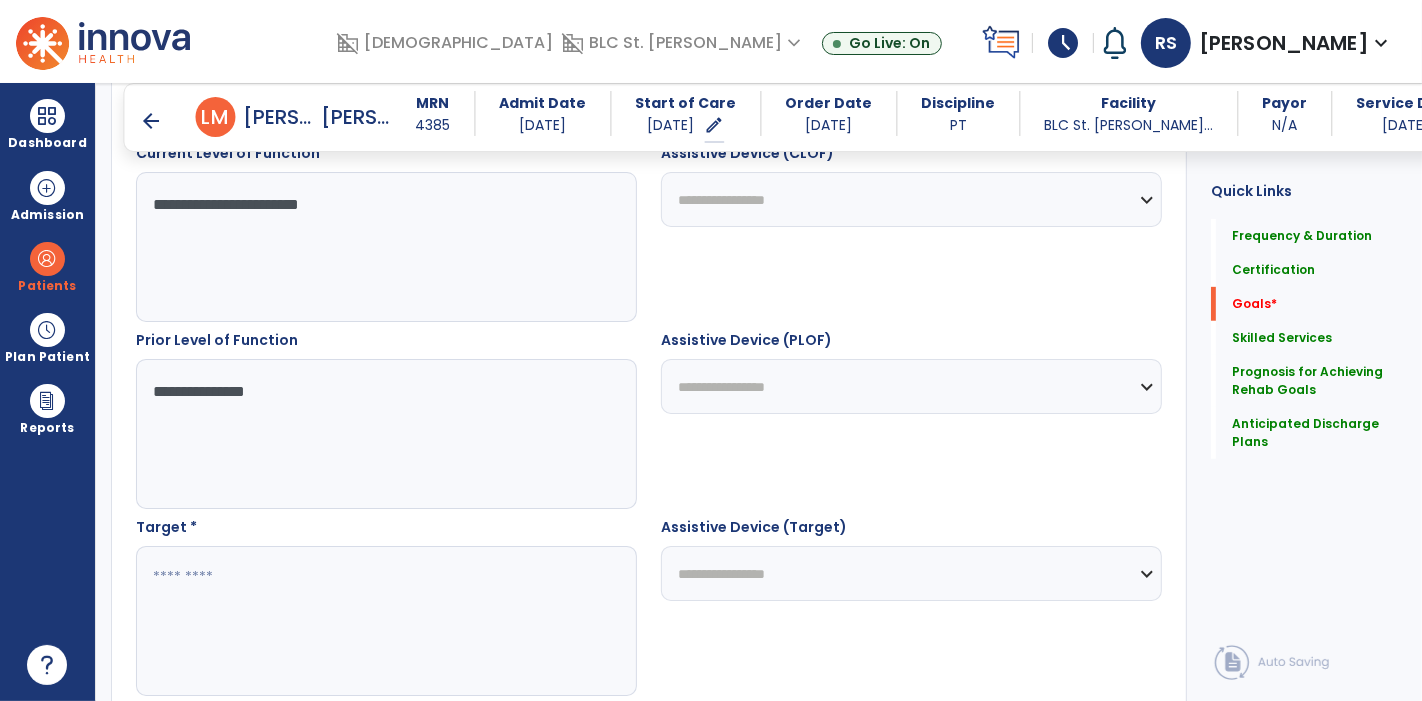 type on "**********" 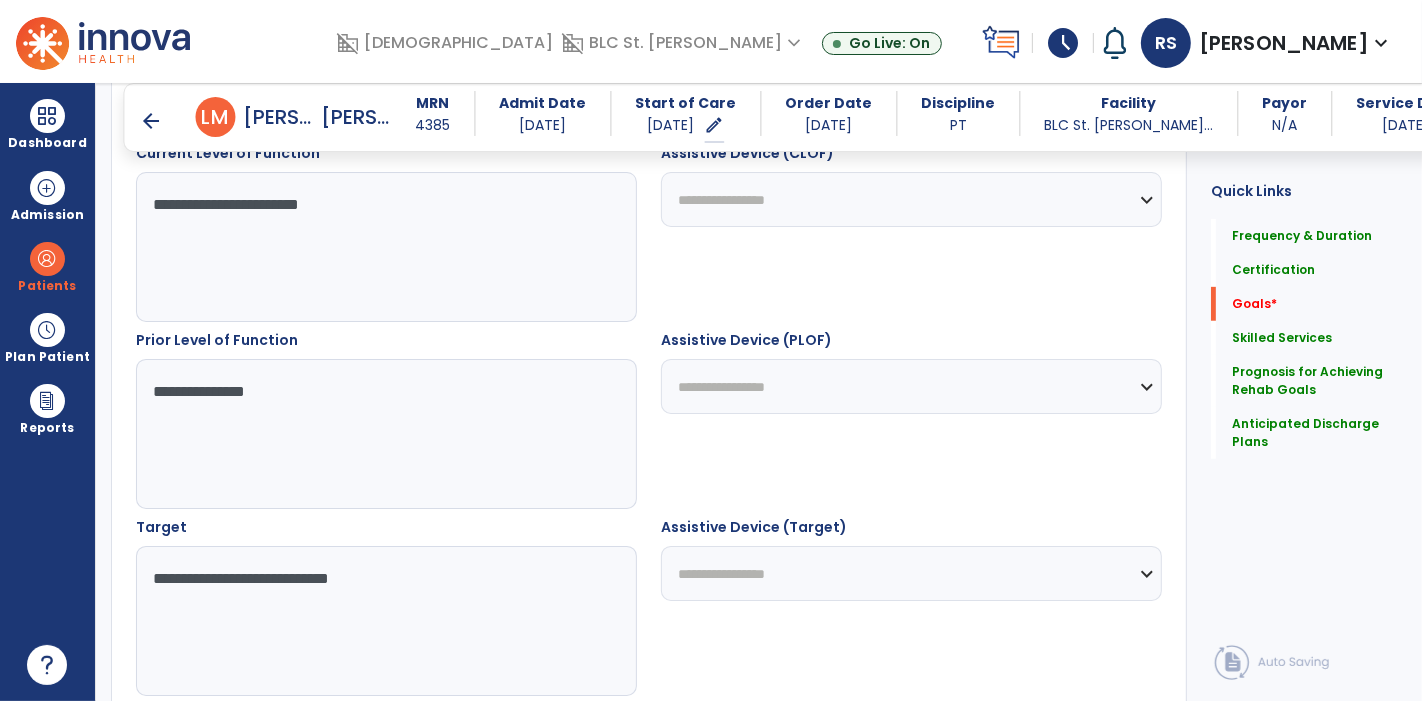 type on "**********" 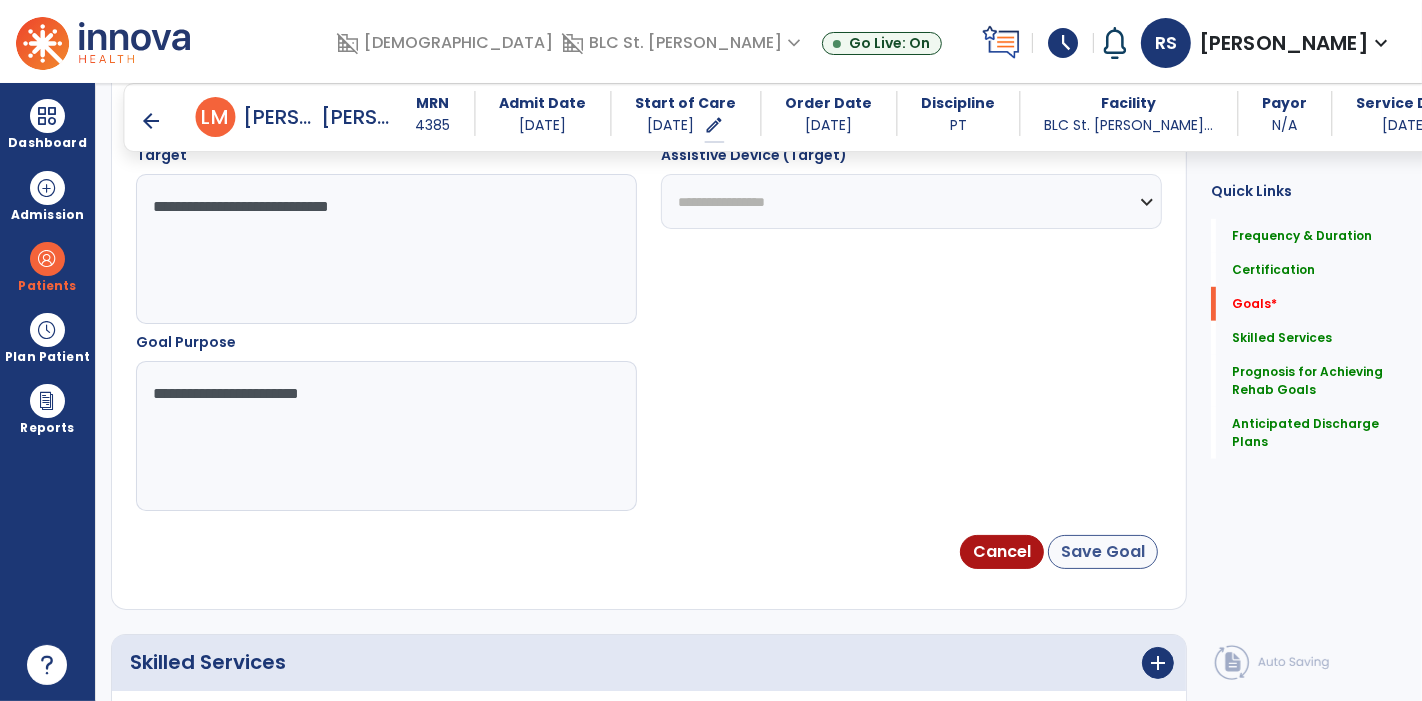 type on "**********" 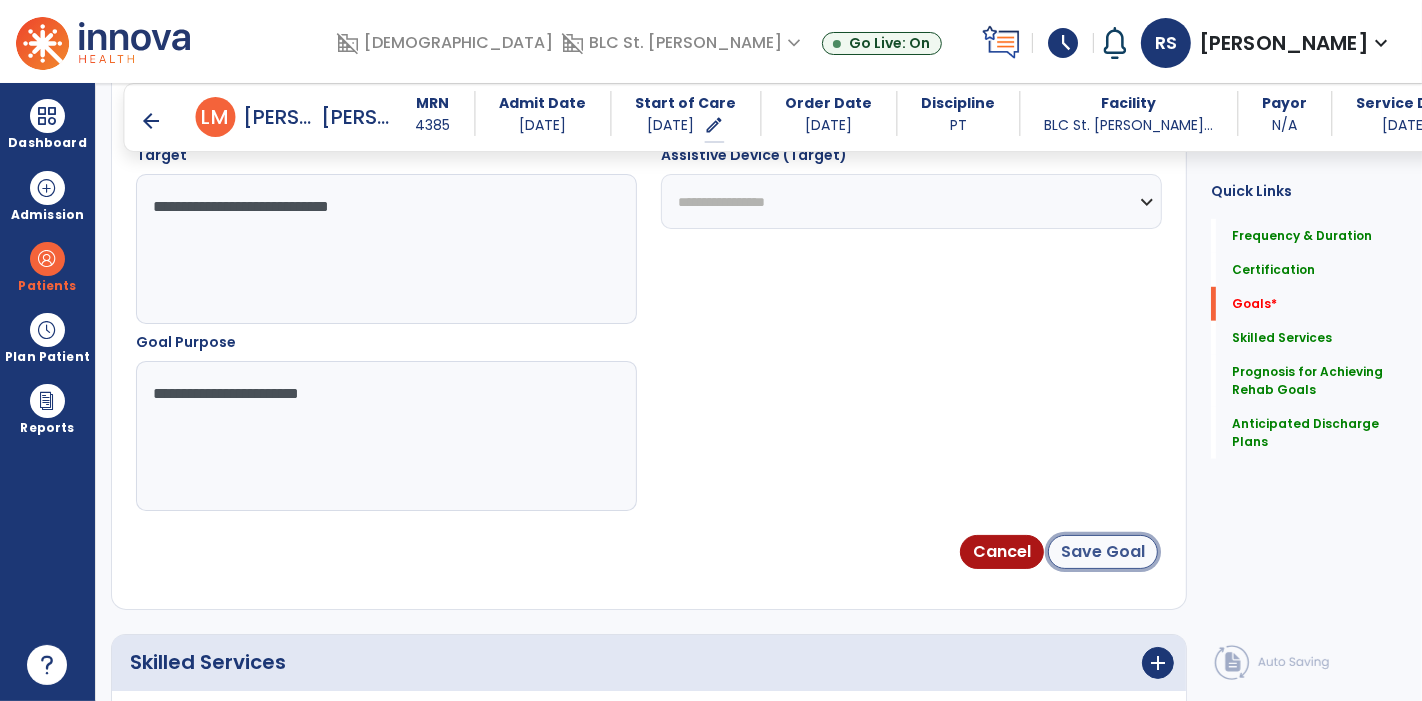 click on "Save Goal" at bounding box center [1103, 552] 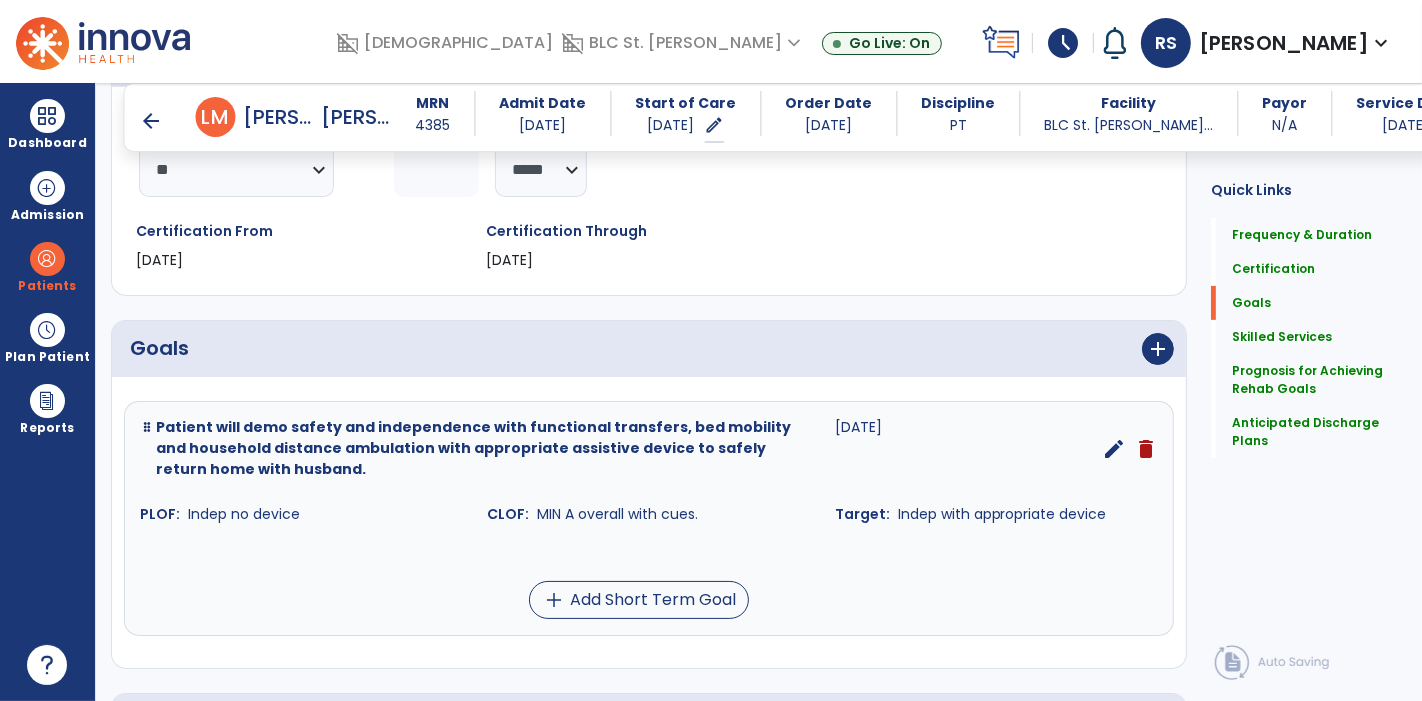scroll, scrollTop: 345, scrollLeft: 0, axis: vertical 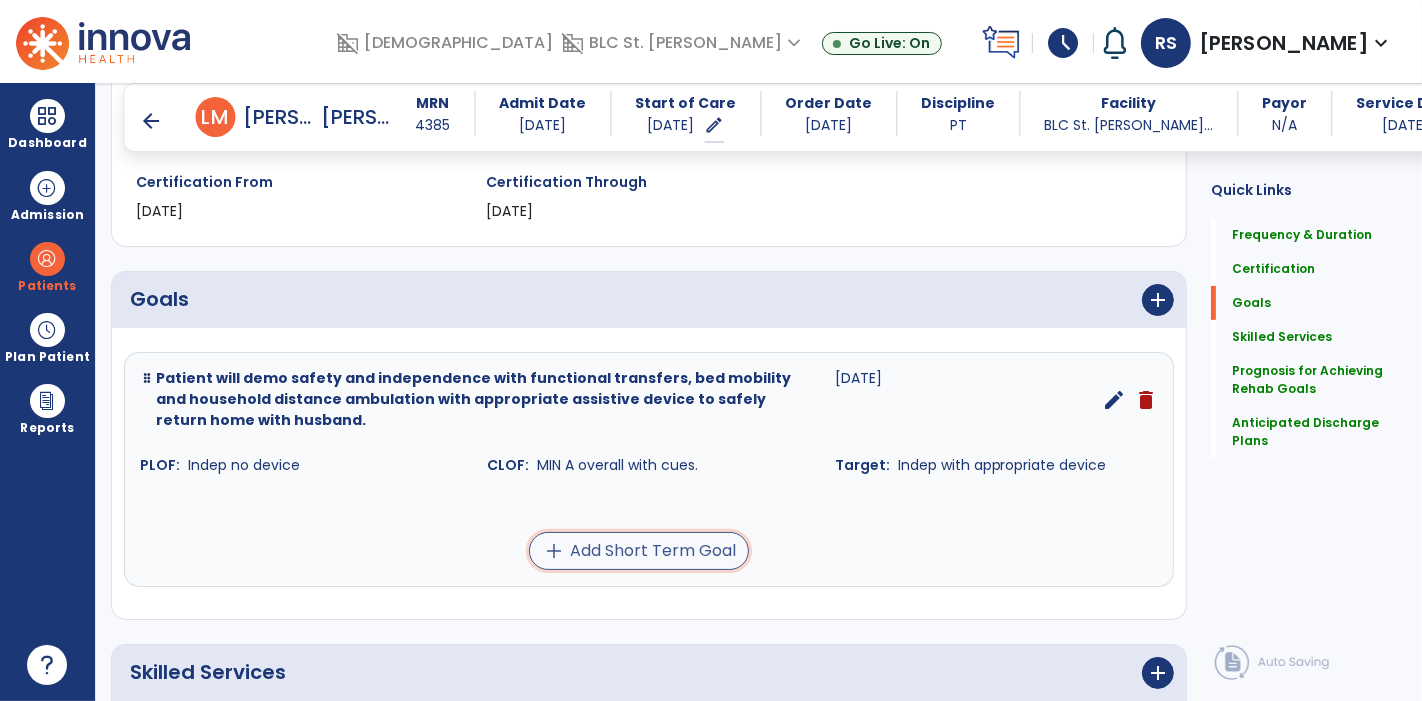 click on "add  Add Short Term Goal" at bounding box center [639, 551] 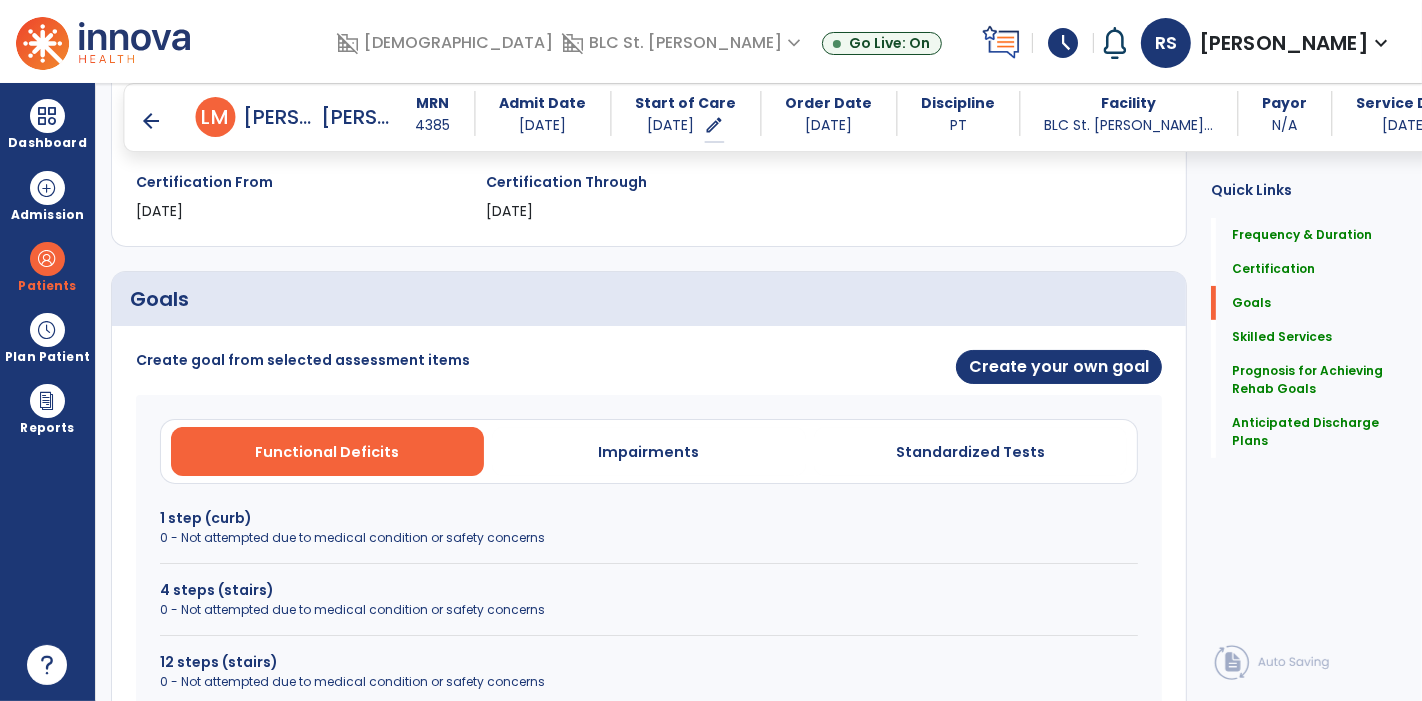scroll, scrollTop: 734, scrollLeft: 0, axis: vertical 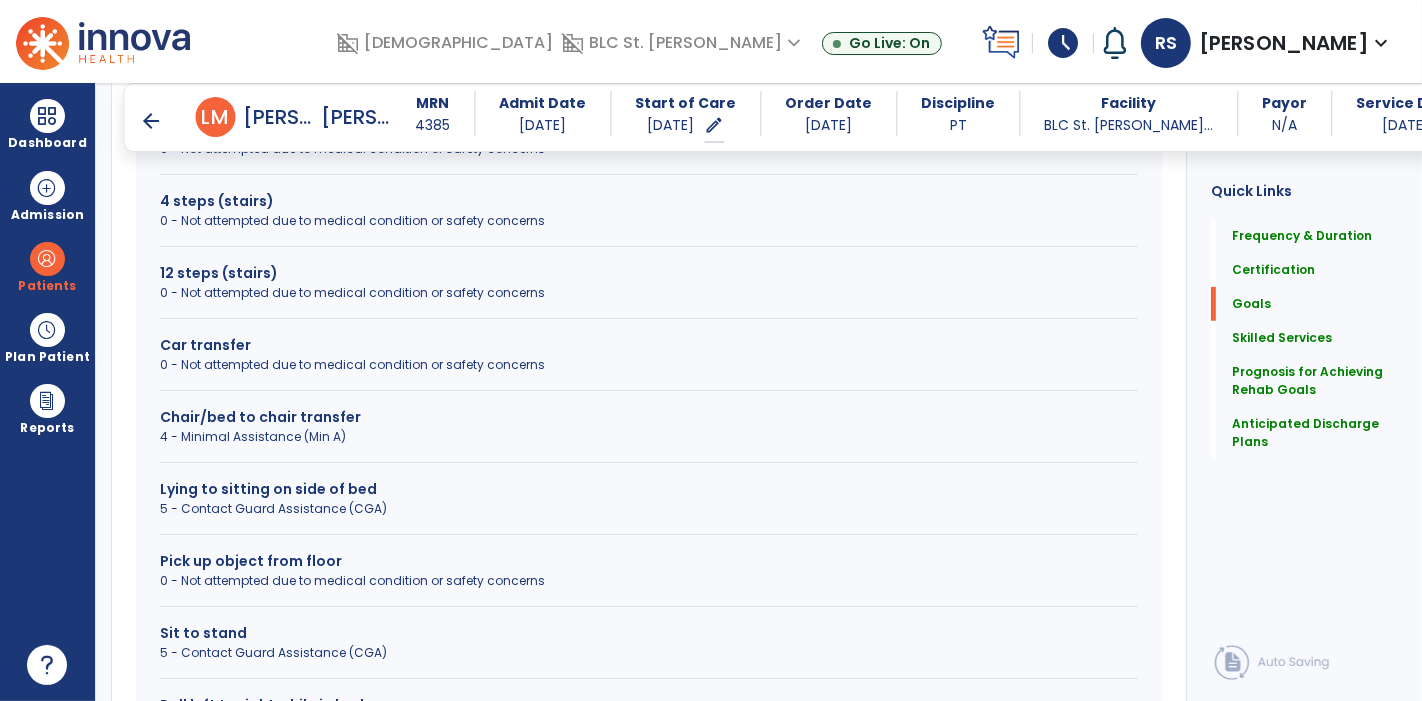 click on "Chair/bed to chair transfer" at bounding box center (649, 417) 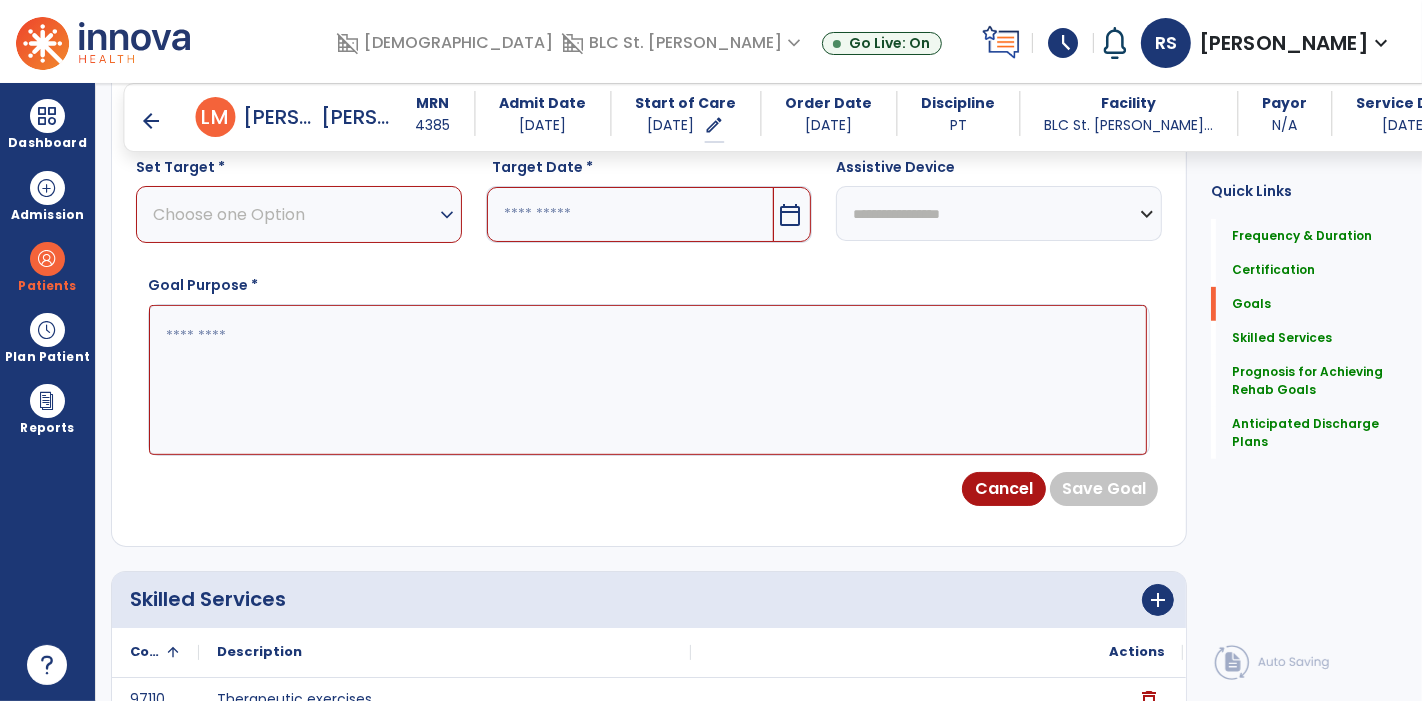 scroll, scrollTop: 714, scrollLeft: 0, axis: vertical 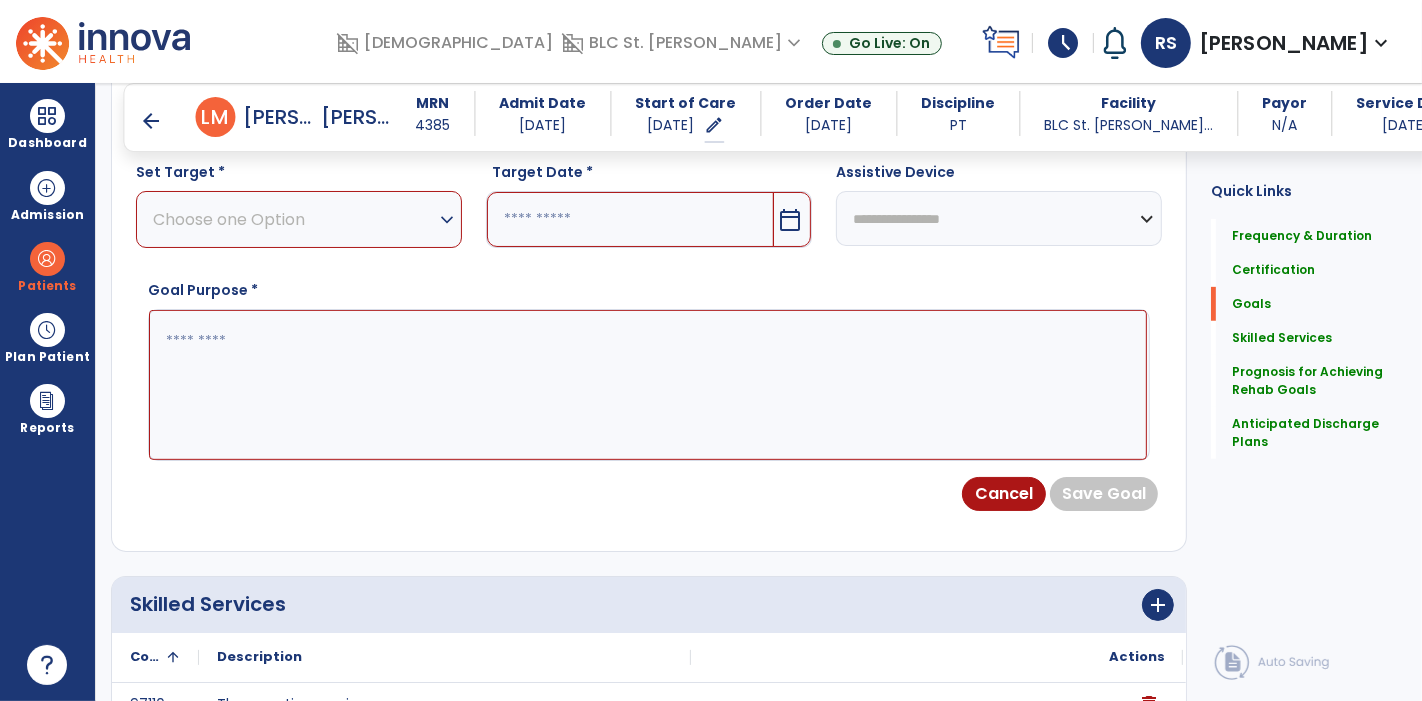 click on "Choose one Option" at bounding box center [294, 219] 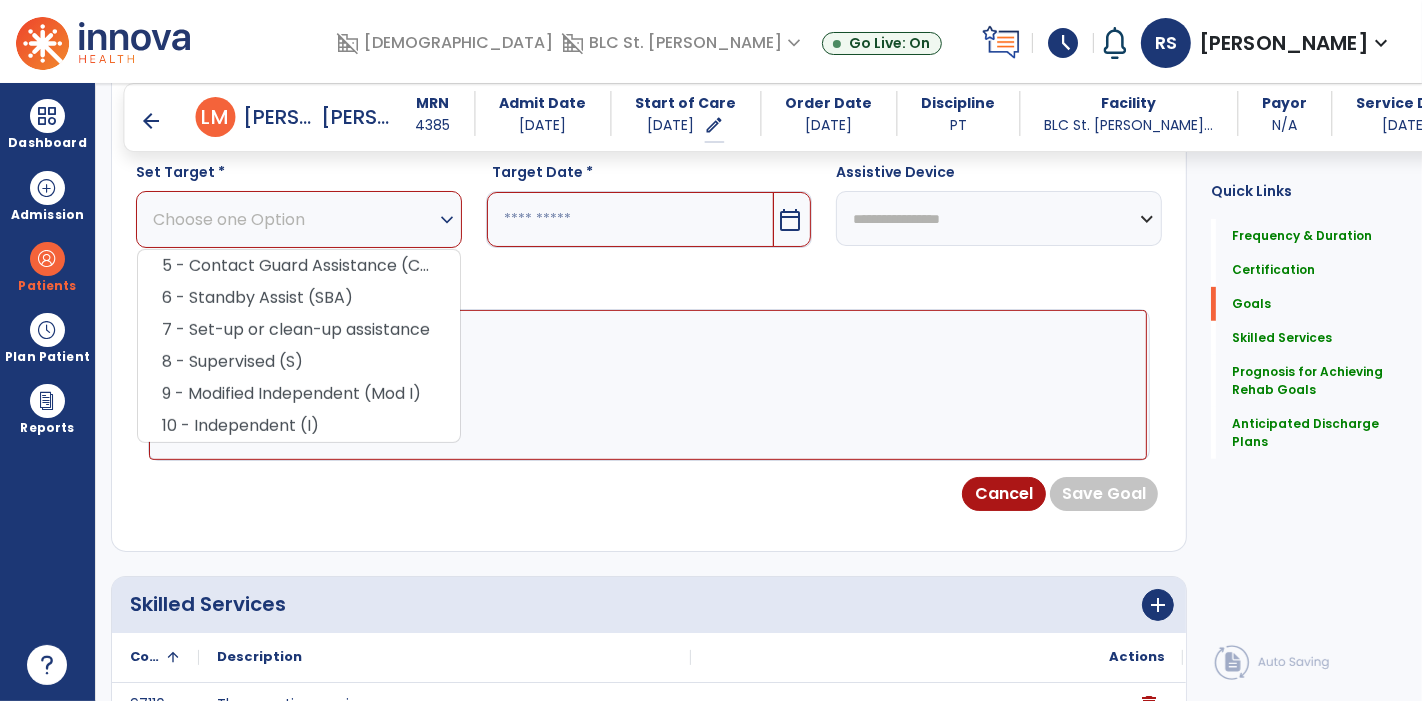 click on "6 - Standby Assist (SBA)" at bounding box center [299, 298] 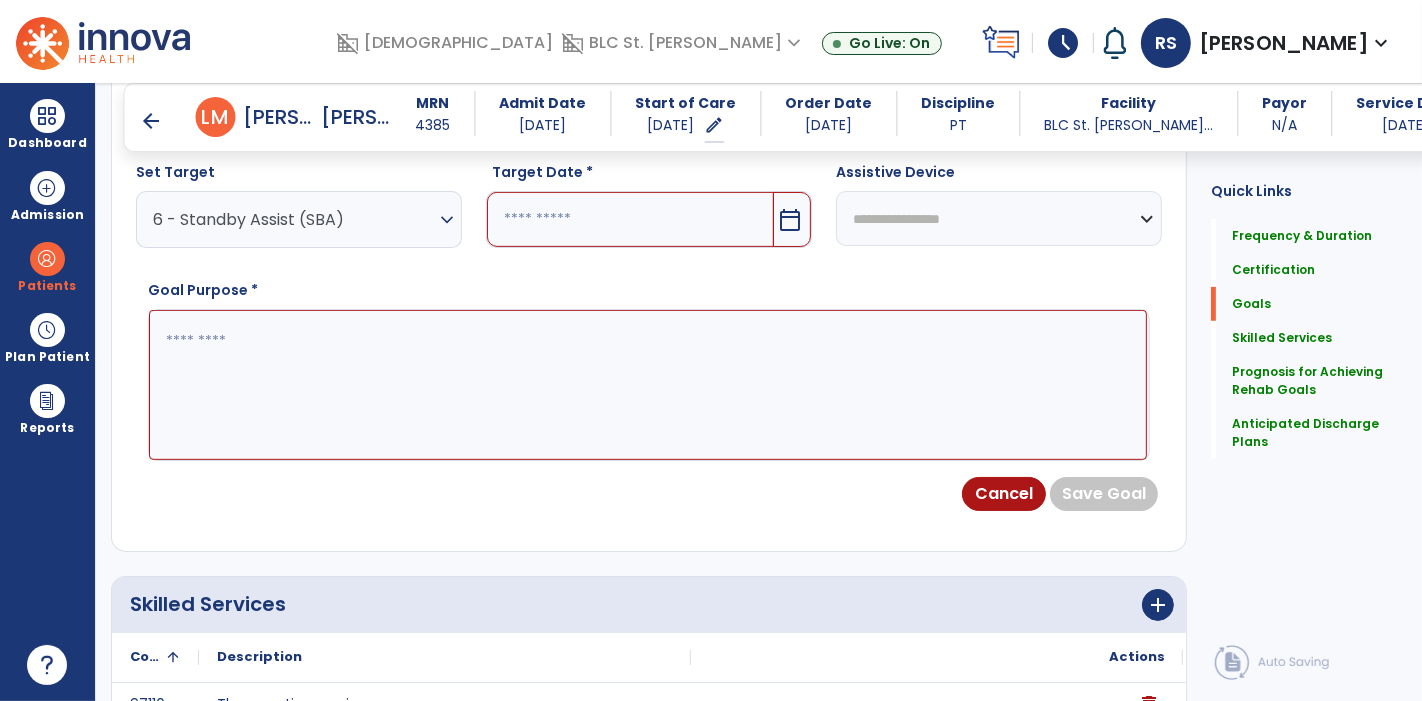 click at bounding box center [630, 219] 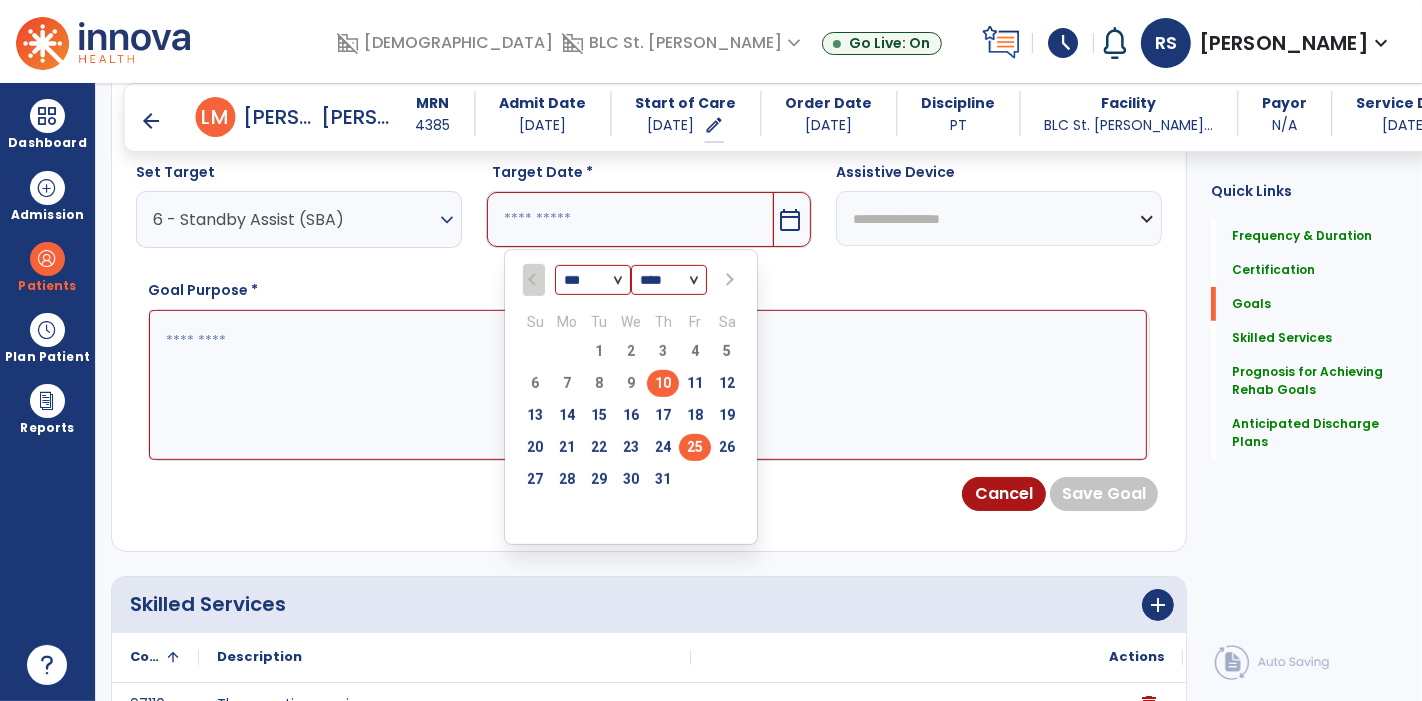 click on "25" at bounding box center [695, 447] 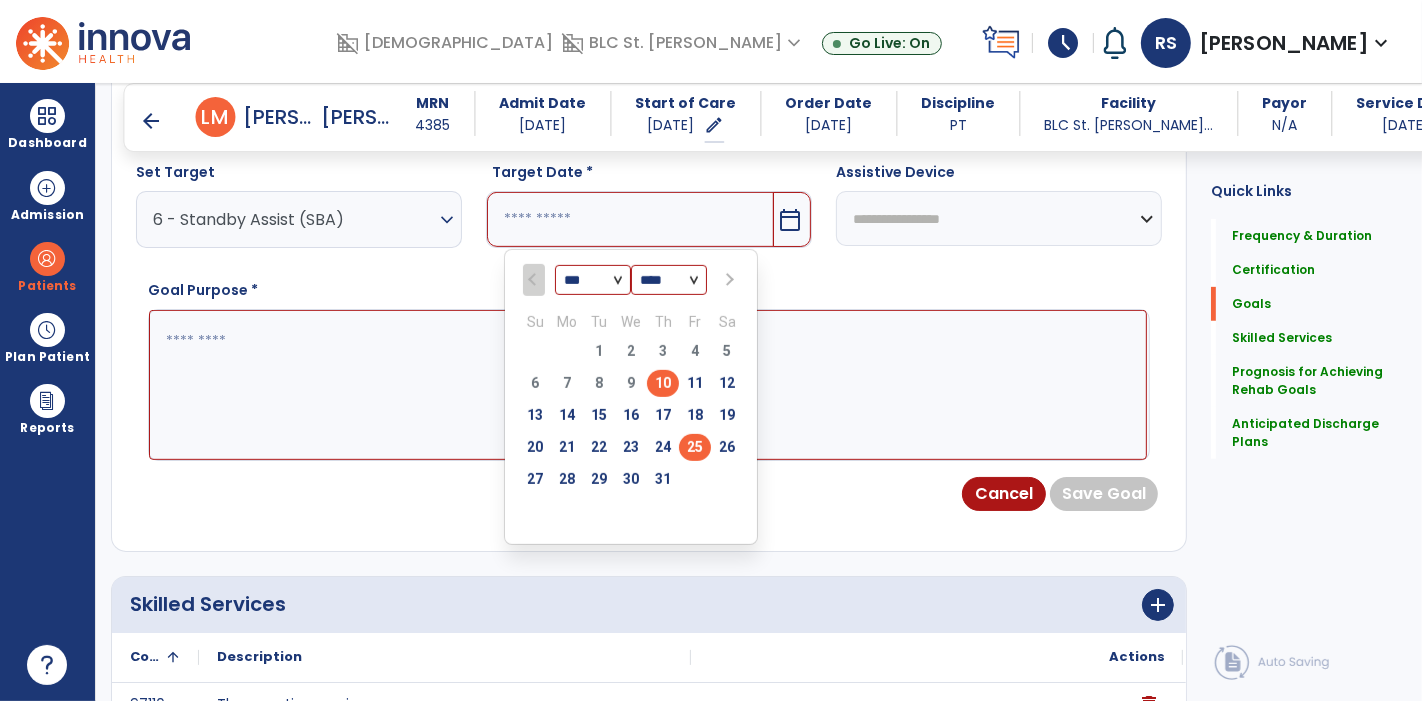 type on "*********" 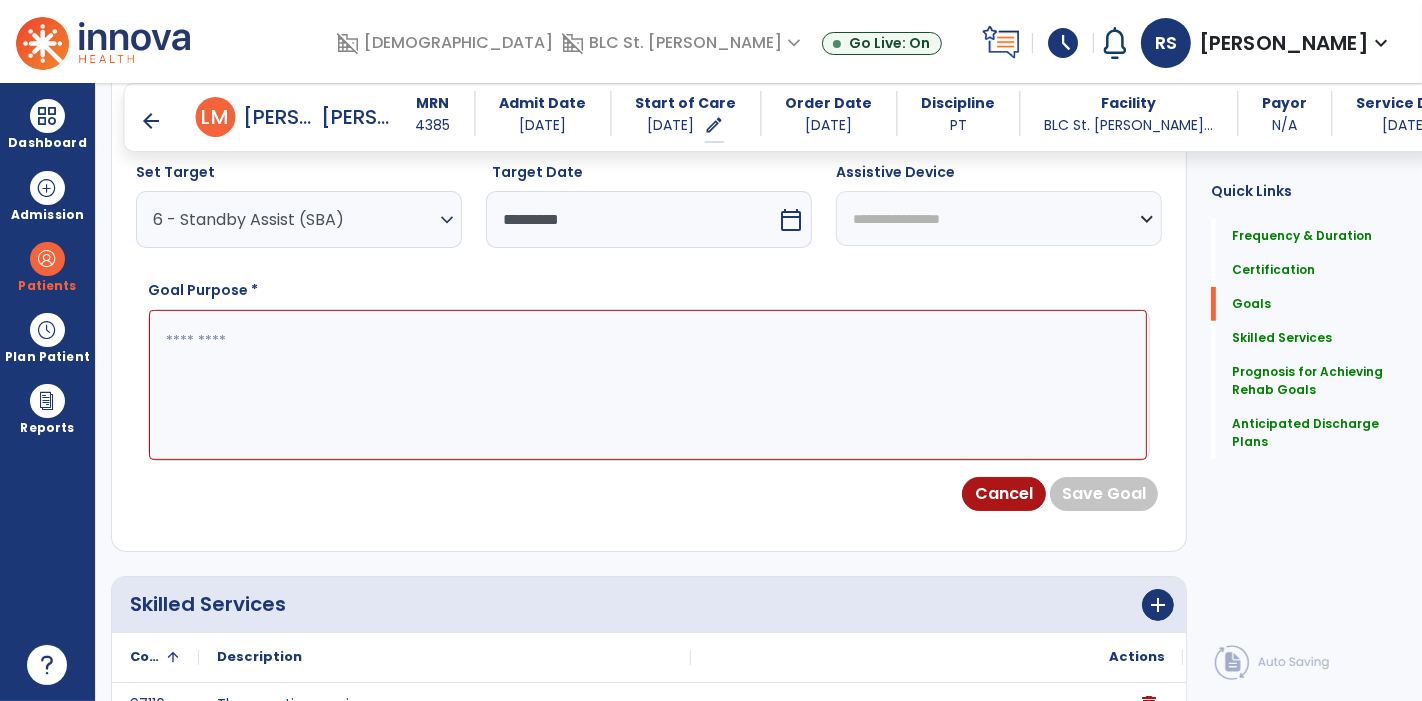 click at bounding box center (648, 384) 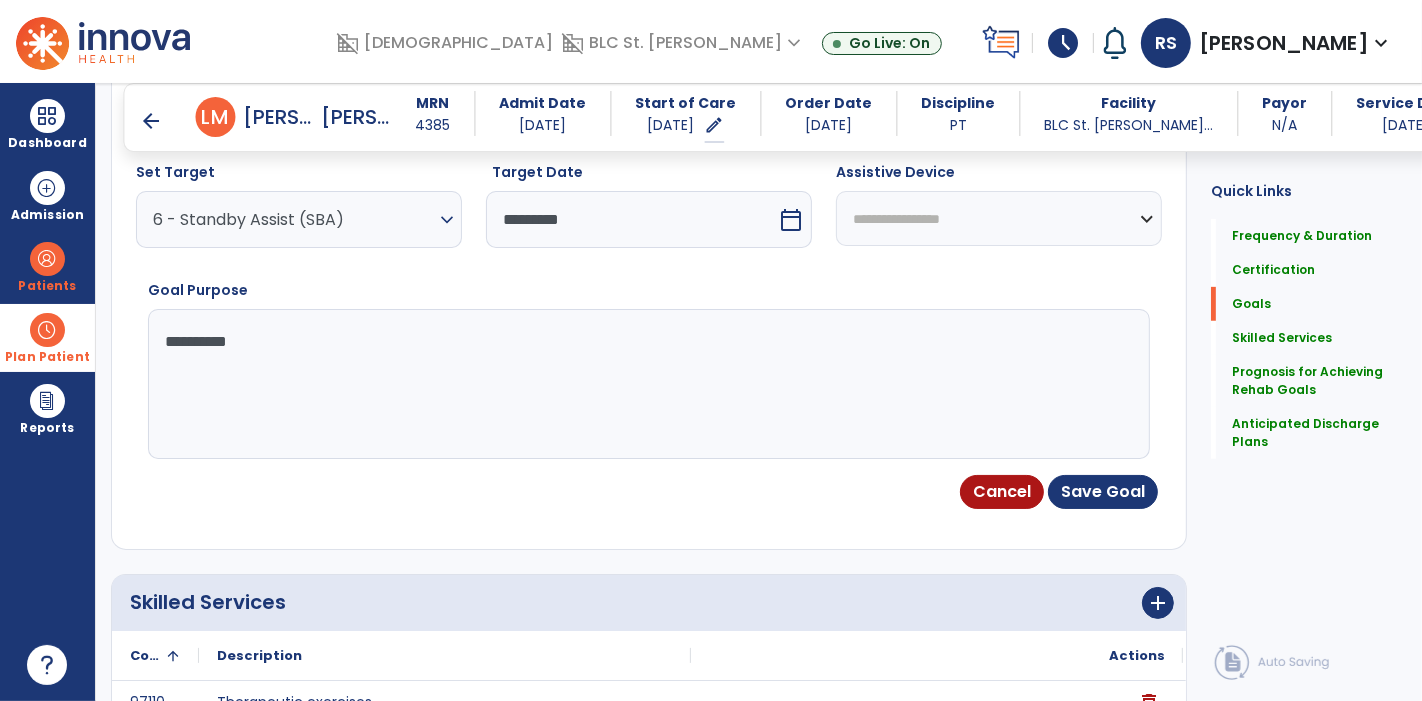 drag, startPoint x: 360, startPoint y: 350, endPoint x: 22, endPoint y: 331, distance: 338.5336 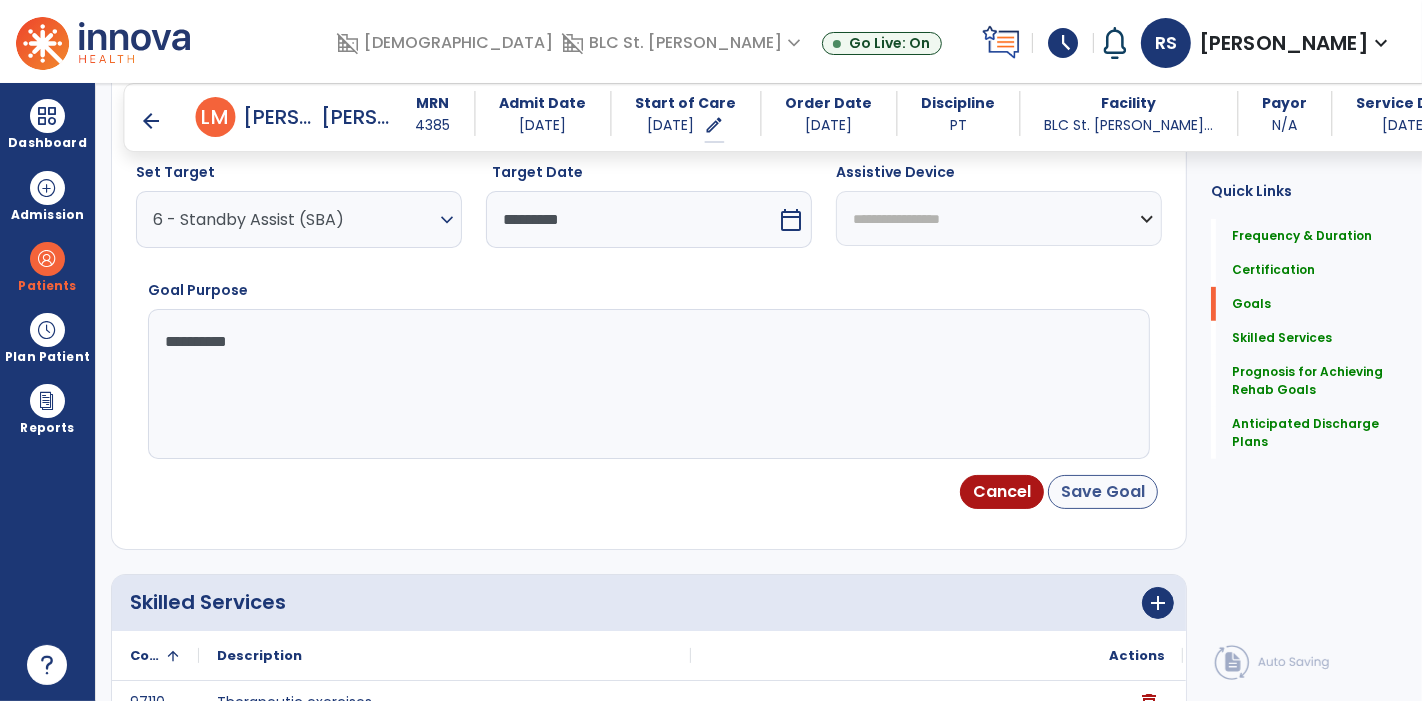 type on "**********" 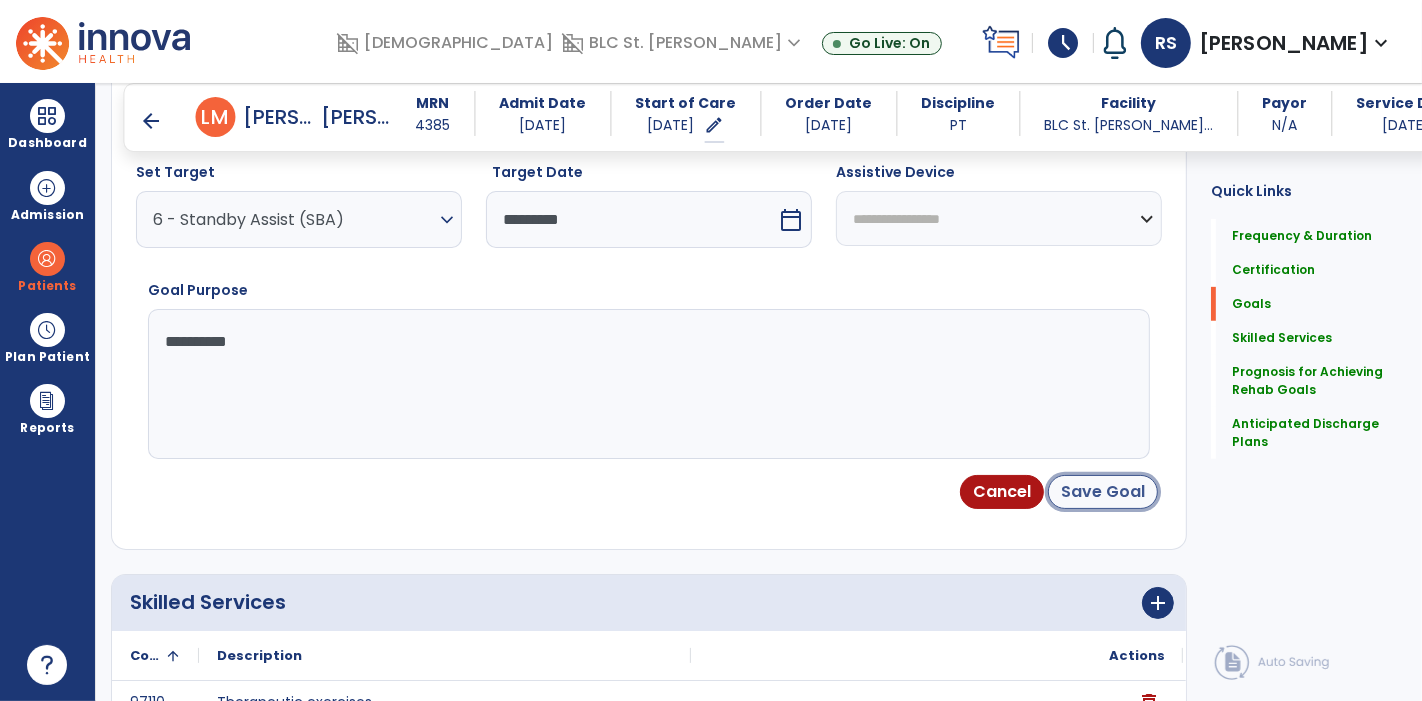 click on "Save Goal" at bounding box center [1103, 492] 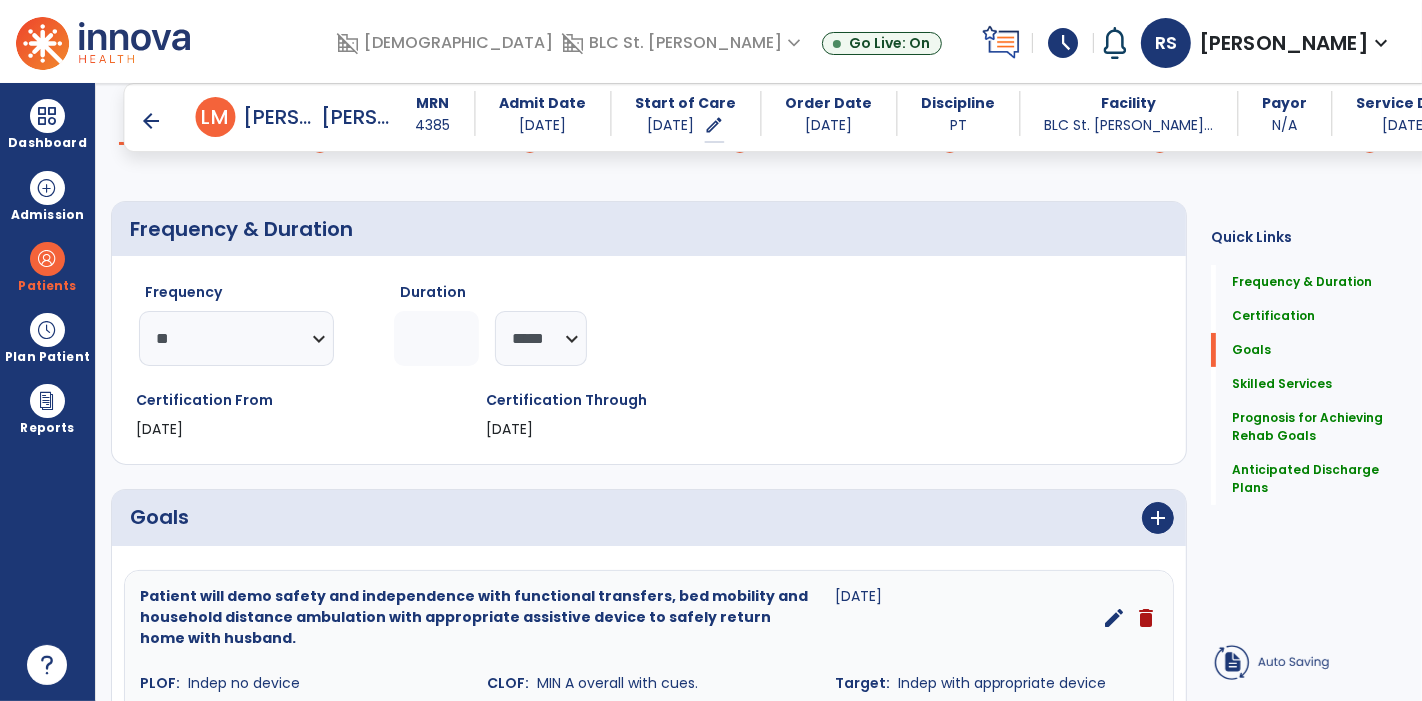 scroll, scrollTop: 489, scrollLeft: 0, axis: vertical 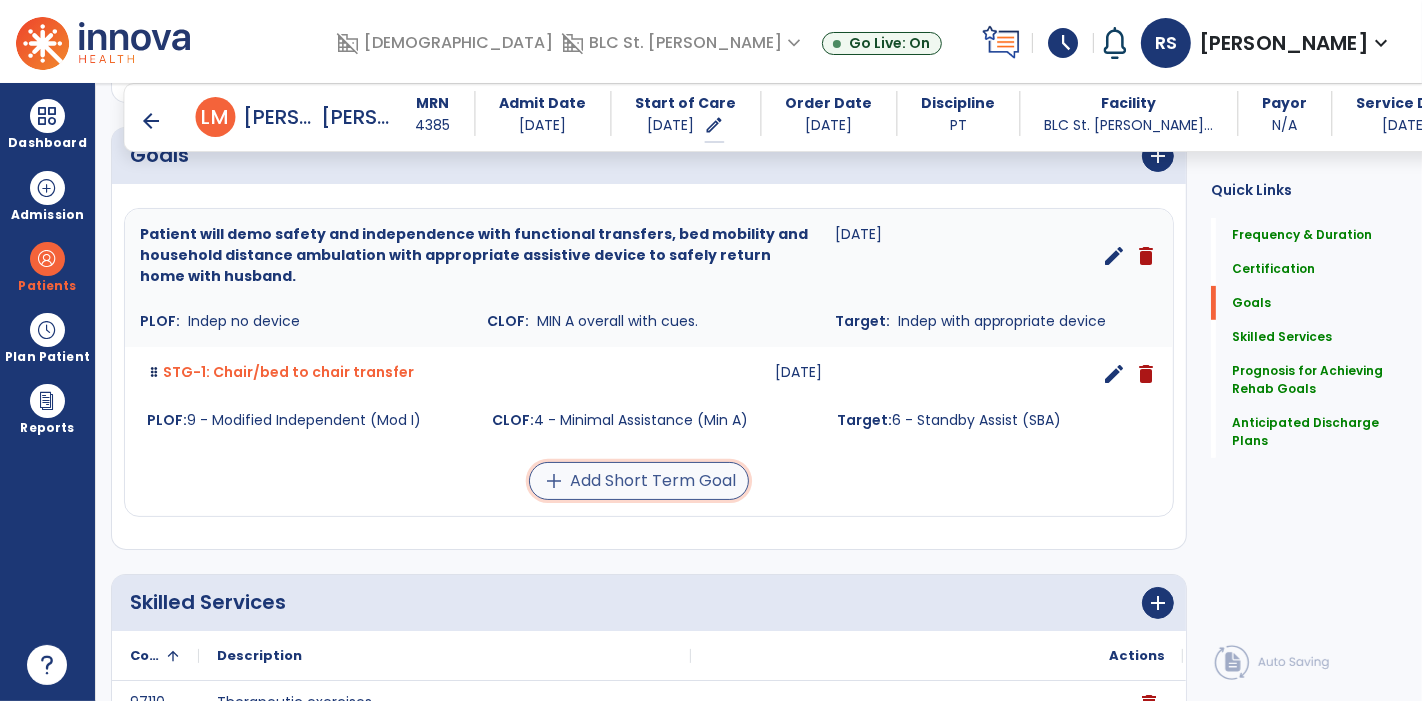 click on "add  Add Short Term Goal" at bounding box center [639, 481] 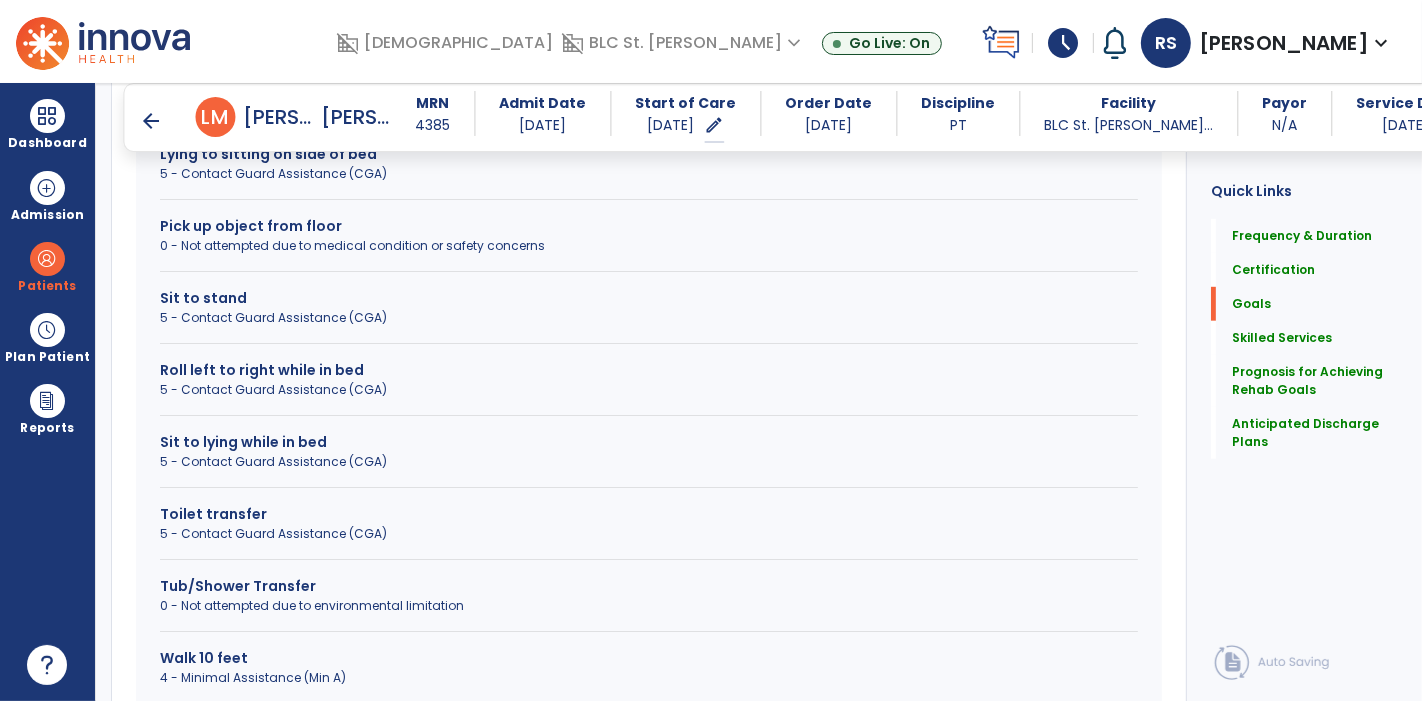 scroll, scrollTop: 996, scrollLeft: 0, axis: vertical 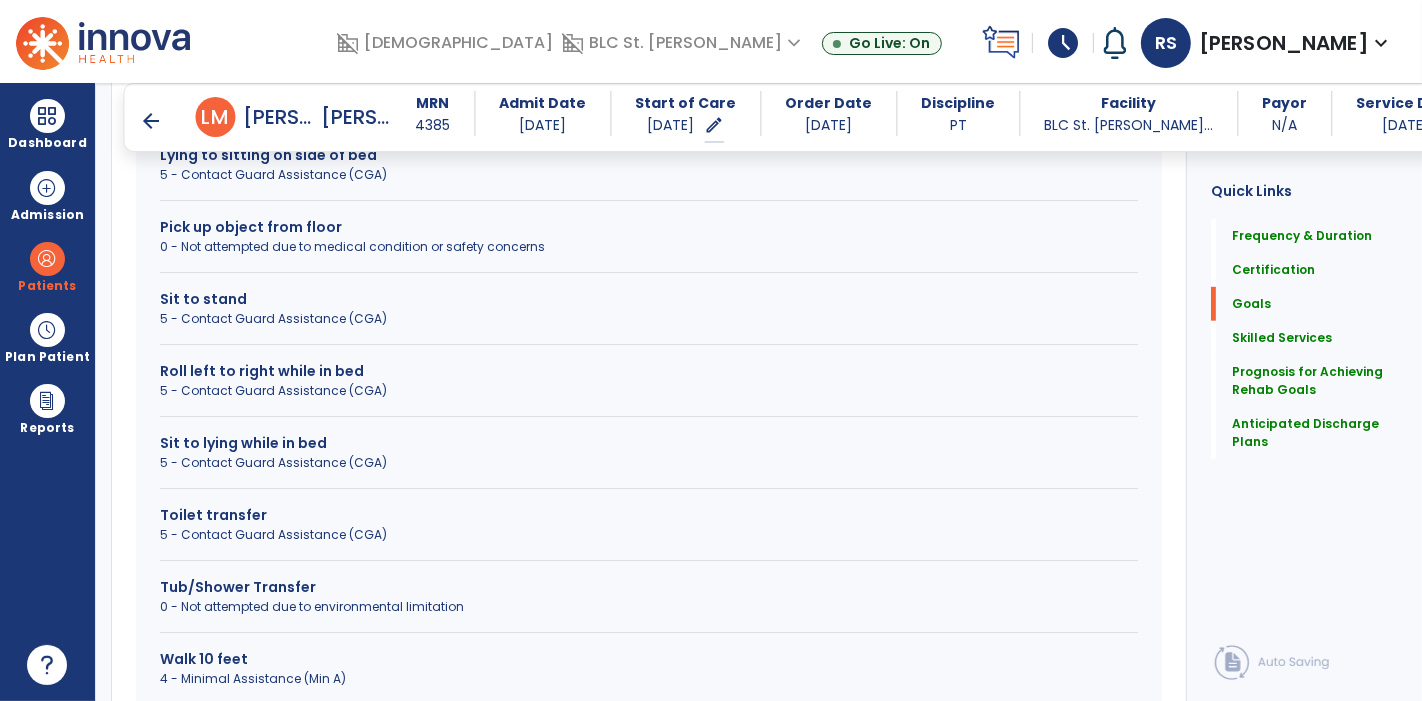 click on "5 - Contact Guard Assistance (CGA)" at bounding box center [649, 463] 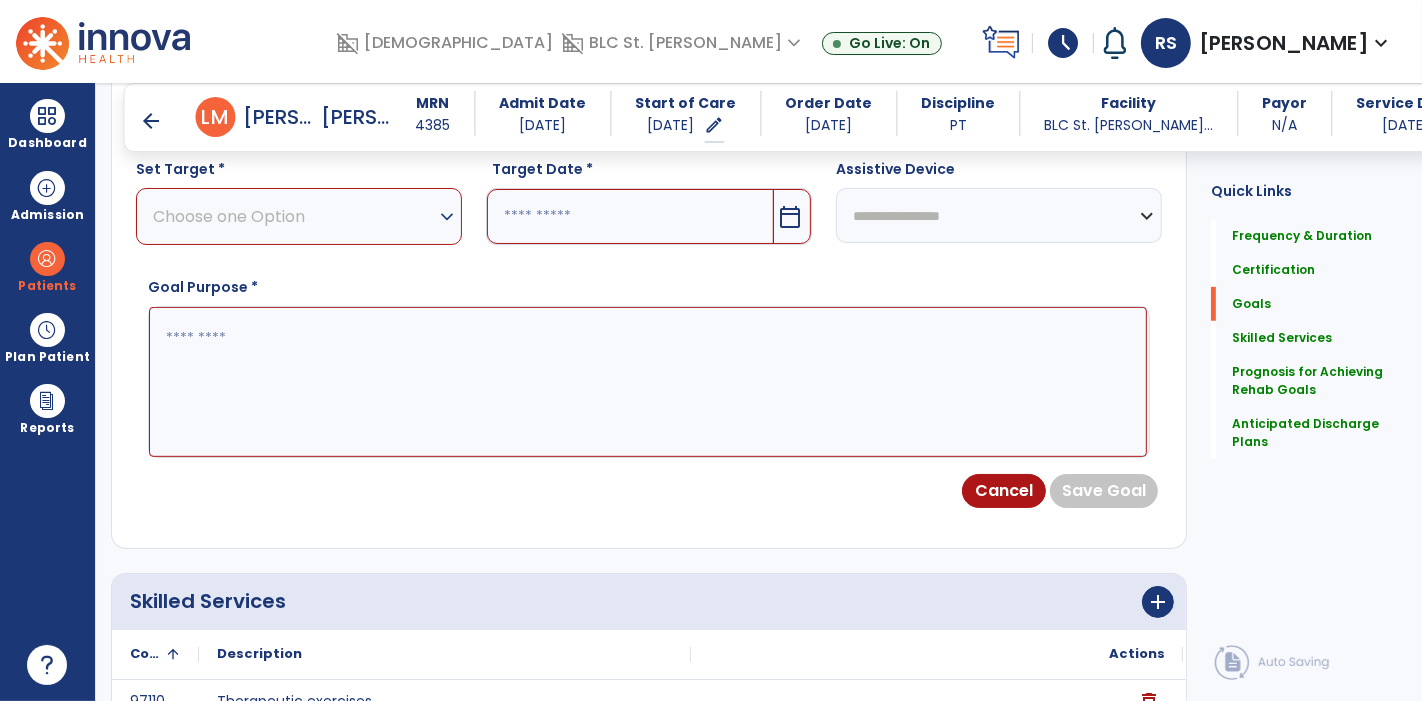 scroll, scrollTop: 661, scrollLeft: 0, axis: vertical 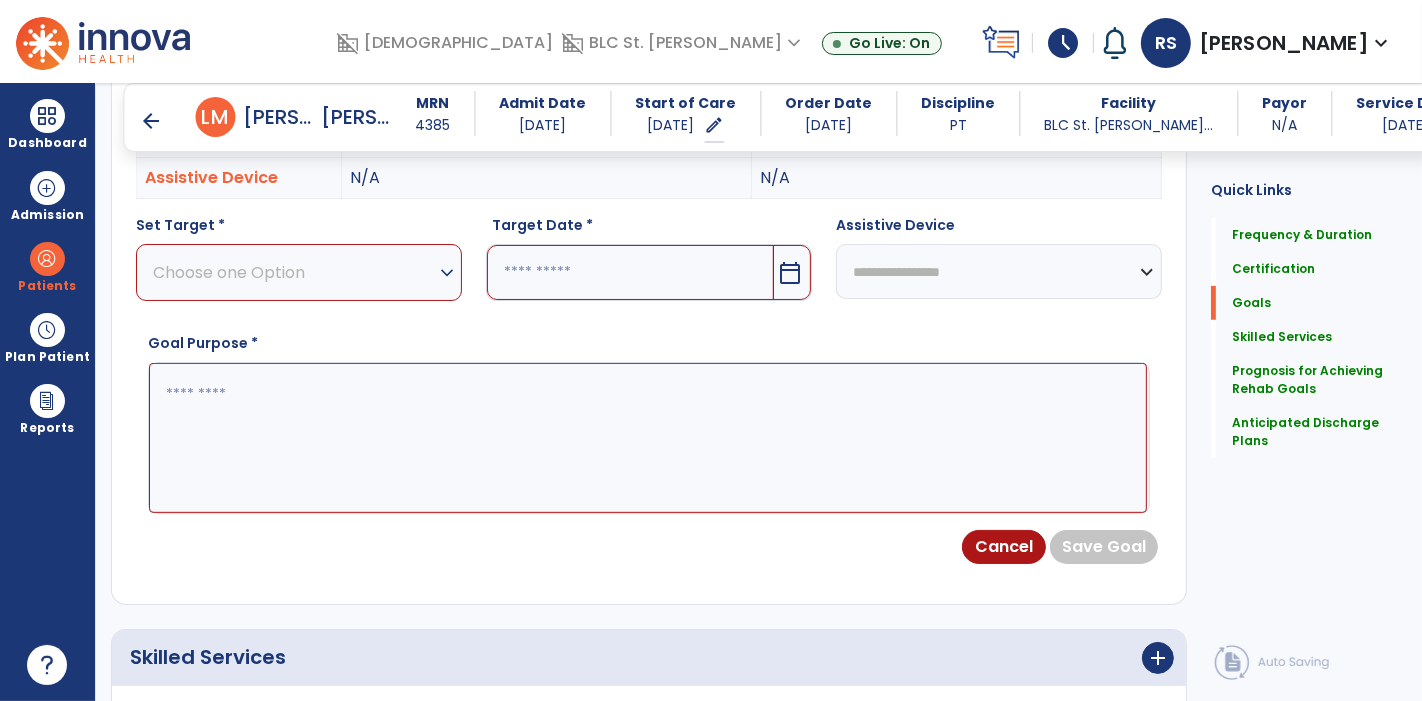 click on "Choose one Option" at bounding box center (294, 272) 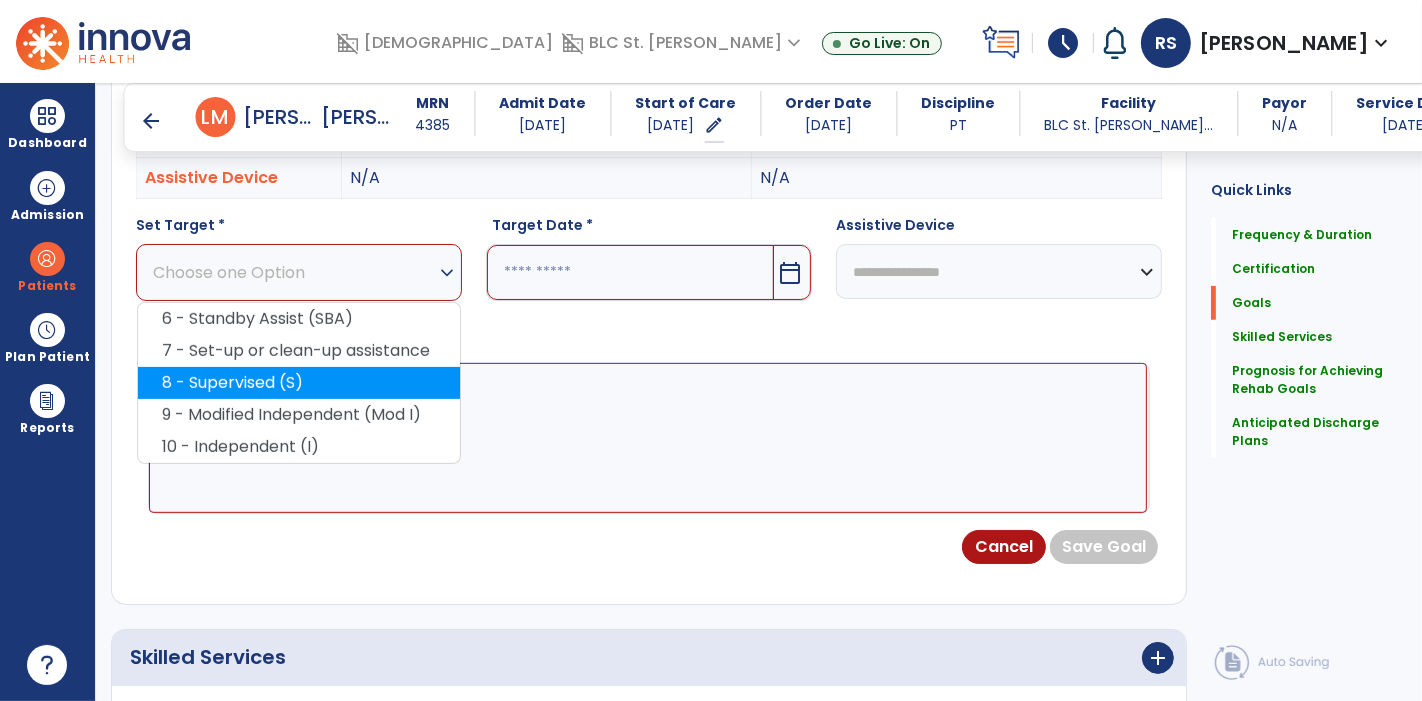 click on "8 - Supervised (S)" at bounding box center (299, 383) 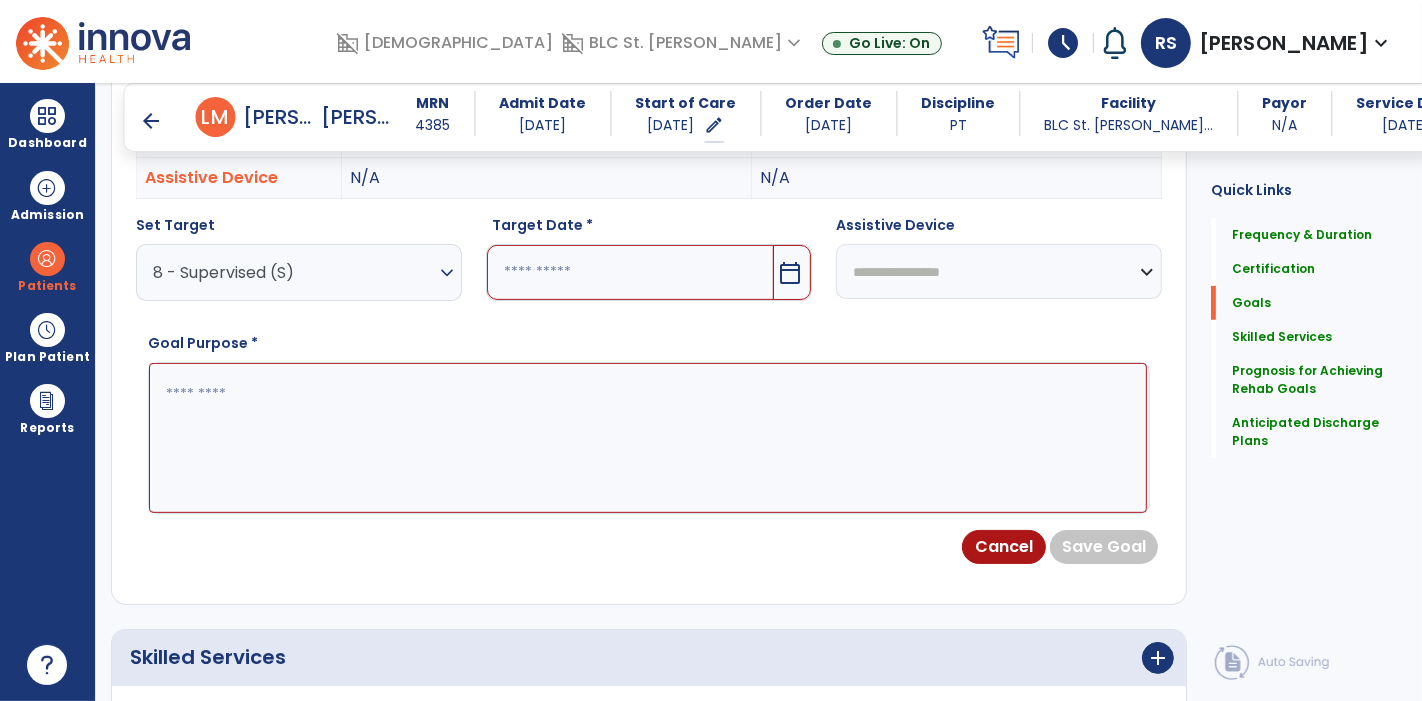 click at bounding box center [630, 272] 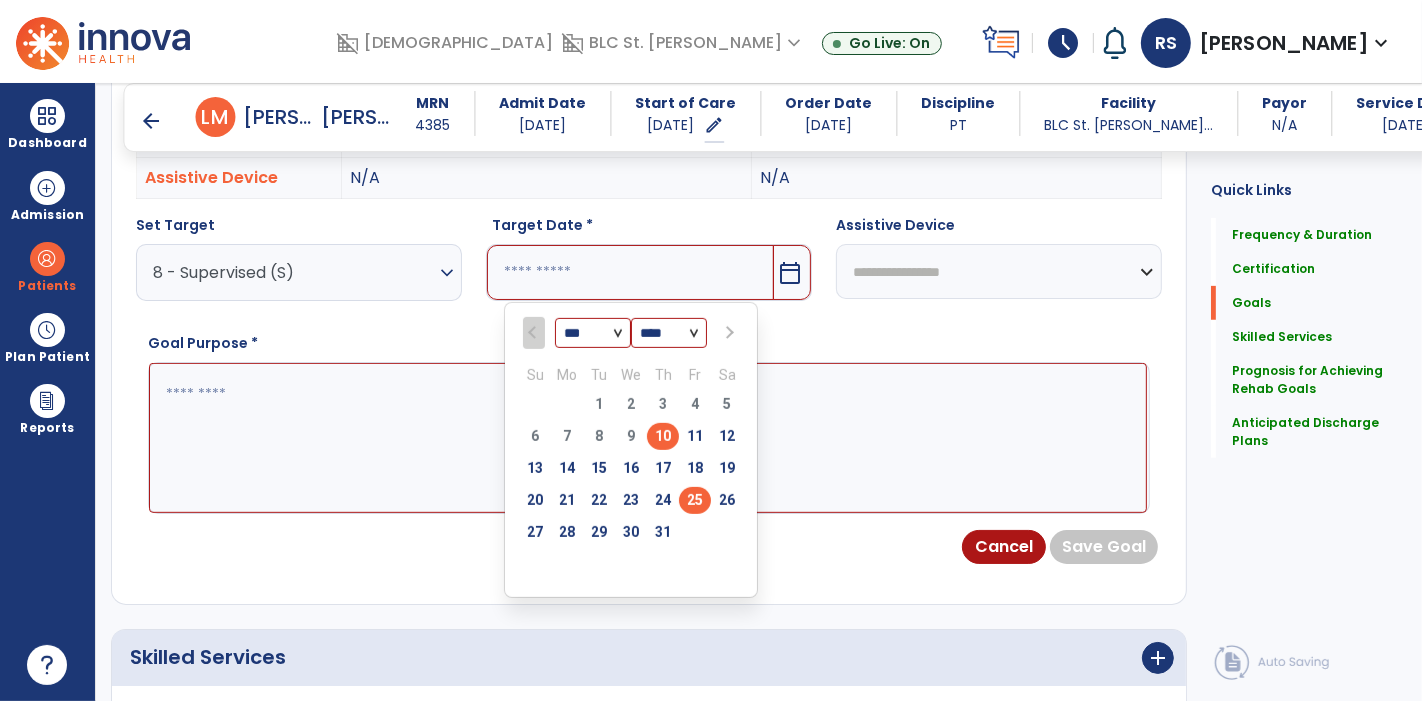 click on "25" at bounding box center [695, 500] 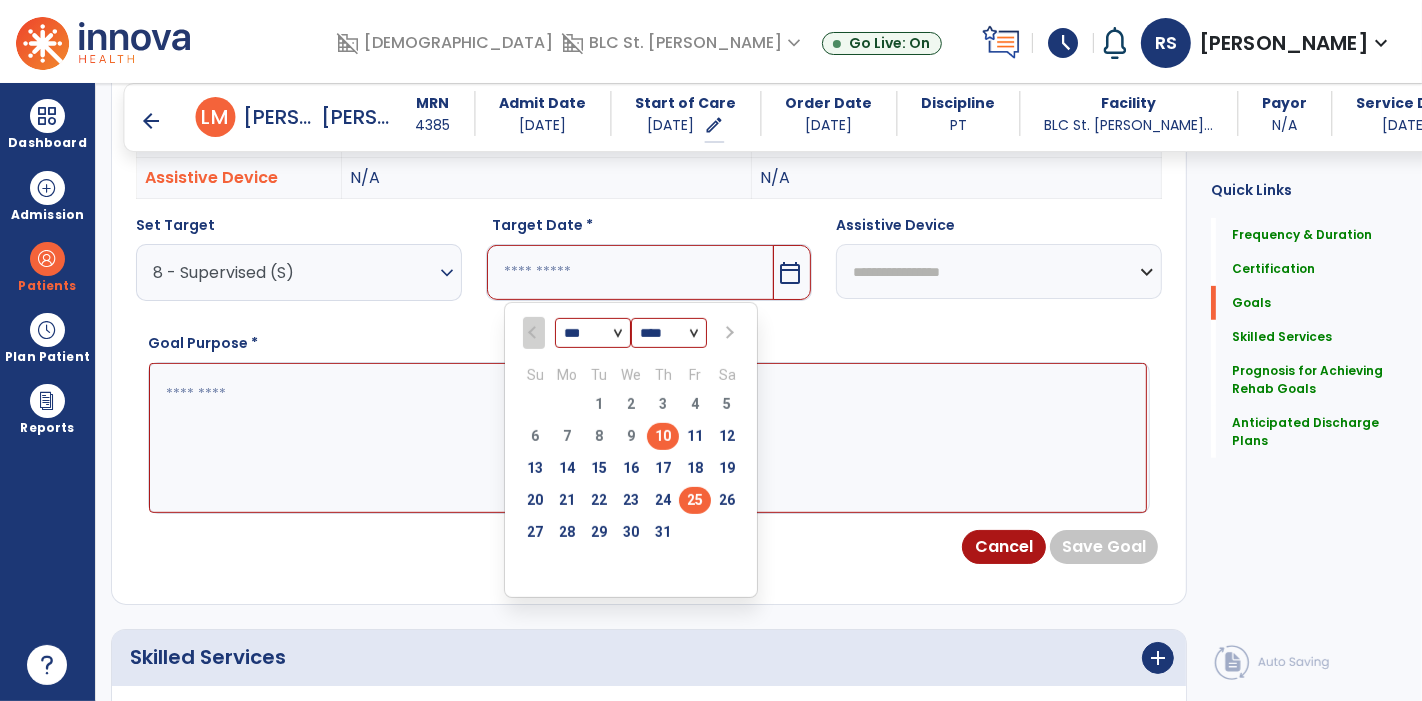 type on "*********" 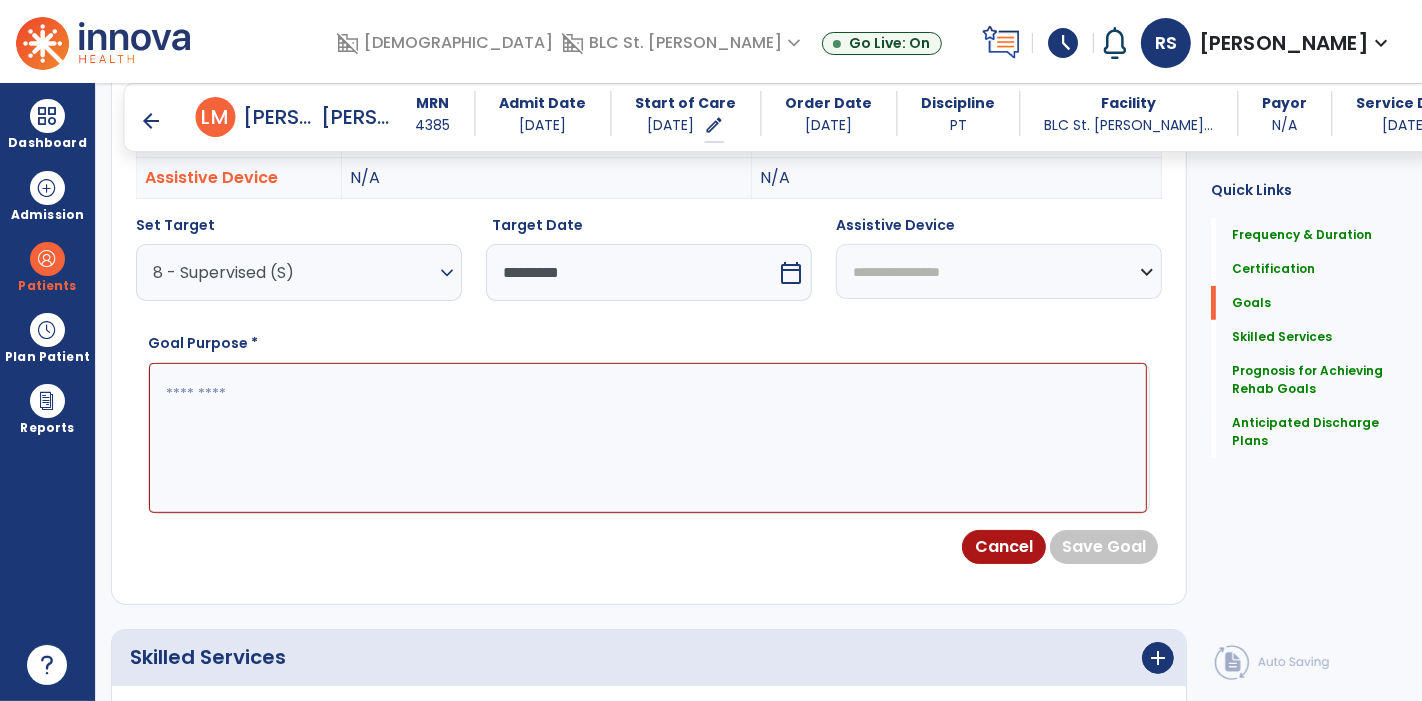 drag, startPoint x: 693, startPoint y: 494, endPoint x: 542, endPoint y: 432, distance: 163.23296 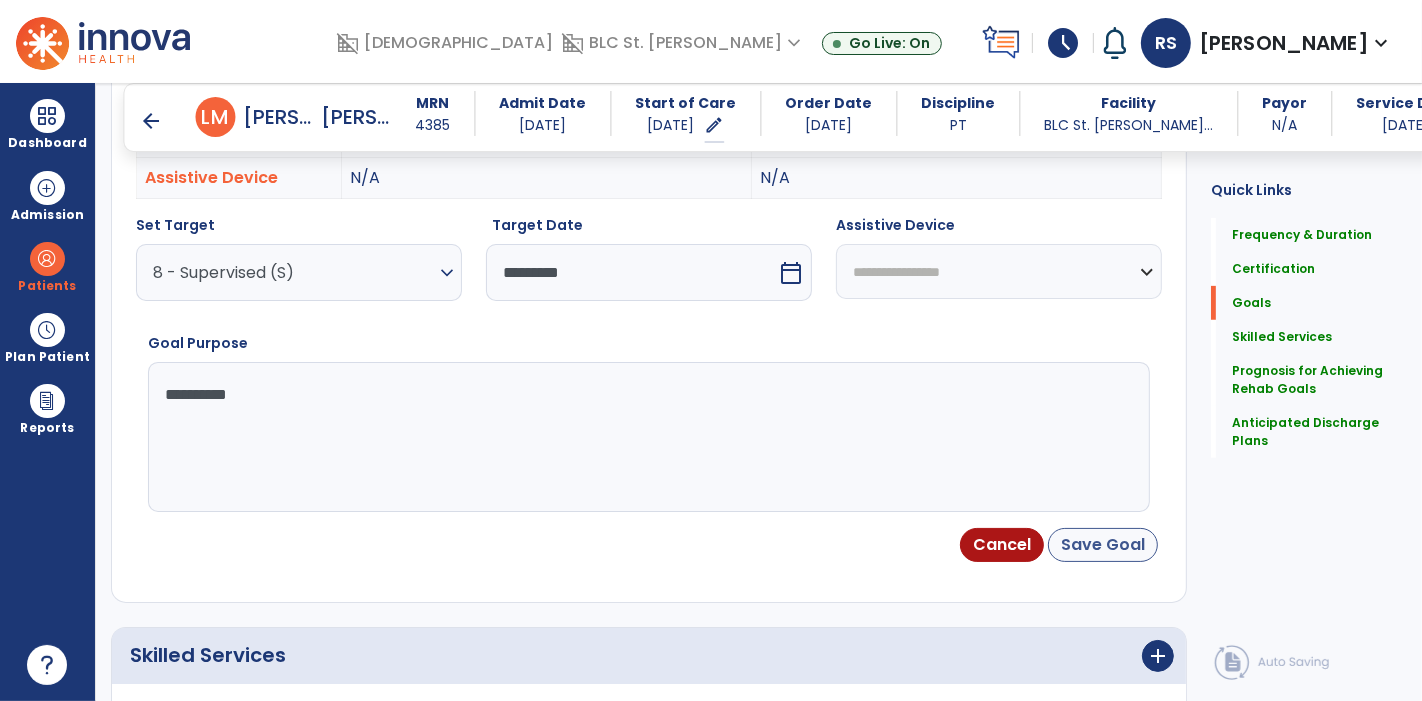type on "**********" 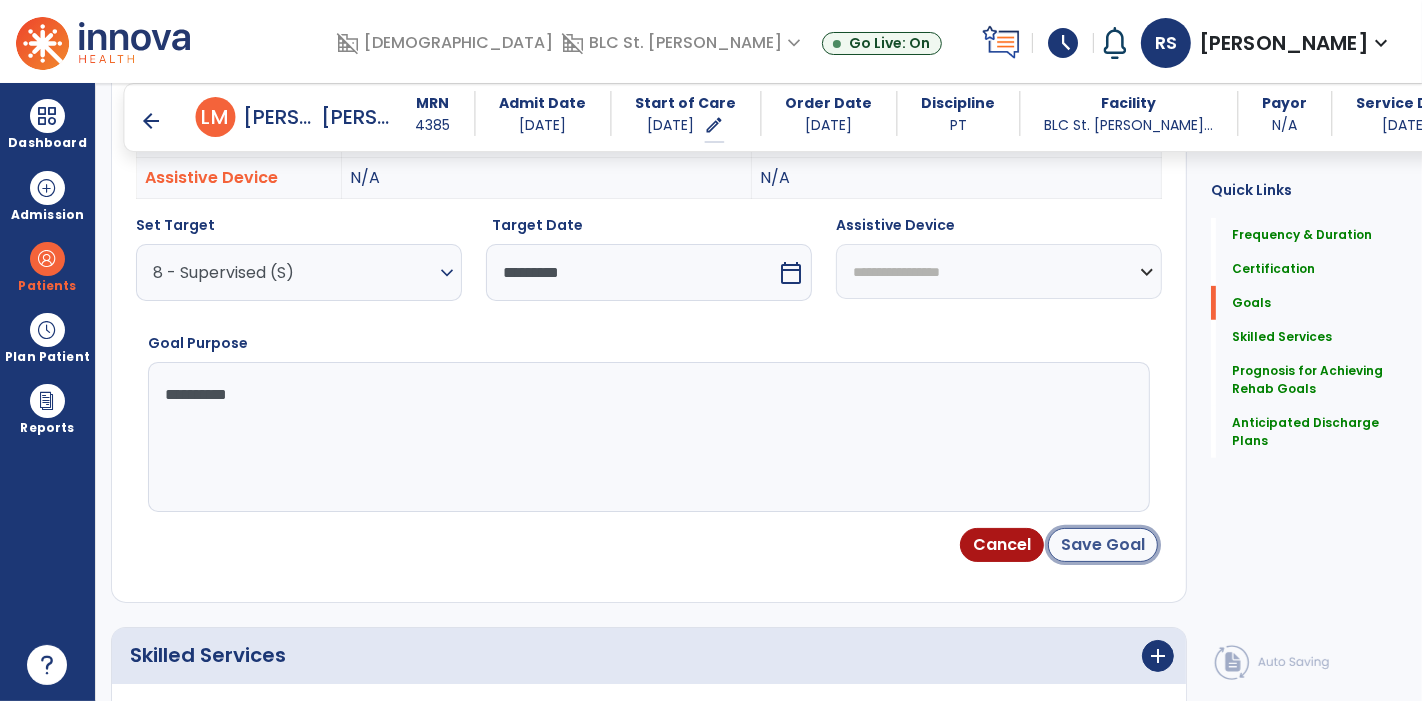 click on "Save Goal" at bounding box center (1103, 545) 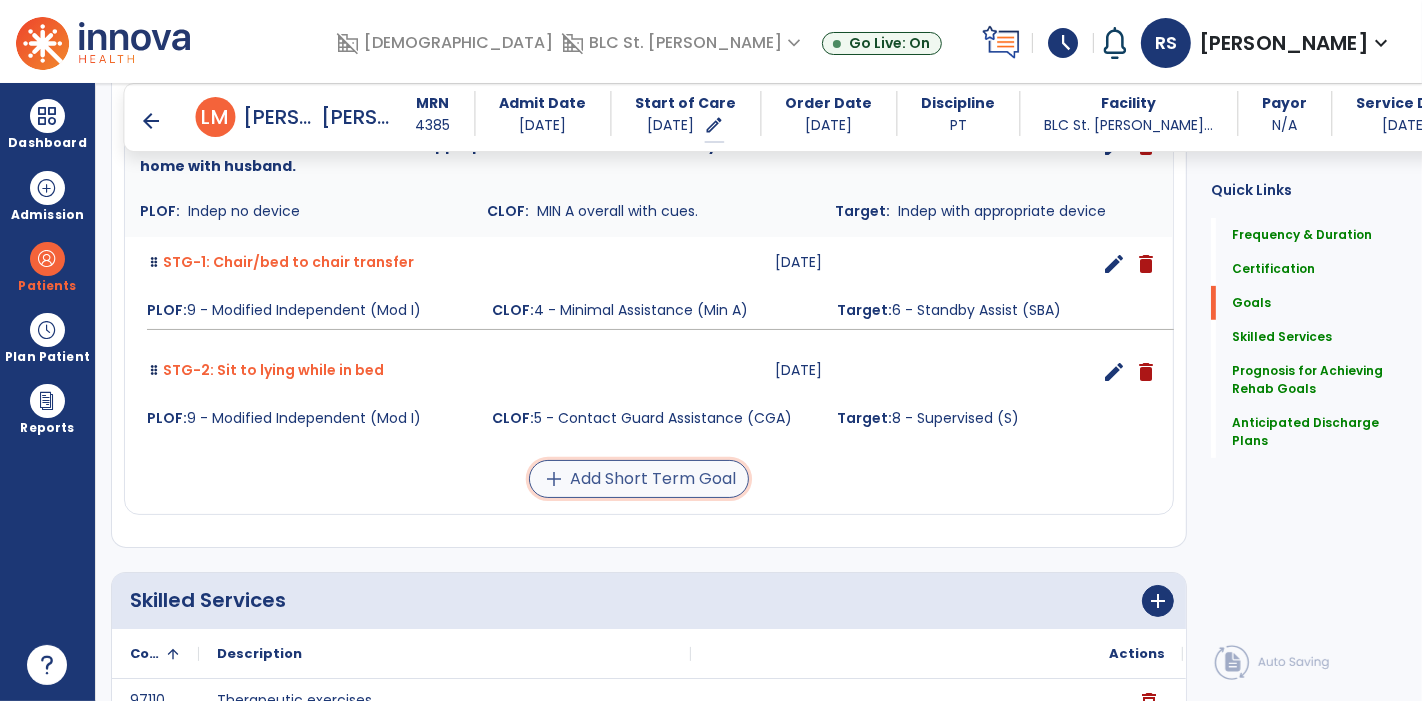 click on "add  Add Short Term Goal" at bounding box center (639, 479) 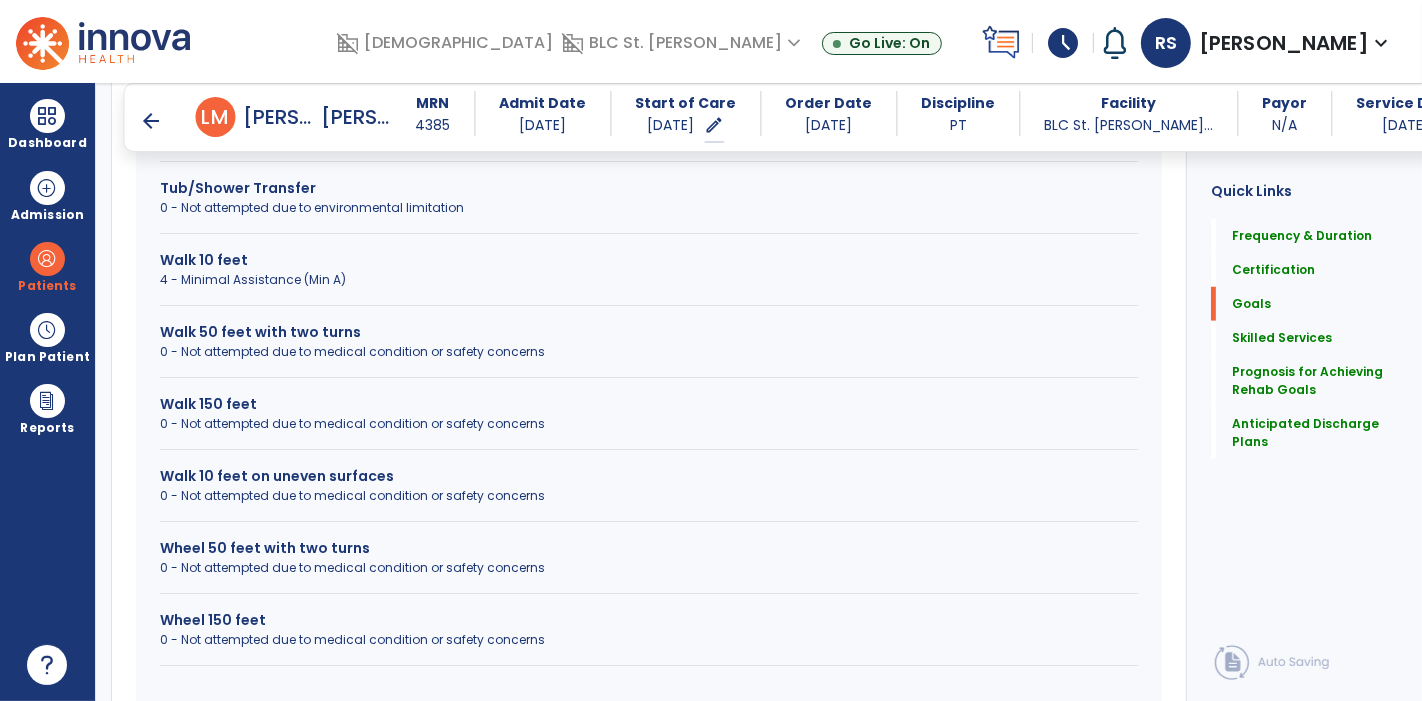 scroll, scrollTop: 1323, scrollLeft: 0, axis: vertical 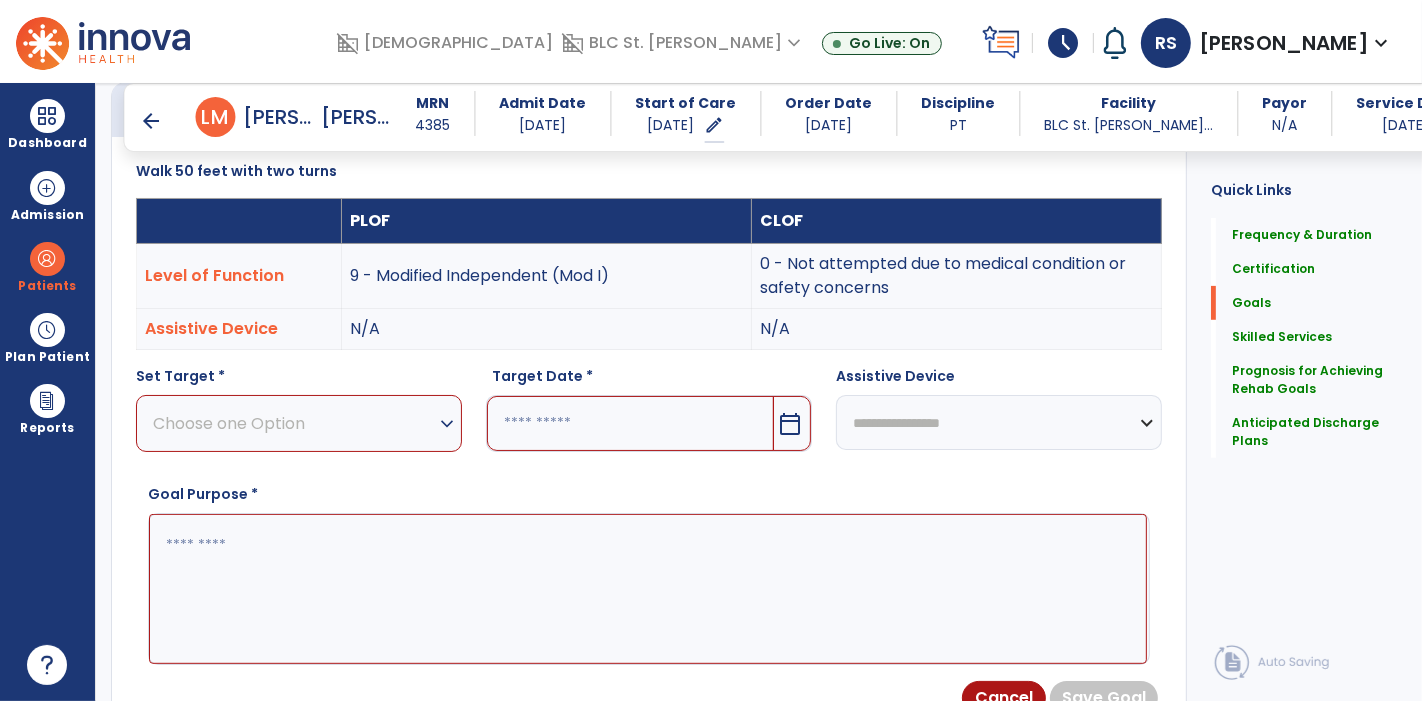 click on "Choose one Option" at bounding box center (294, 423) 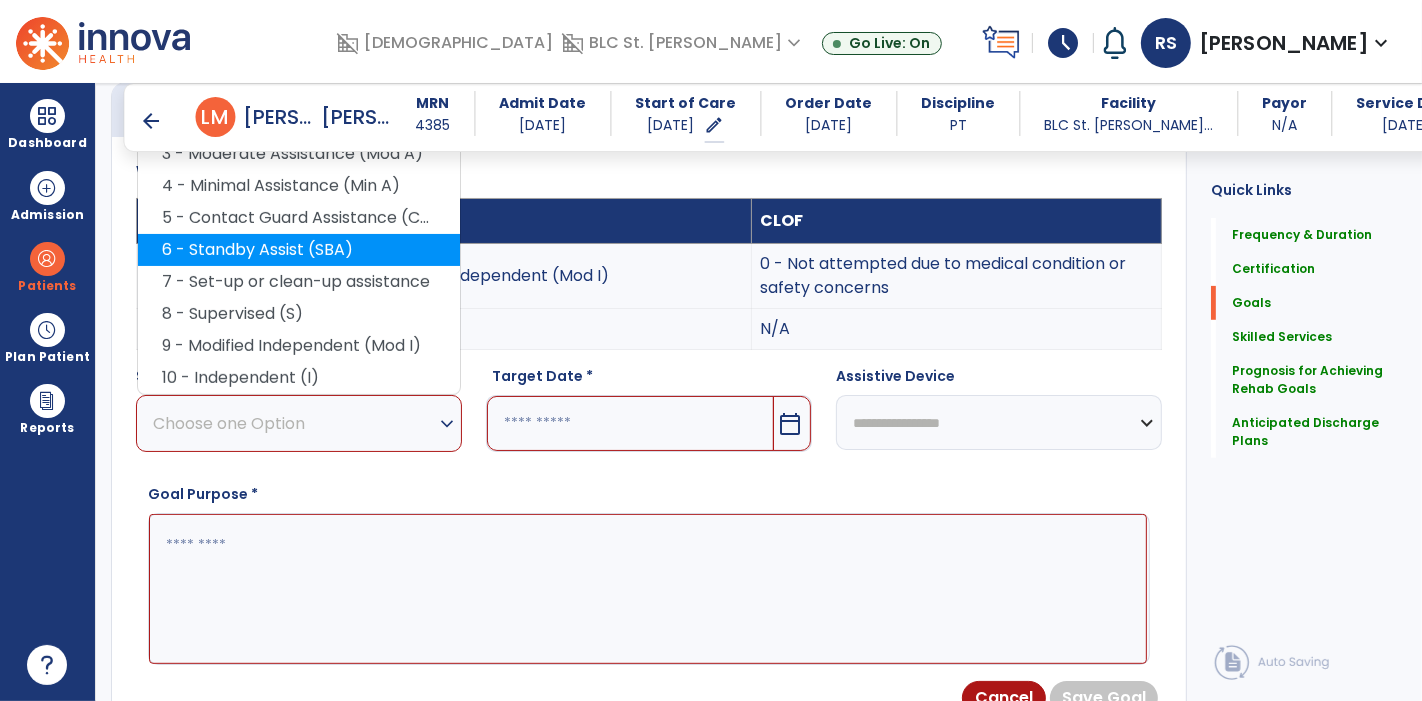 click on "6 - Standby Assist (SBA)" at bounding box center (299, 250) 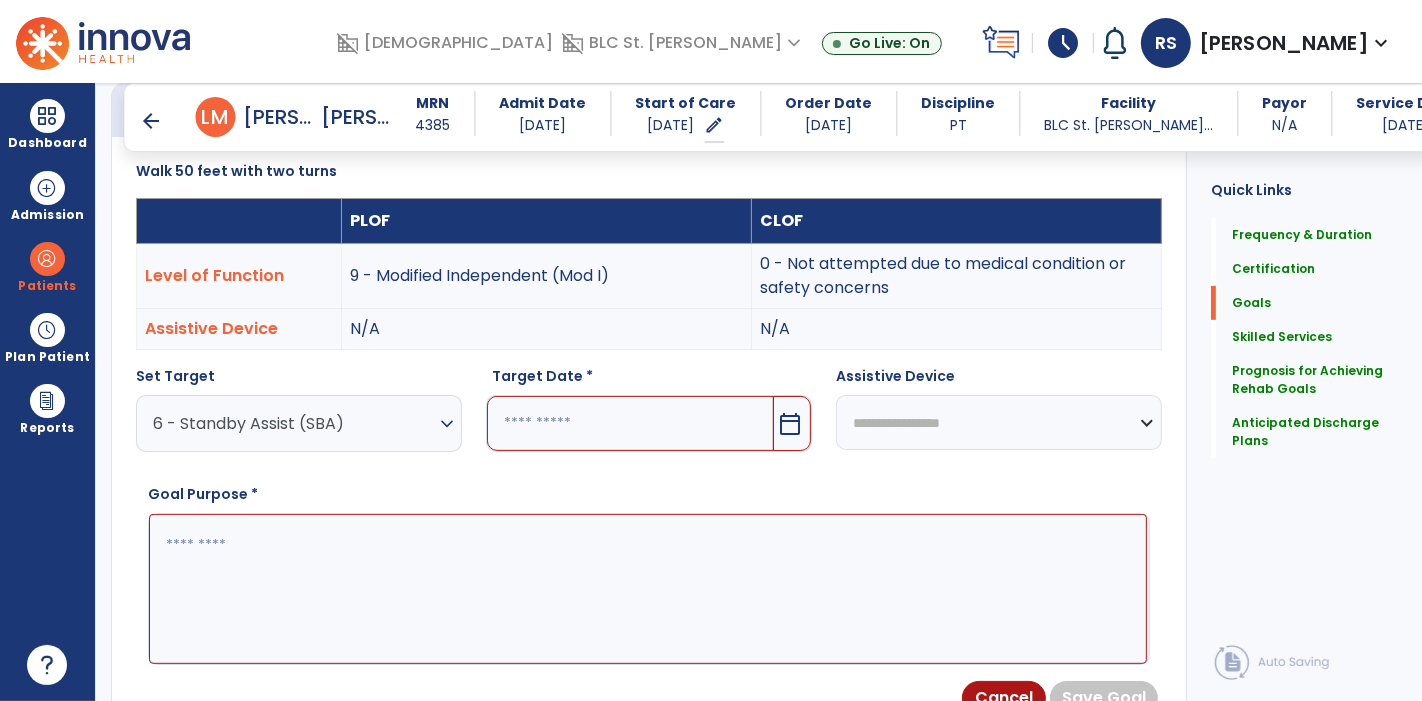 click at bounding box center (630, 423) 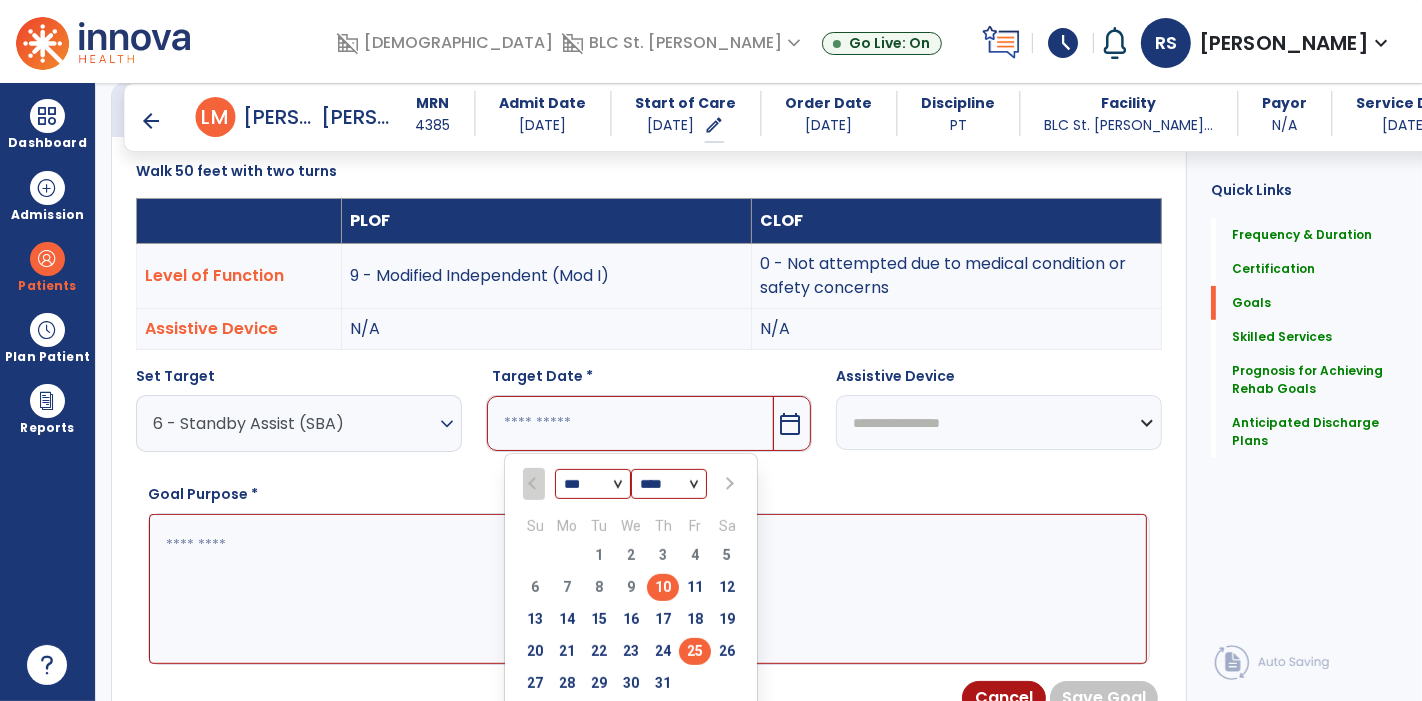 click on "25" at bounding box center [695, 651] 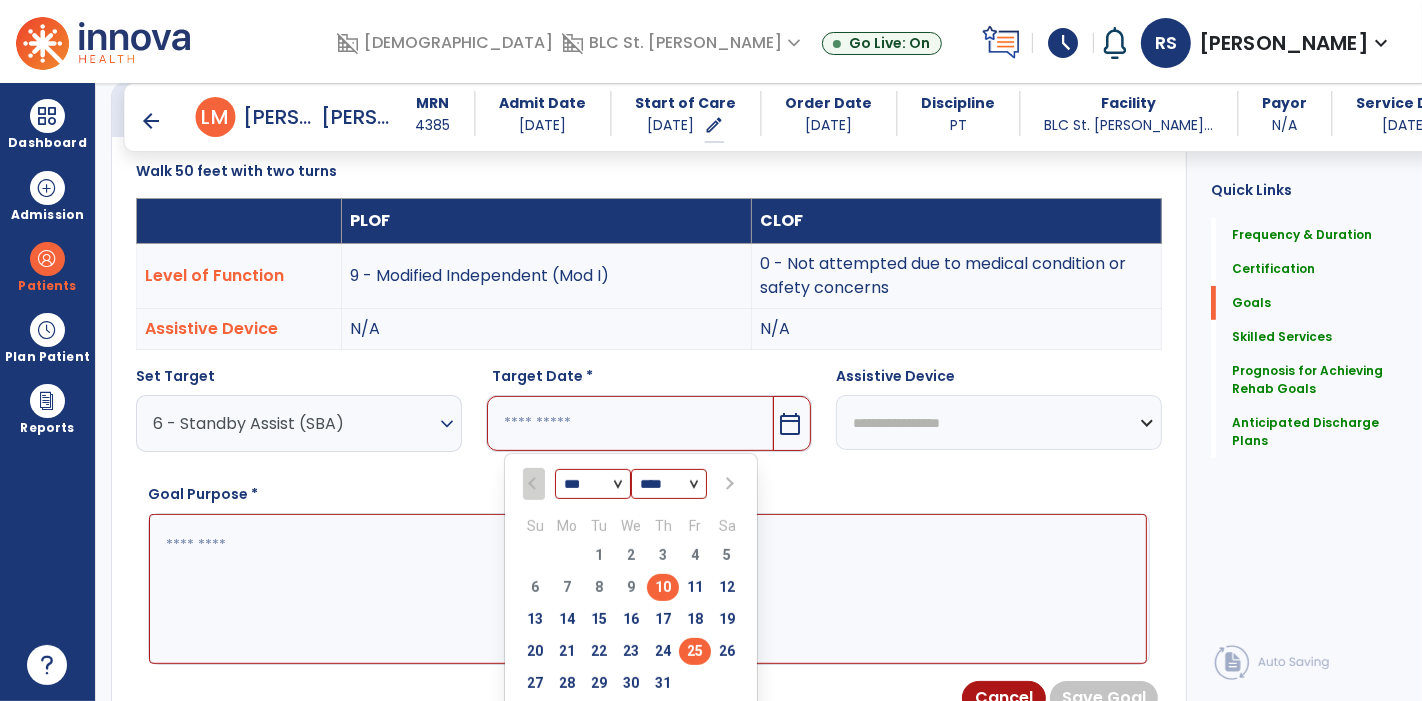 type on "*********" 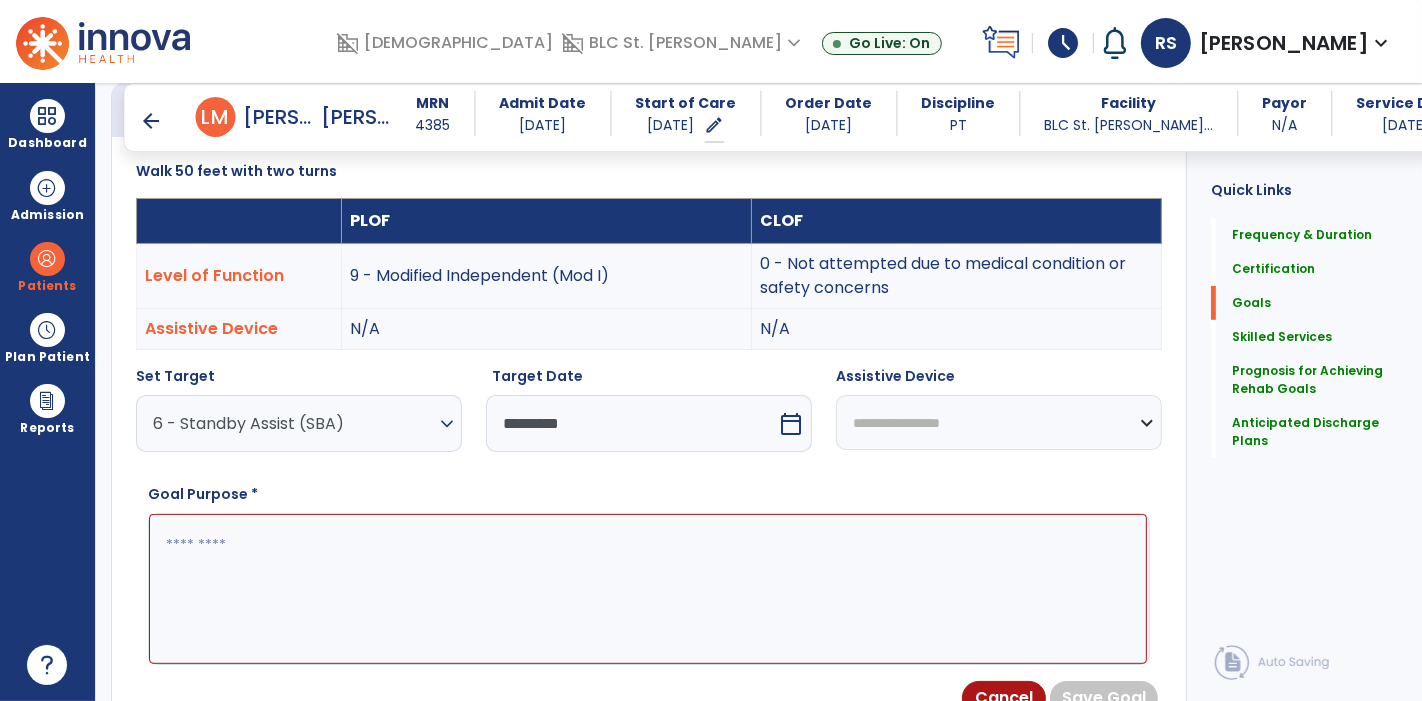 click at bounding box center (648, 588) 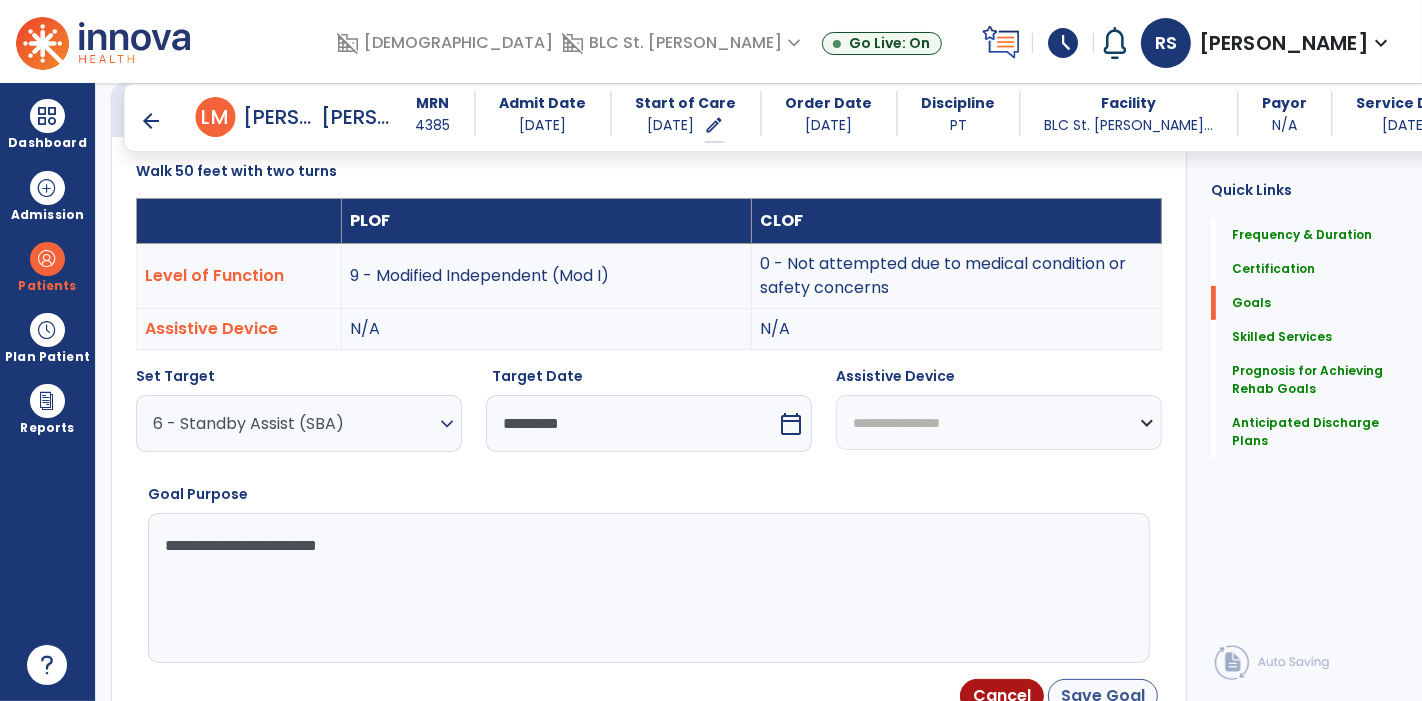 type on "**********" 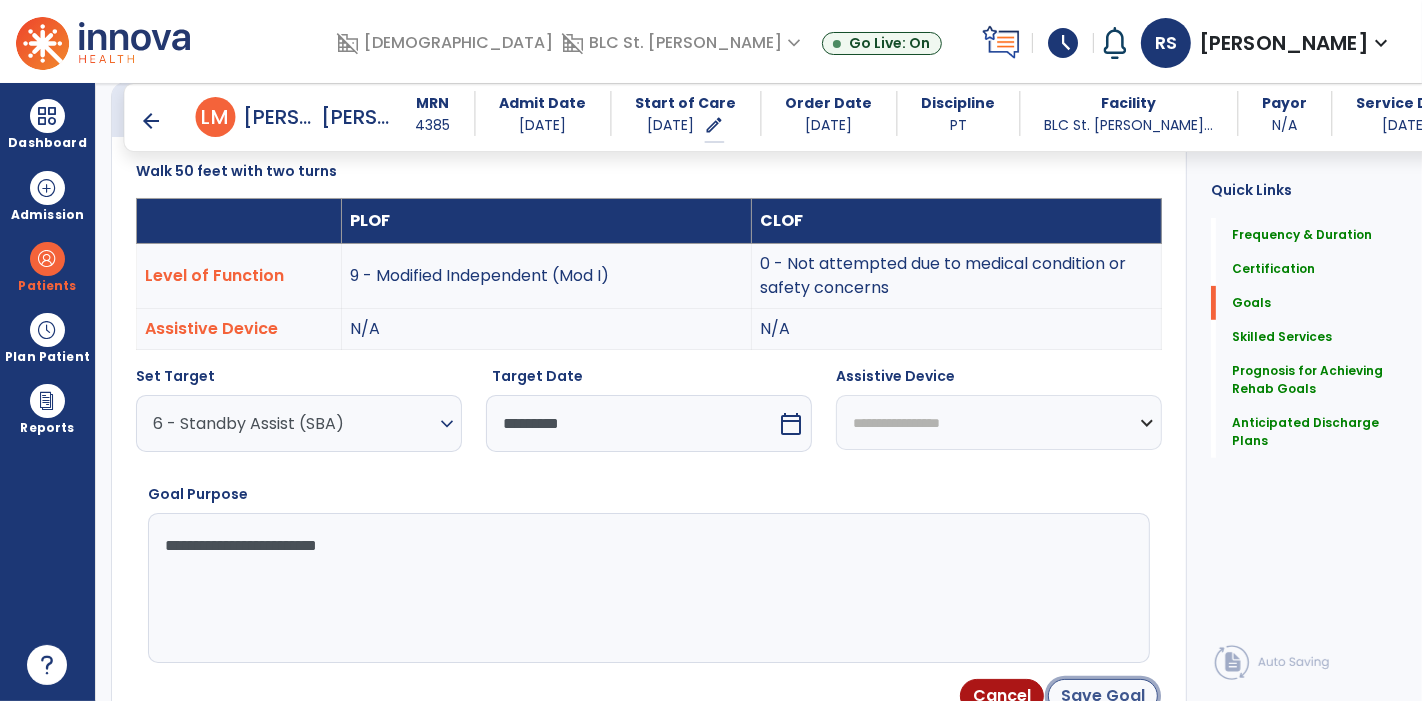 click on "Save Goal" at bounding box center [1103, 696] 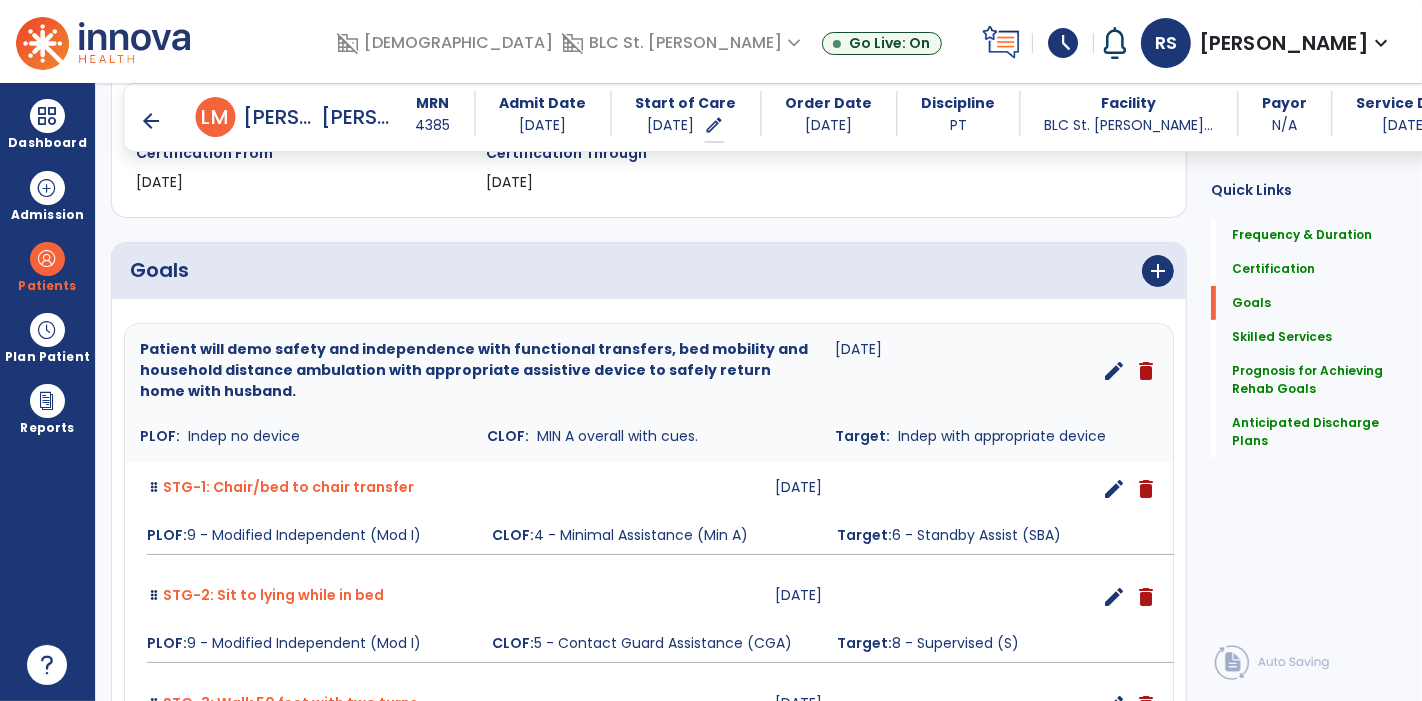 scroll, scrollTop: 371, scrollLeft: 0, axis: vertical 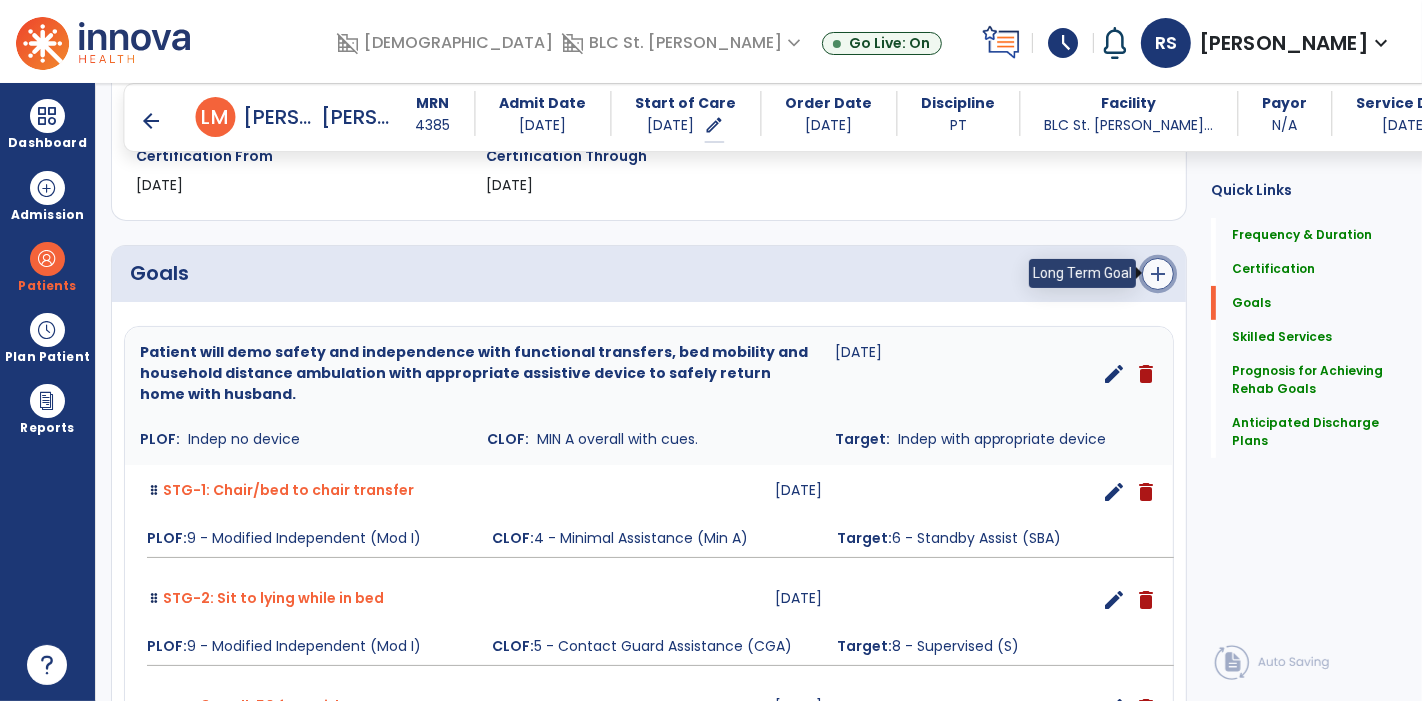 click on "add" at bounding box center [1158, 274] 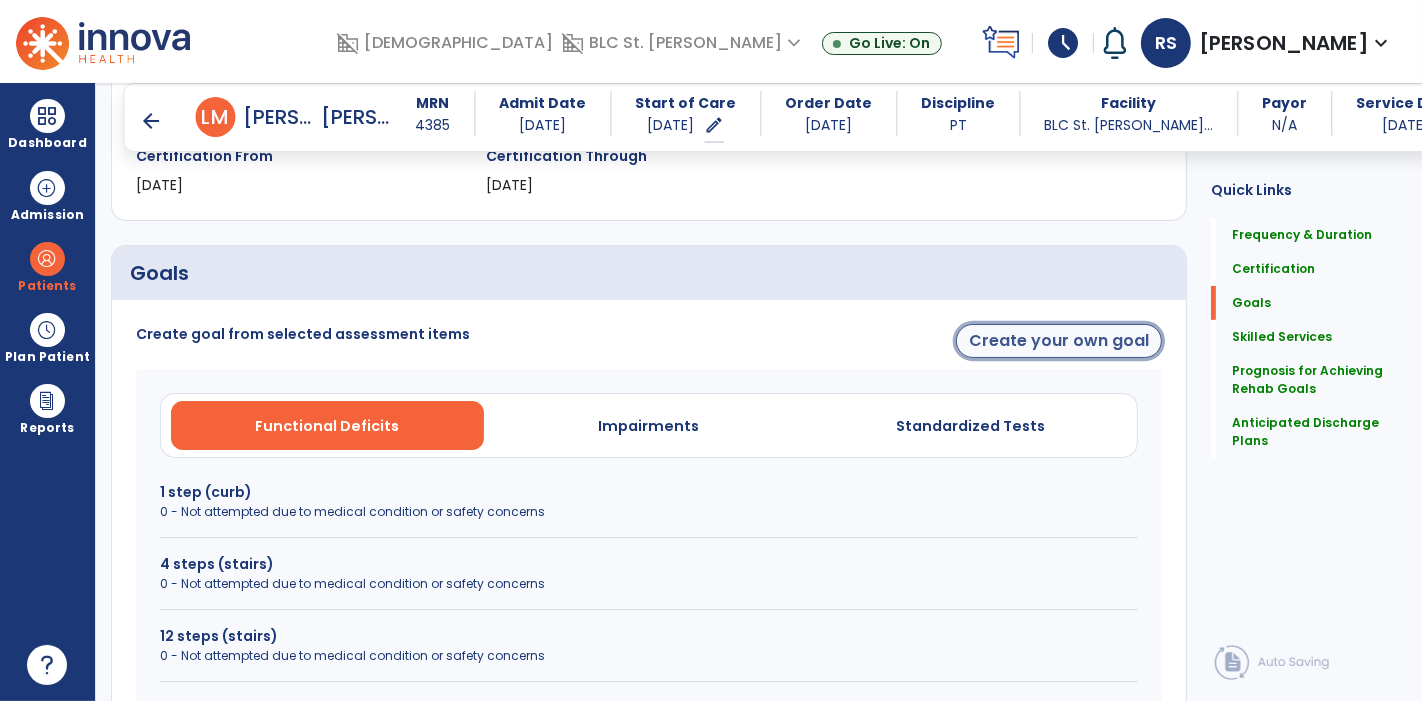 click on "Create your own goal" at bounding box center (1059, 341) 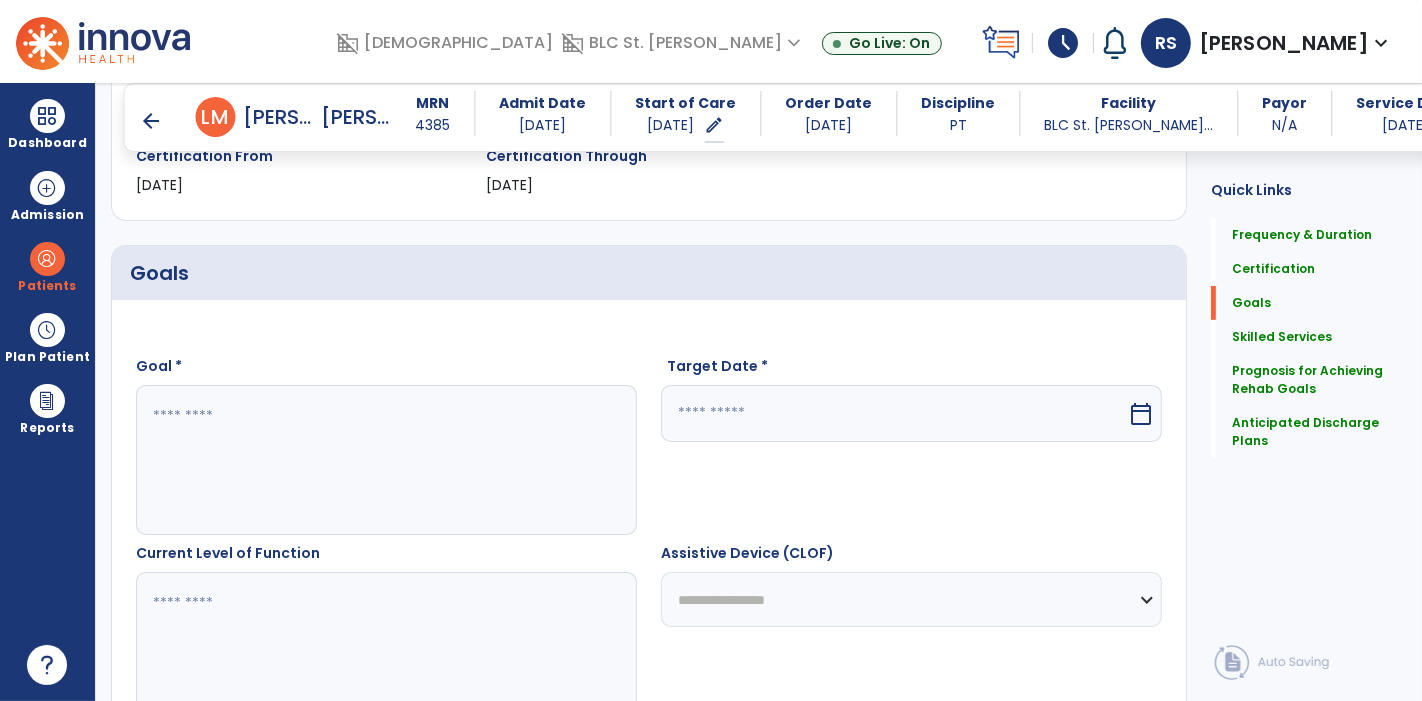 click at bounding box center (386, 460) 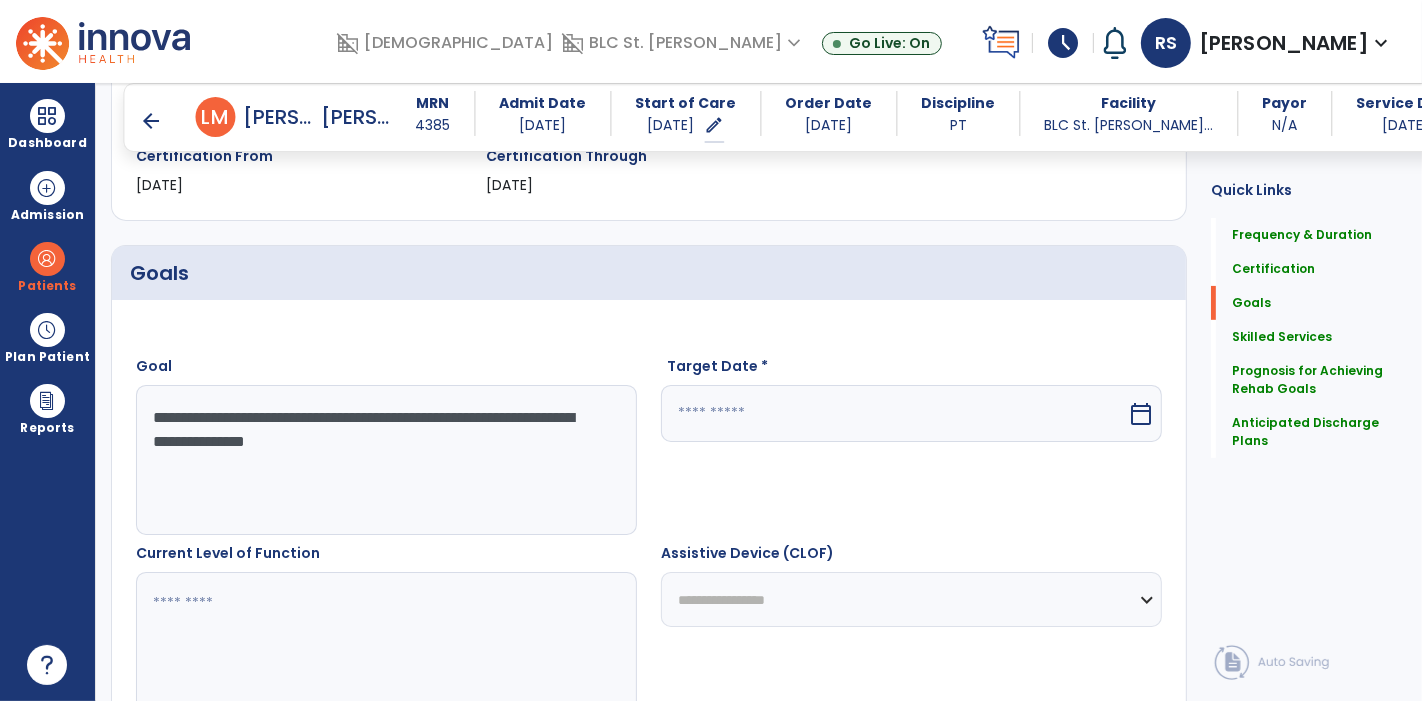 click on "**********" at bounding box center [649, 840] 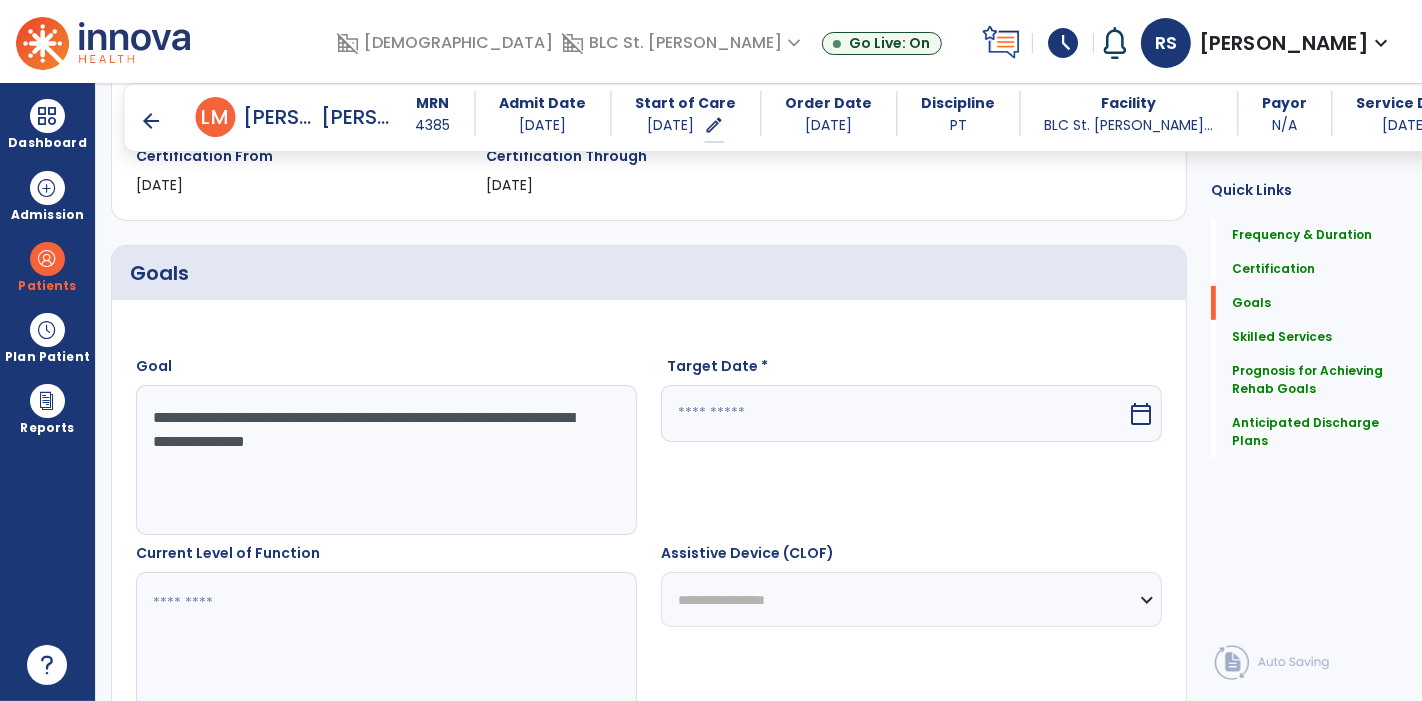 click on "**********" at bounding box center [386, 460] 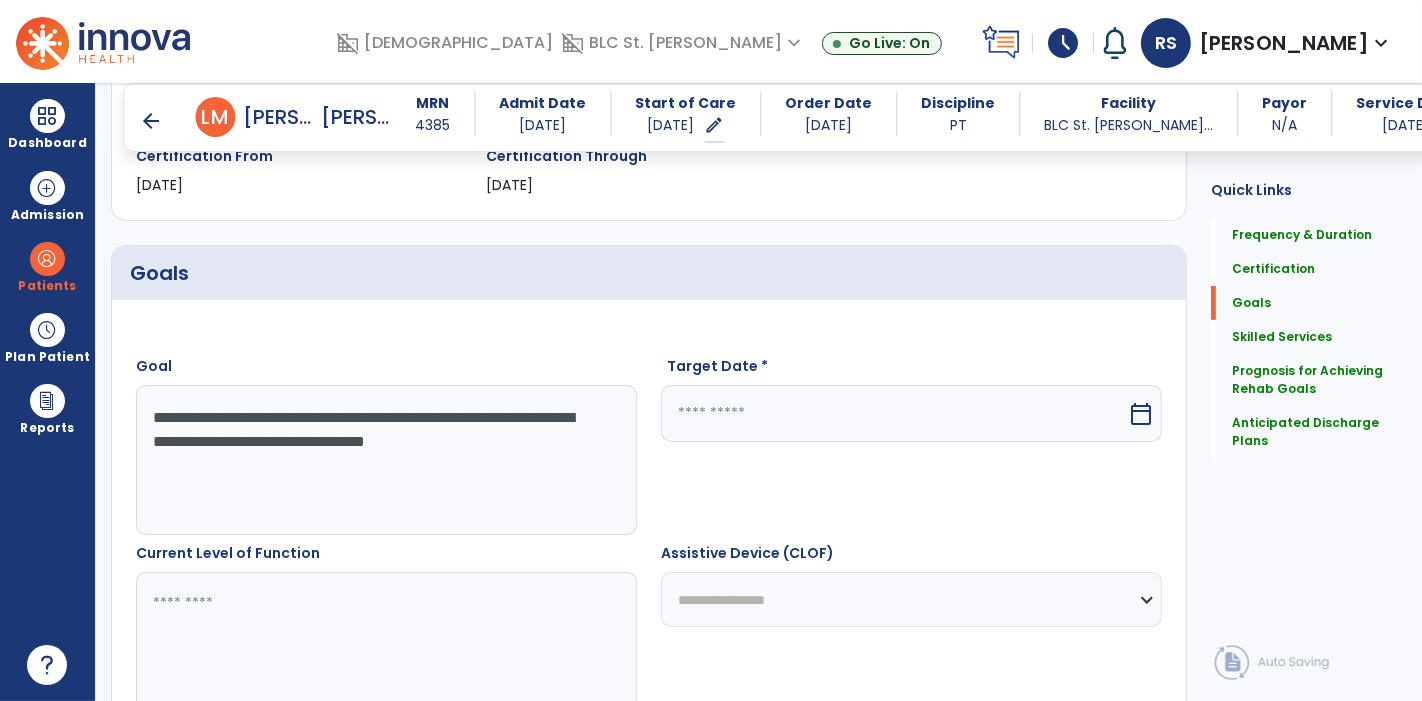 type on "**********" 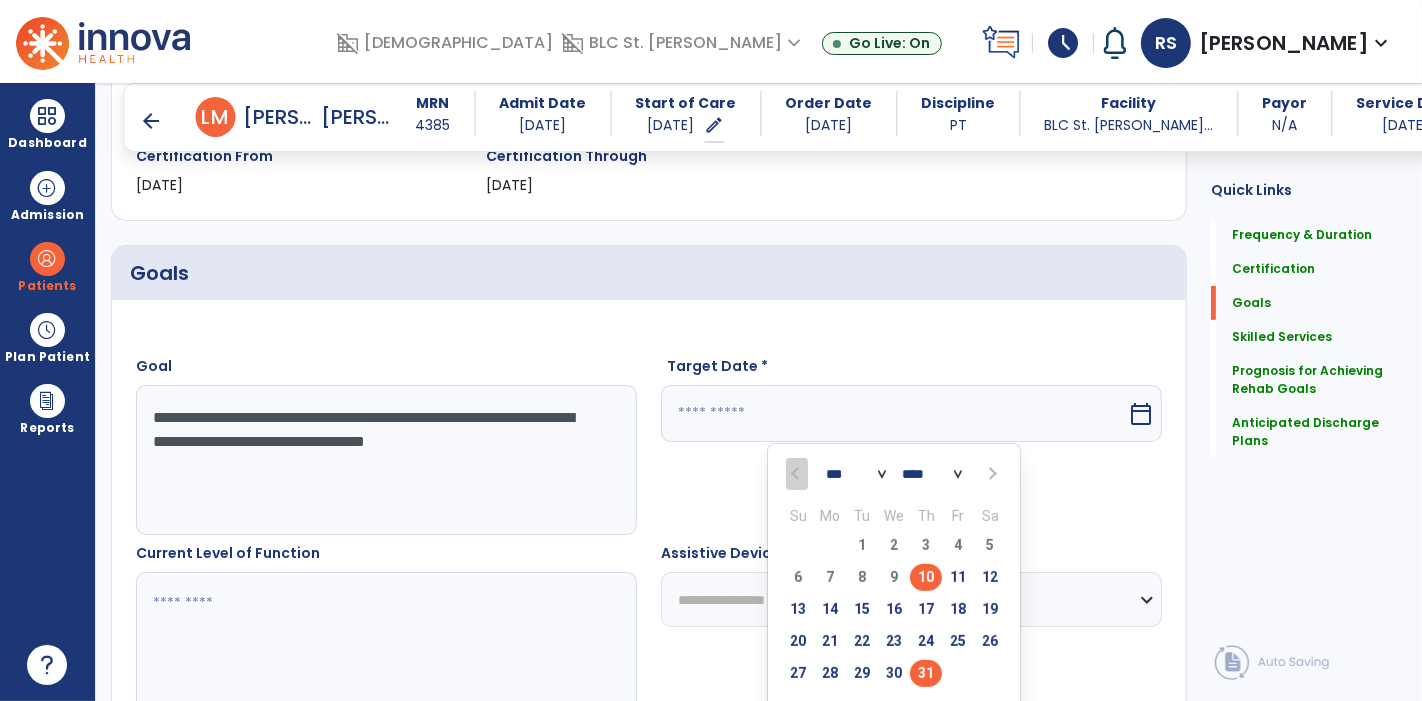click on "31" at bounding box center [926, 673] 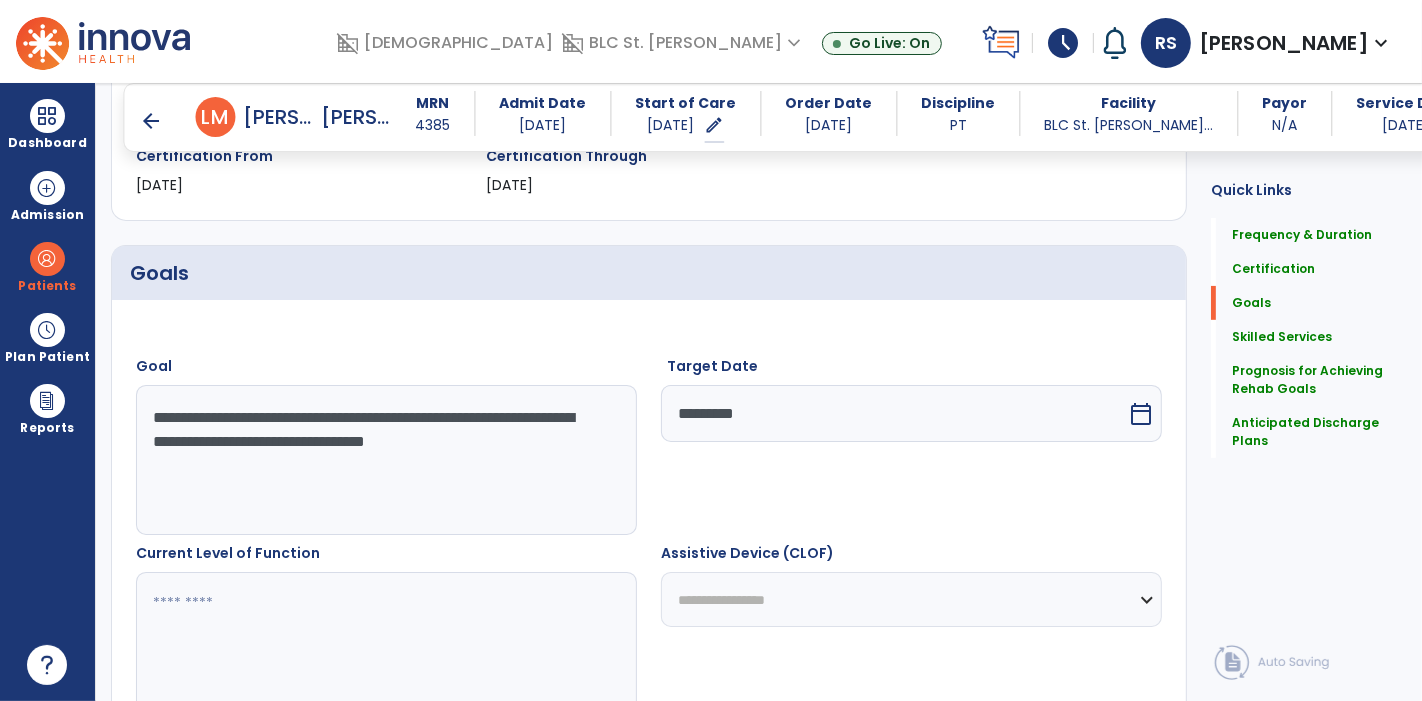 click at bounding box center [386, 647] 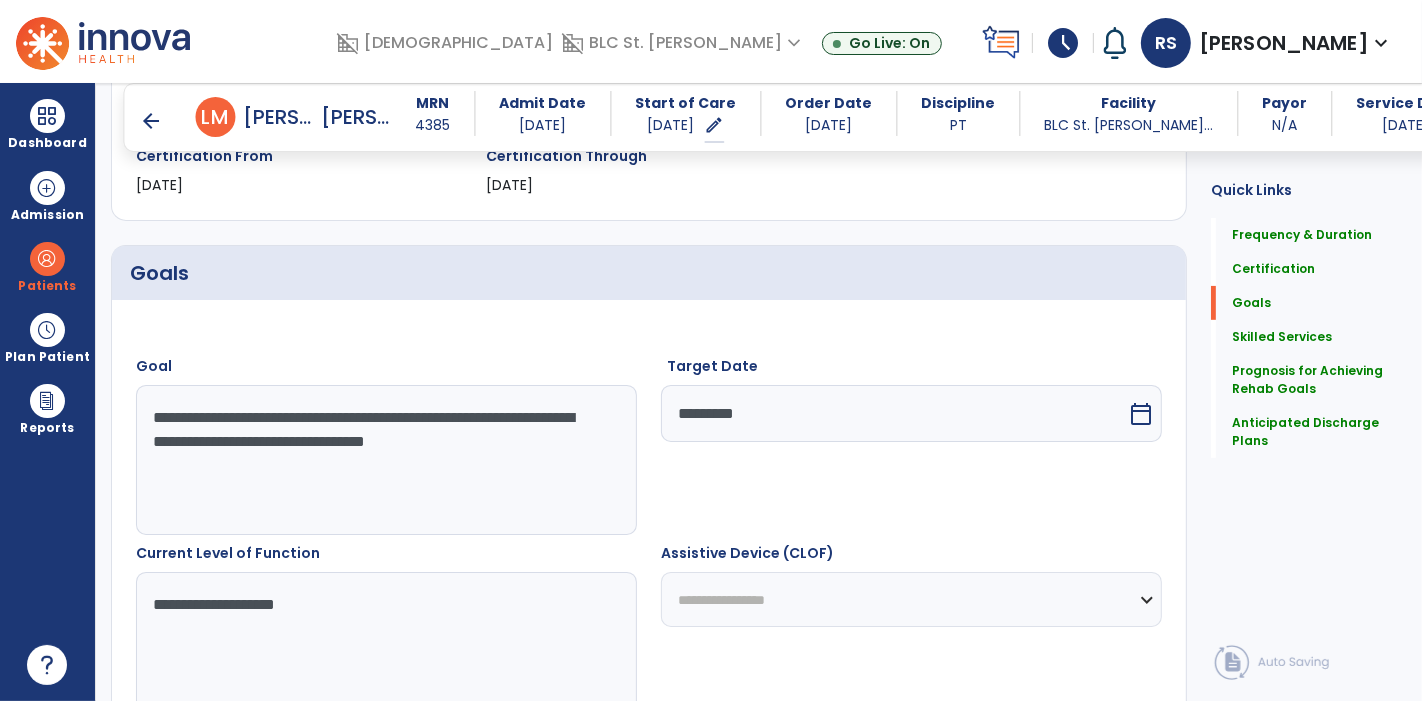 type on "**********" 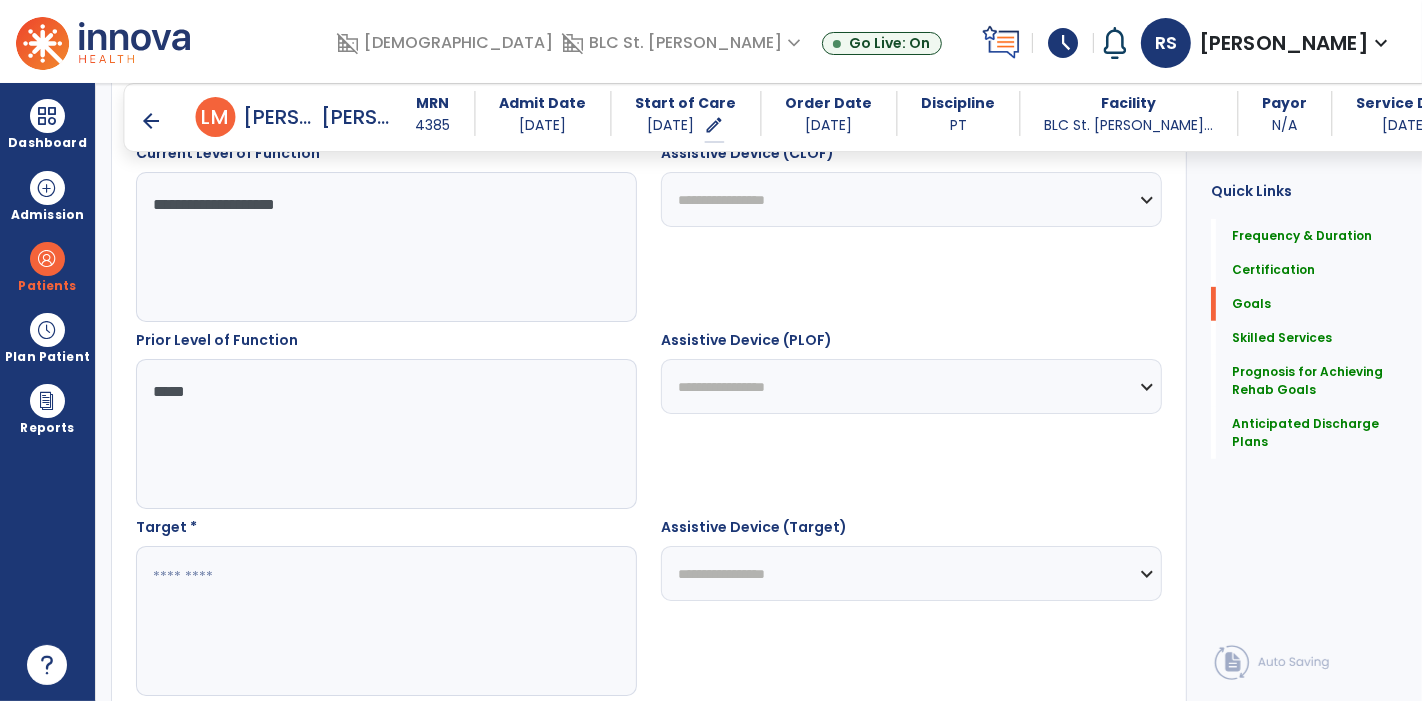 type on "*****" 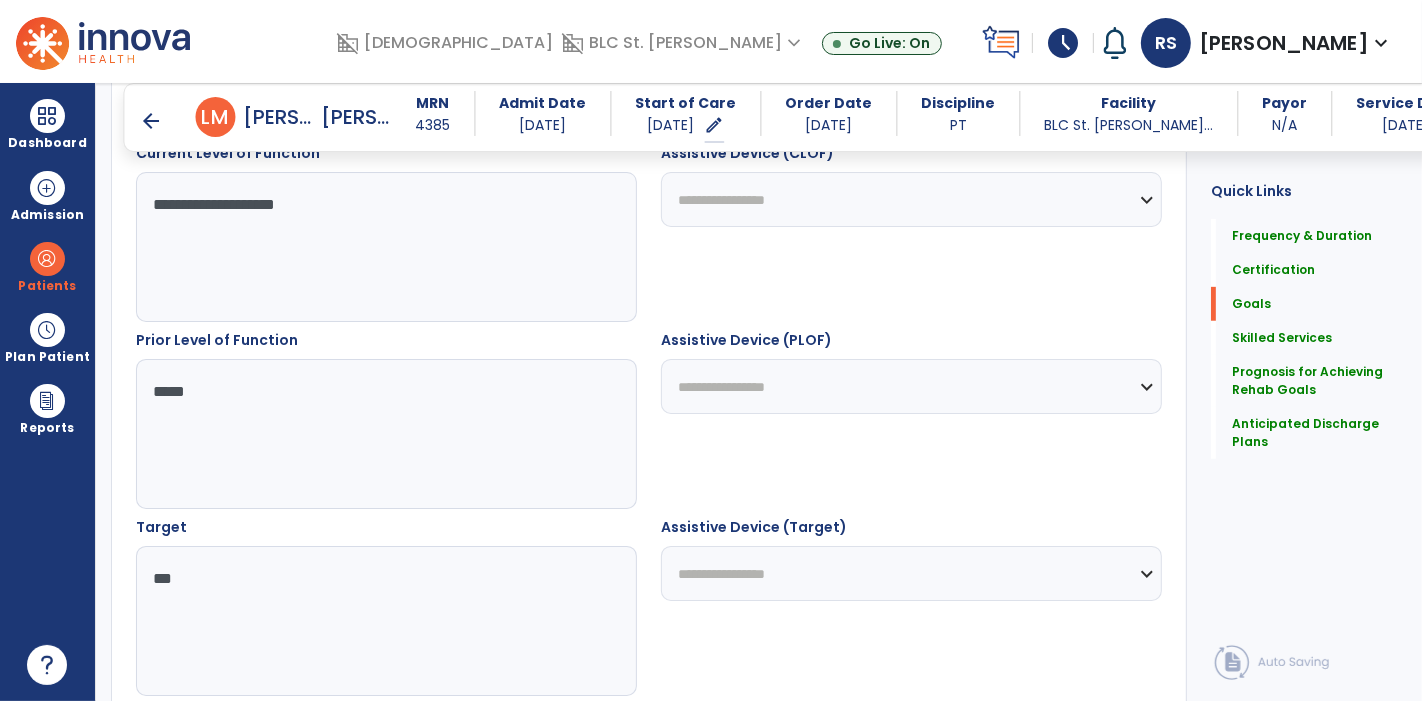 type on "***" 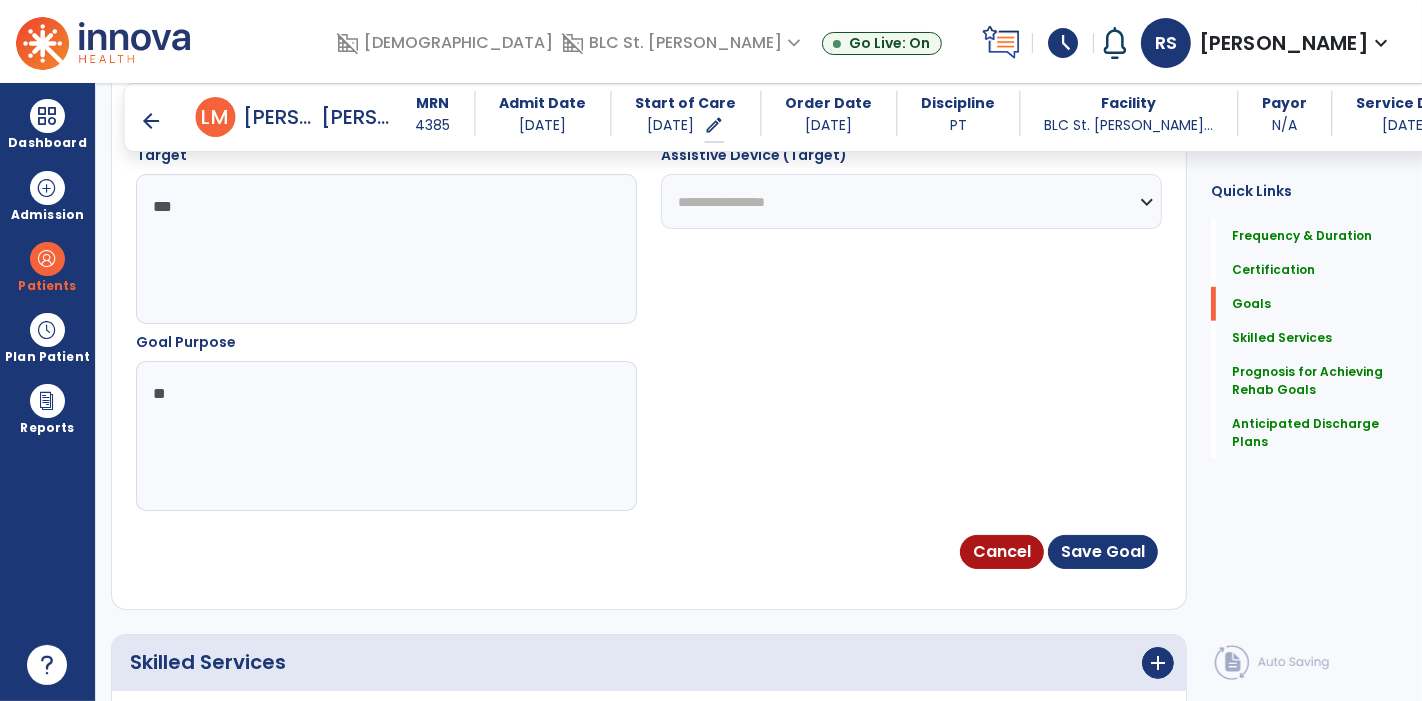 type on "*" 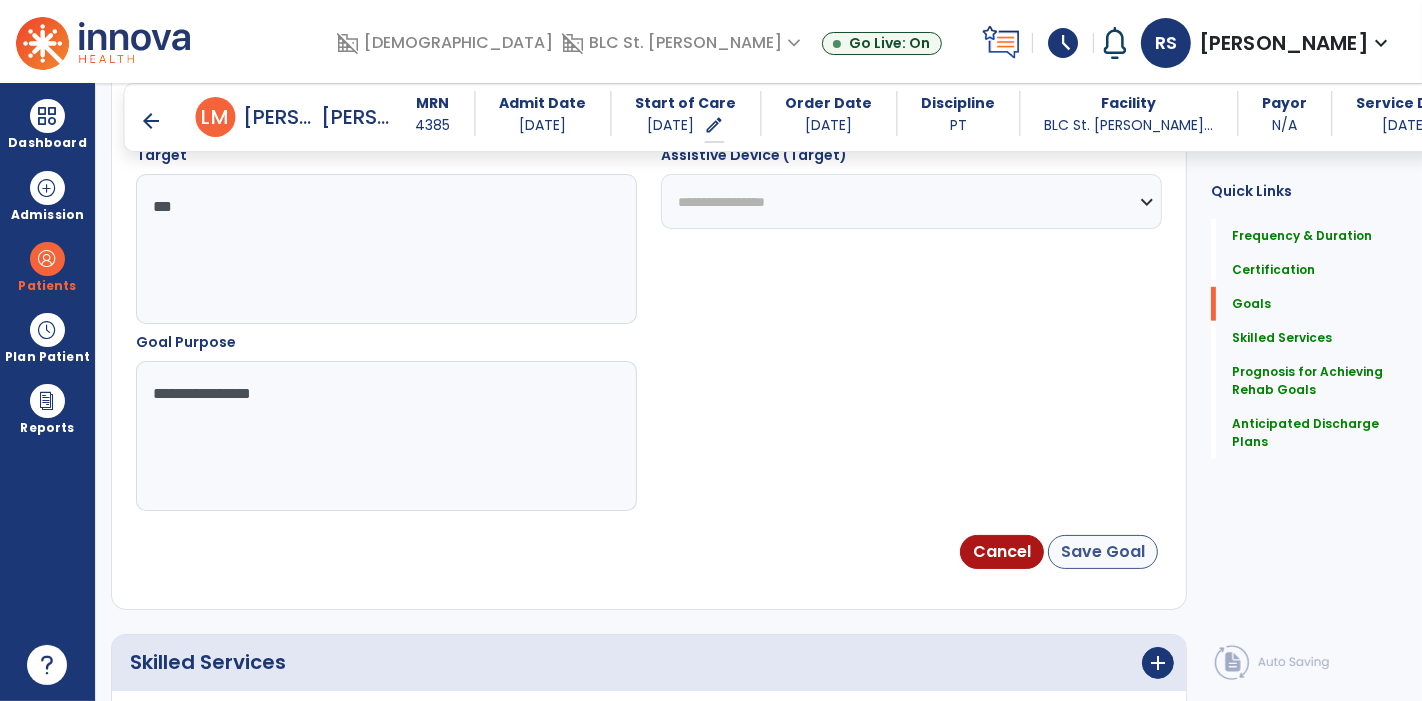 type on "**********" 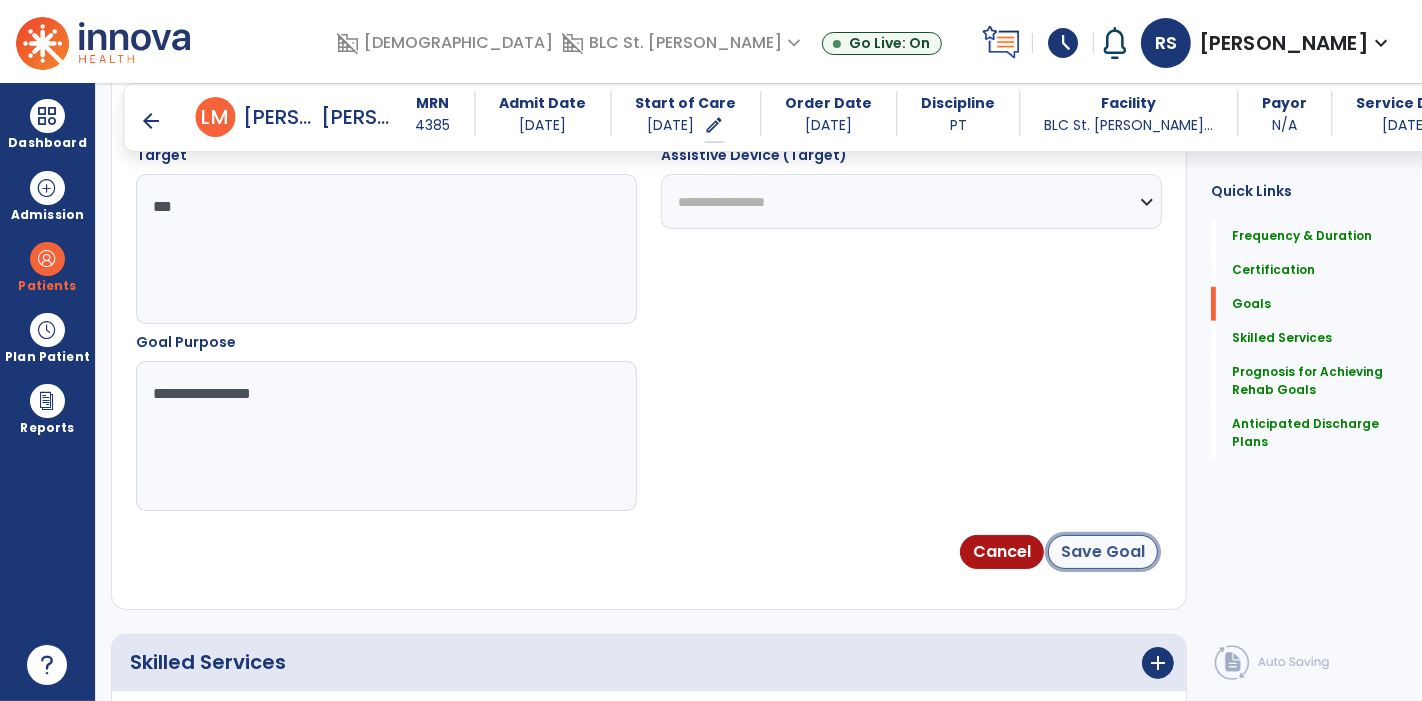 click on "Save Goal" at bounding box center (1103, 552) 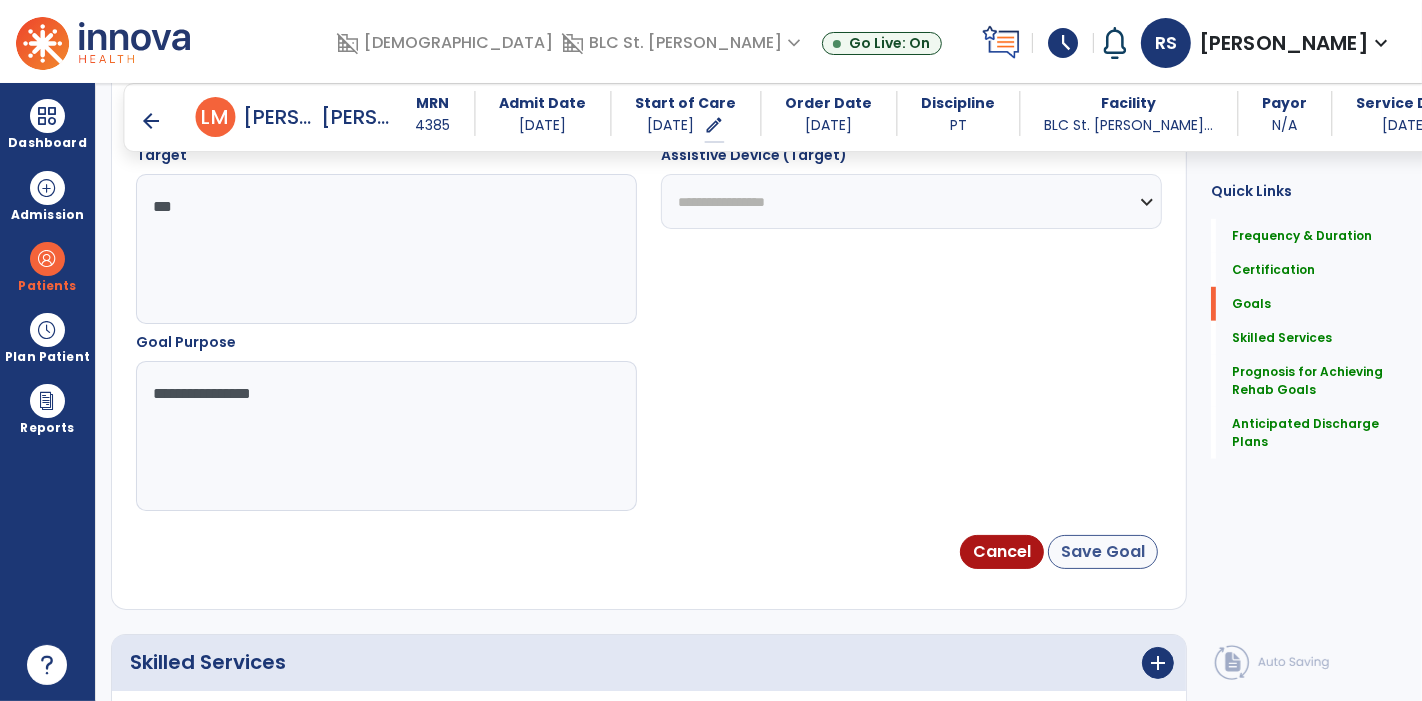 scroll, scrollTop: 67, scrollLeft: 0, axis: vertical 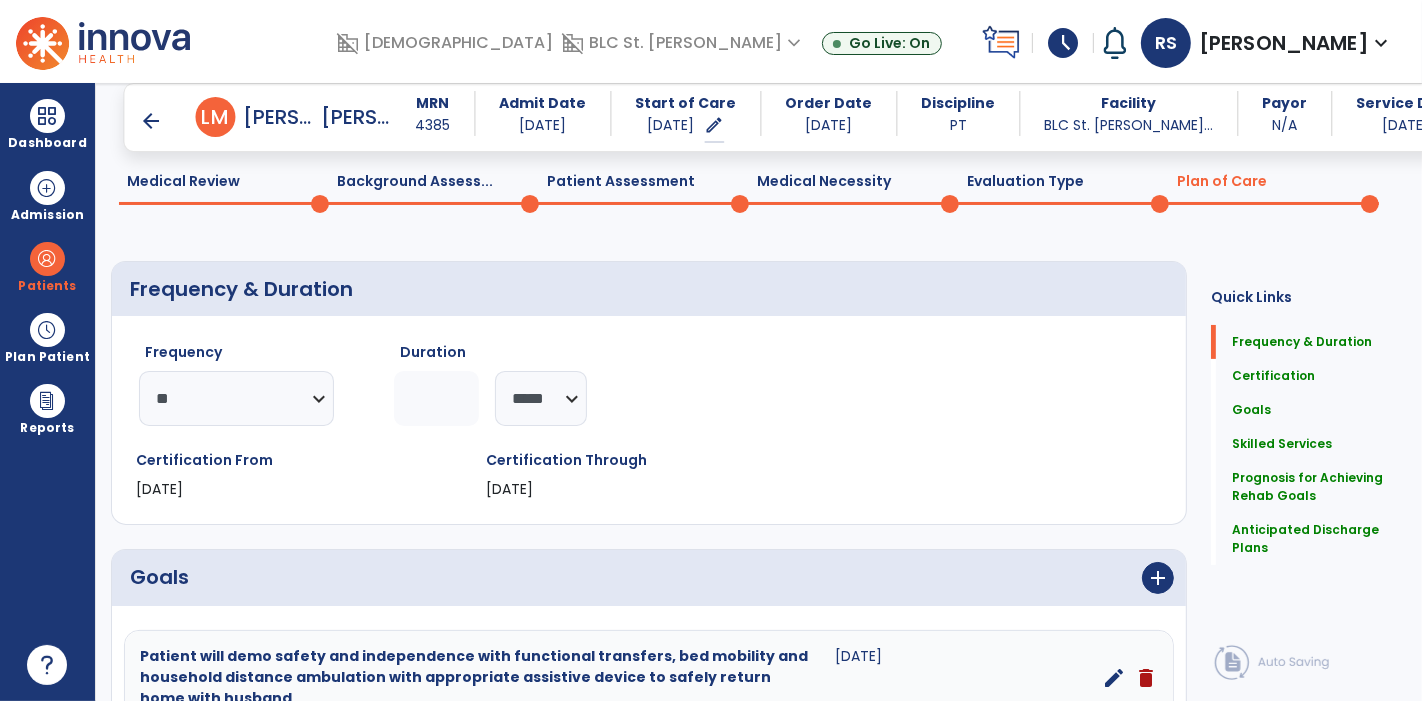click on "Certification From [DATE] Certification Through [DATE]" 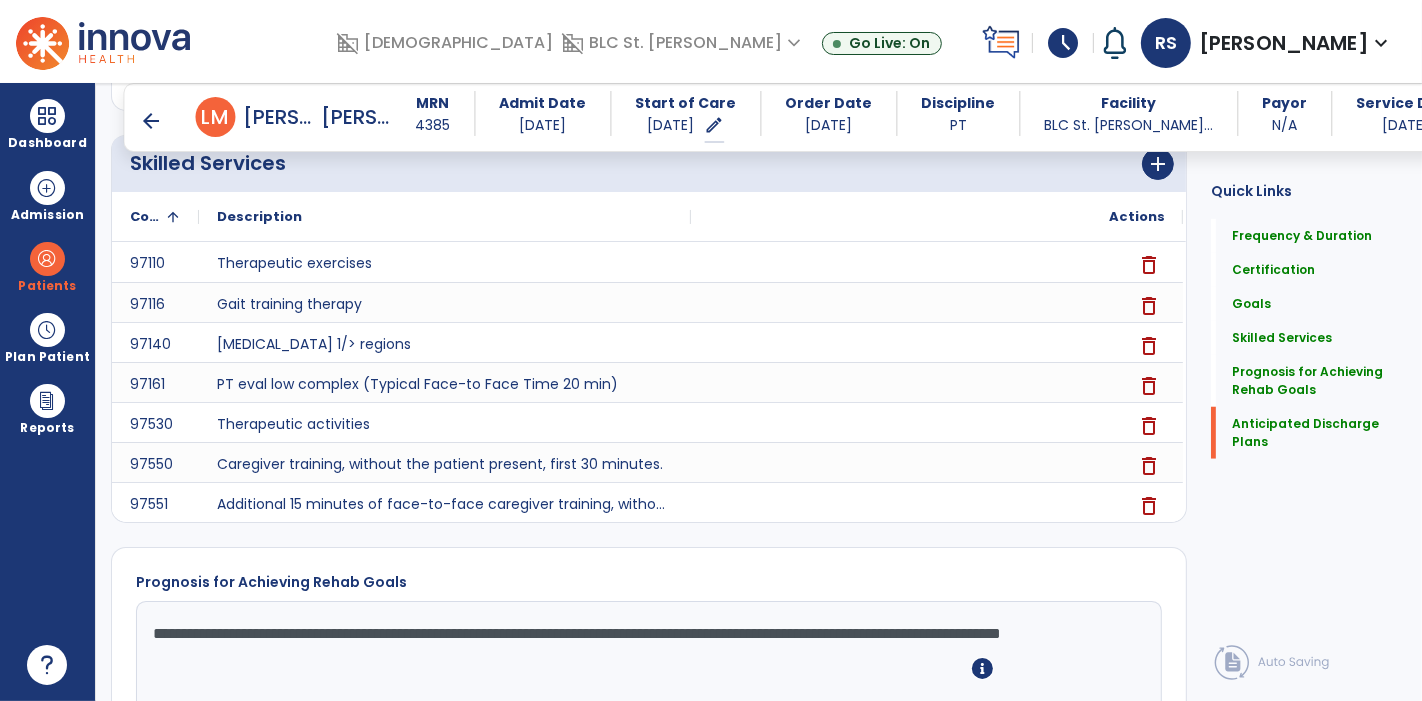 scroll, scrollTop: 1807, scrollLeft: 0, axis: vertical 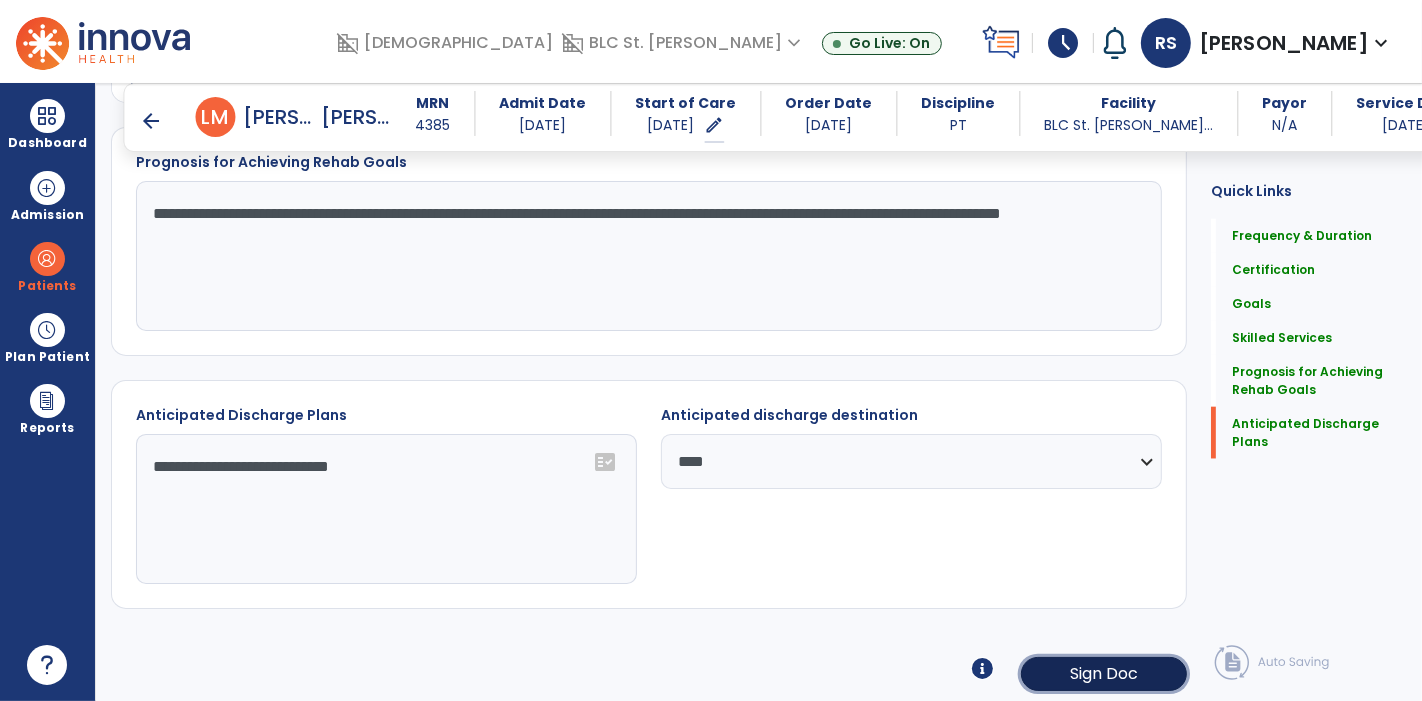 click on "Sign Doc" 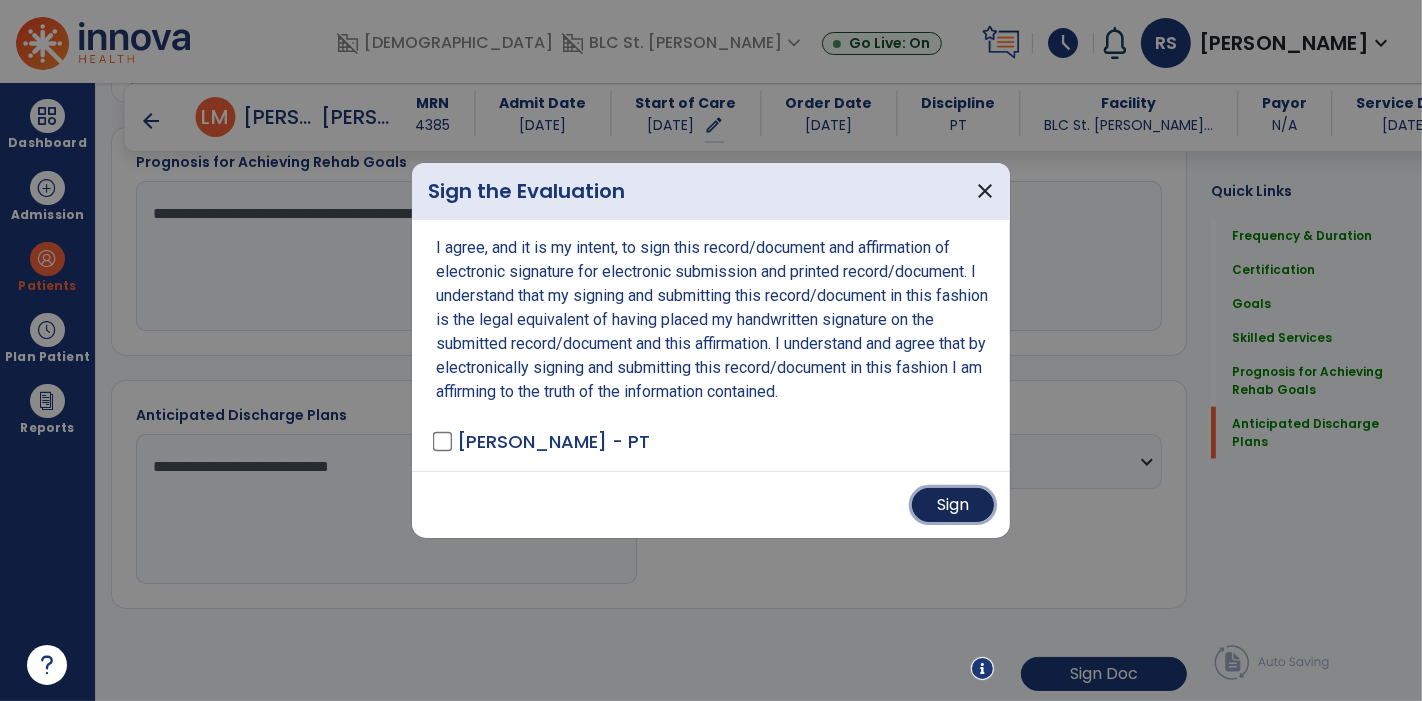 click on "Sign" at bounding box center (953, 505) 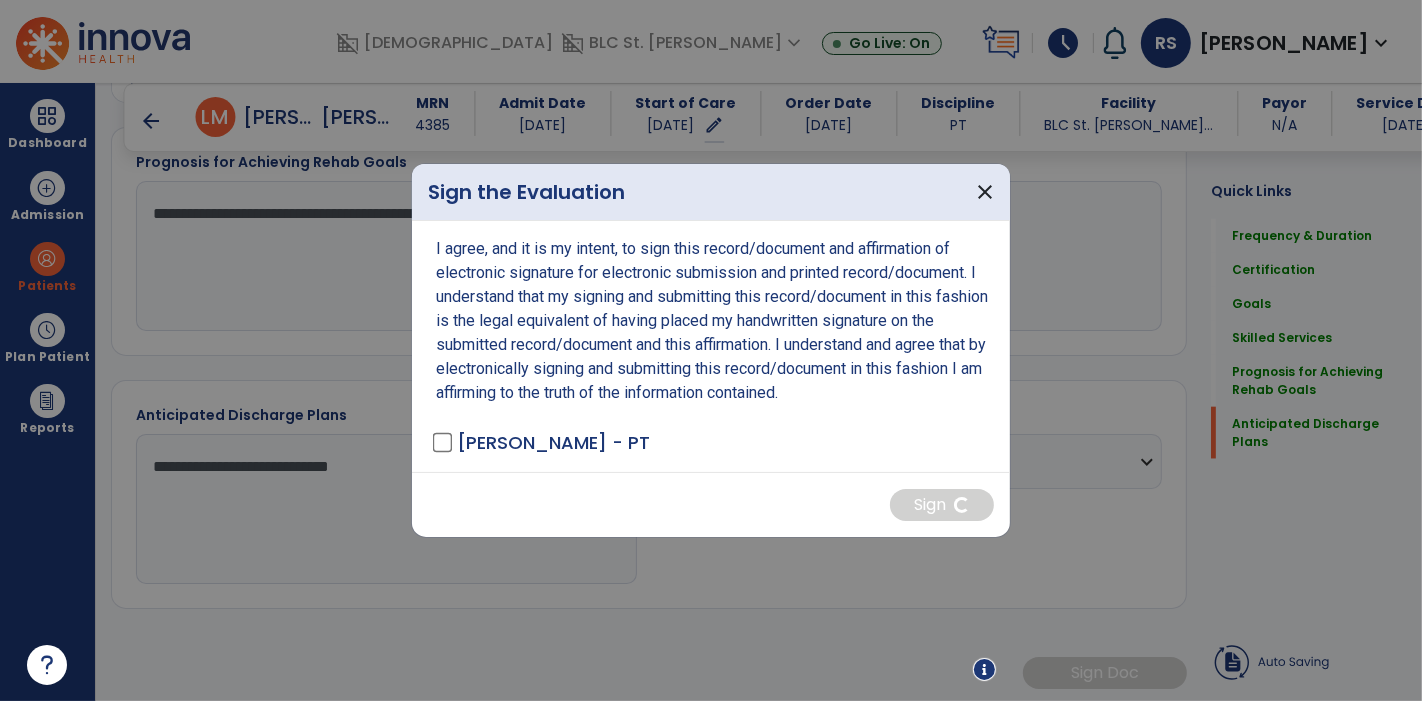 scroll, scrollTop: 1805, scrollLeft: 0, axis: vertical 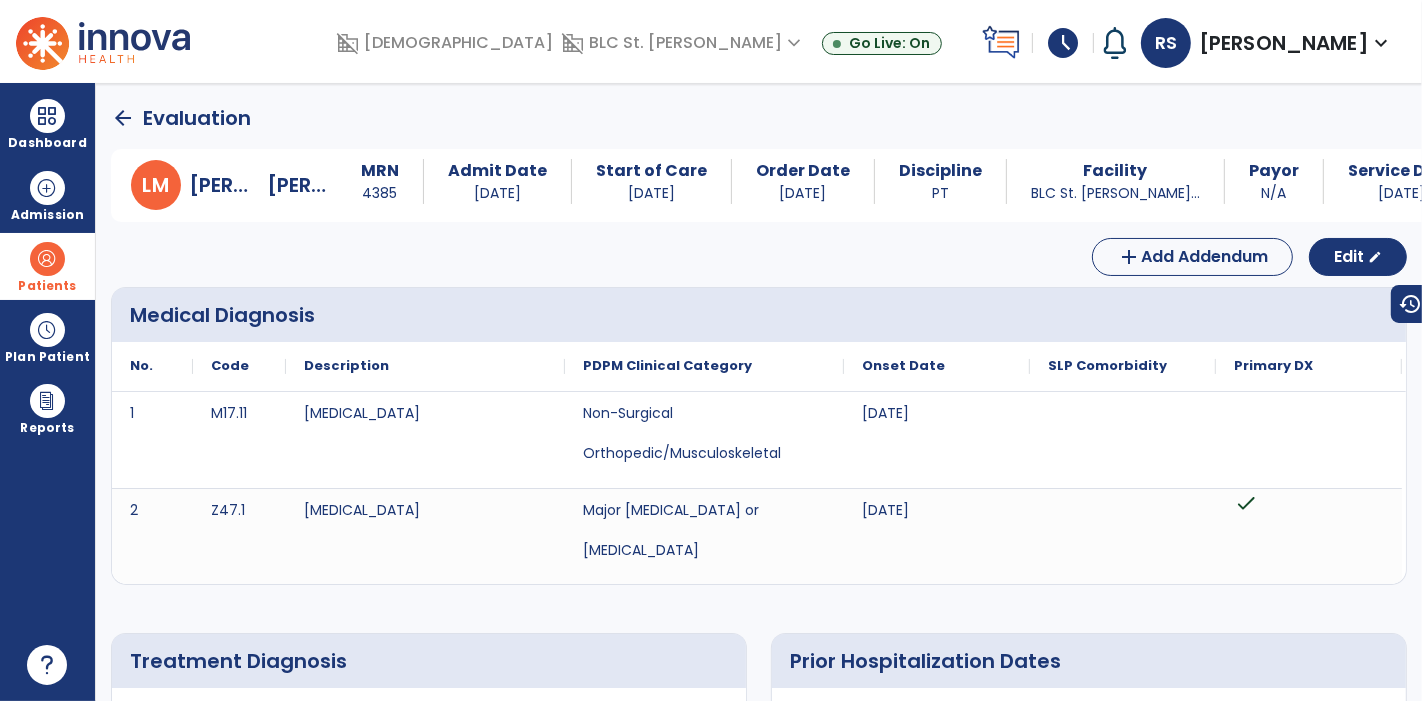 click on "Patients" at bounding box center (47, 266) 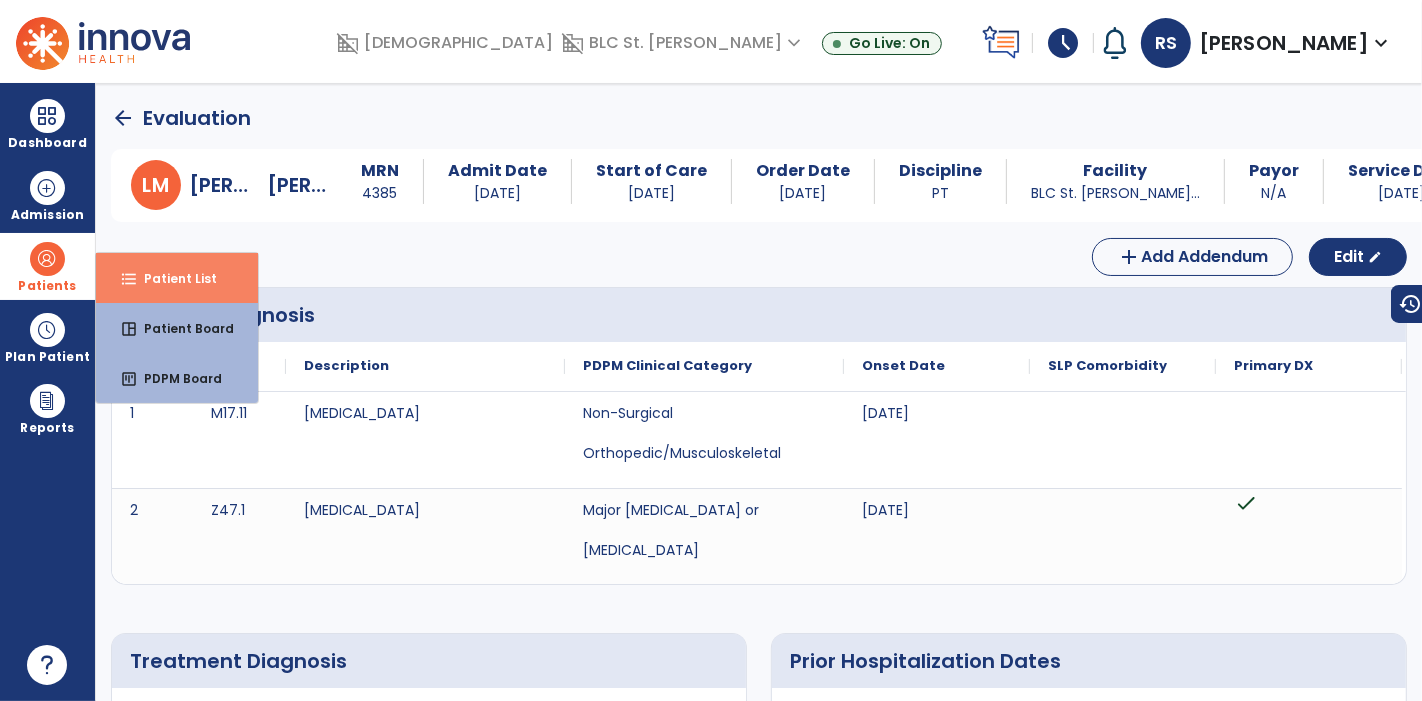 click on "Patient List" at bounding box center [172, 278] 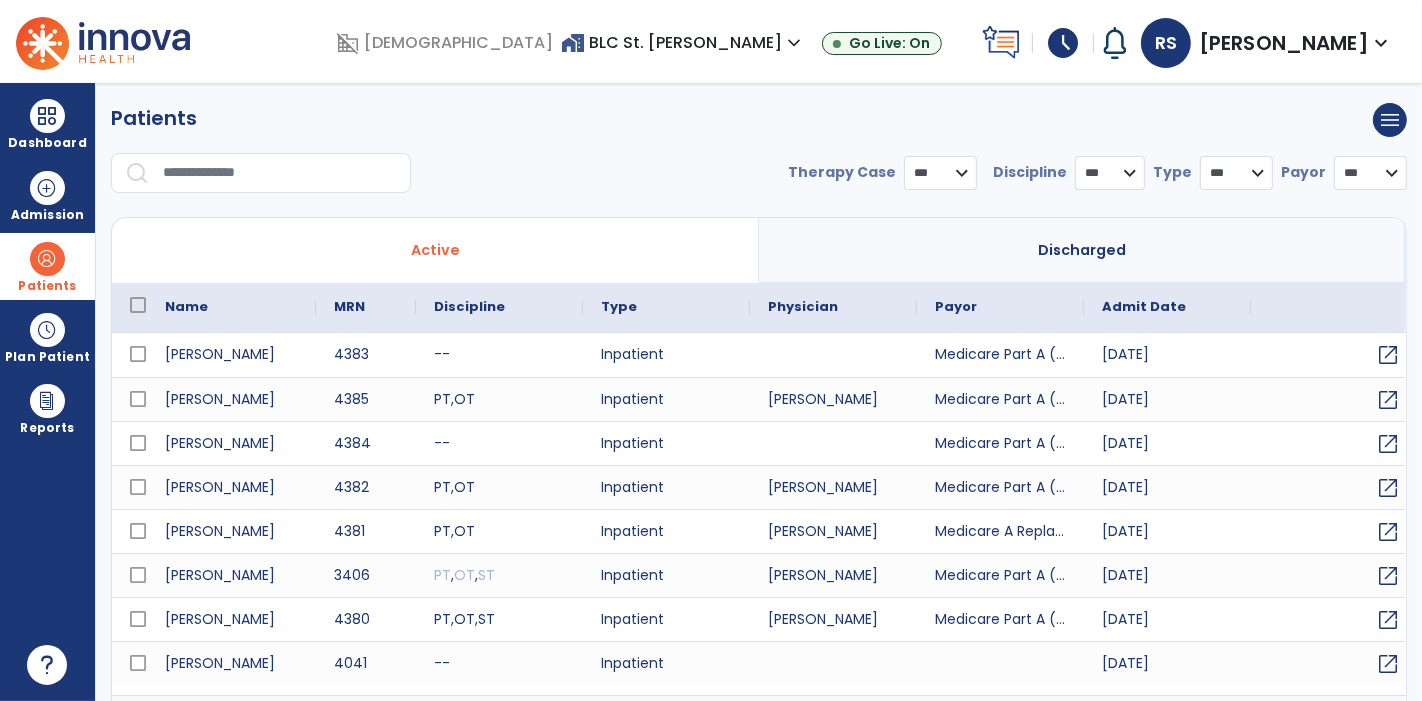 select on "***" 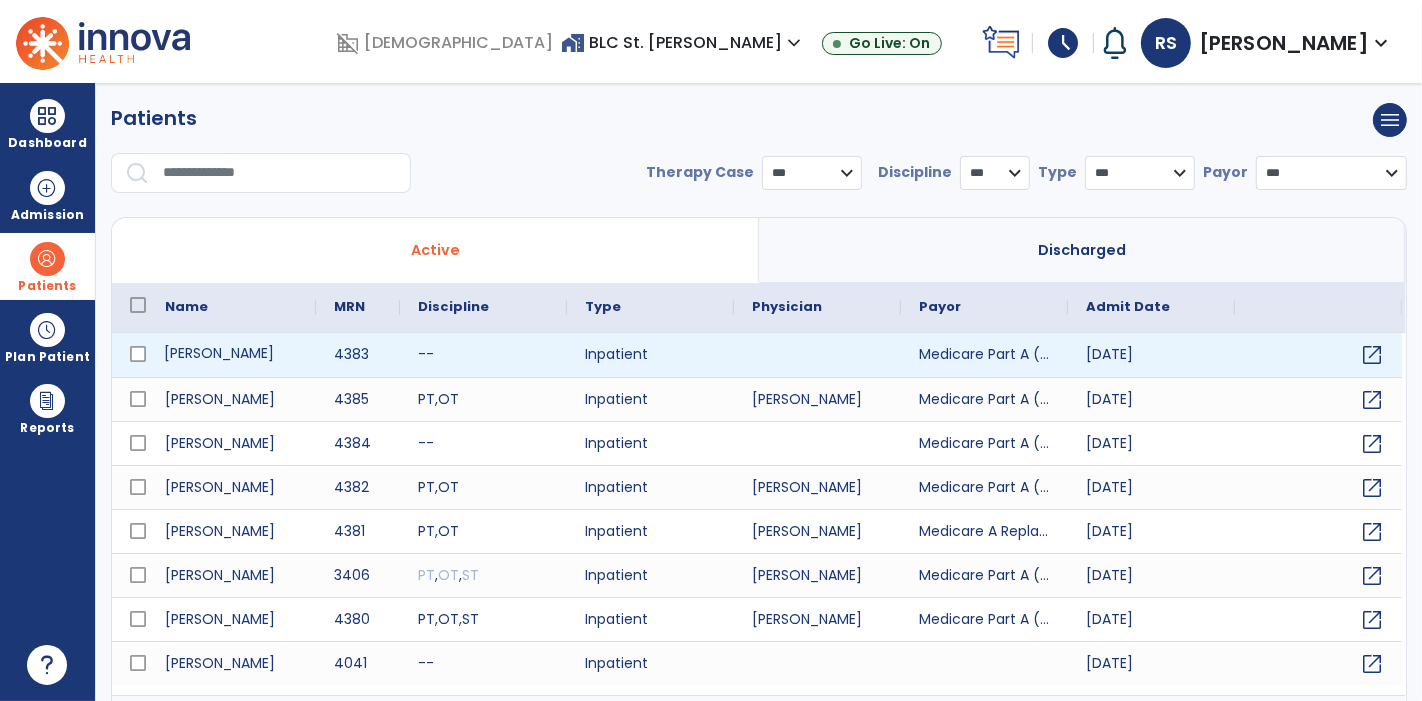 click on "[PERSON_NAME]" at bounding box center (231, 355) 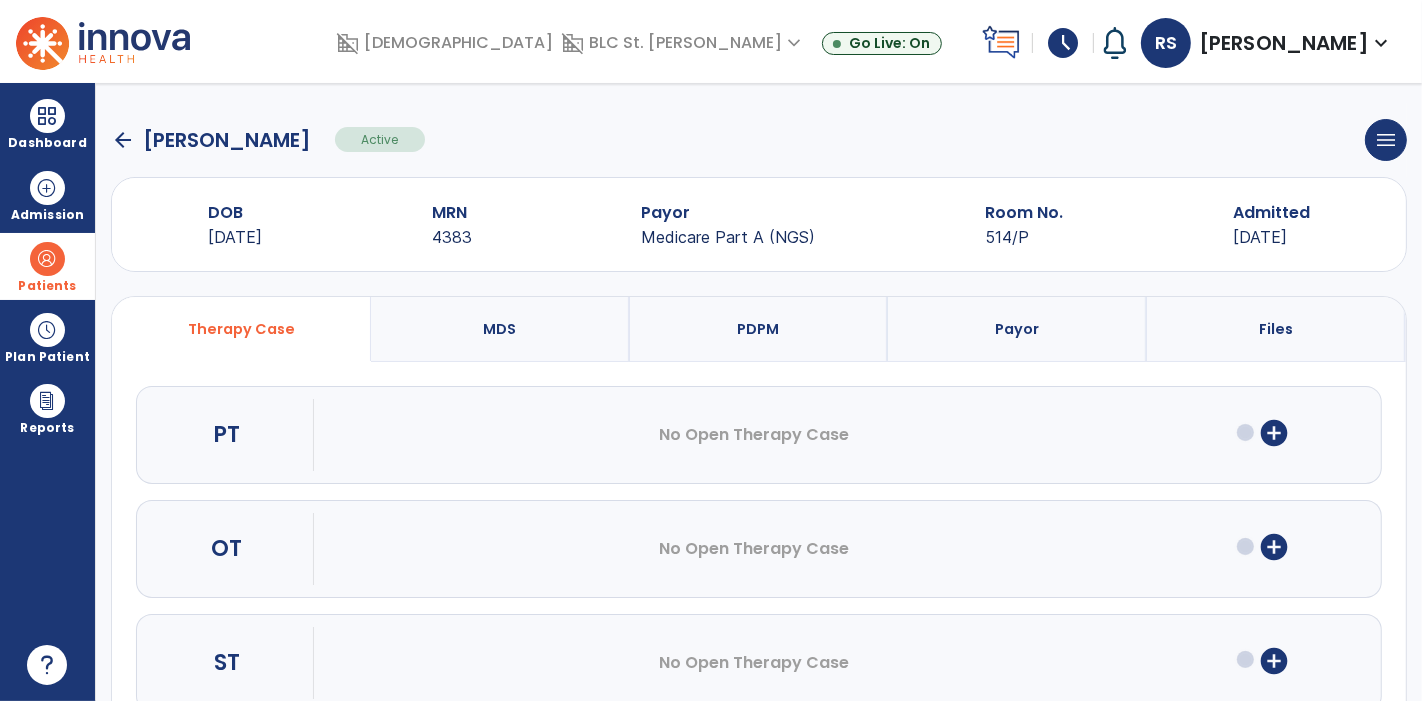click on "add_circle" at bounding box center (1274, 433) 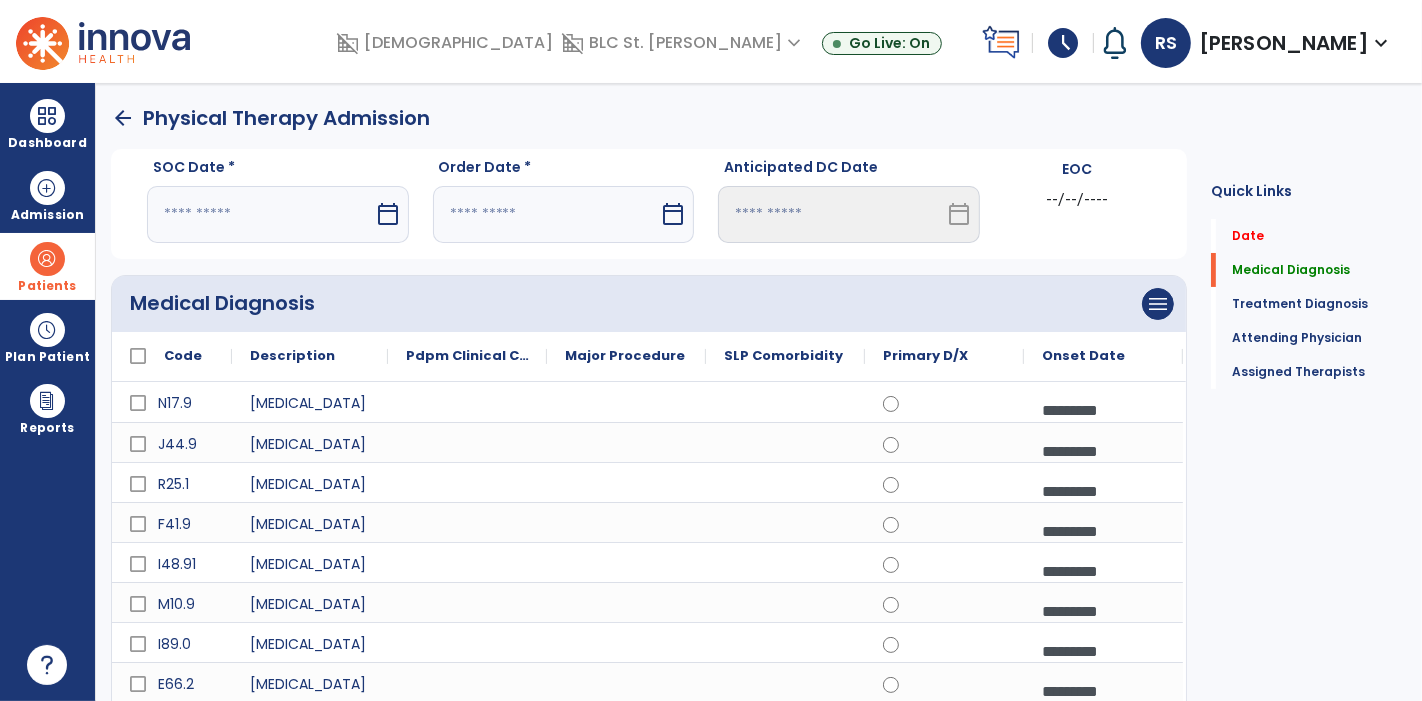 click at bounding box center (260, 214) 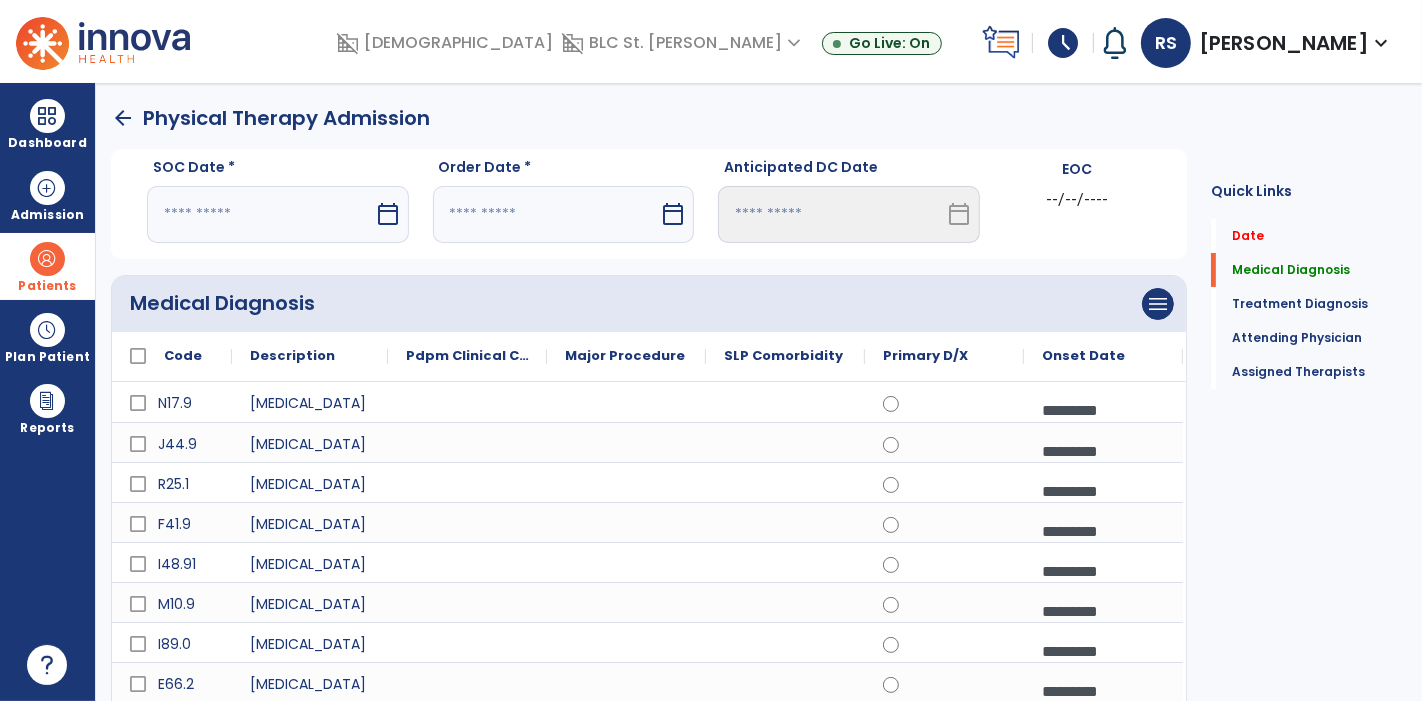 select on "*" 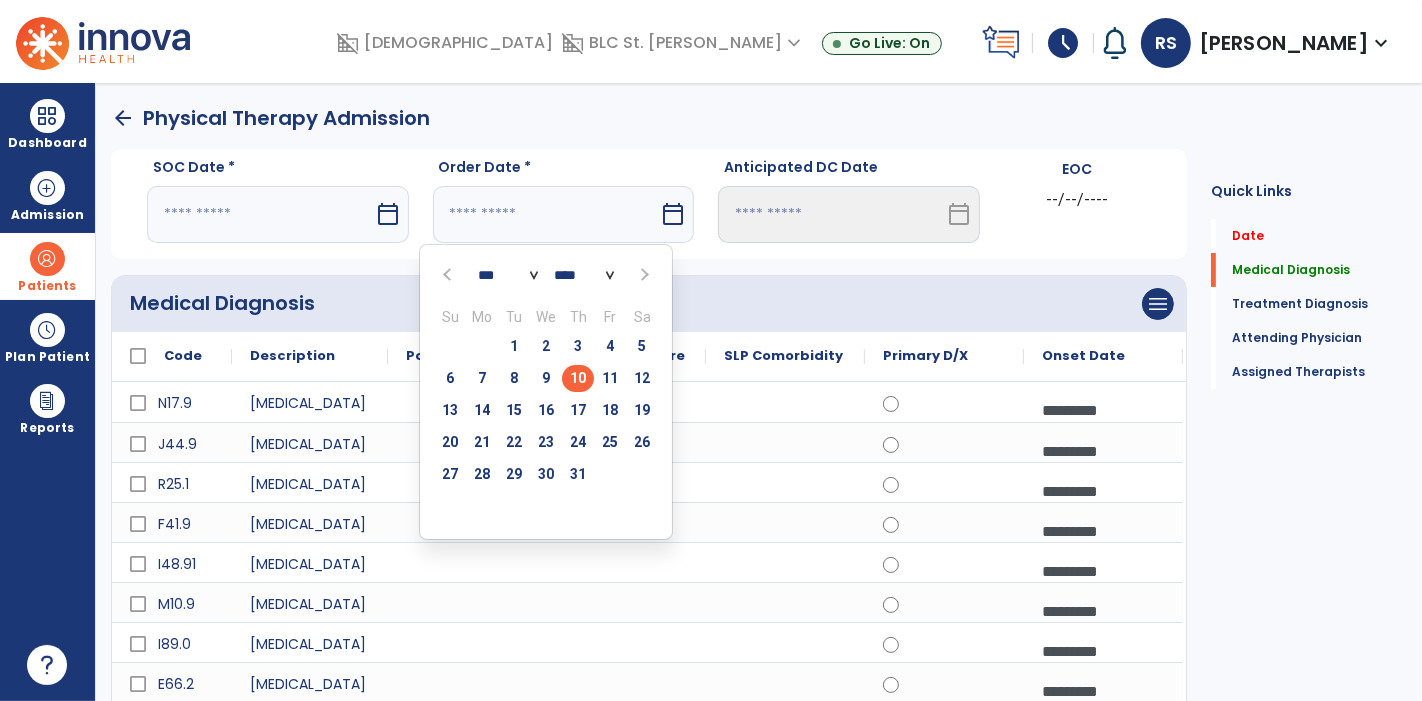 click on "10" at bounding box center (578, 378) 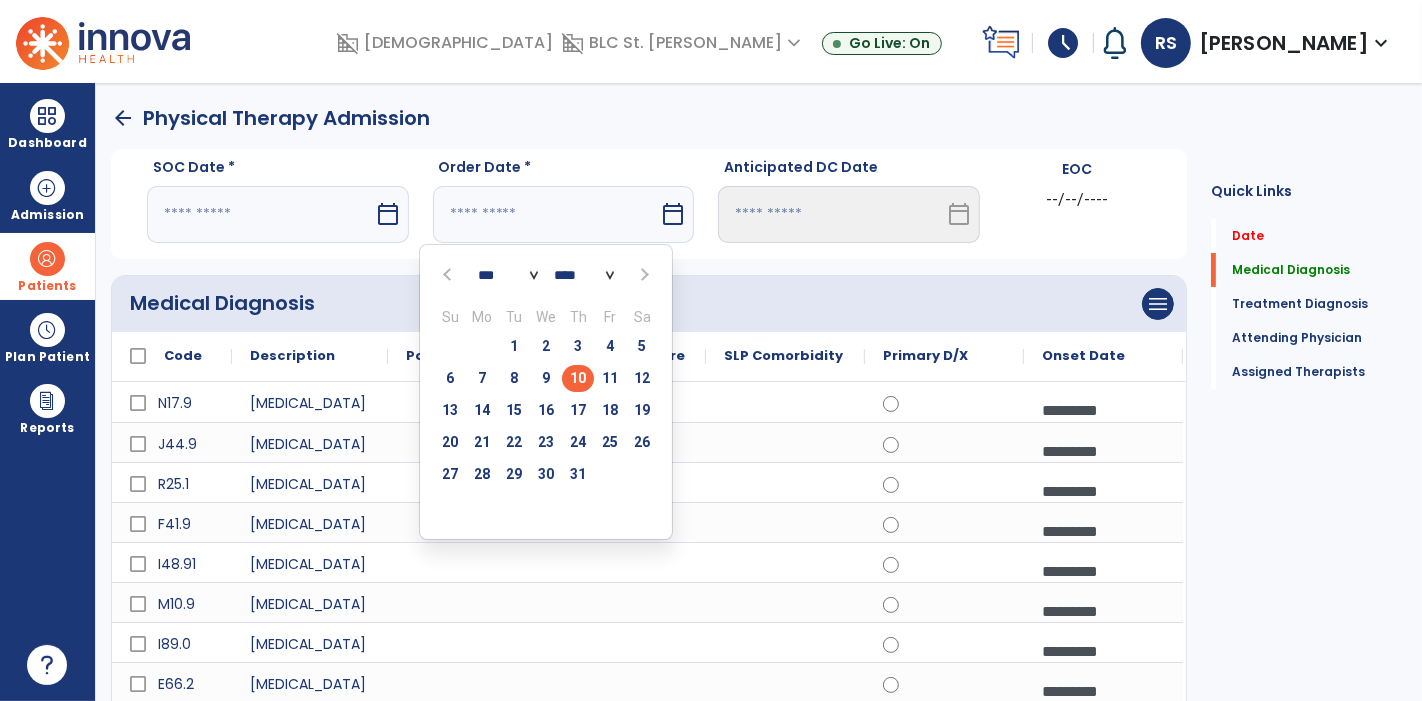 type on "*********" 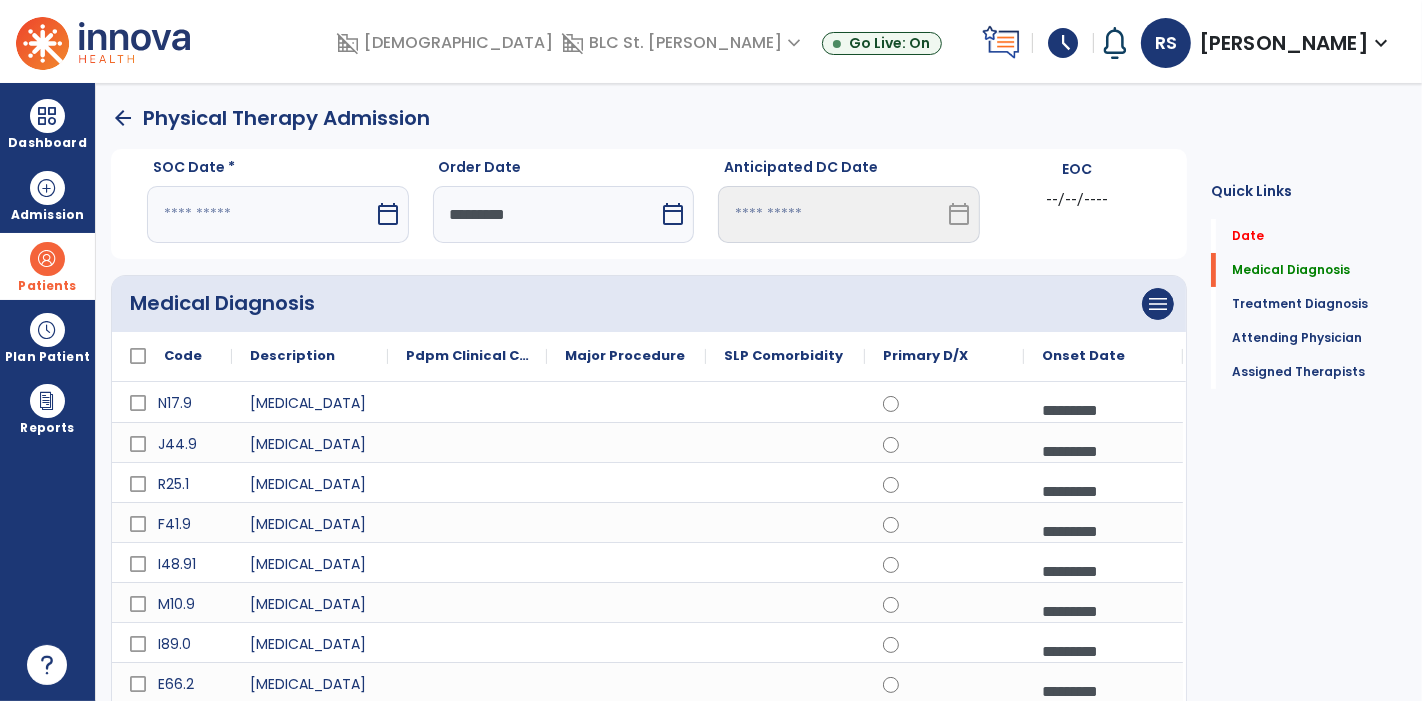 click at bounding box center [260, 214] 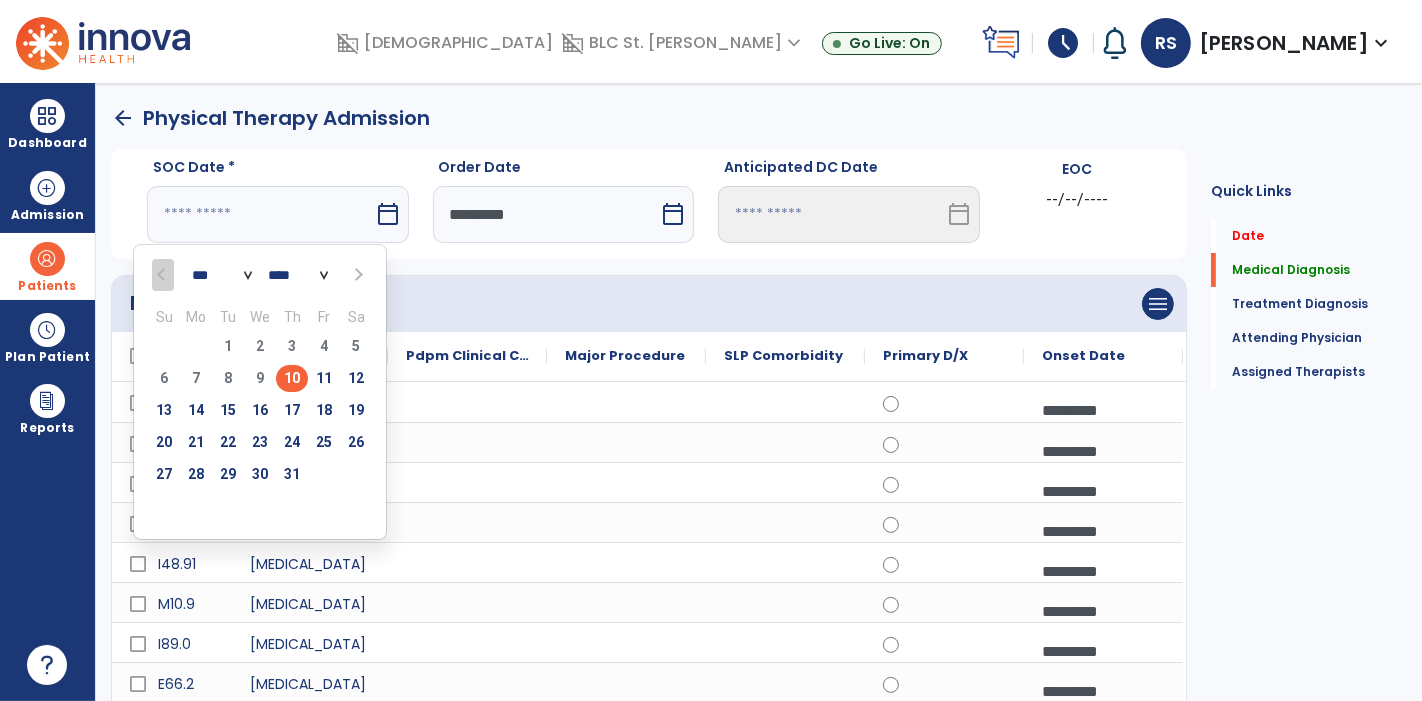 click on "10" at bounding box center (292, 378) 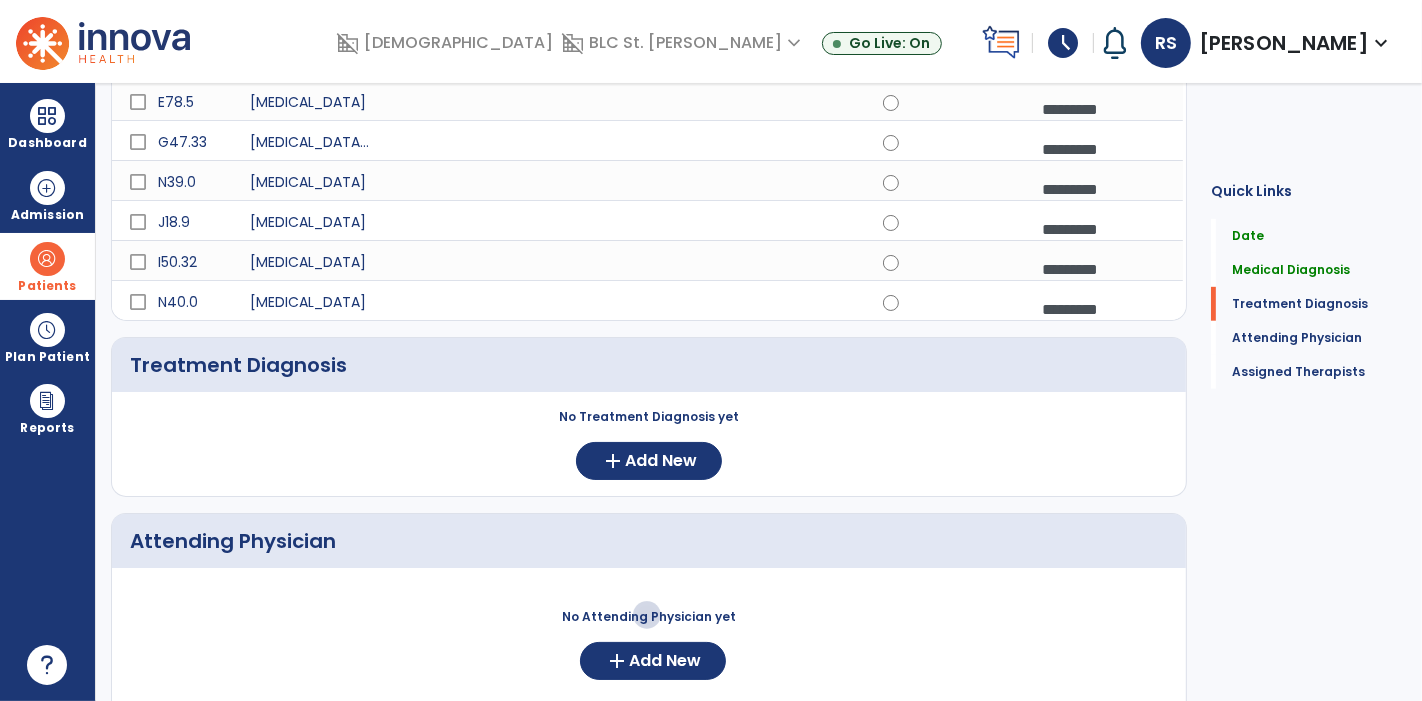scroll, scrollTop: 903, scrollLeft: 0, axis: vertical 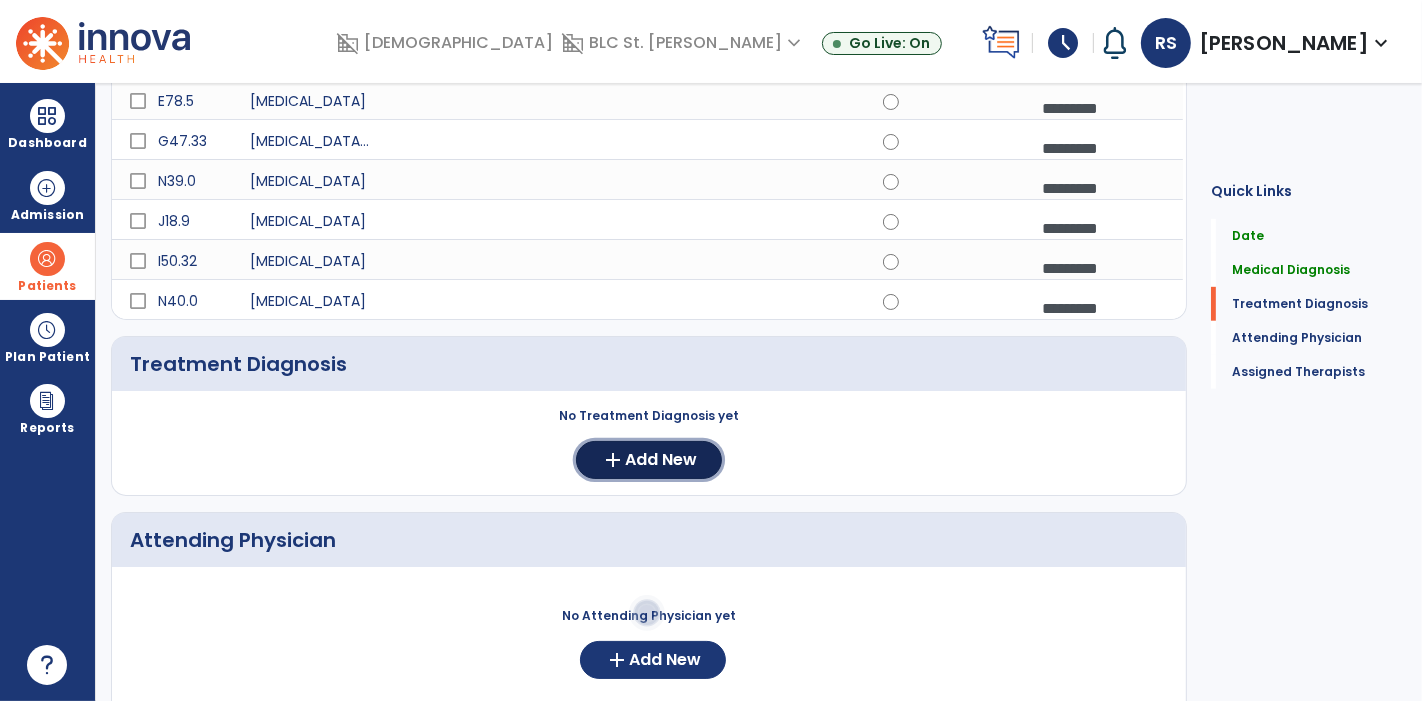 click on "Add New" 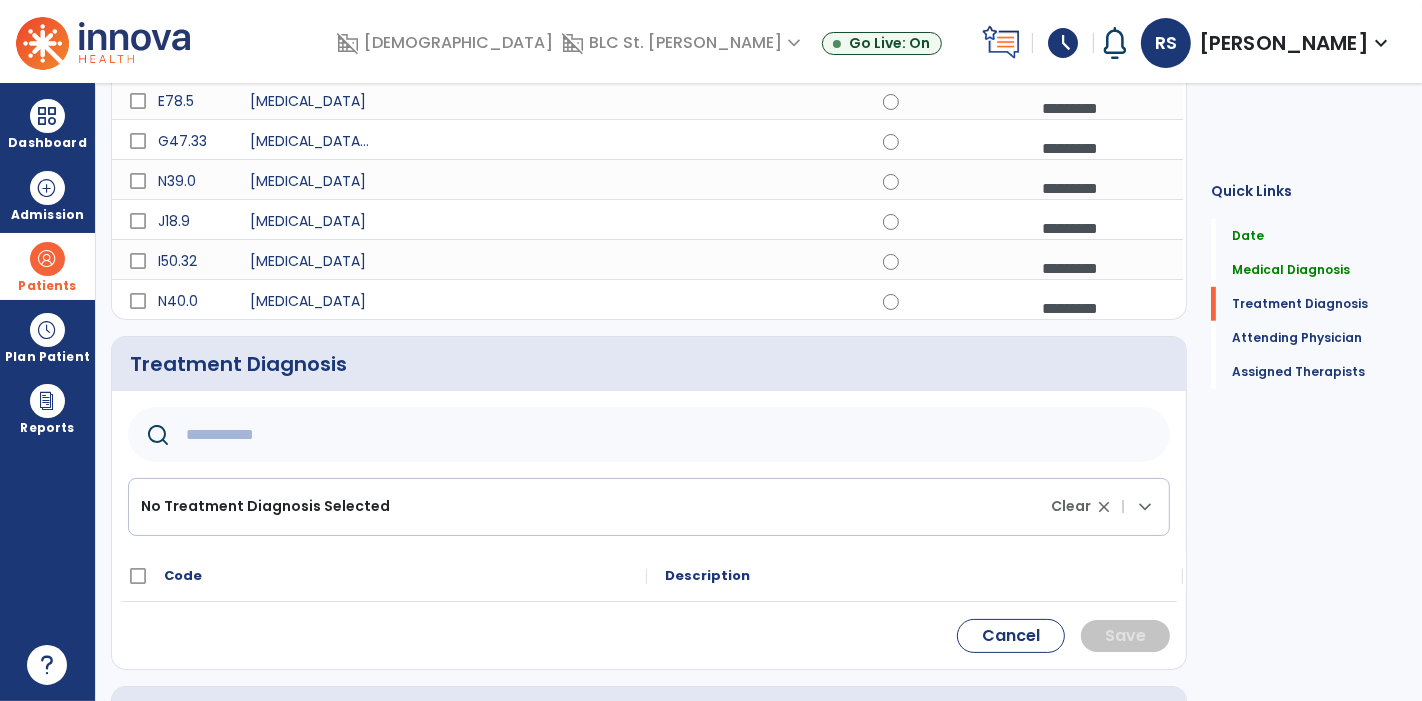 click 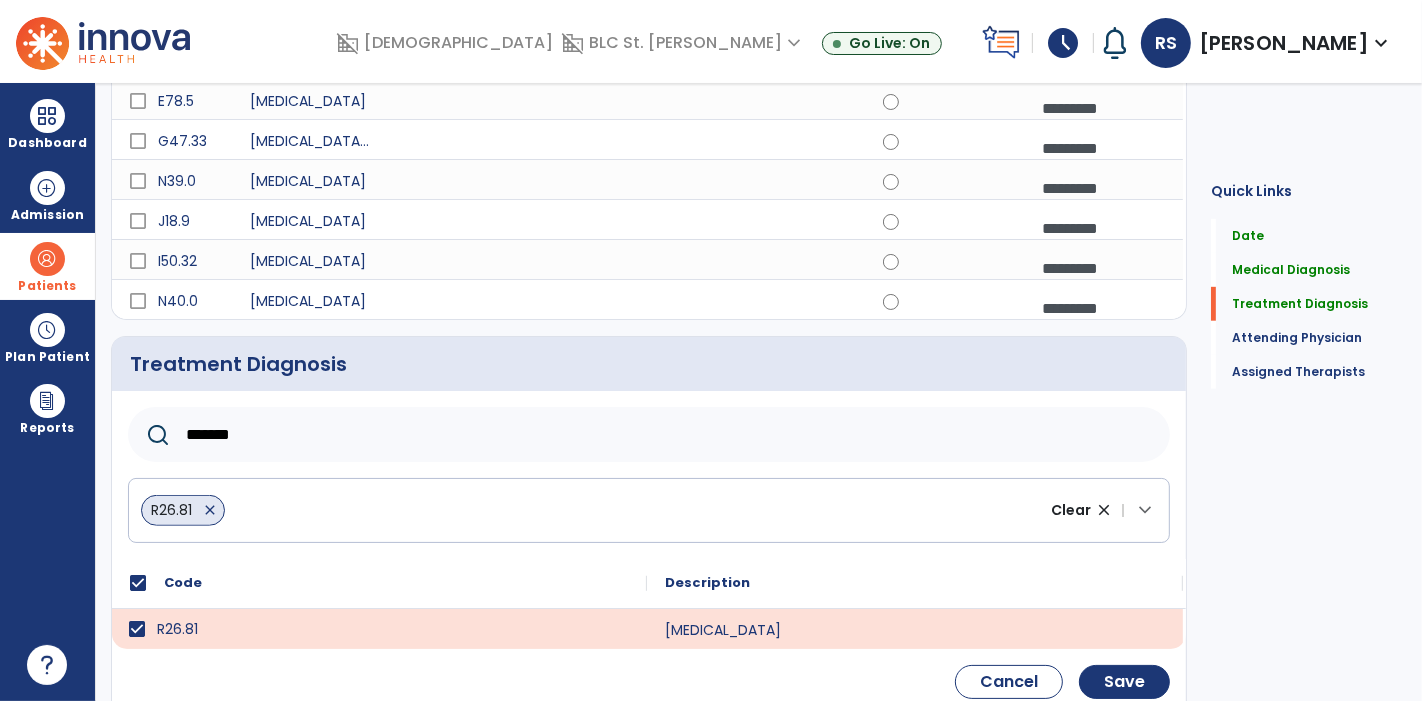 click on "*******" 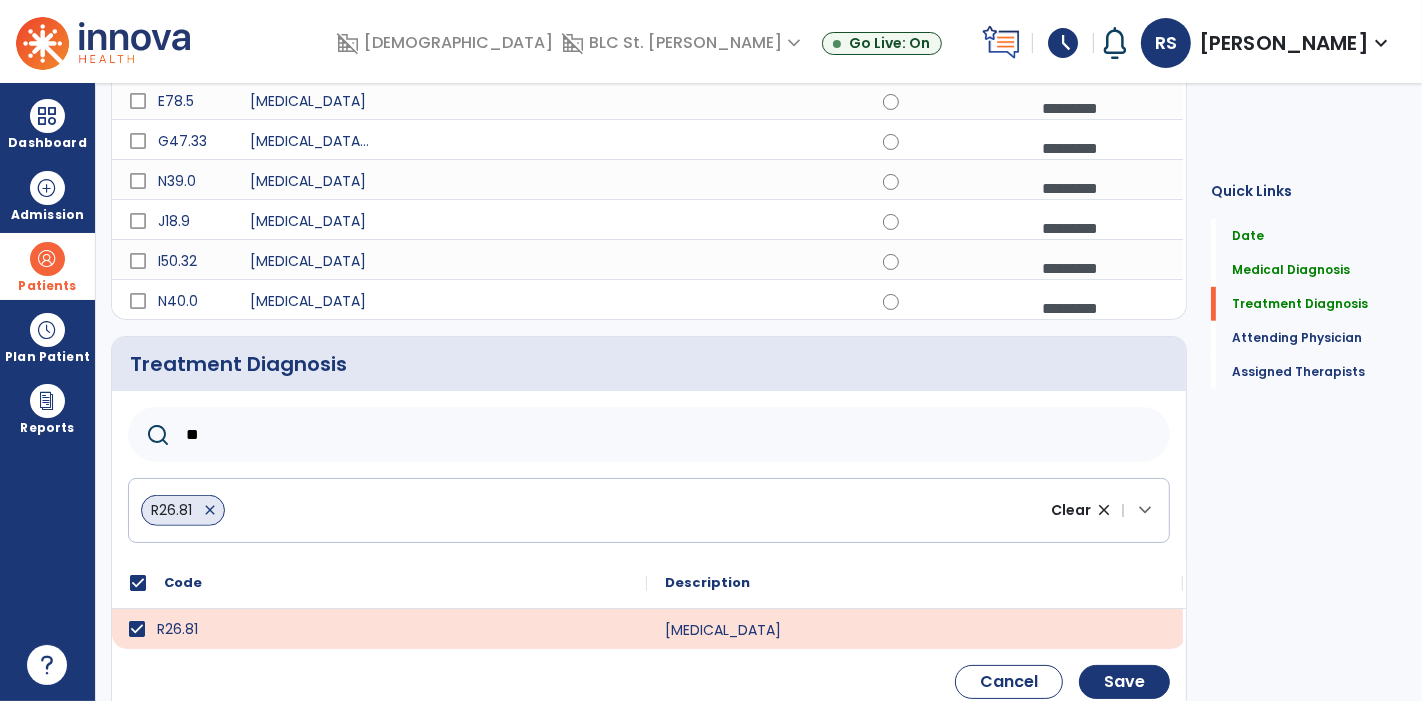 type on "*" 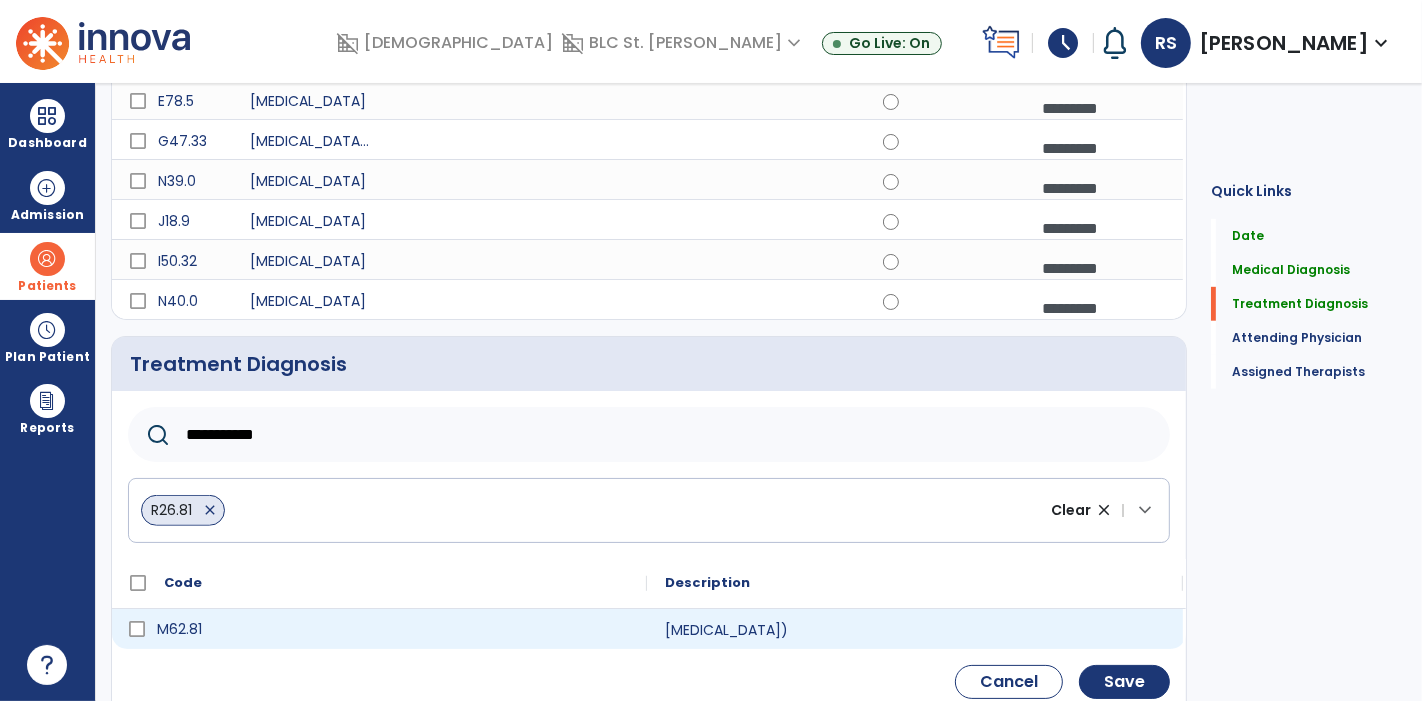 type on "**********" 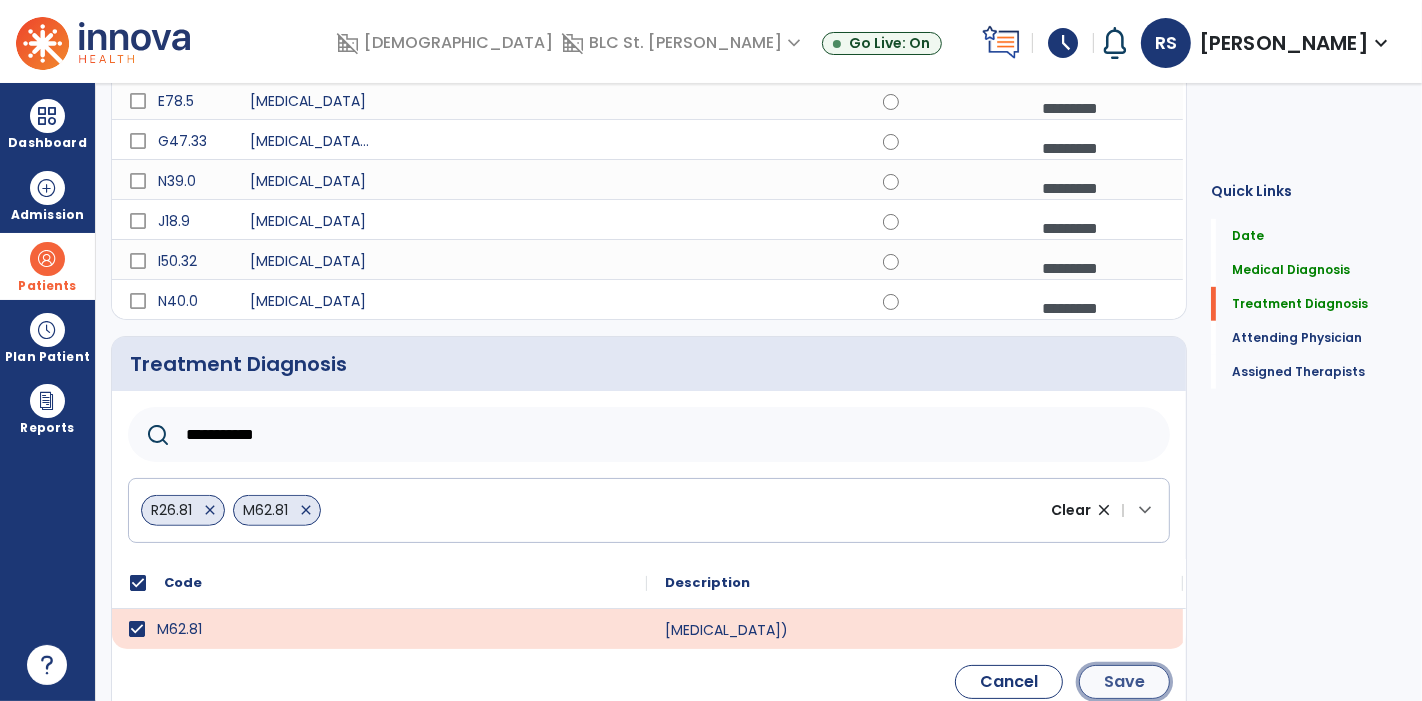 click on "Save" 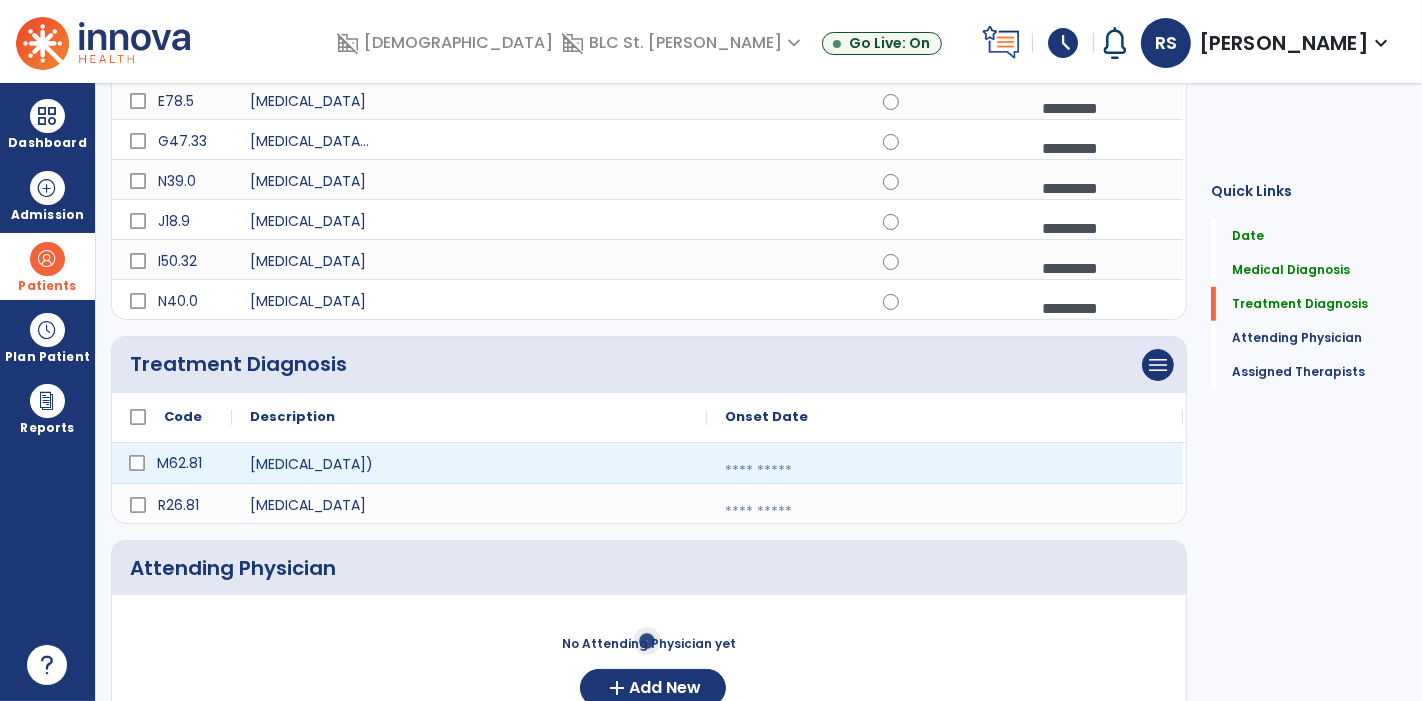 click at bounding box center (945, 471) 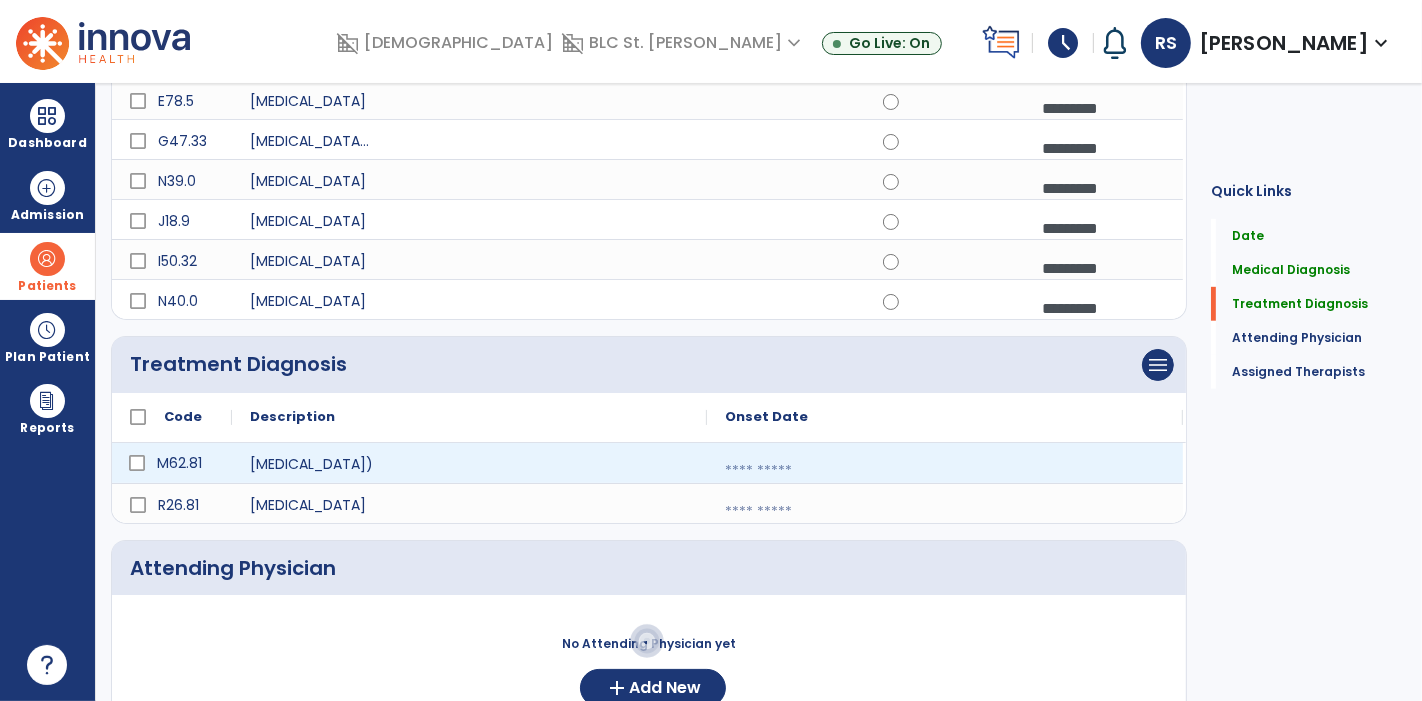 select on "*" 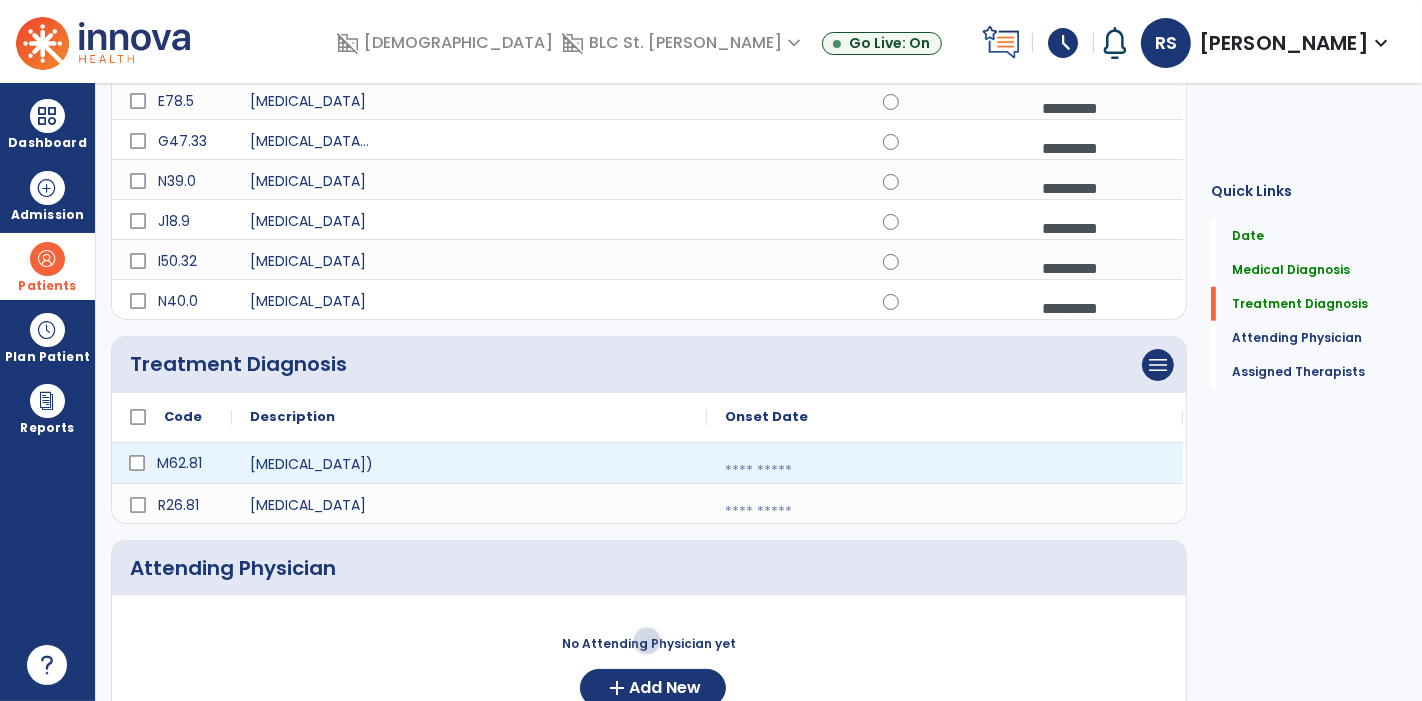 select on "****" 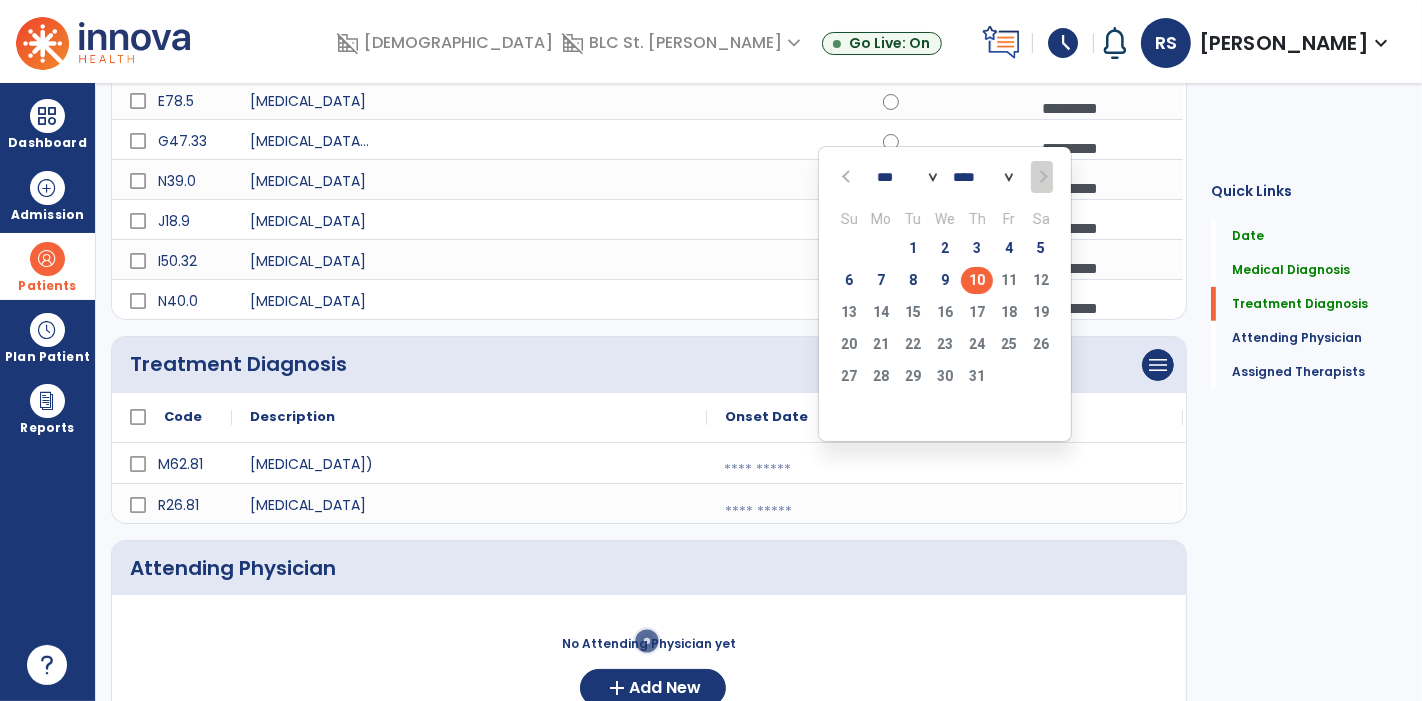 click on "10" 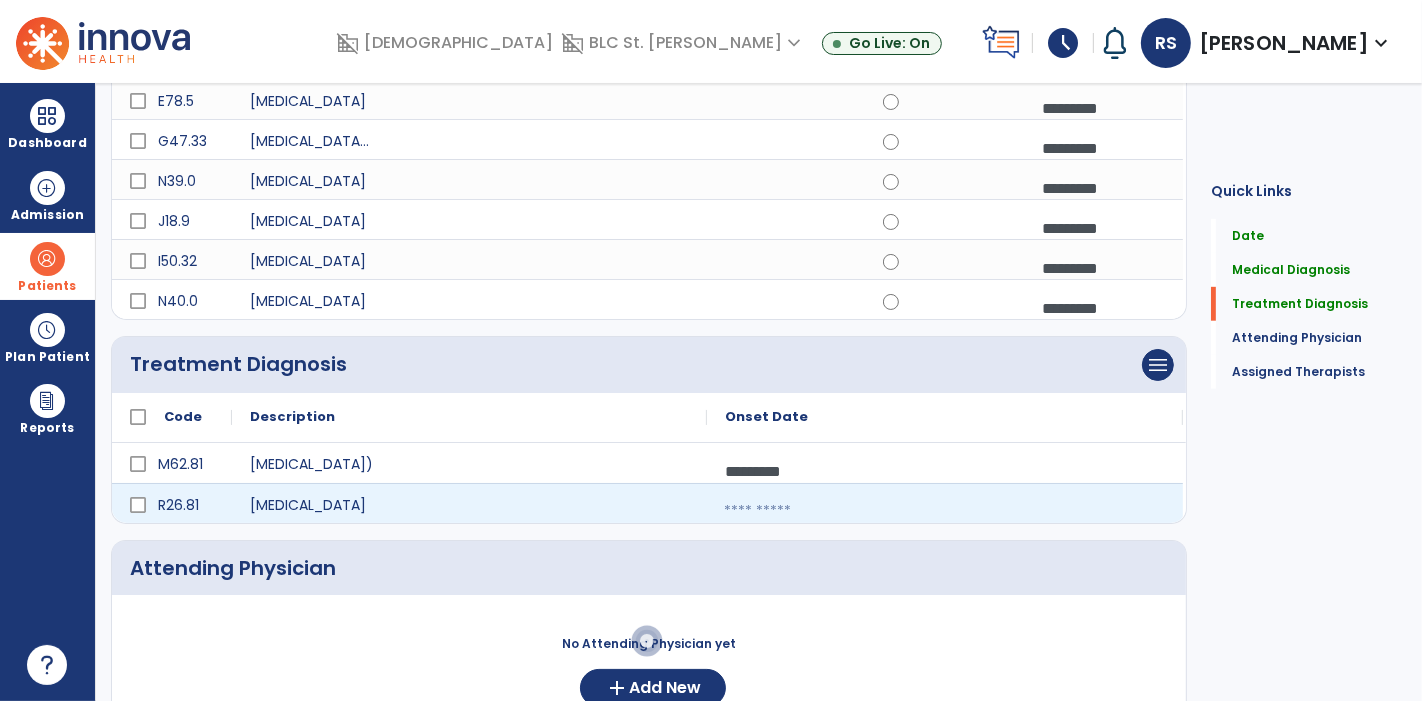 click at bounding box center [945, 511] 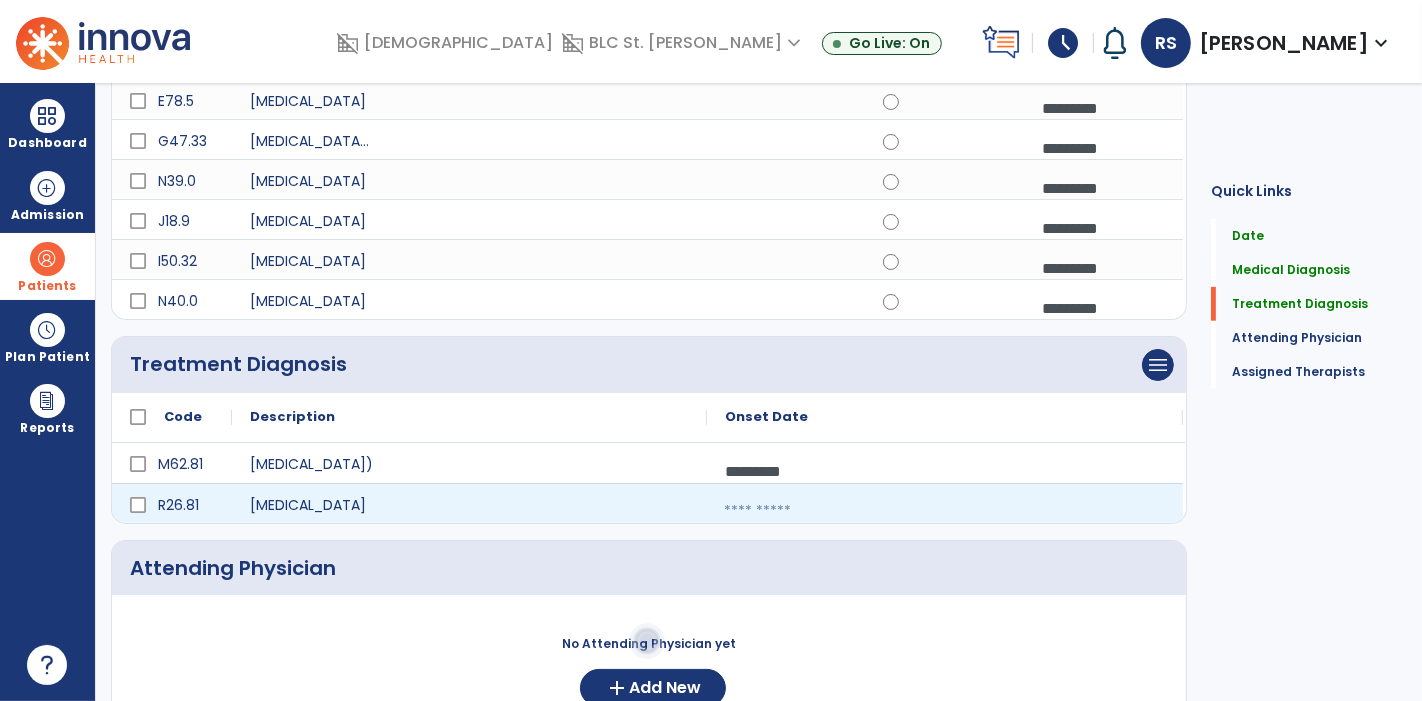 select on "*" 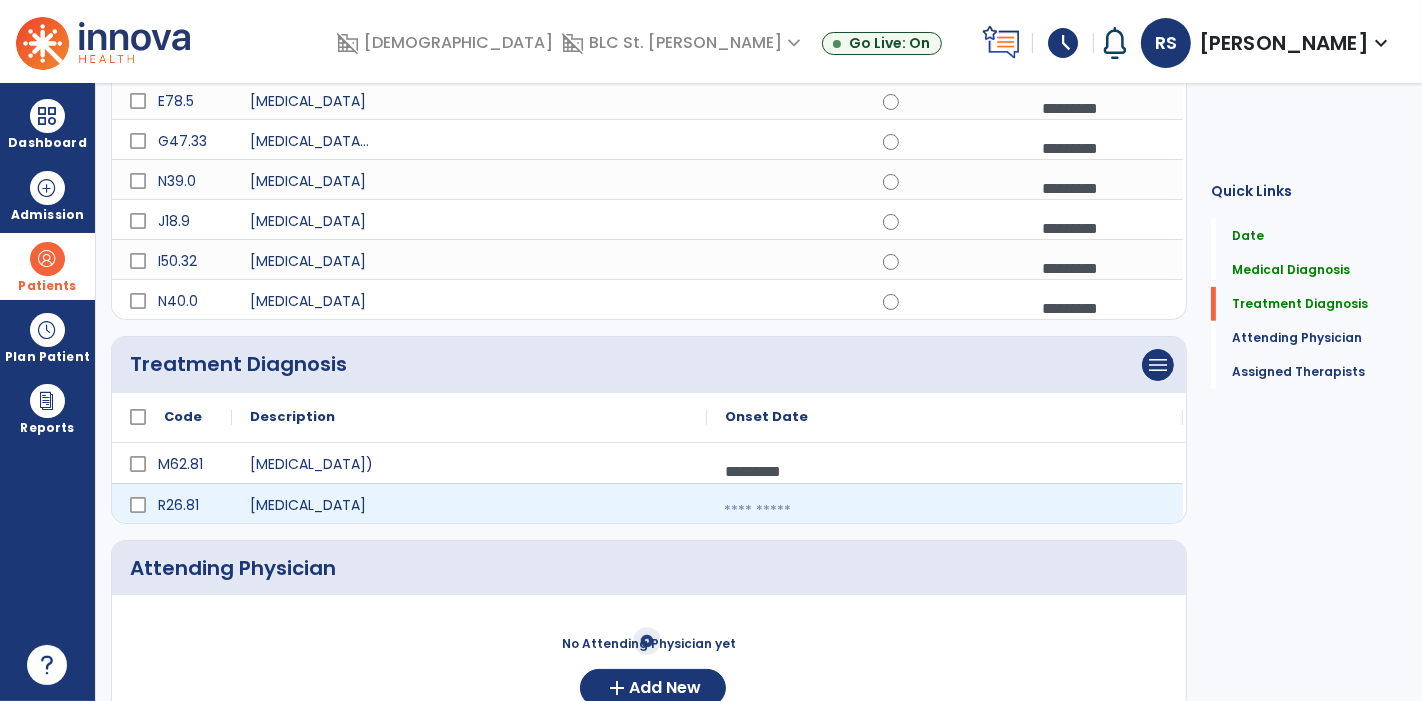select on "****" 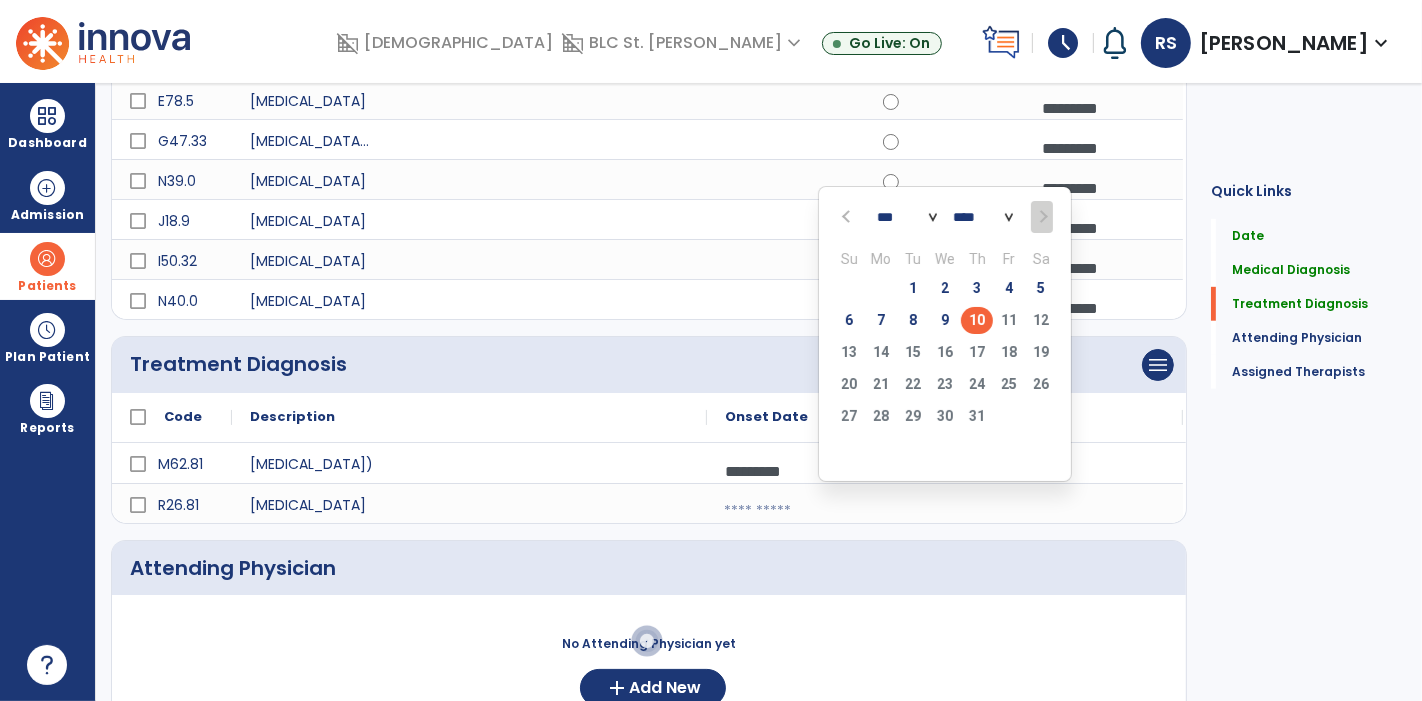 click on "10" 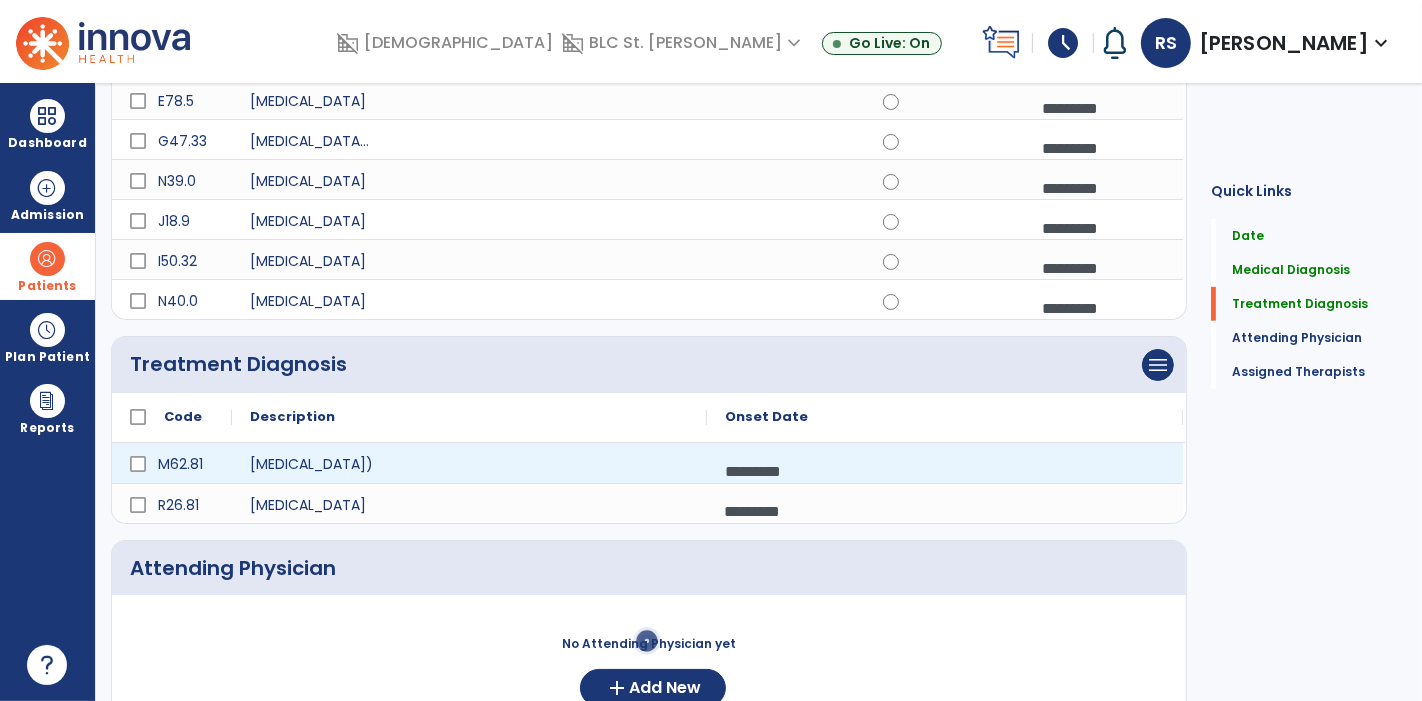 scroll, scrollTop: 1262, scrollLeft: 0, axis: vertical 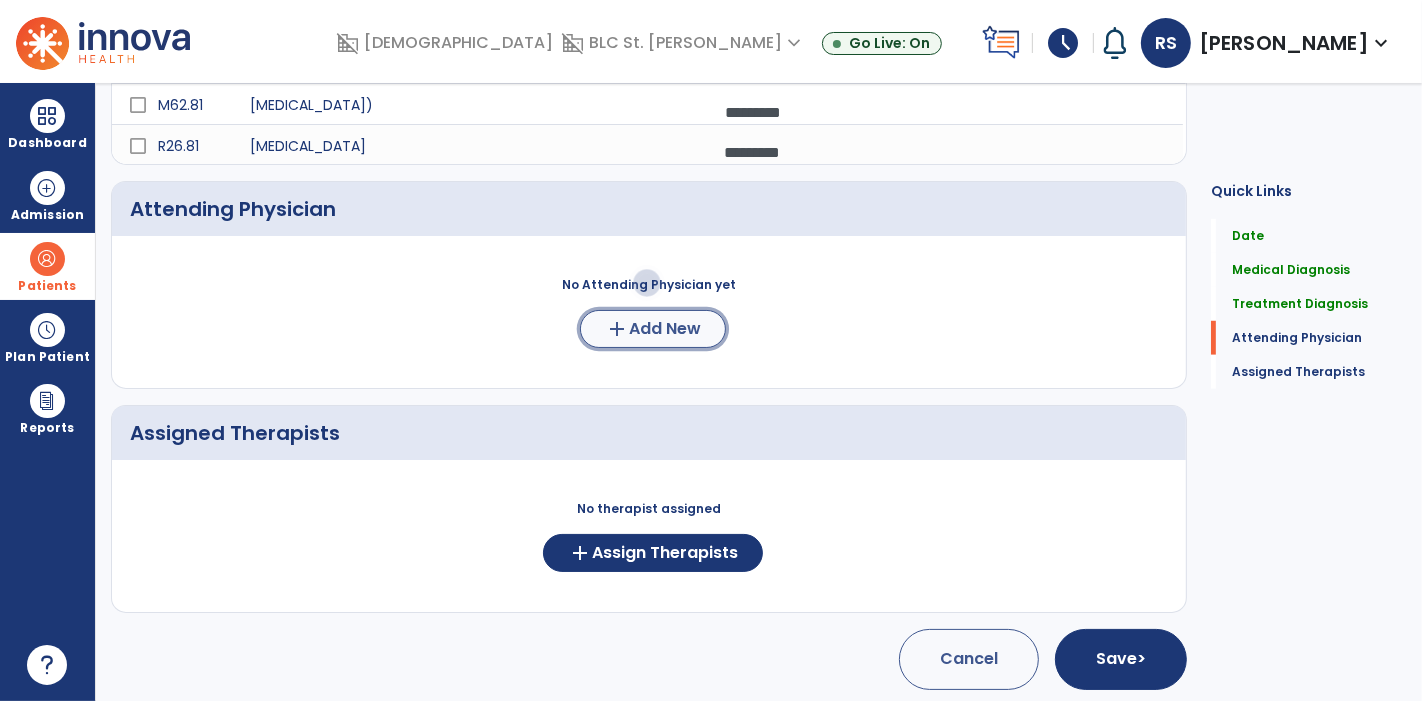 click on "Add New" 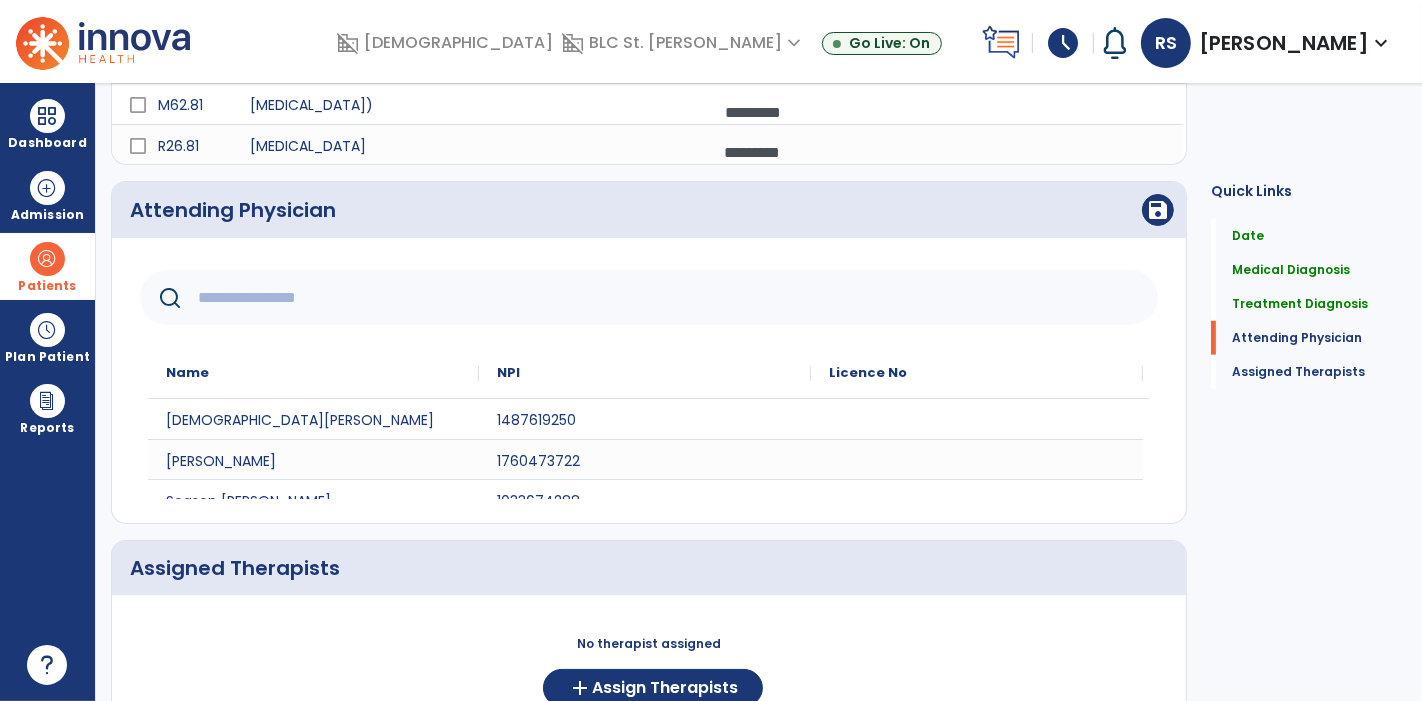 click 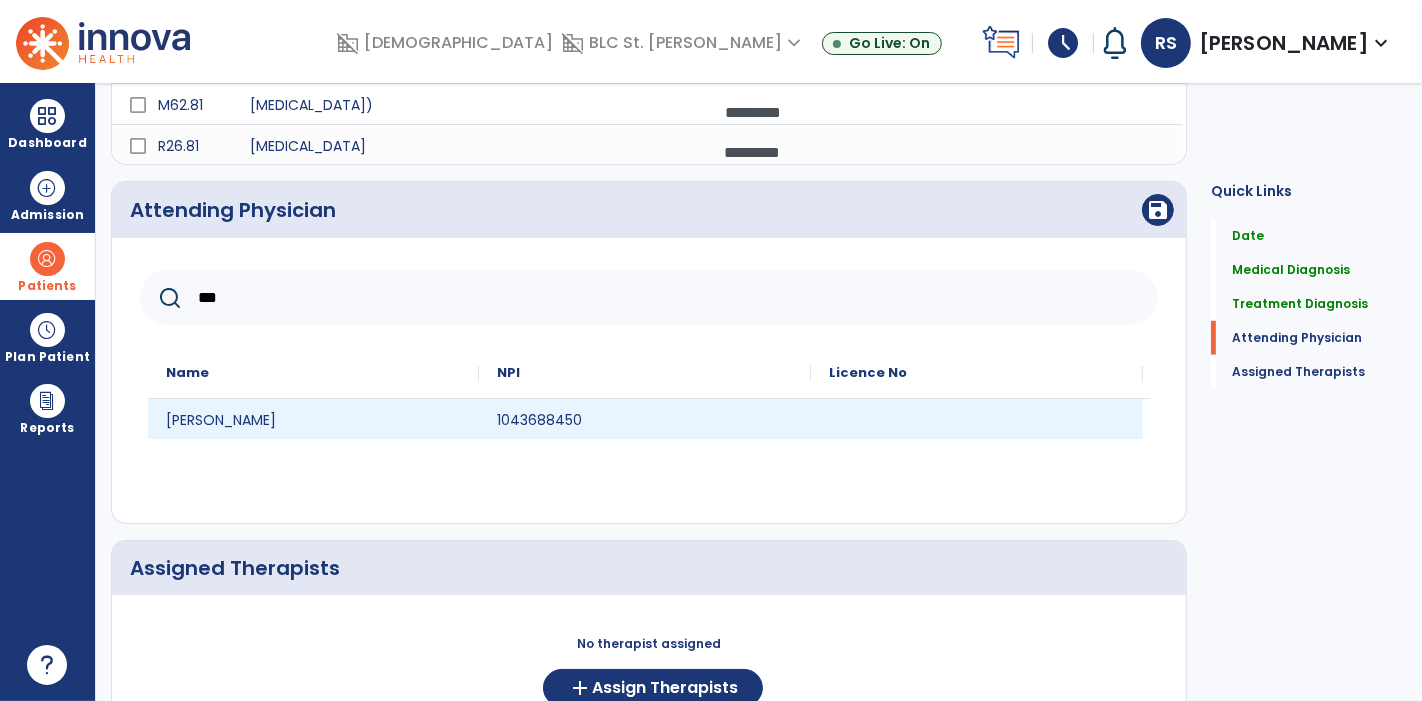 type on "***" 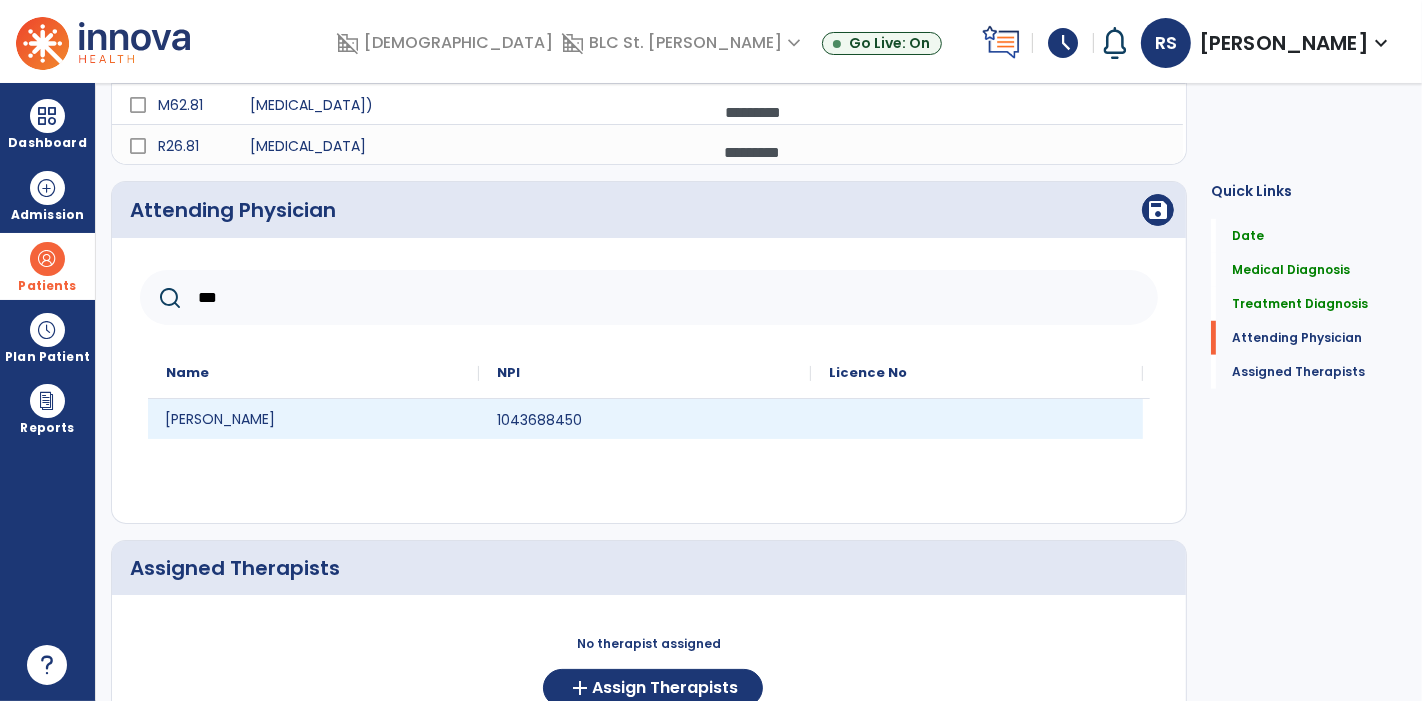 click on "[PERSON_NAME]" 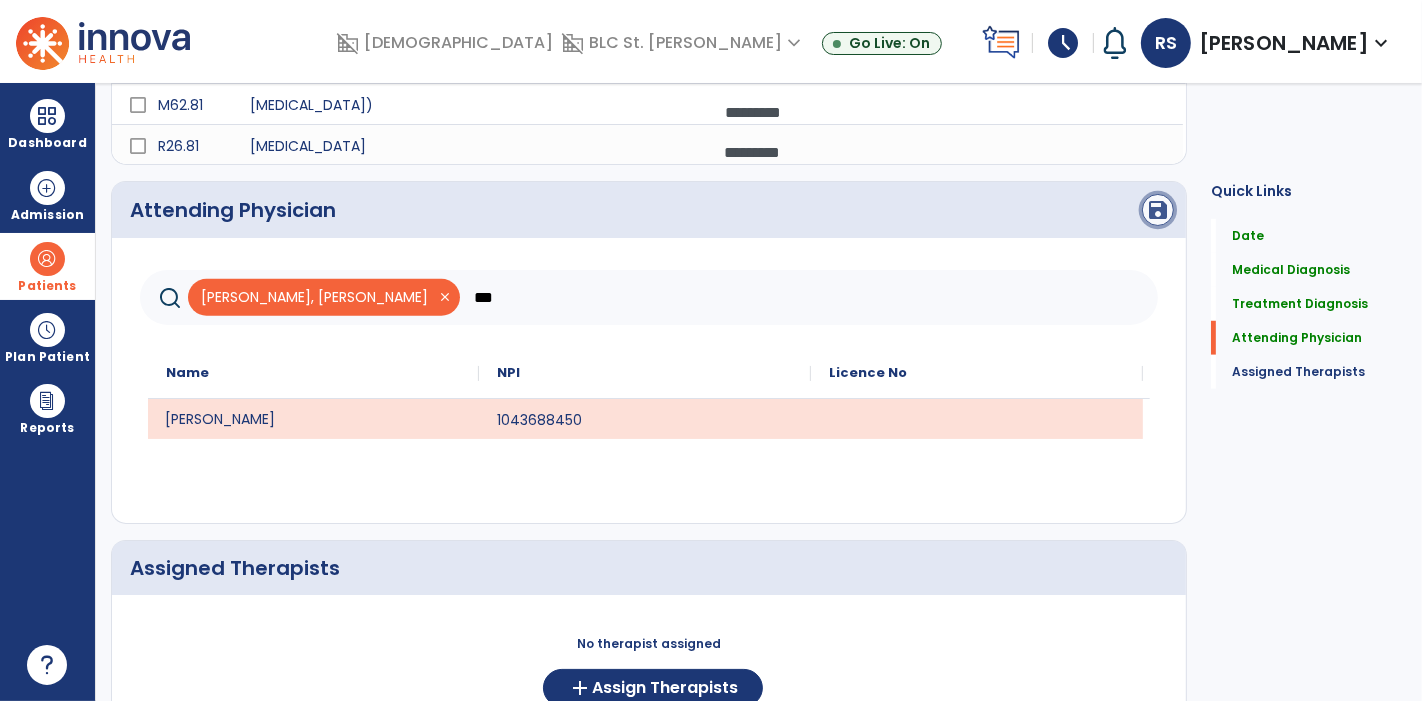 click on "save" 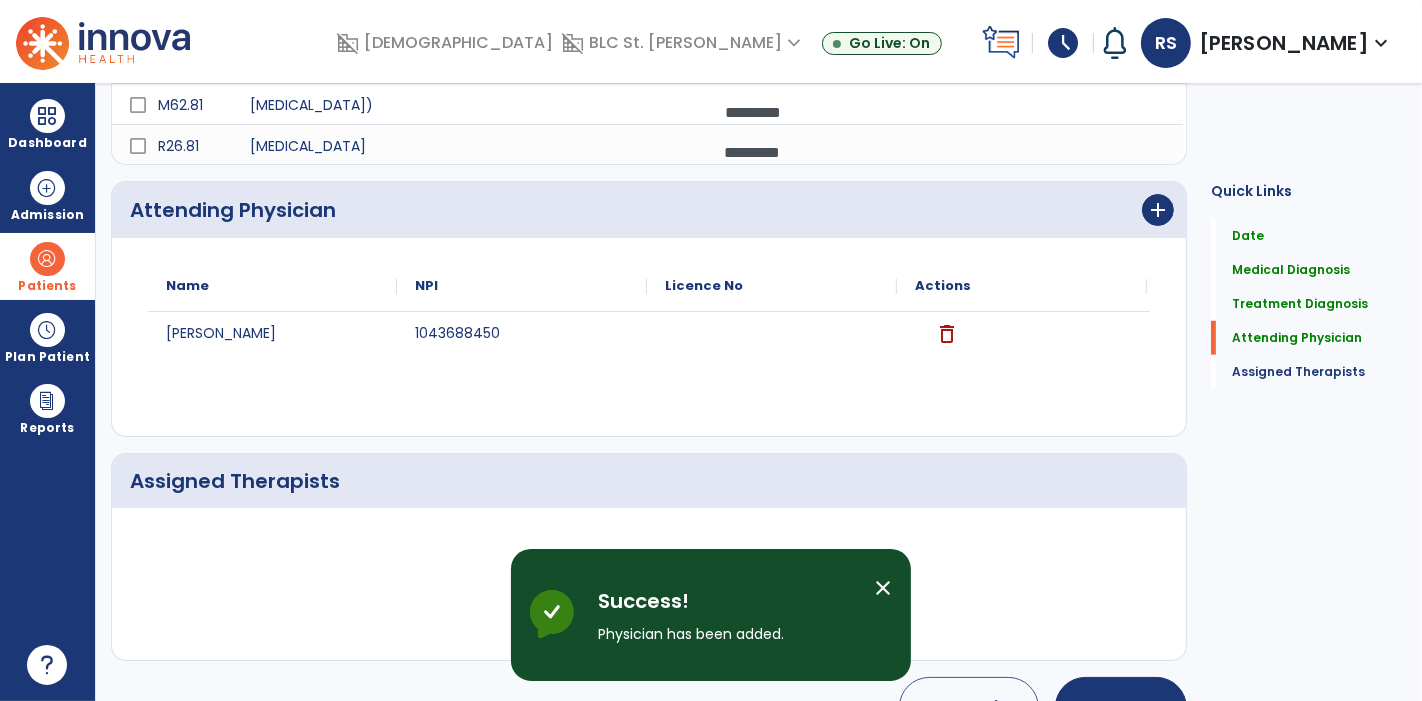 click on "close" at bounding box center (883, 588) 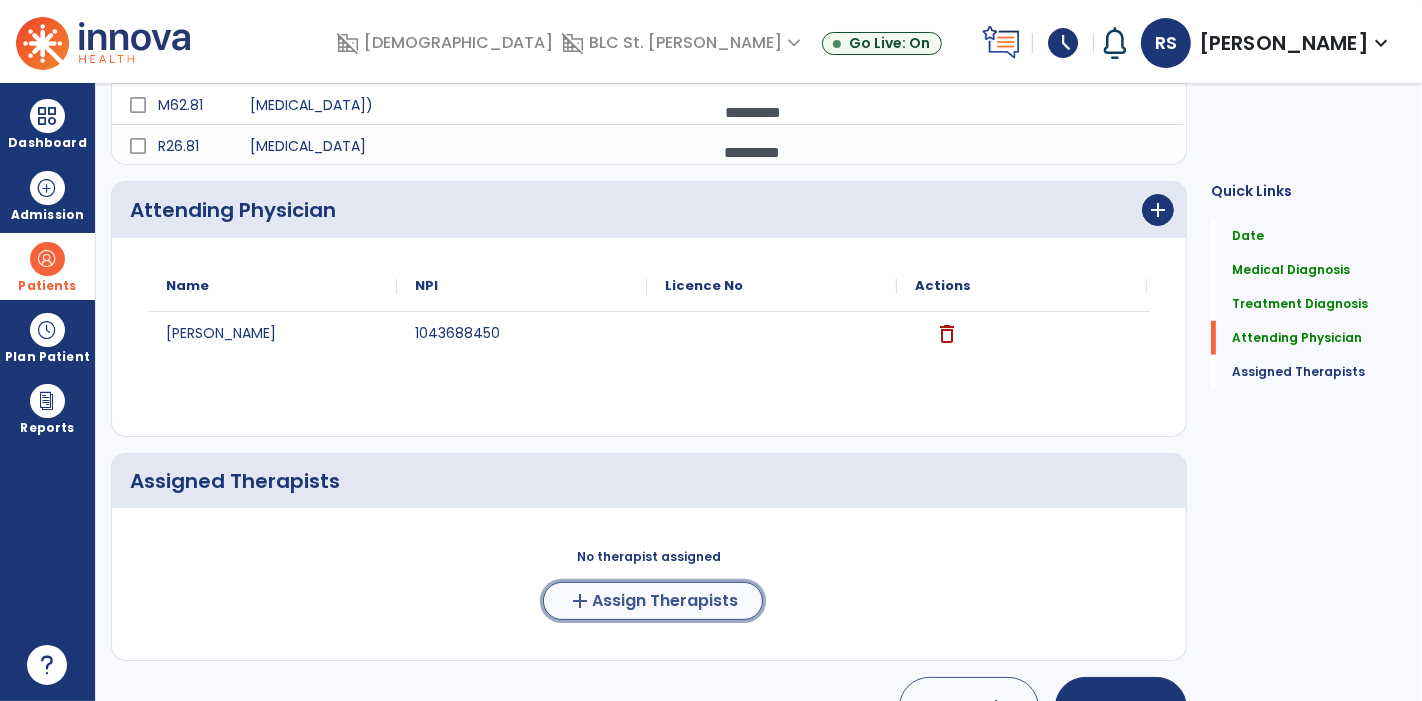 click on "Assign Therapists" 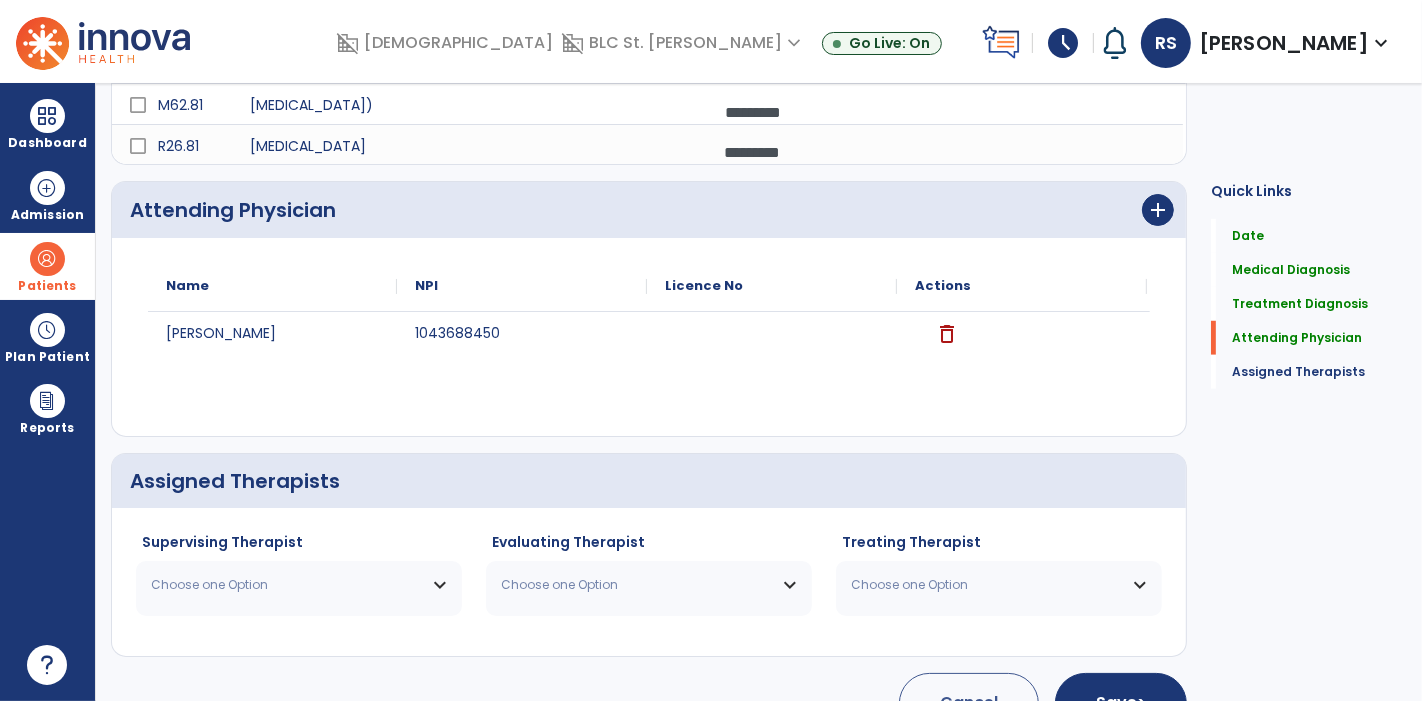 click on "Choose one Option" at bounding box center (286, 585) 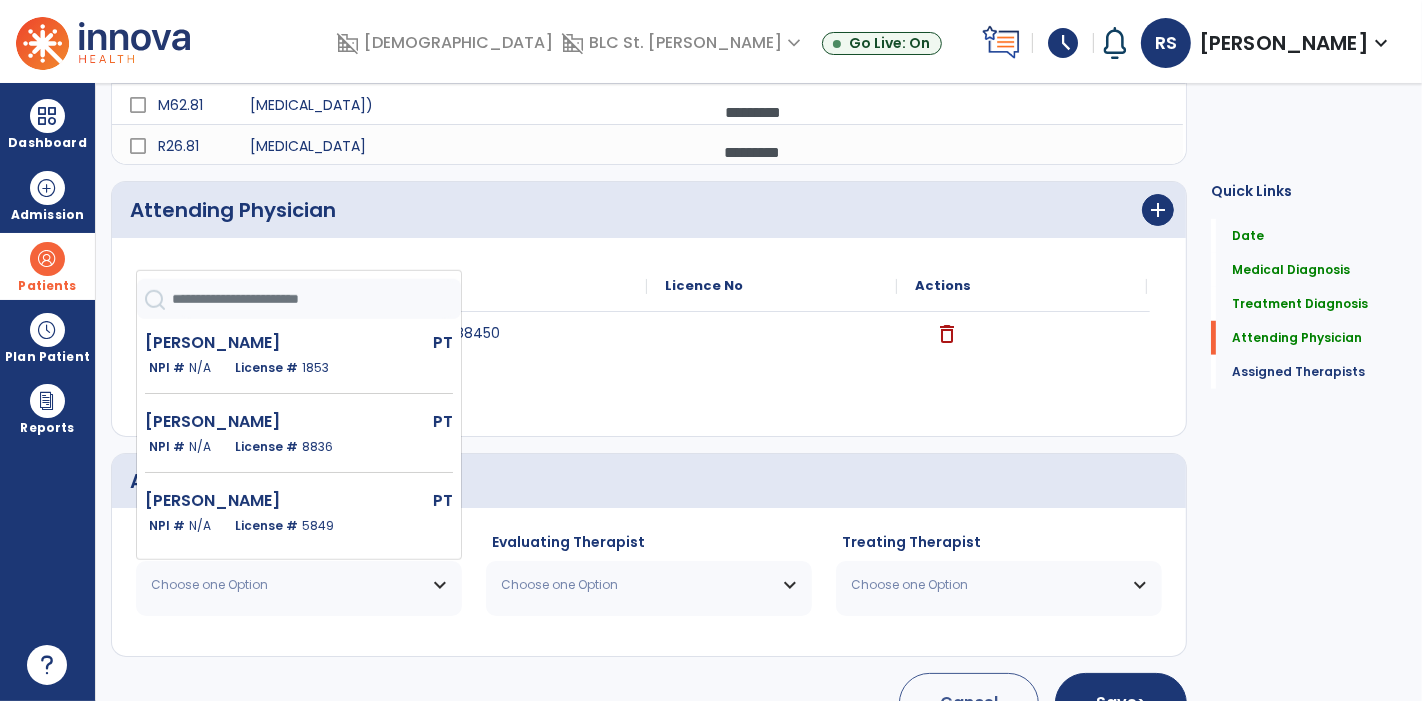 scroll, scrollTop: 1307, scrollLeft: 0, axis: vertical 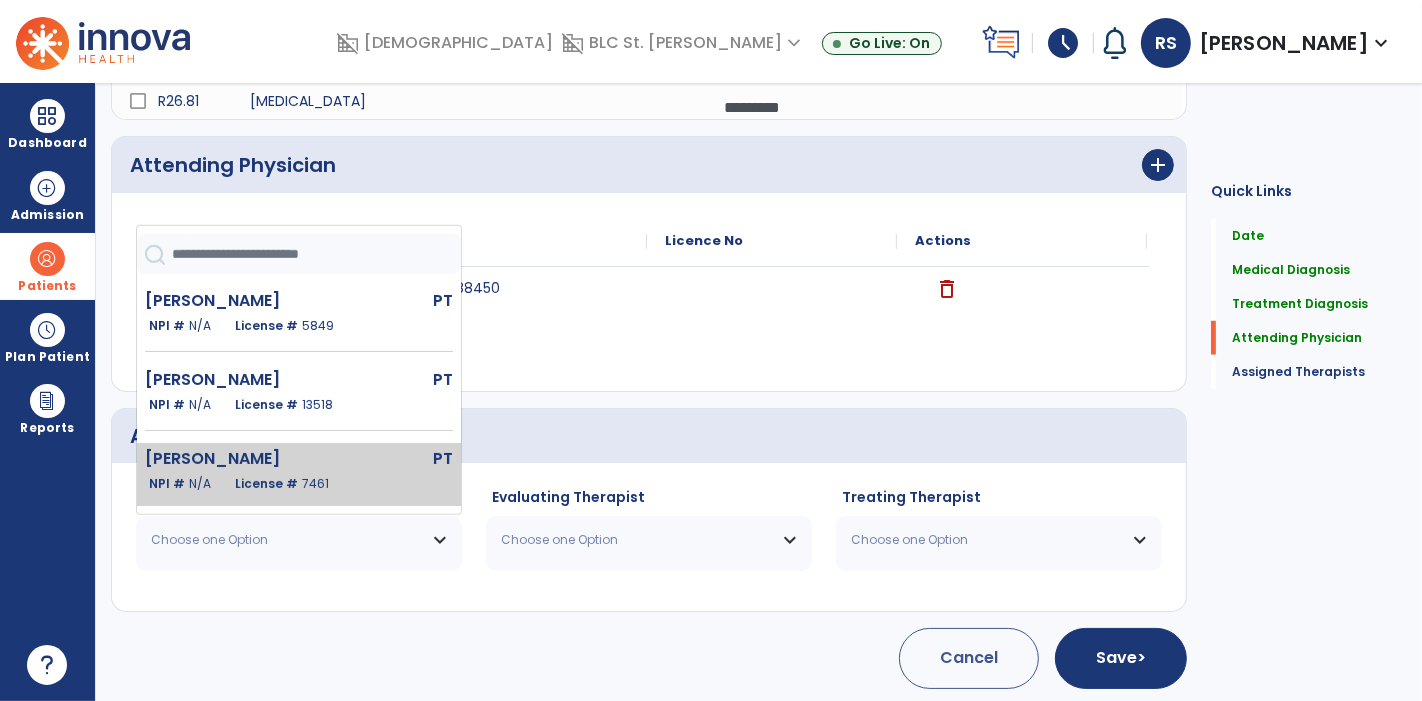 click on "PT" 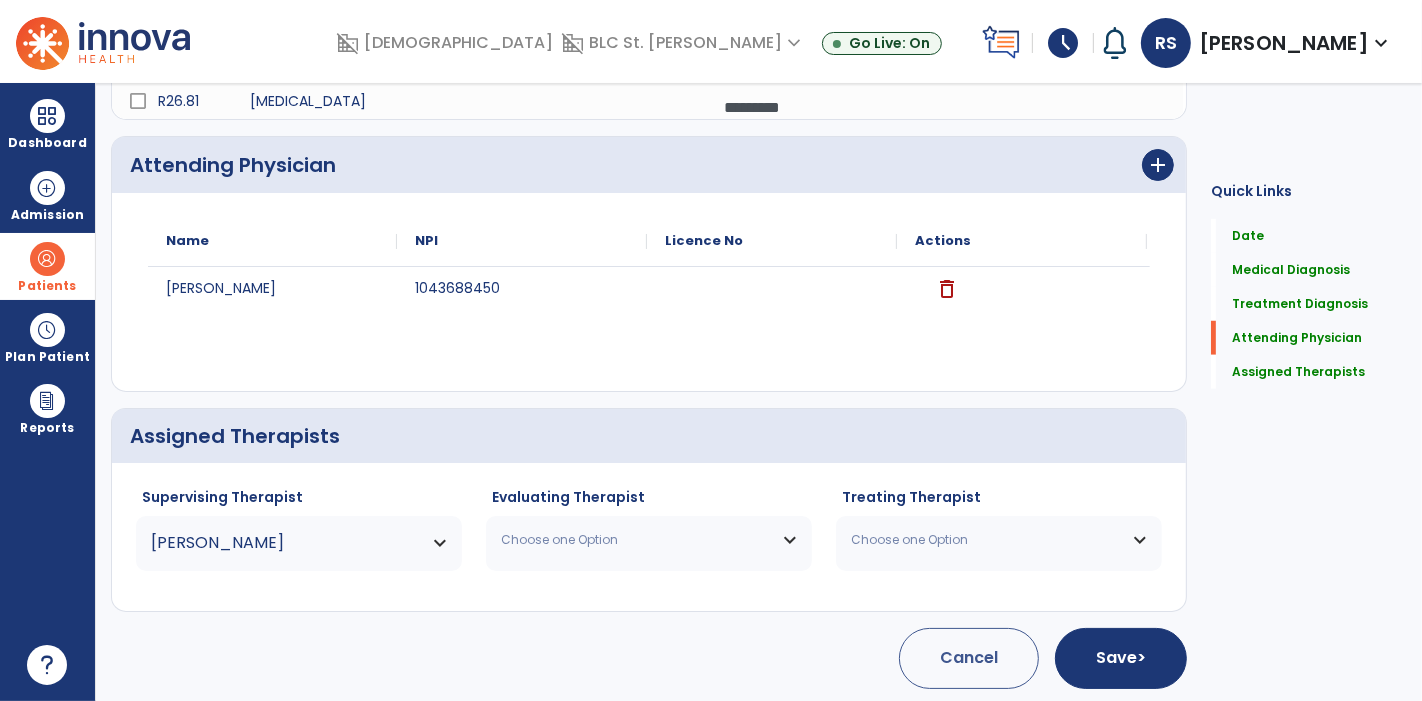 click on "Choose one Option" at bounding box center [636, 540] 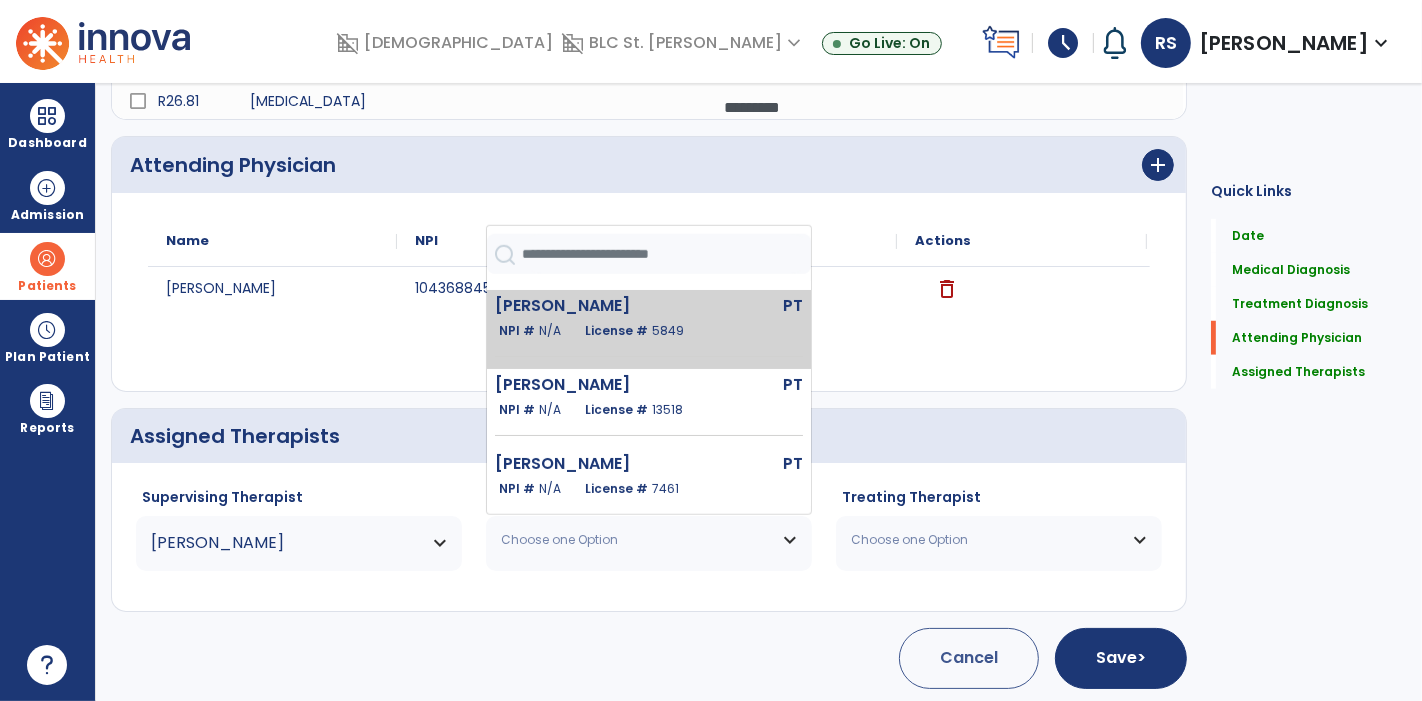 scroll, scrollTop: 177, scrollLeft: 0, axis: vertical 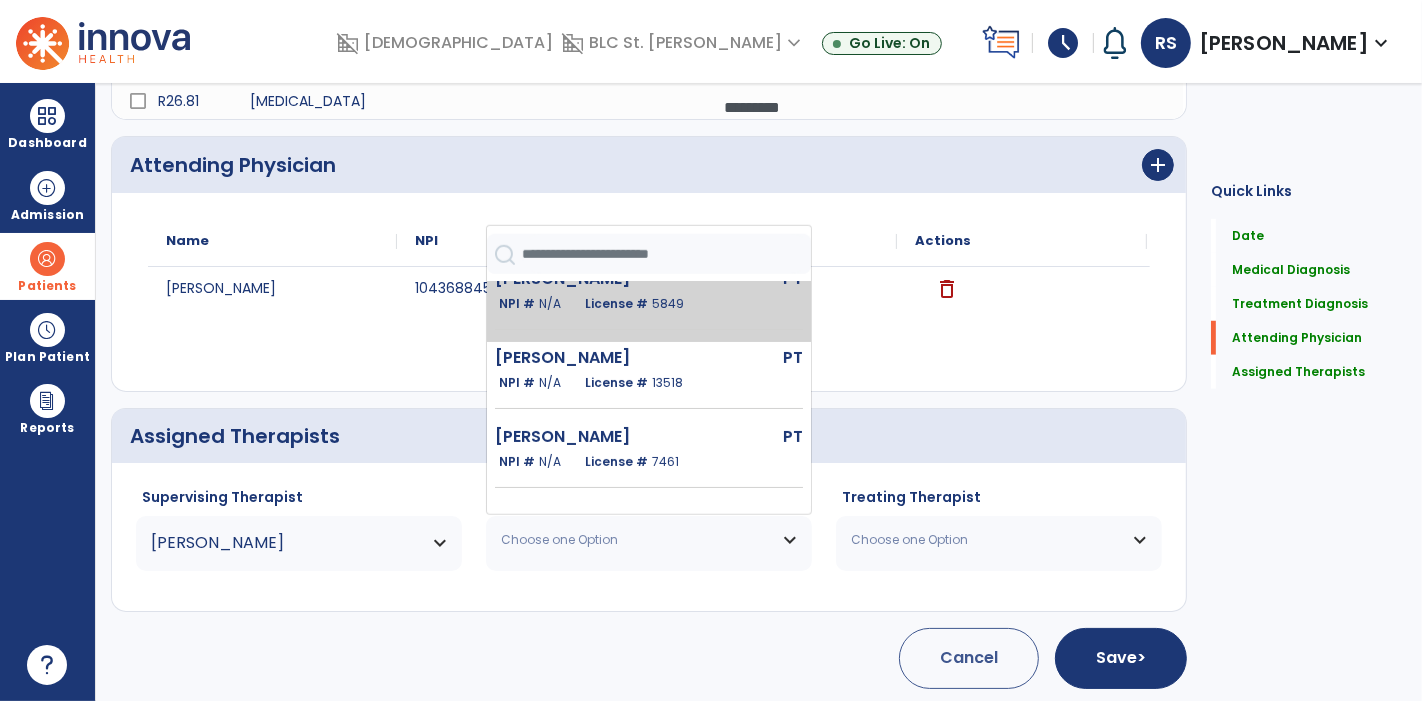 click on "[PERSON_NAME]  PT   NPI #  N/A   License #  7461" 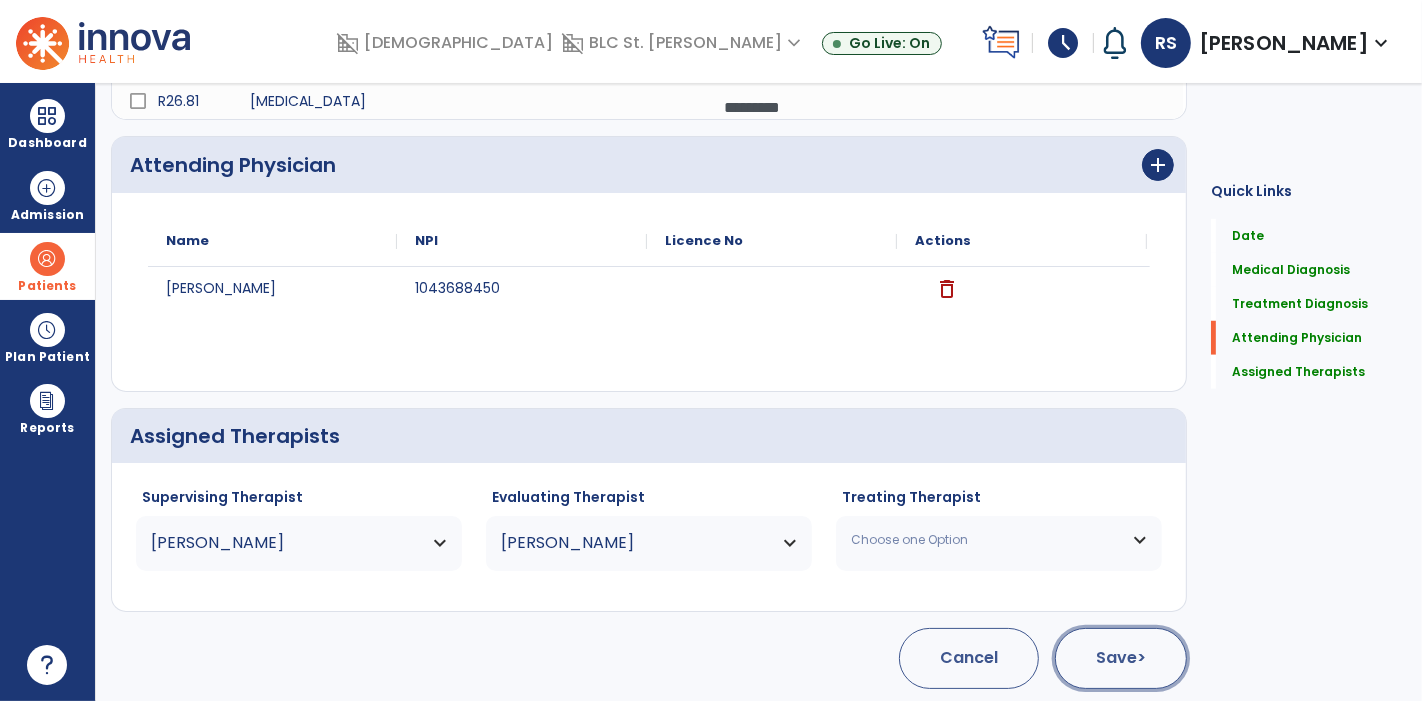 click on "Save  >" 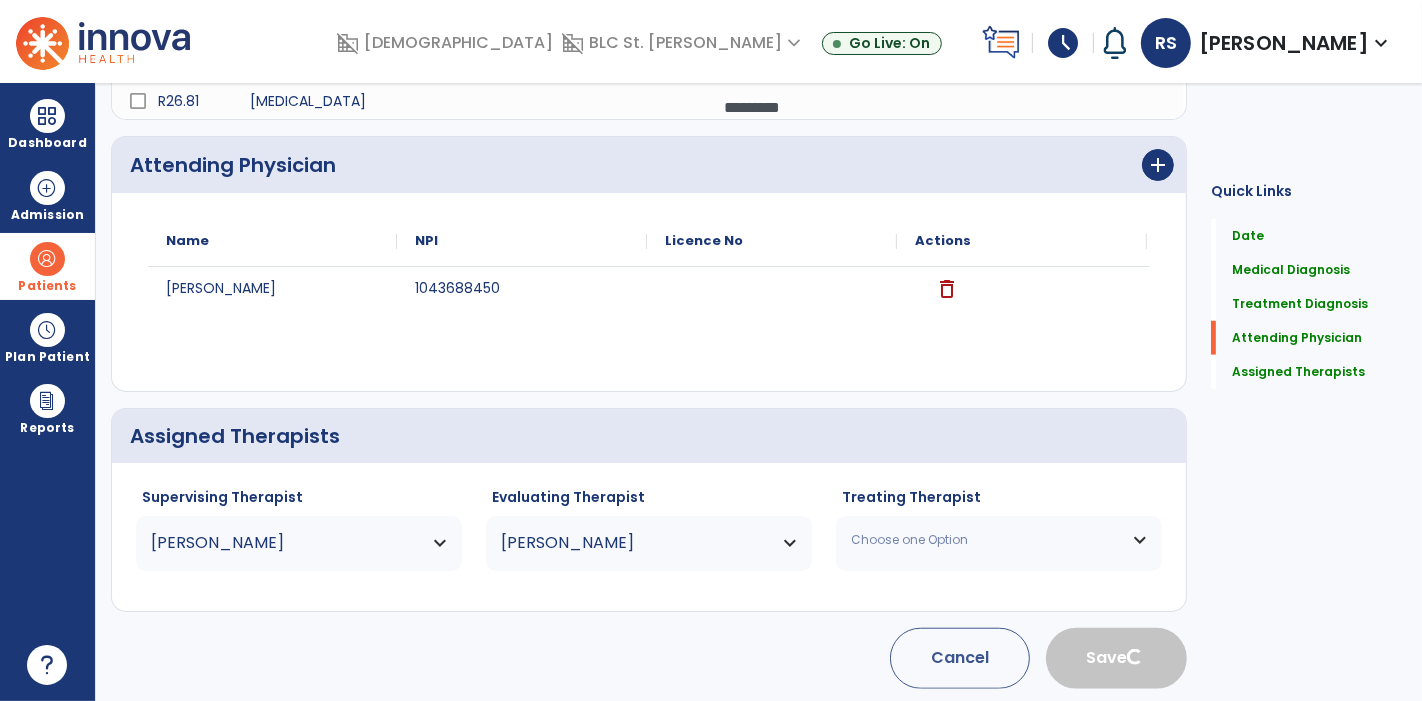 type 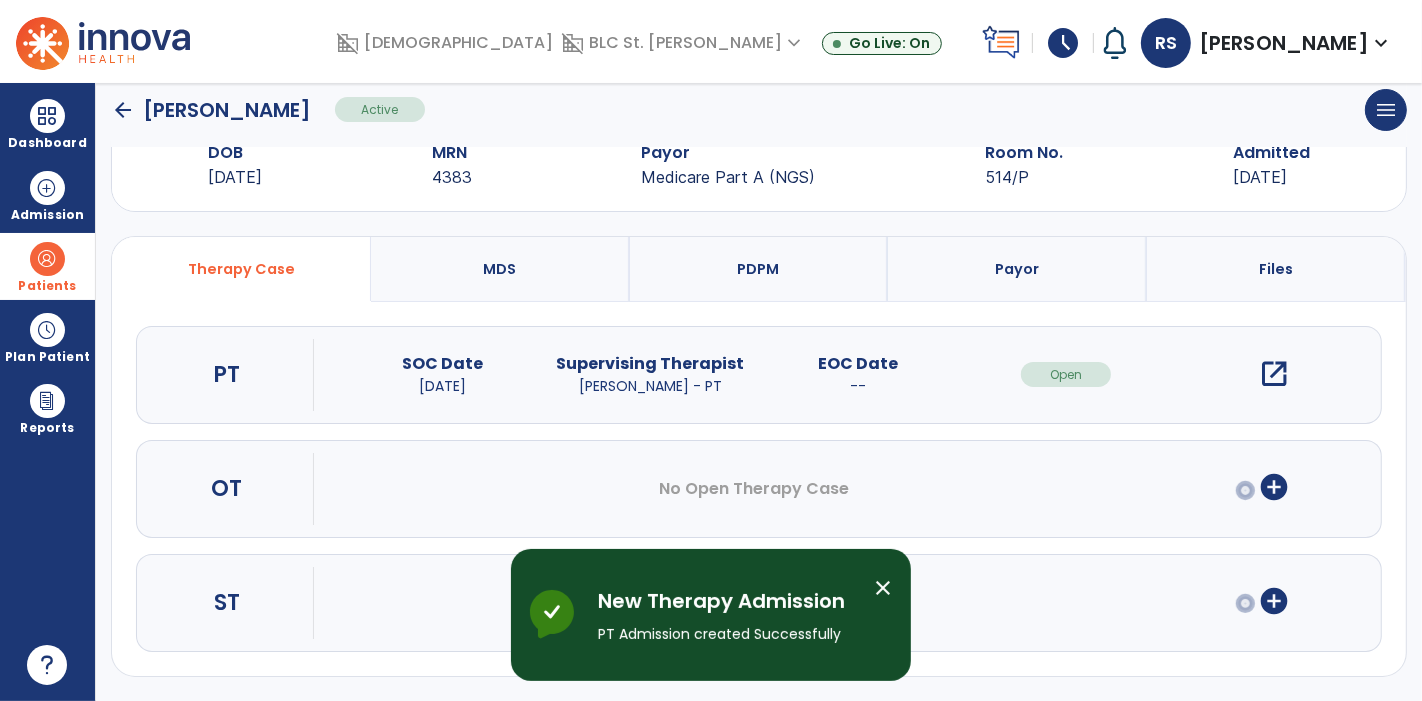 scroll, scrollTop: 56, scrollLeft: 0, axis: vertical 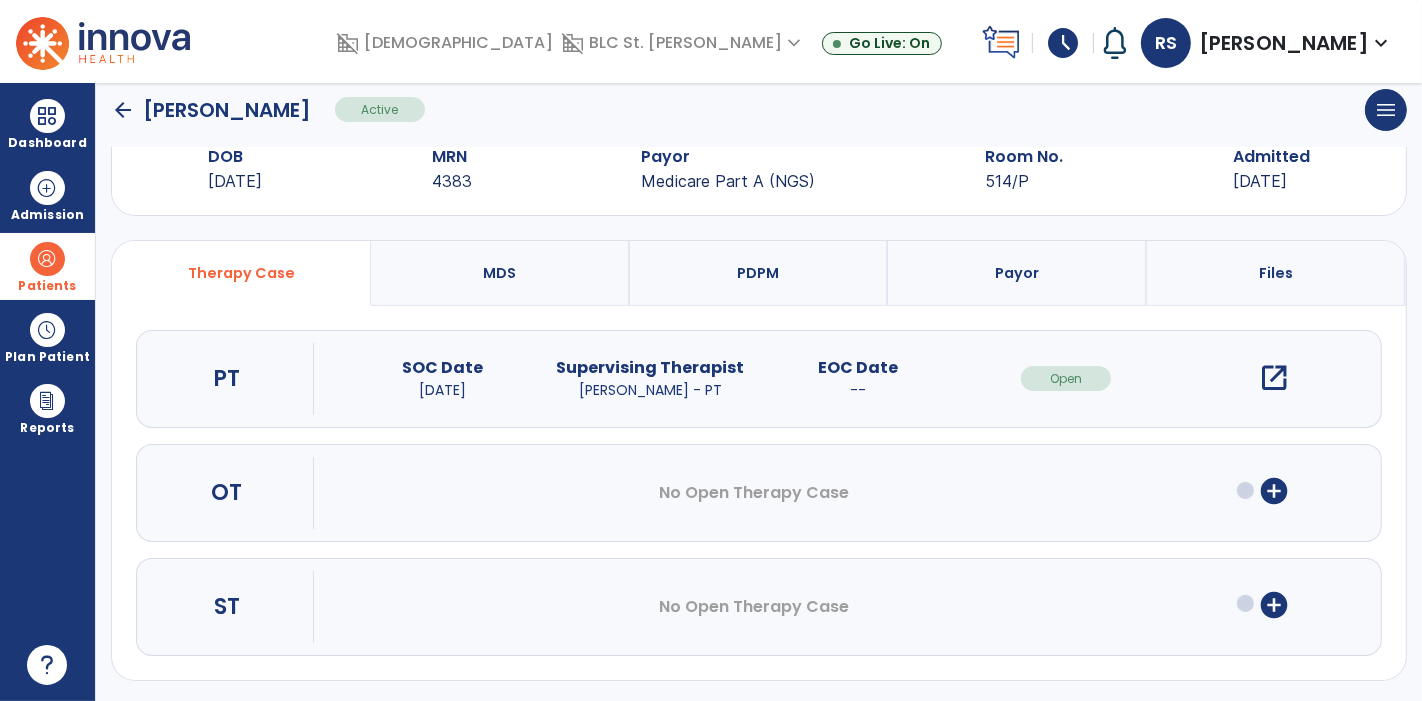 click on "open_in_new" at bounding box center [1274, 378] 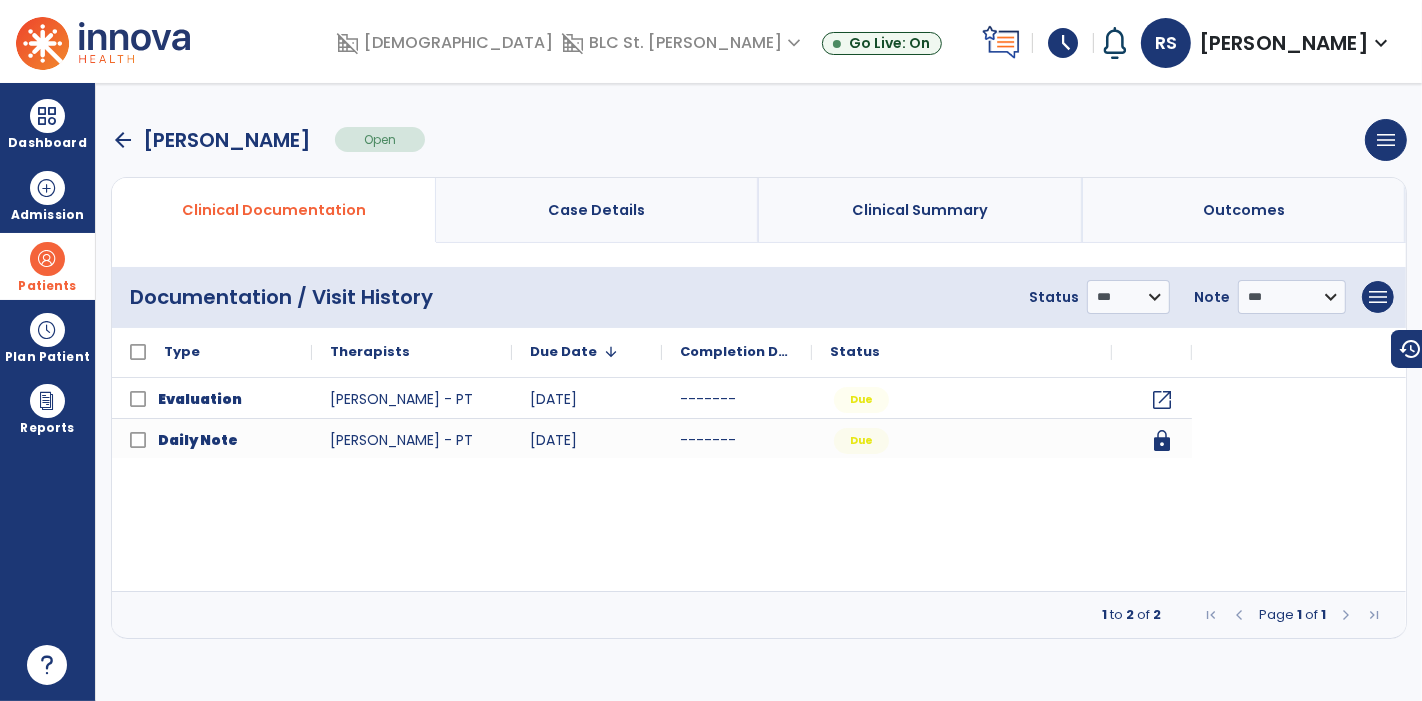 scroll, scrollTop: 0, scrollLeft: 0, axis: both 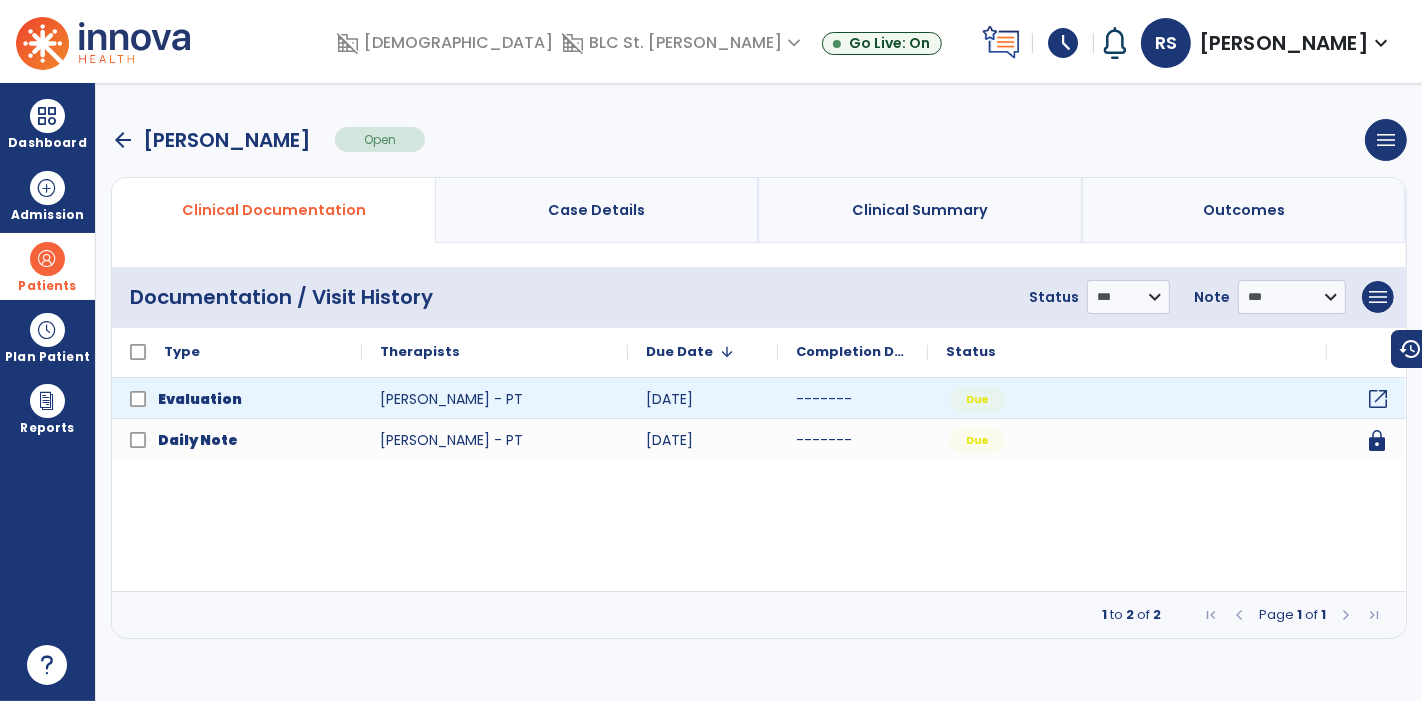 click on "open_in_new" 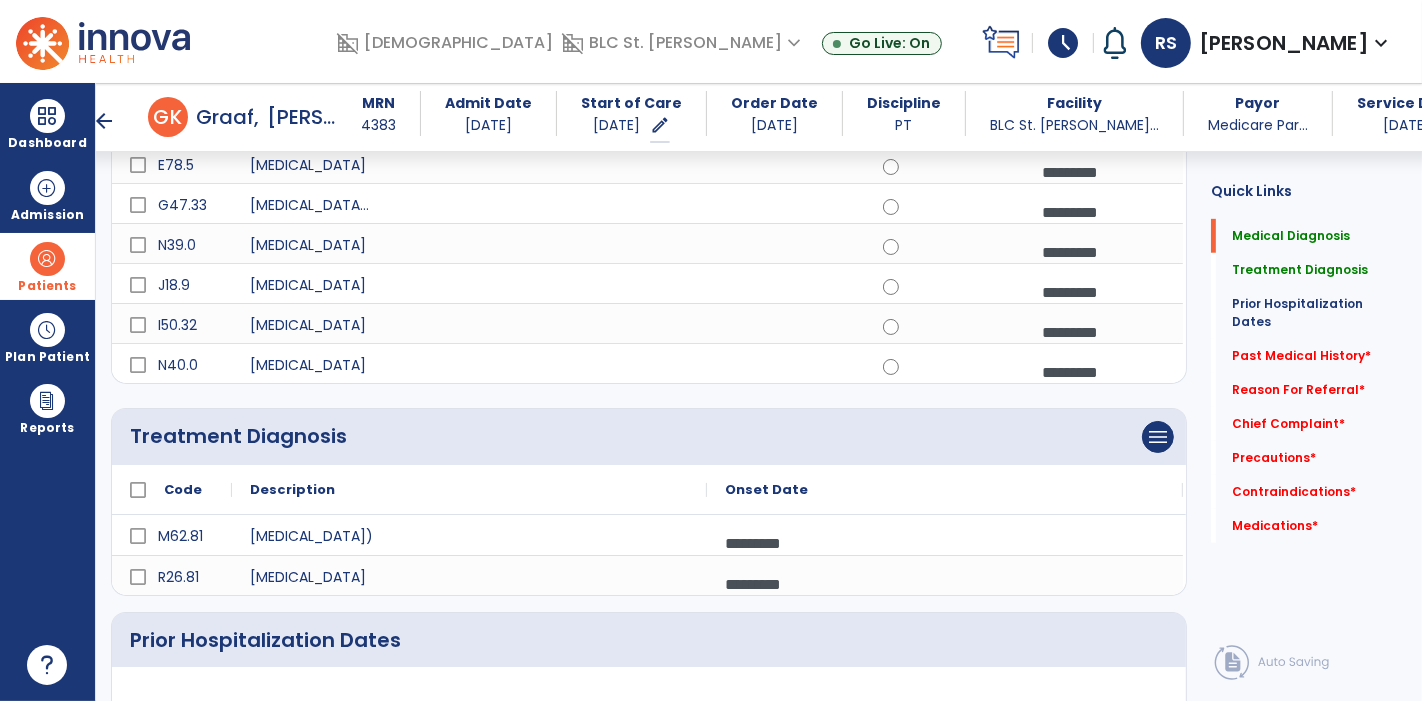 scroll, scrollTop: 0, scrollLeft: 0, axis: both 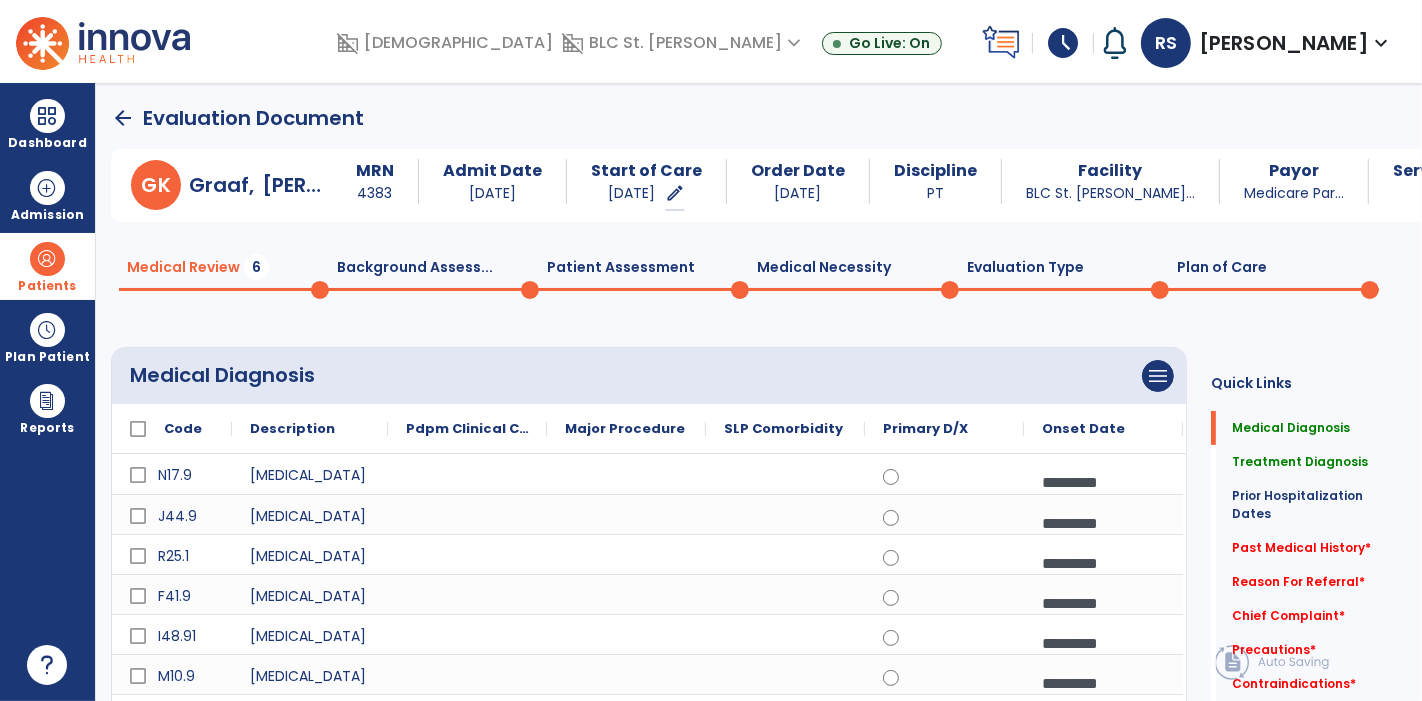 click on "Plan of Care  0" 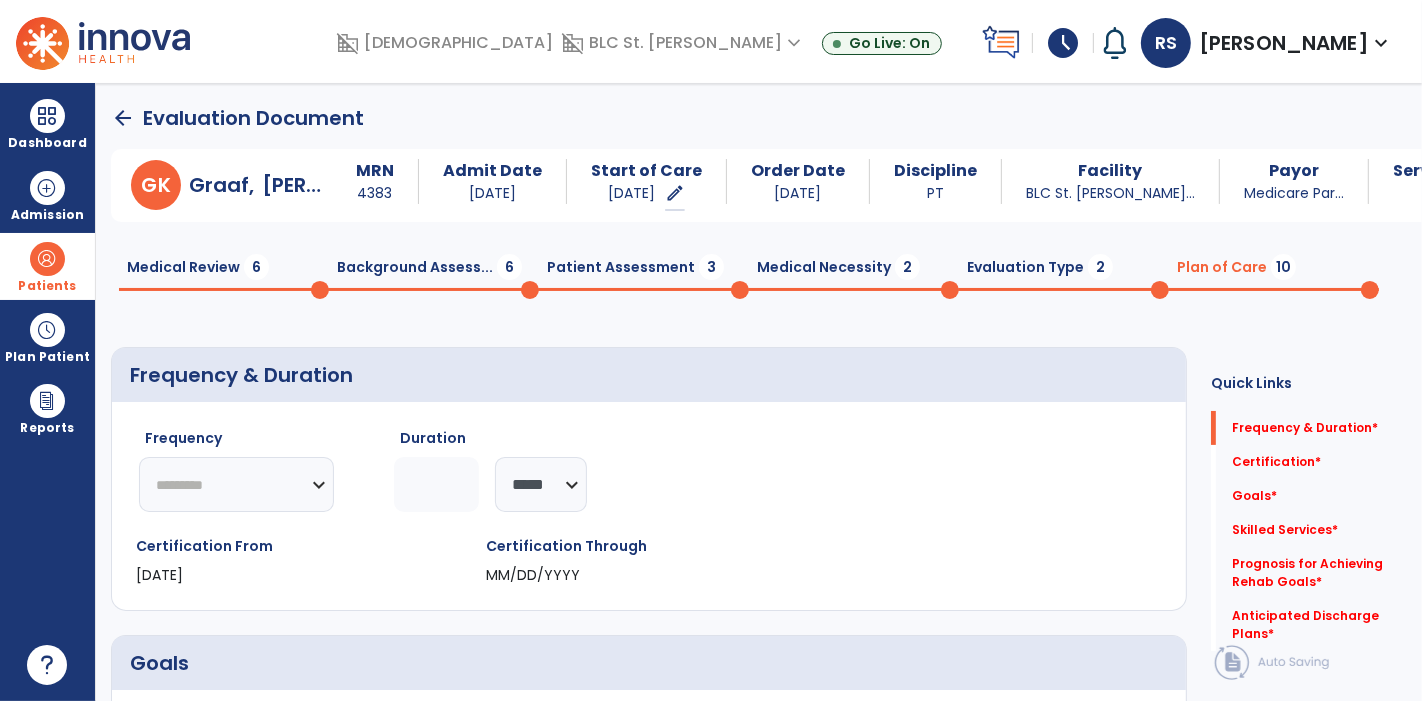 click on "********* ** ** ** ** ** ** **" 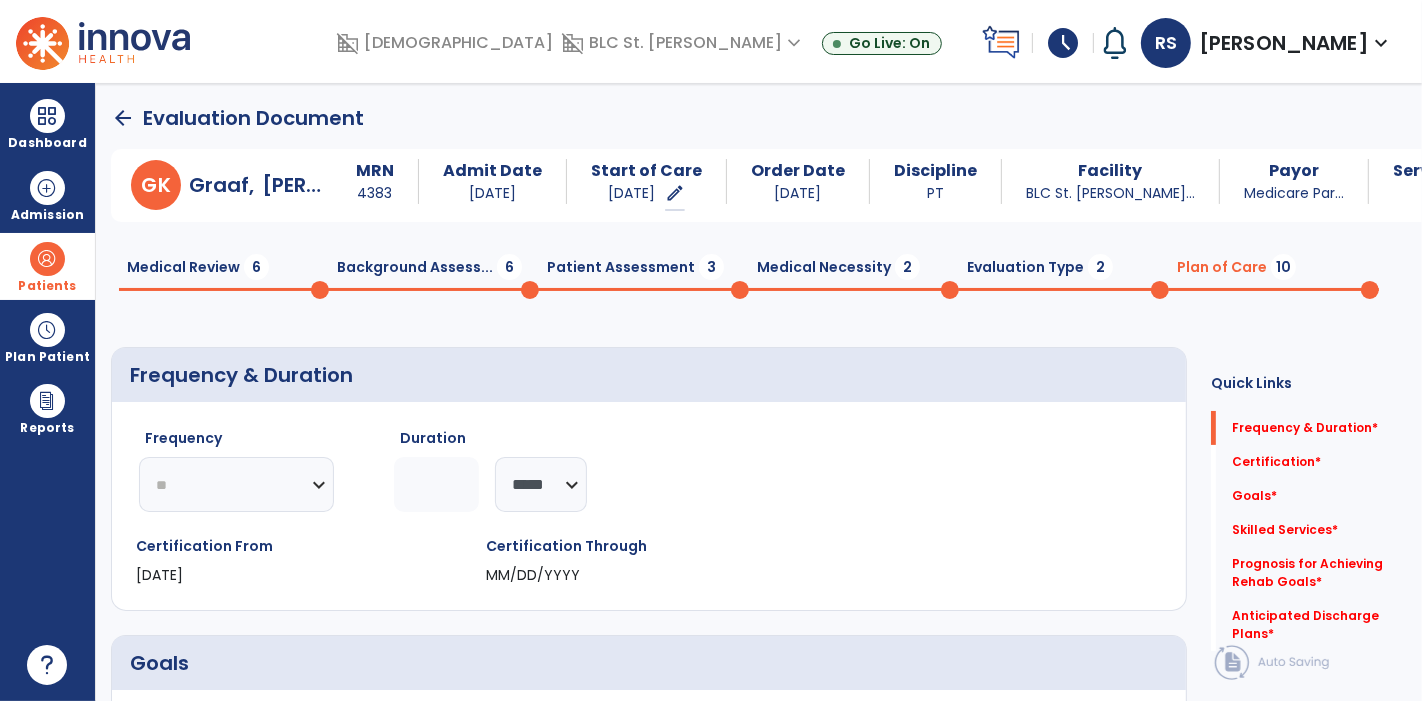 click on "********* ** ** ** ** ** ** **" 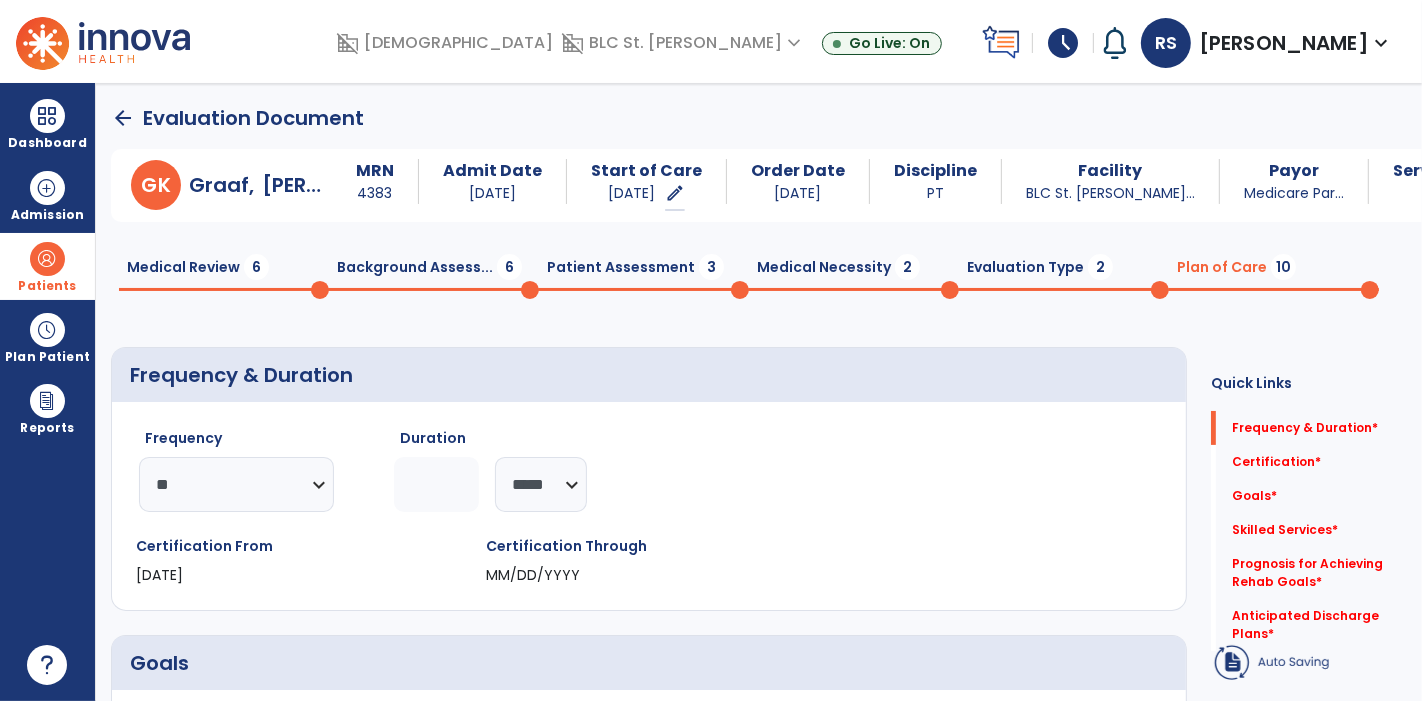 click 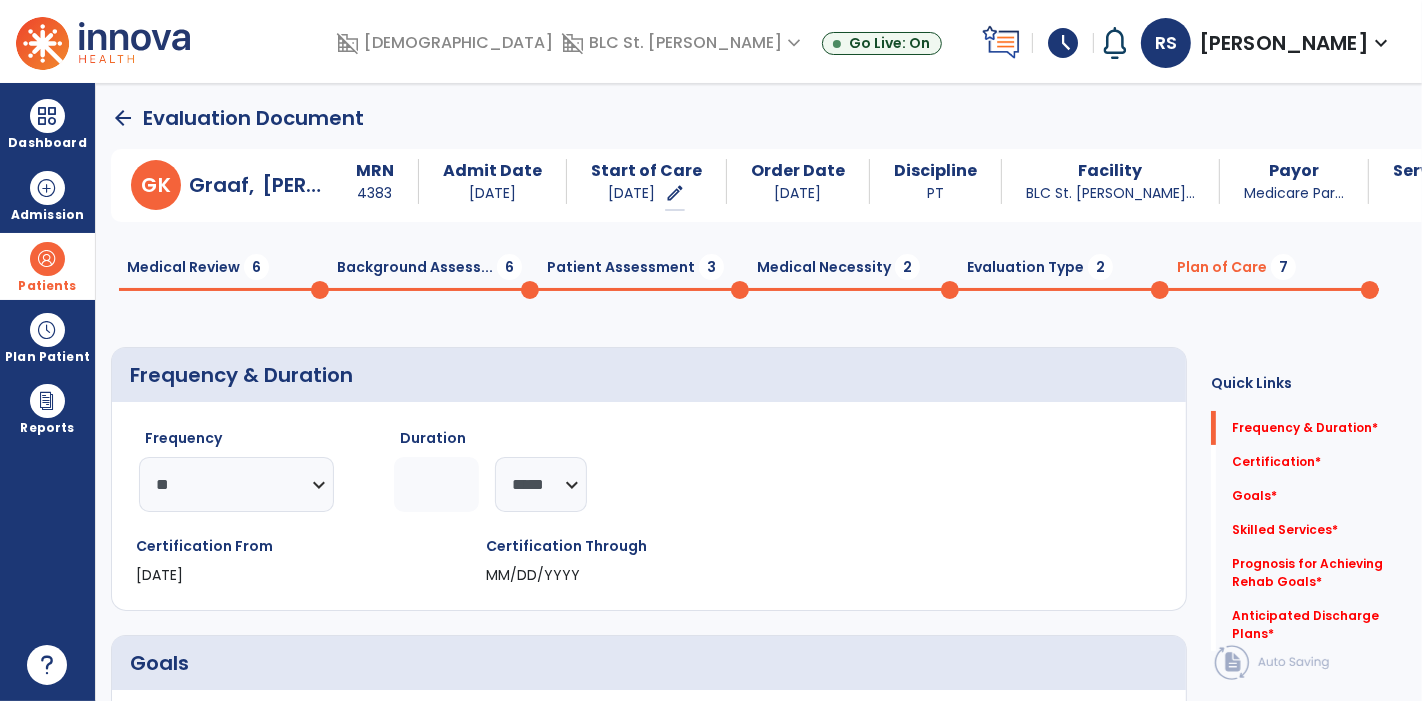 type on "**" 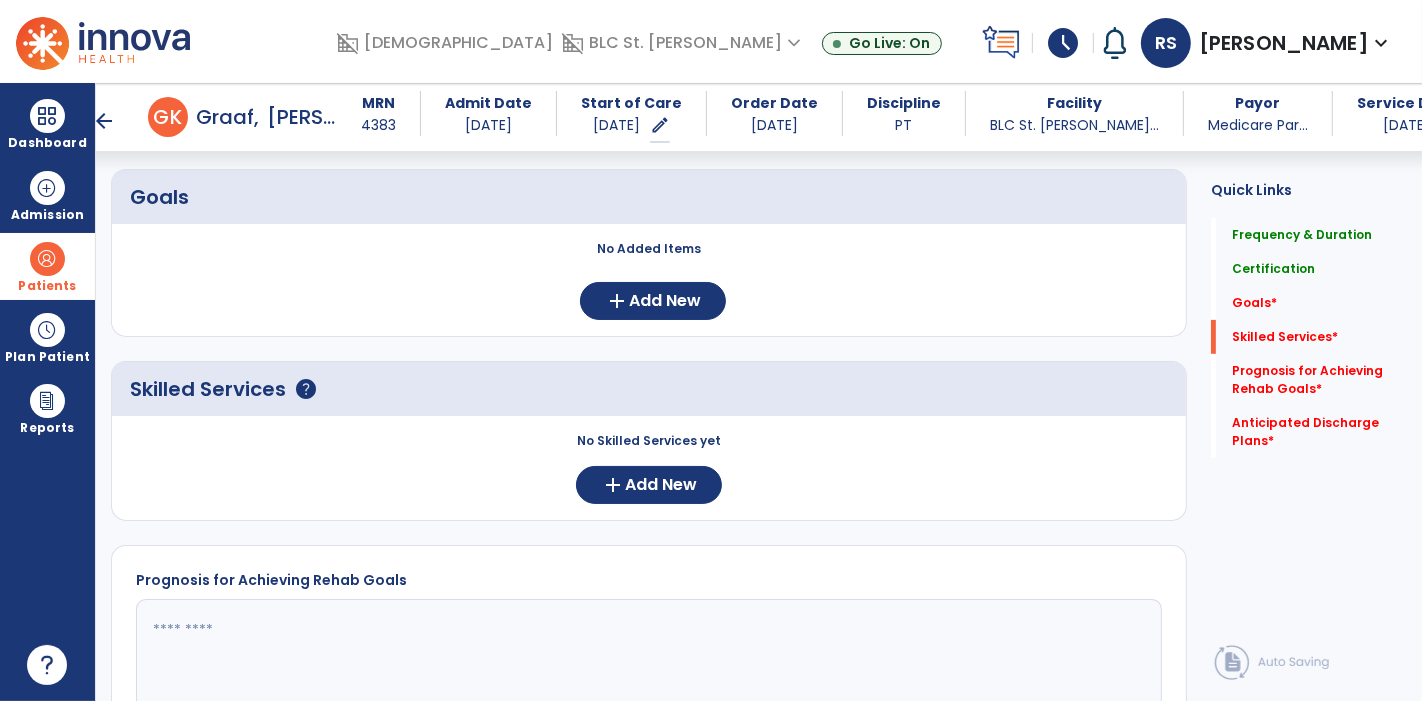 scroll, scrollTop: 433, scrollLeft: 0, axis: vertical 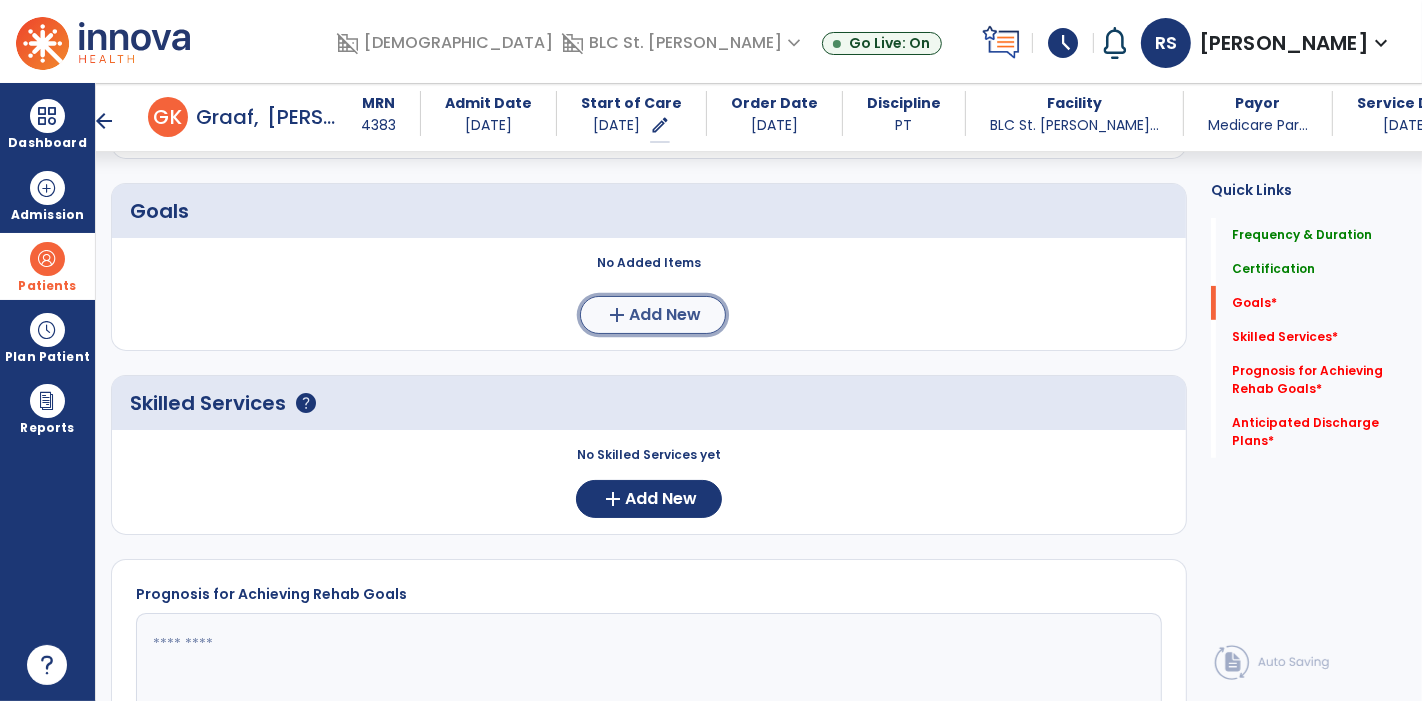 click on "Add New" at bounding box center (665, 315) 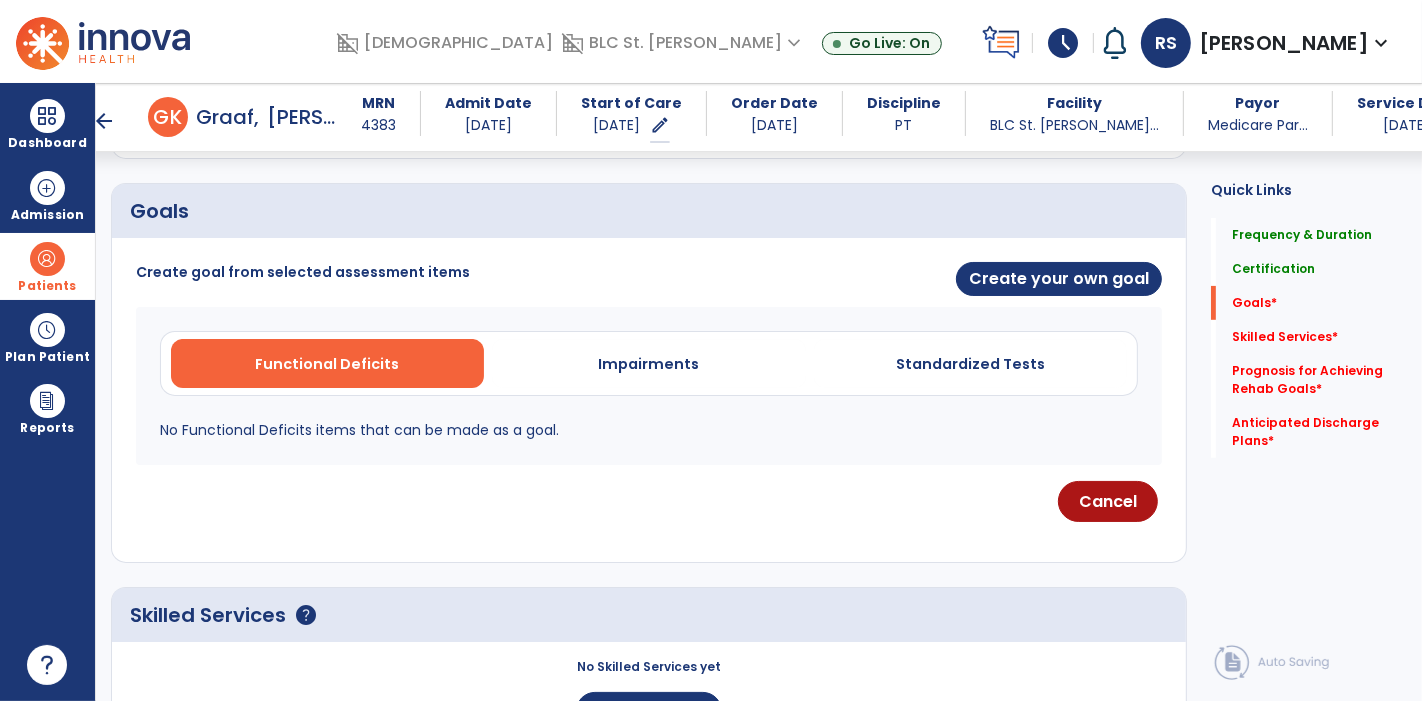 scroll, scrollTop: 0, scrollLeft: 0, axis: both 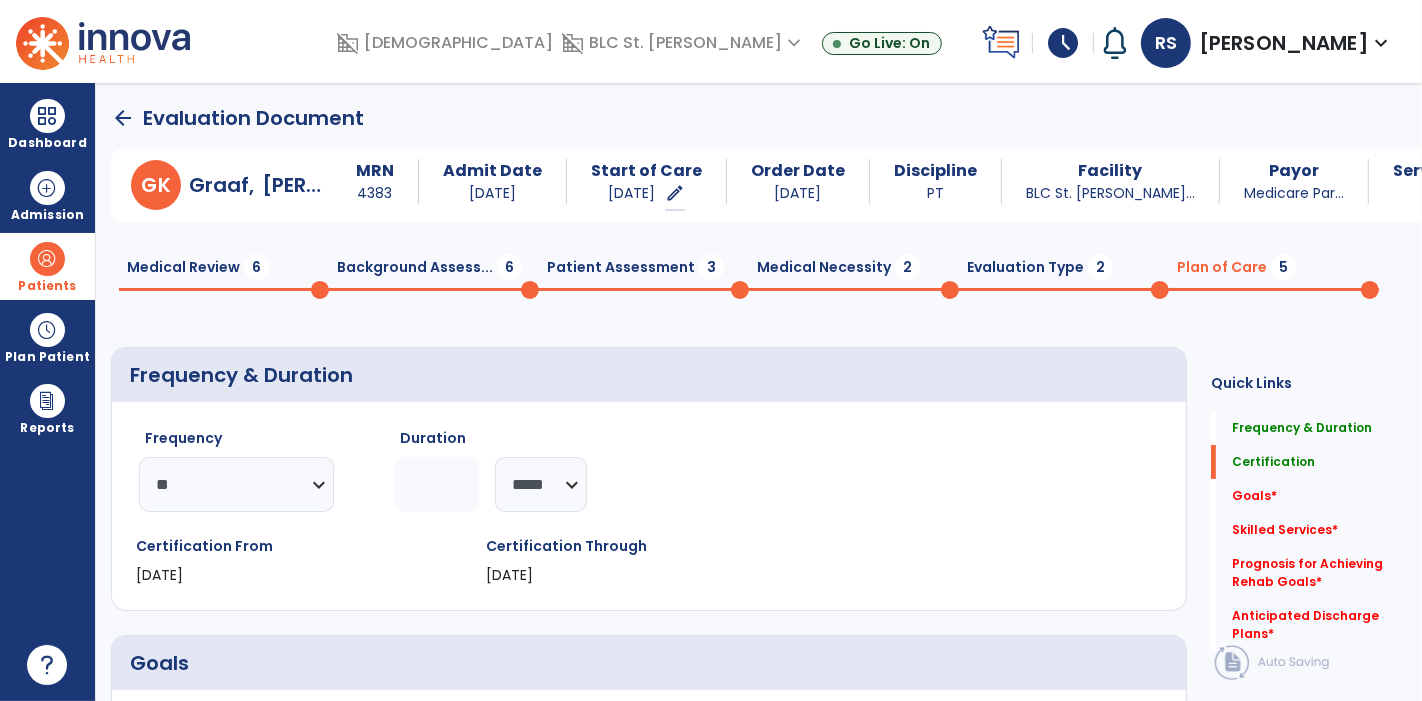click on "Medical Review  6" 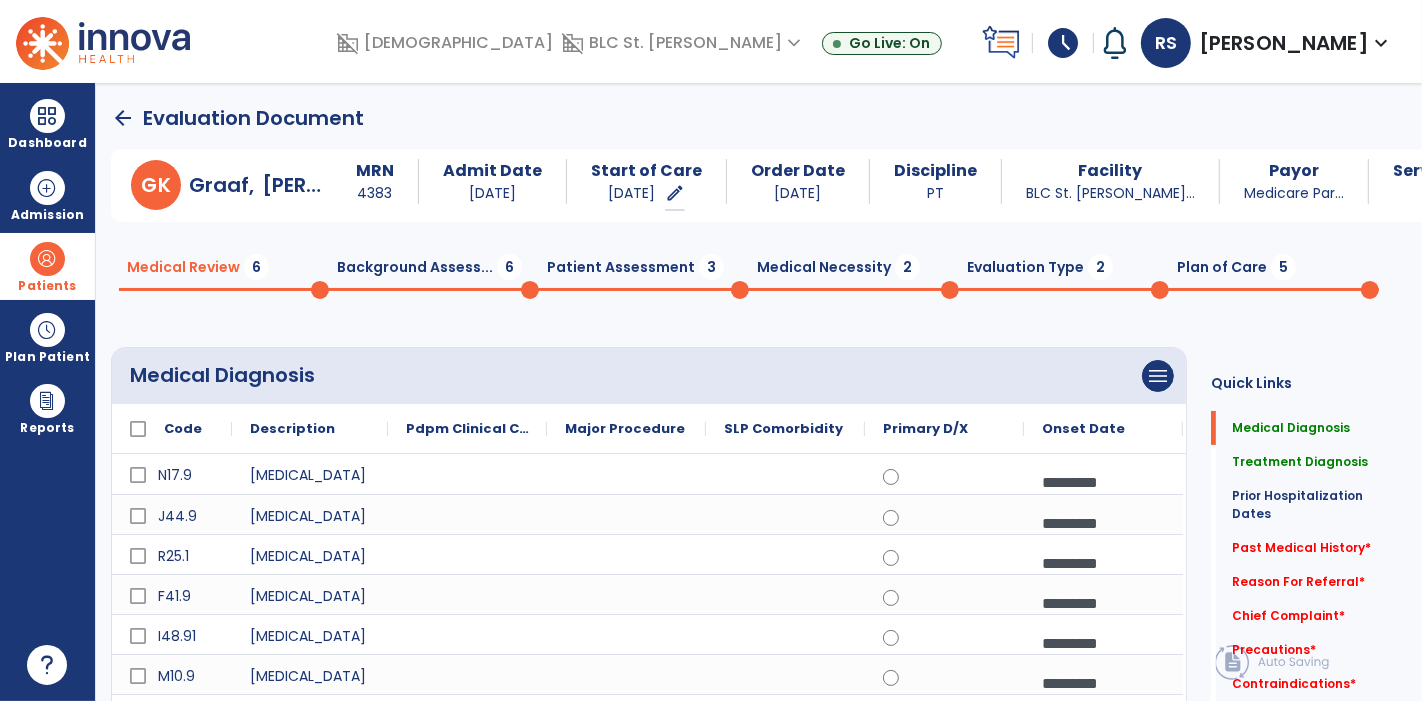 click on "Background Assess...  6" 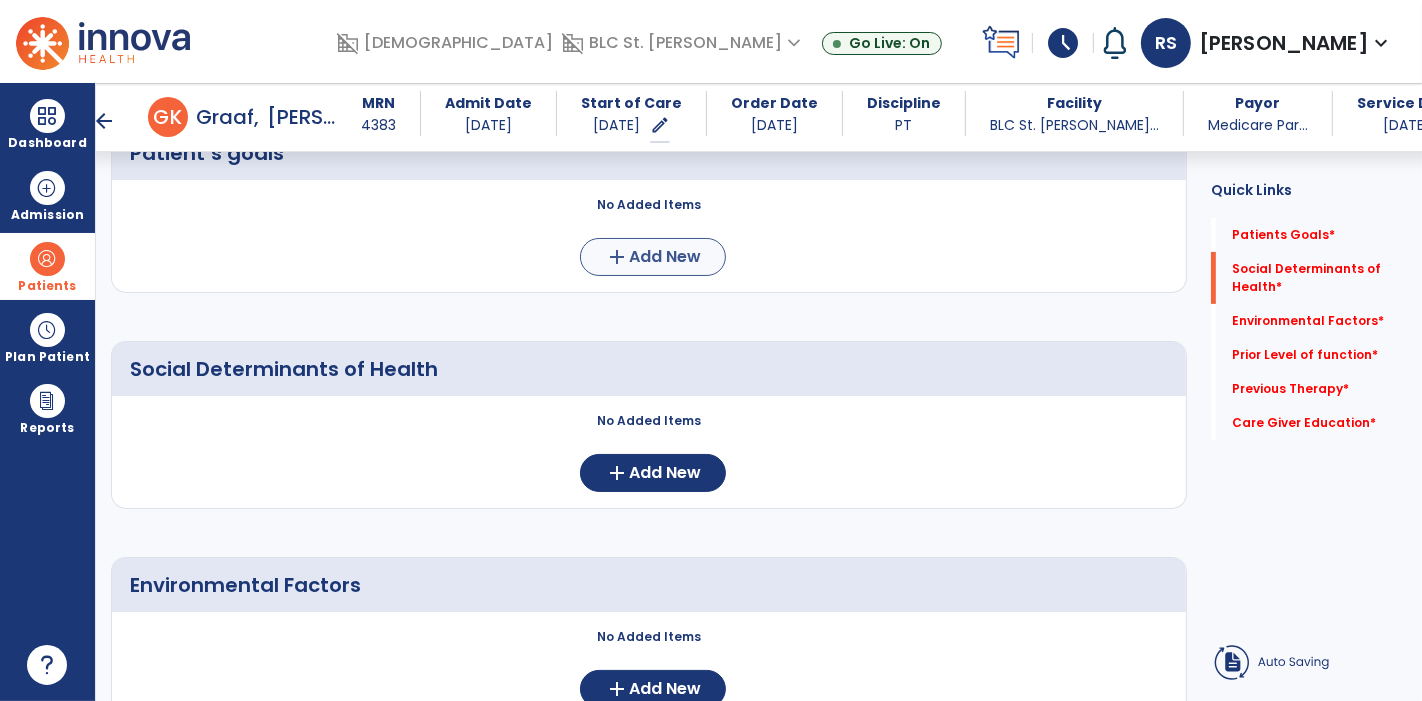 scroll, scrollTop: 204, scrollLeft: 0, axis: vertical 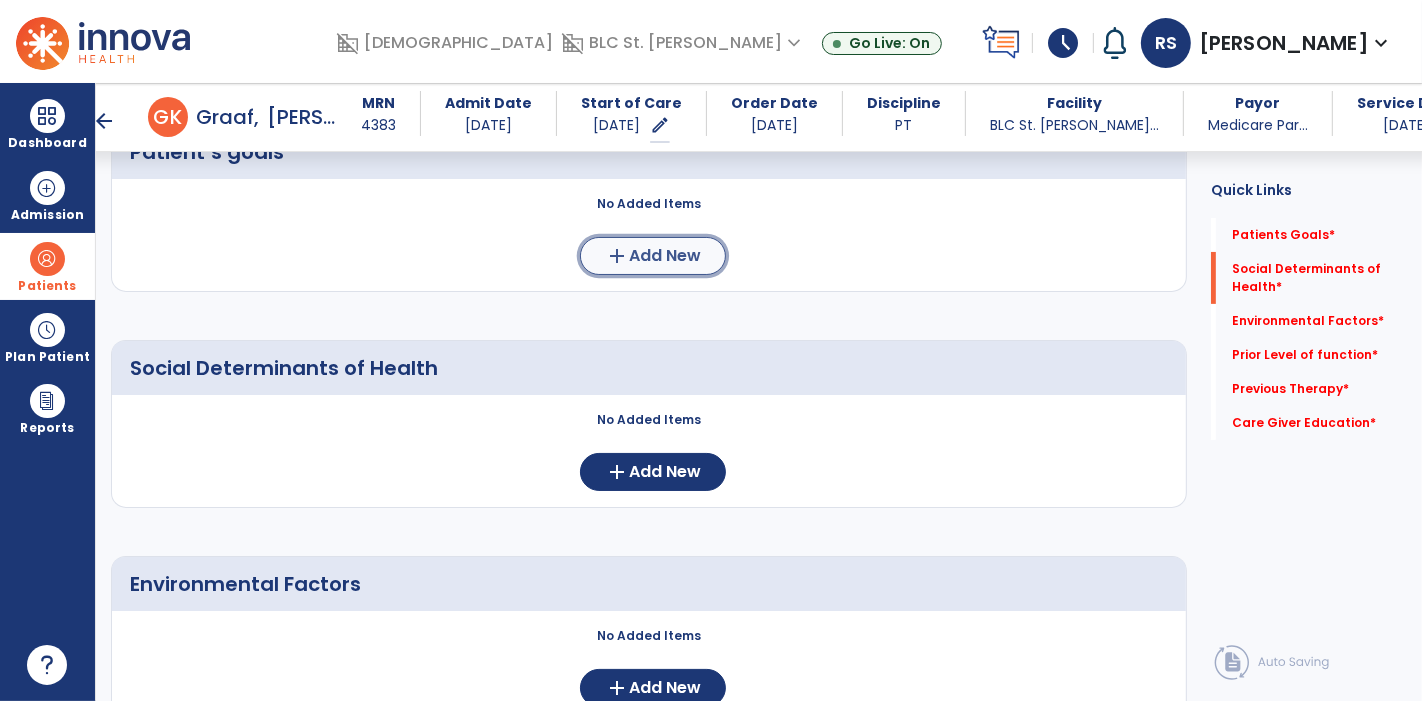 click on "add" 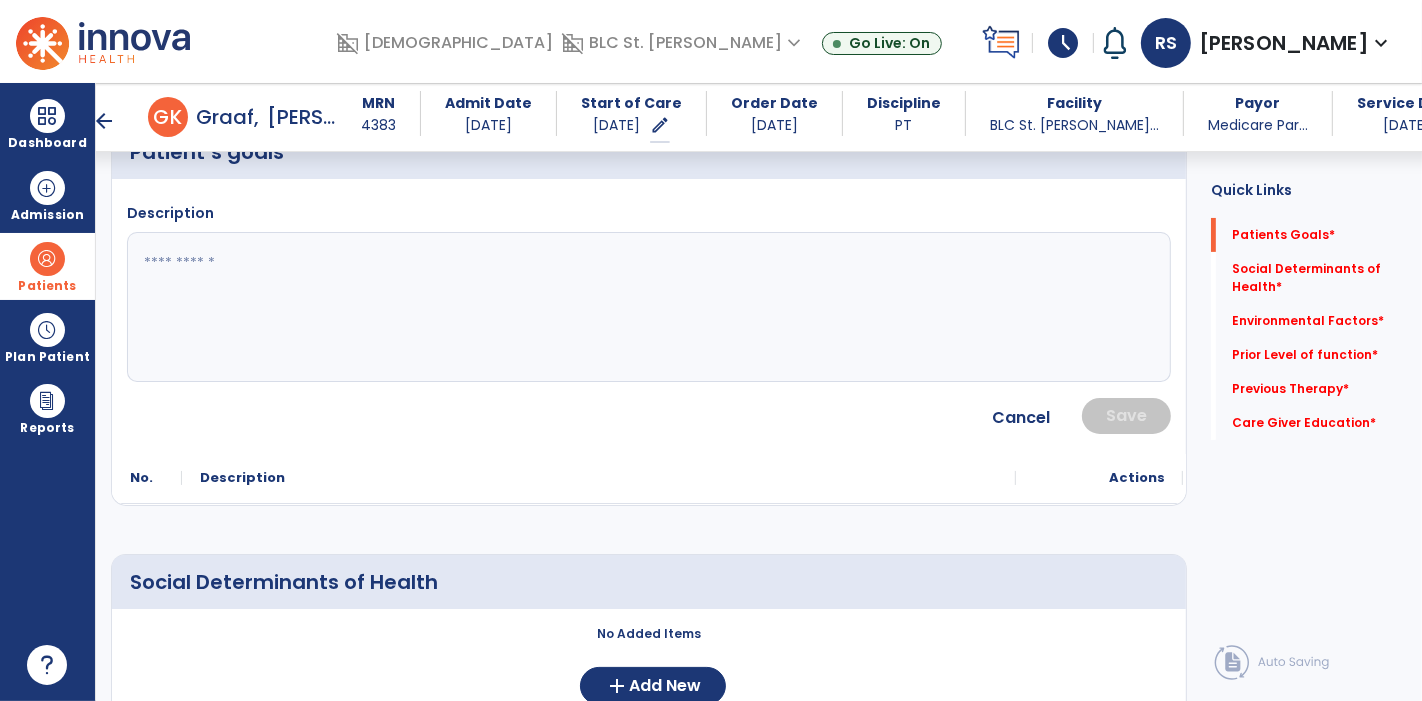 click 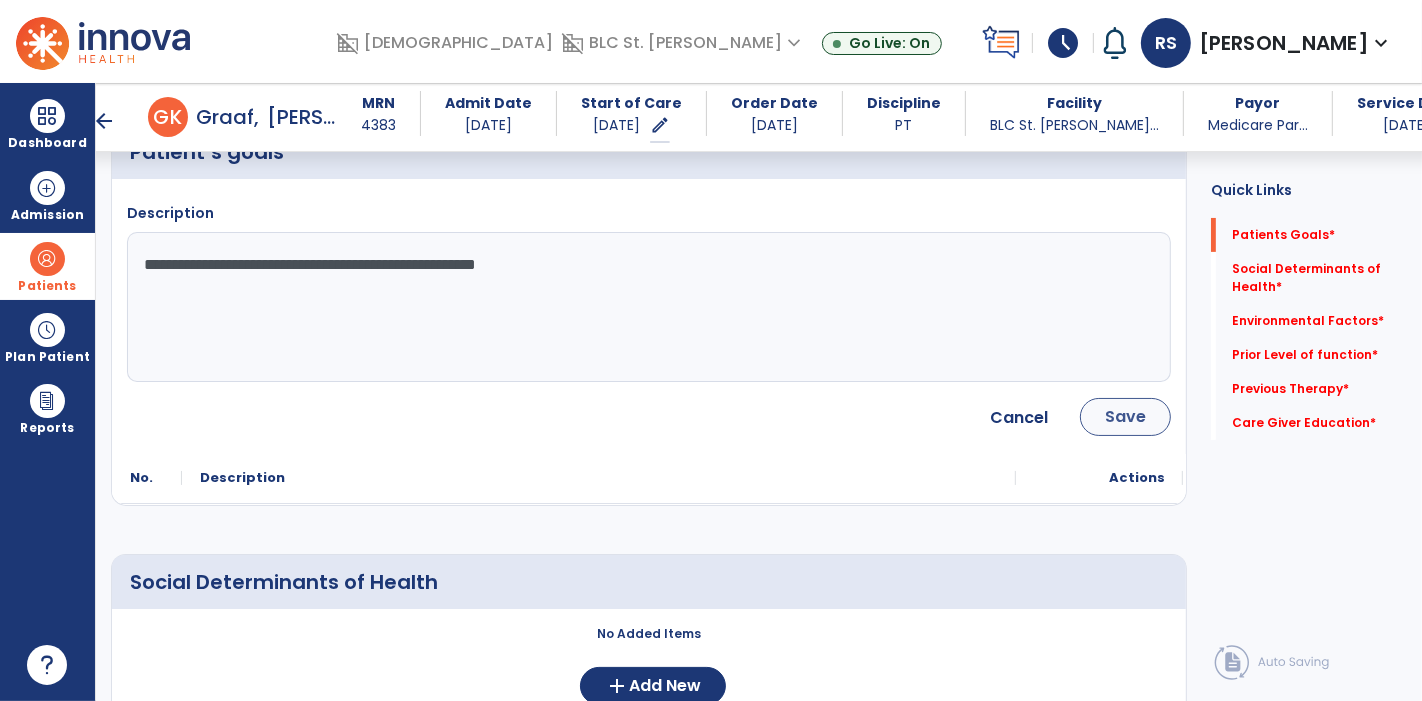 type on "**********" 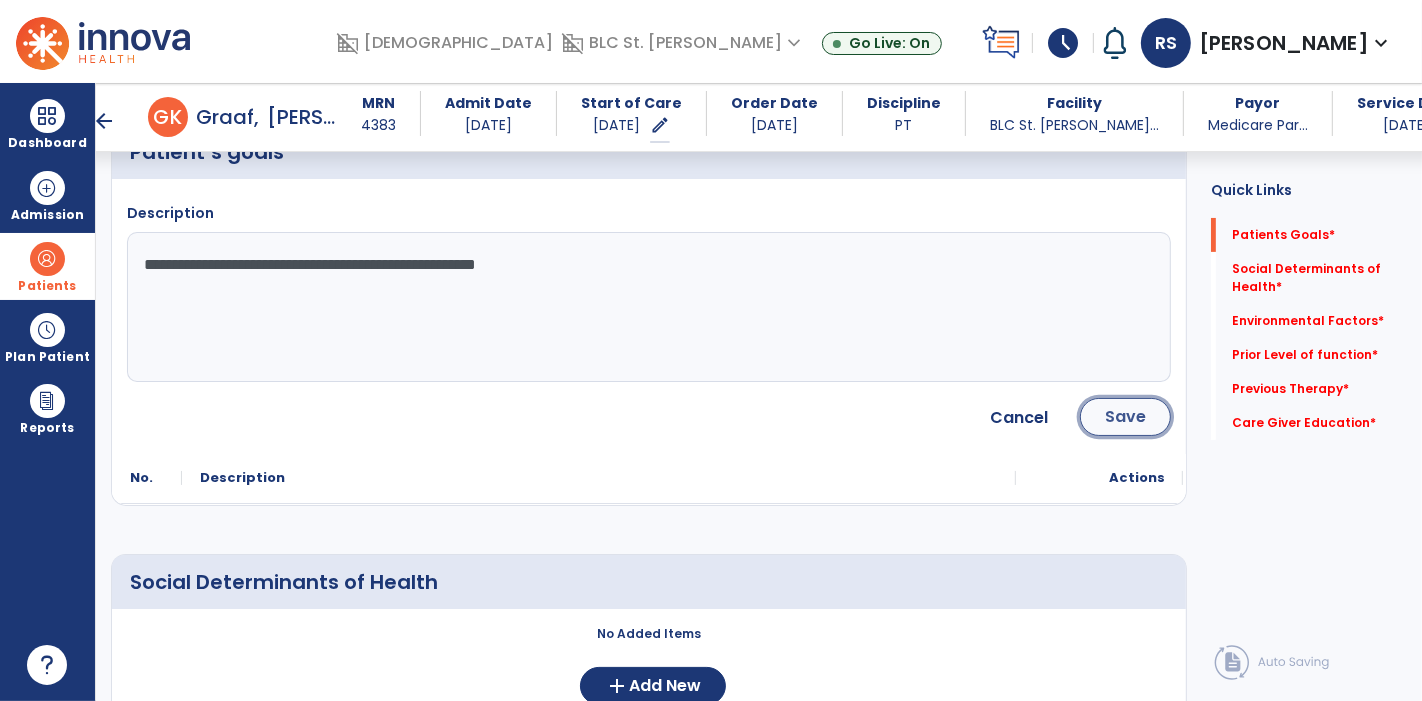 click on "Save" 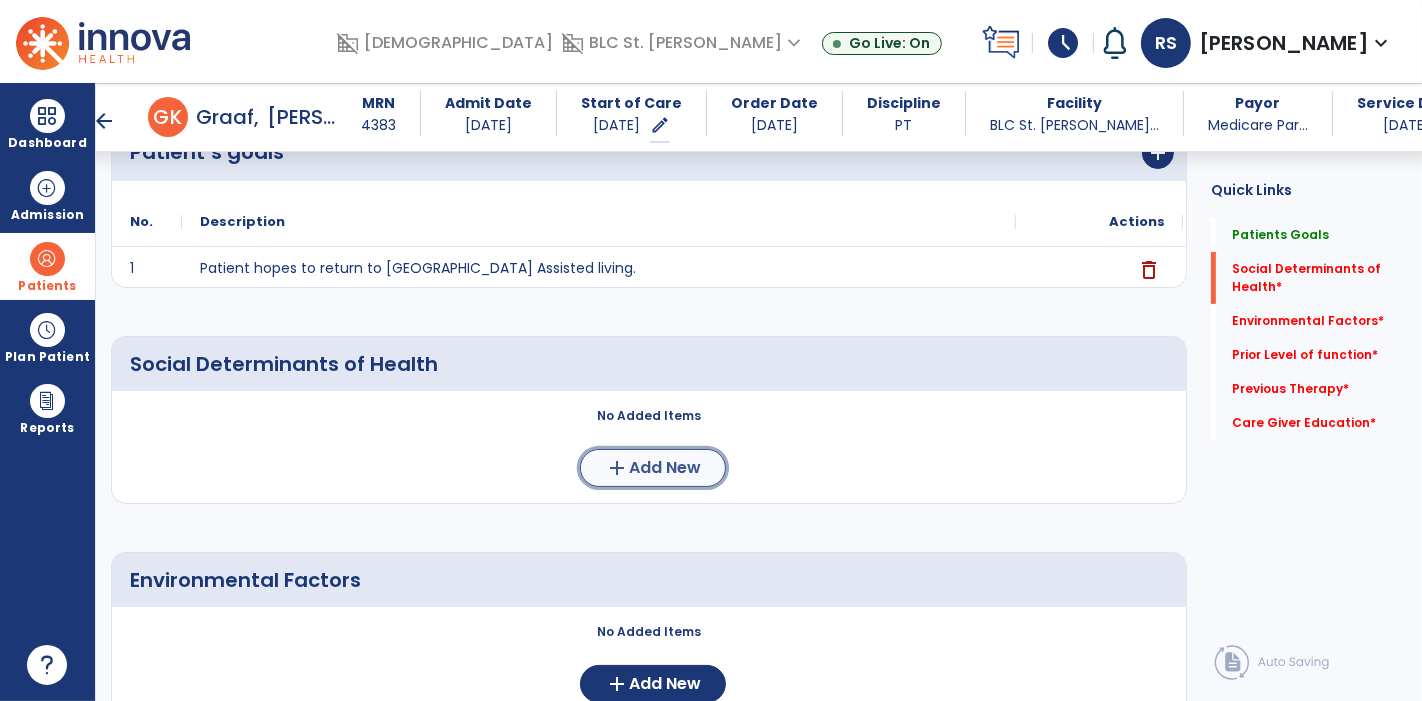 click on "add  Add New" 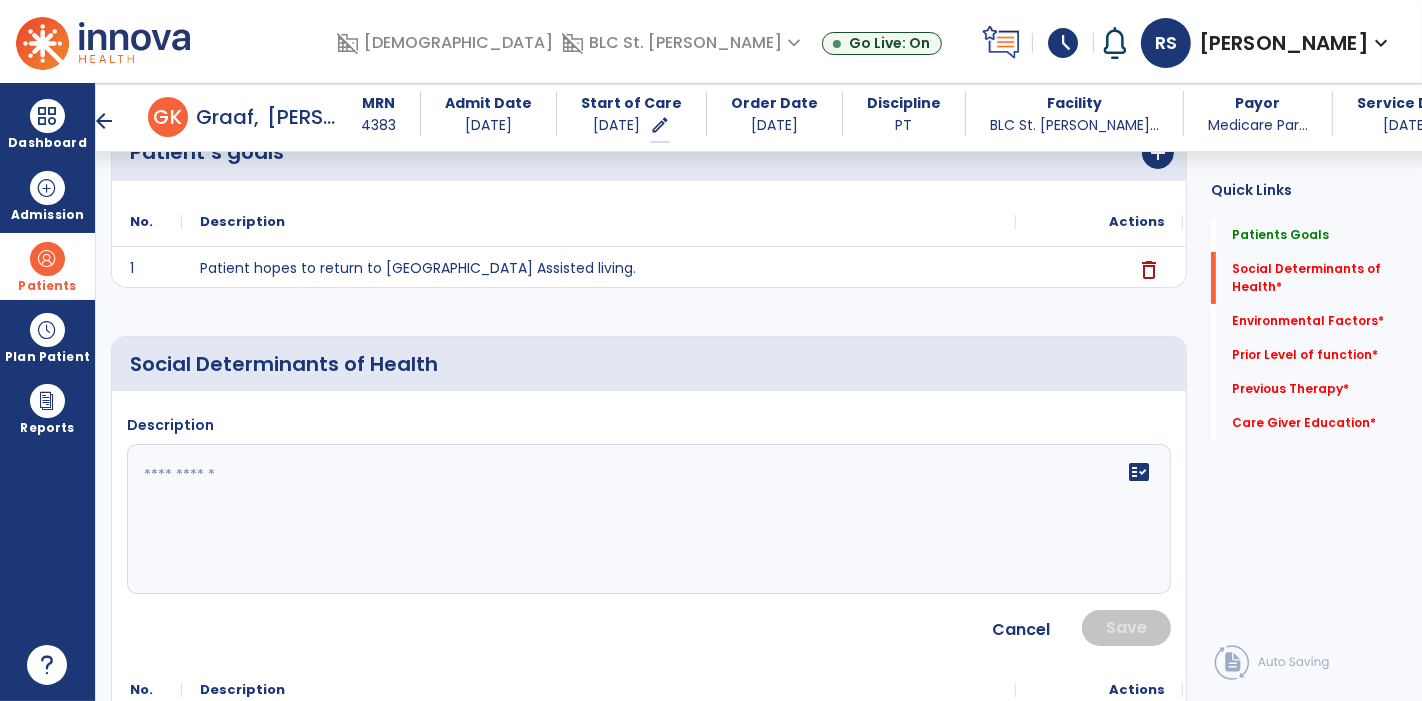 click 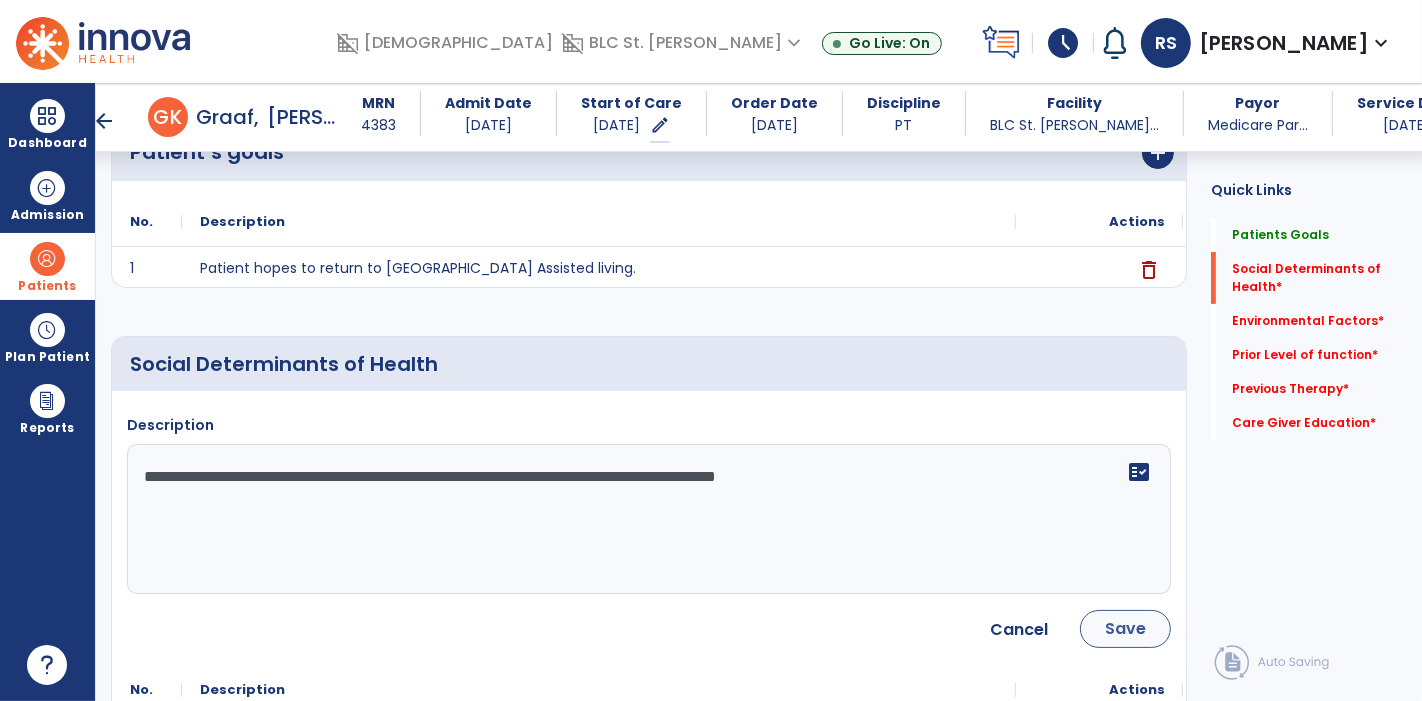 type on "**********" 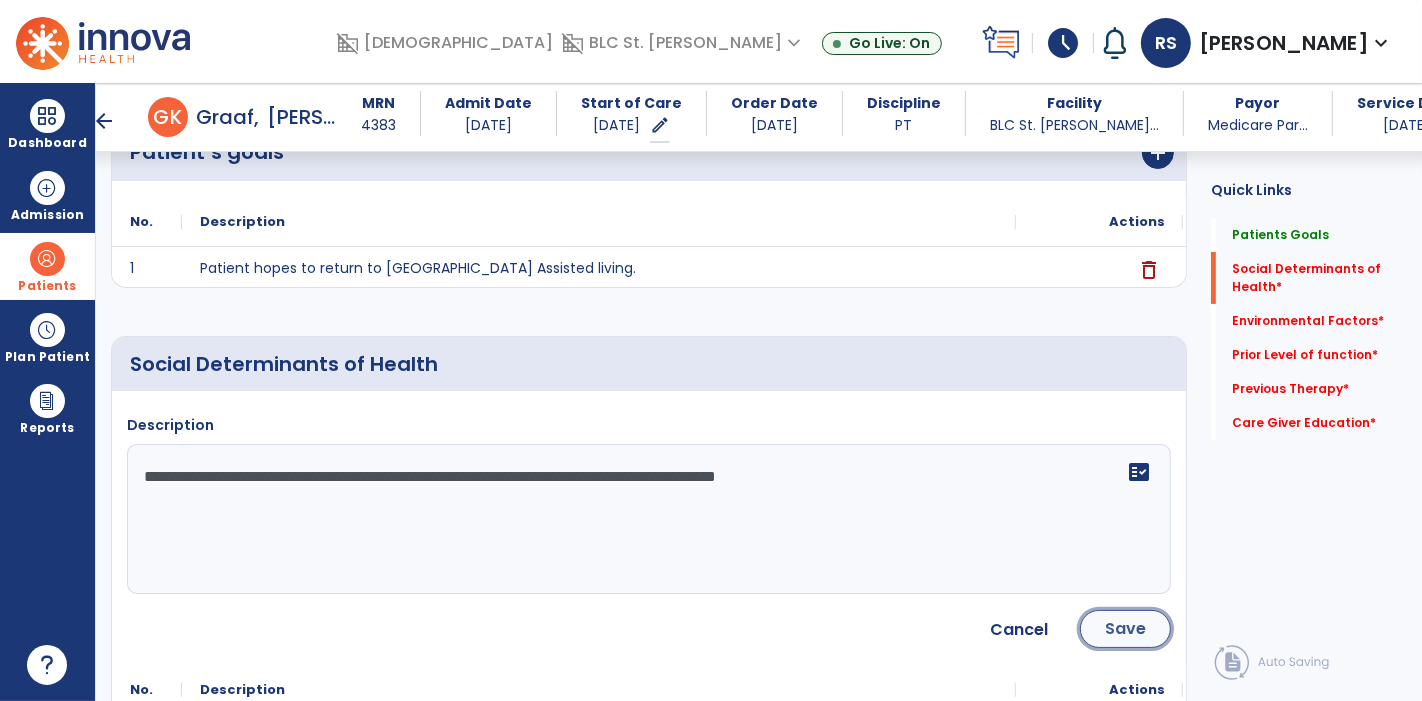 click on "Save" 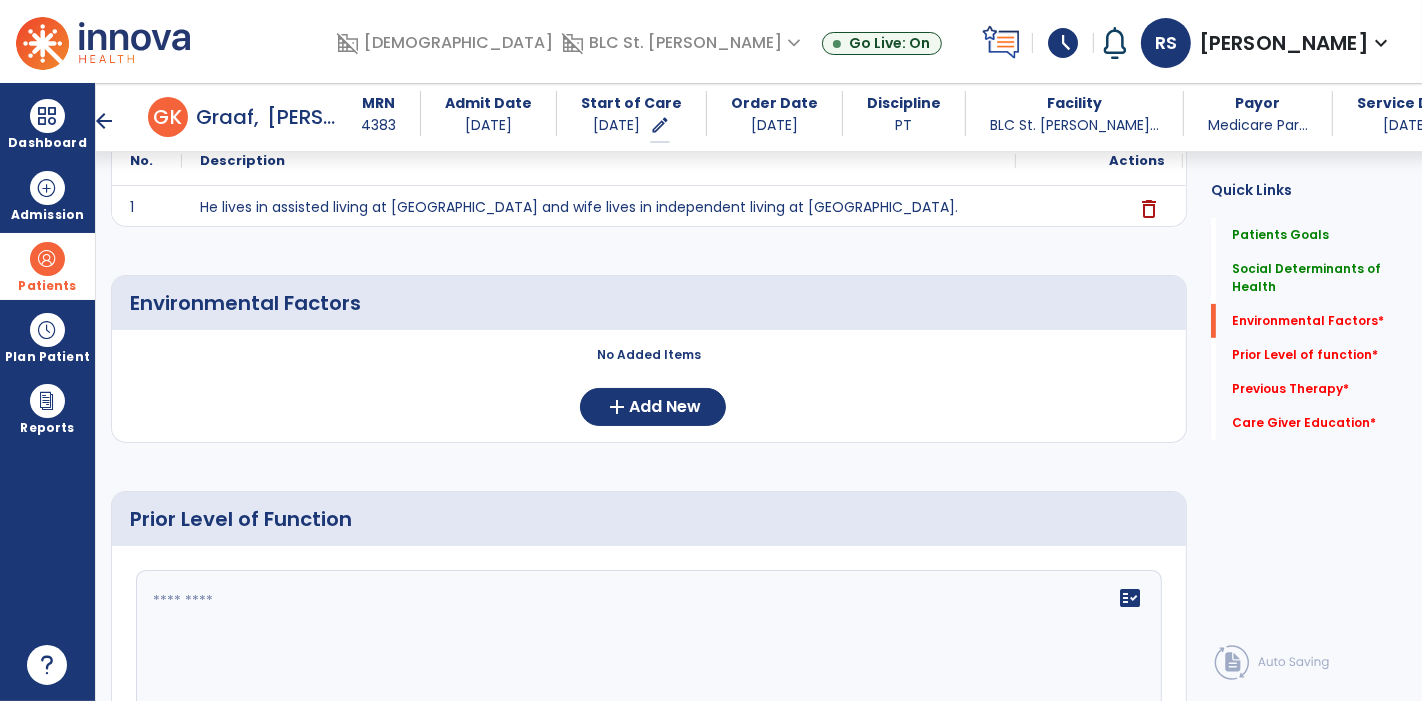 scroll, scrollTop: 499, scrollLeft: 0, axis: vertical 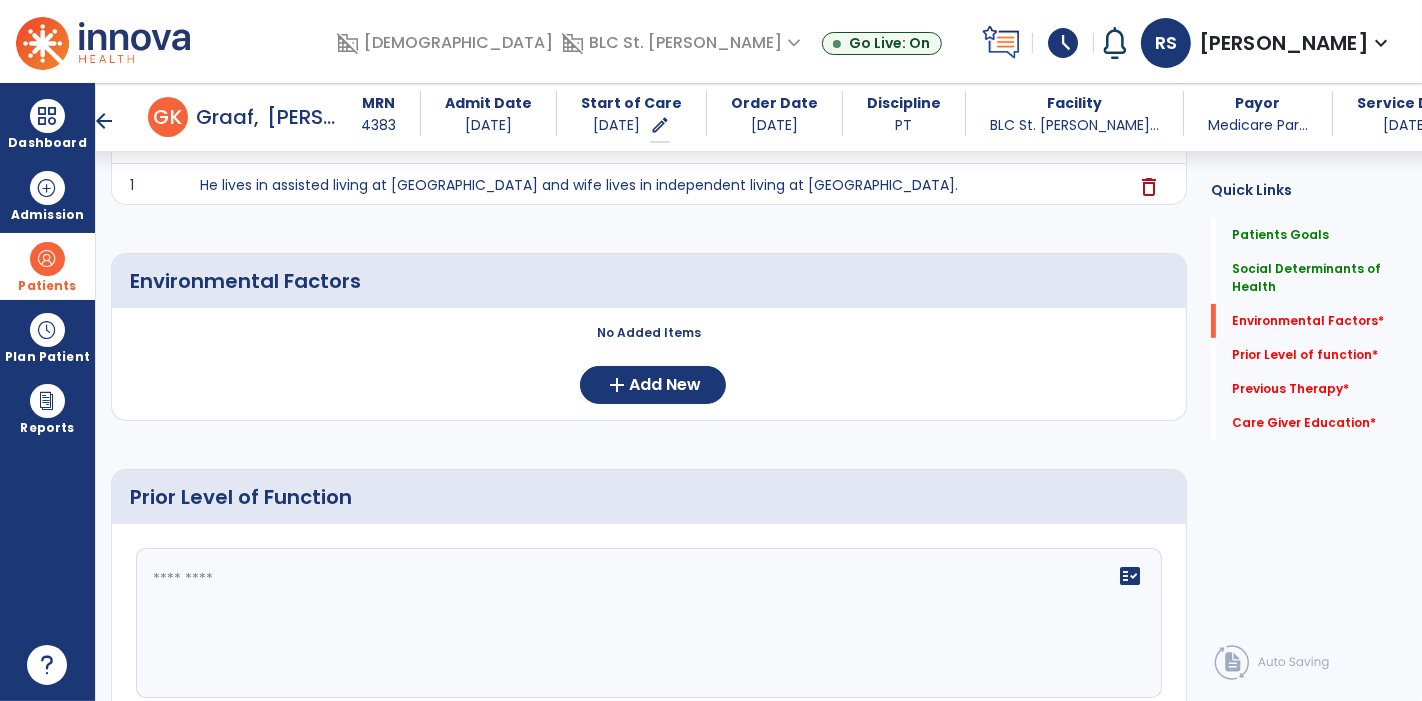 click on "fact_check" 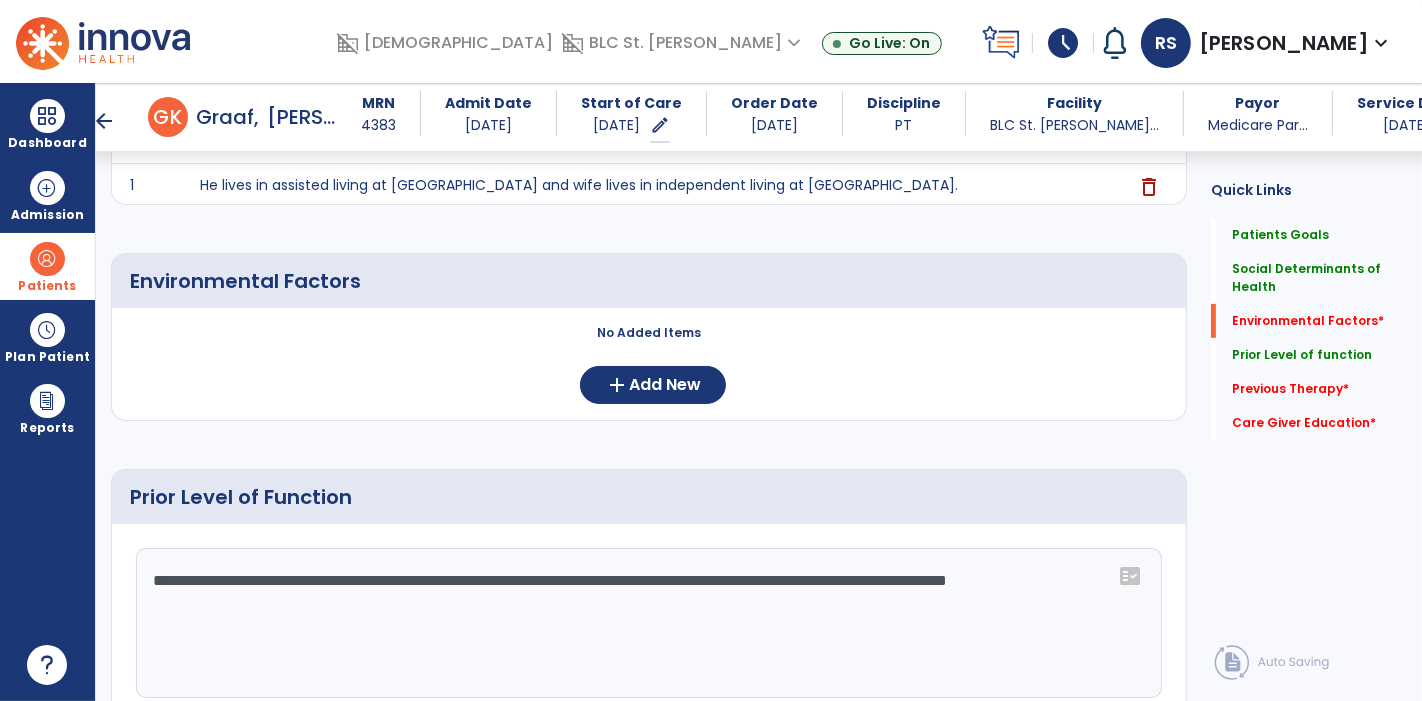click on "**********" 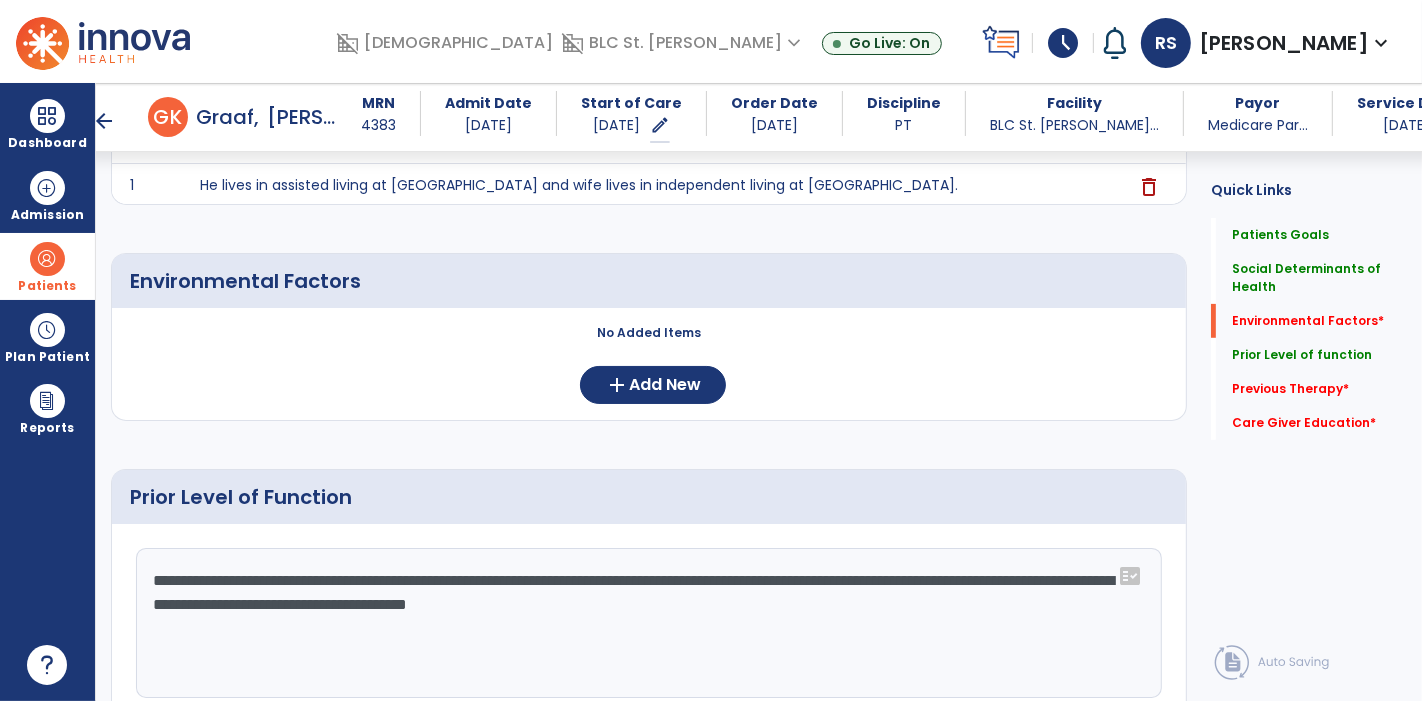 click on "**********" 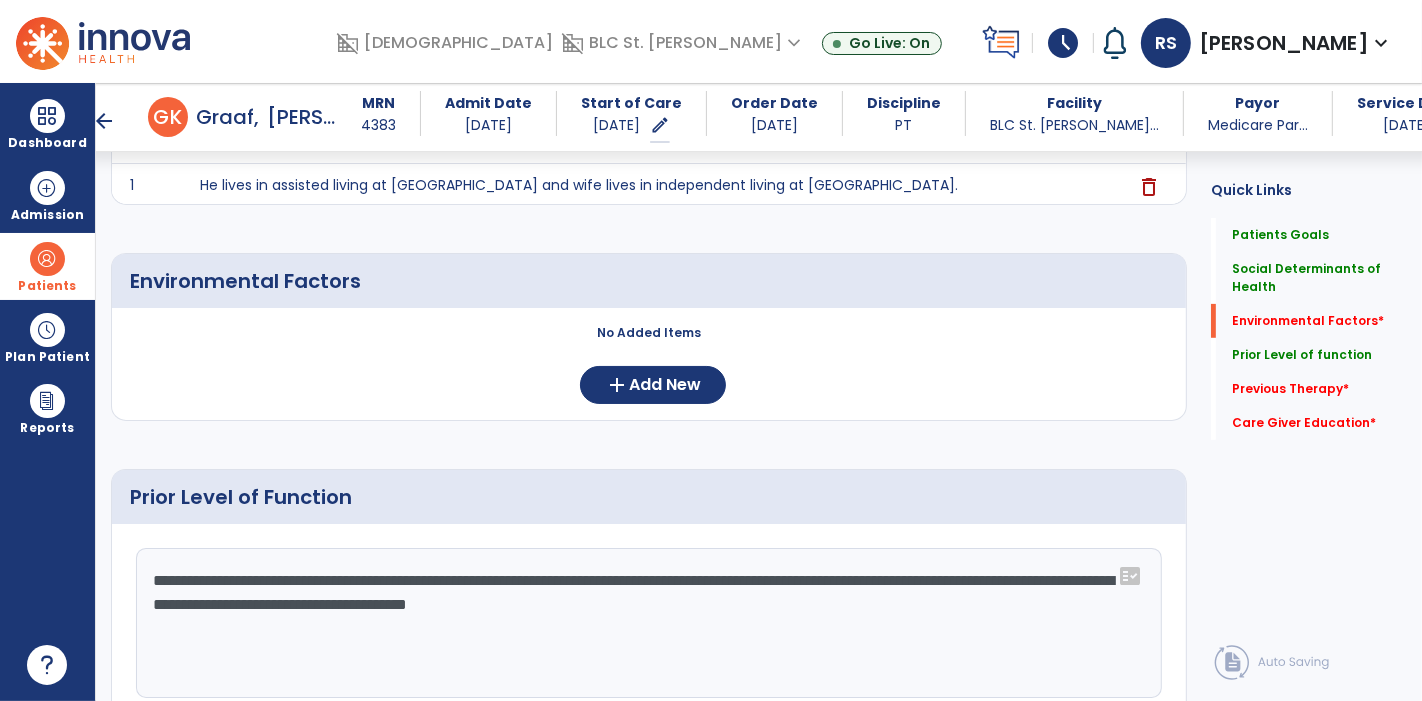 click on "**********" 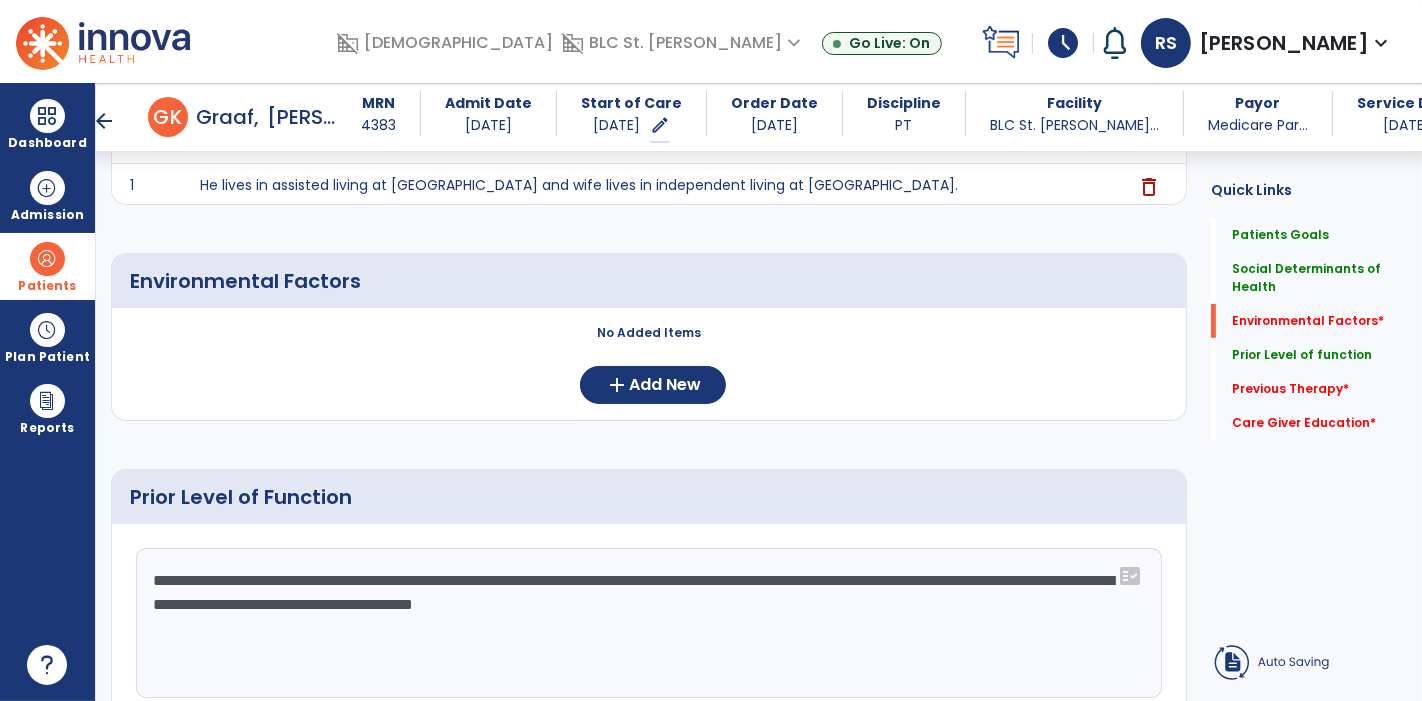 click on "**********" 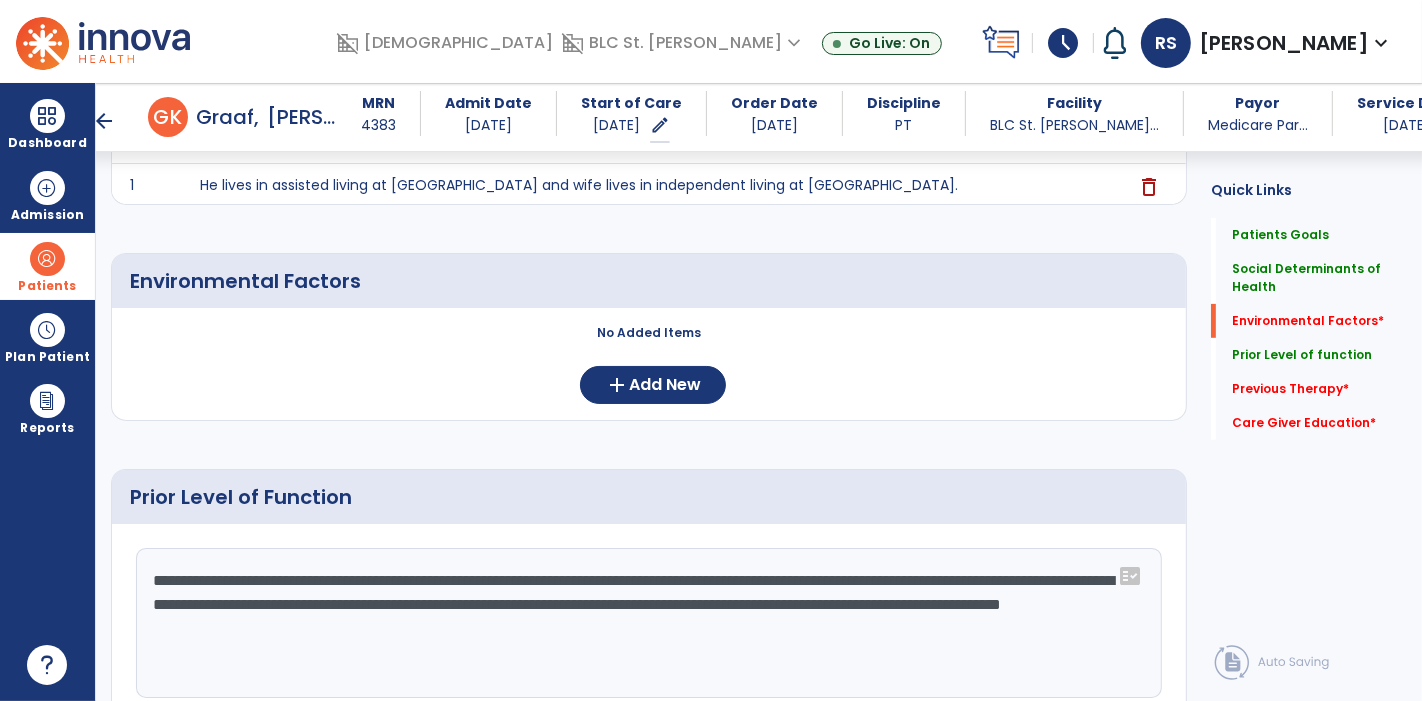 click on "**********" 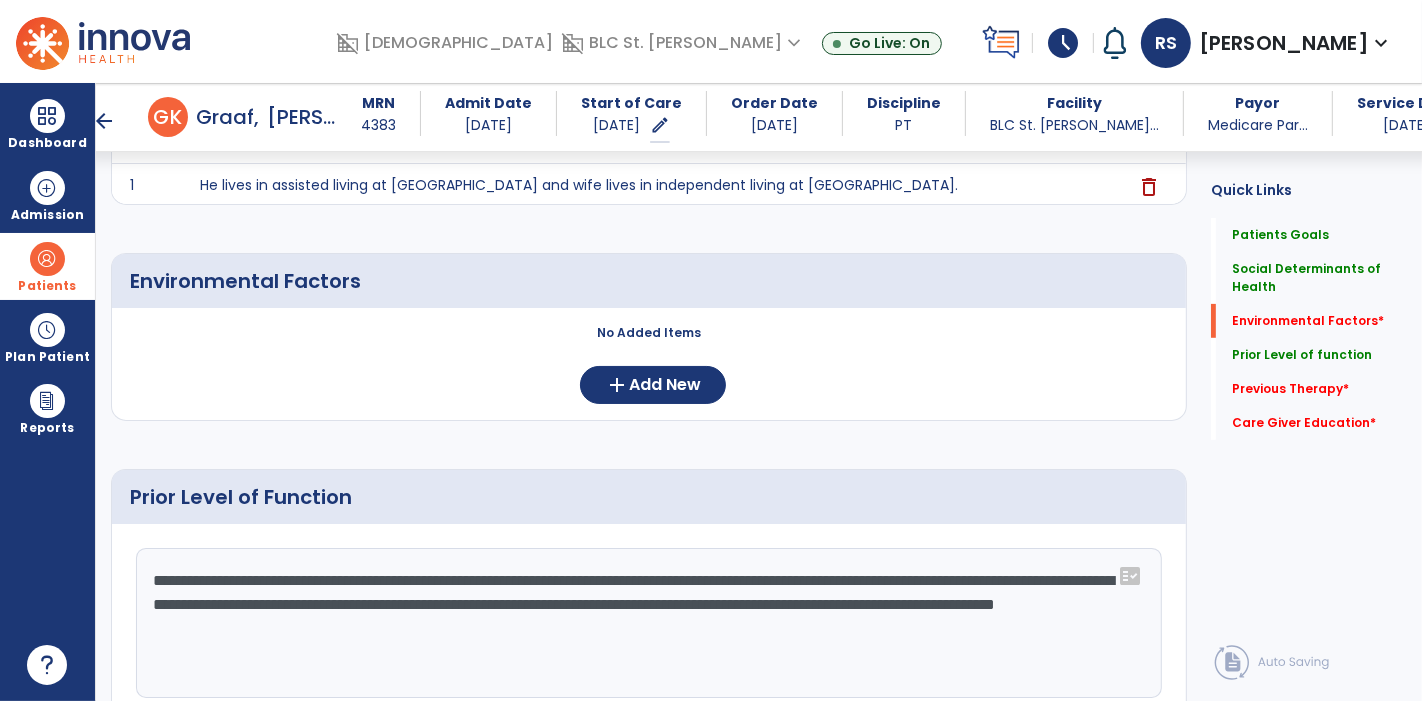 click on "**********" 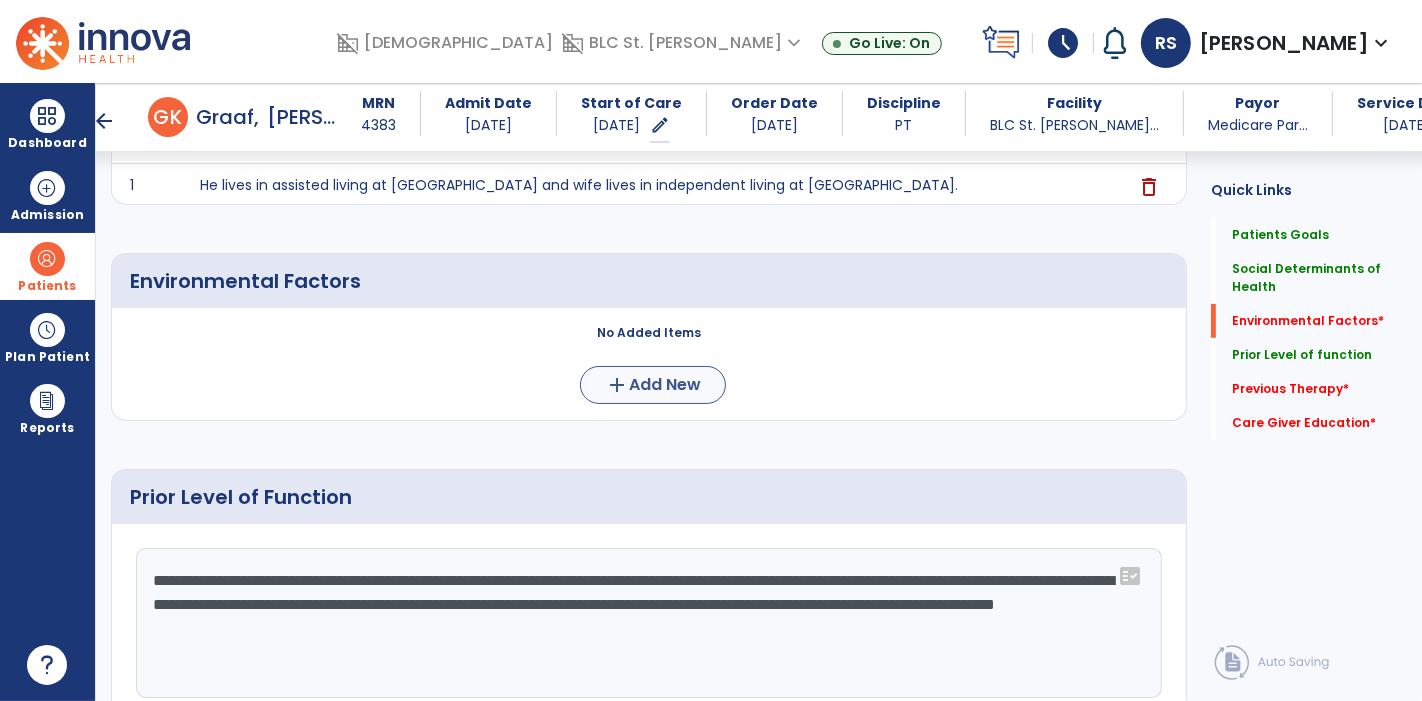 type on "**********" 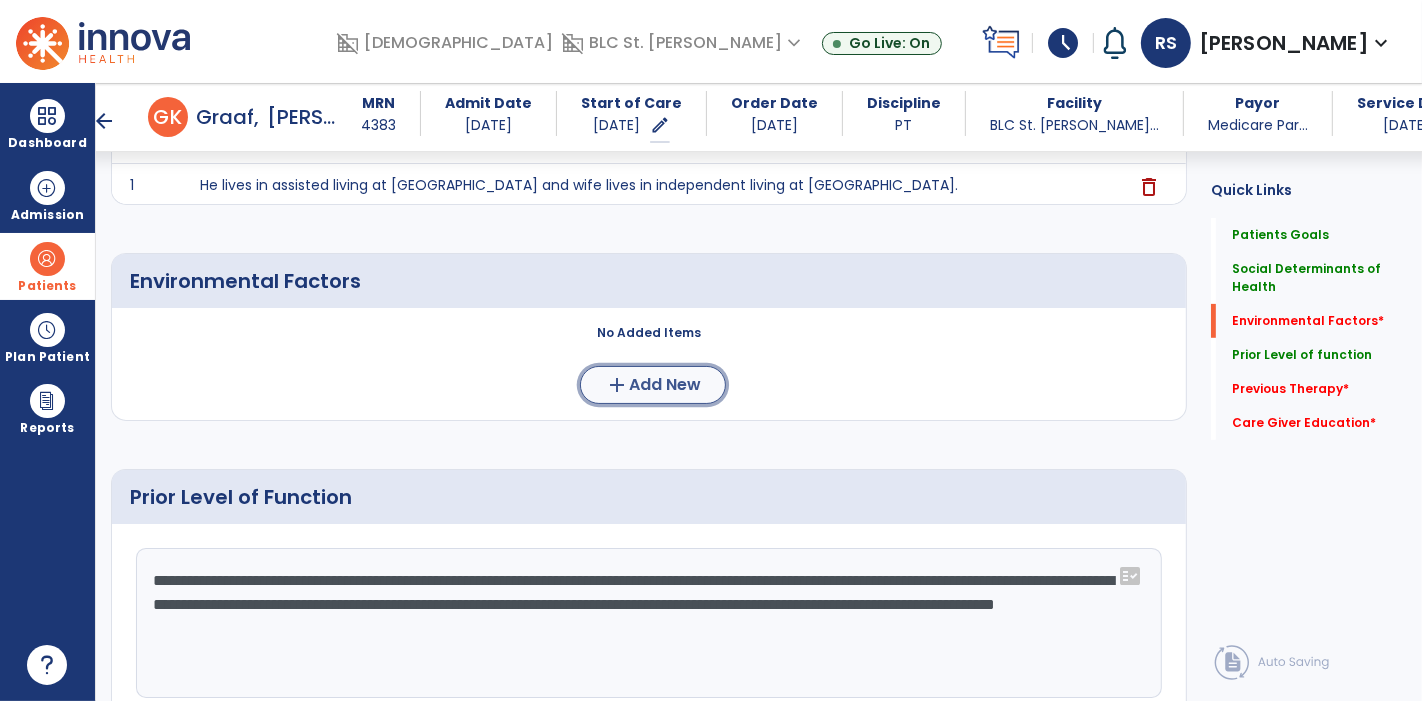 click on "Add New" 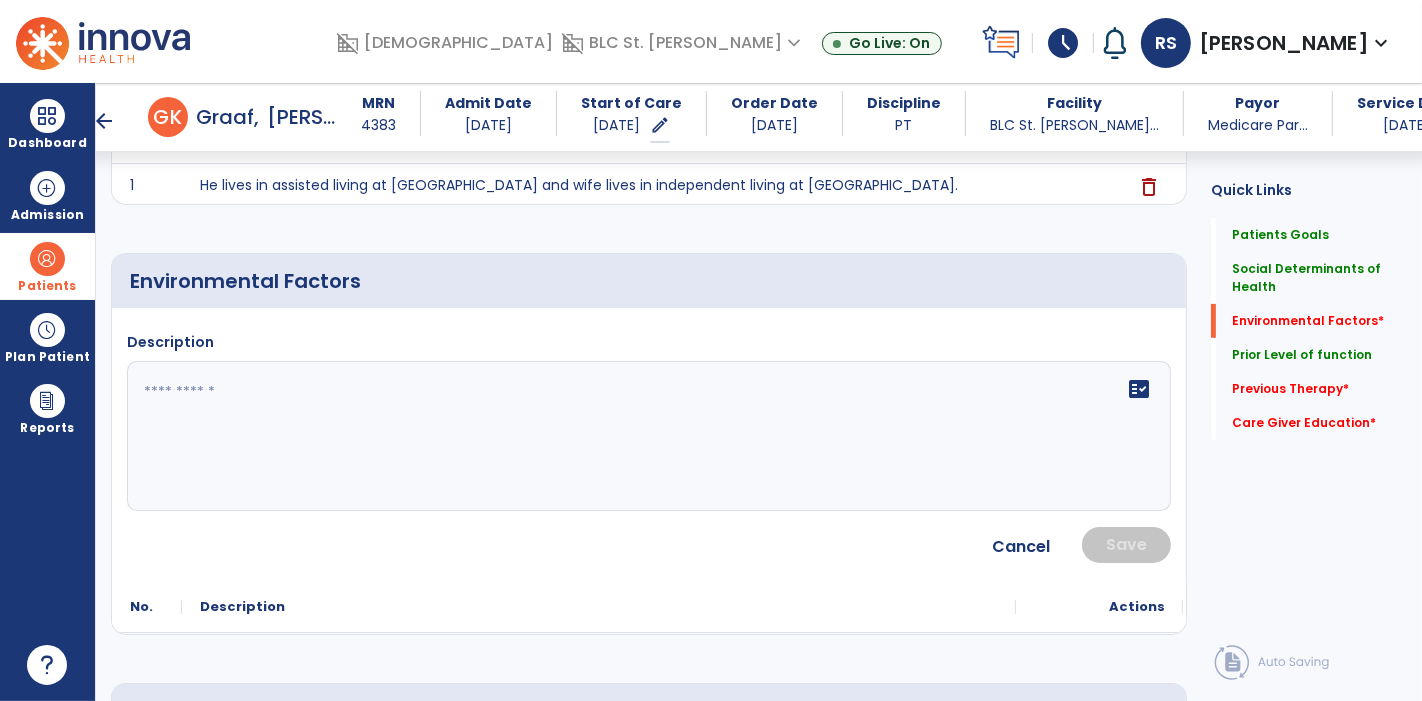 click on "fact_check" 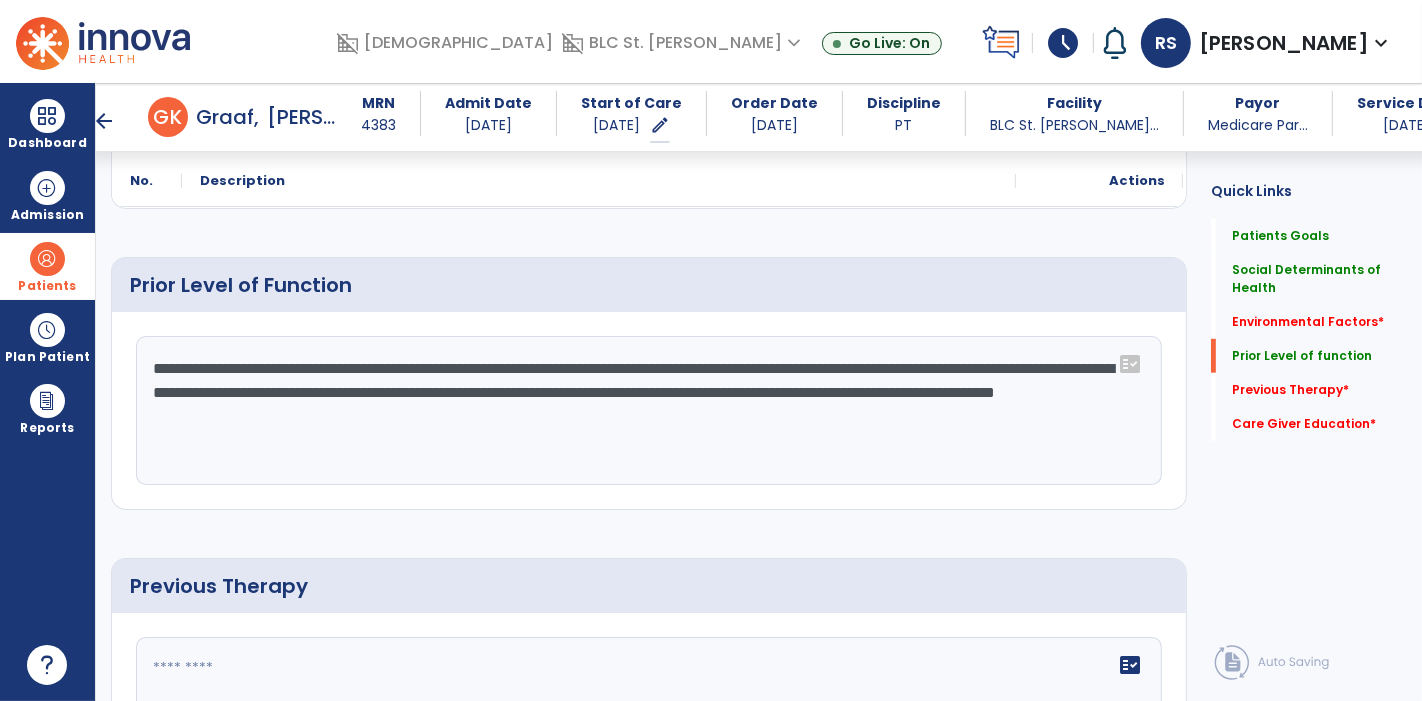 scroll, scrollTop: 926, scrollLeft: 0, axis: vertical 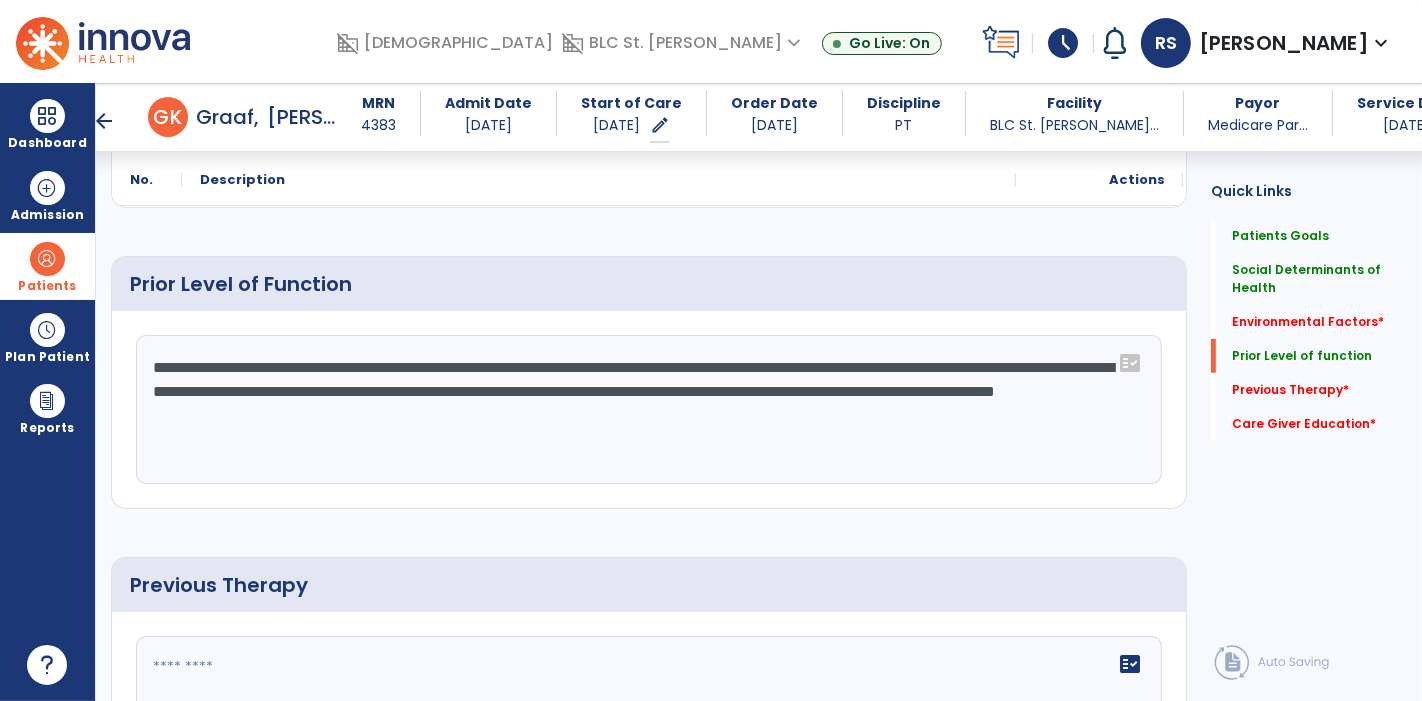 type on "**********" 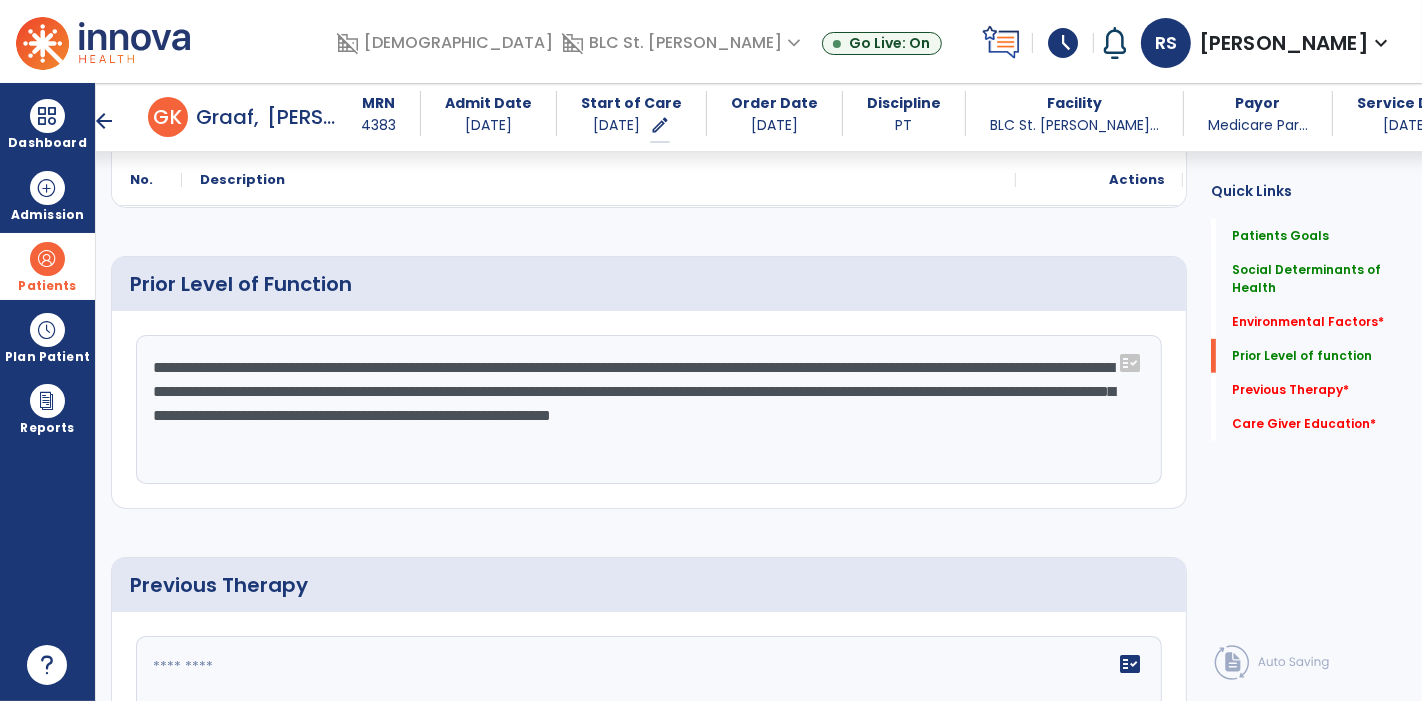 type on "**********" 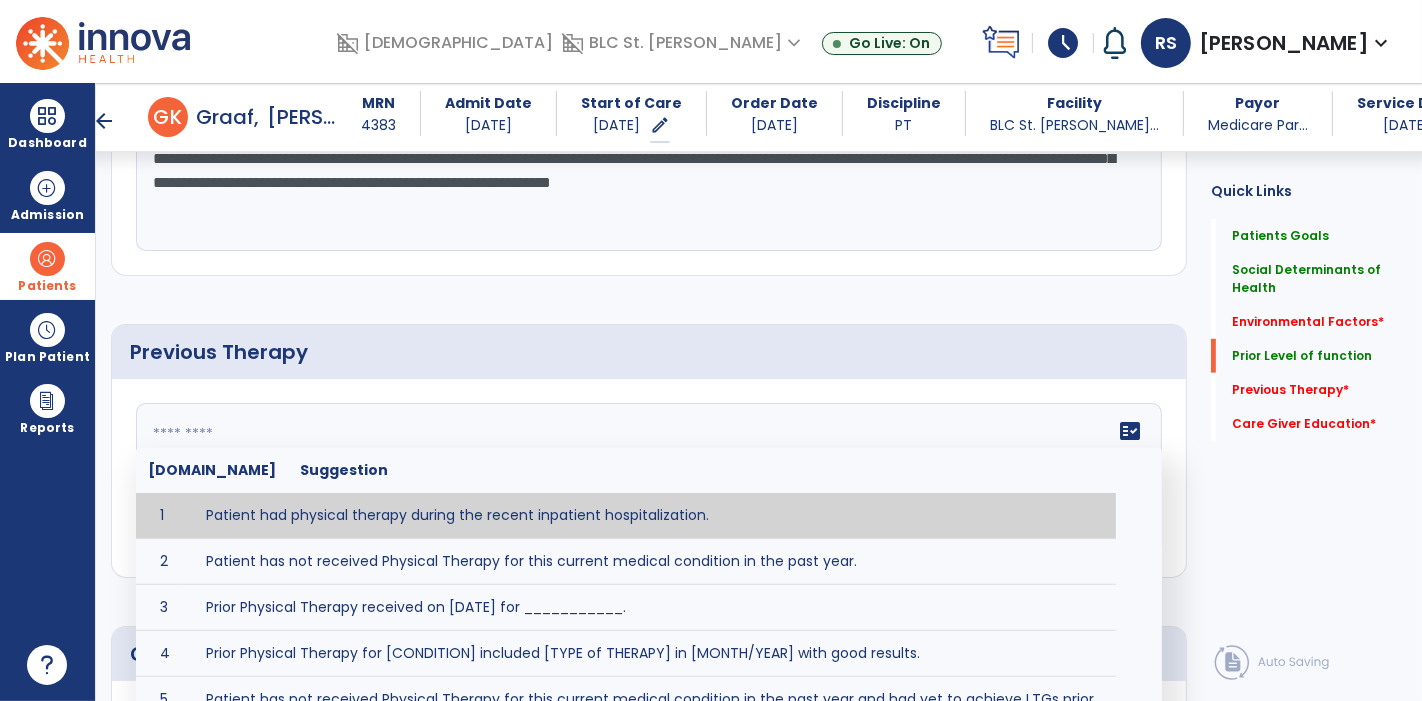scroll, scrollTop: 1160, scrollLeft: 0, axis: vertical 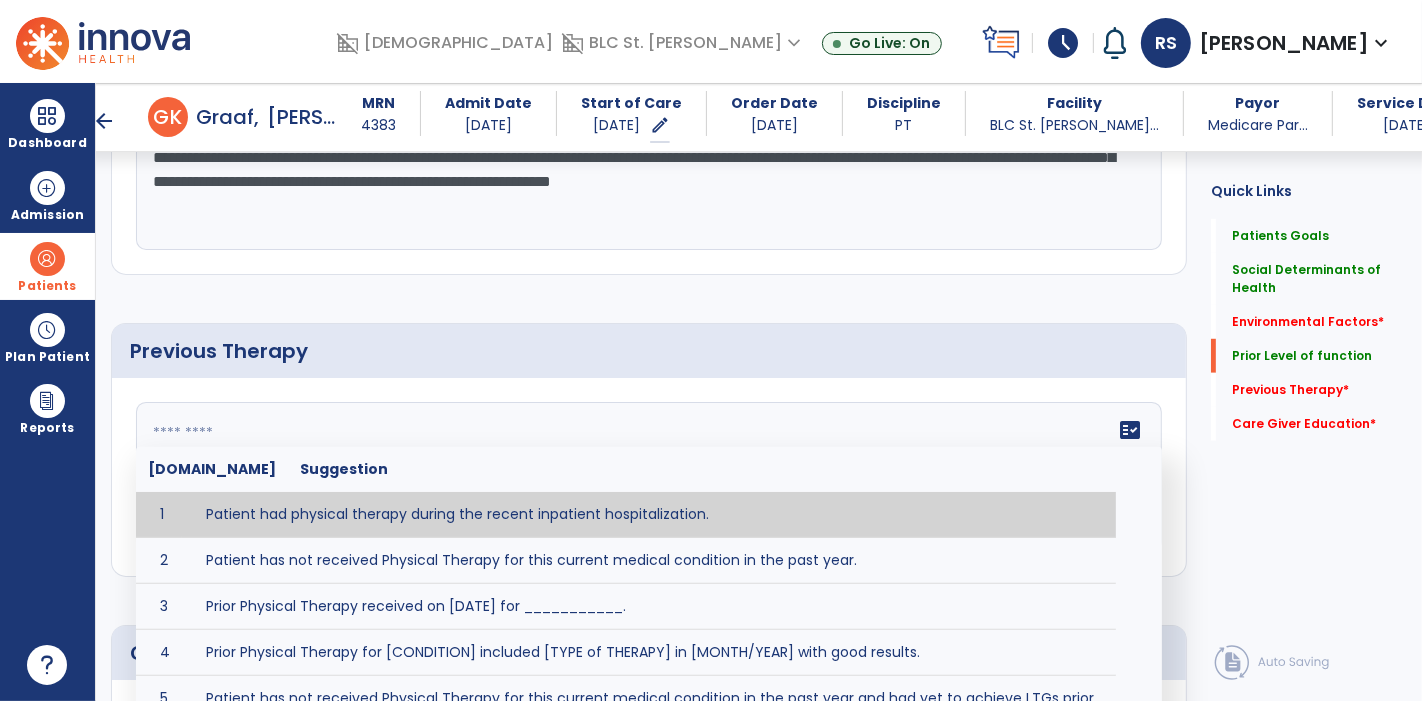 type on "**********" 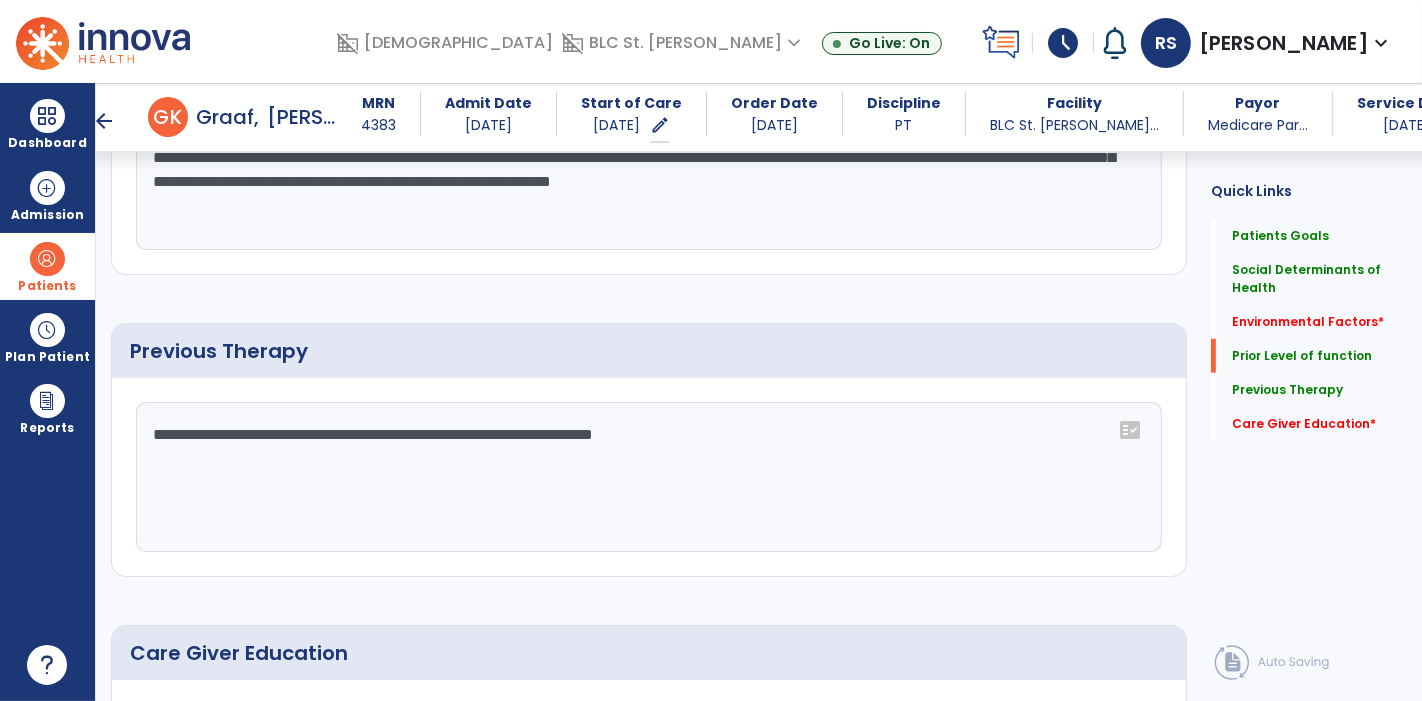 click on "**********" 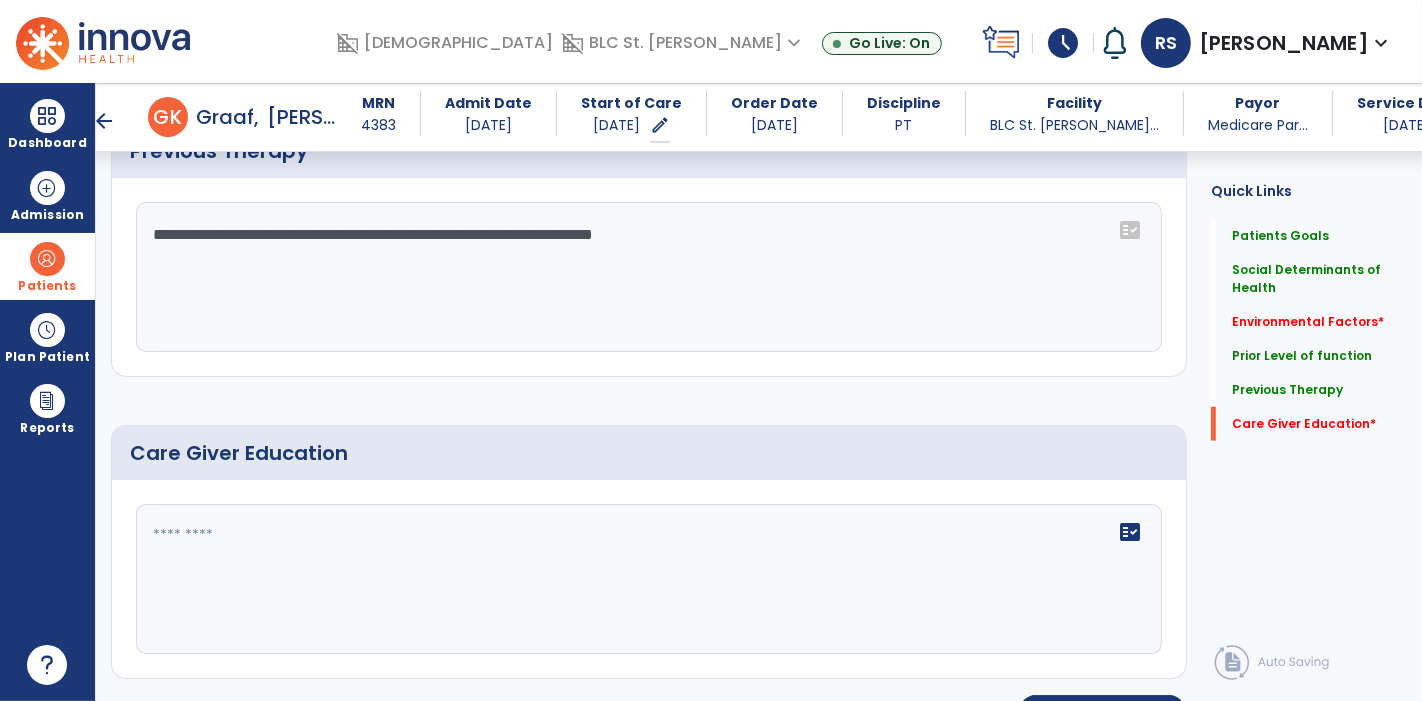scroll, scrollTop: 1401, scrollLeft: 0, axis: vertical 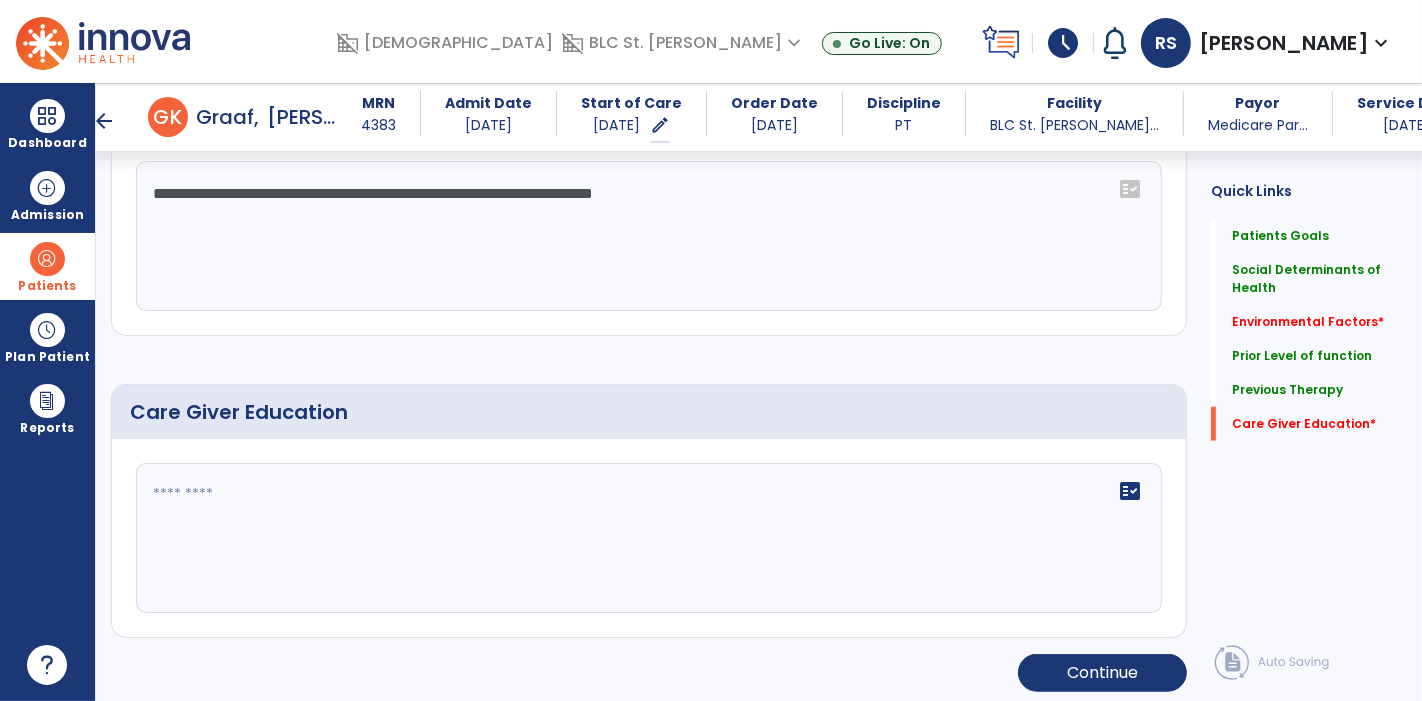 click on "fact_check" 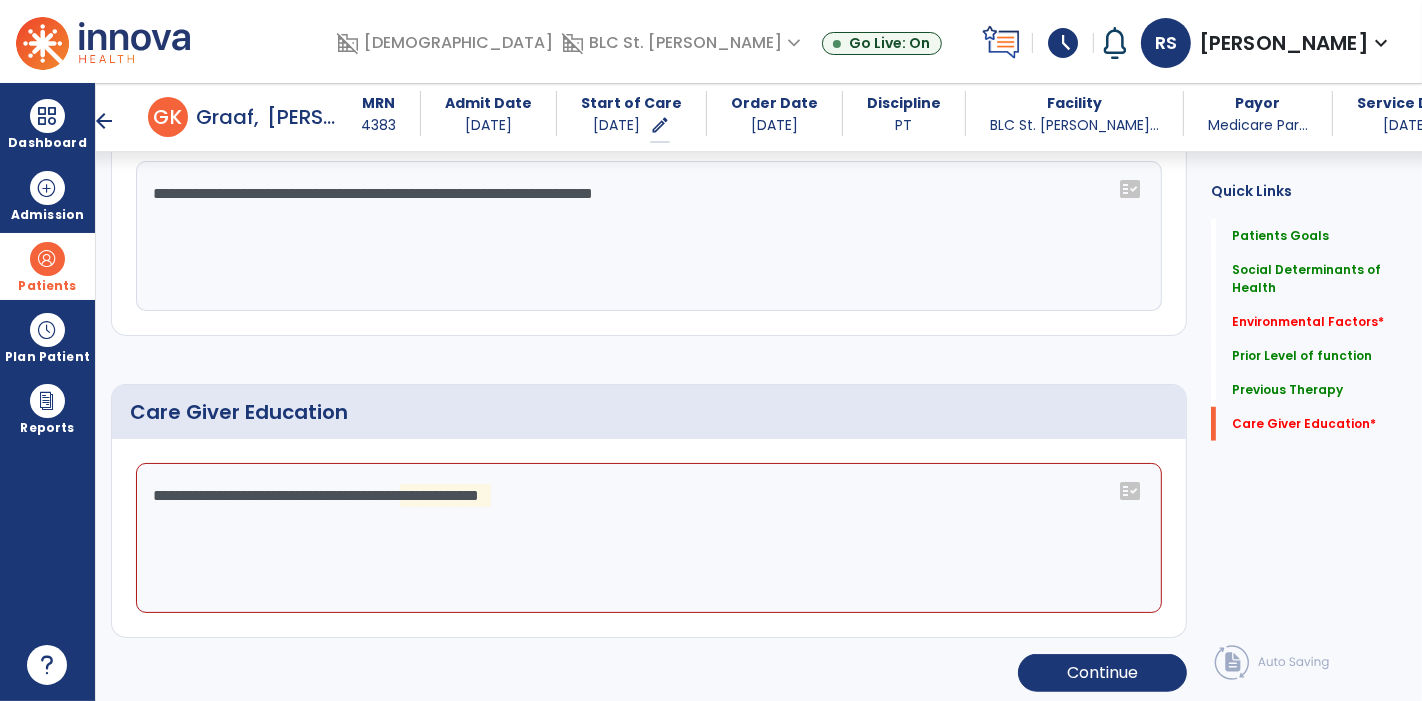 click on "**********" 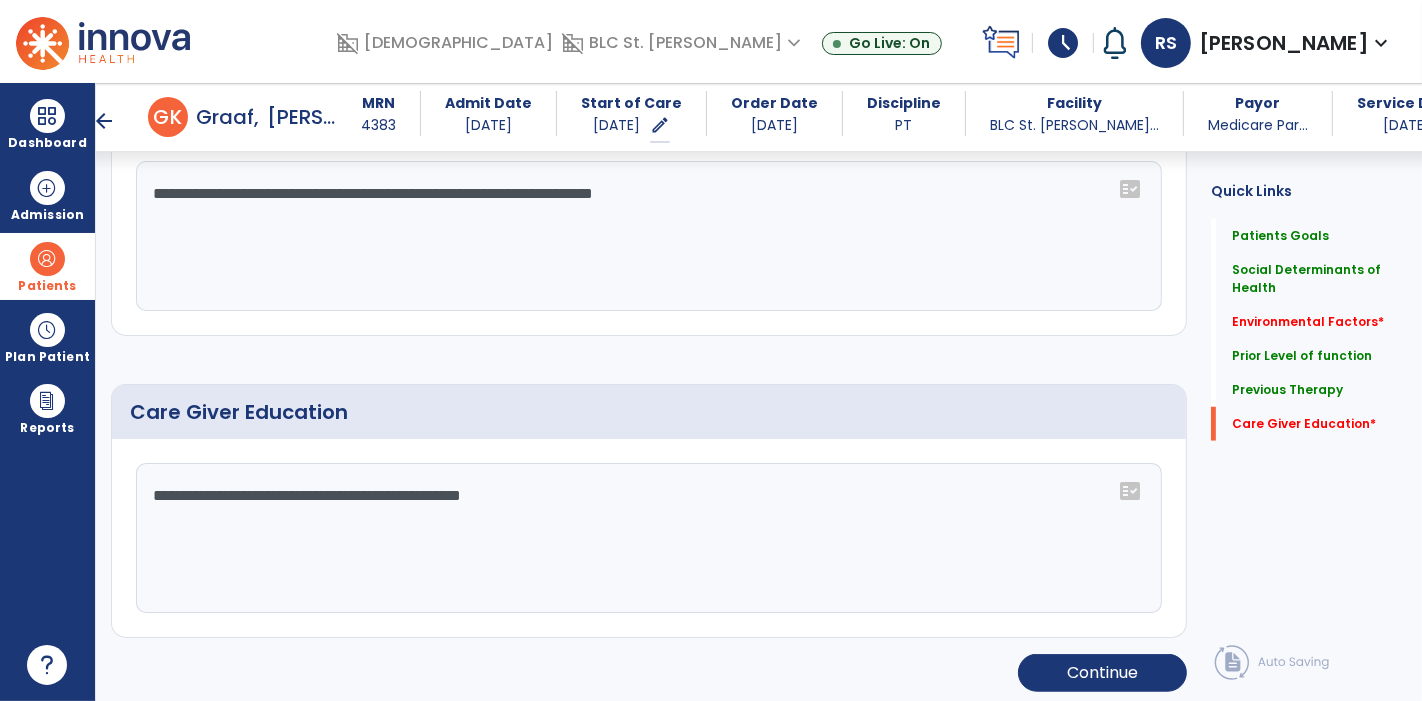 click on "**********" 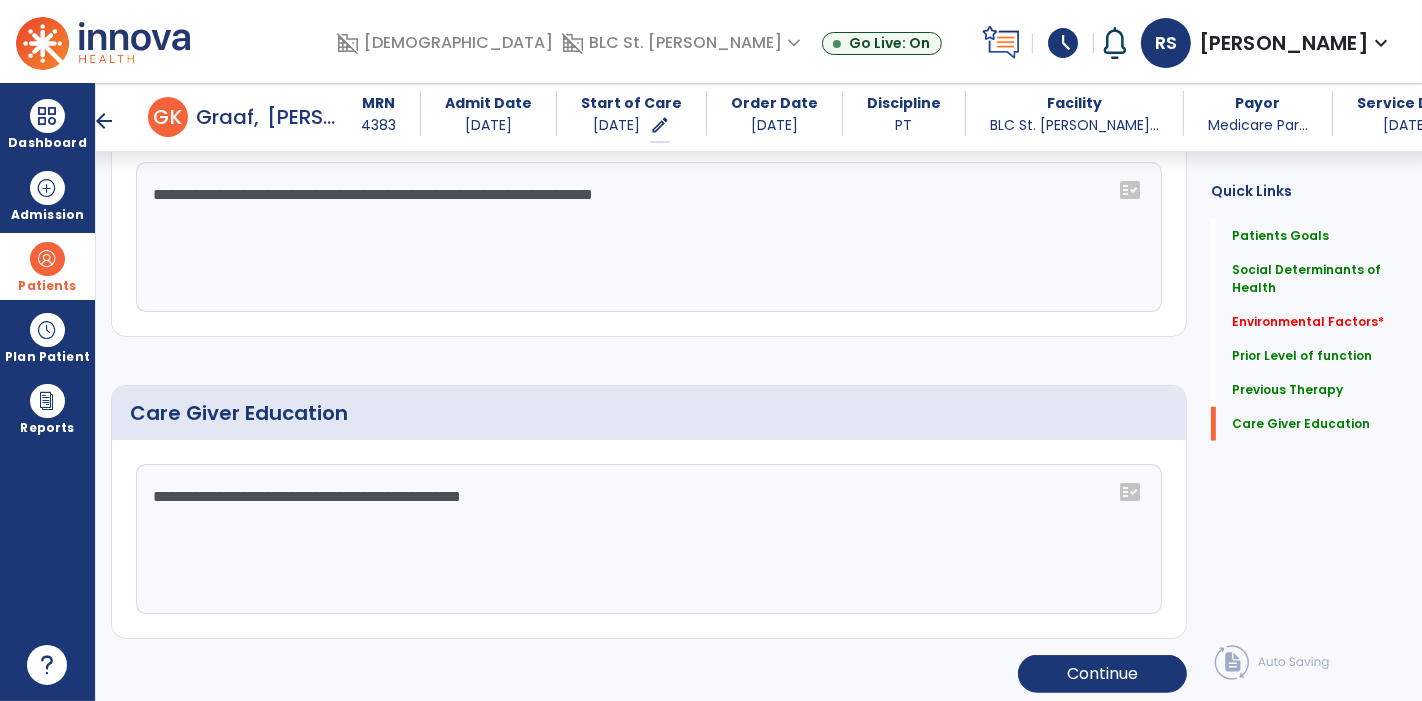 scroll, scrollTop: 1401, scrollLeft: 0, axis: vertical 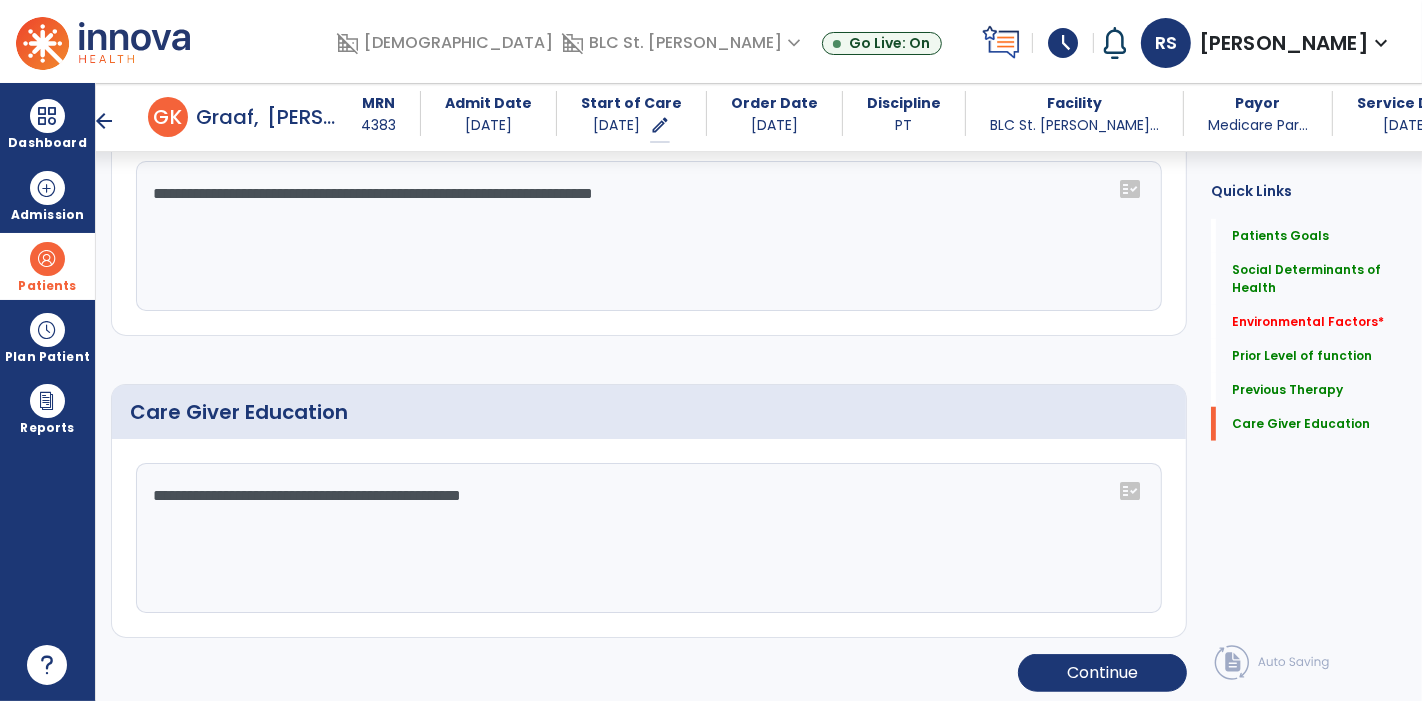 click on "**********" 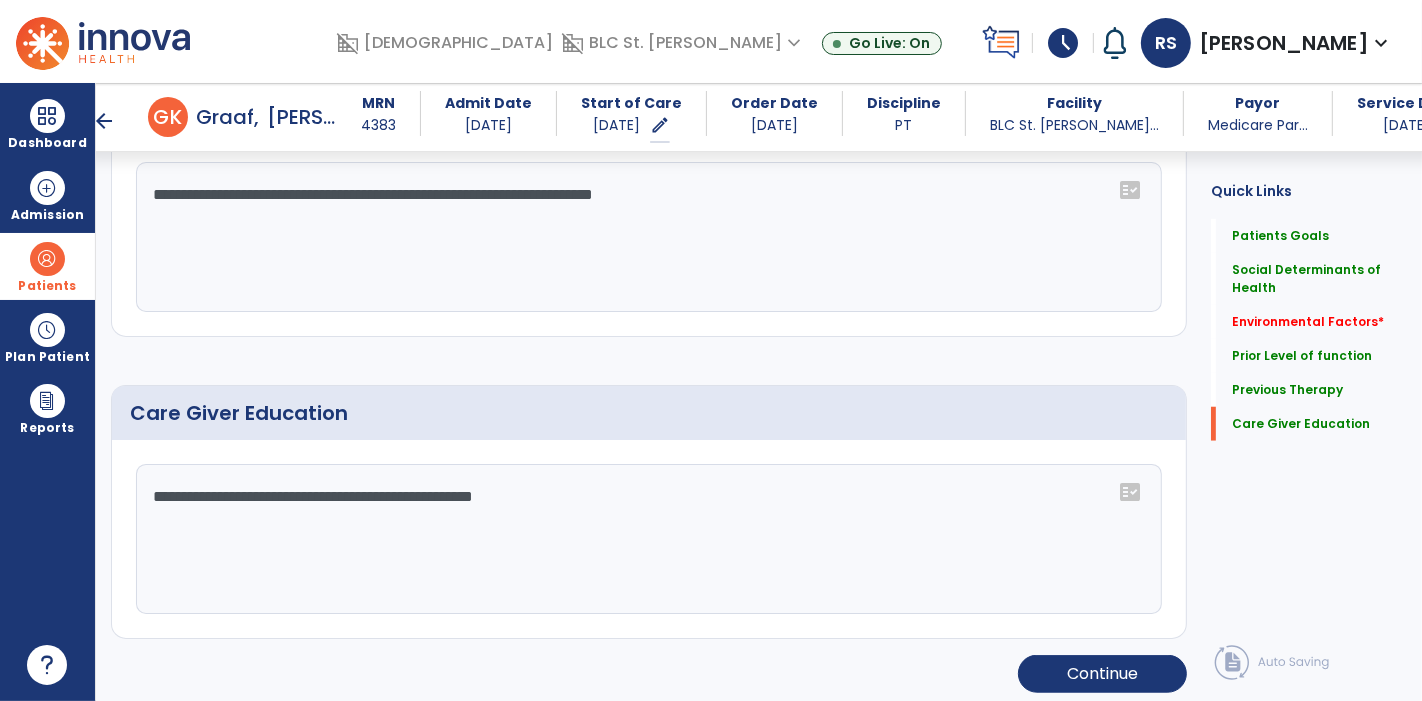 scroll, scrollTop: 1401, scrollLeft: 0, axis: vertical 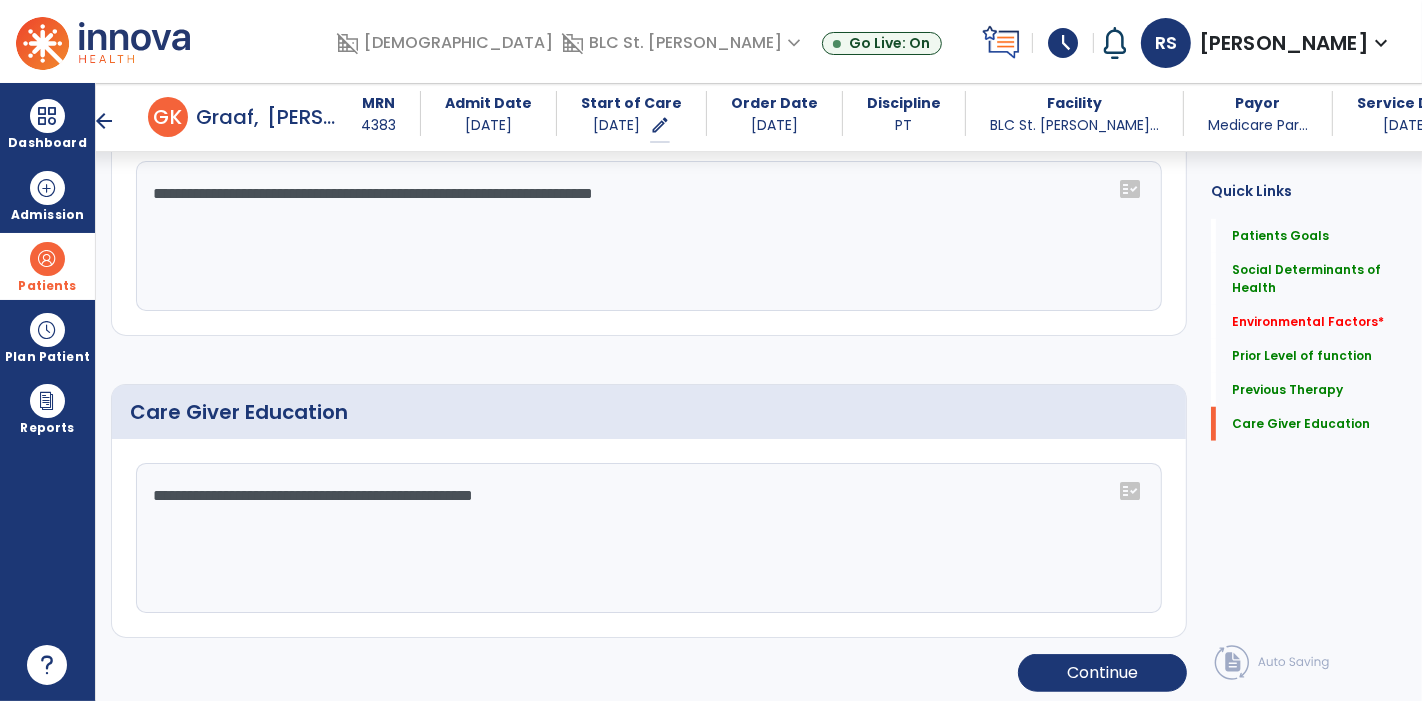 type on "**********" 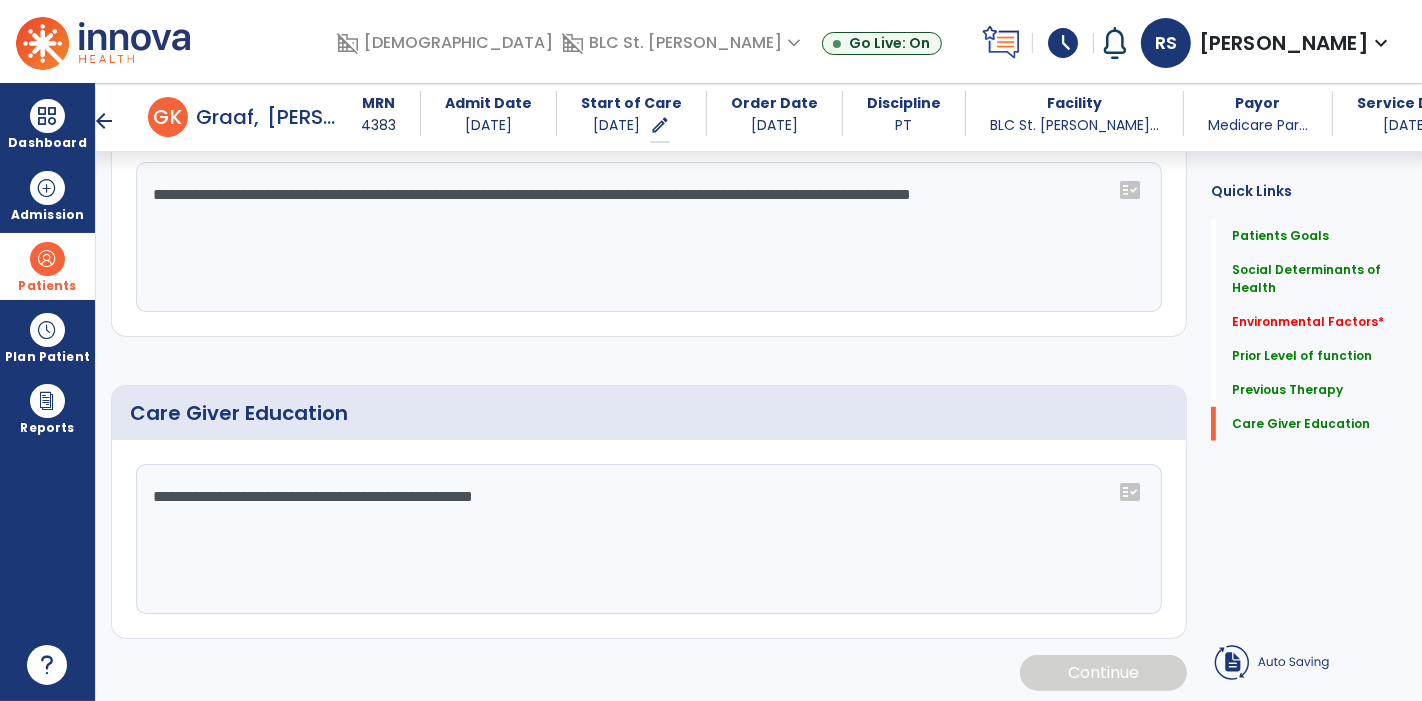 scroll, scrollTop: 1401, scrollLeft: 0, axis: vertical 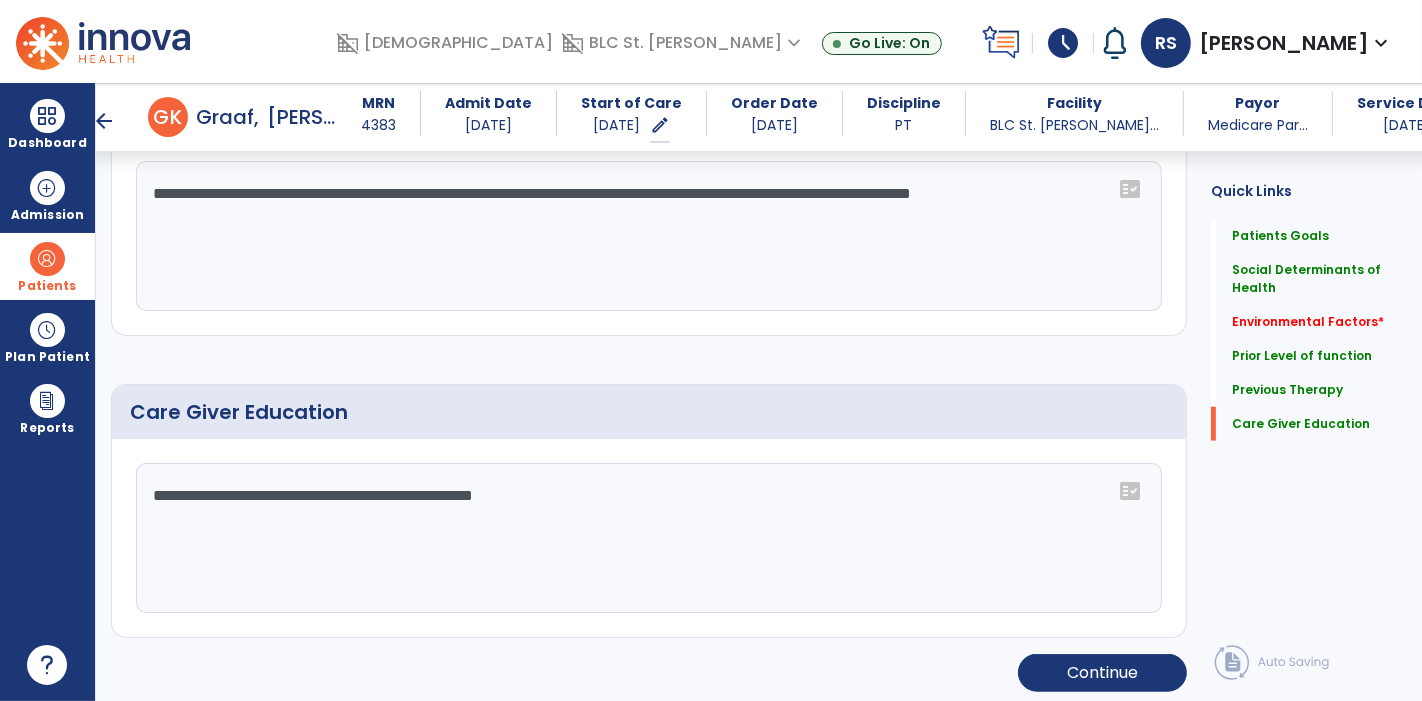 type on "**********" 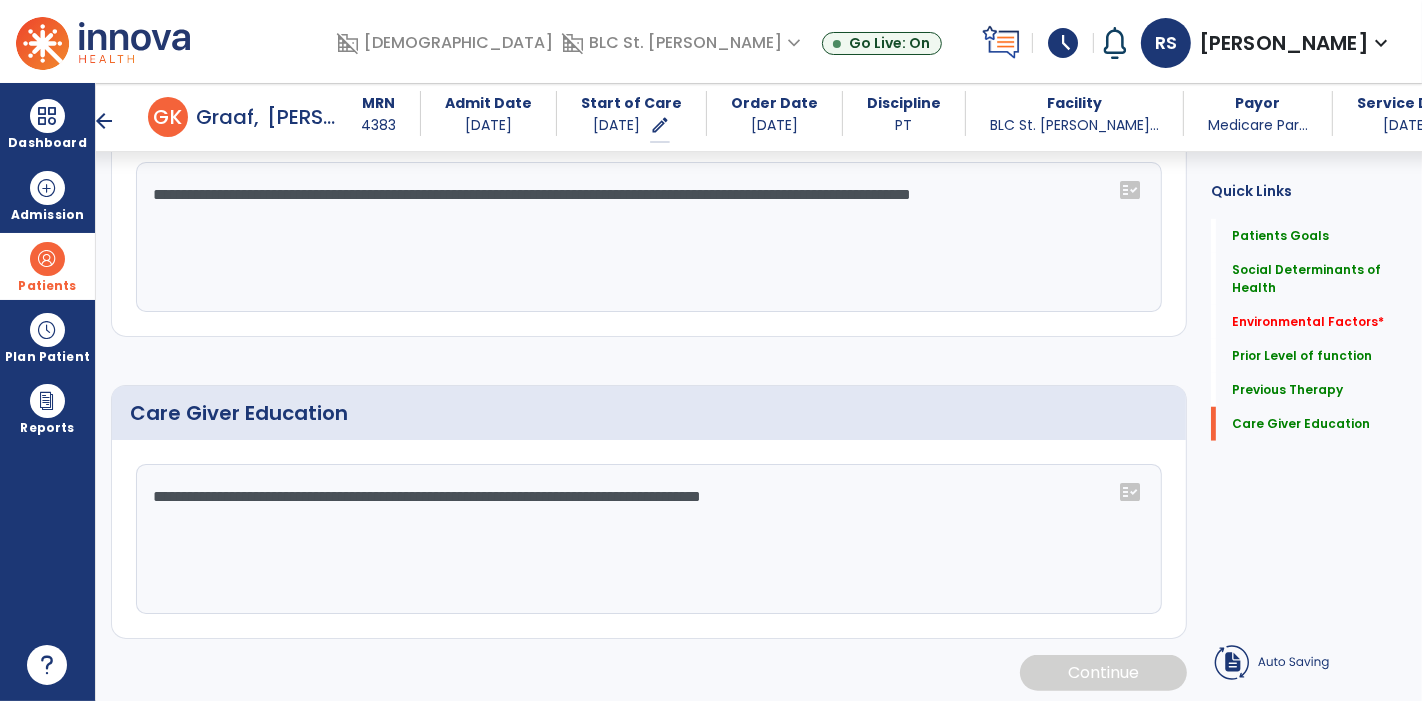scroll, scrollTop: 1401, scrollLeft: 0, axis: vertical 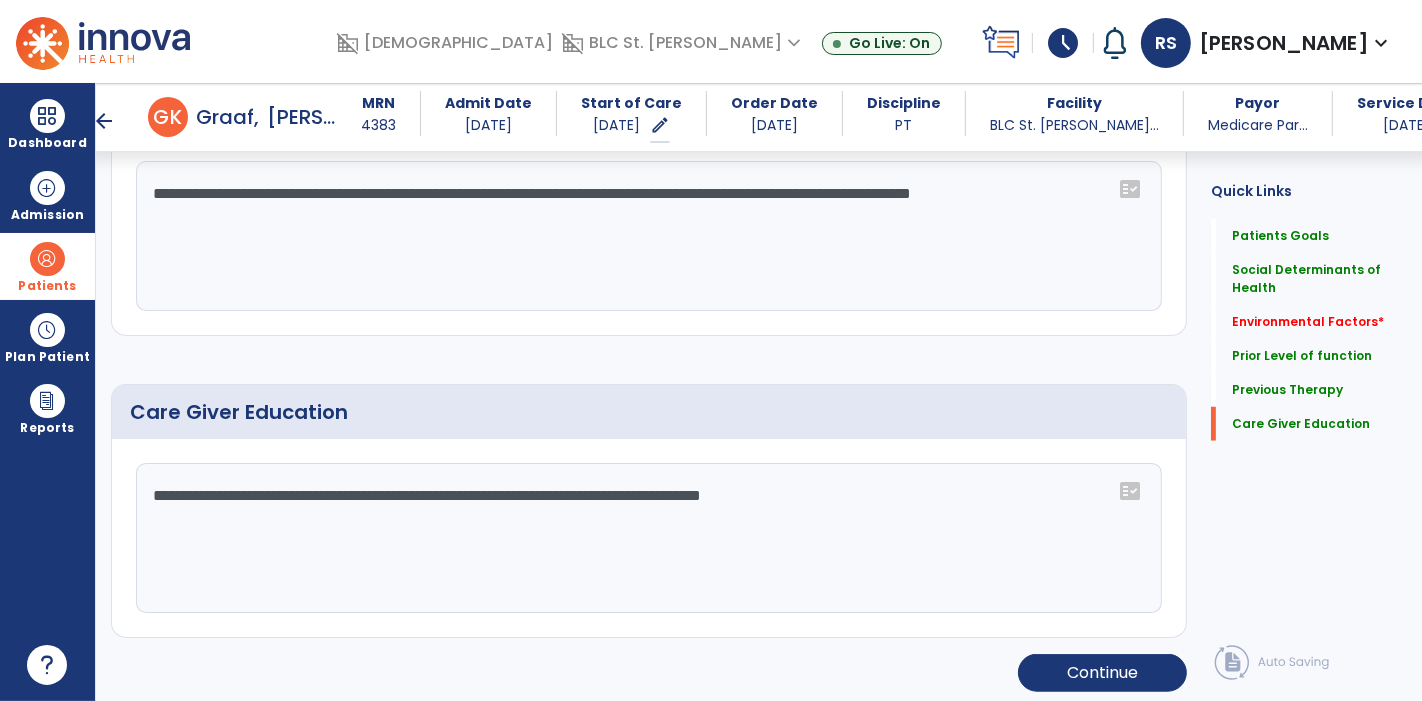 type on "**********" 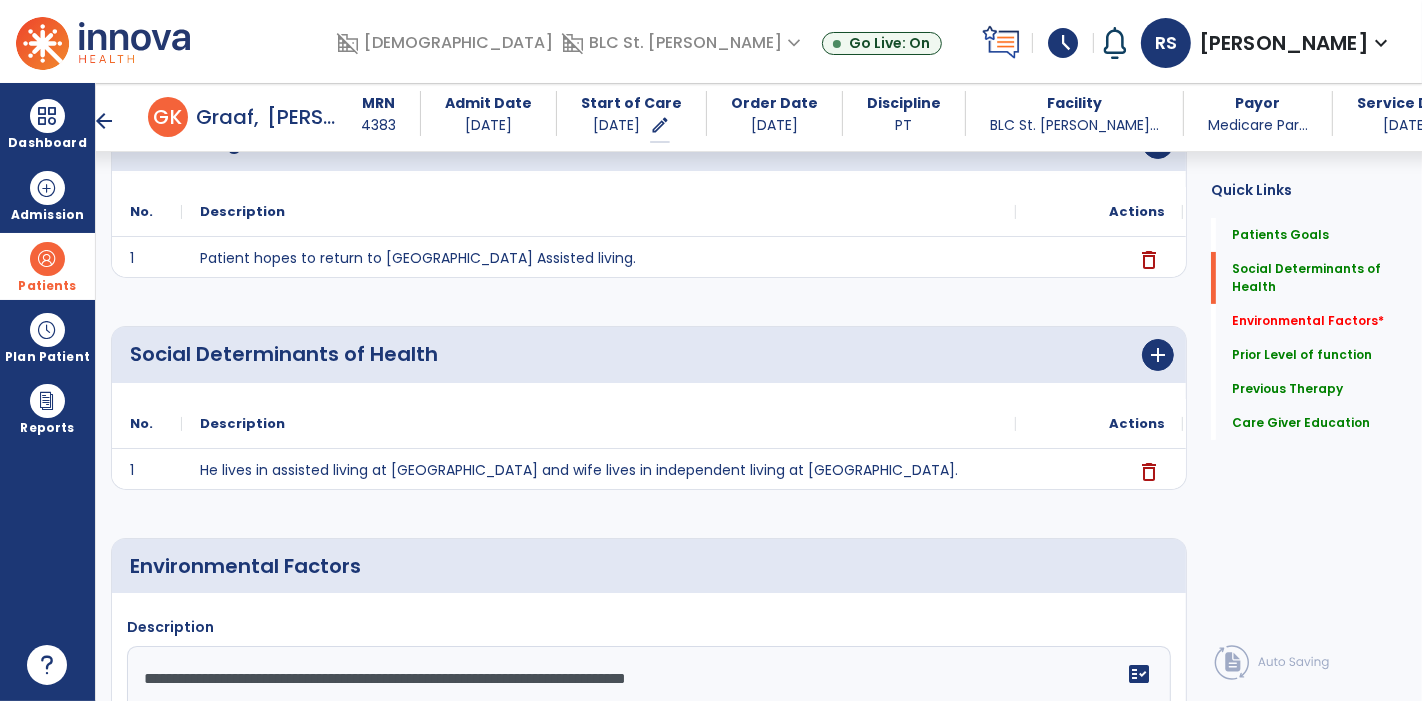 scroll, scrollTop: 0, scrollLeft: 0, axis: both 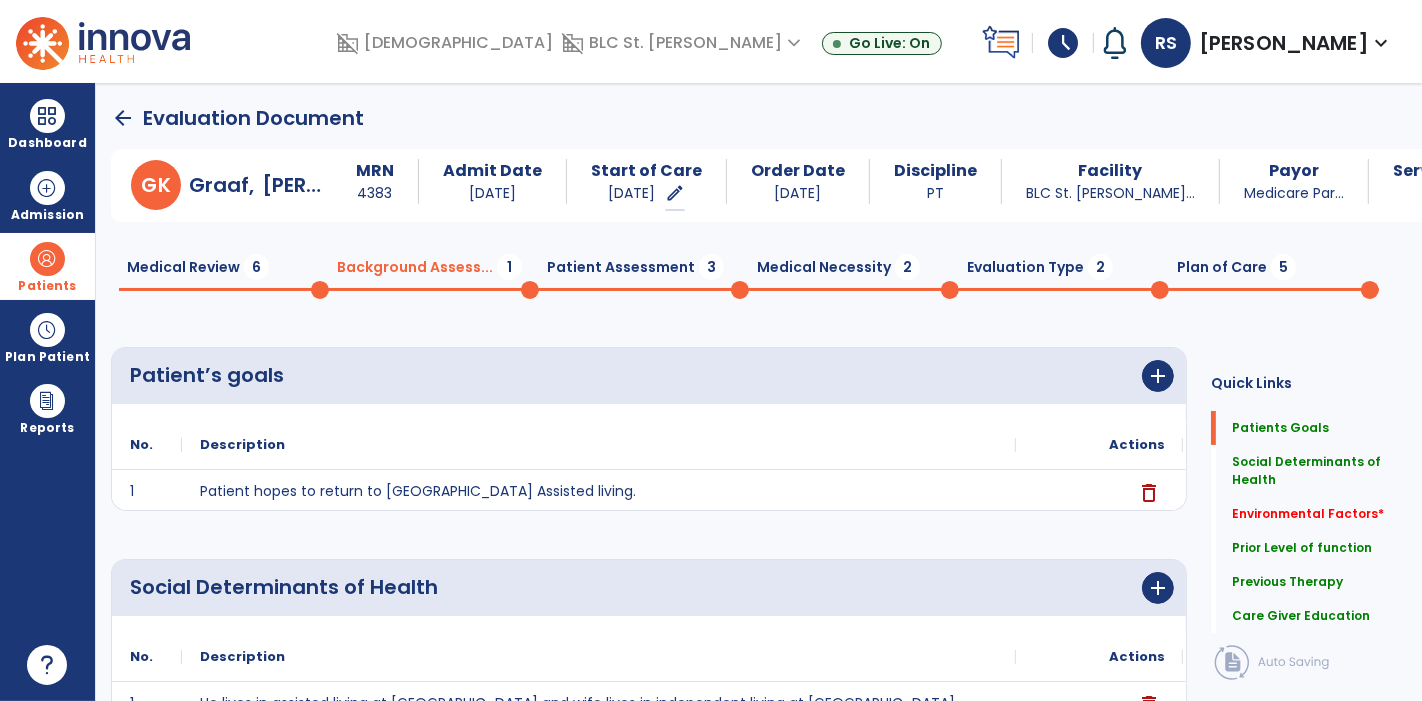 type on "**********" 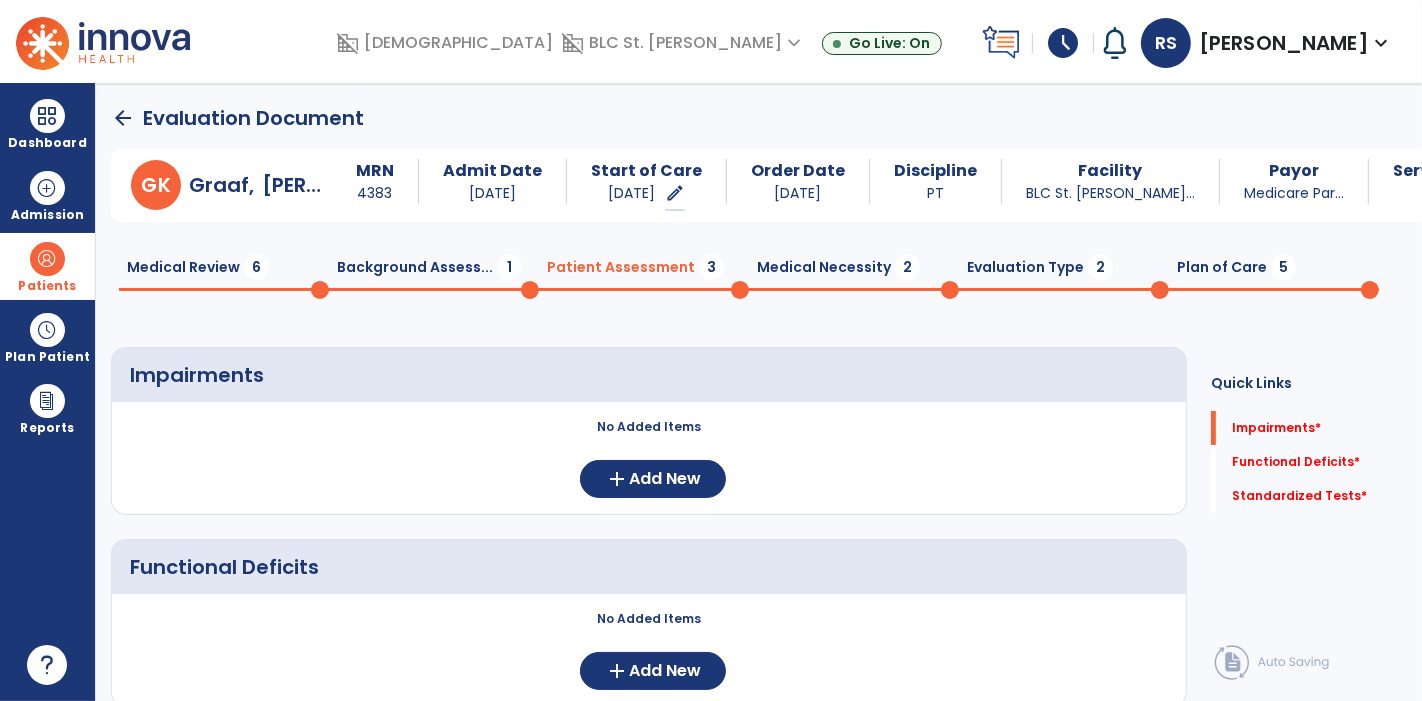 click on "Medical Necessity  2" 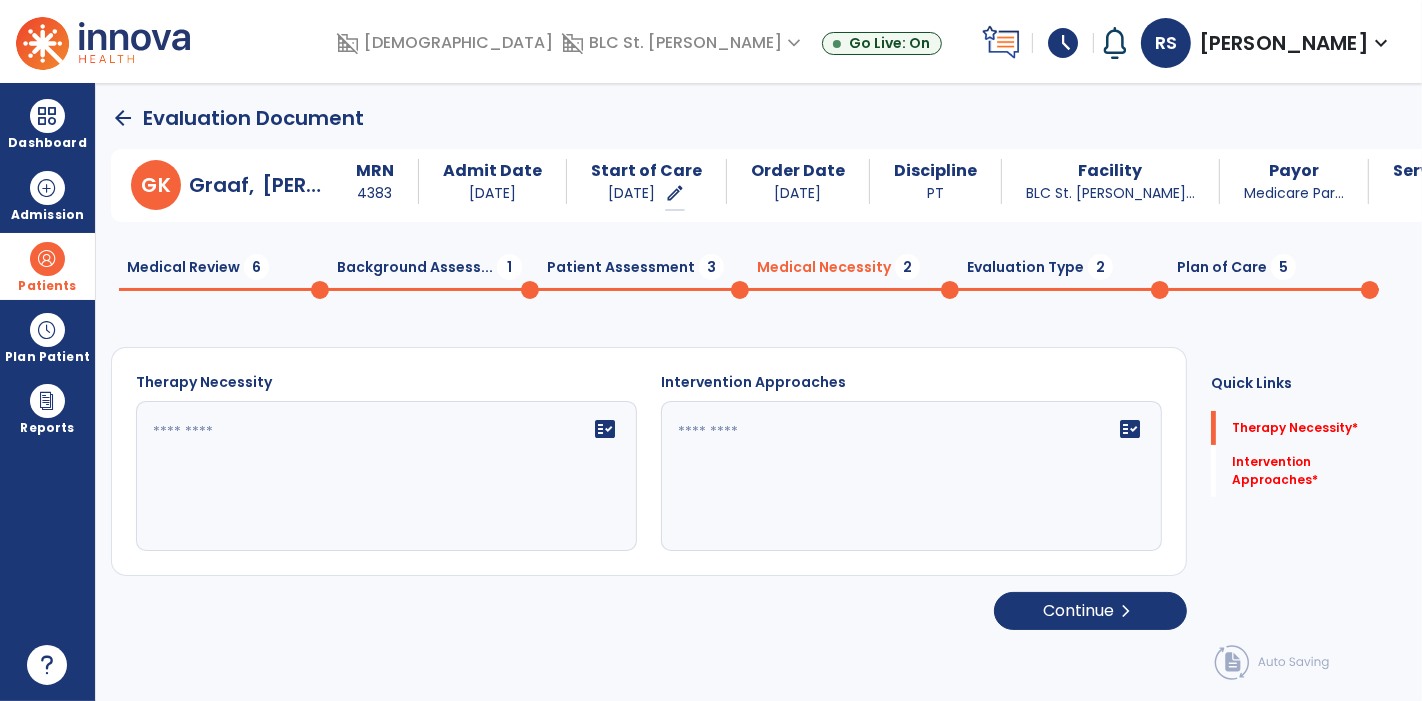 click 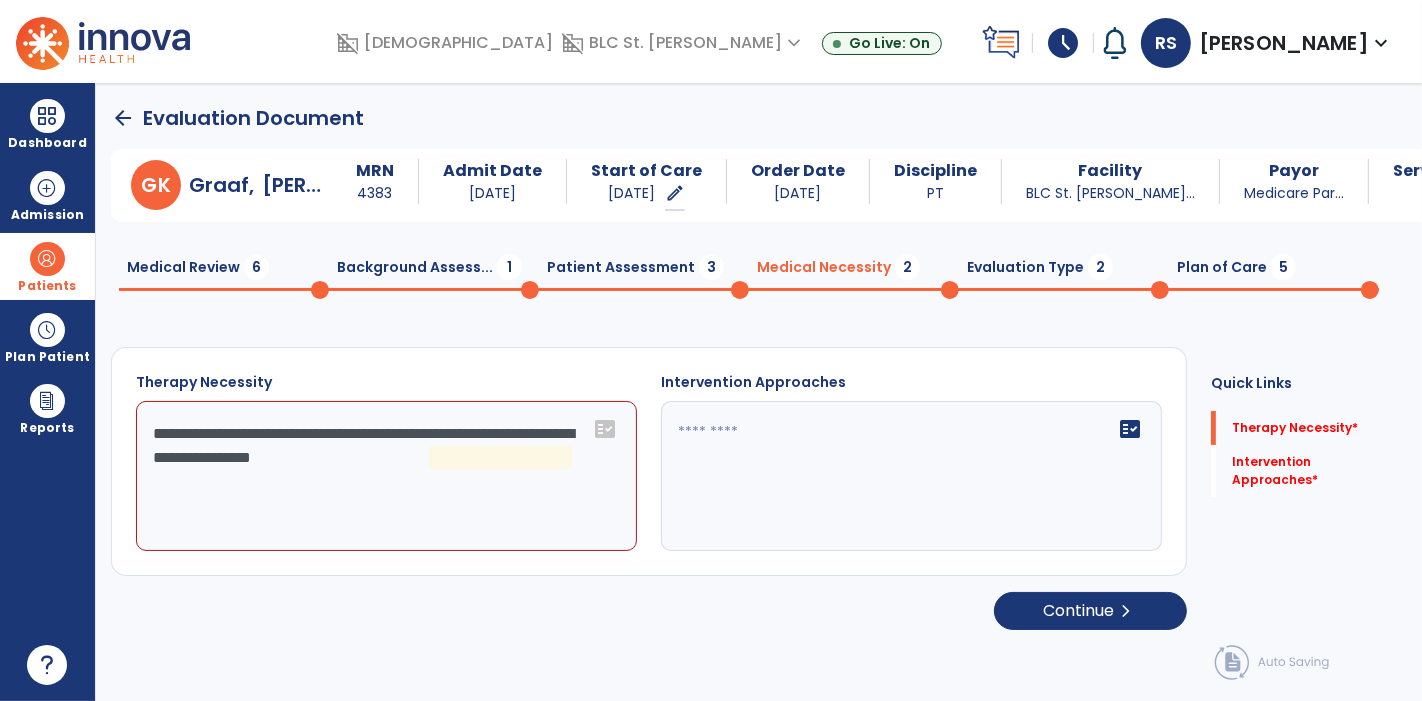 click on "**********" 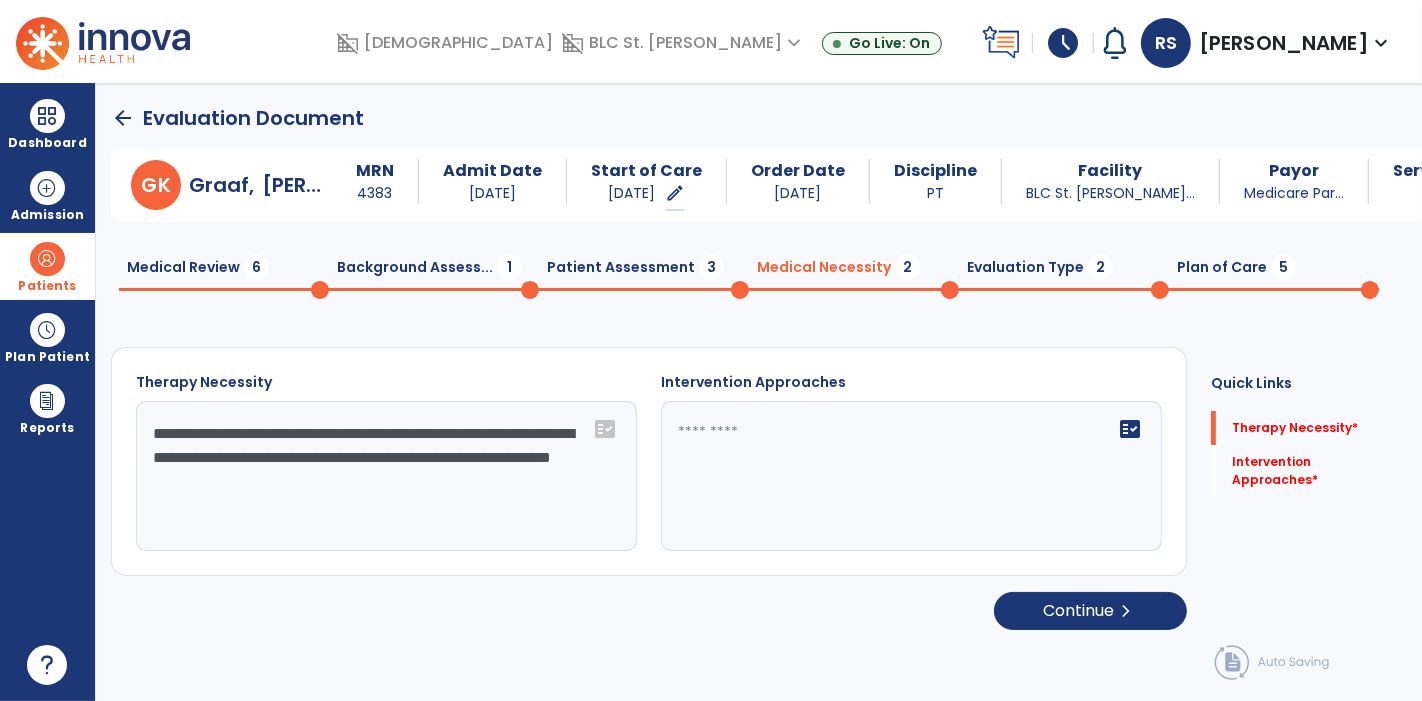 type on "**********" 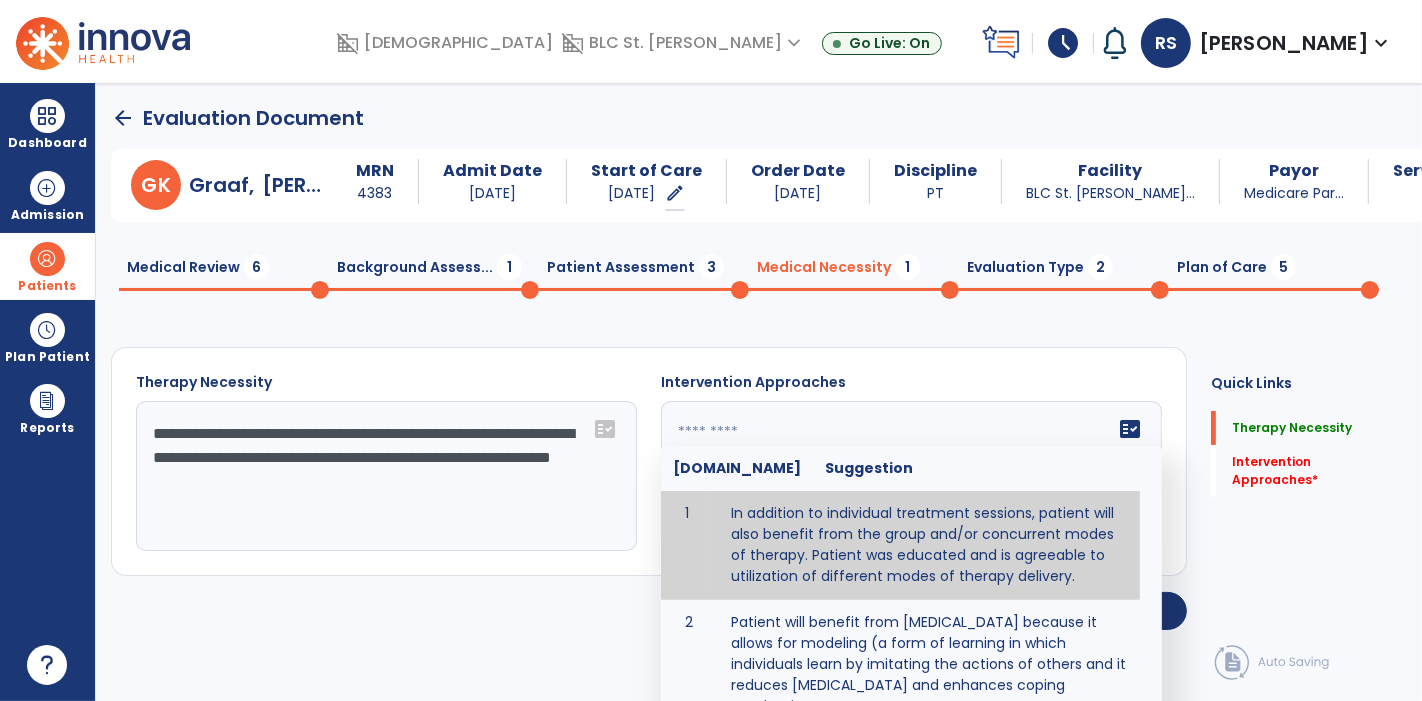 type on "**********" 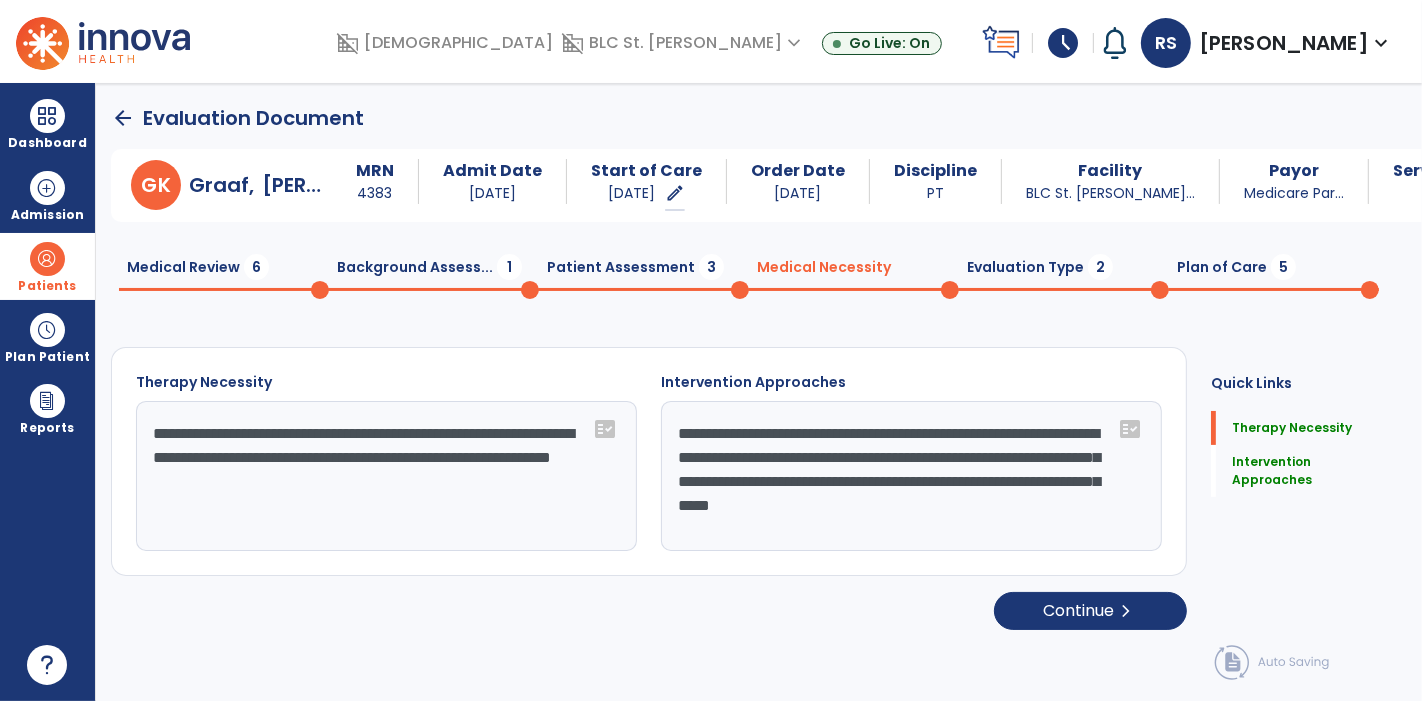 click on "Evaluation Type  2" 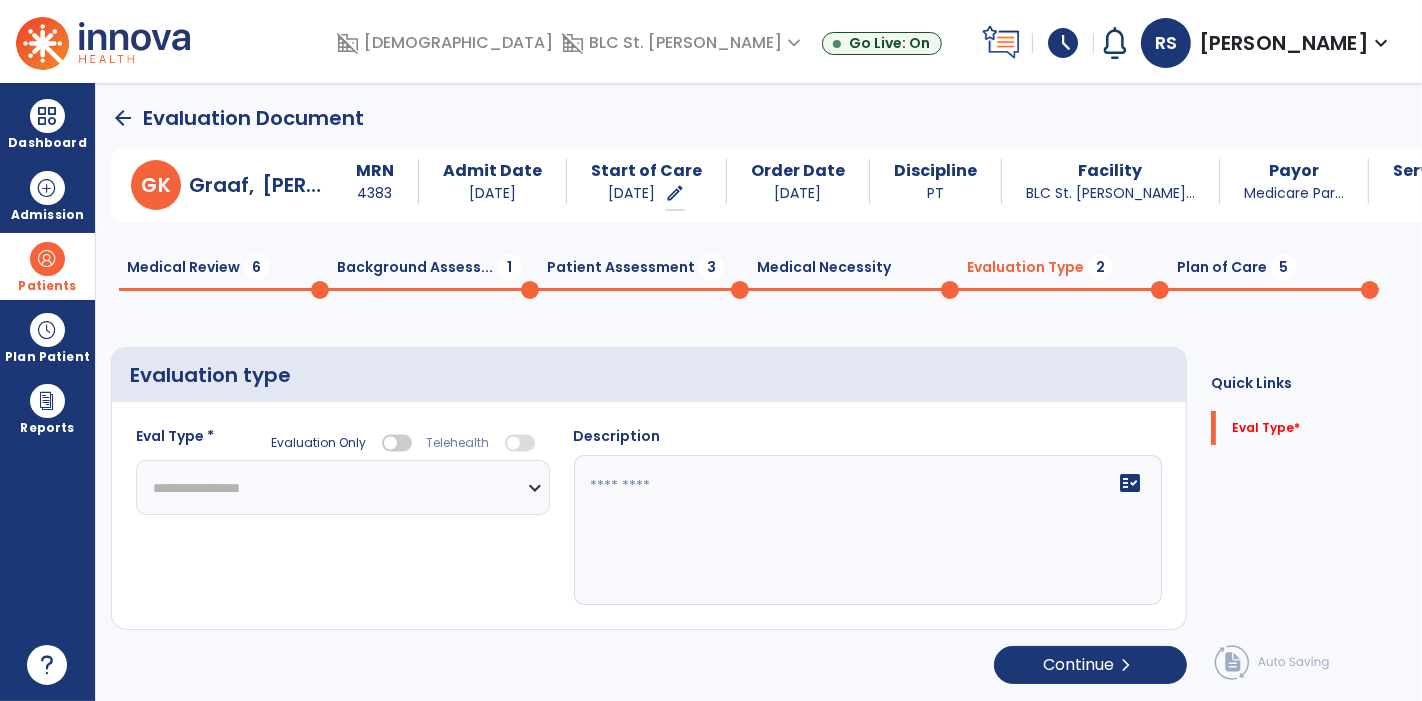 click on "**********" 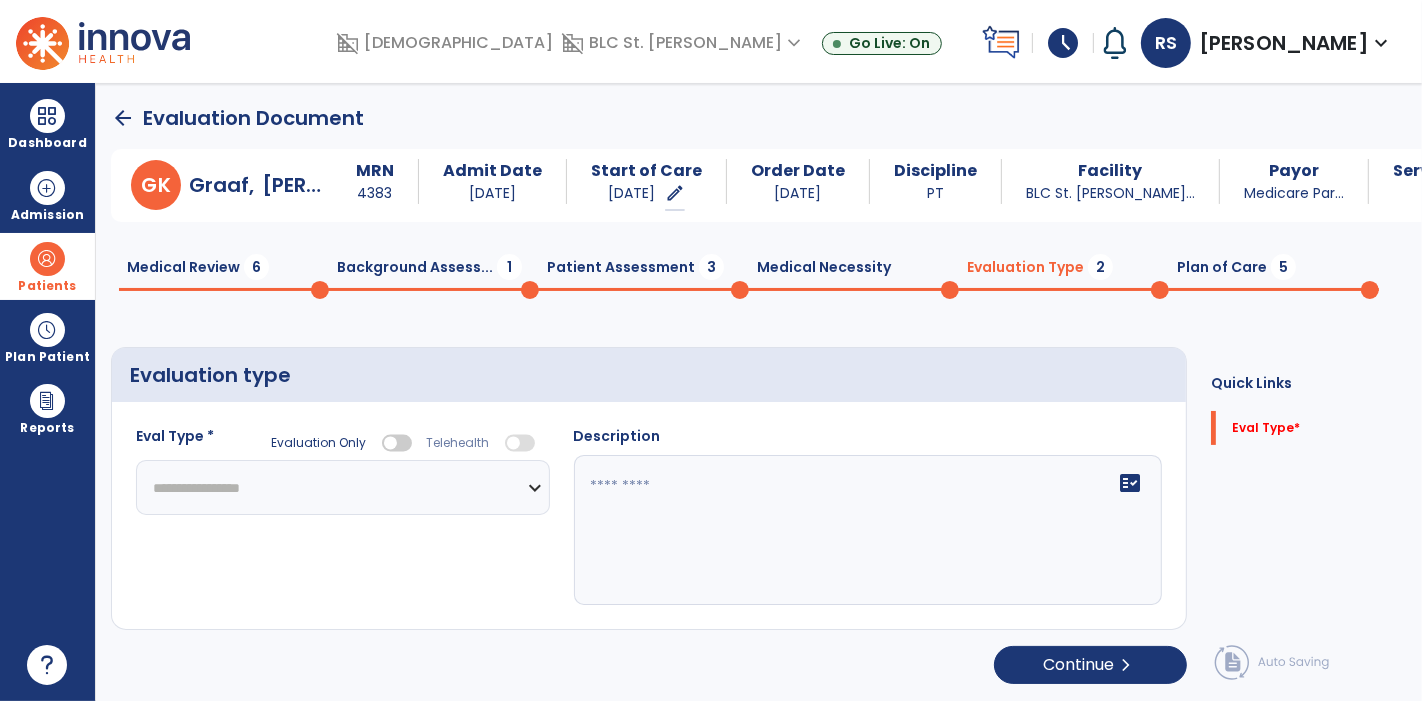 select on "**********" 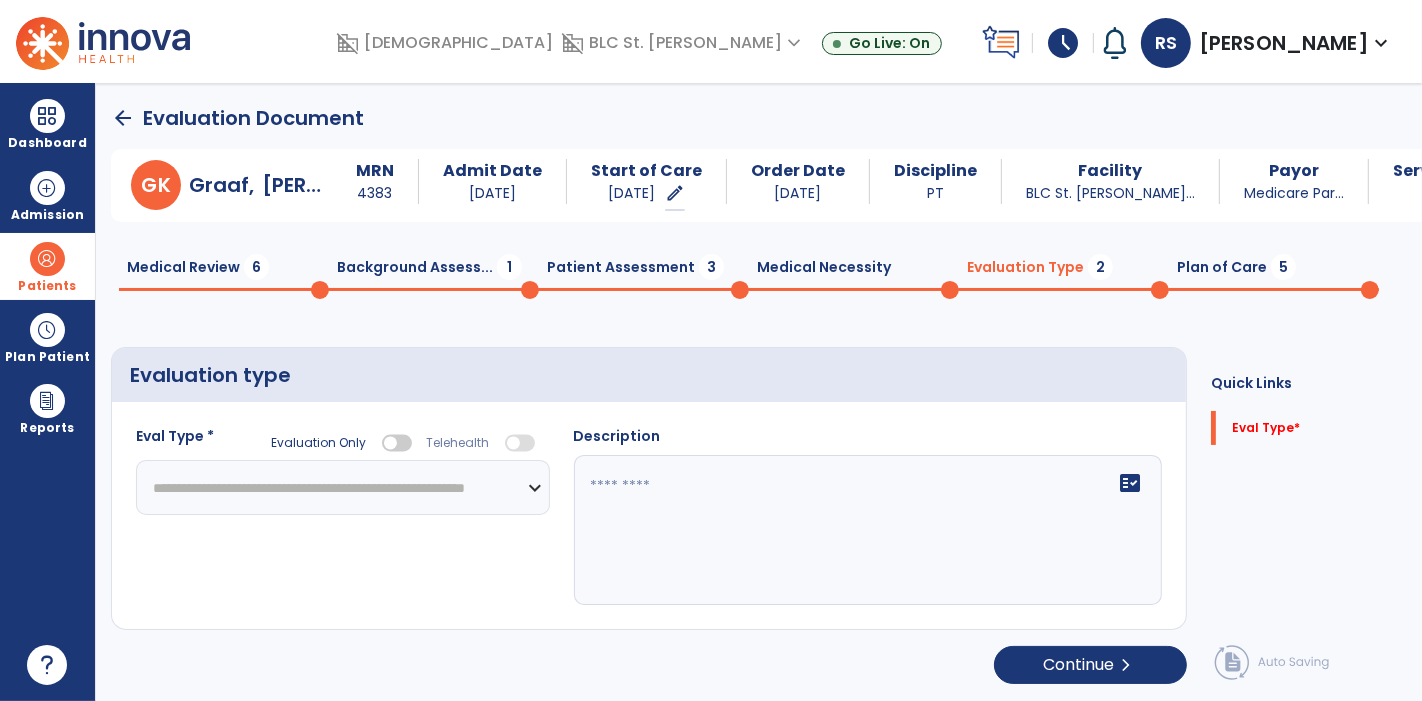 click on "**********" 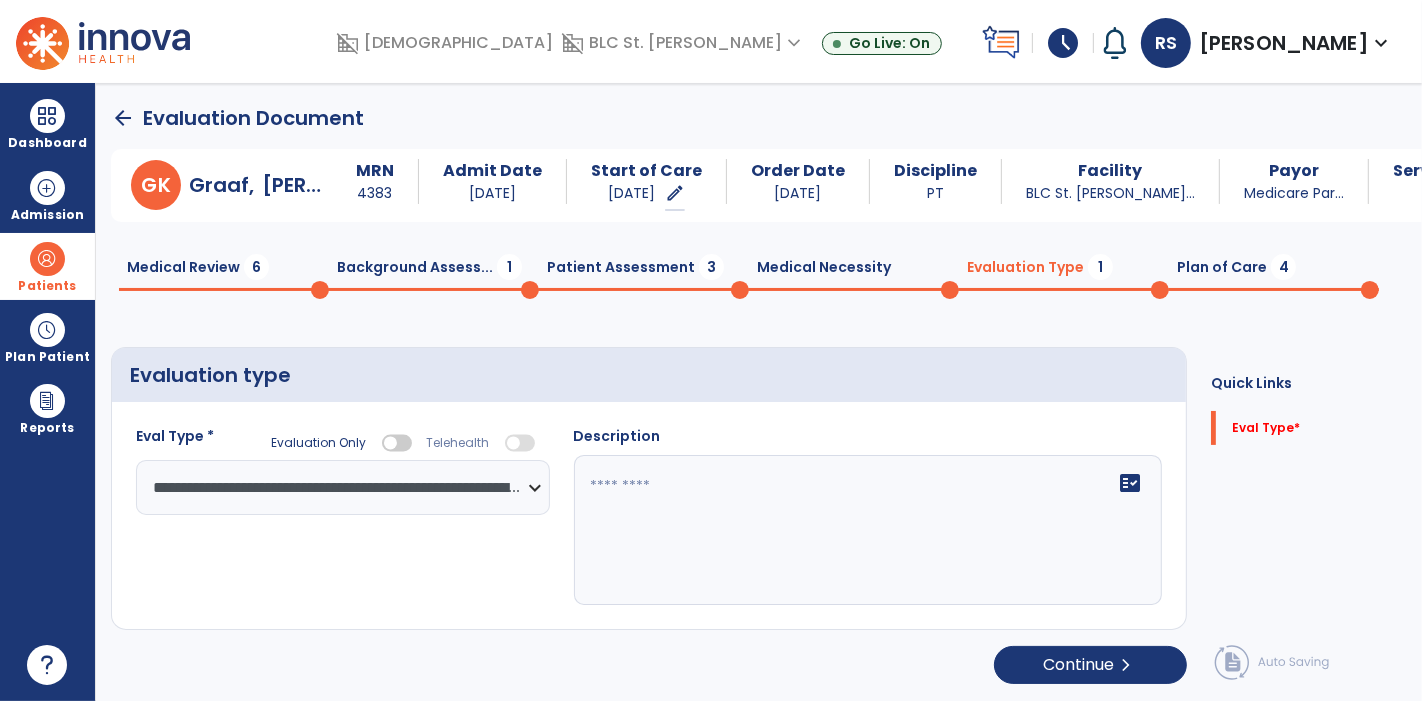 click on "fact_check" 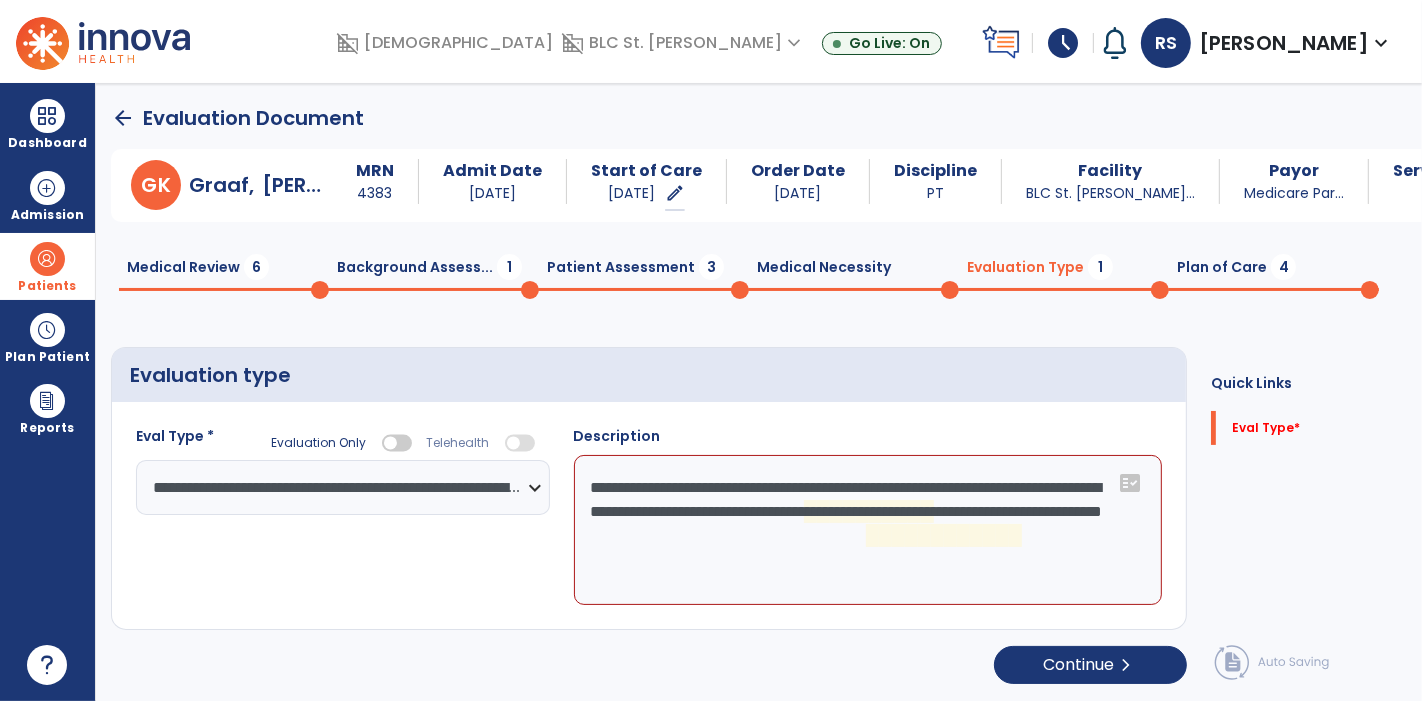 click on "**********" 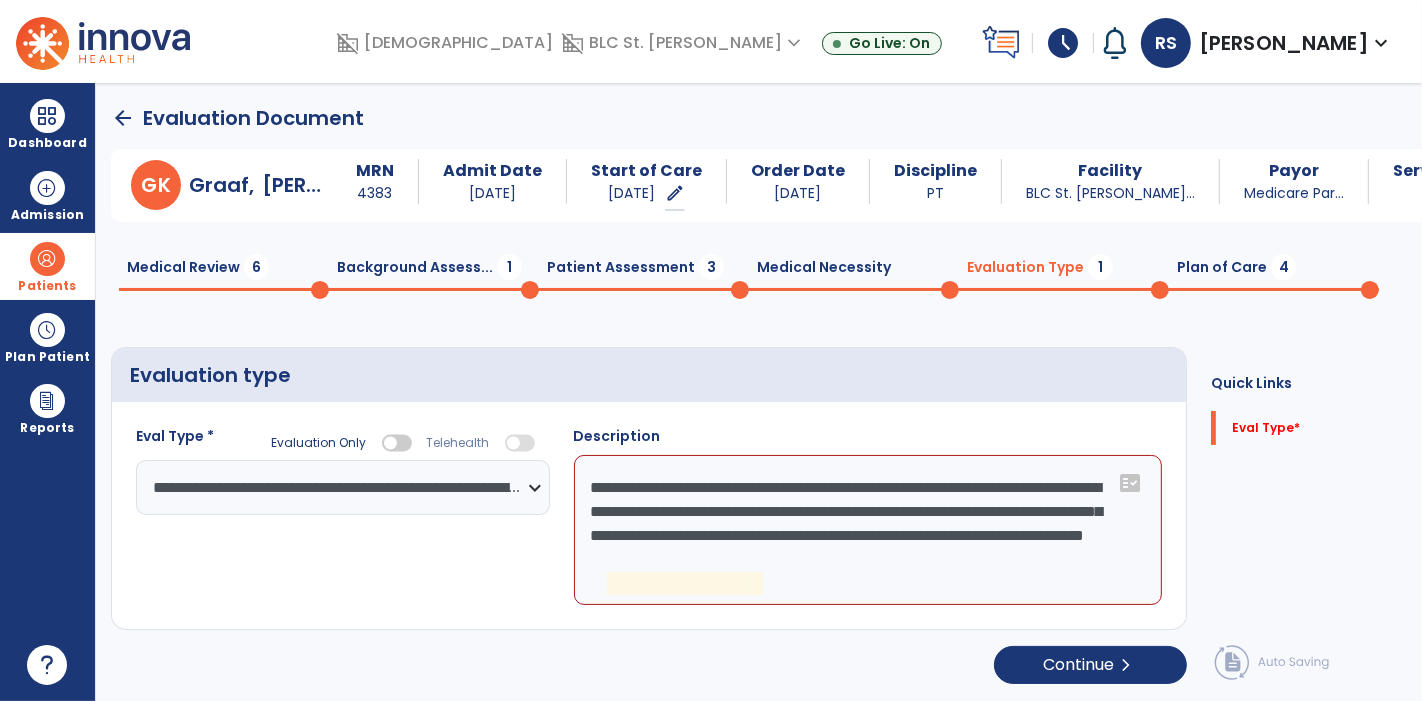 click on "**********" 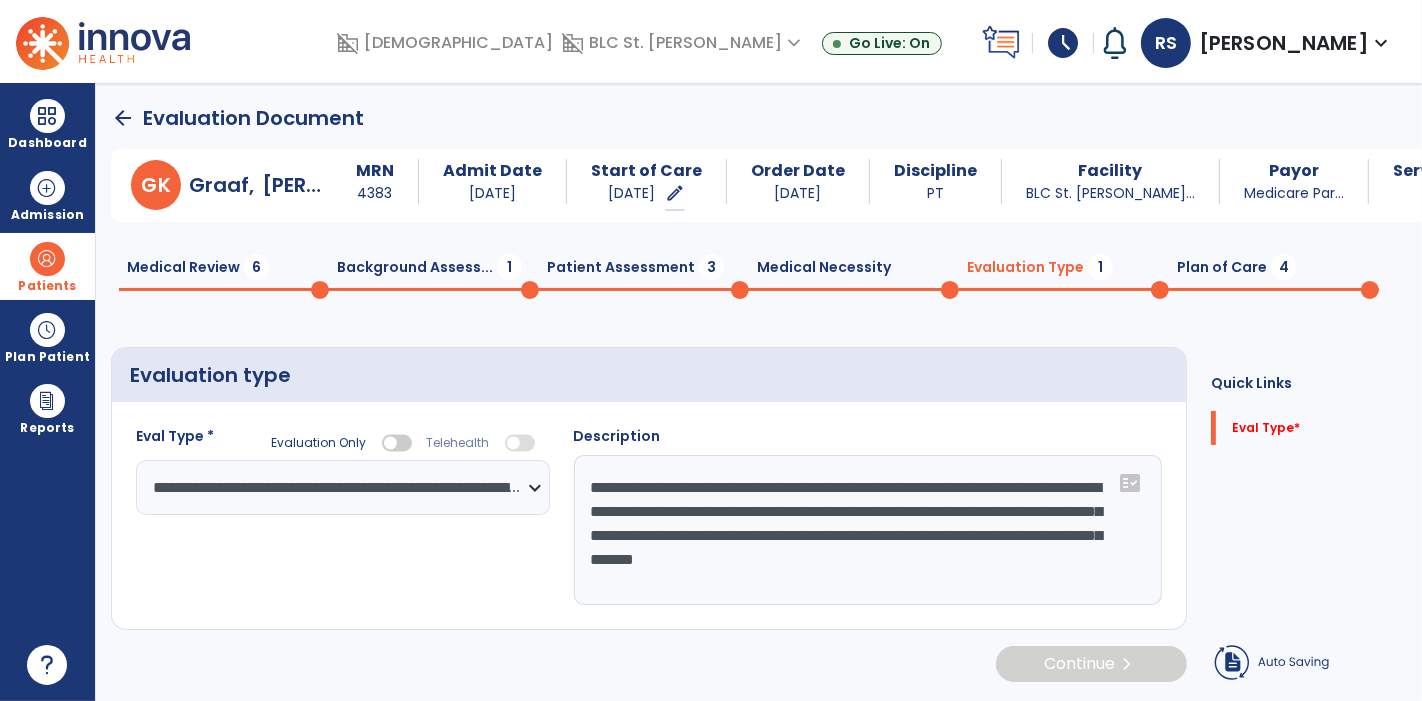 type on "**********" 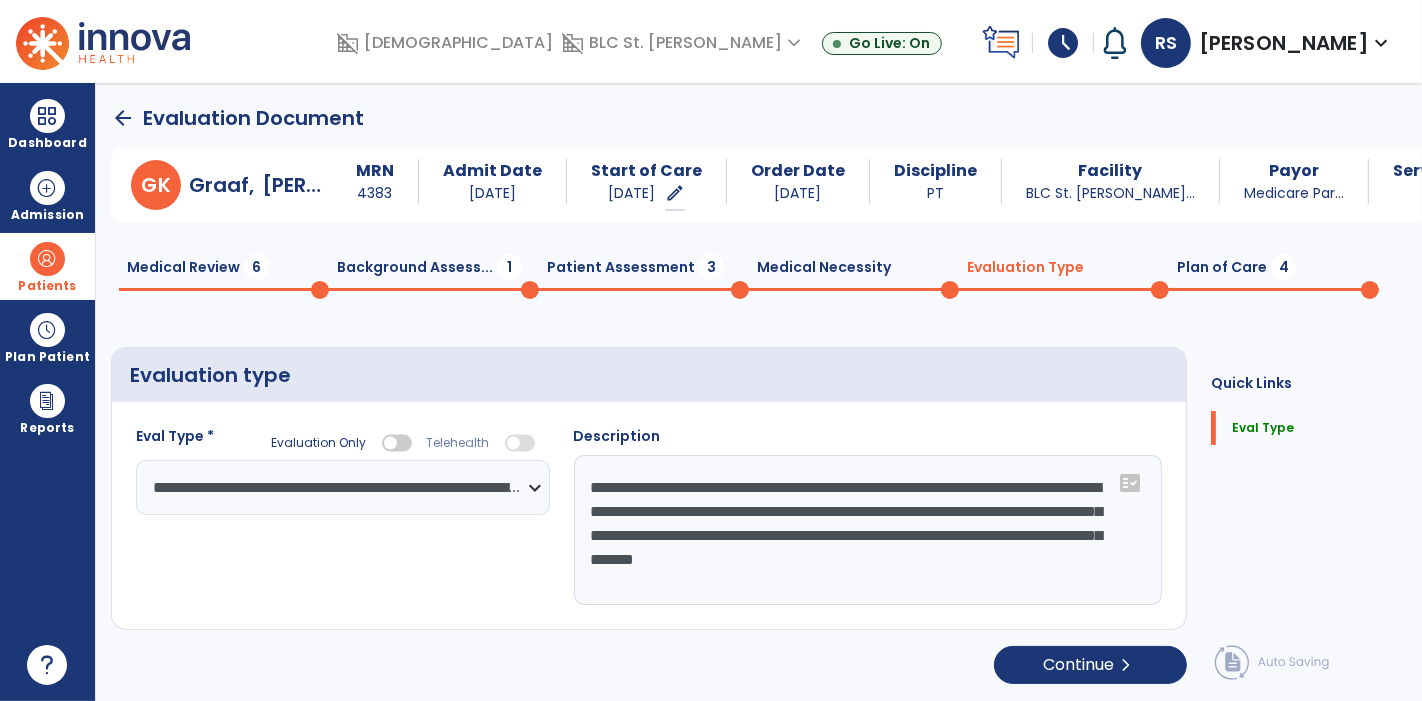 click on "Plan of Care  4" 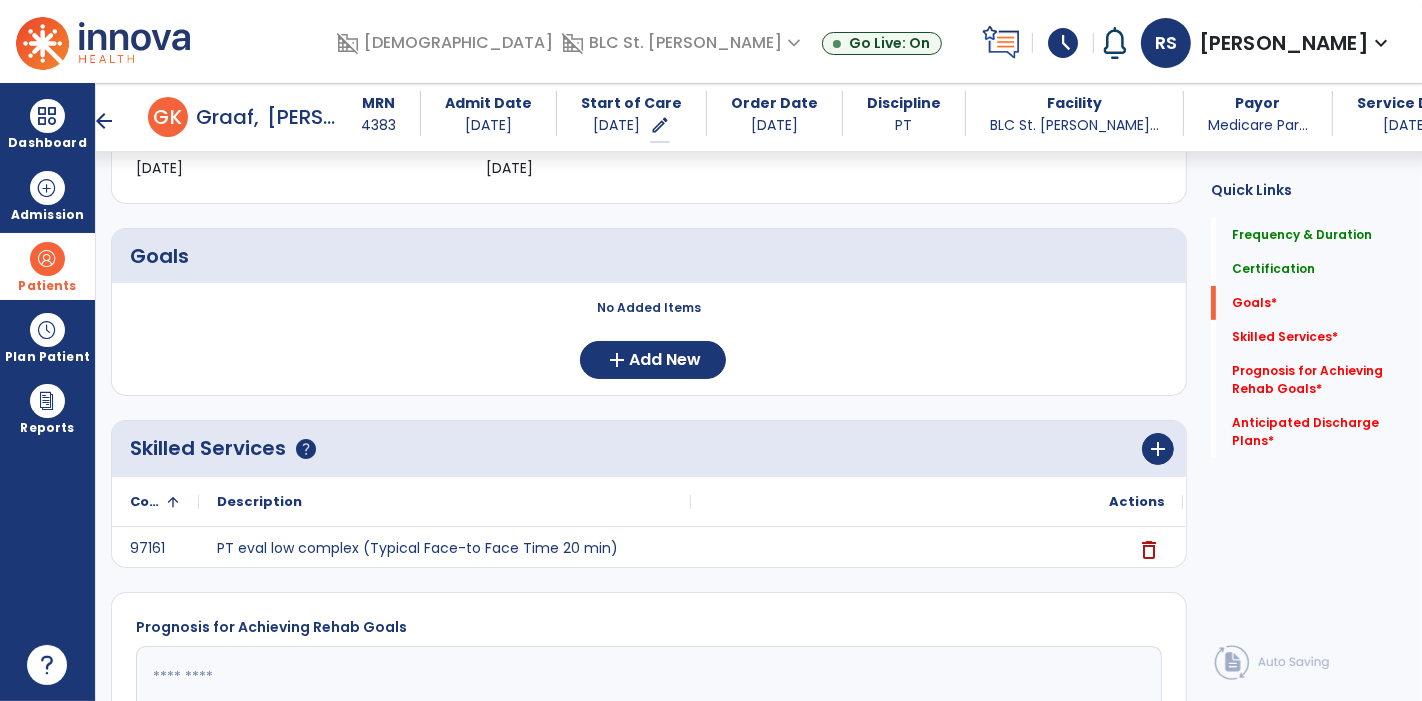 scroll, scrollTop: 577, scrollLeft: 0, axis: vertical 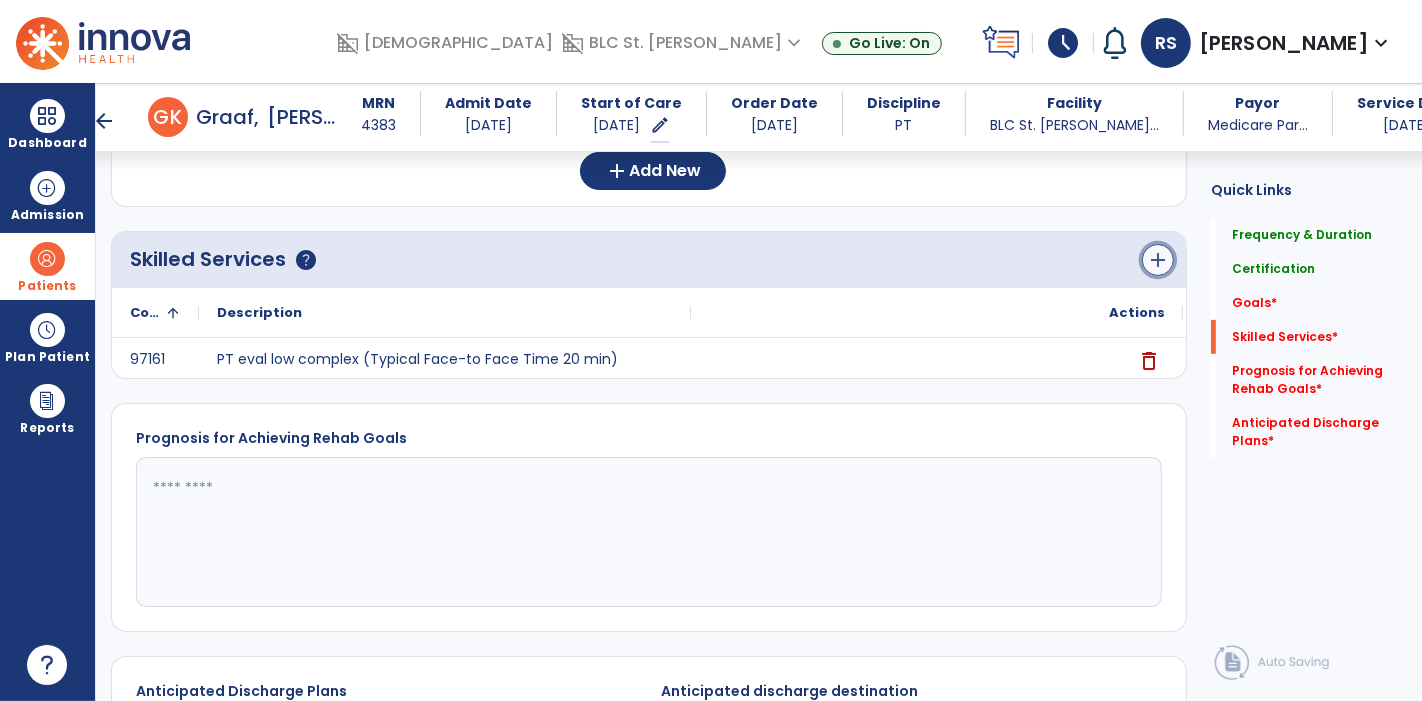 click on "add" 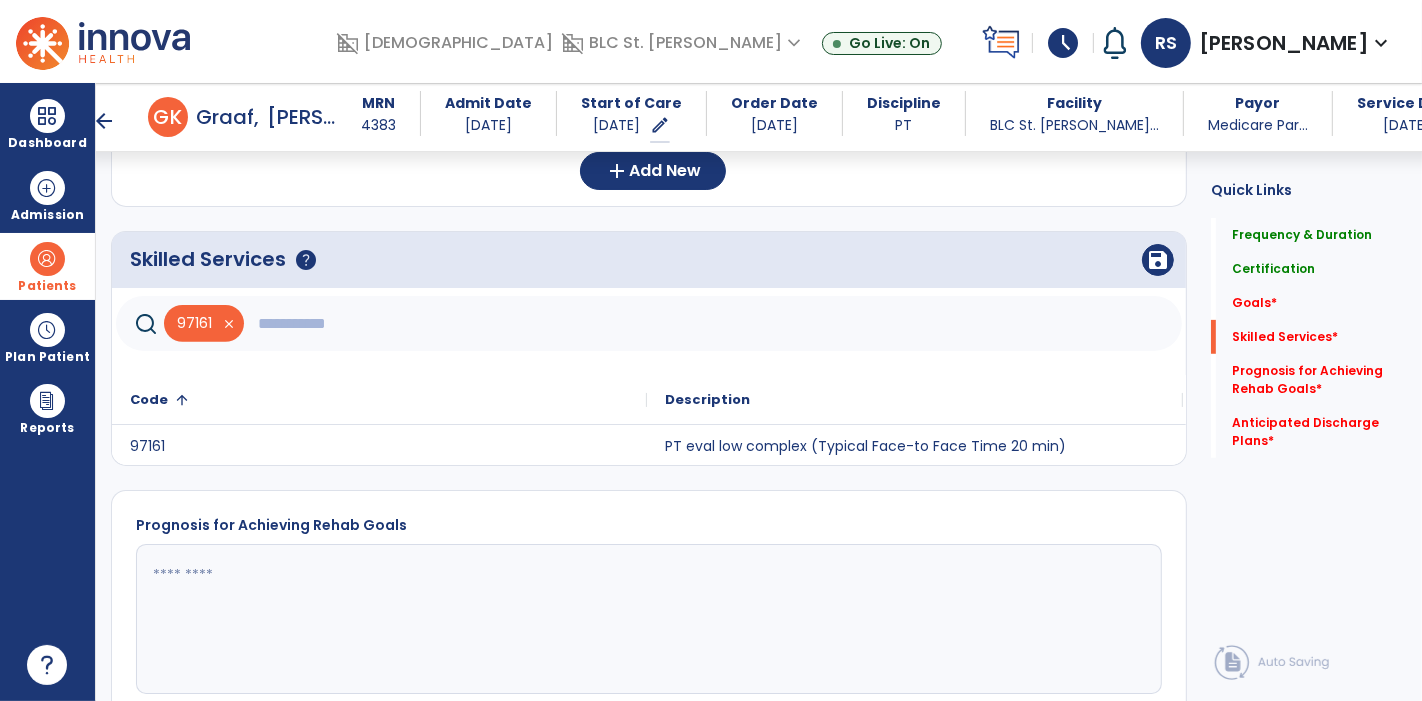 click 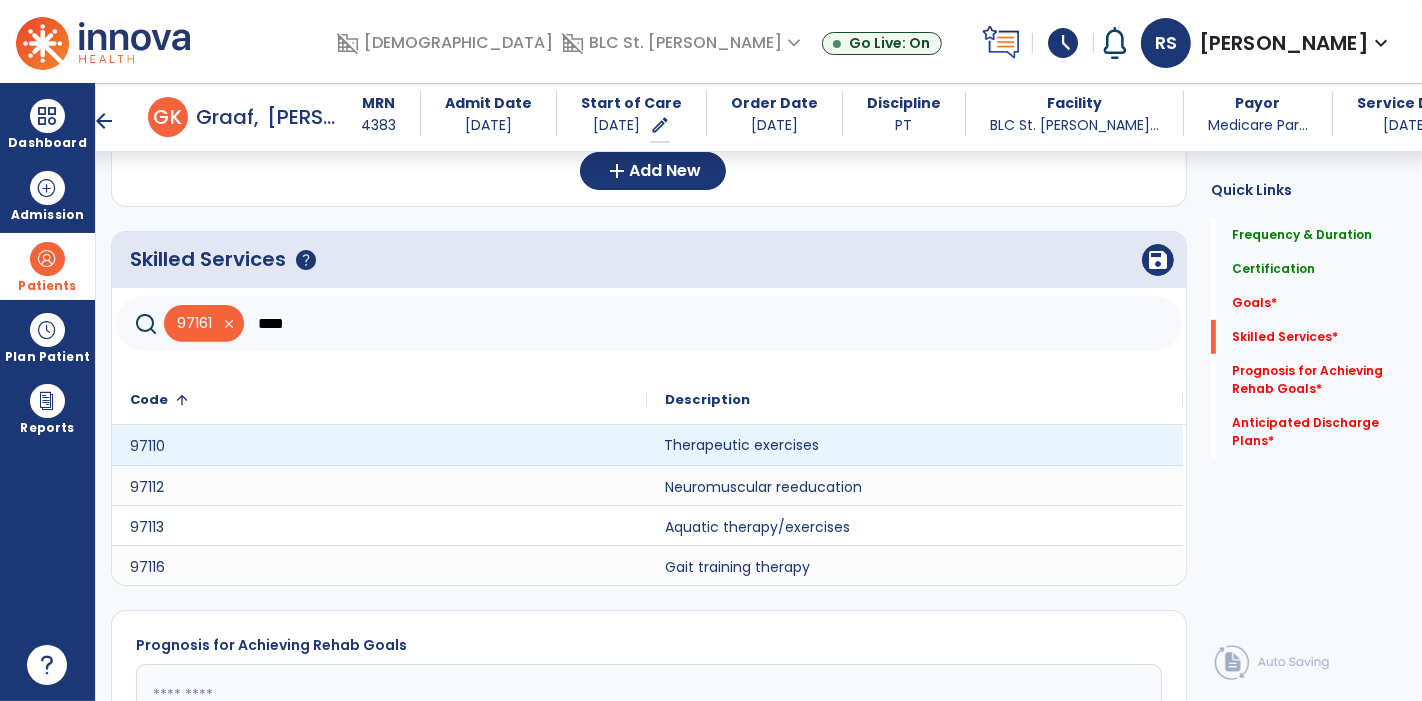 click on "Therapeutic exercises" 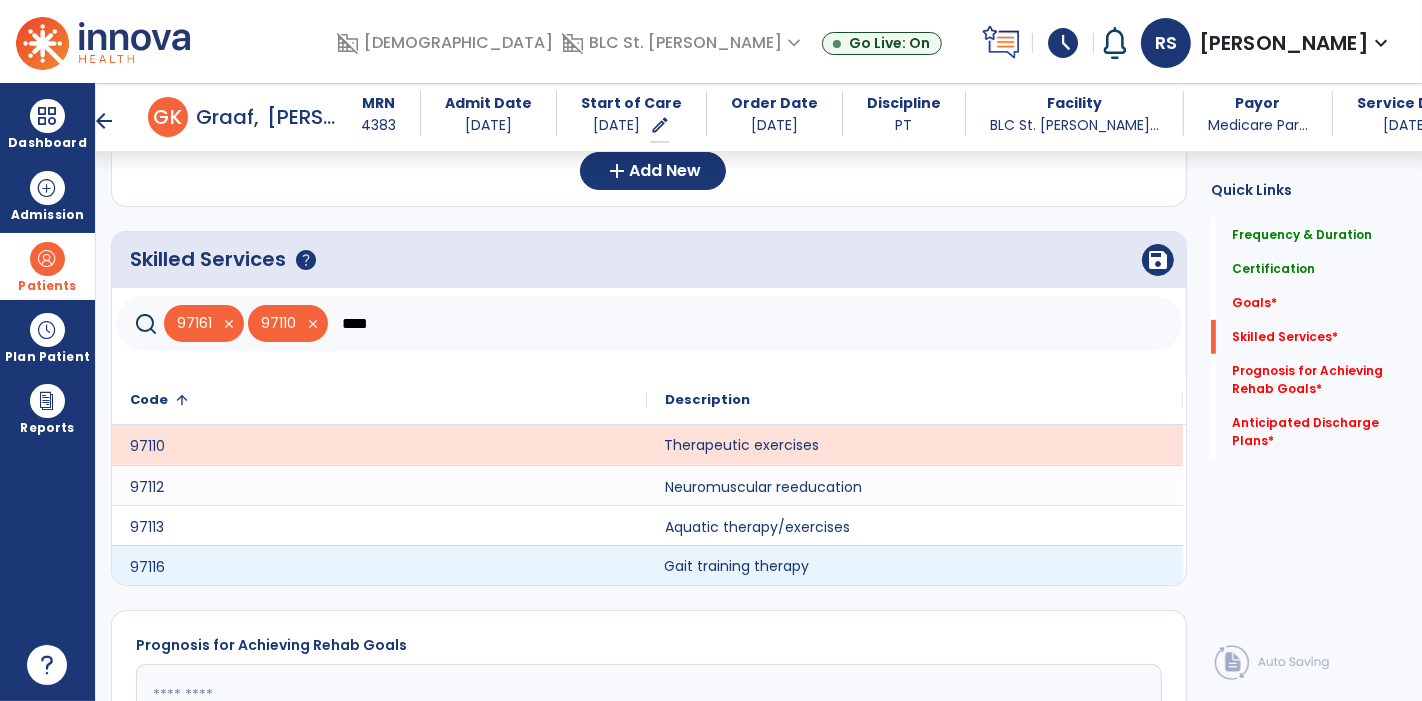 click on "Gait training therapy" 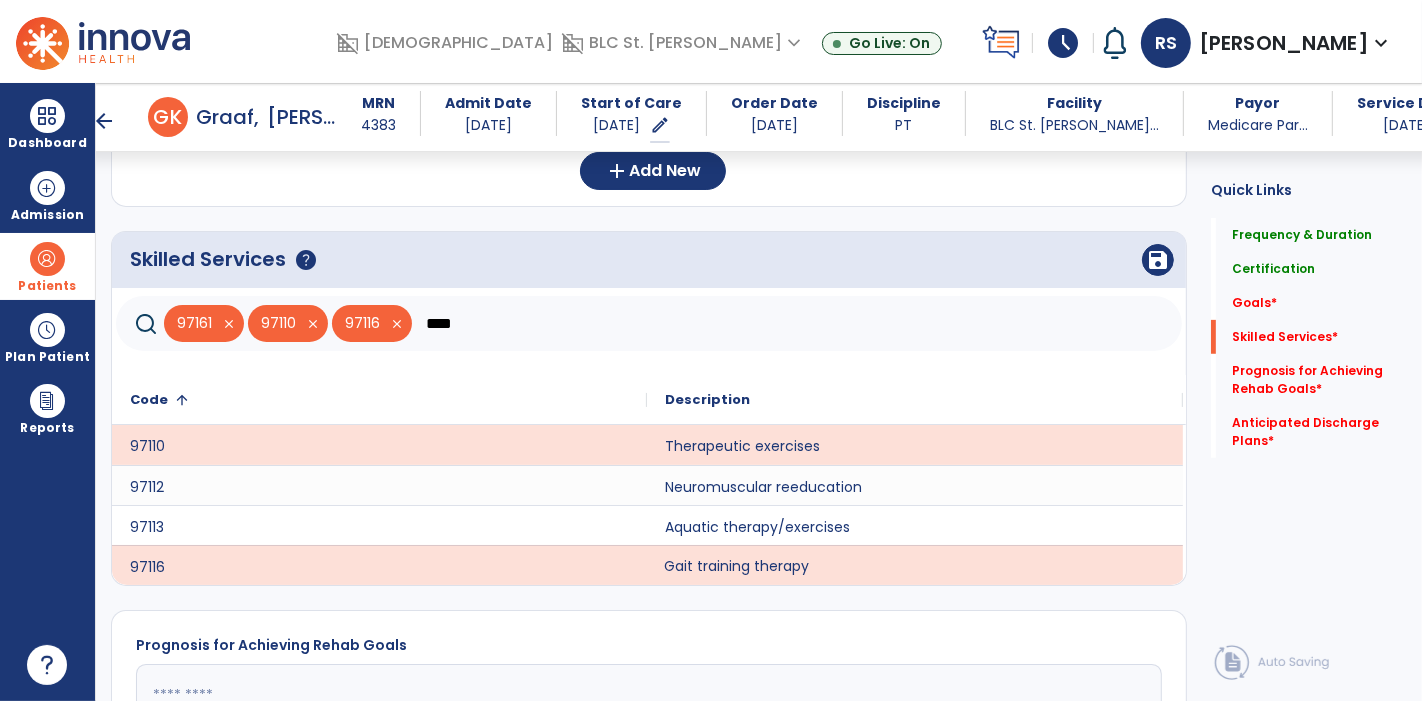 click on "****" 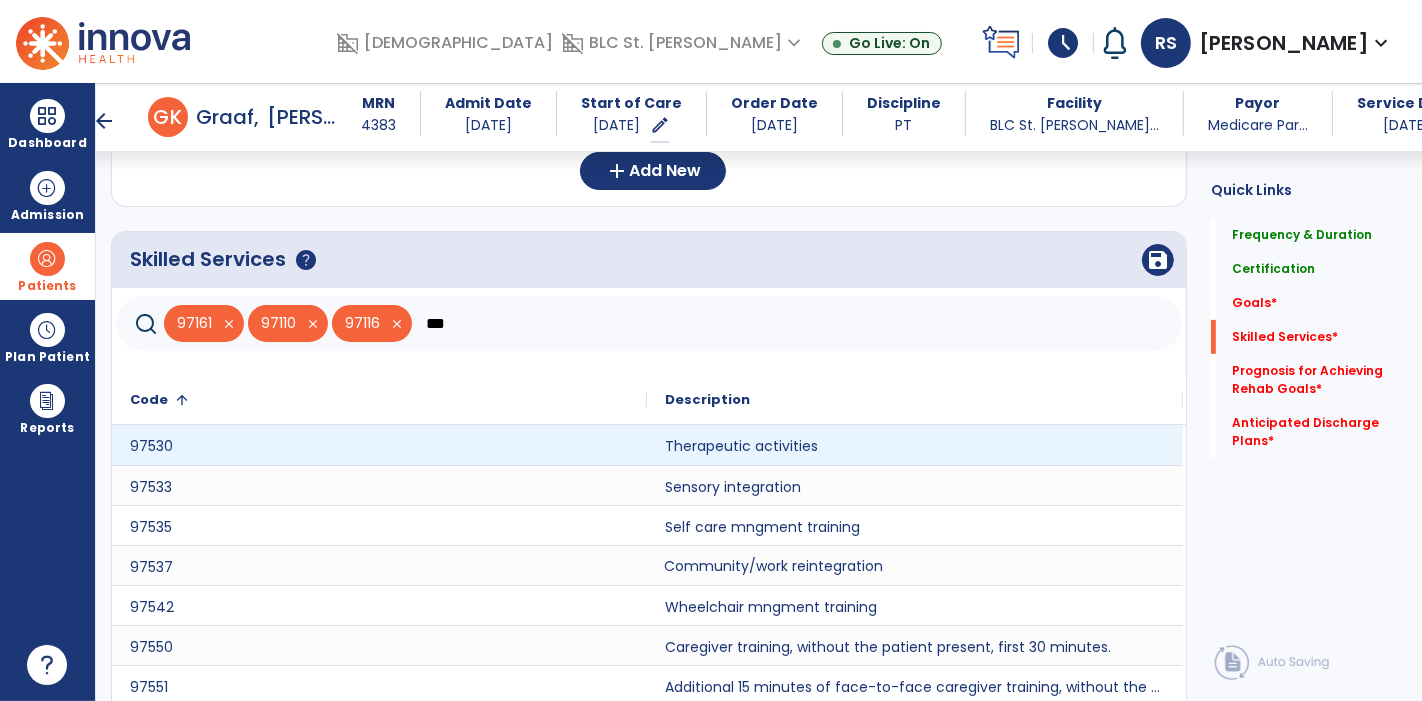 type on "***" 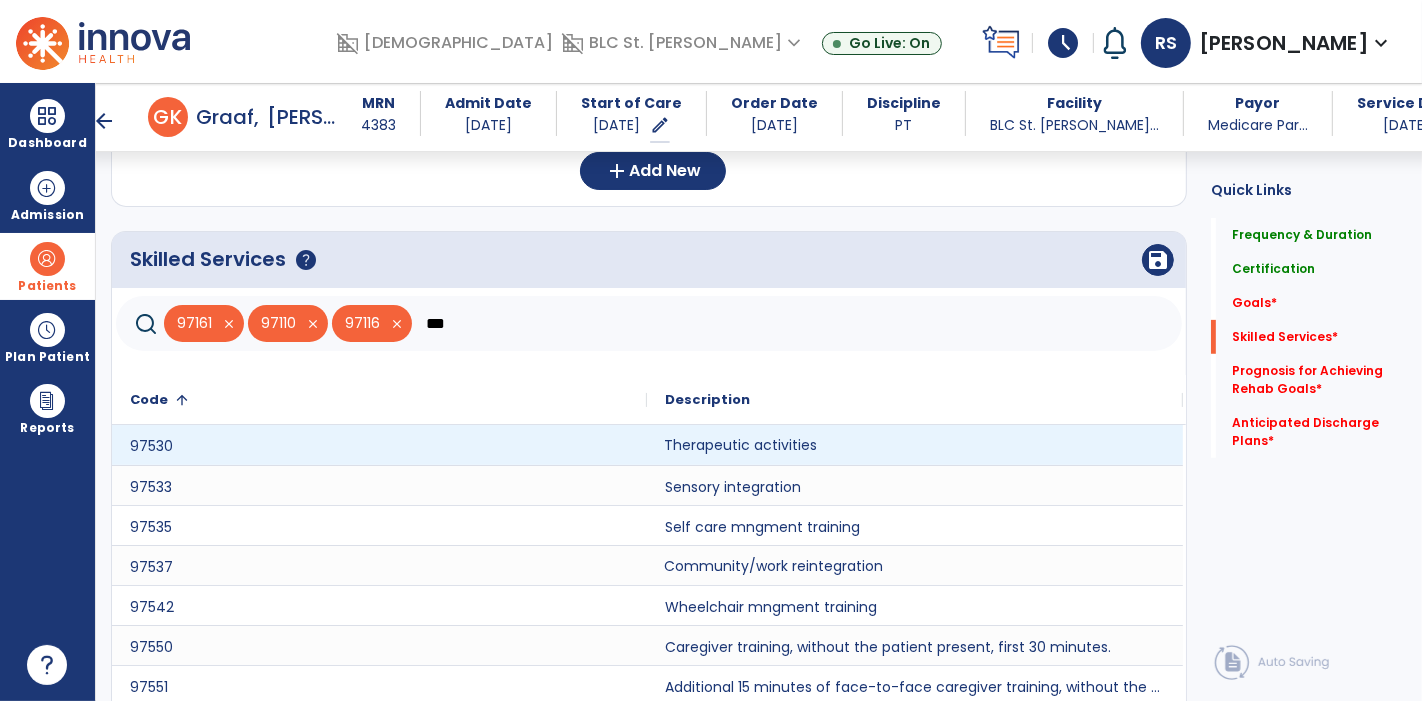 click on "Therapeutic activities" 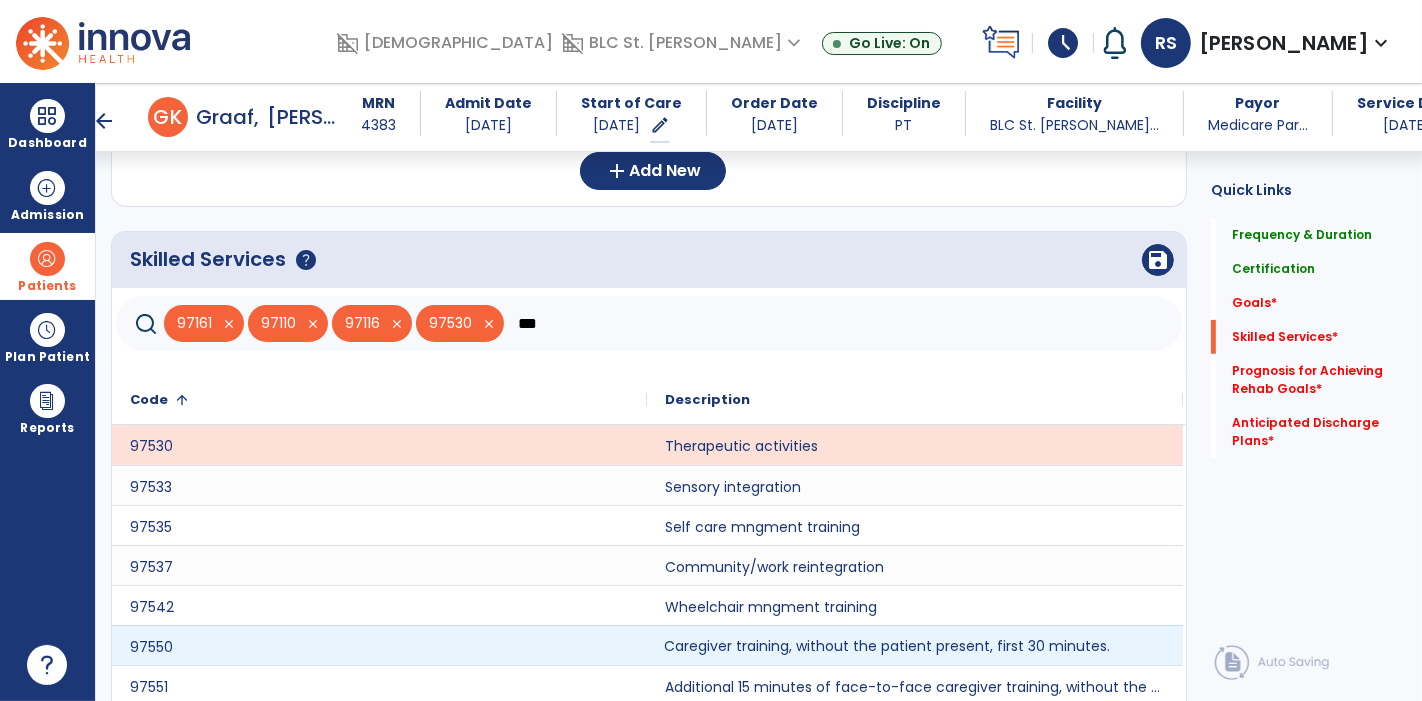 click on "Caregiver training, without the patient present, first 30 minutes." 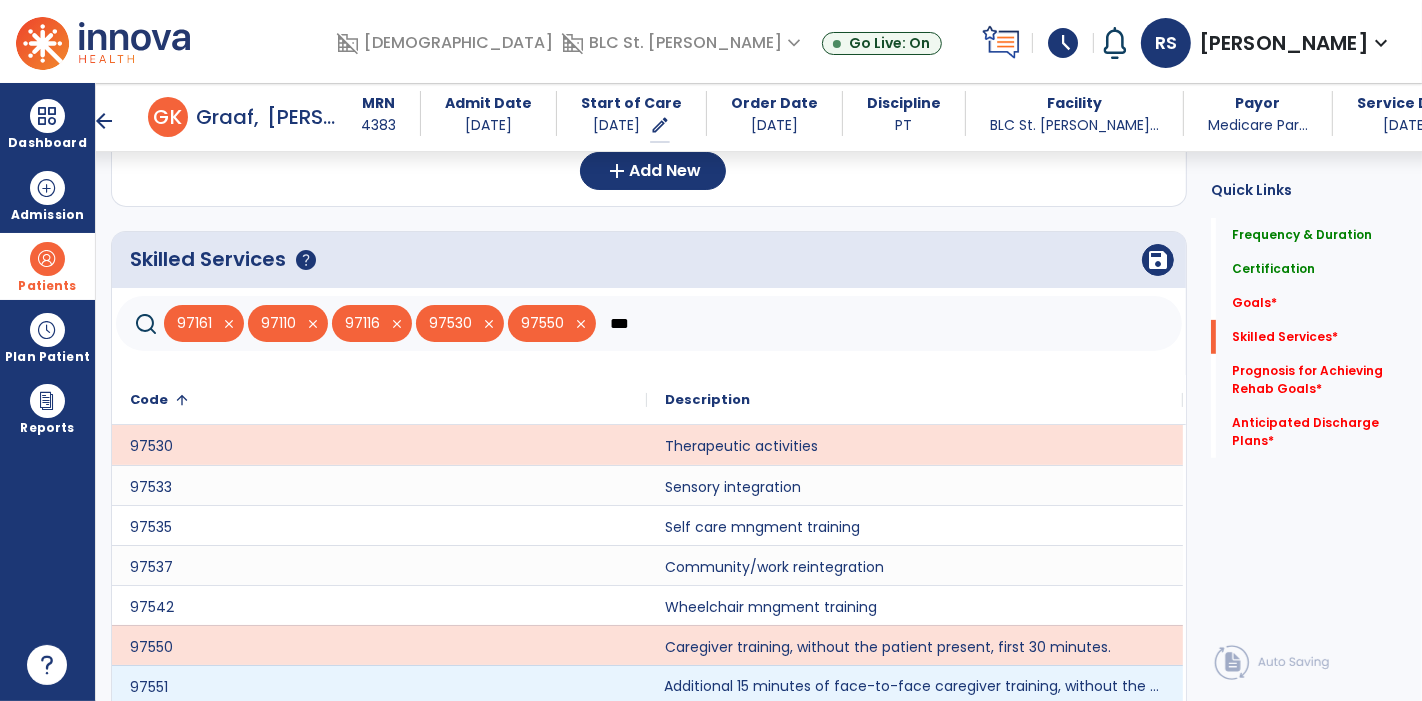 click on "Additional 15 minutes of face-to-face caregiver training, without the patient present, after 97550 is billed." 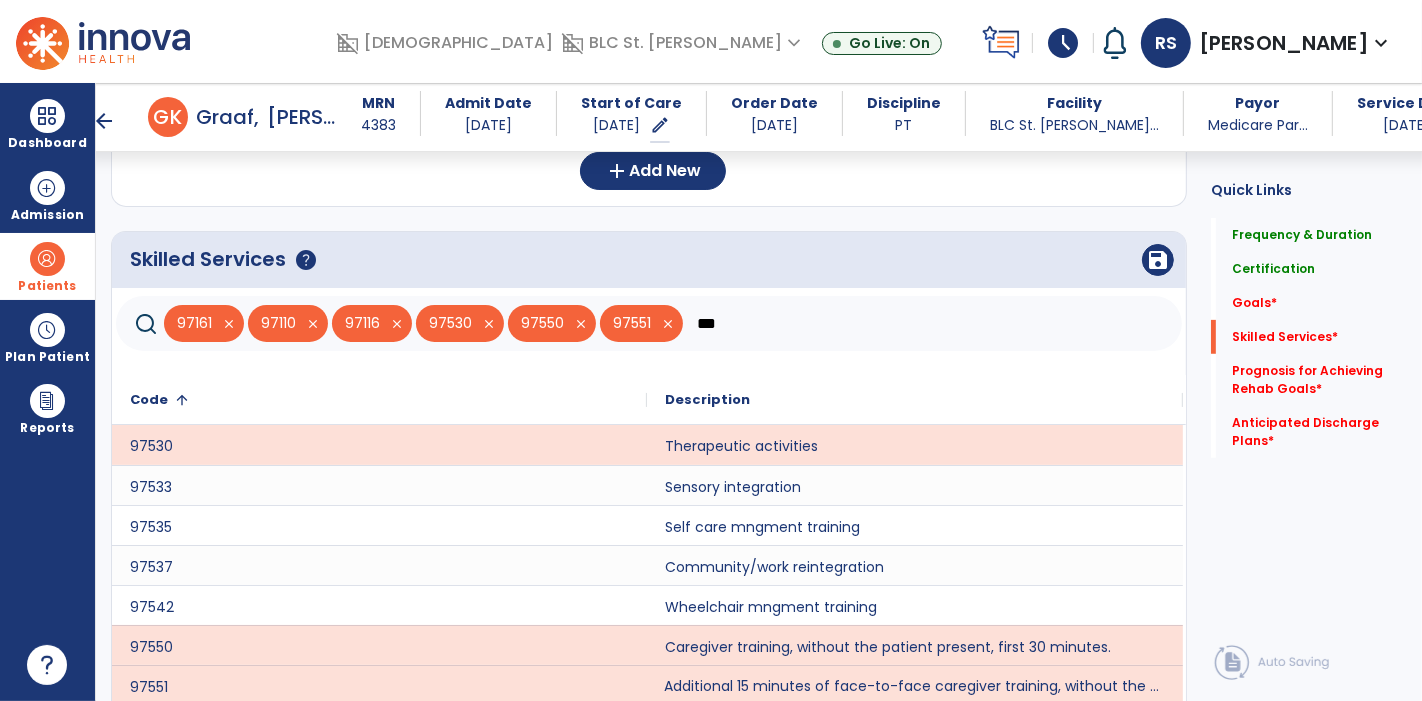 scroll, scrollTop: 580, scrollLeft: 0, axis: vertical 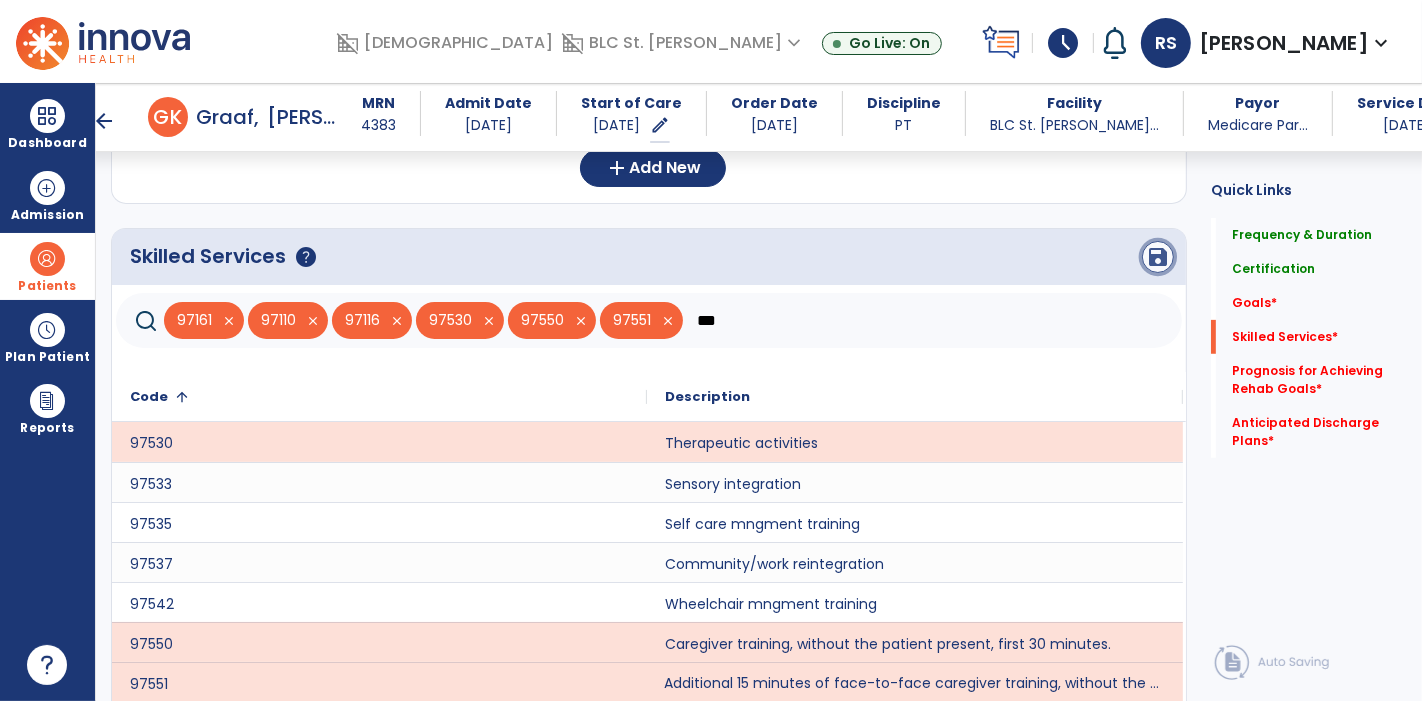 click on "save" 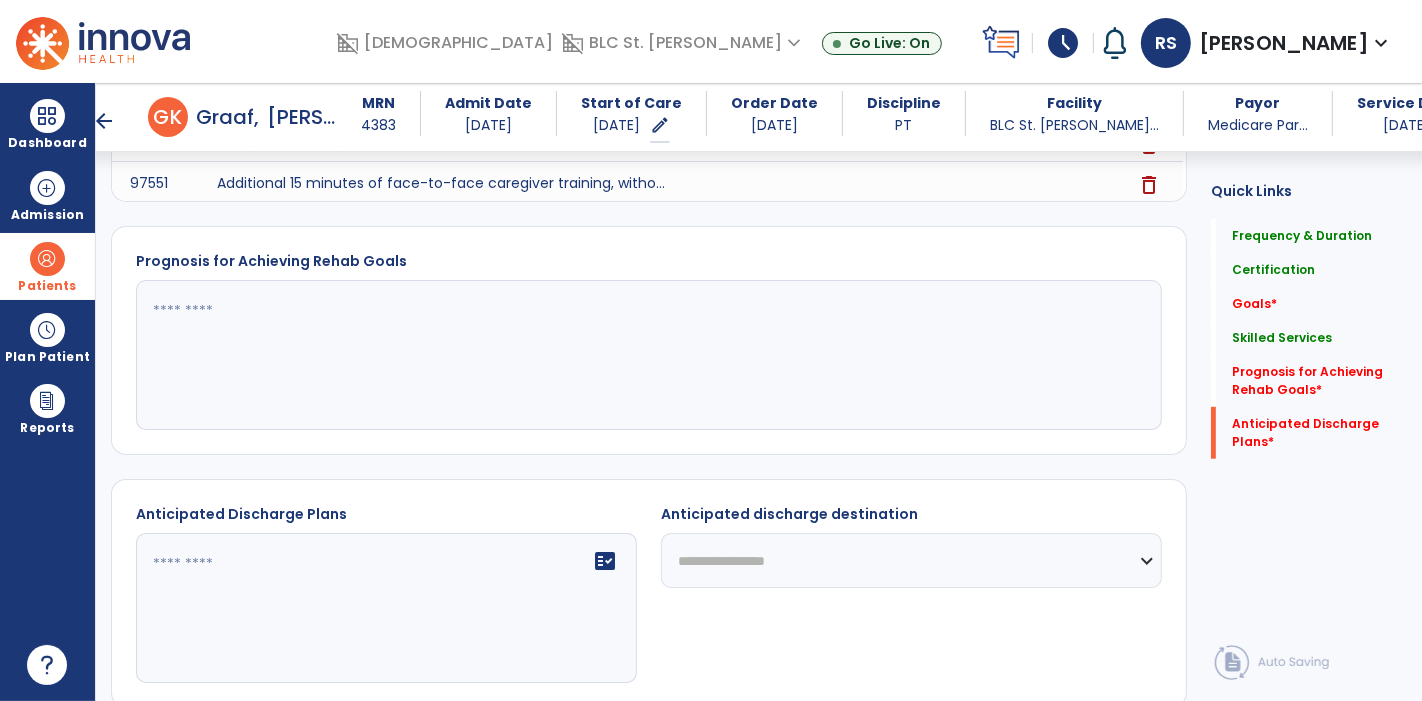 scroll, scrollTop: 989, scrollLeft: 0, axis: vertical 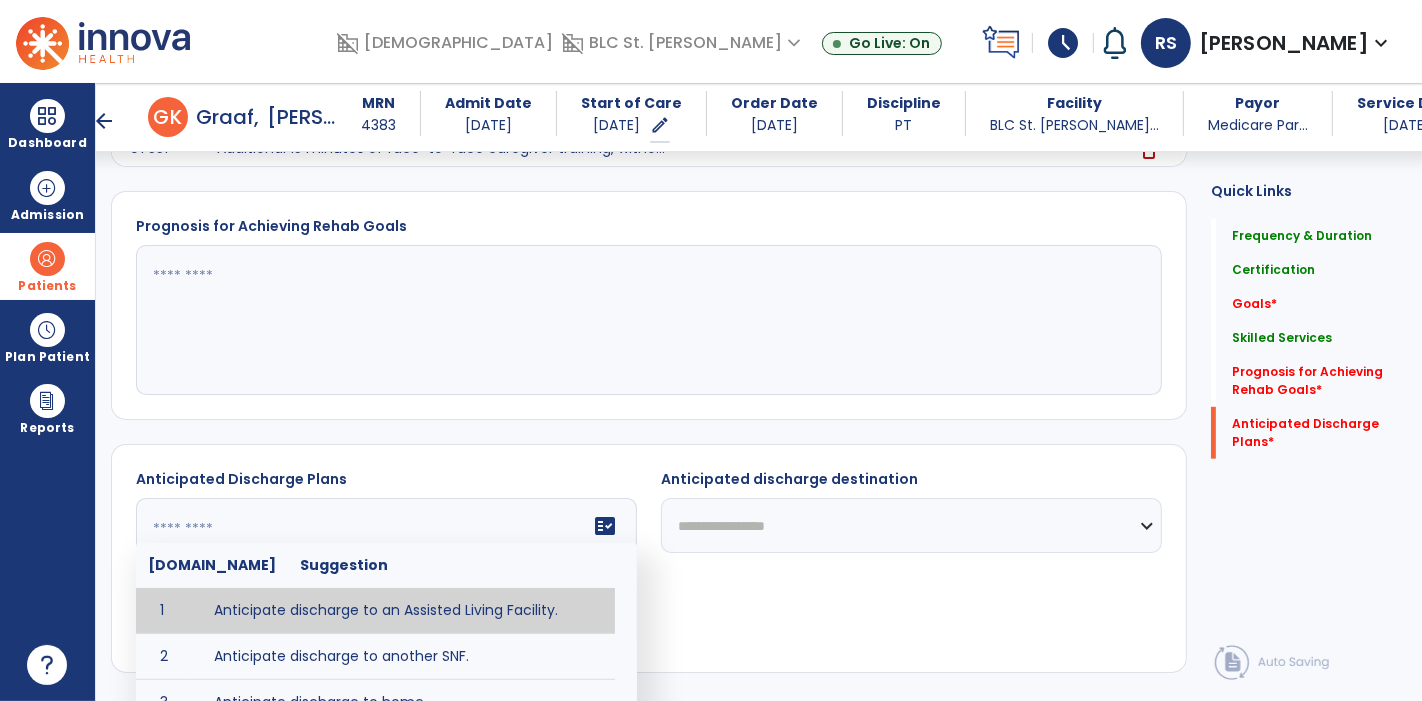 click 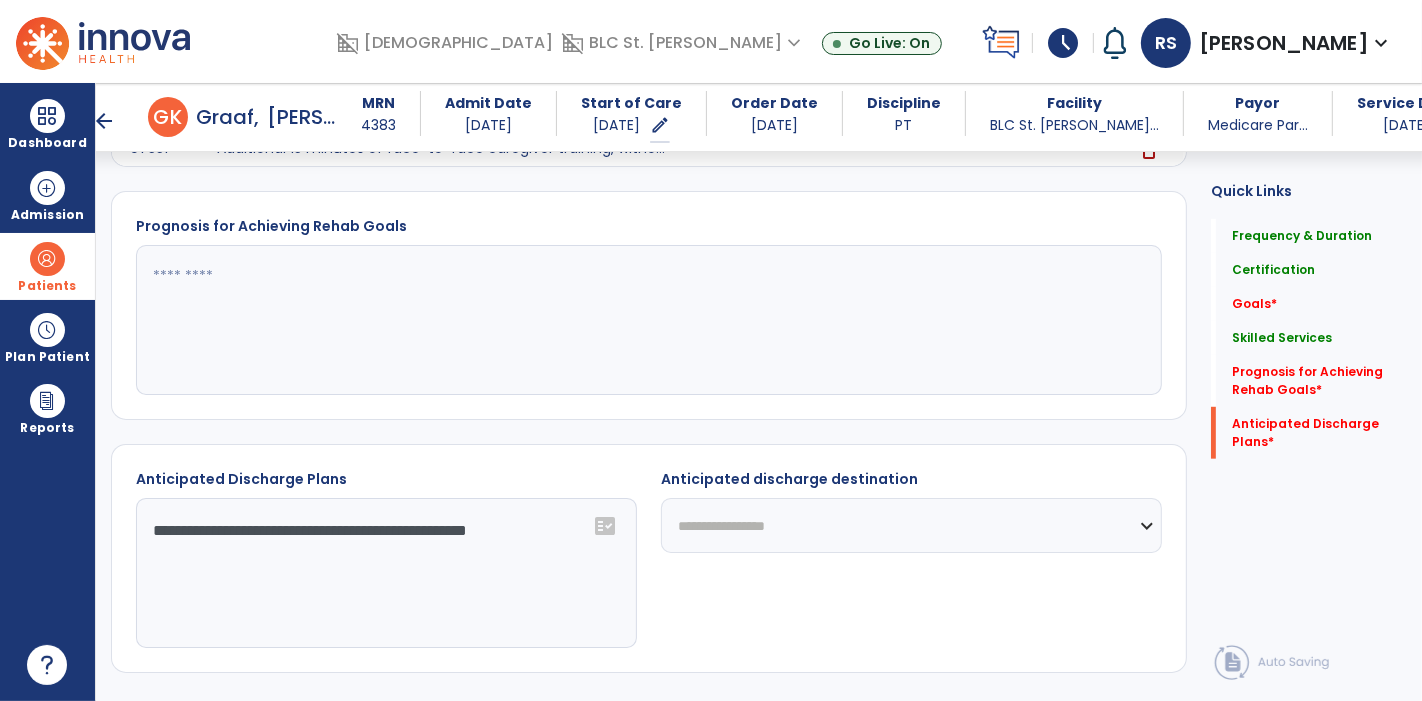 click on "**********" 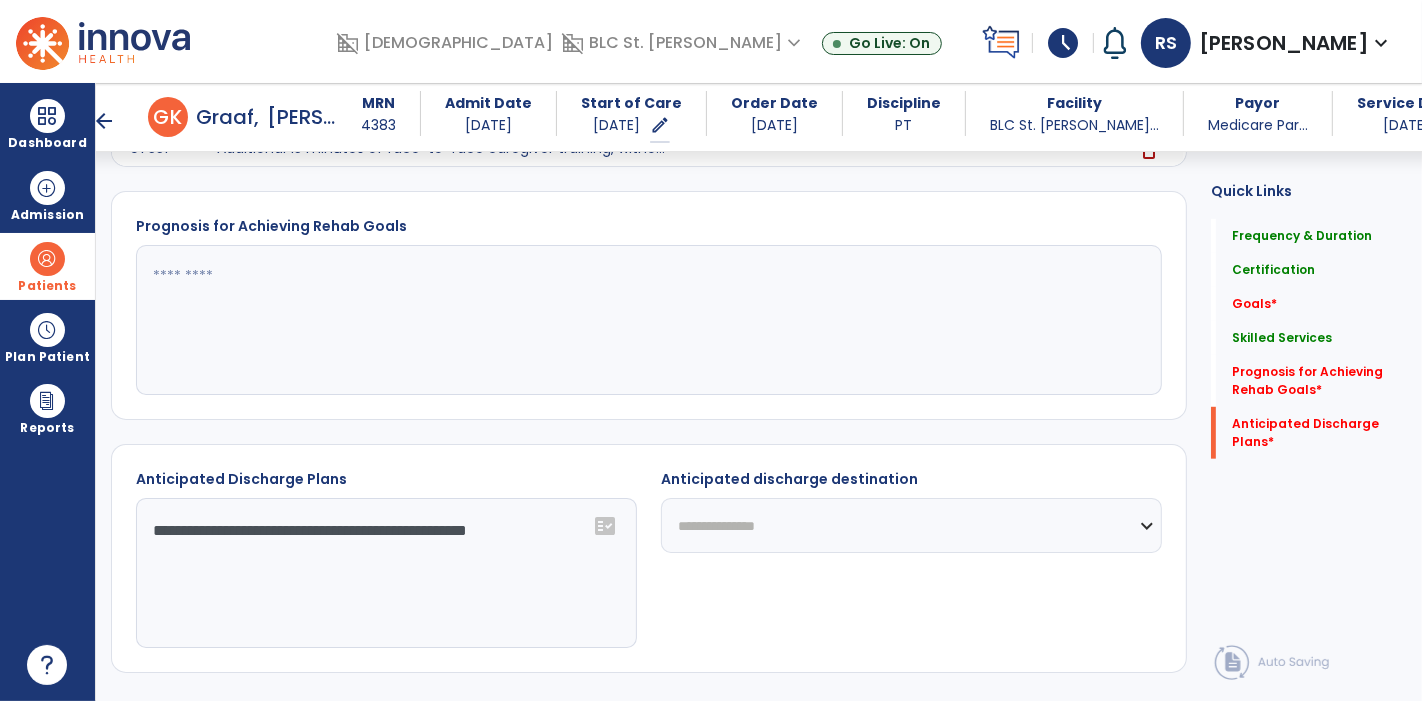 click on "**********" 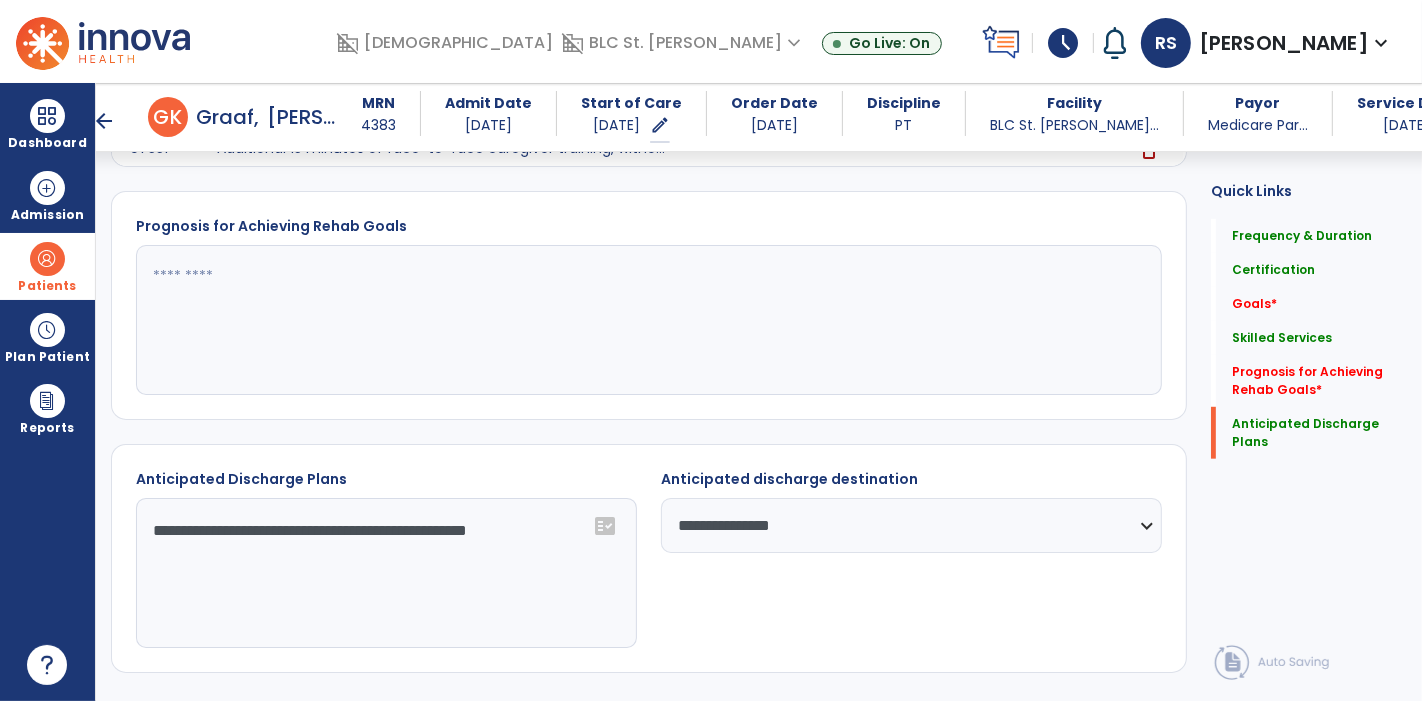 click 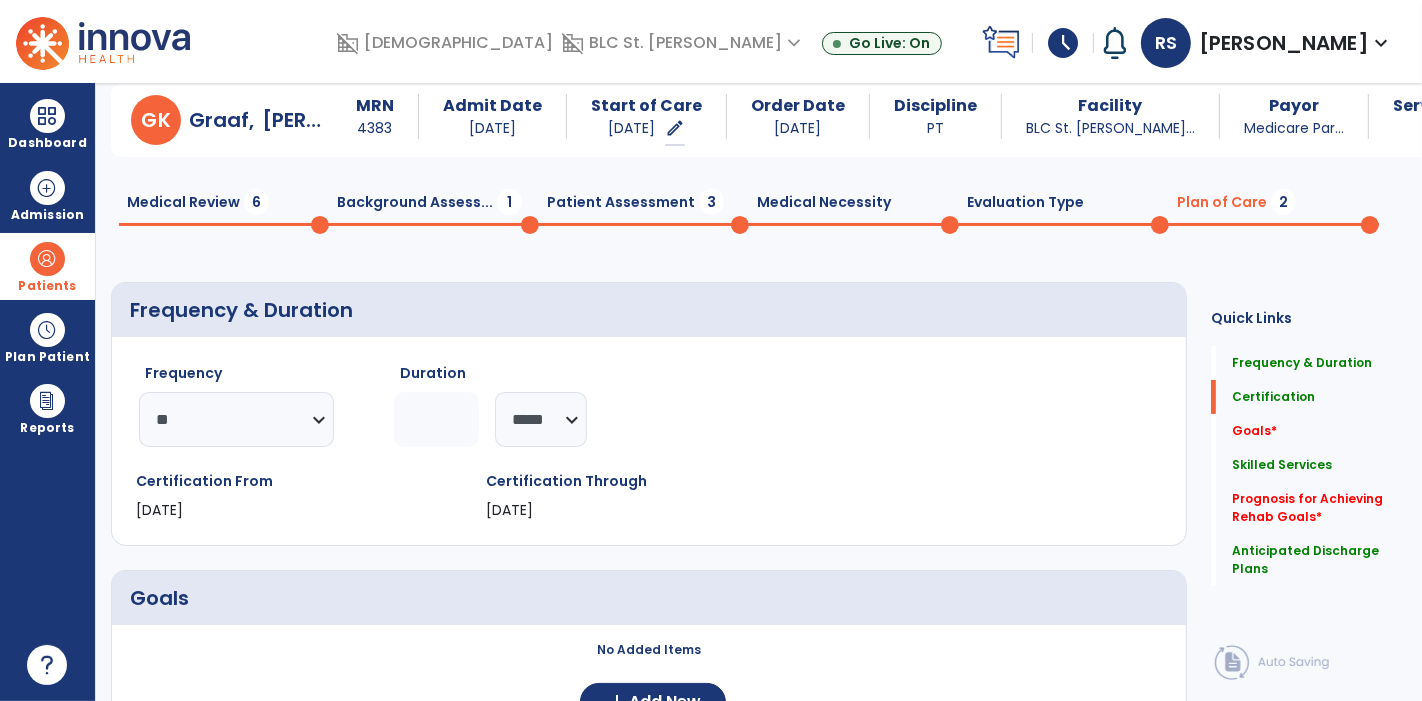 scroll, scrollTop: 0, scrollLeft: 0, axis: both 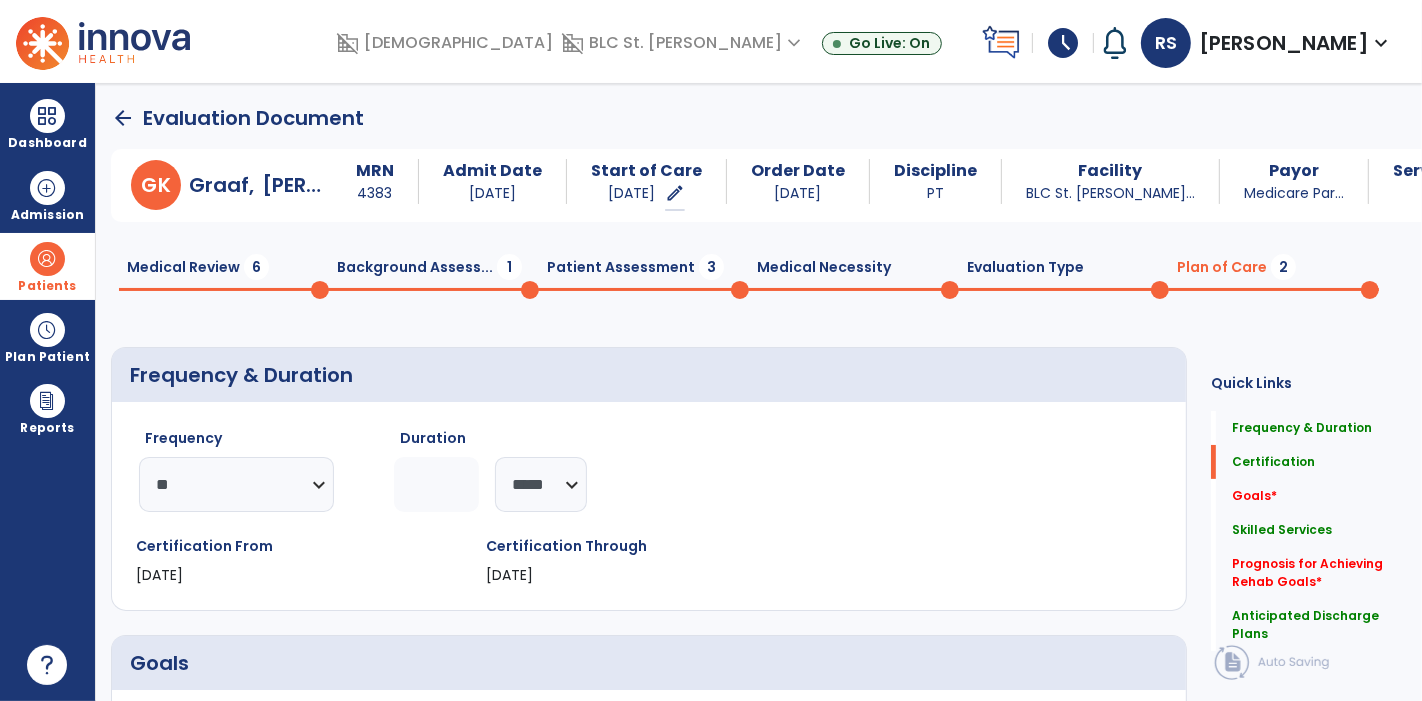 type on "**********" 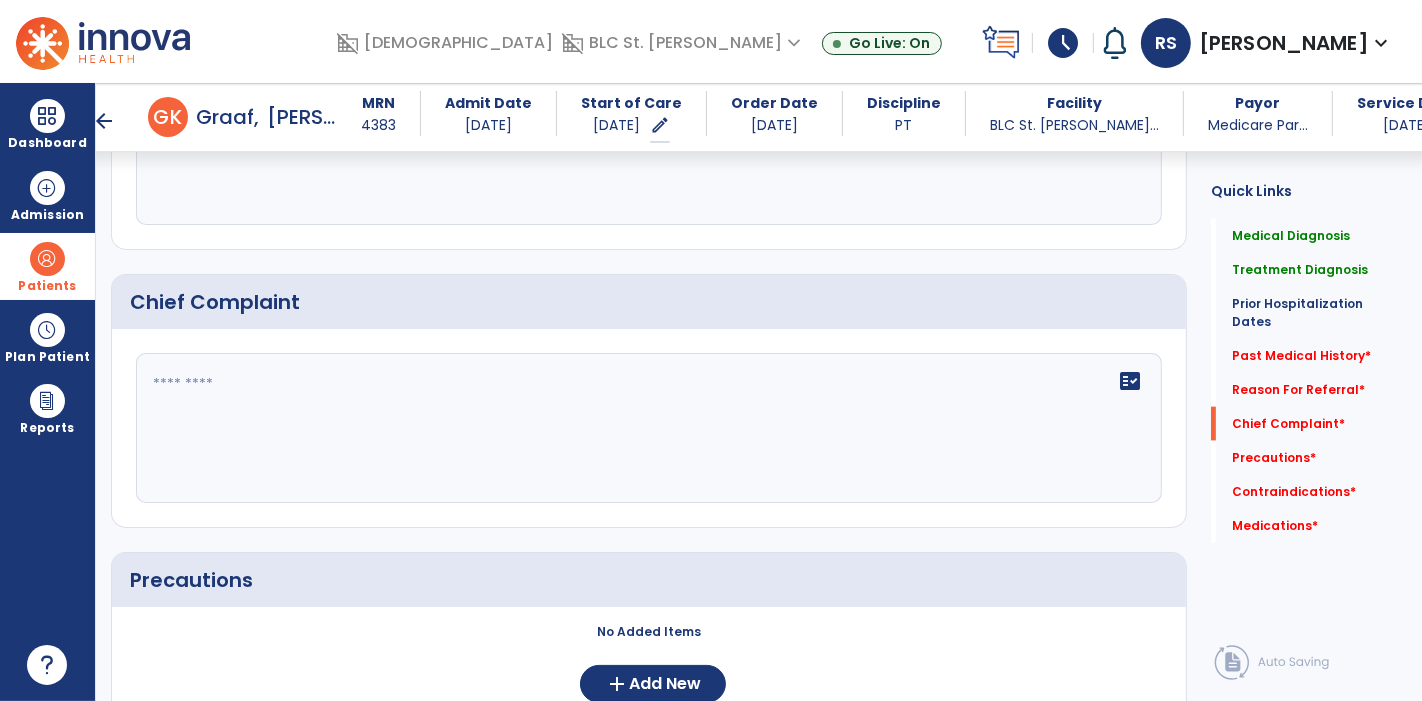 scroll, scrollTop: 1941, scrollLeft: 0, axis: vertical 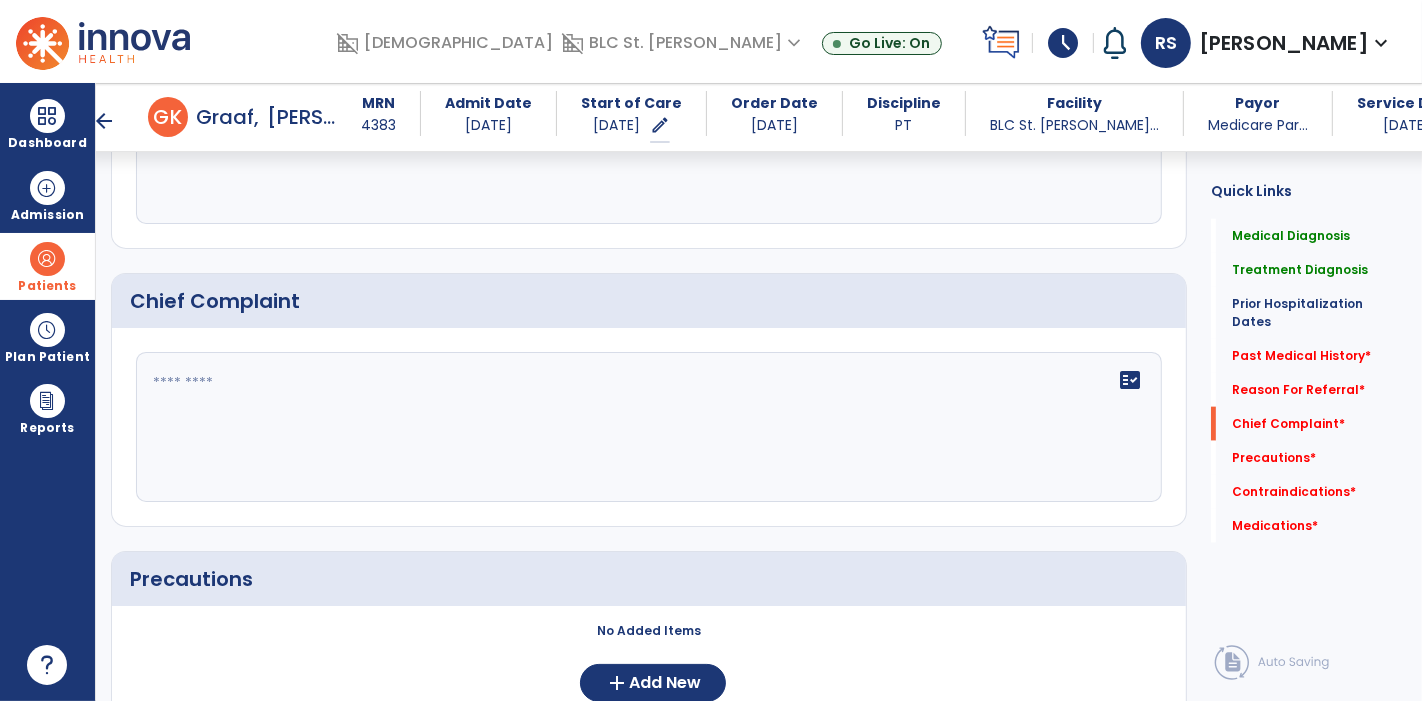 click on "fact_check" 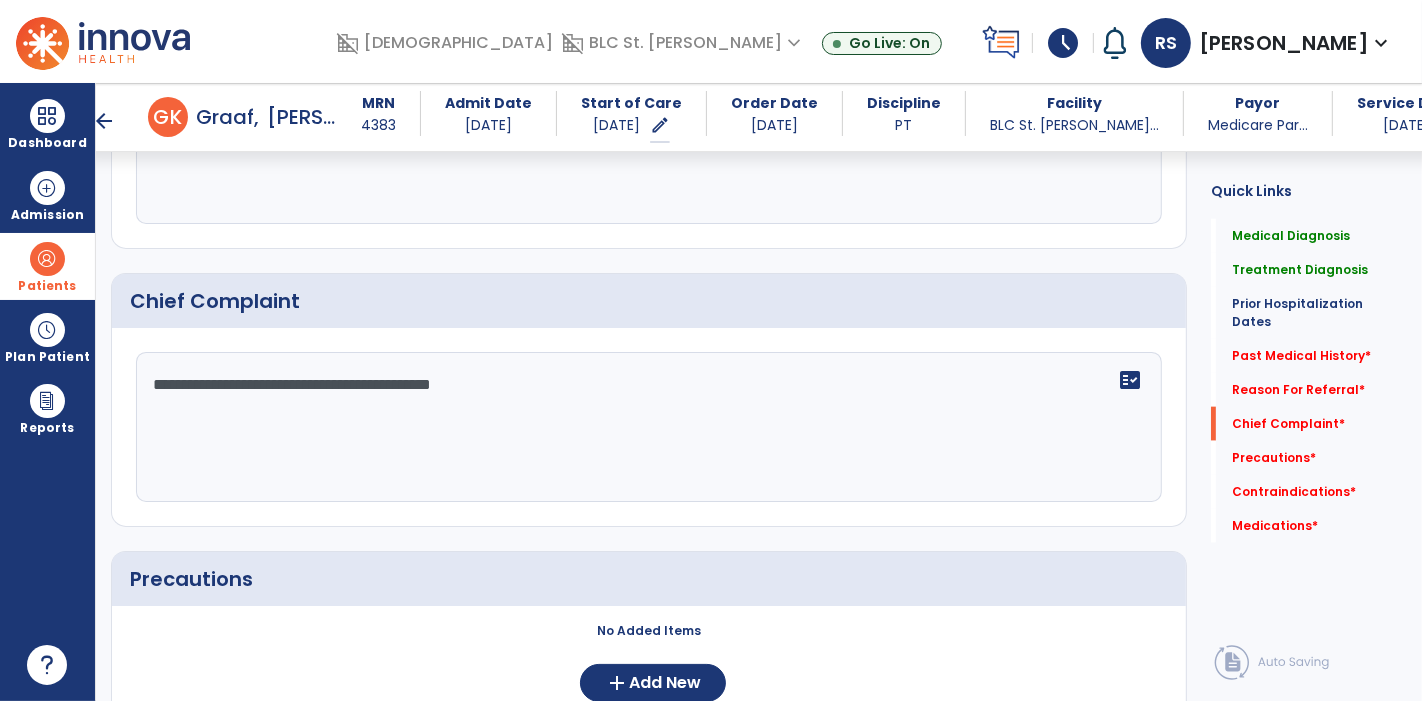 type on "**********" 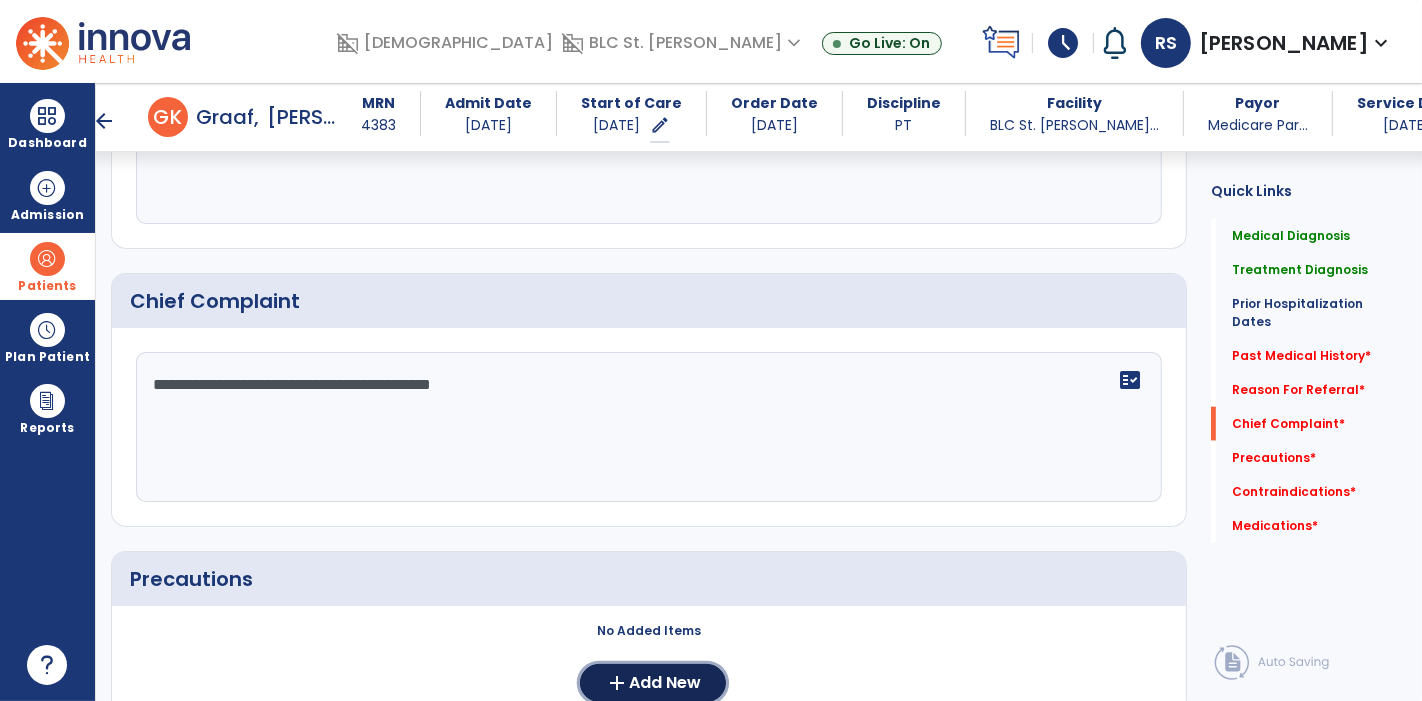 type 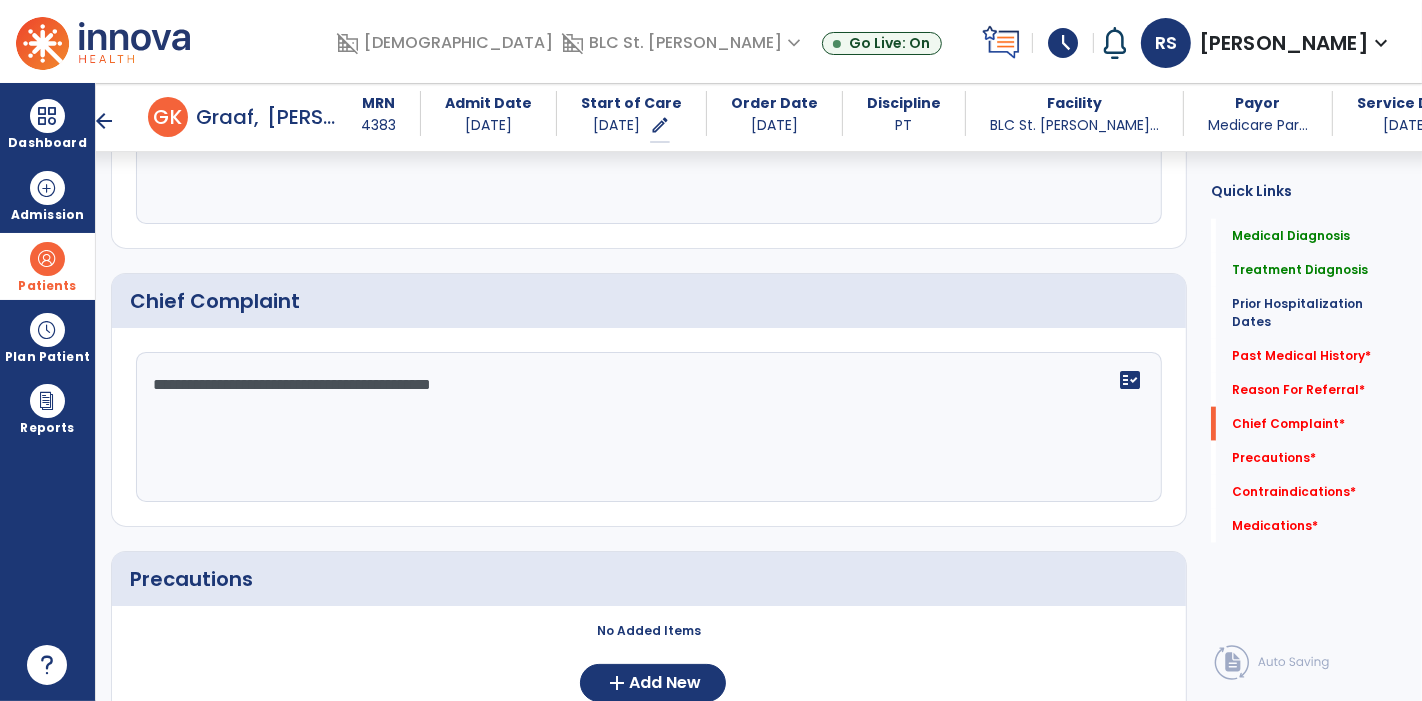 type 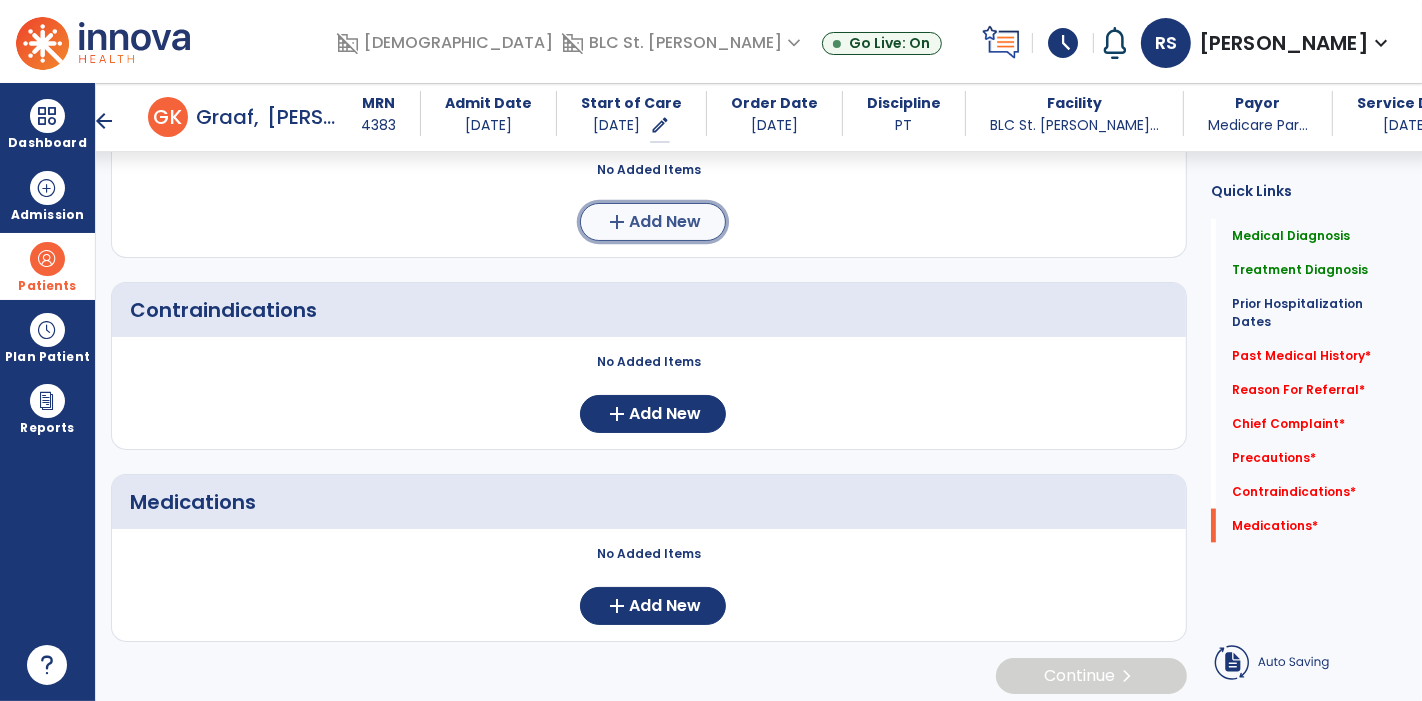 click on "Add New" 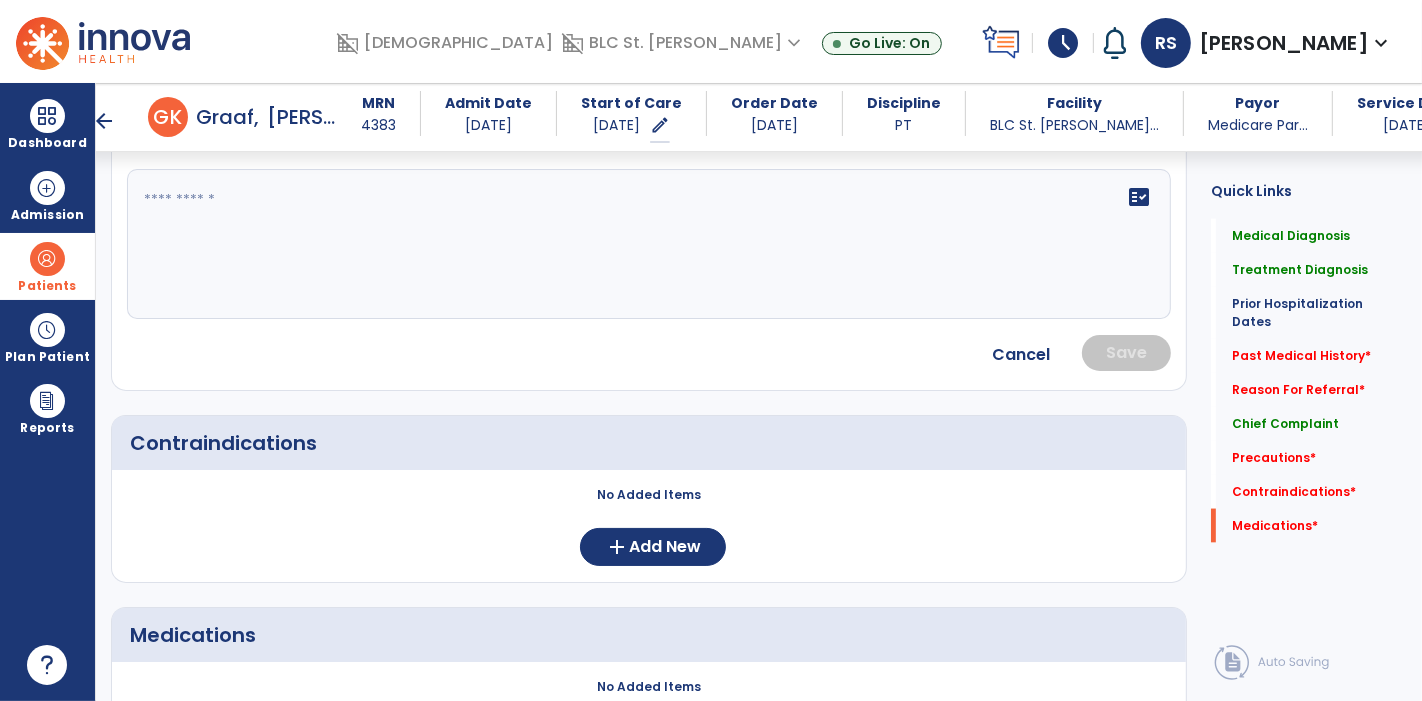 scroll, scrollTop: 2403, scrollLeft: 0, axis: vertical 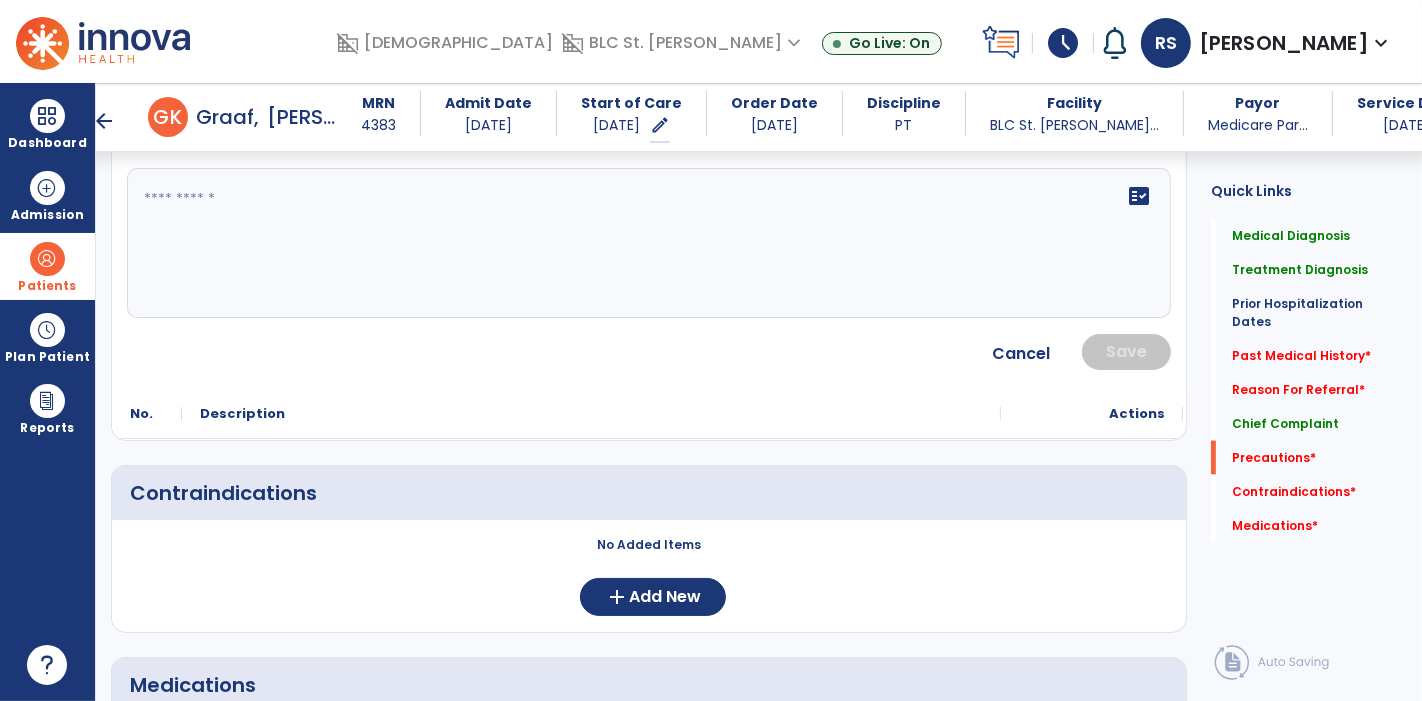 click on "fact_check" 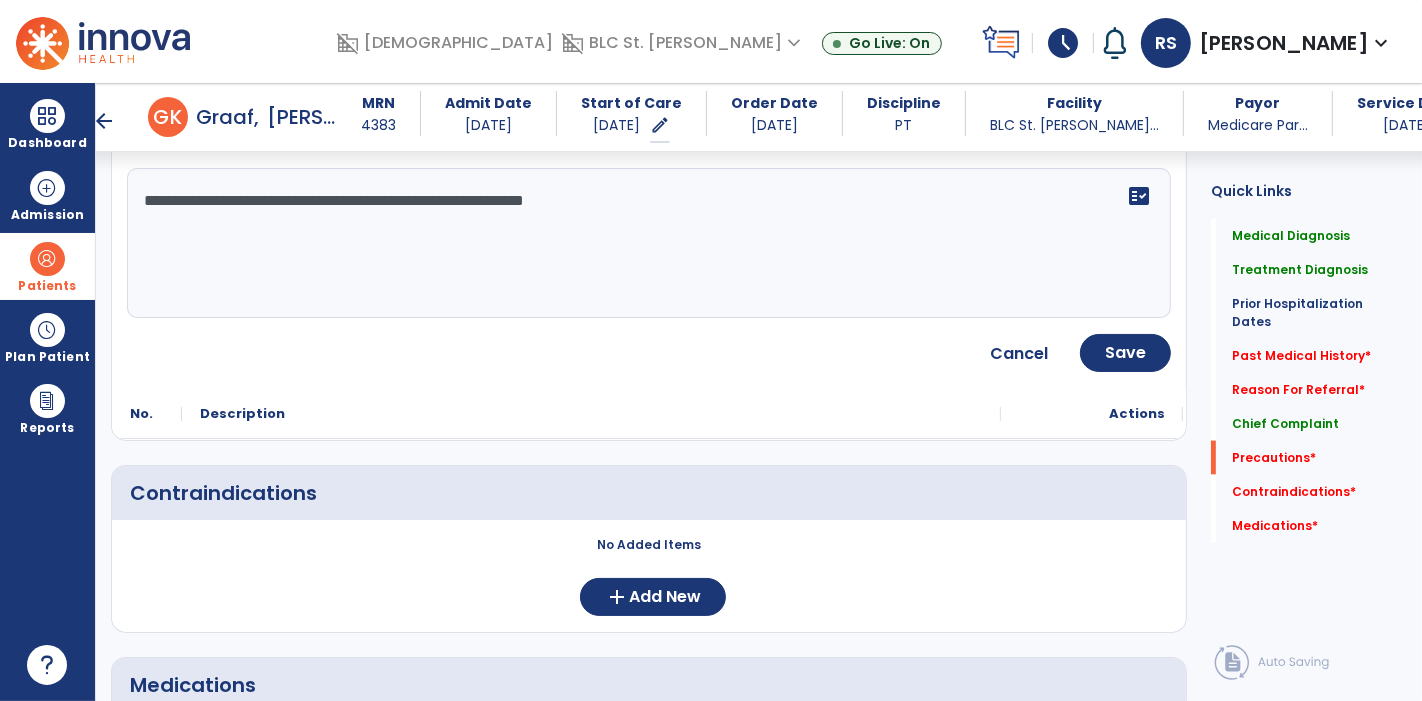 click on "**********" 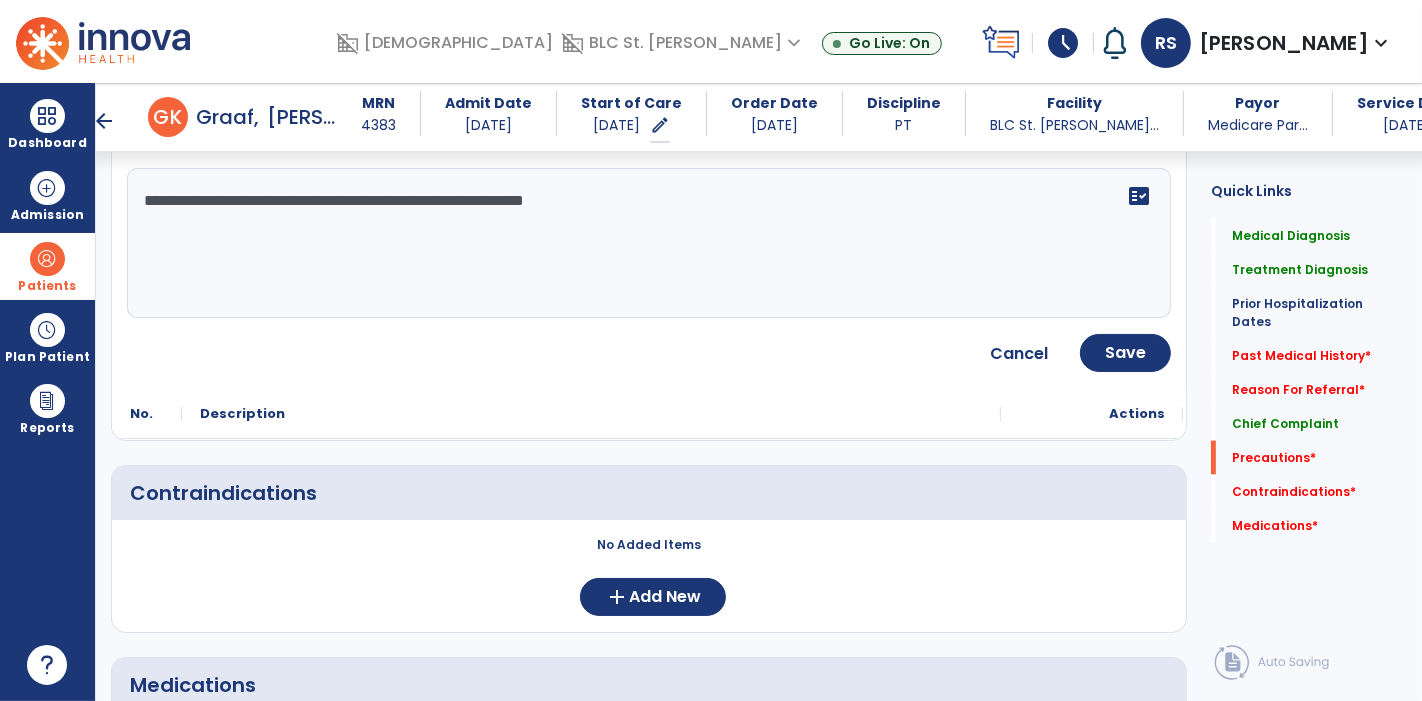 click on "**********" 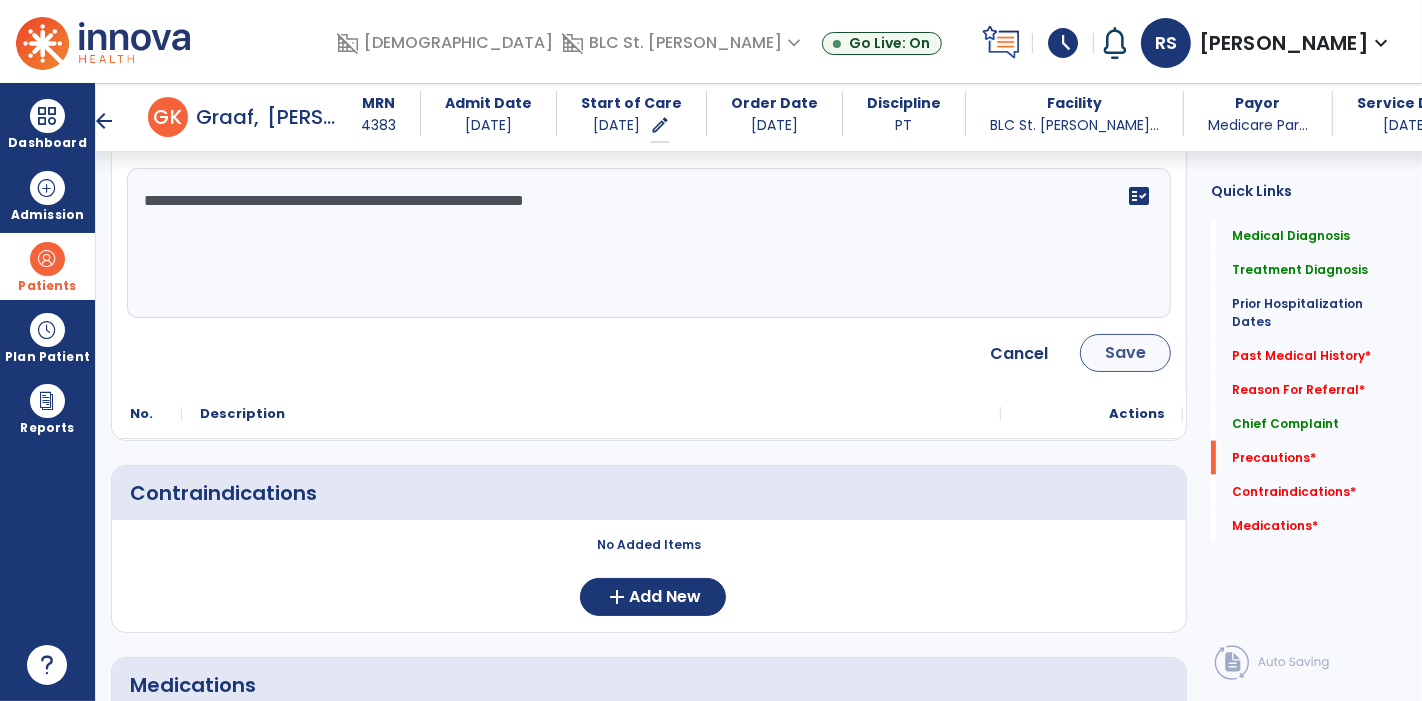 type on "**********" 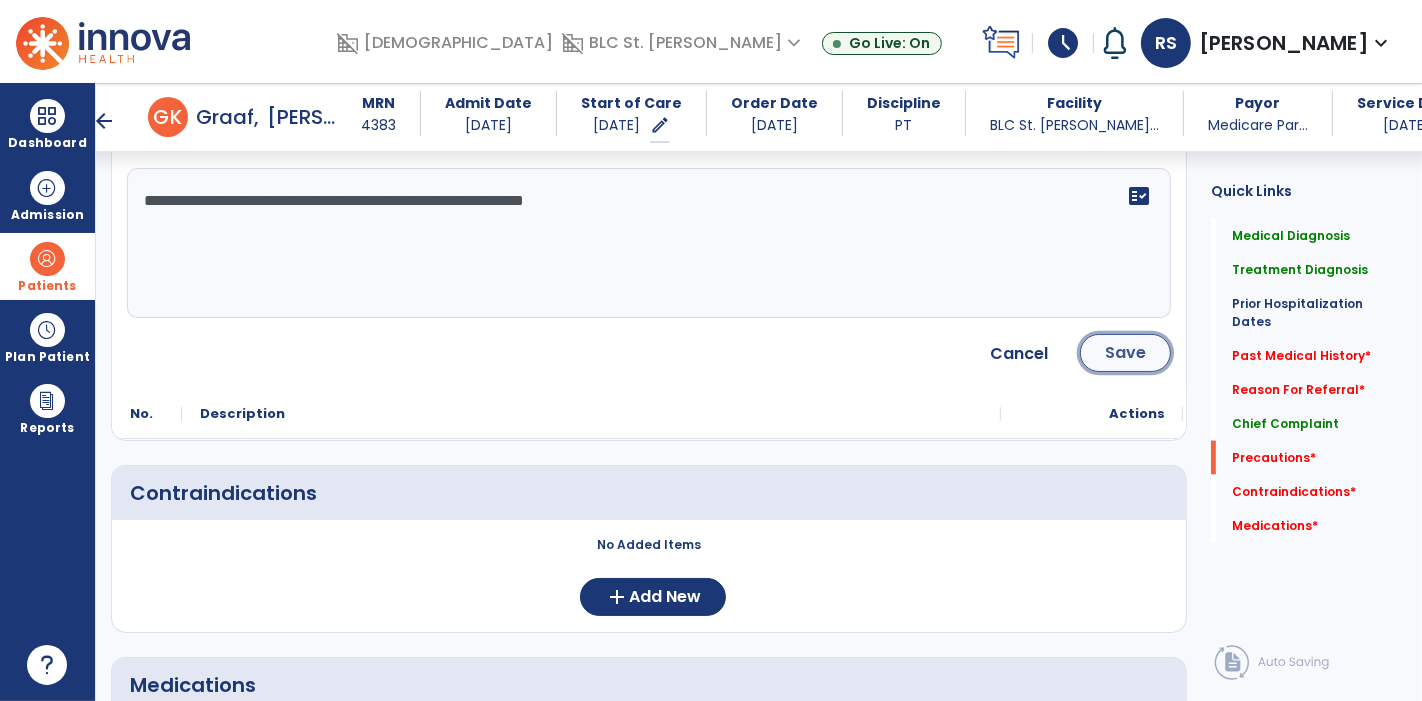 click on "Save" 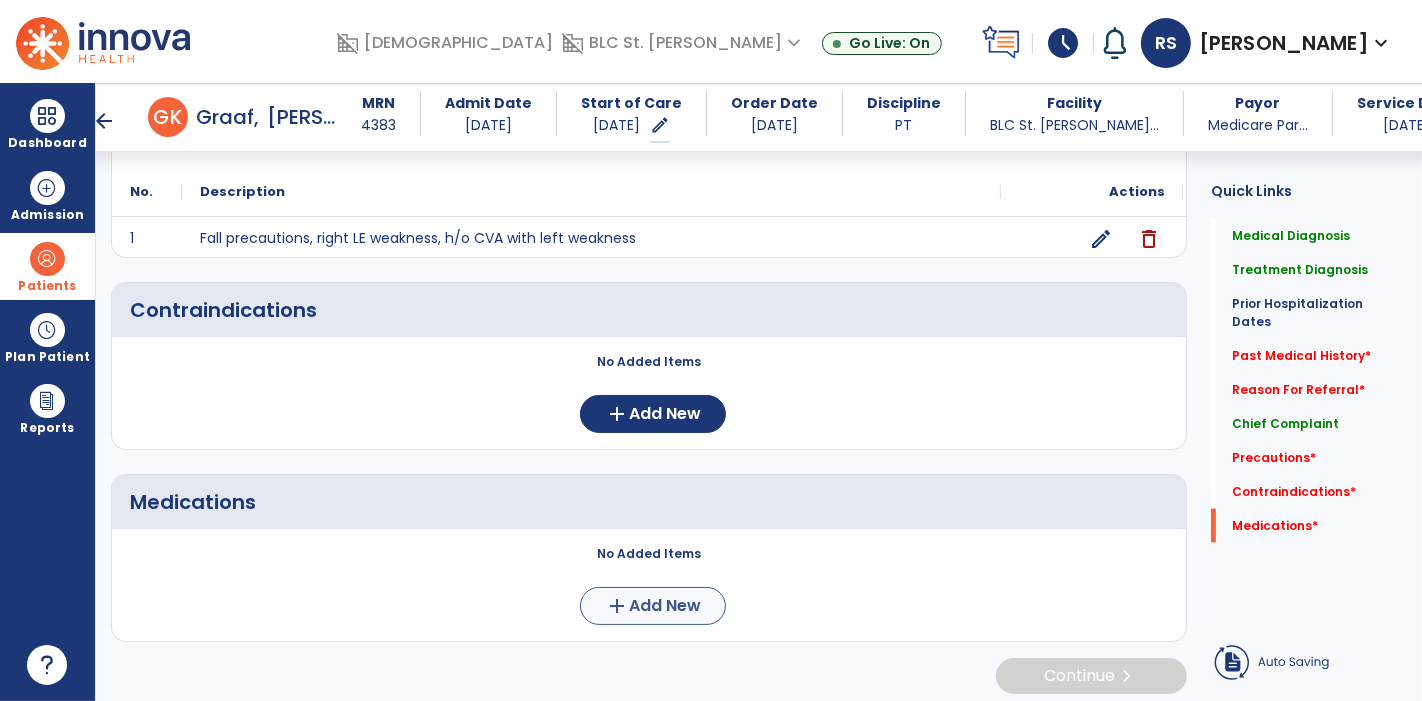 scroll, scrollTop: 2400, scrollLeft: 0, axis: vertical 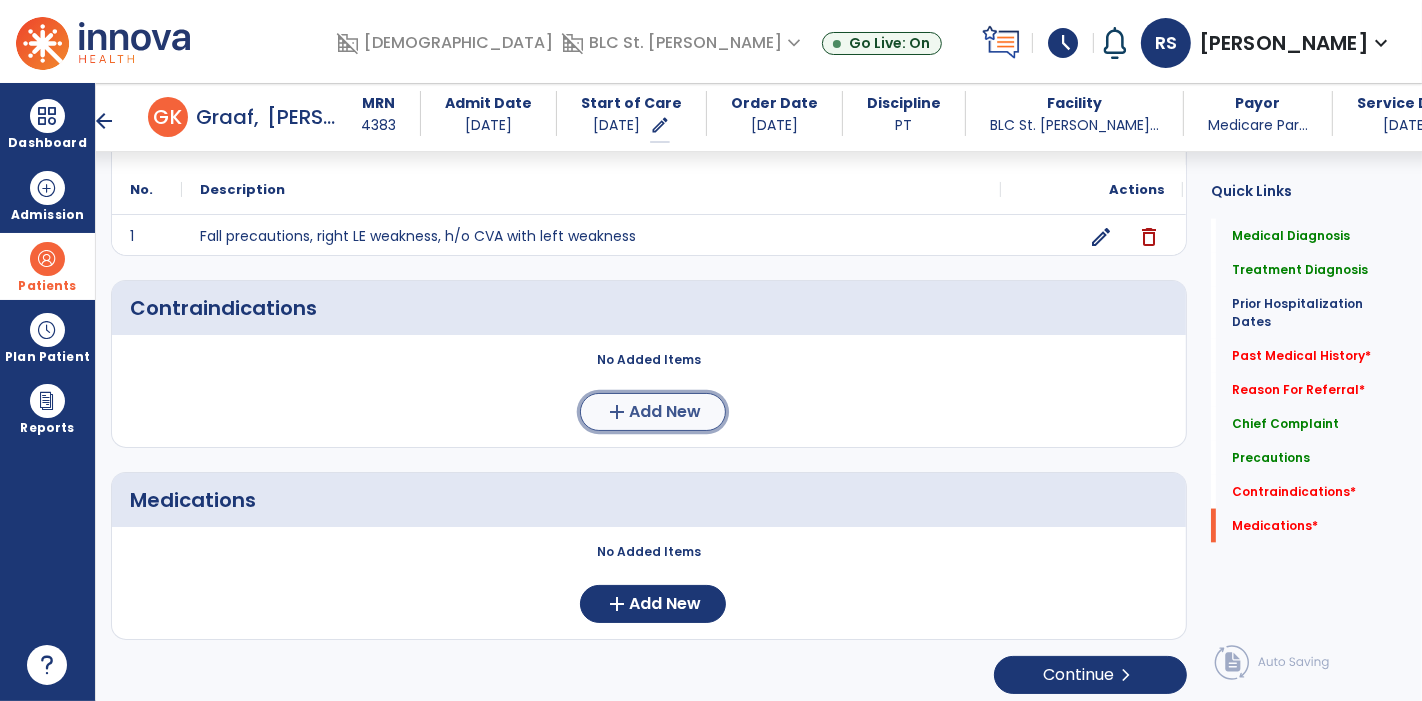 click on "Add New" 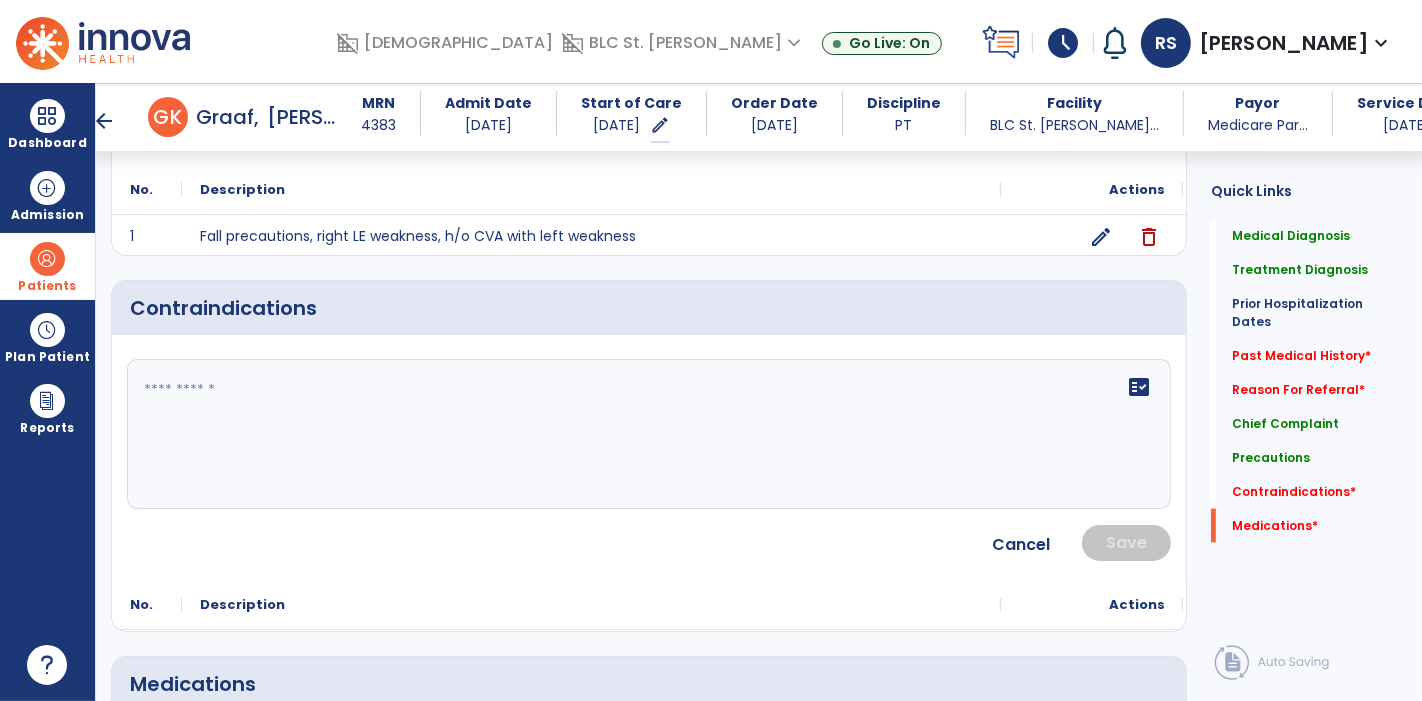 click 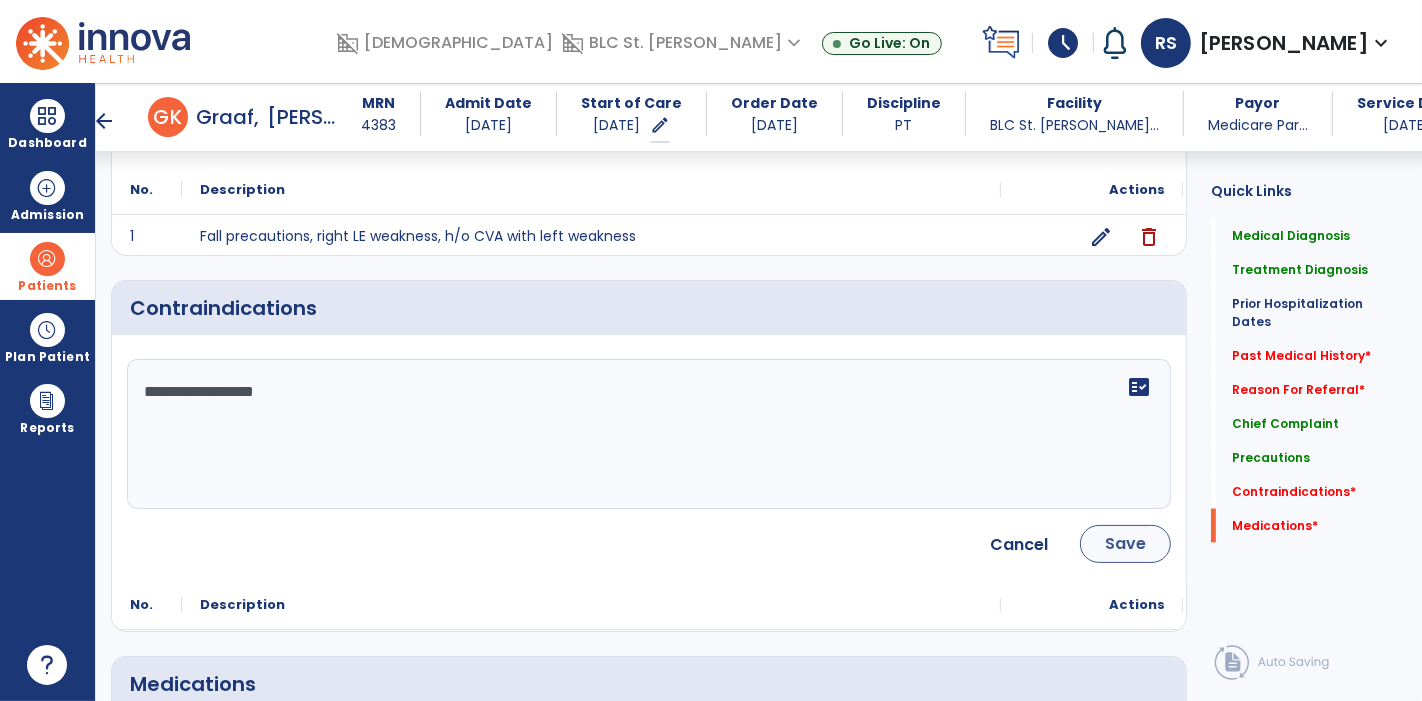 type on "**********" 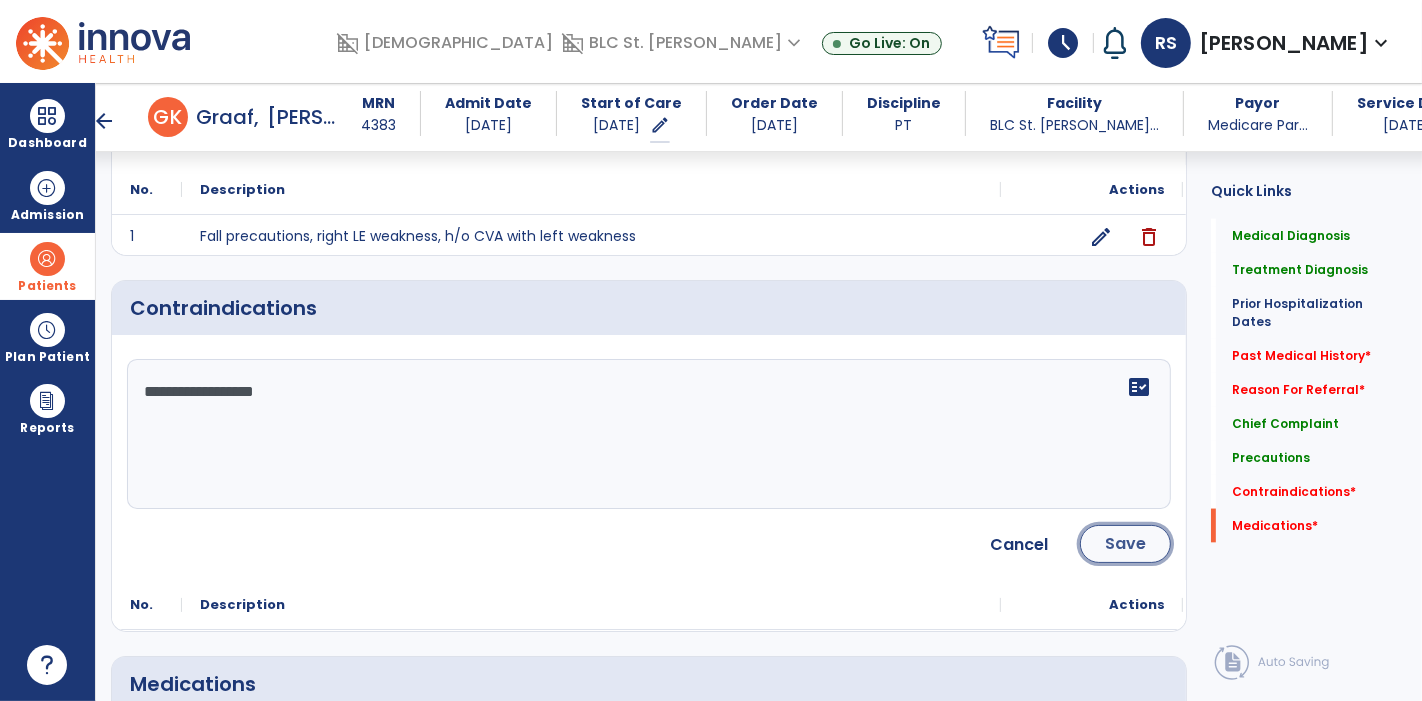 click on "Save" 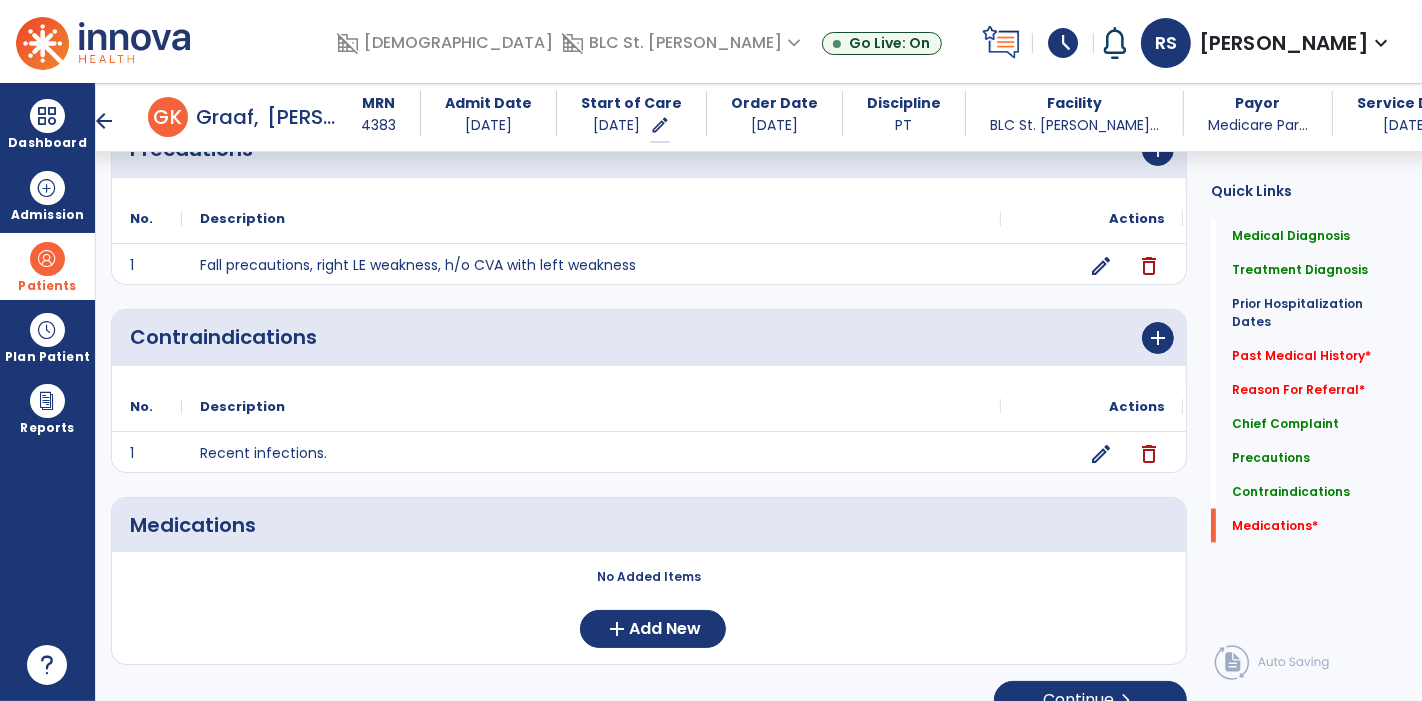 scroll, scrollTop: 2371, scrollLeft: 0, axis: vertical 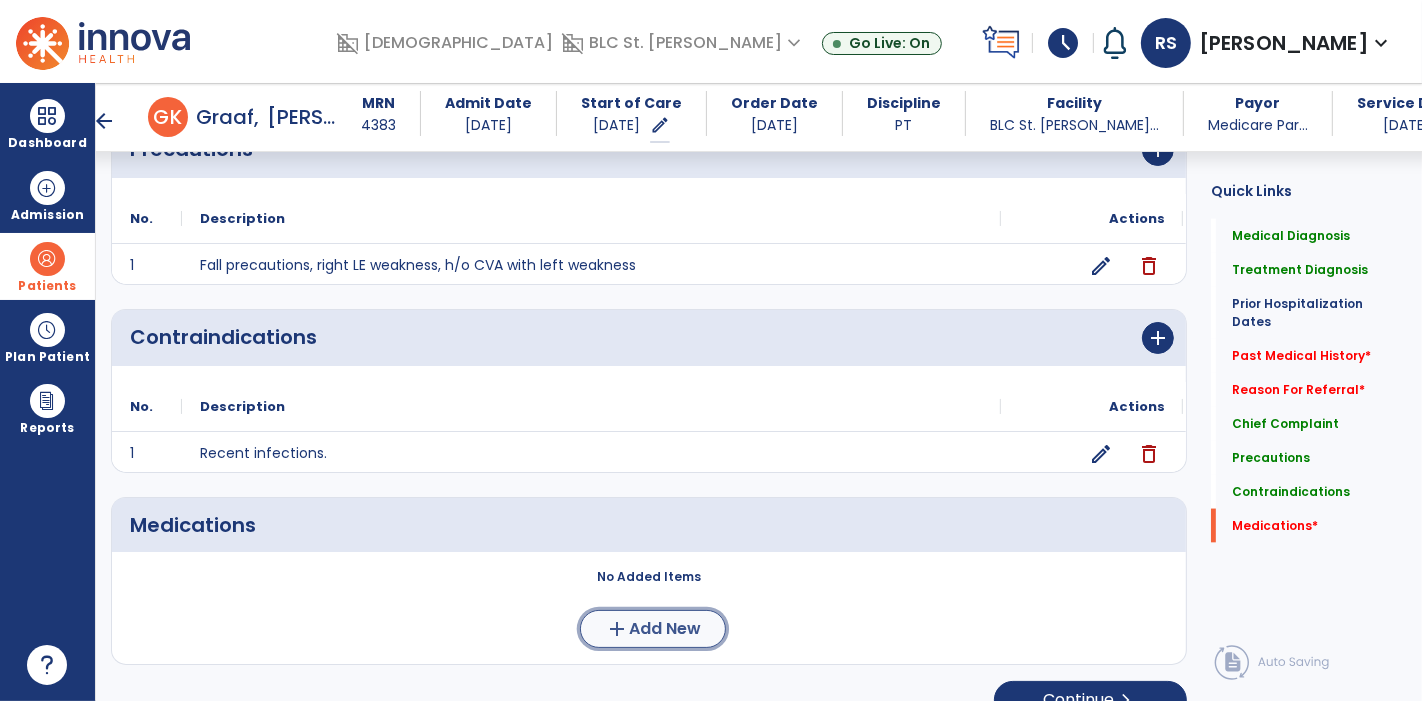 click on "Add New" 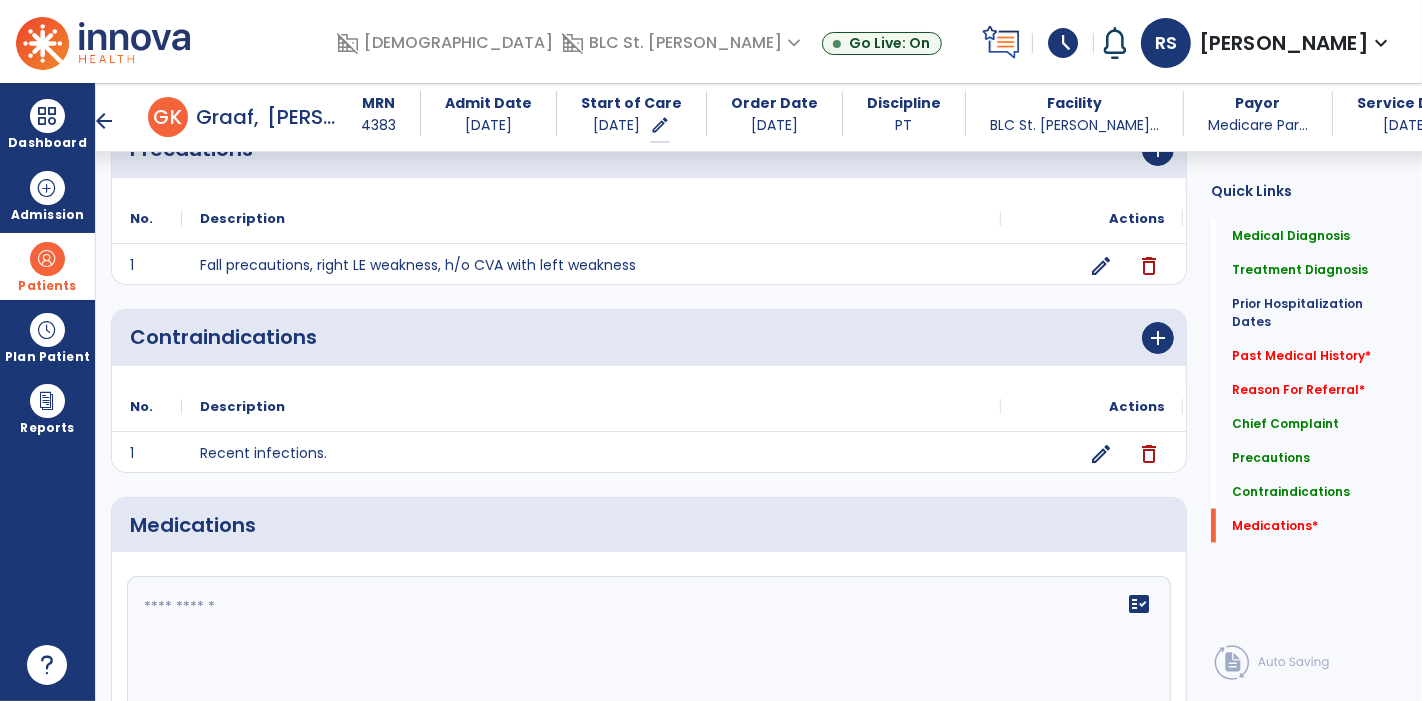 click 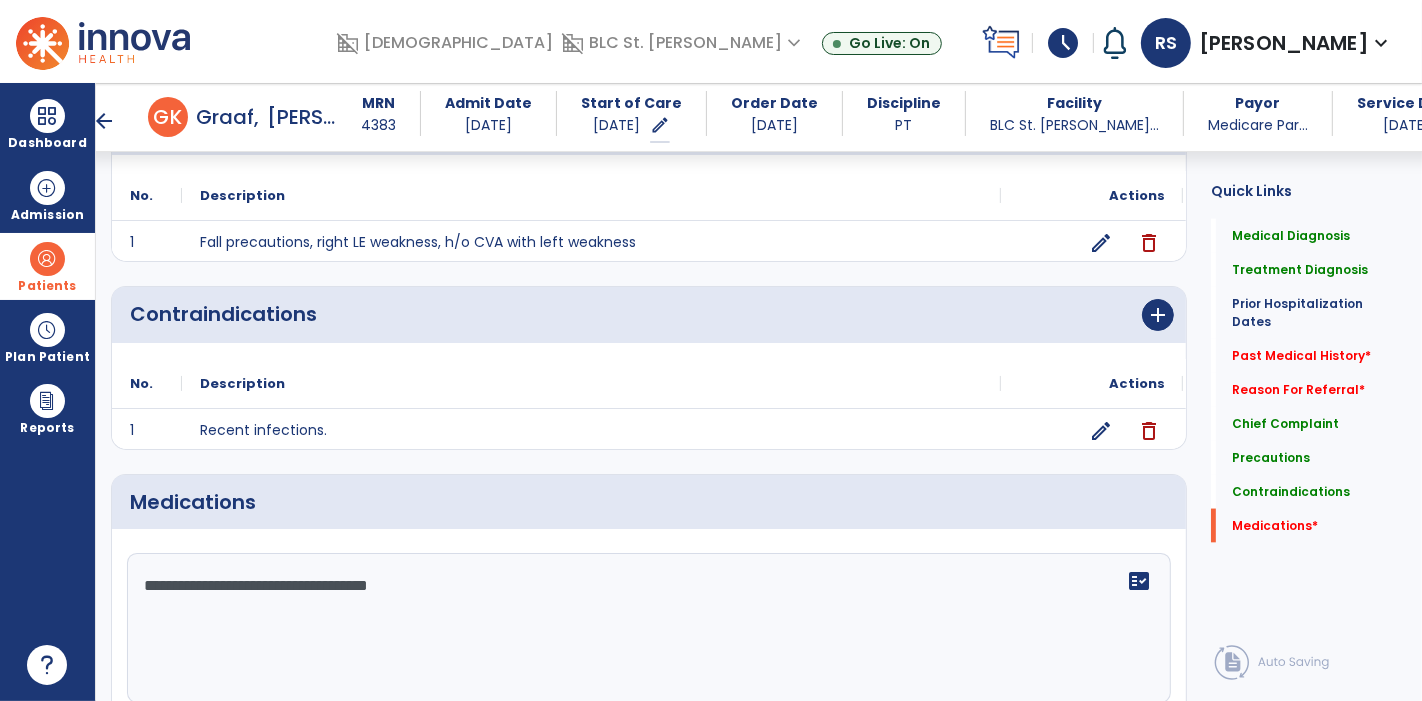 scroll, scrollTop: 2580, scrollLeft: 0, axis: vertical 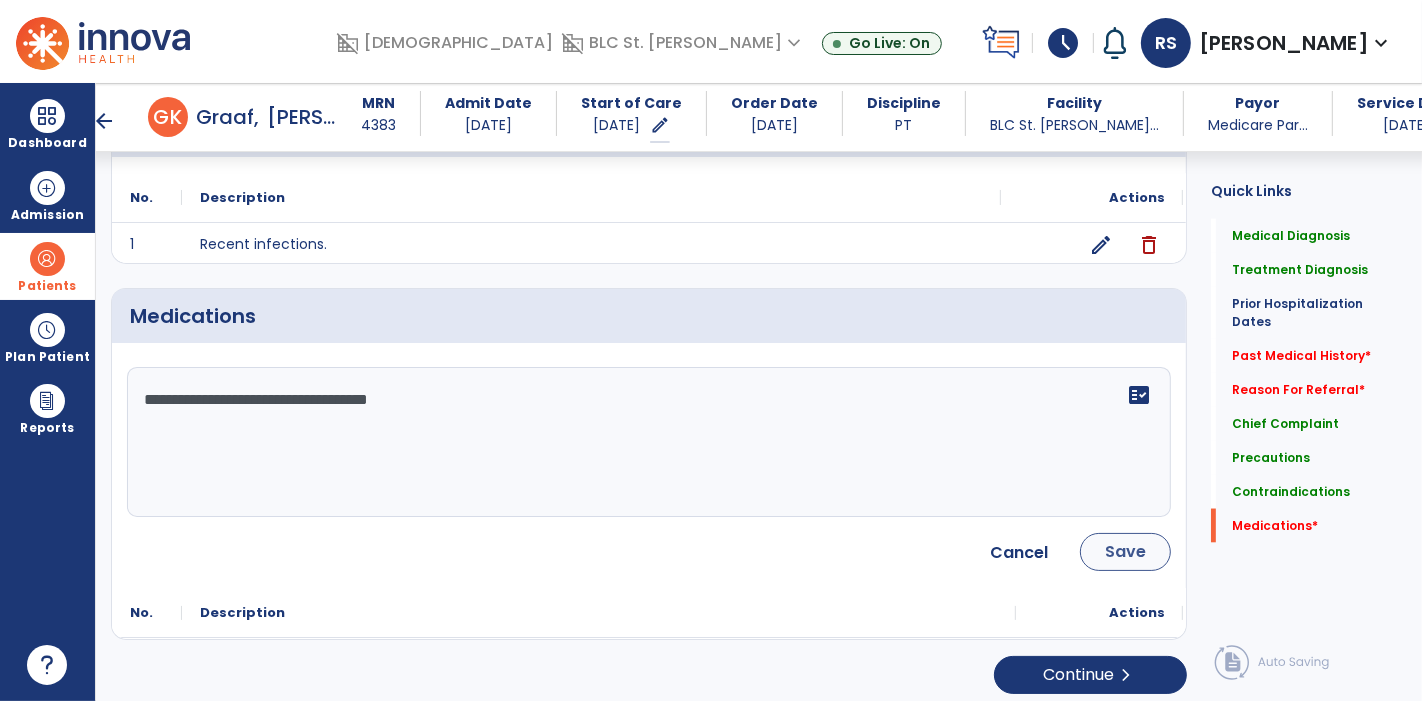 type on "**********" 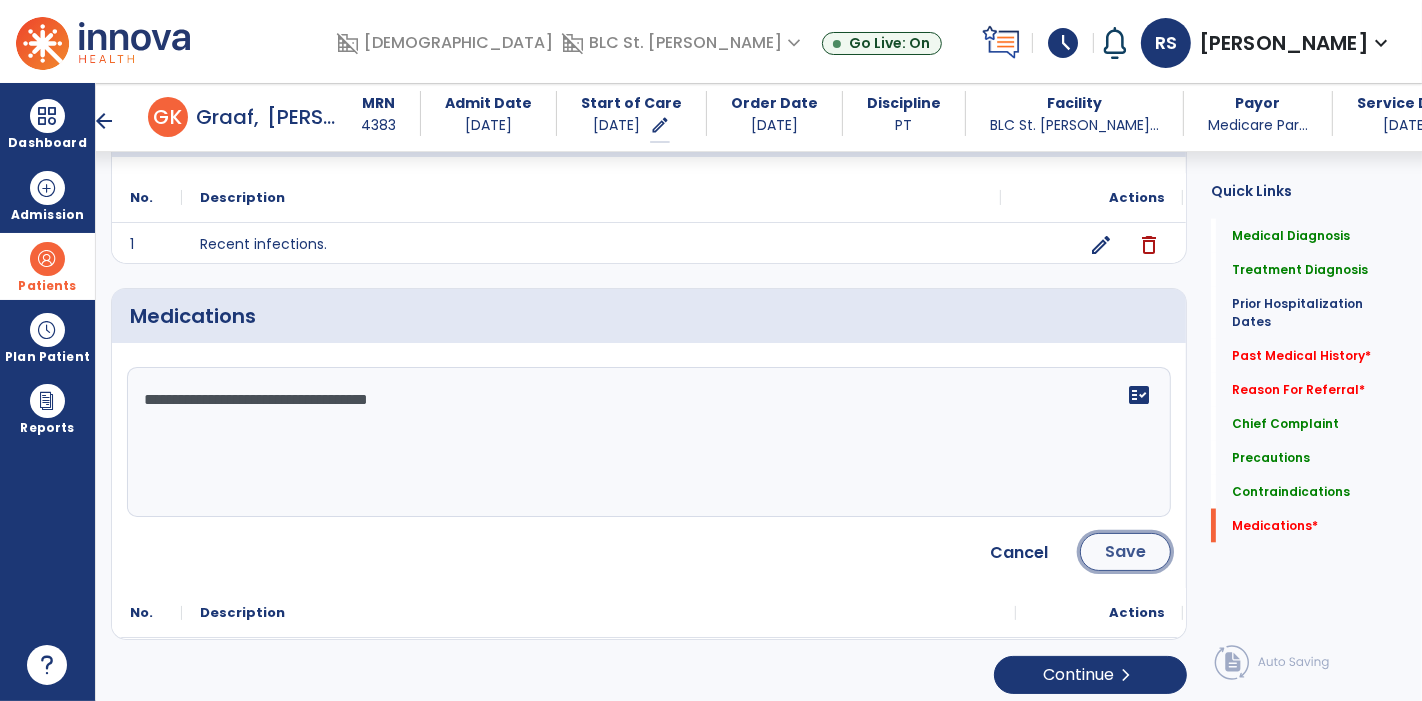 click on "Save" 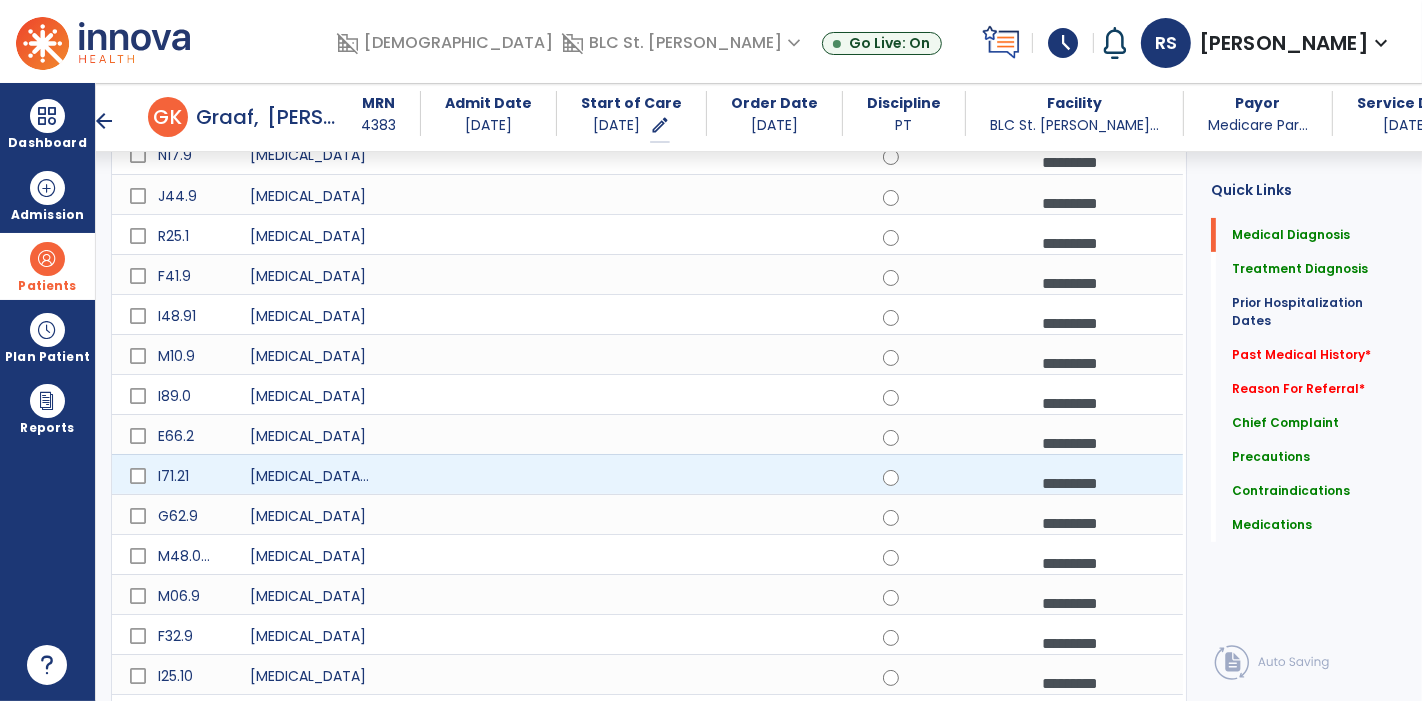 scroll, scrollTop: 0, scrollLeft: 0, axis: both 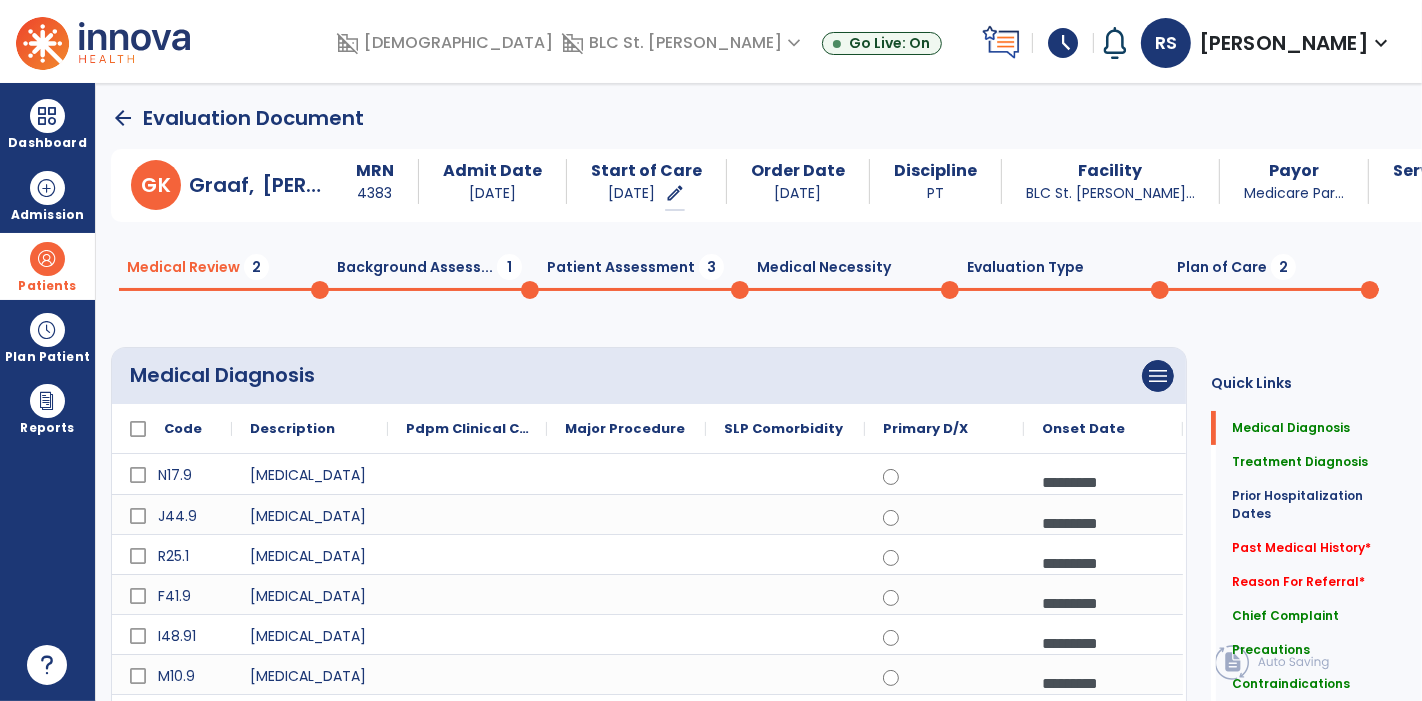 click on "Patient Assessment  3" 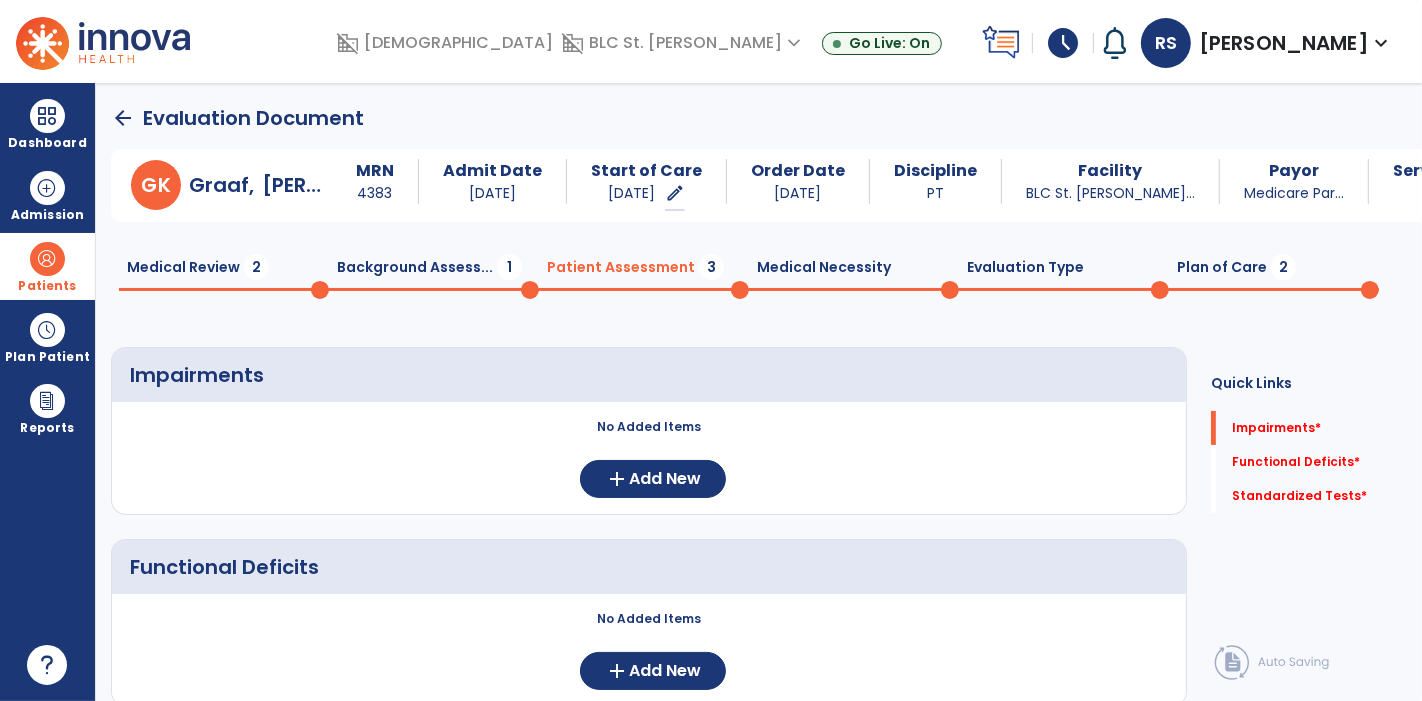 click on "Medical Review  2" 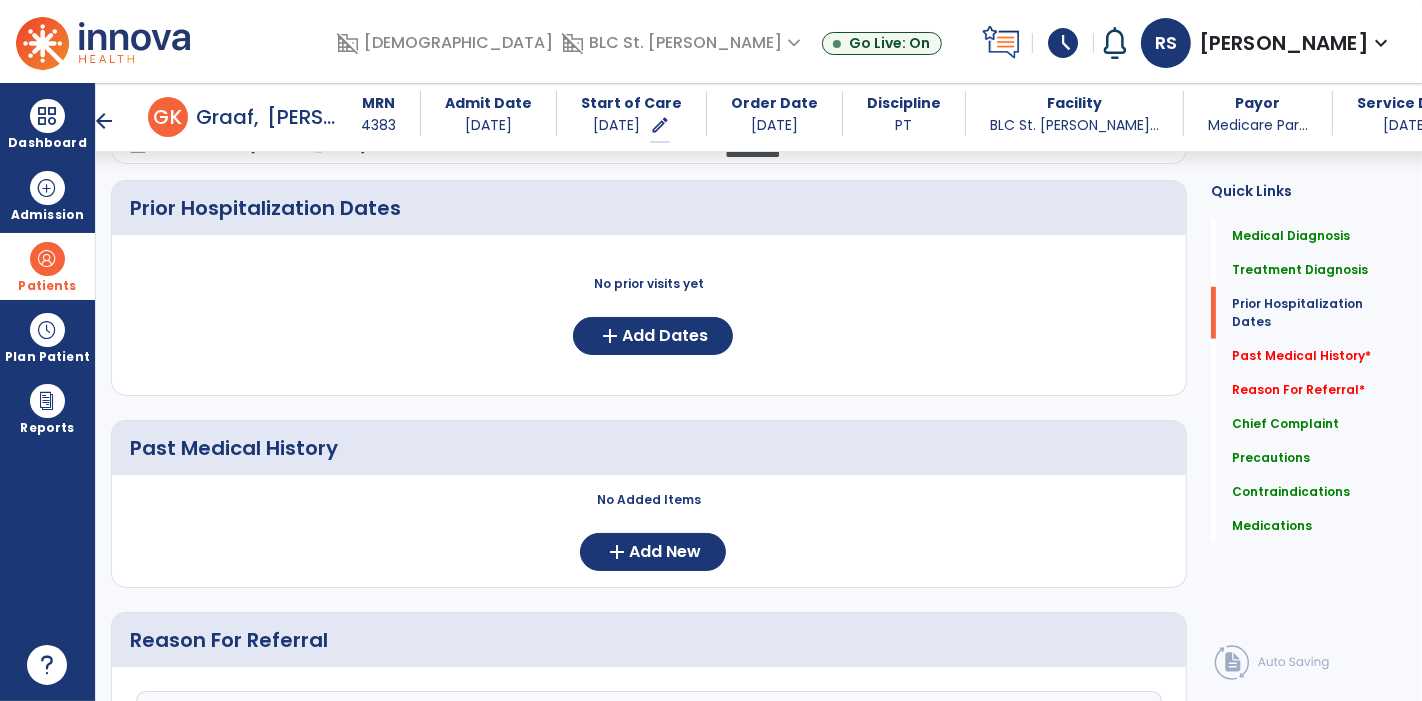 scroll, scrollTop: 1322, scrollLeft: 0, axis: vertical 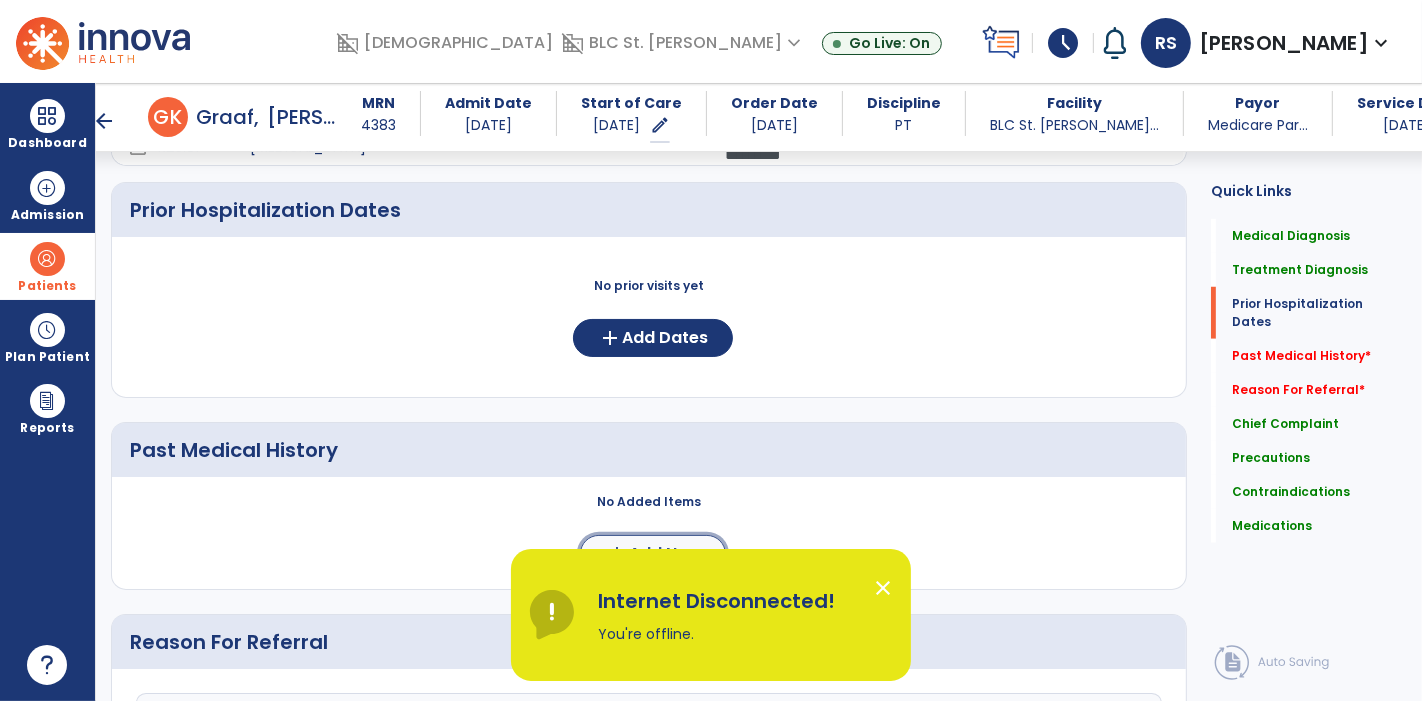 click on "Add New" 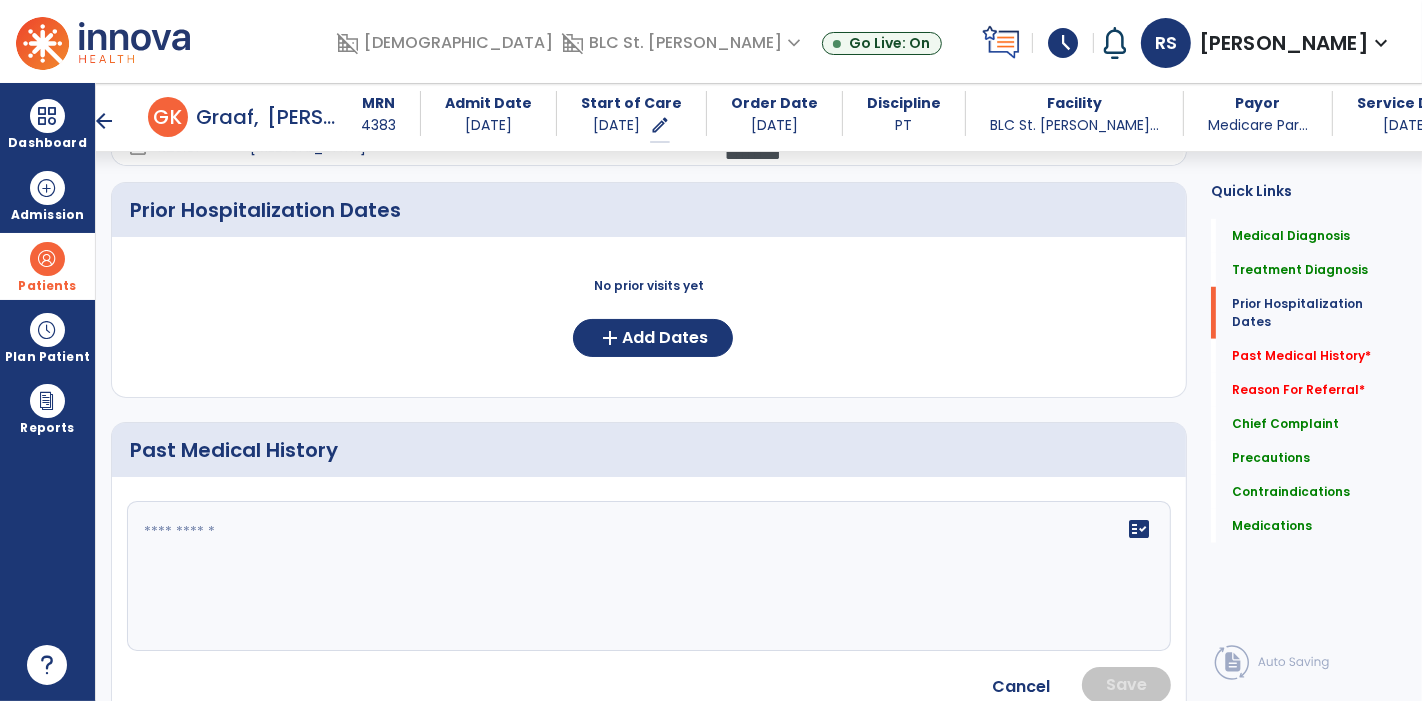 click 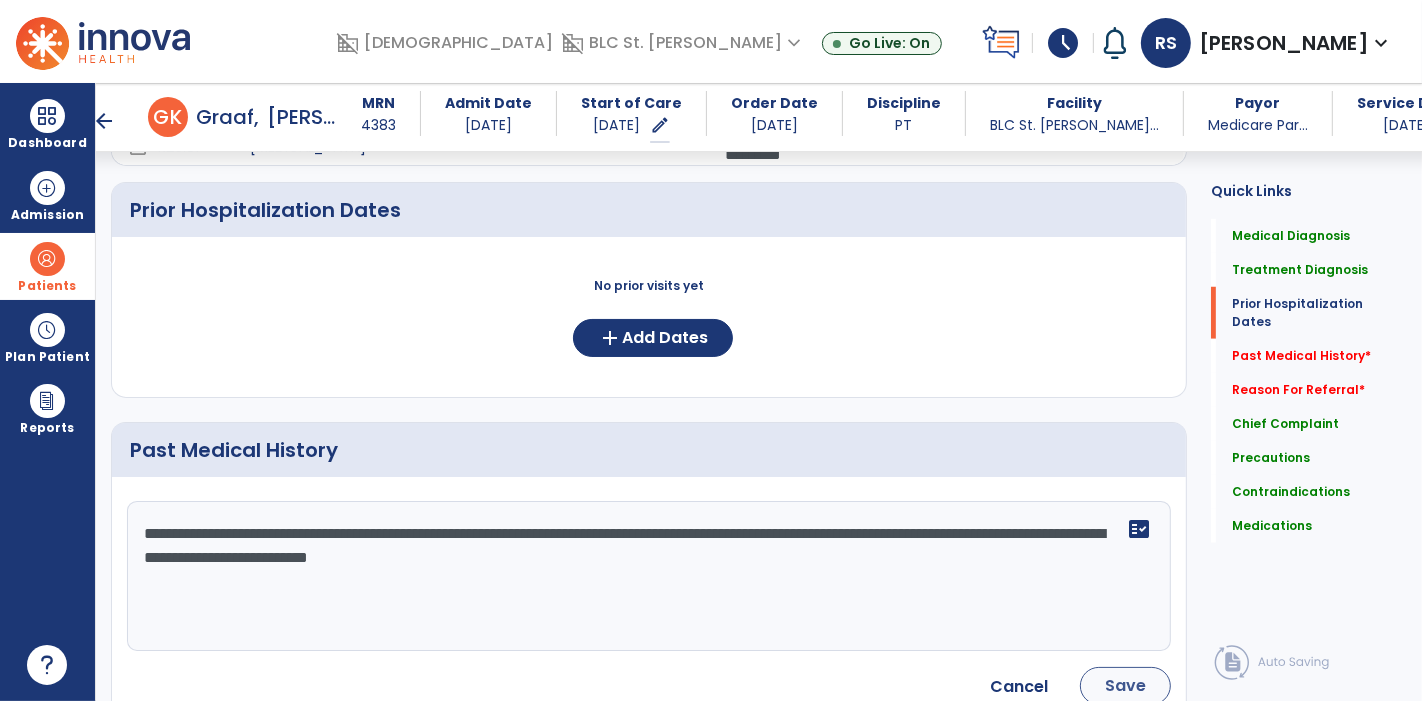 type on "**********" 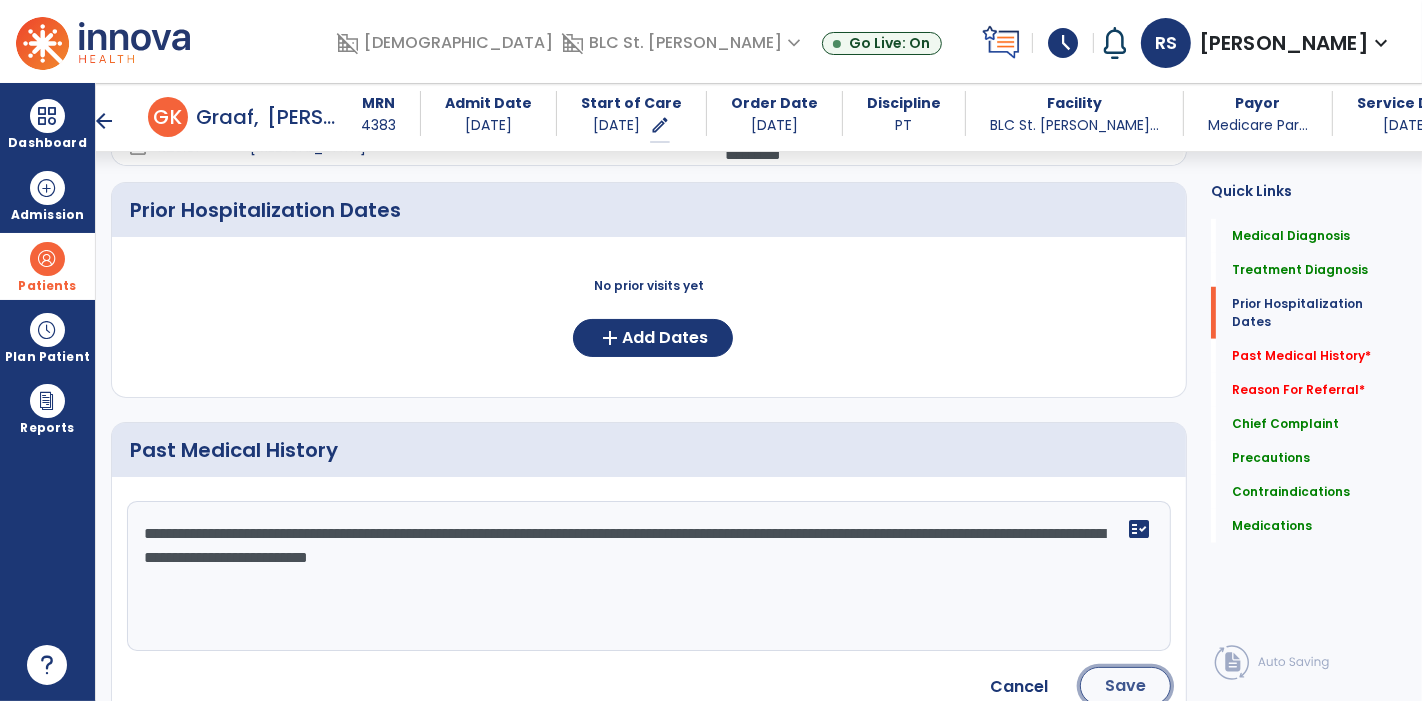 click on "Save" 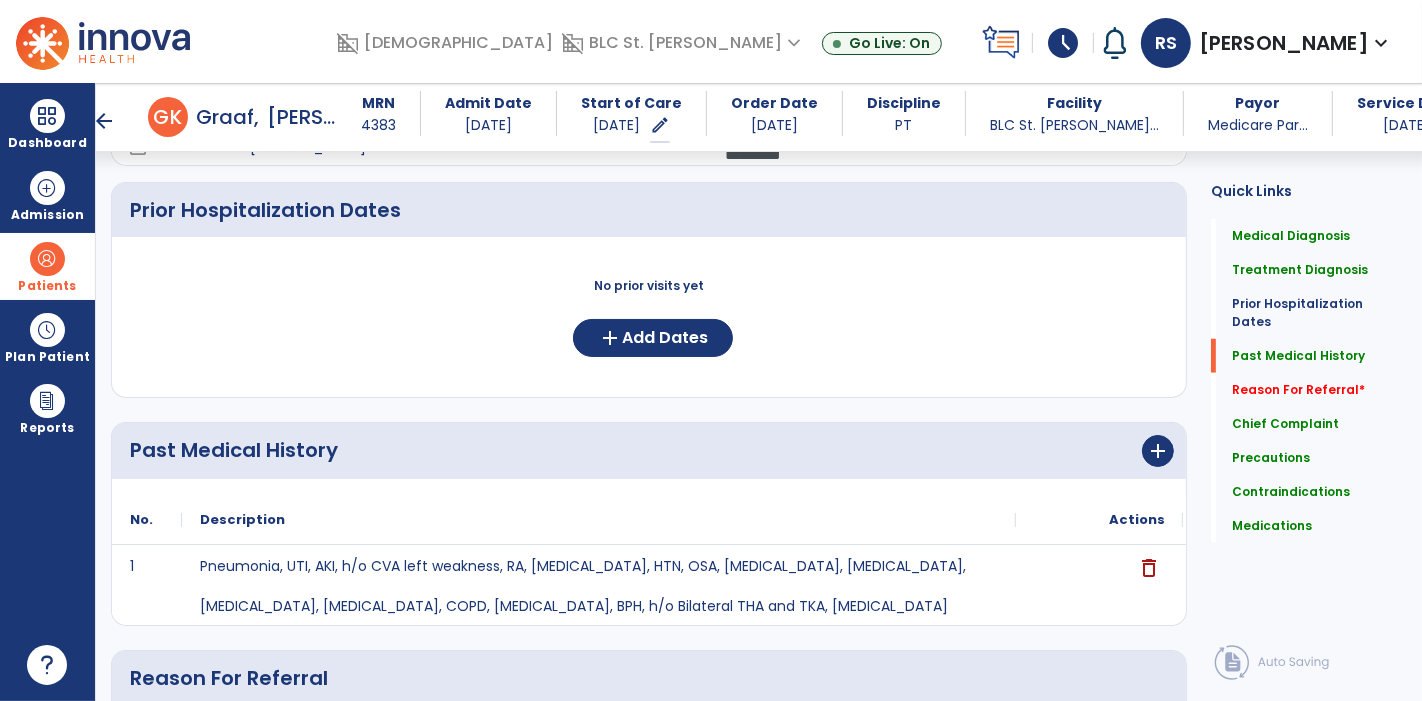 scroll, scrollTop: 1668, scrollLeft: 0, axis: vertical 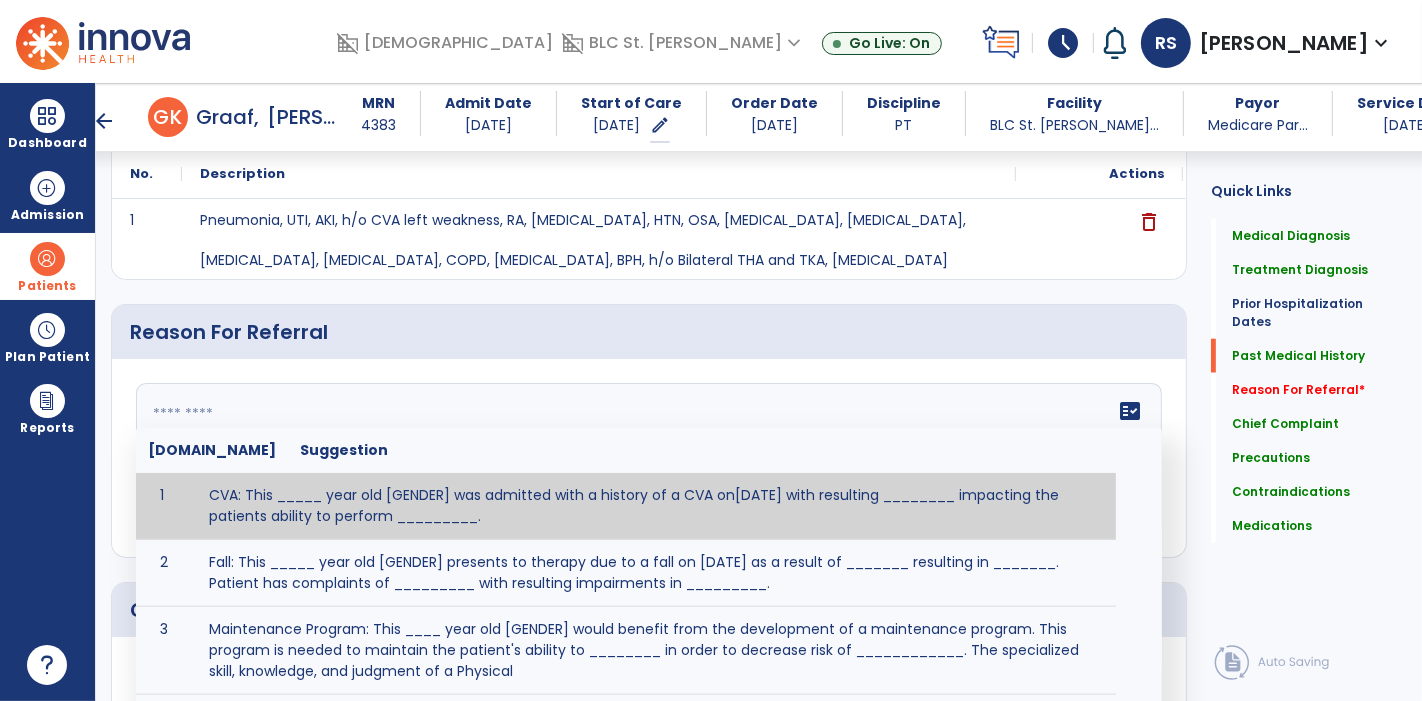 click 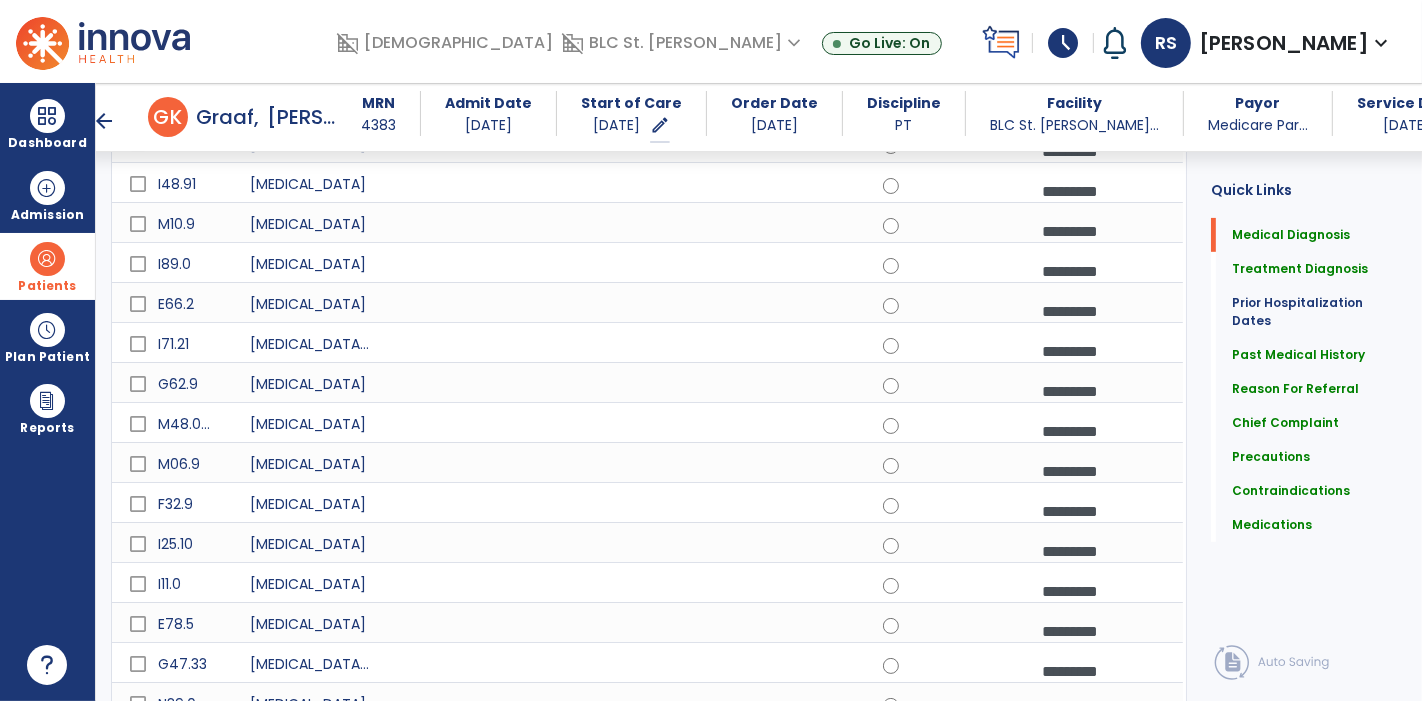 scroll, scrollTop: 0, scrollLeft: 0, axis: both 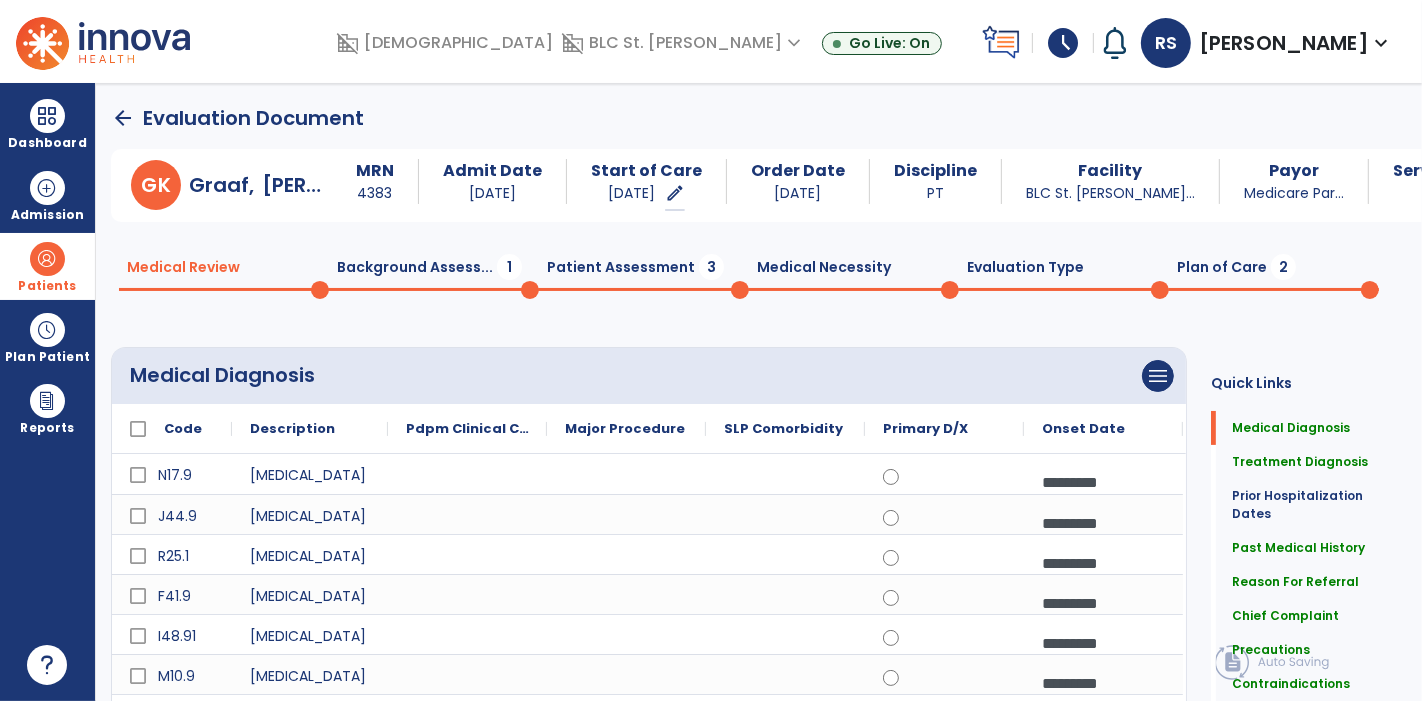 type on "**********" 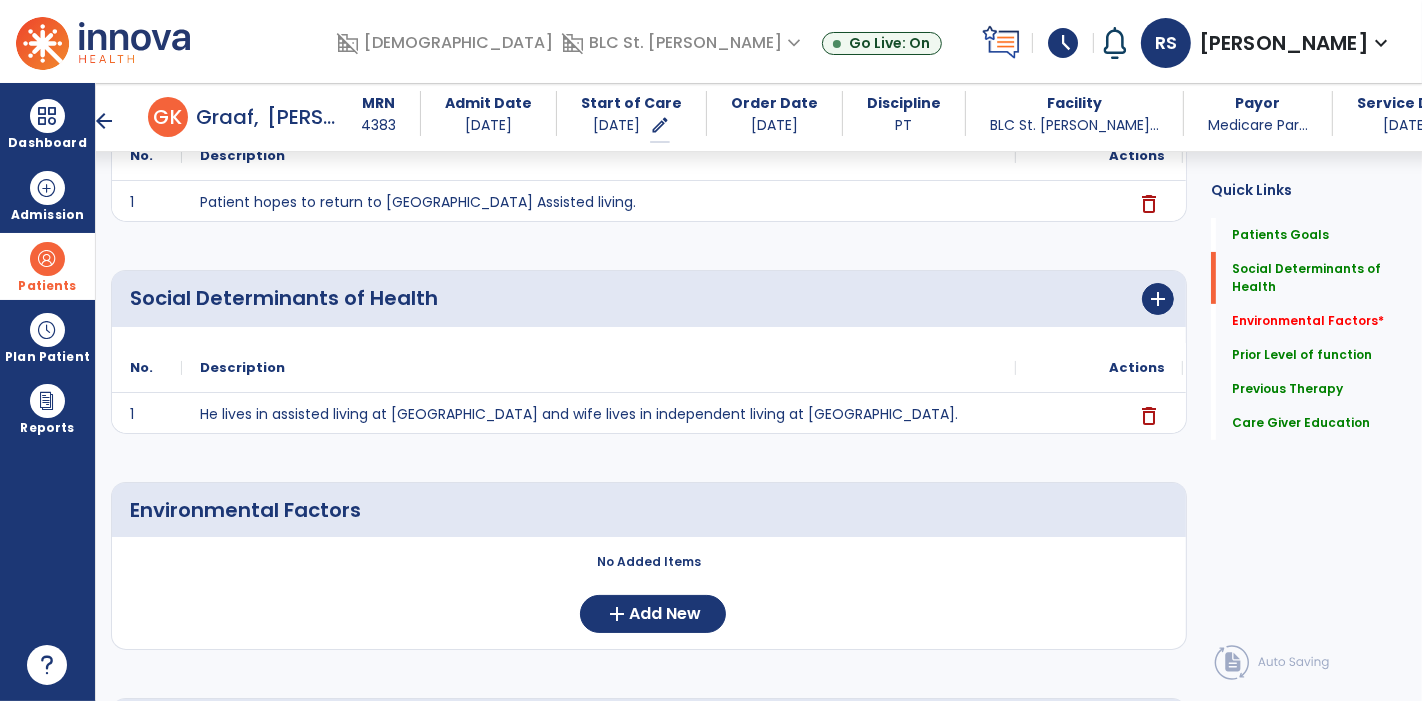 scroll, scrollTop: 263, scrollLeft: 0, axis: vertical 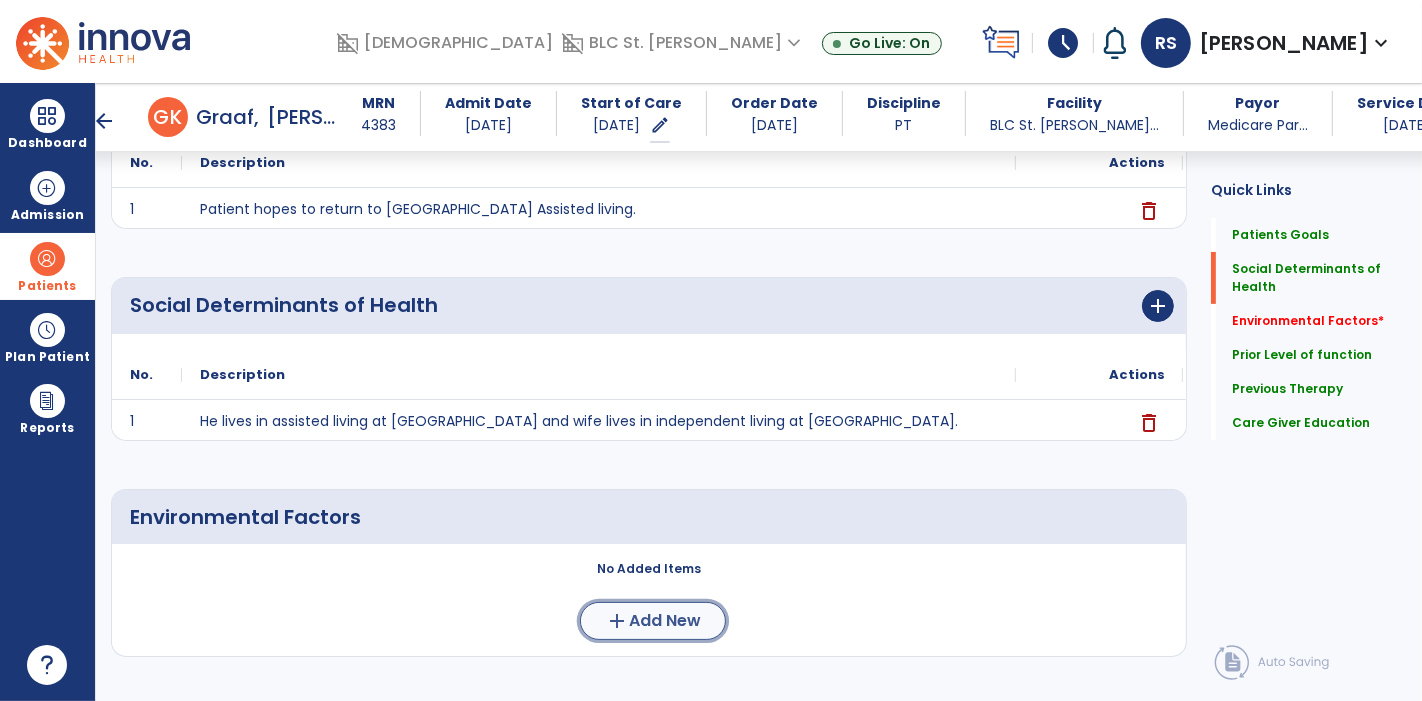 click on "Add New" 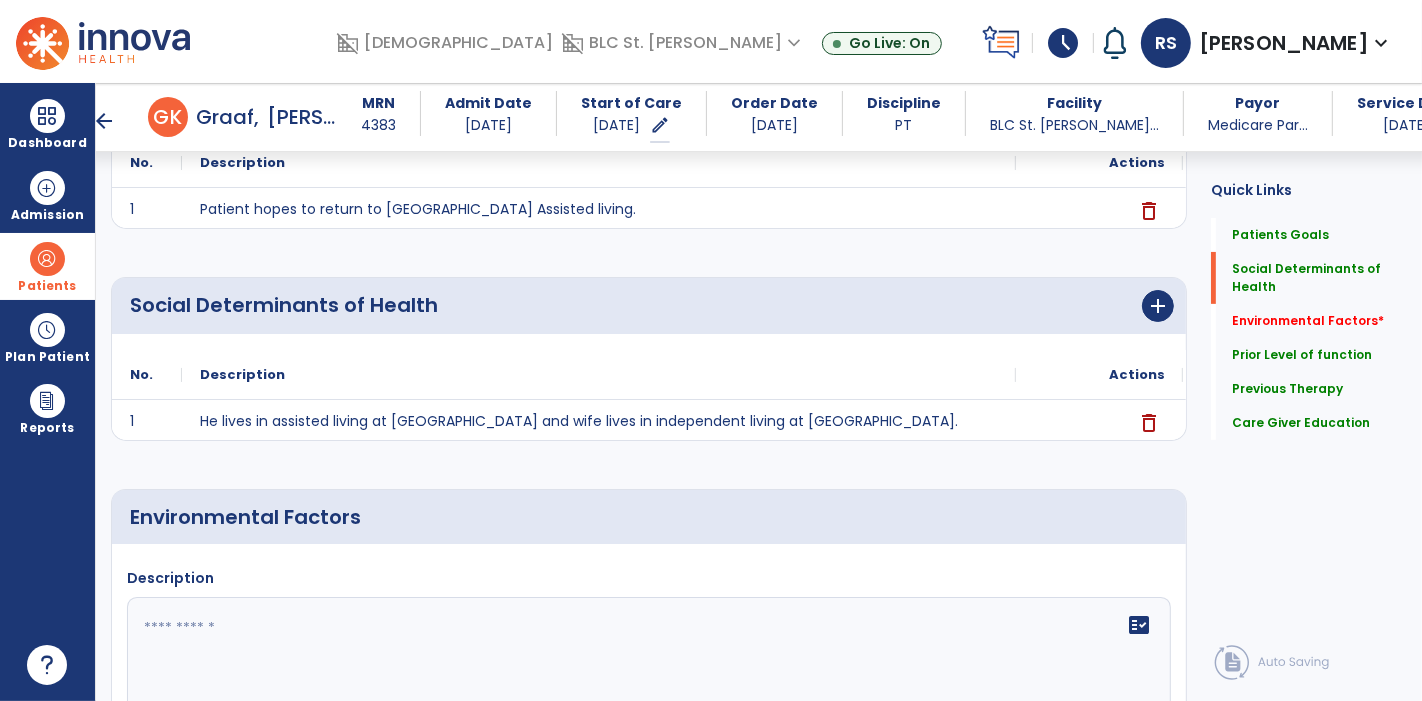 click 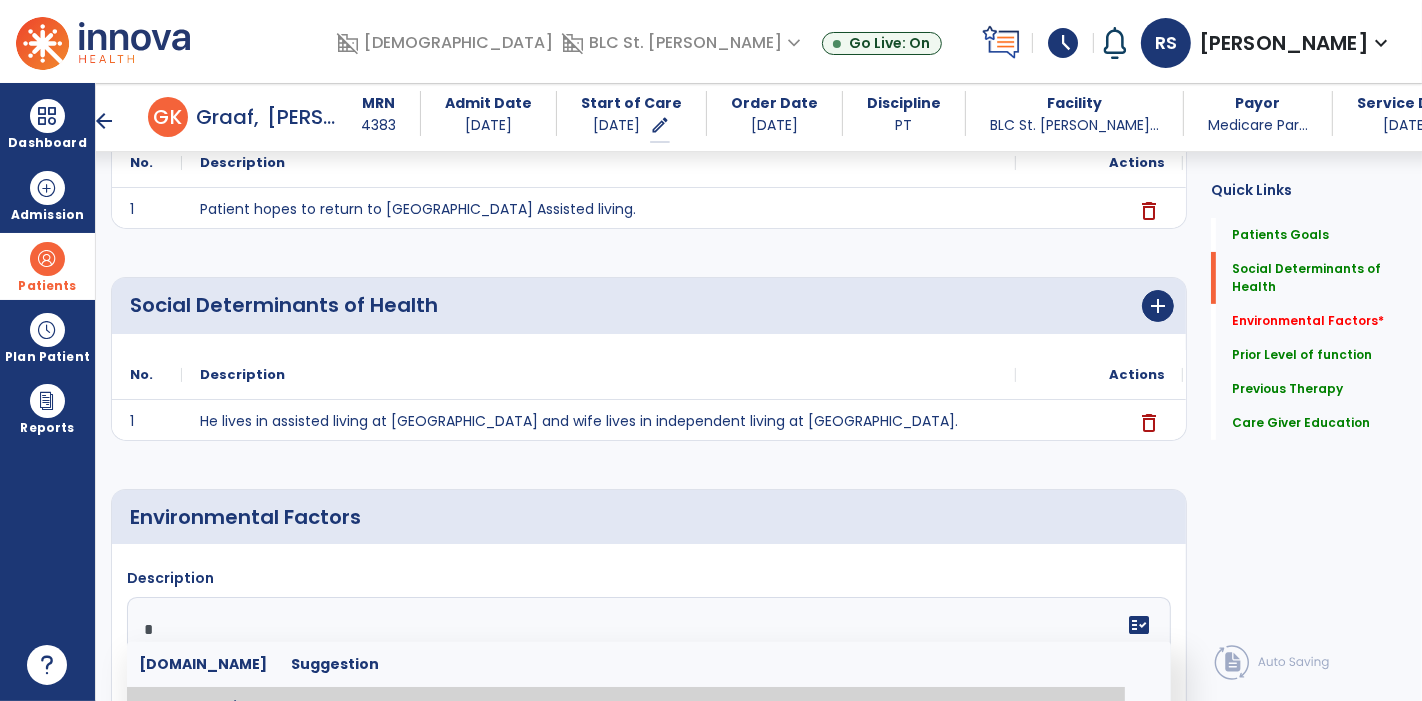 scroll, scrollTop: 292, scrollLeft: 0, axis: vertical 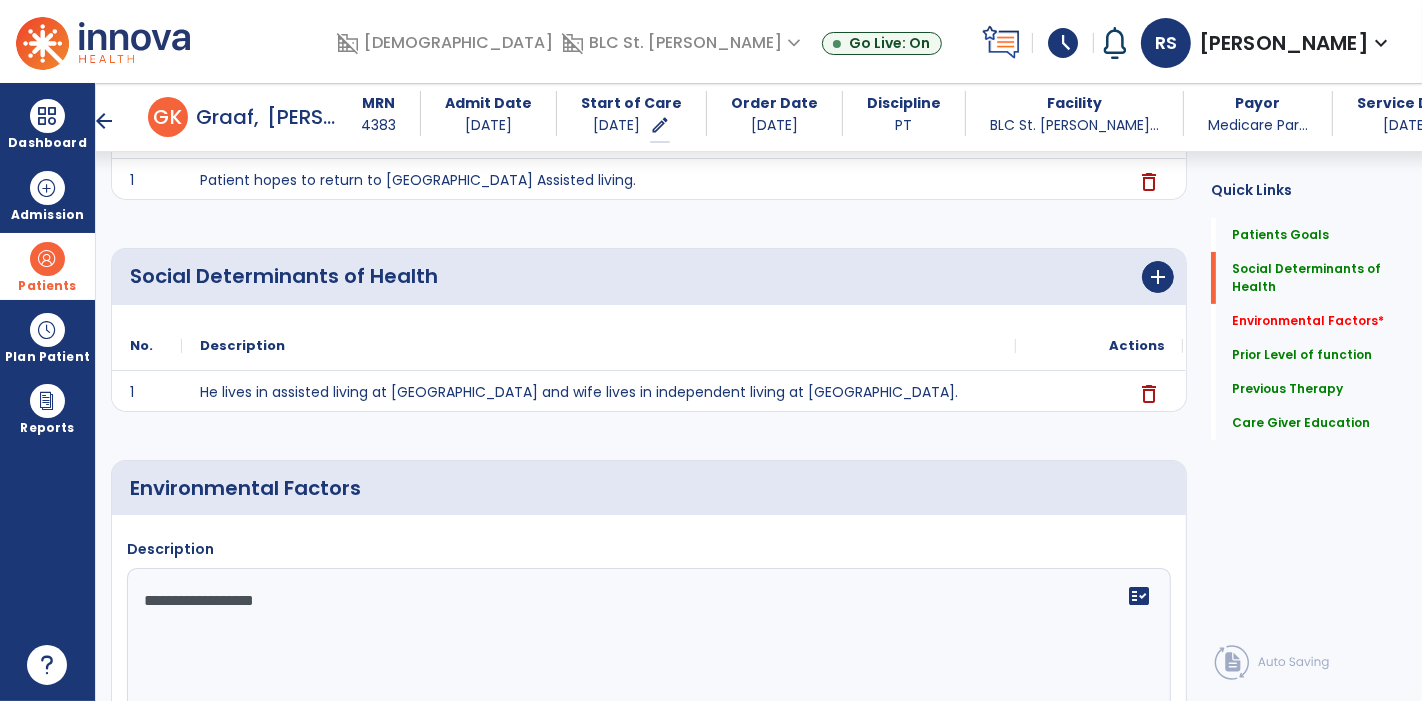 click on "**********" 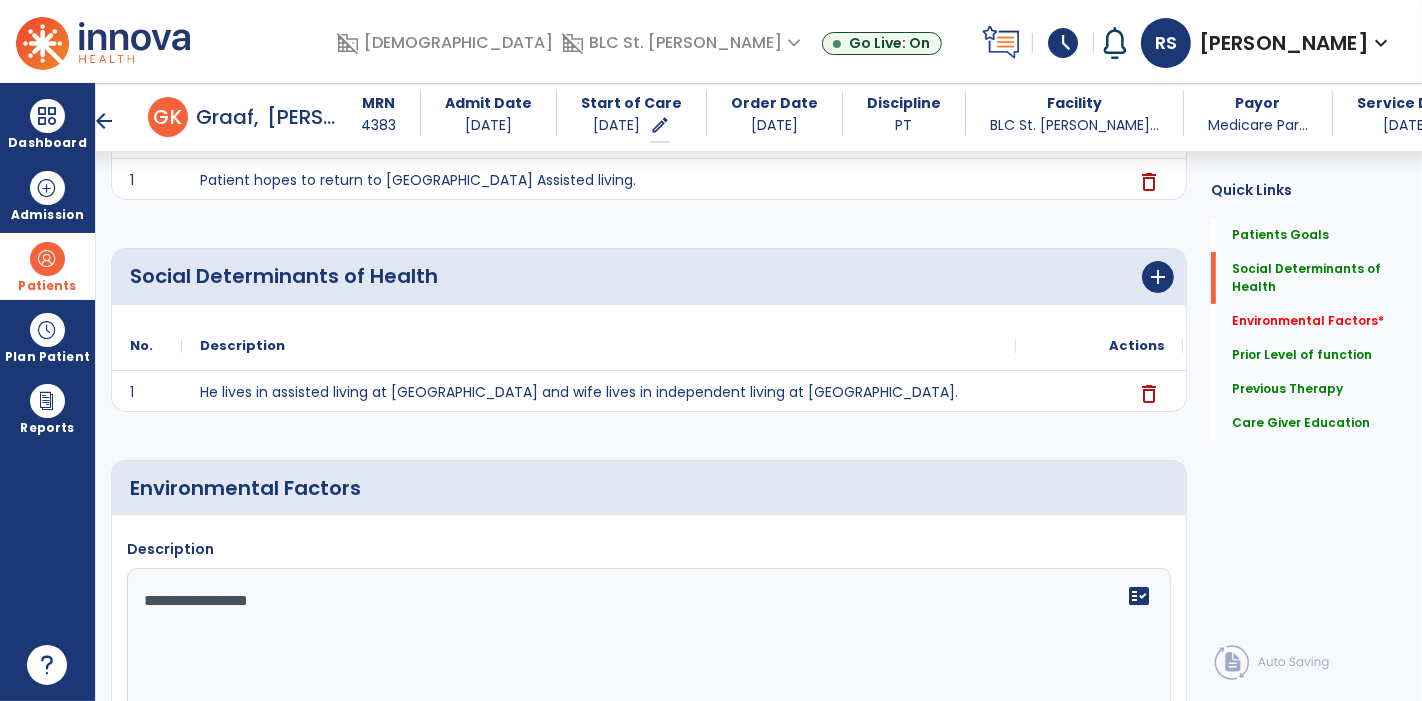 click on "**********" 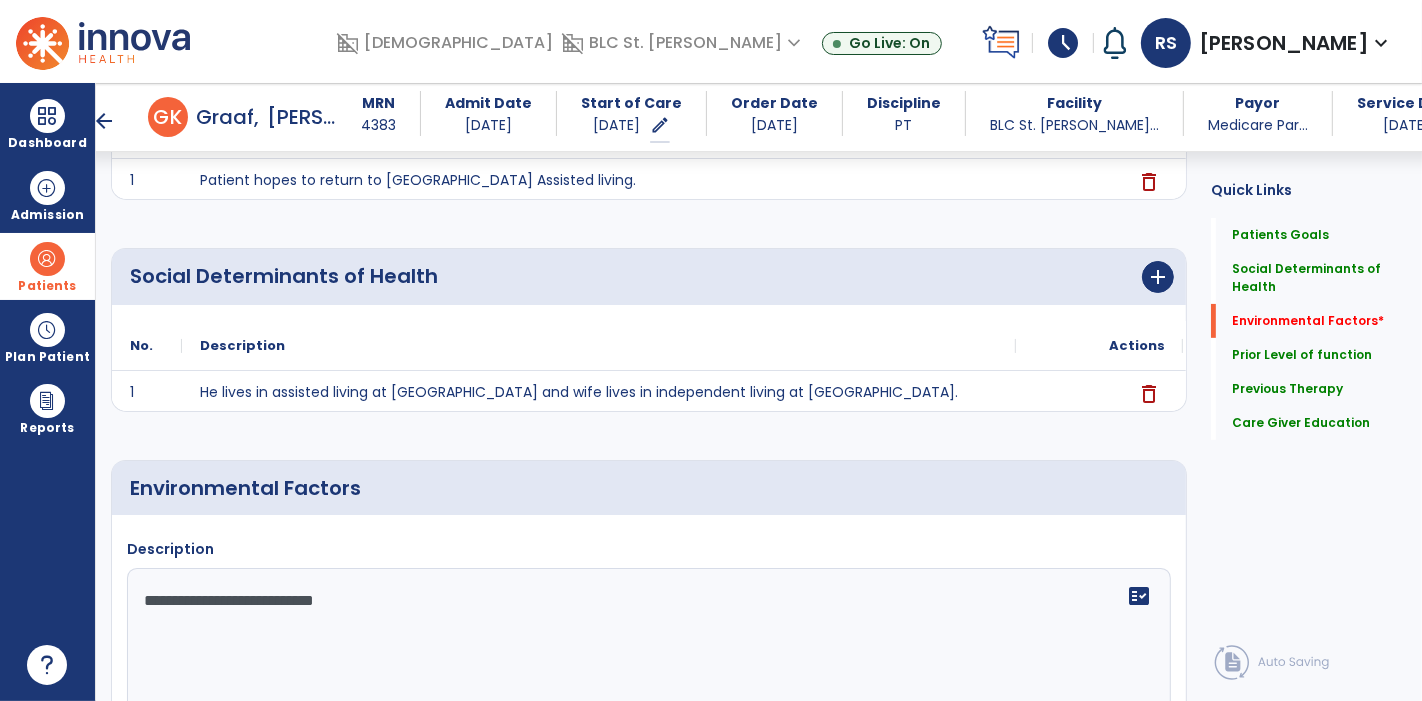 scroll, scrollTop: 591, scrollLeft: 0, axis: vertical 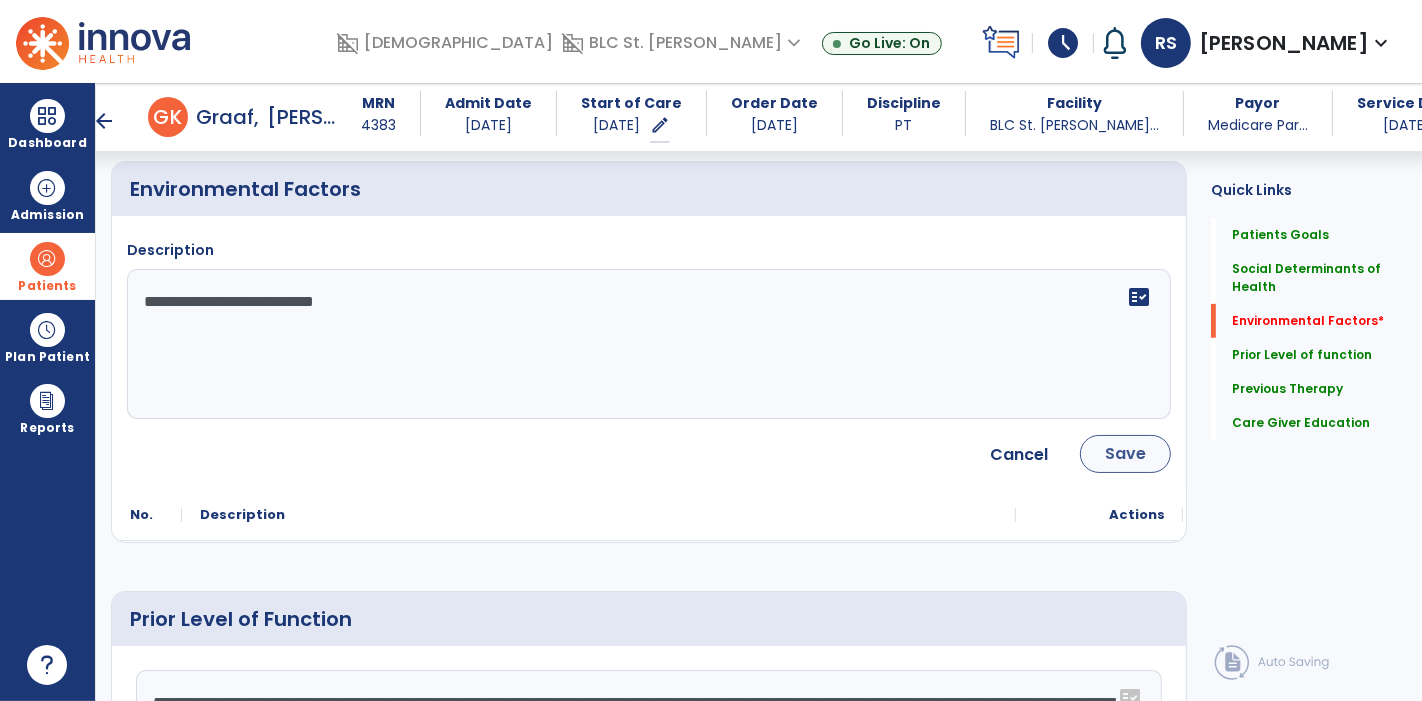 type on "**********" 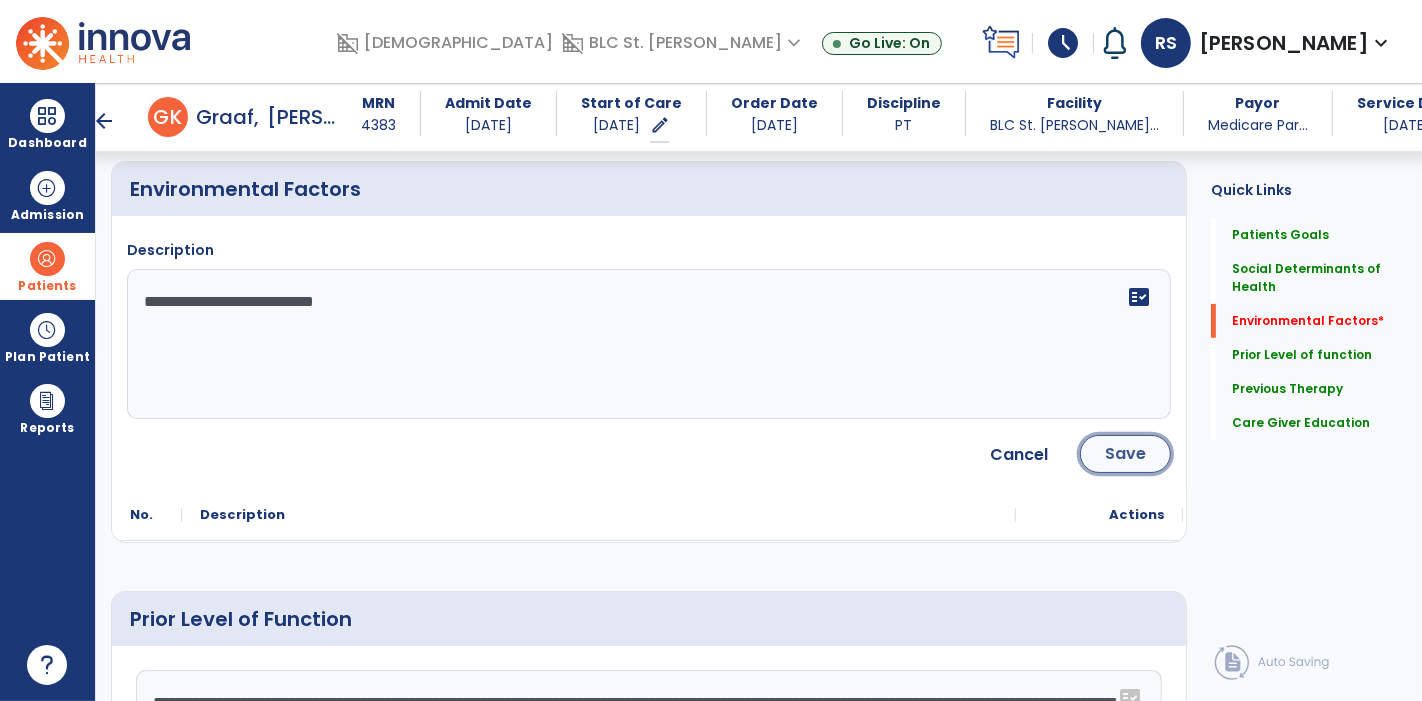 click on "Save" 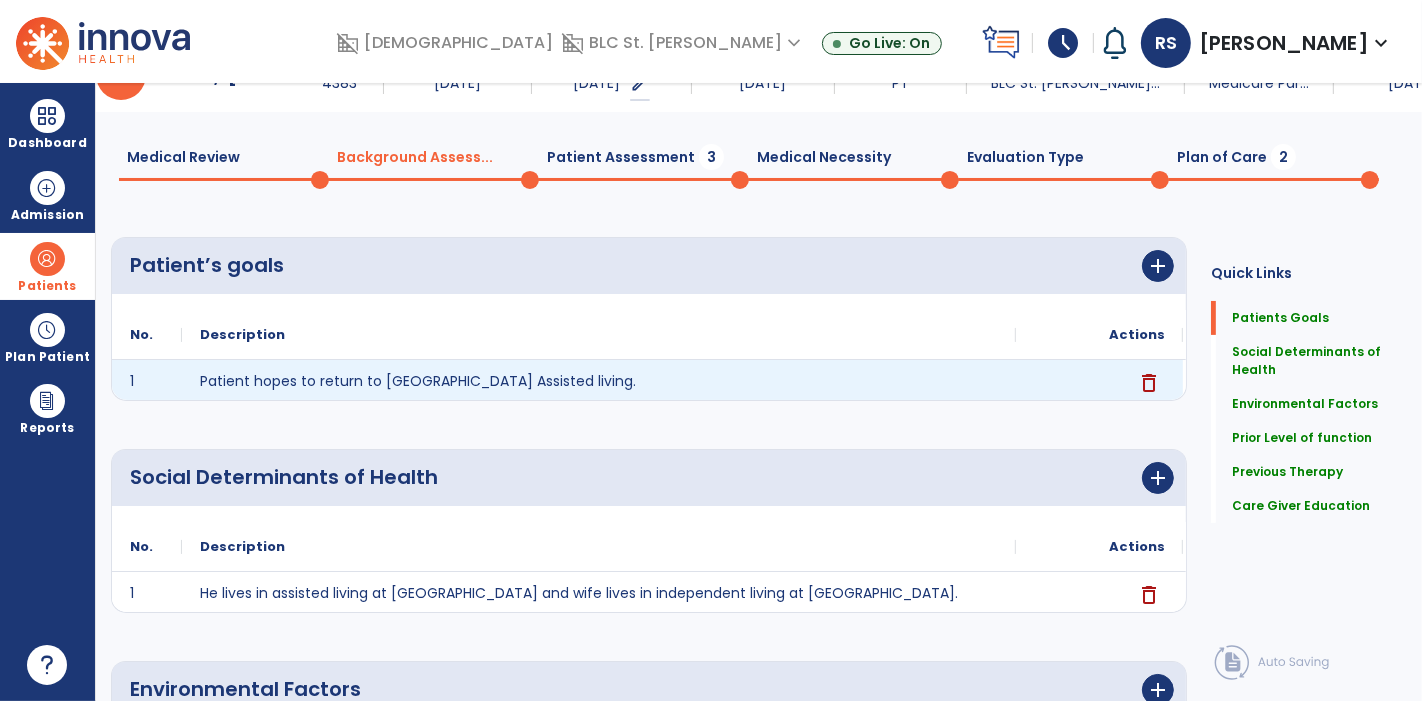scroll, scrollTop: 0, scrollLeft: 0, axis: both 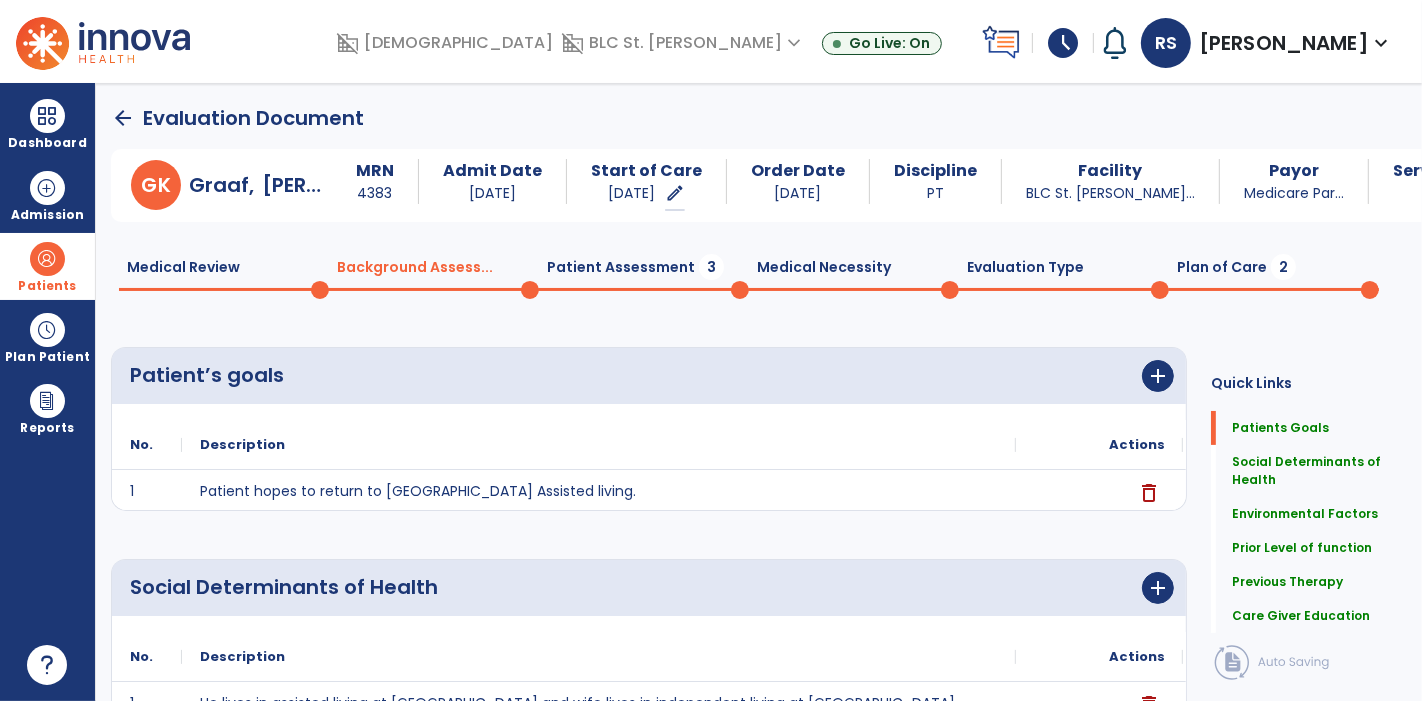 click on "Patient Assessment  3" 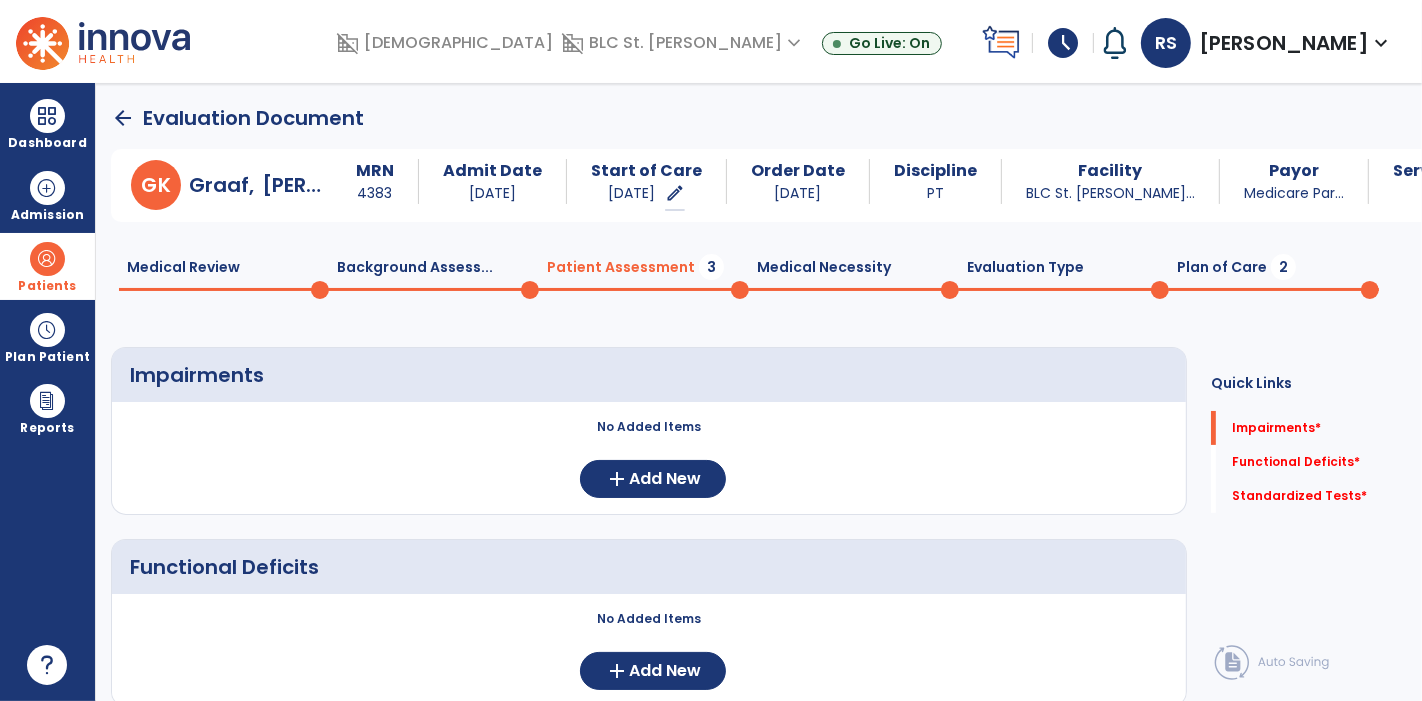 click on "Patient Assessment  3" 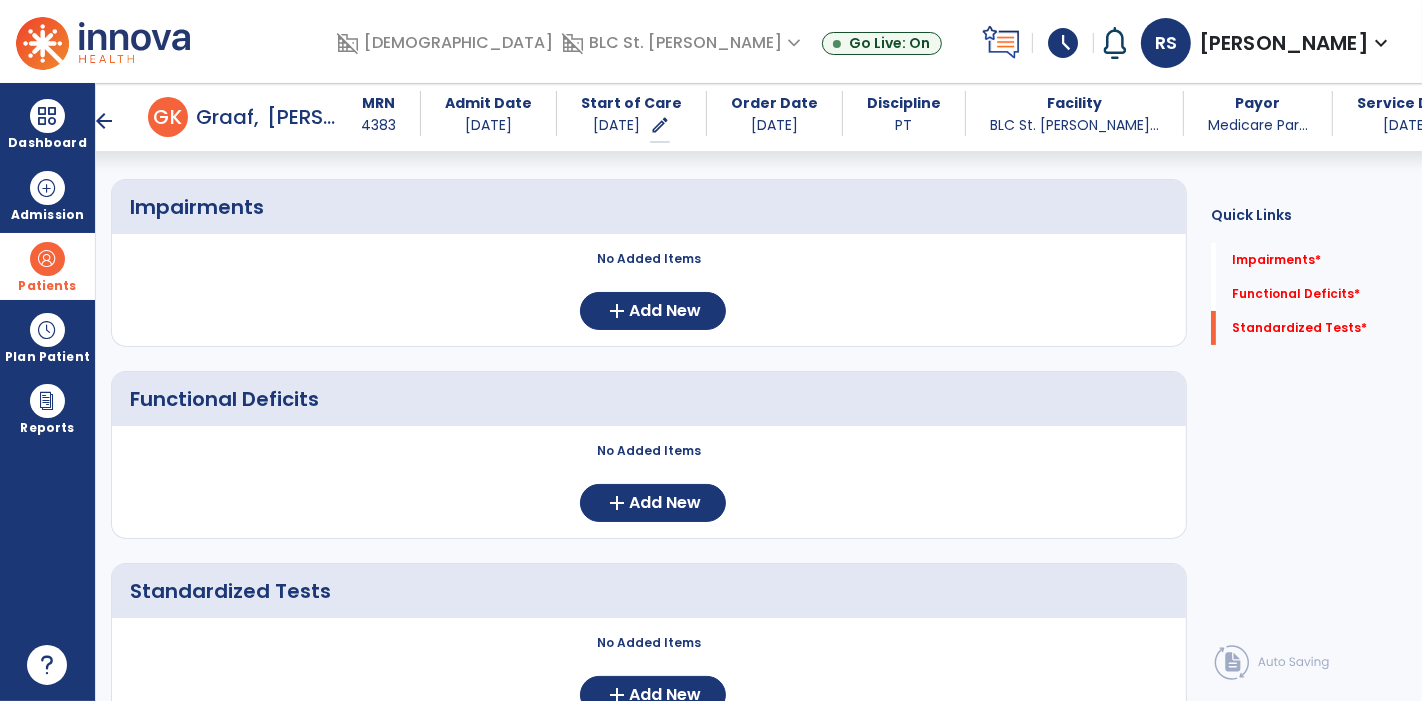 scroll, scrollTop: 131, scrollLeft: 0, axis: vertical 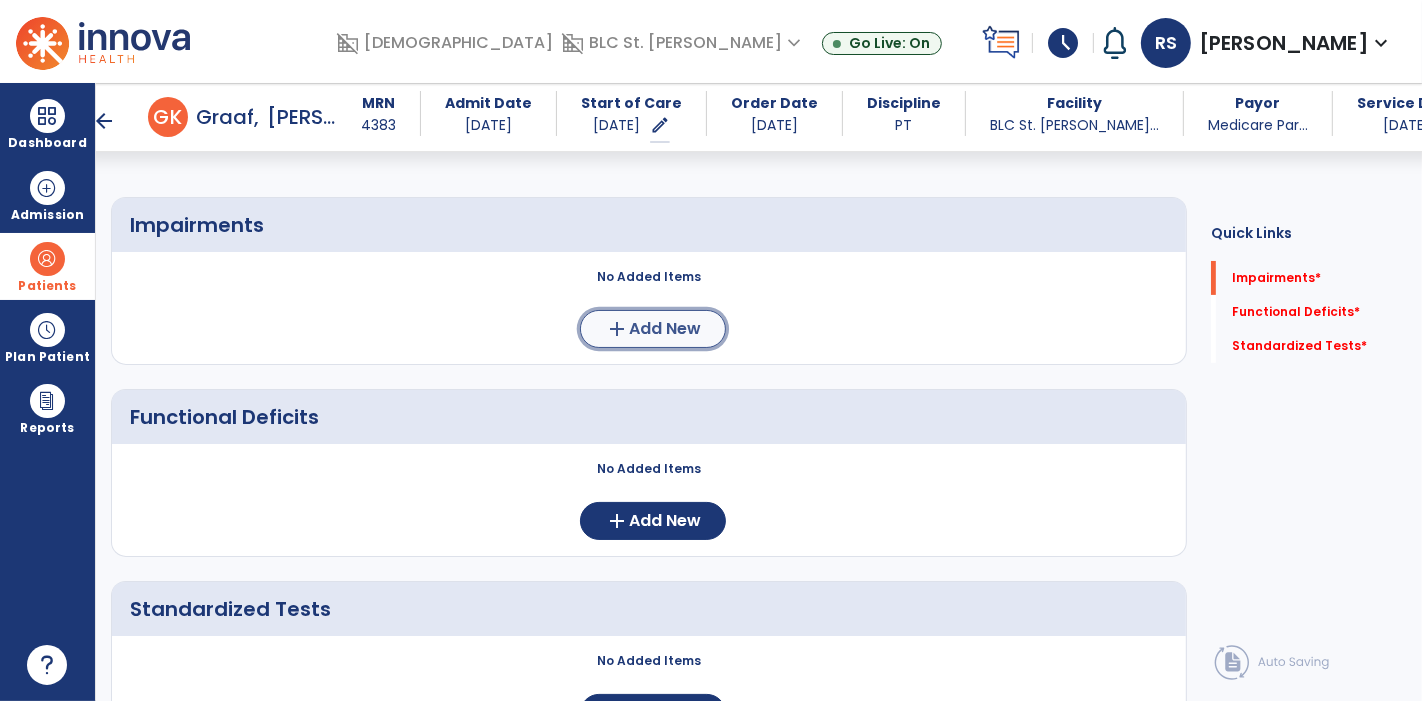 click on "Add New" 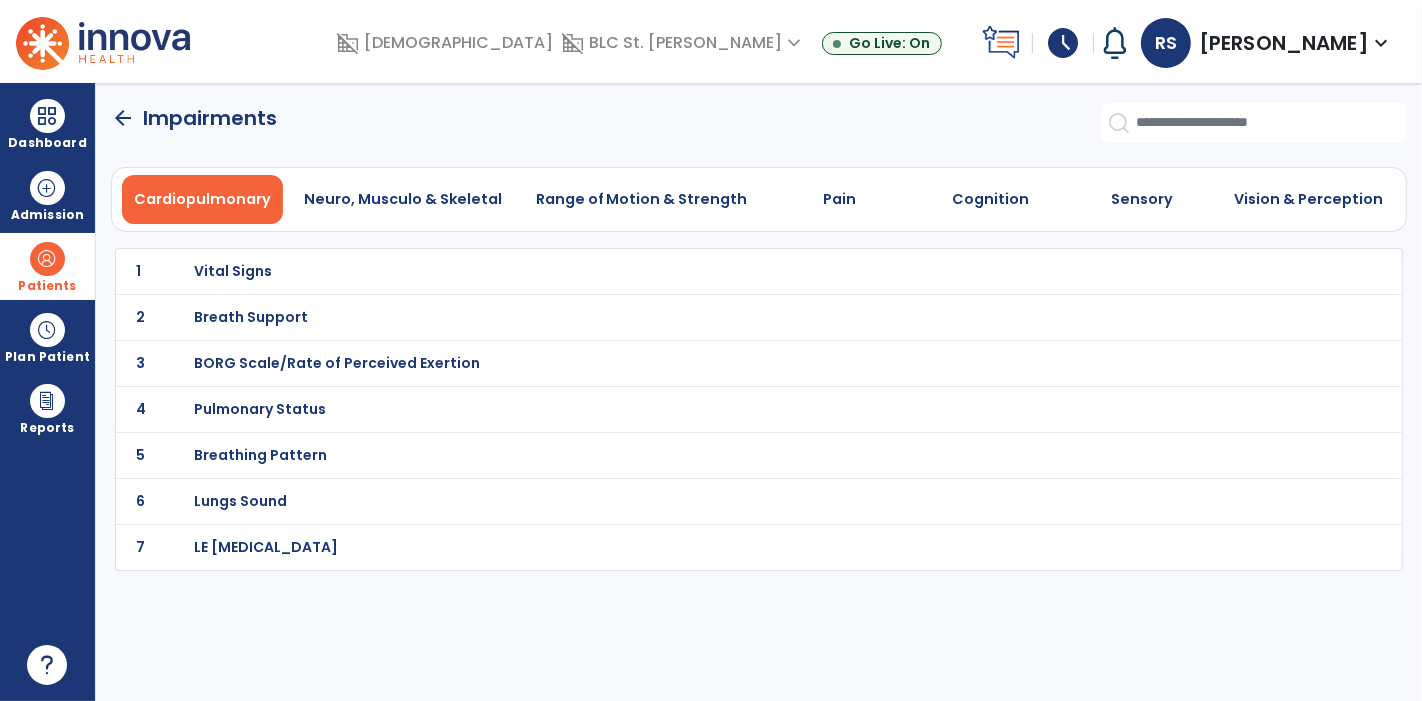 scroll, scrollTop: 0, scrollLeft: 0, axis: both 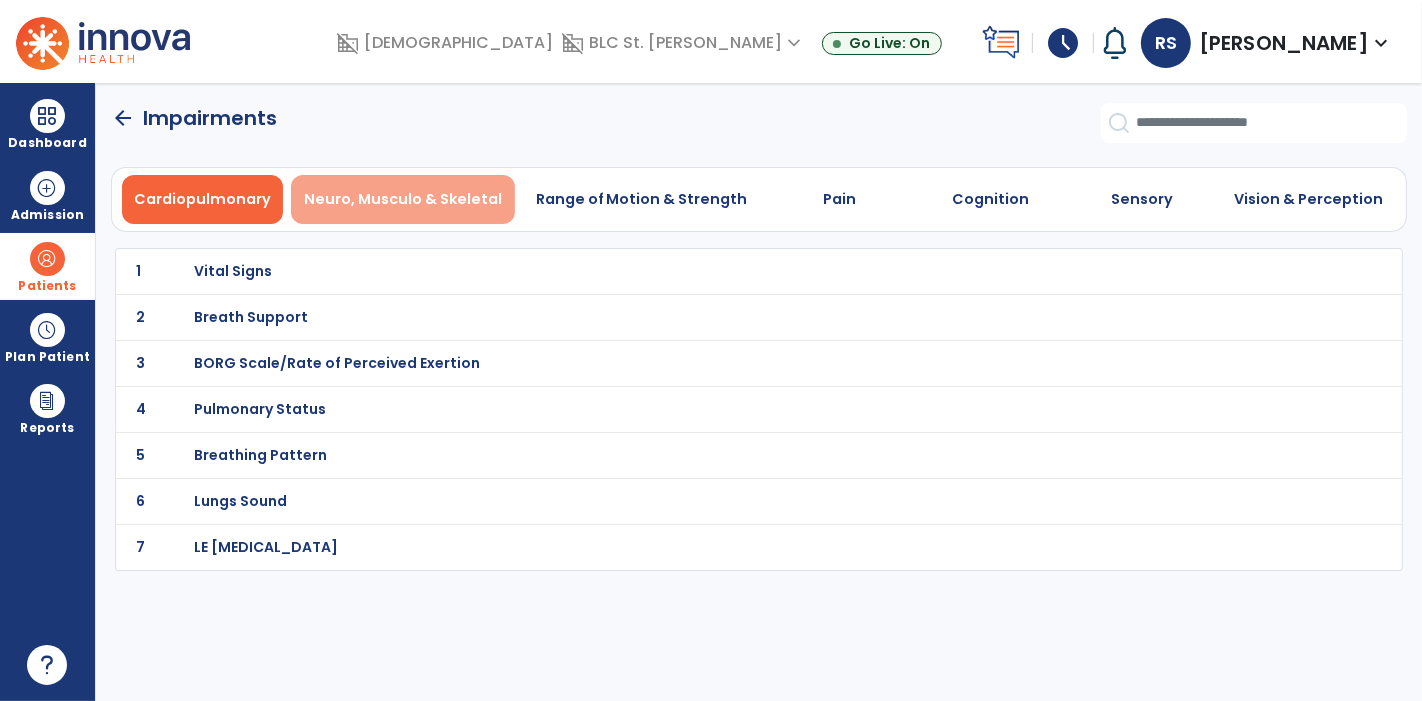 click on "Neuro, Musculo & Skeletal" at bounding box center (403, 199) 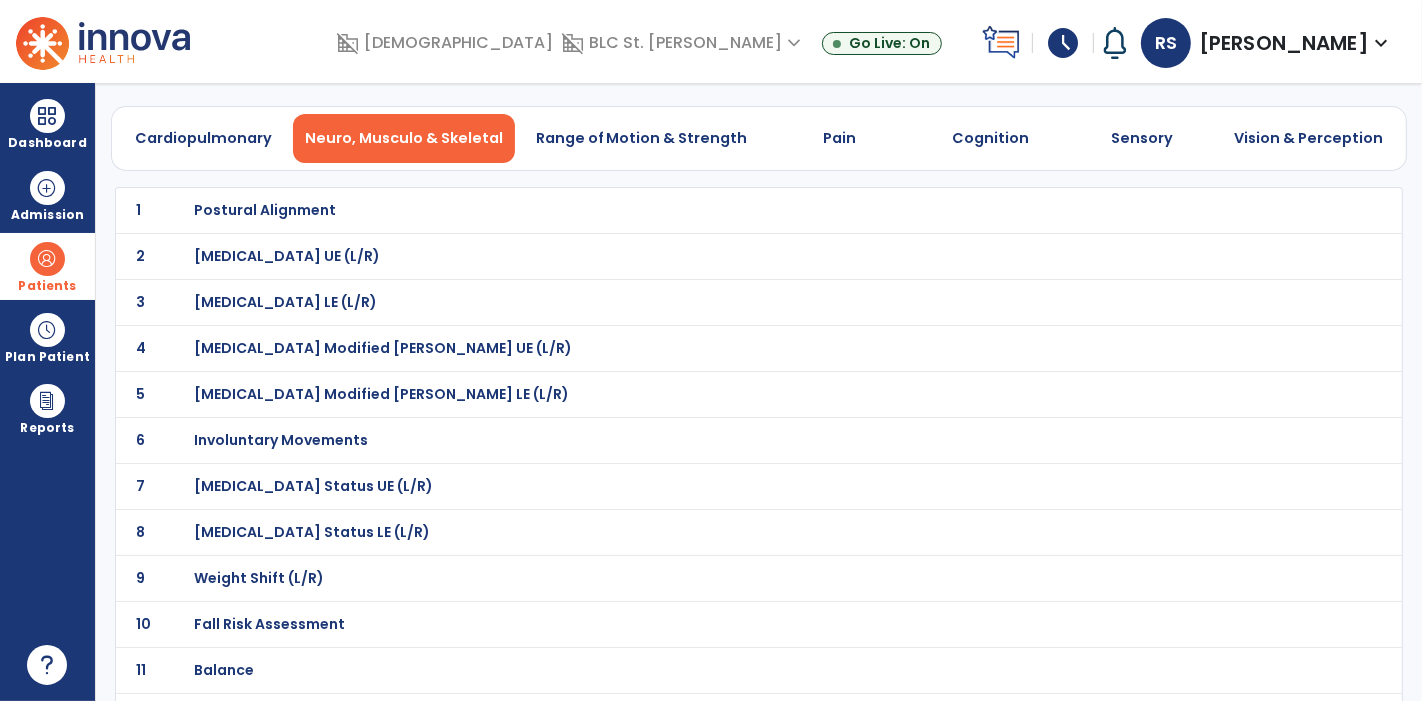 scroll, scrollTop: 55, scrollLeft: 0, axis: vertical 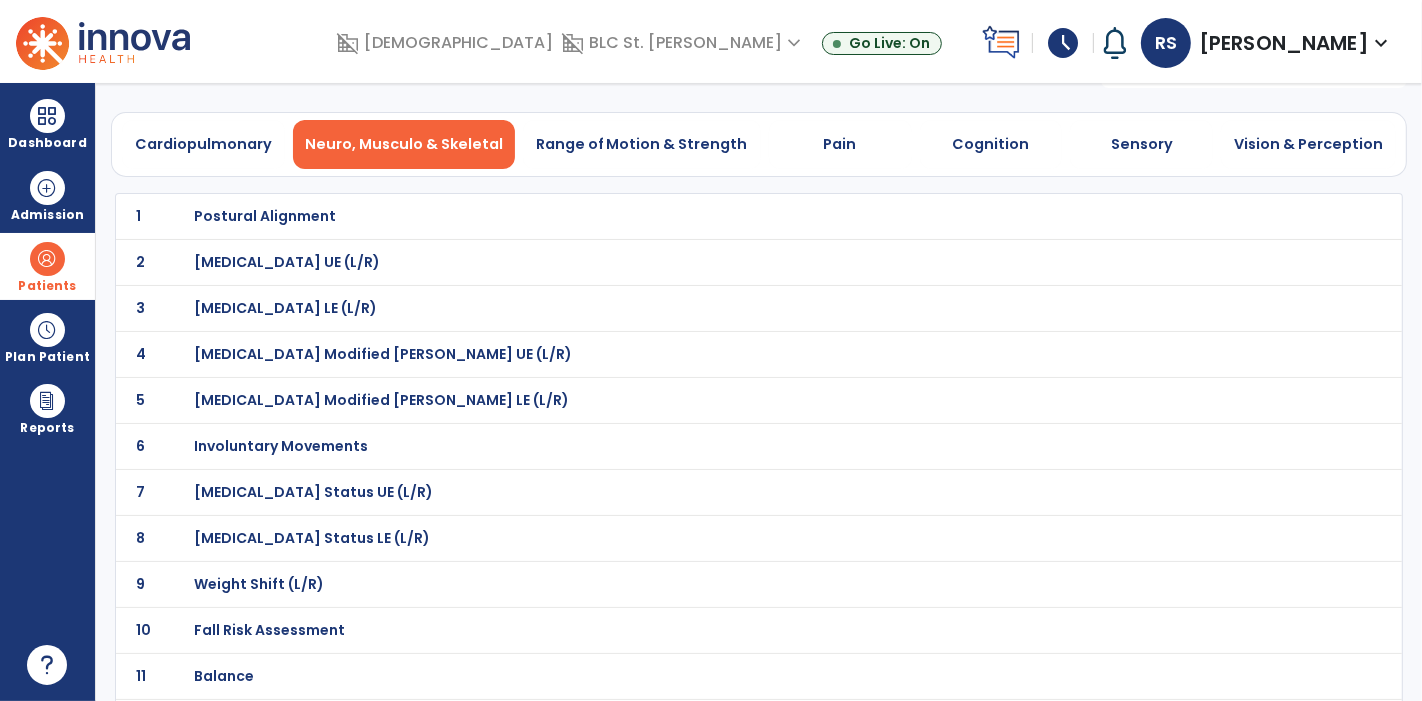 click on "Fall Risk Assessment" at bounding box center [266, 216] 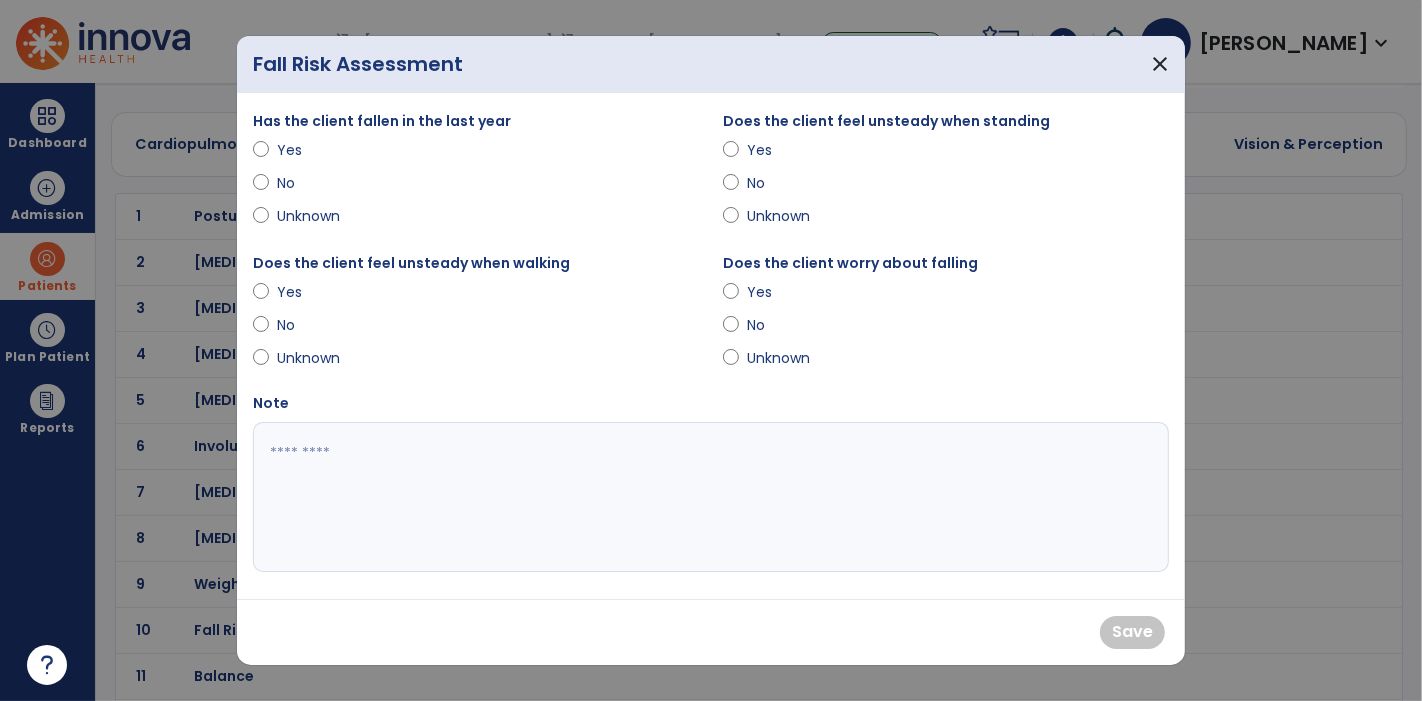 click at bounding box center [261, 154] 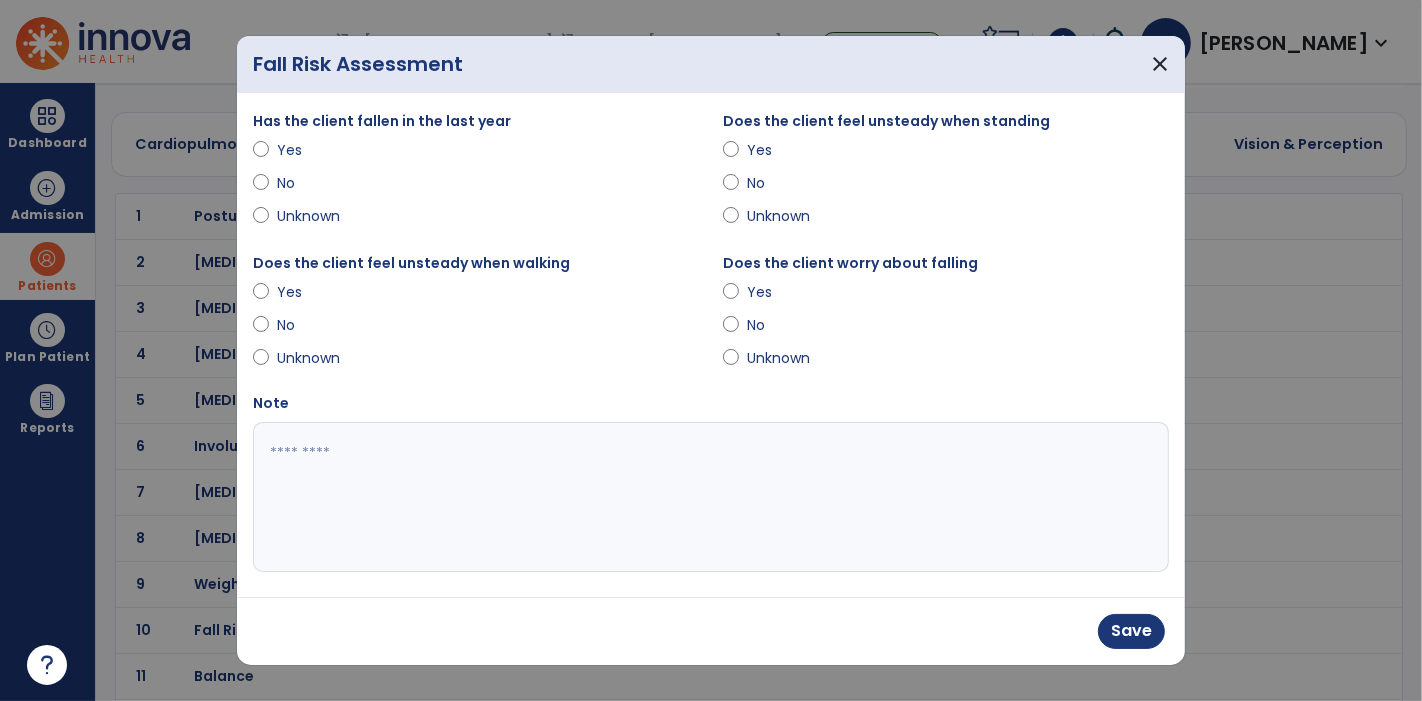 click on "Does the client feel unsteady when standing Yes No Unknown" at bounding box center (946, 180) 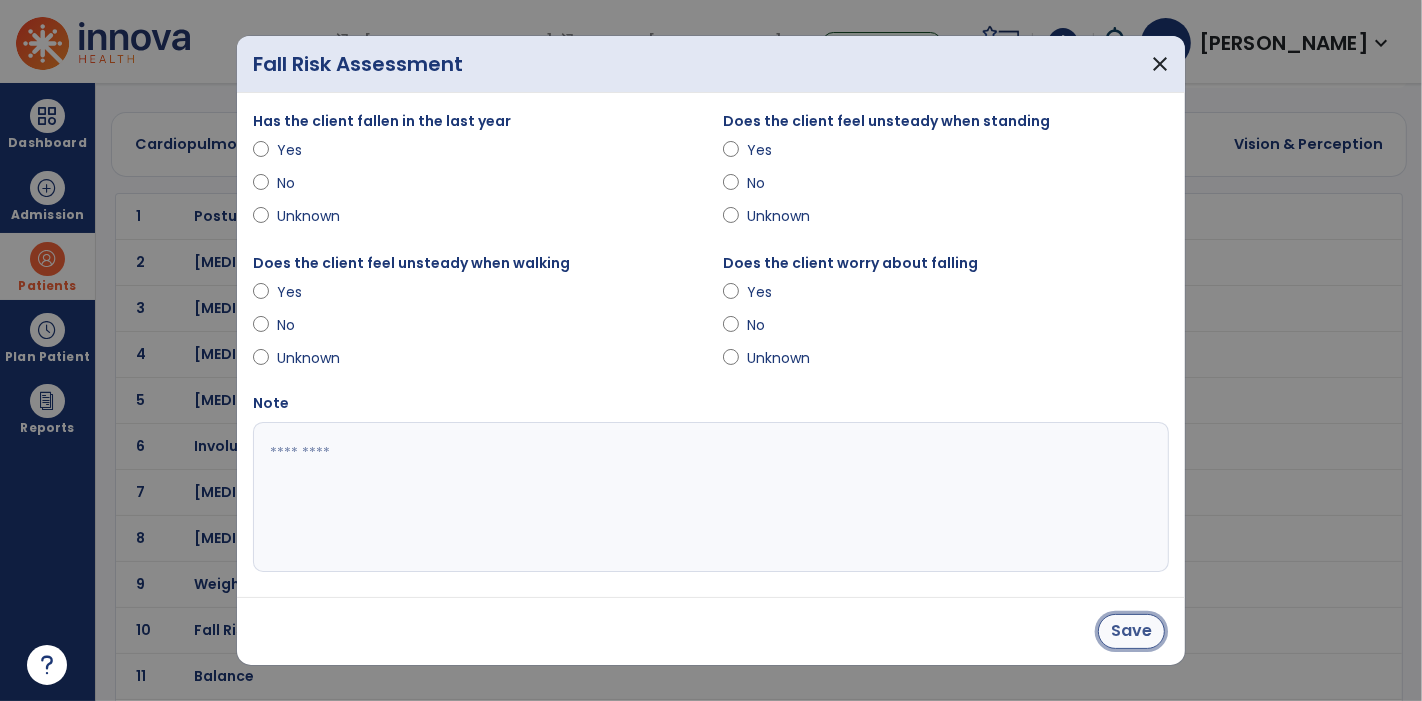 click on "Save" at bounding box center (1131, 631) 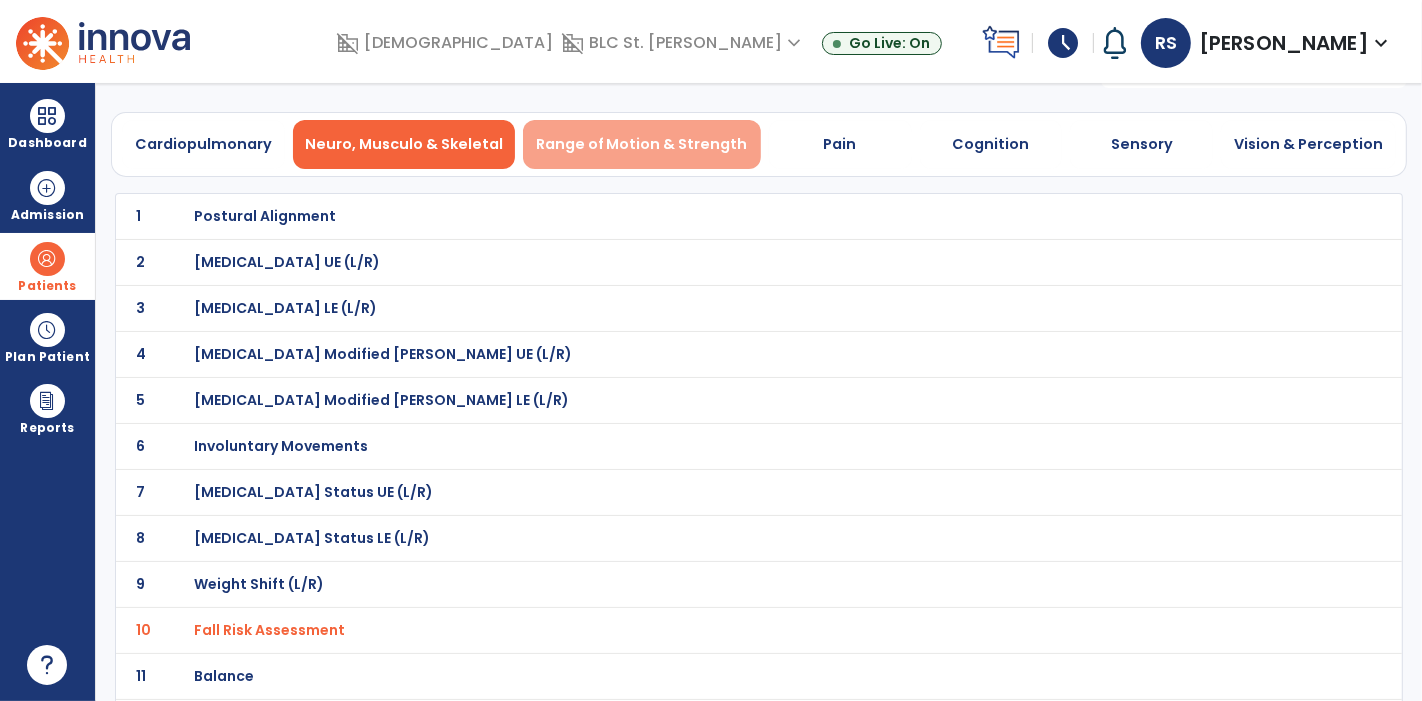 click on "Range of Motion & Strength" at bounding box center (642, 144) 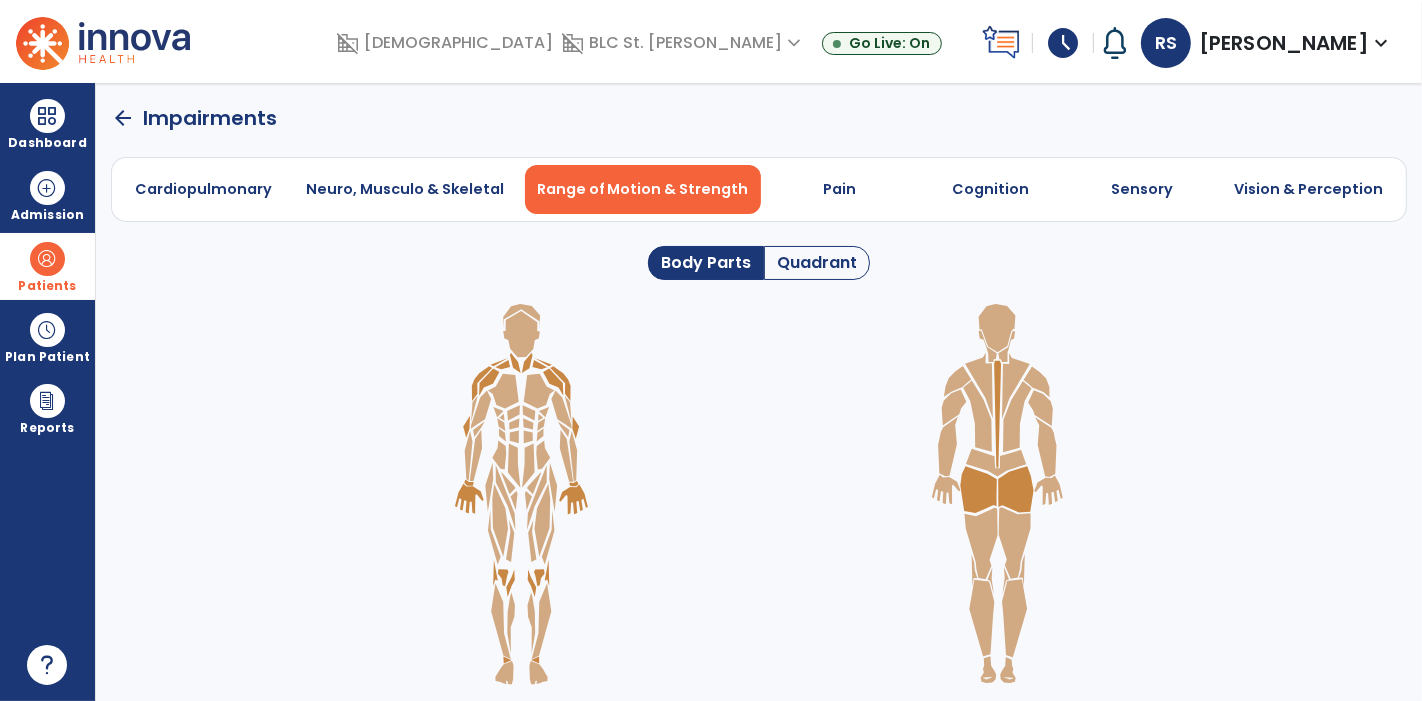 scroll, scrollTop: 0, scrollLeft: 0, axis: both 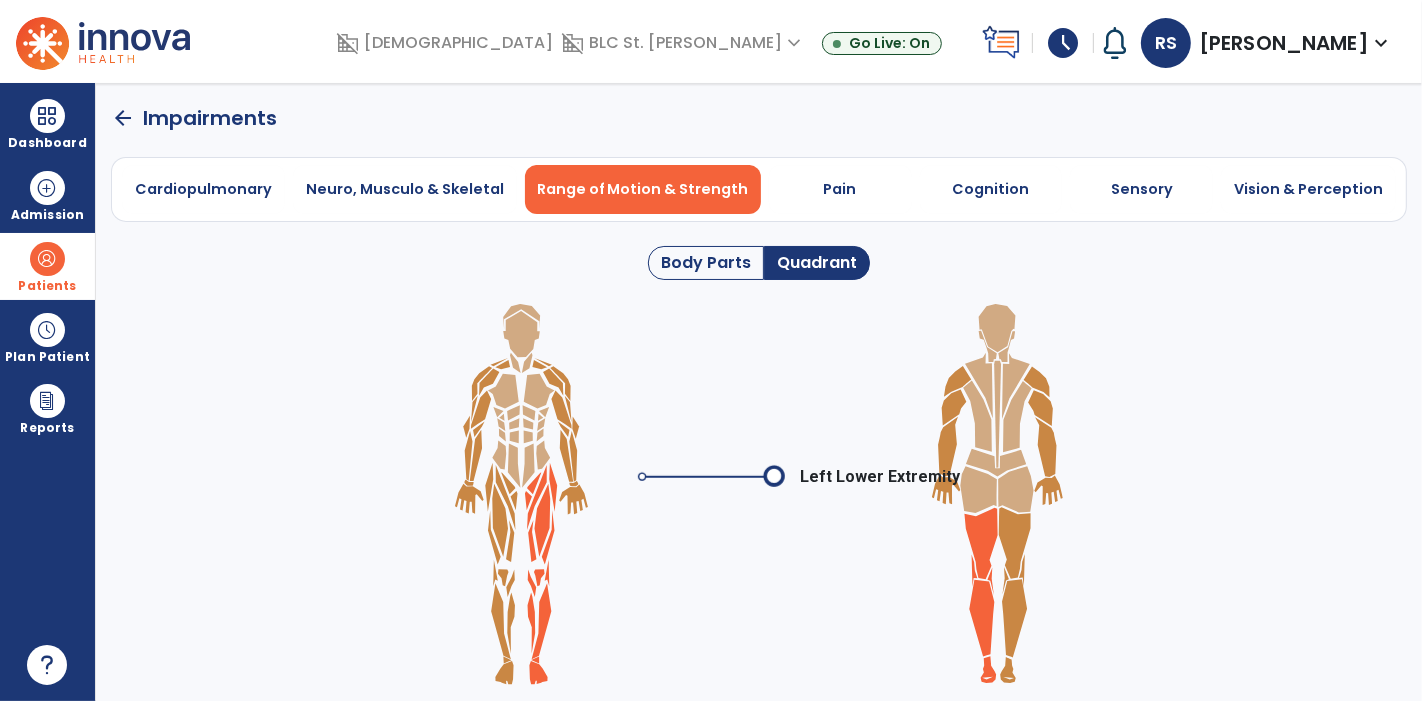 click 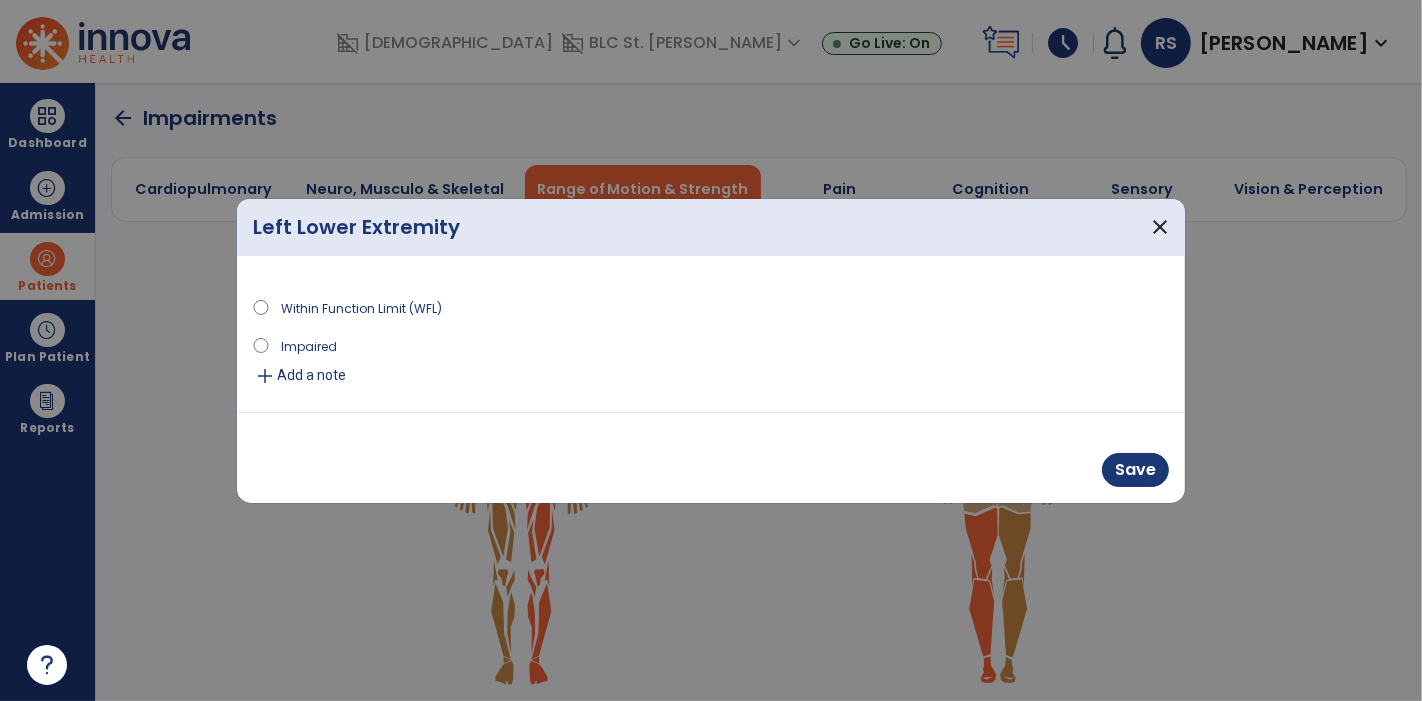 click on "Impaired" at bounding box center [309, 345] 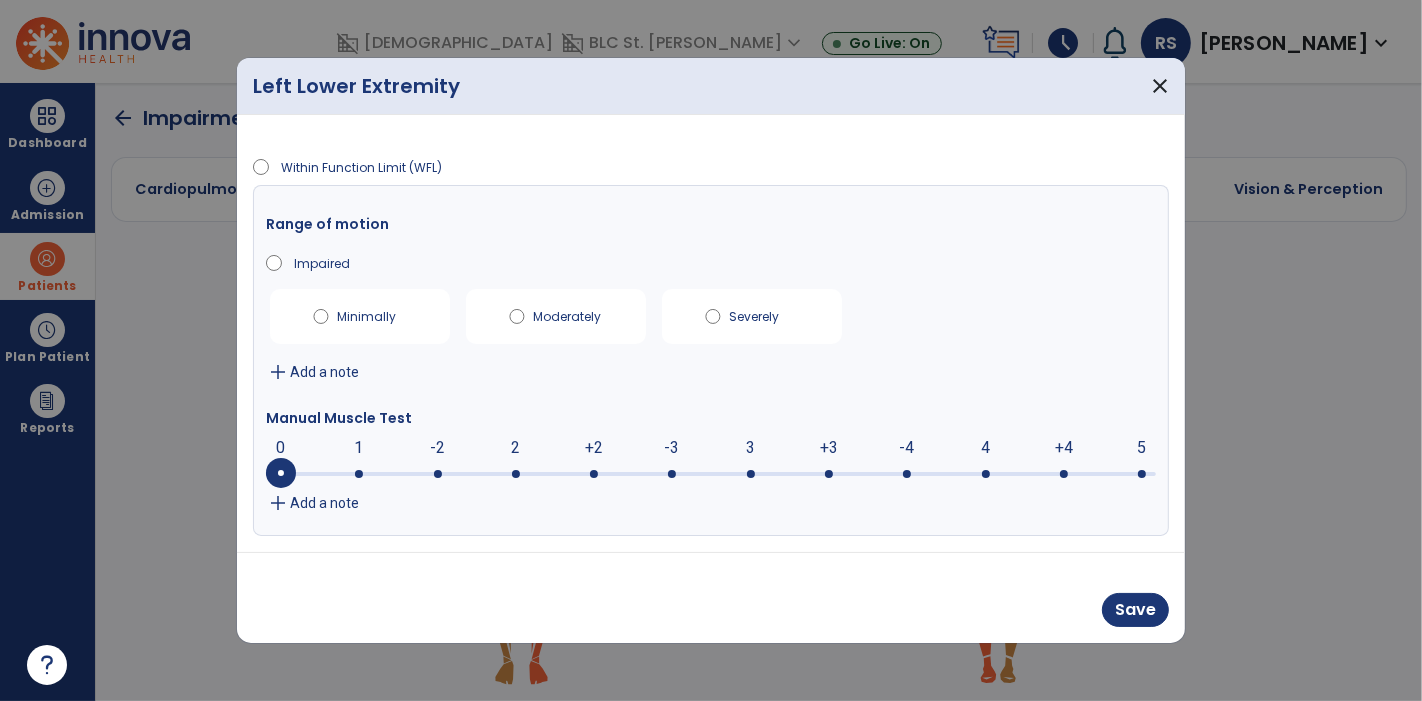 click at bounding box center (907, 474) 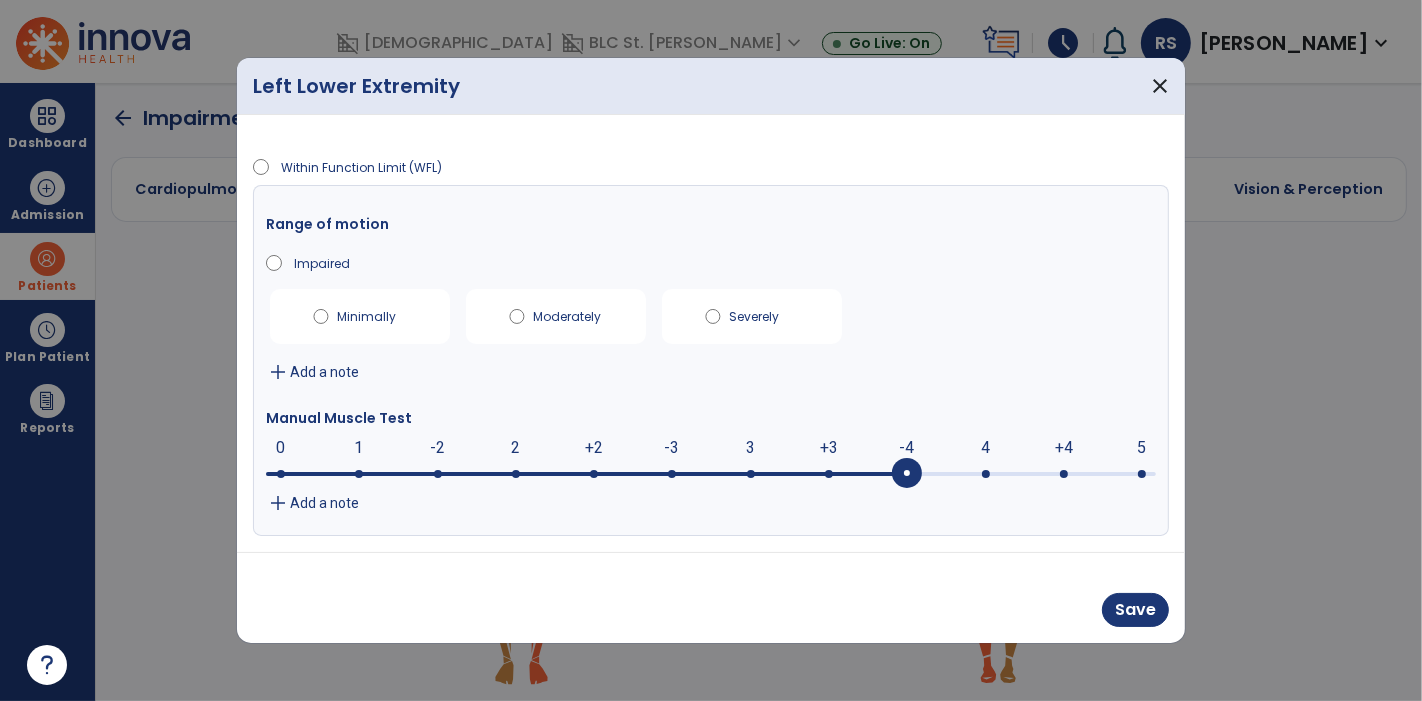 click on "-4     0      1      -2      2      +2      -3      3      +3      -4      4      +4      5" at bounding box center [711, 474] 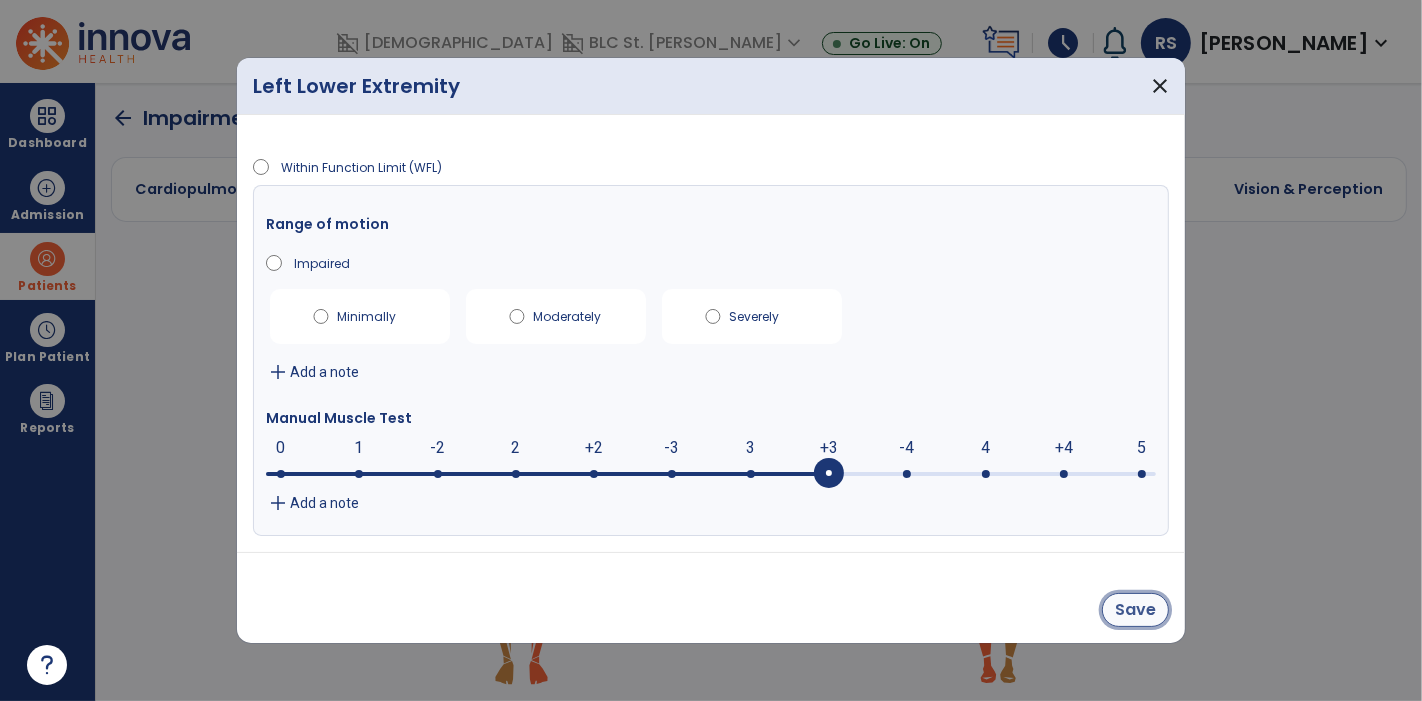 click on "Save" at bounding box center (1135, 610) 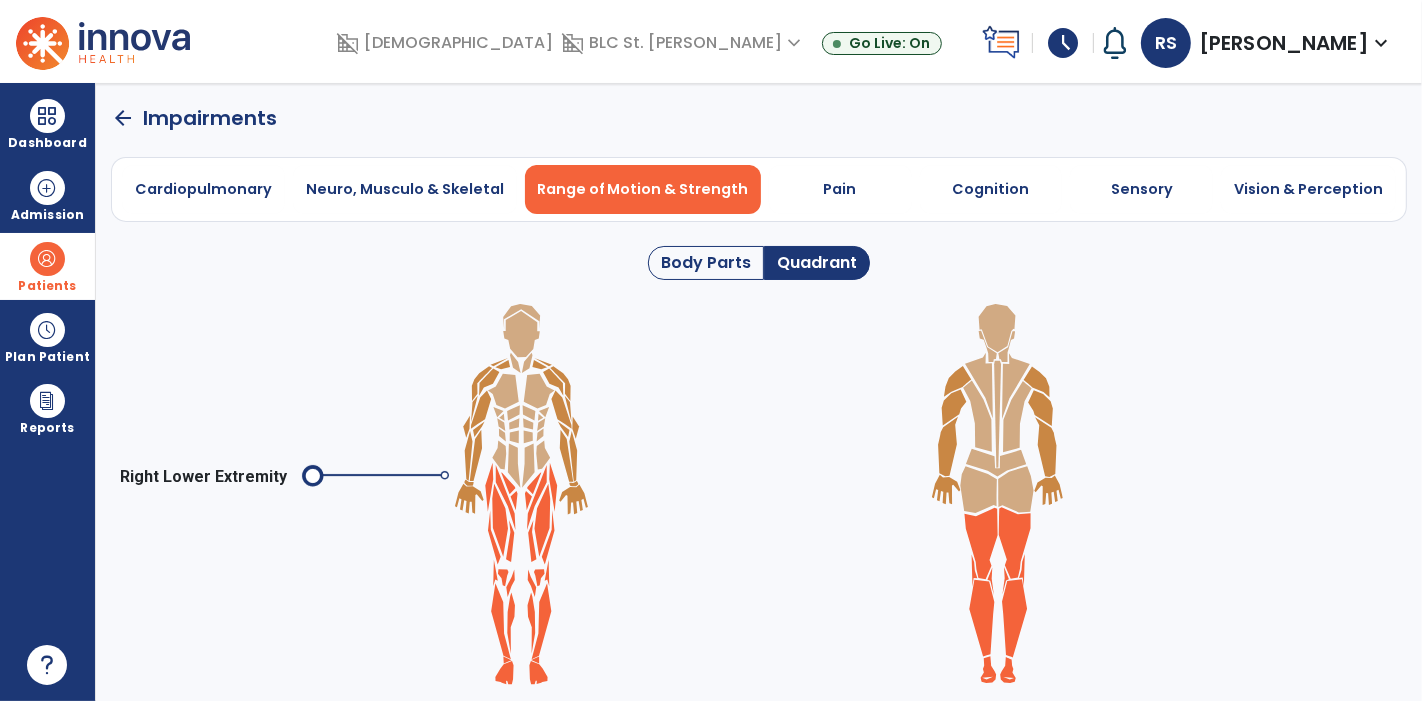 click 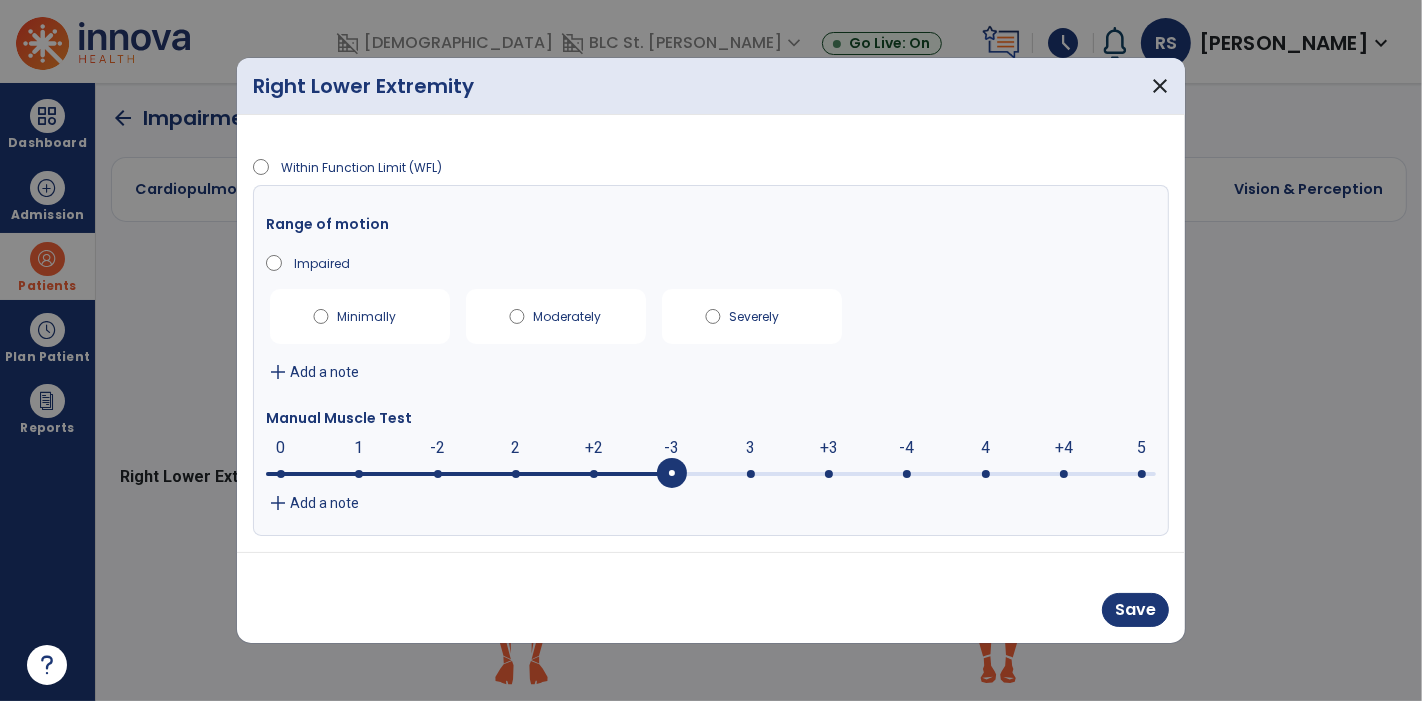 click at bounding box center (672, 474) 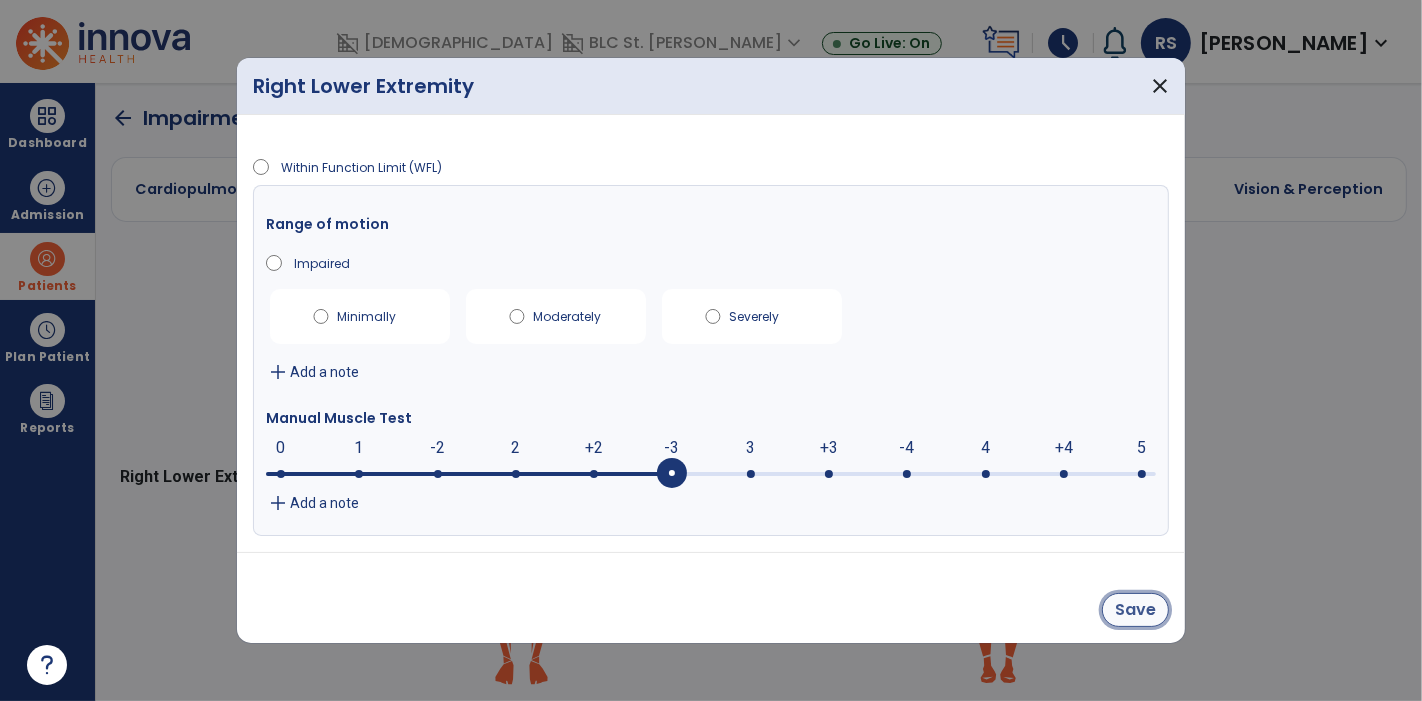 click on "Save" at bounding box center (1135, 610) 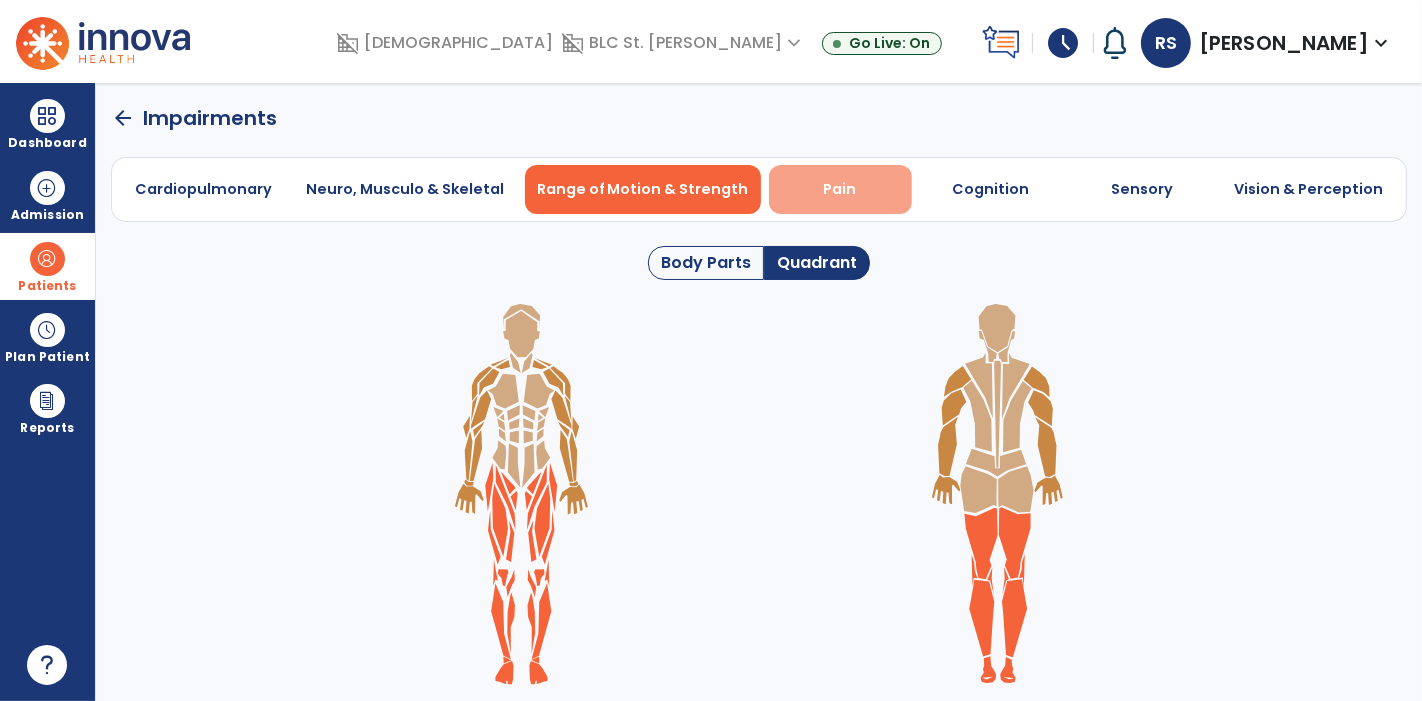 click on "Pain" at bounding box center (840, 189) 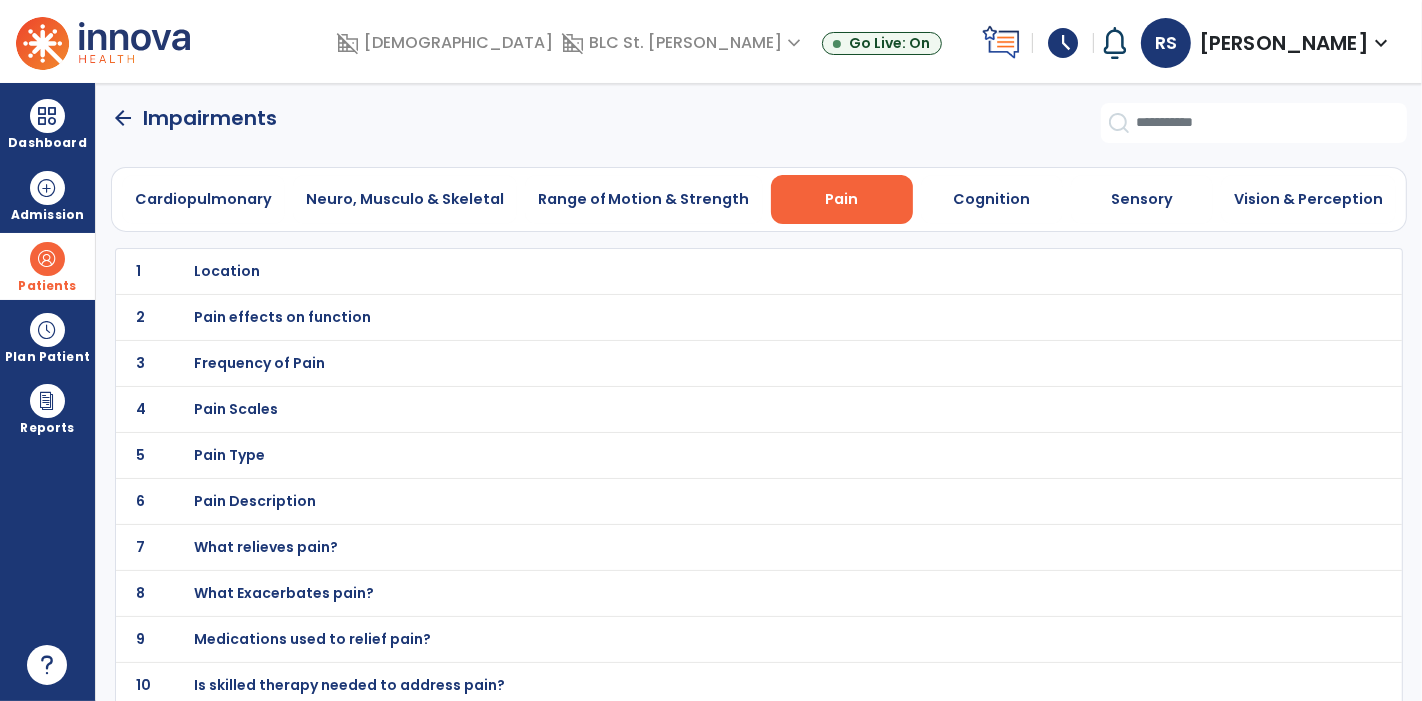 click on "Location" at bounding box center [228, 271] 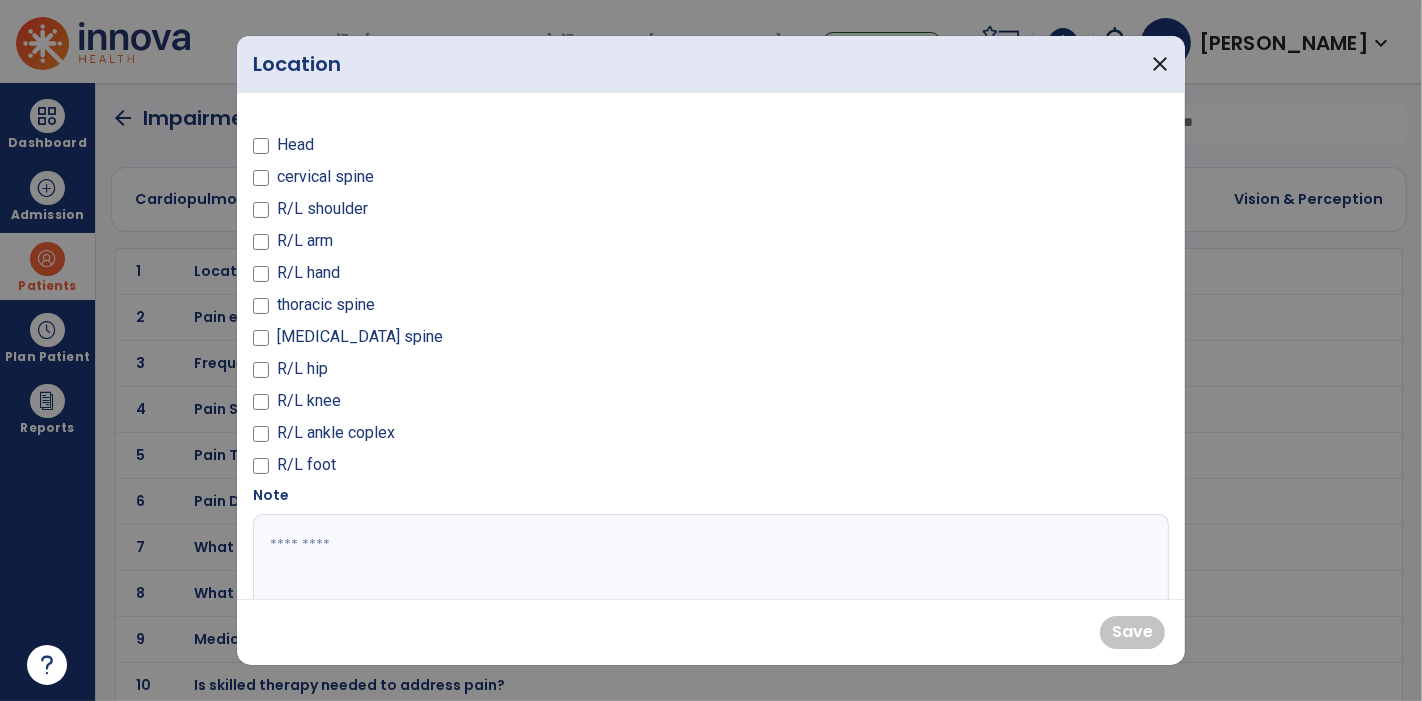 click on "[MEDICAL_DATA] spine" at bounding box center (360, 337) 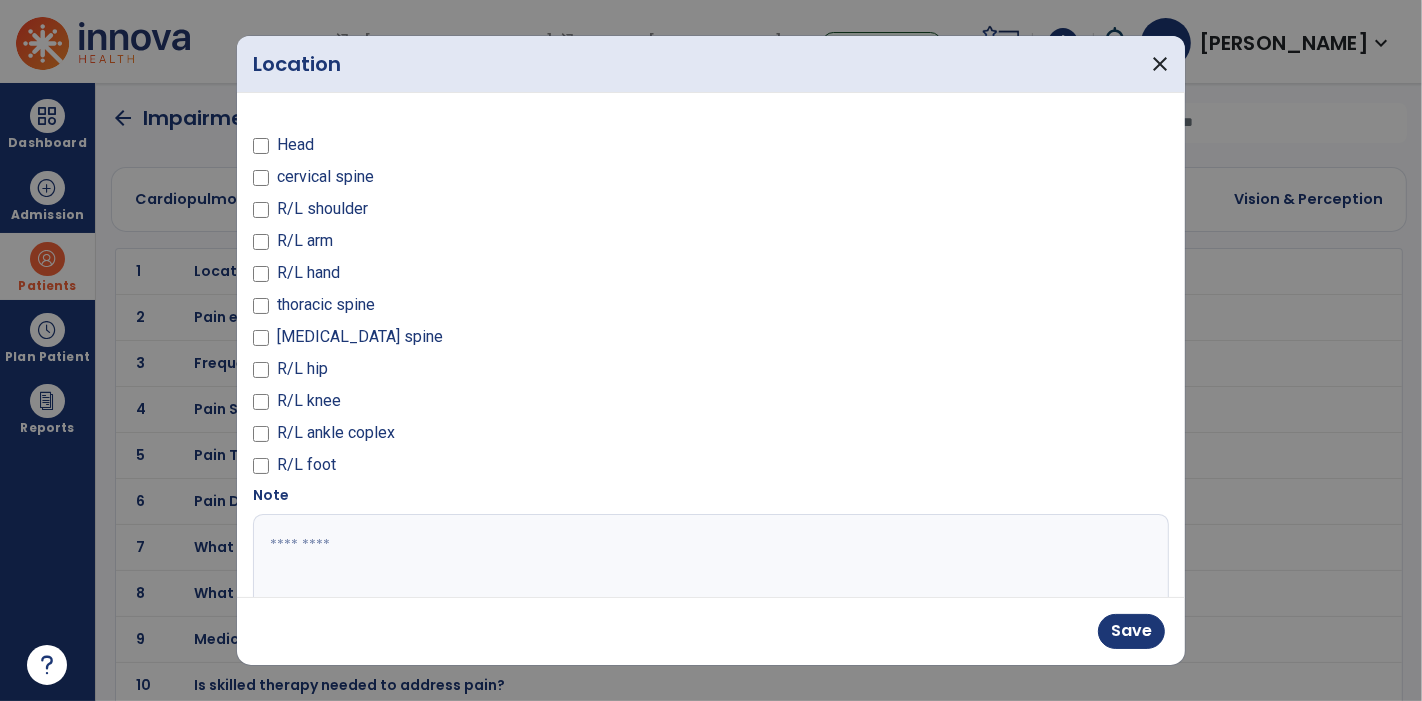 click at bounding box center [709, 589] 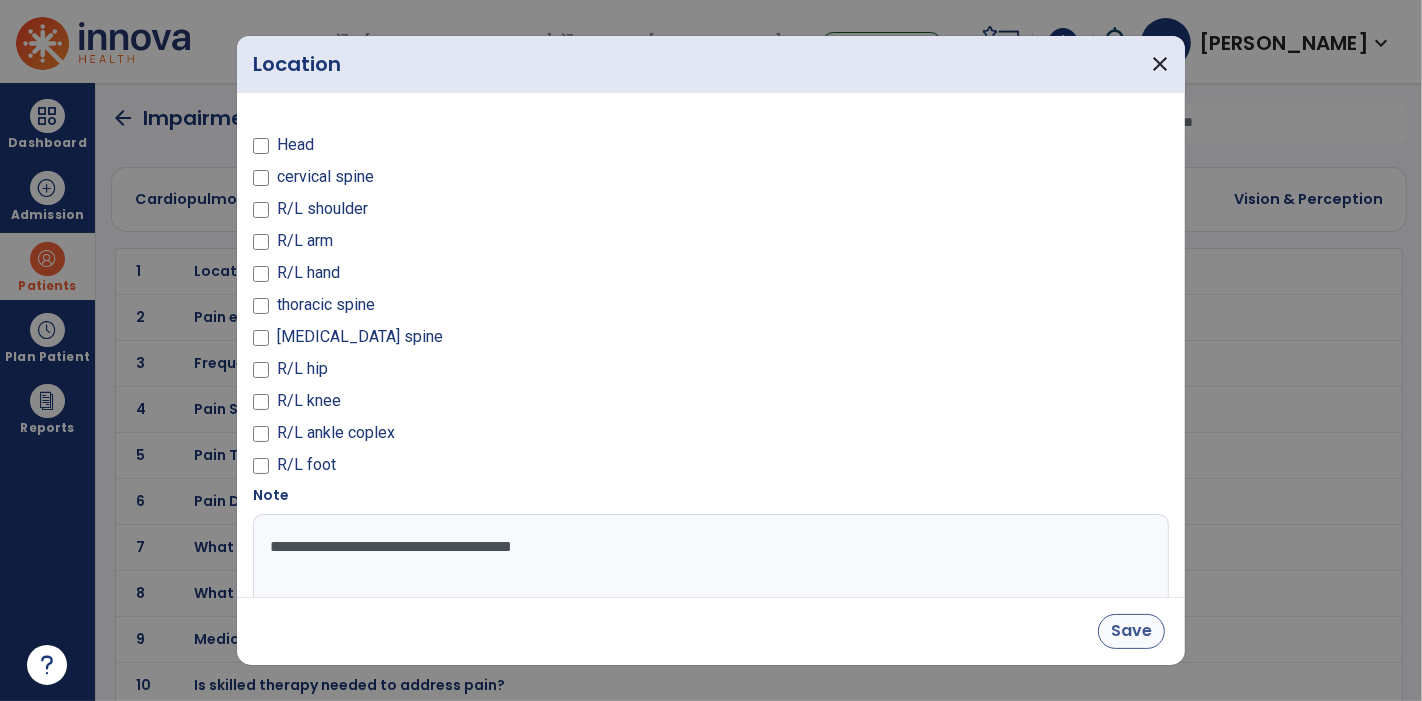type on "**********" 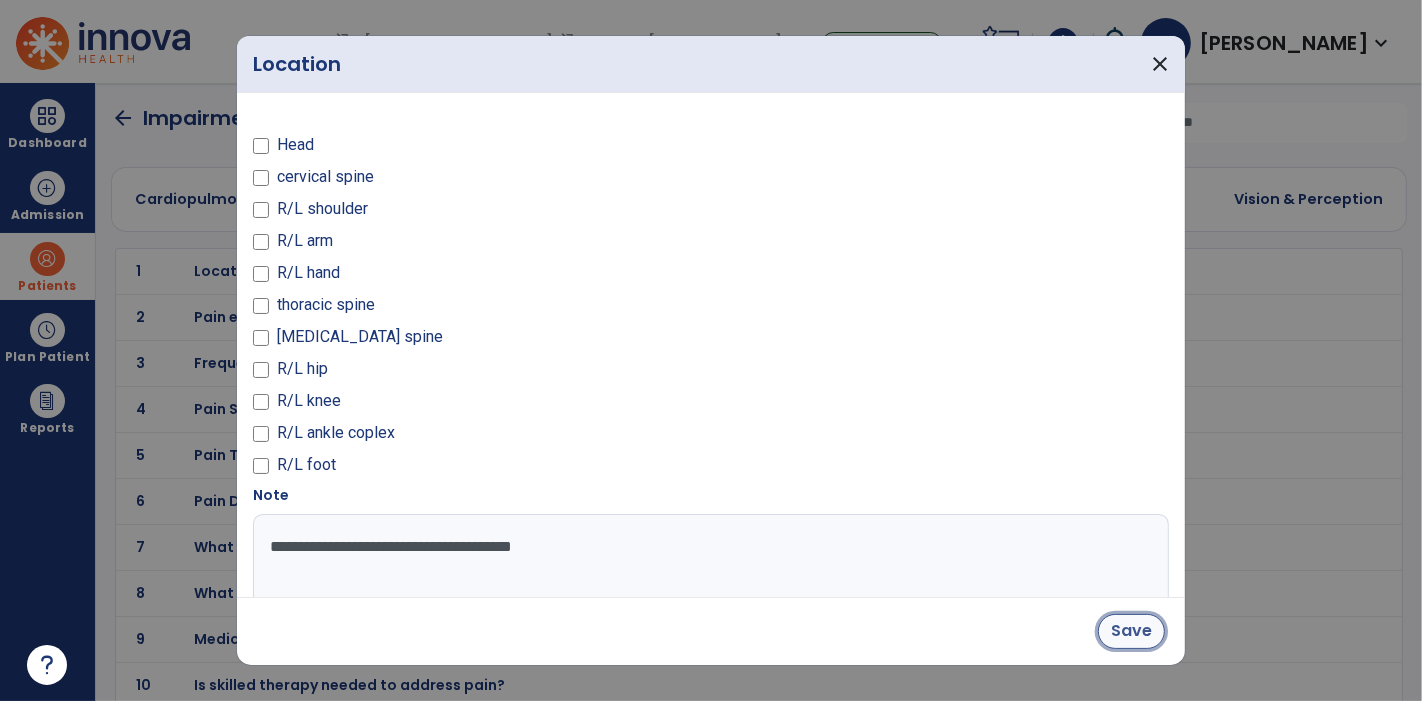 click on "Save" at bounding box center [1131, 631] 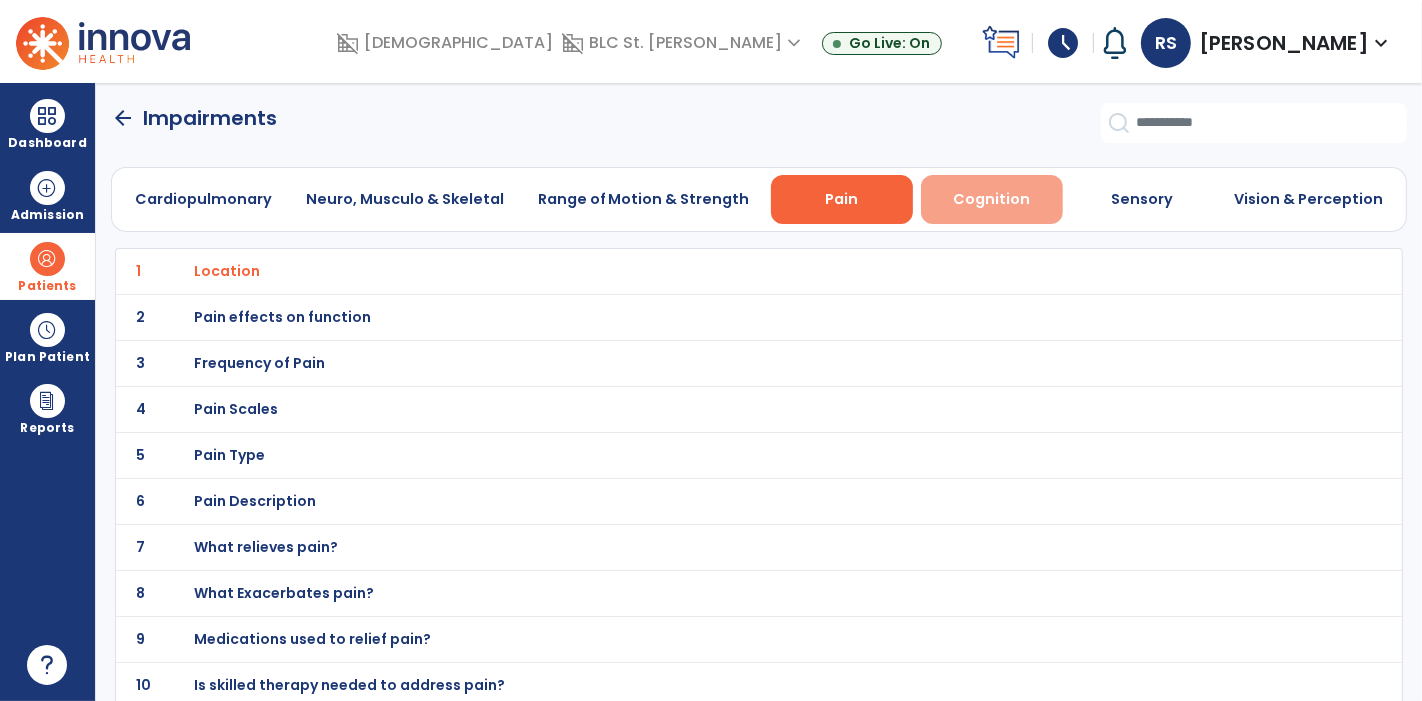click on "Cognition" at bounding box center [992, 199] 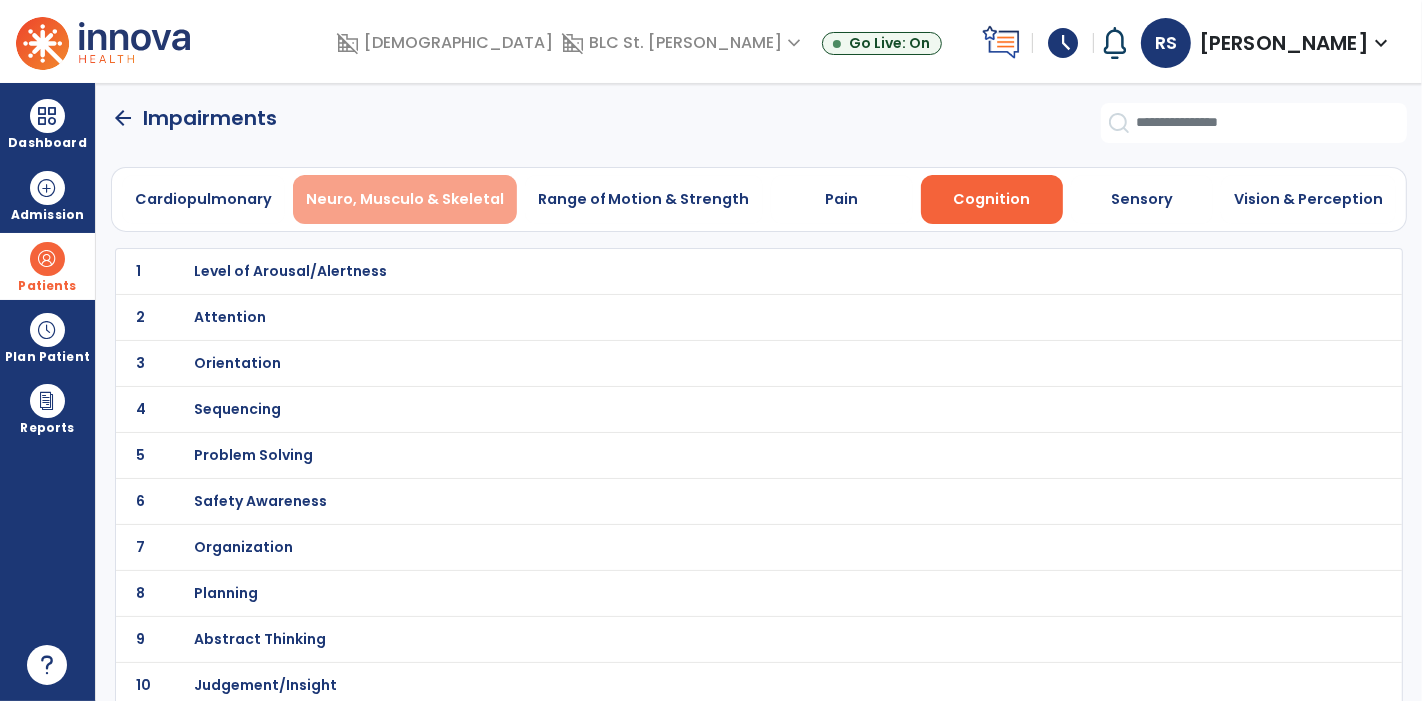 click on "Neuro, Musculo & Skeletal" at bounding box center [405, 199] 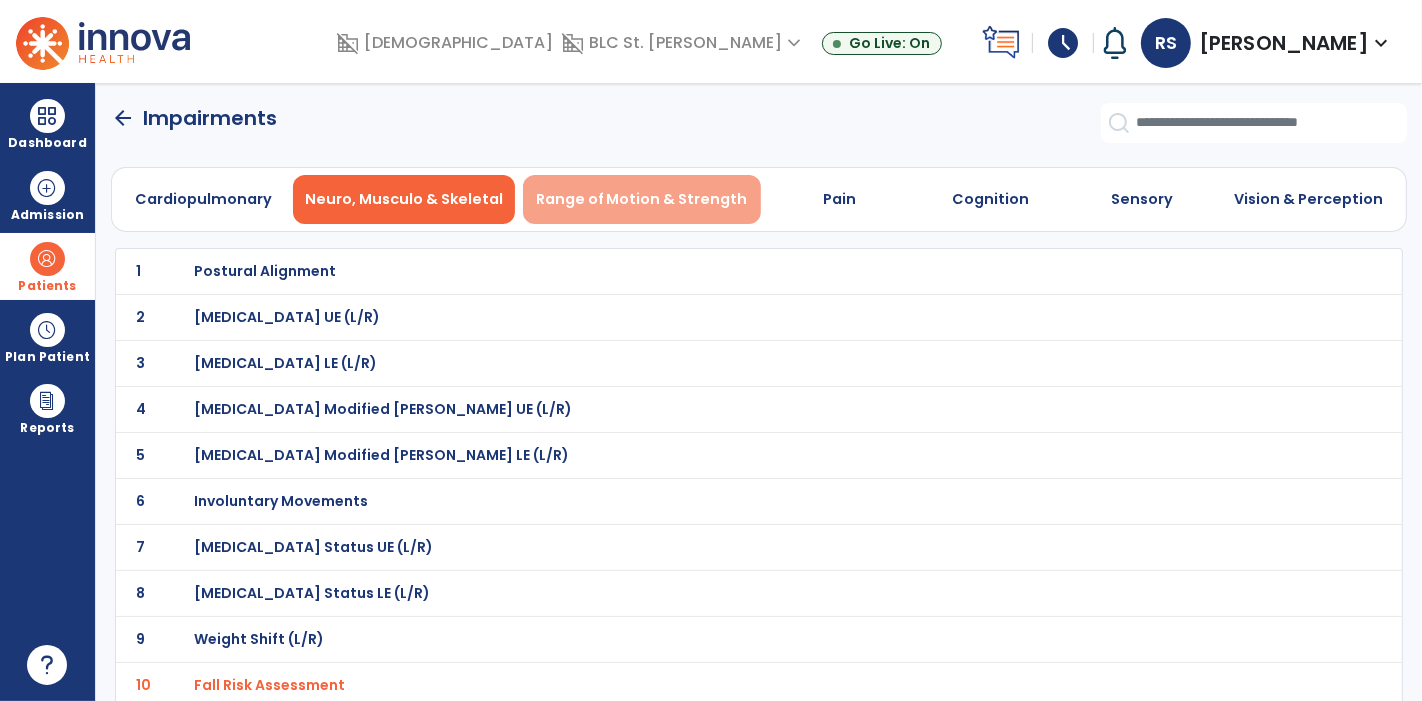click on "Range of Motion & Strength" at bounding box center [642, 199] 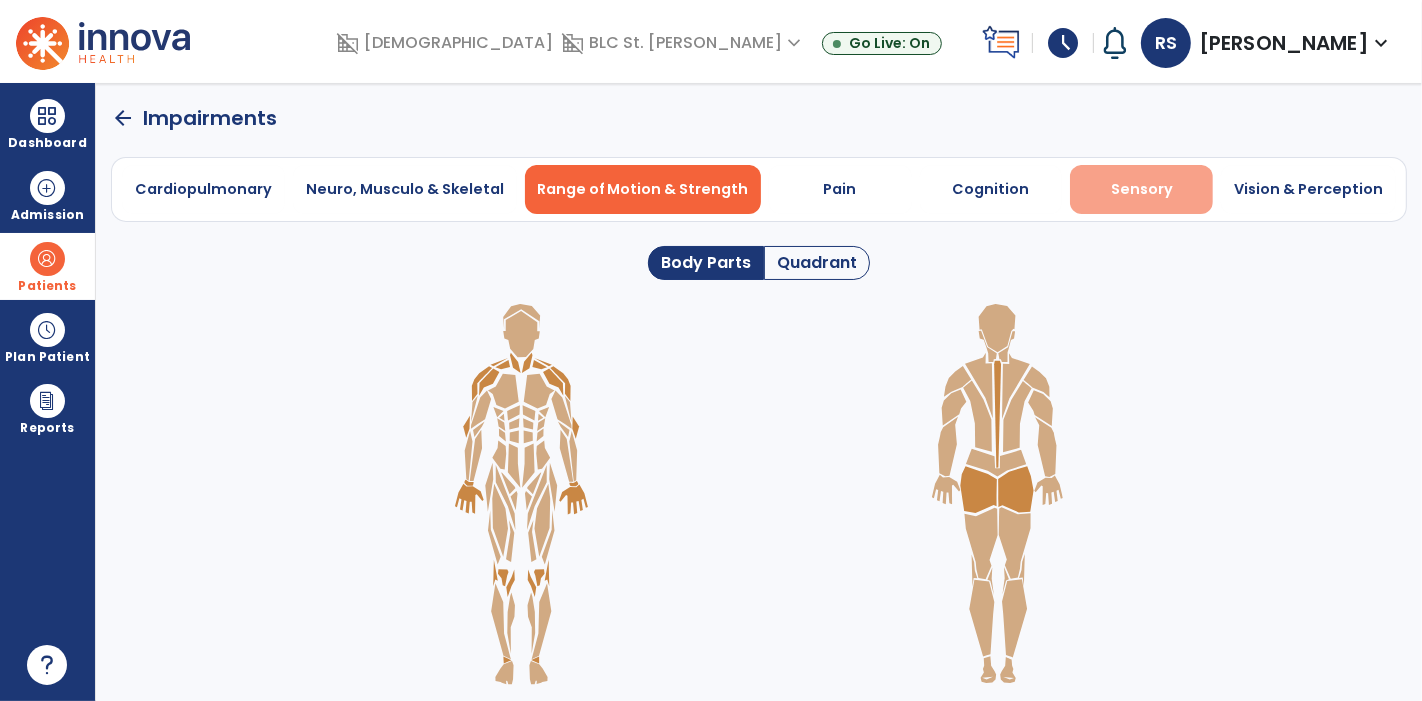click on "Sensory" at bounding box center [1141, 189] 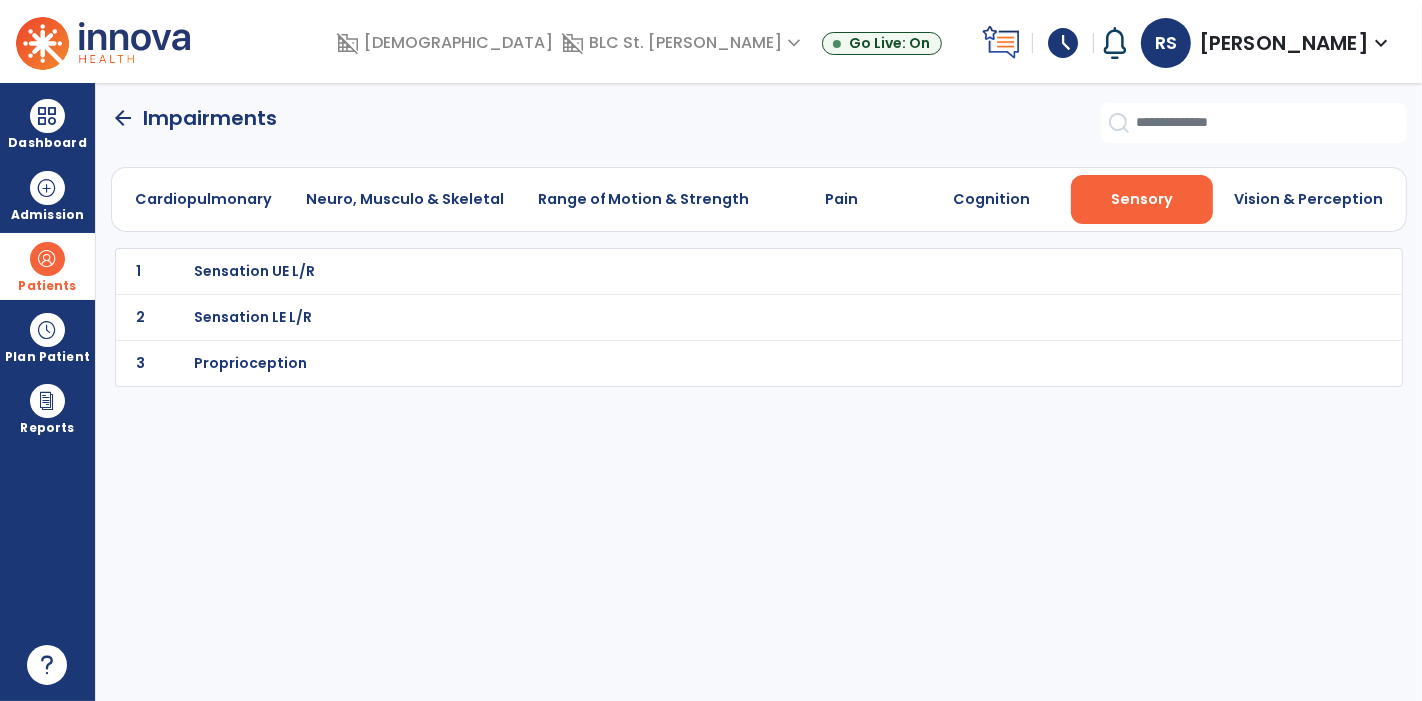click on "Sensation LE L/R" at bounding box center (255, 271) 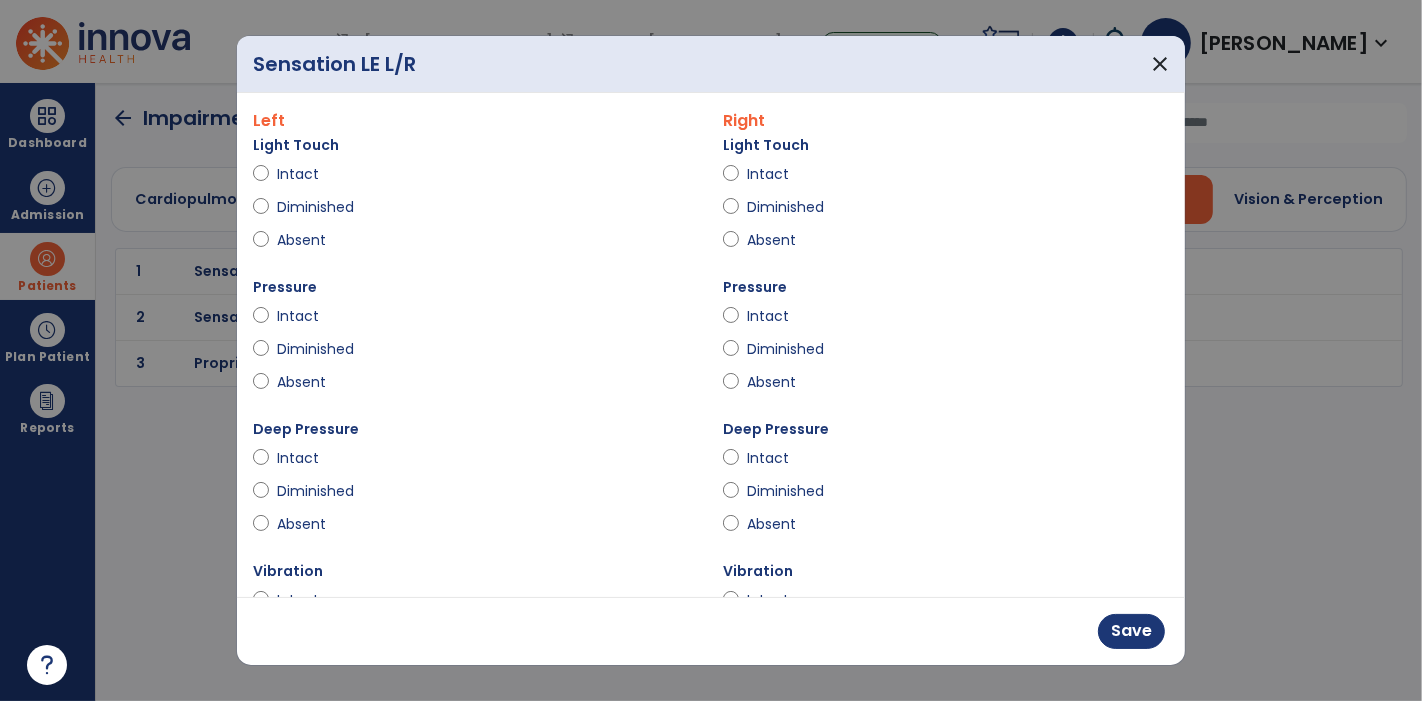 click at bounding box center (261, 178) 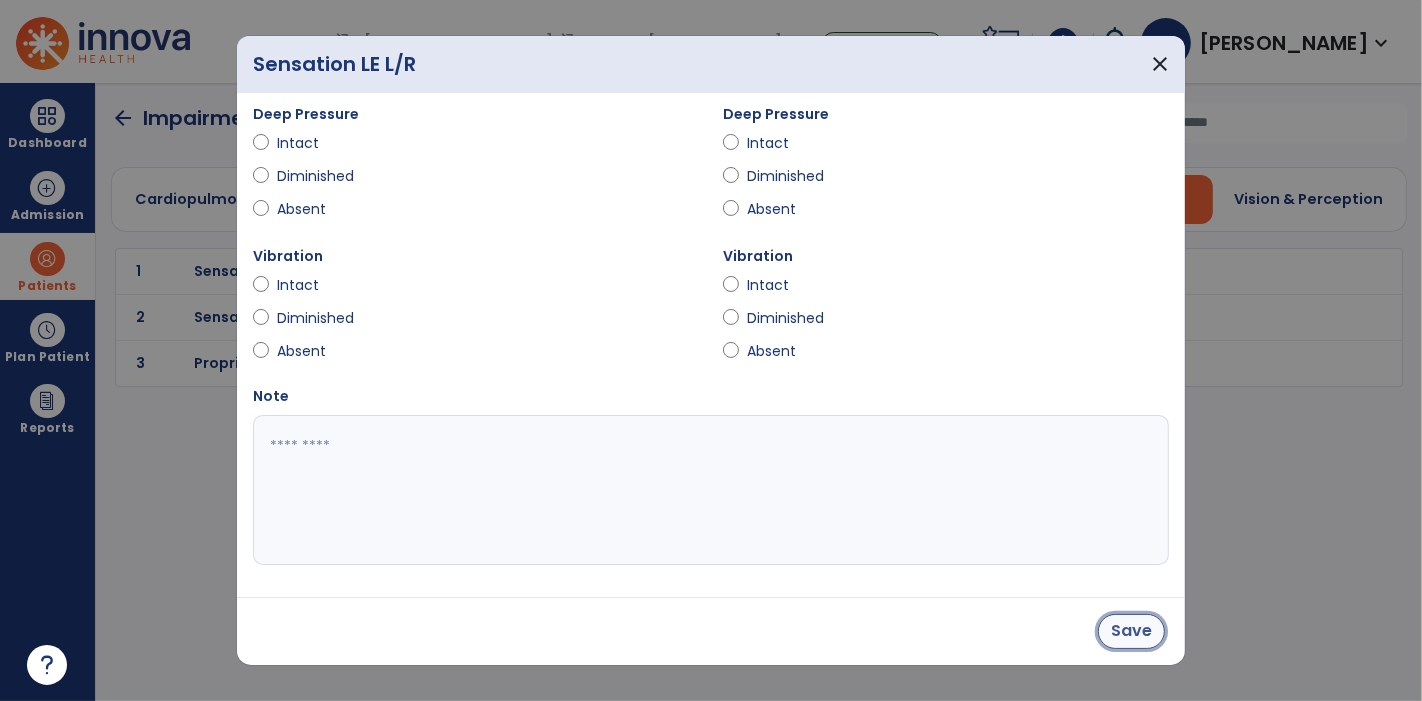click on "Save" at bounding box center [1131, 631] 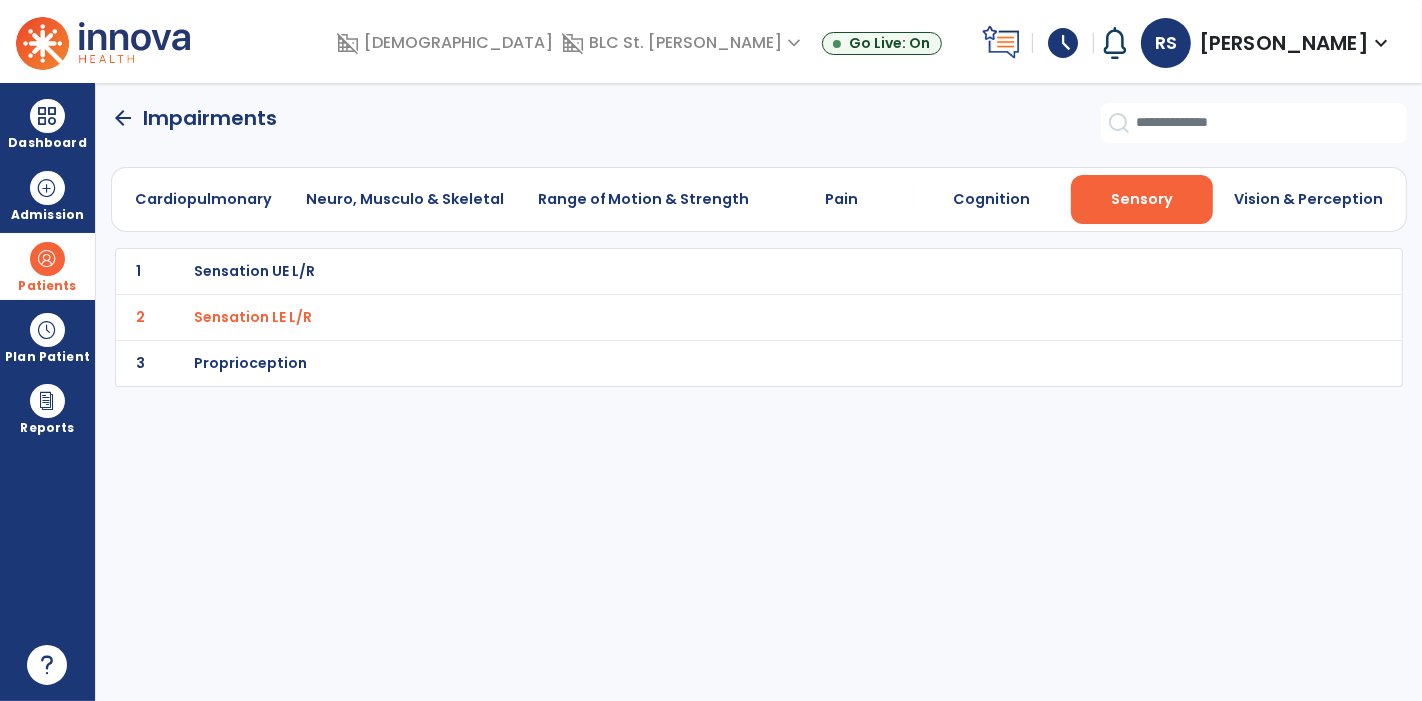 click on "arrow_back" 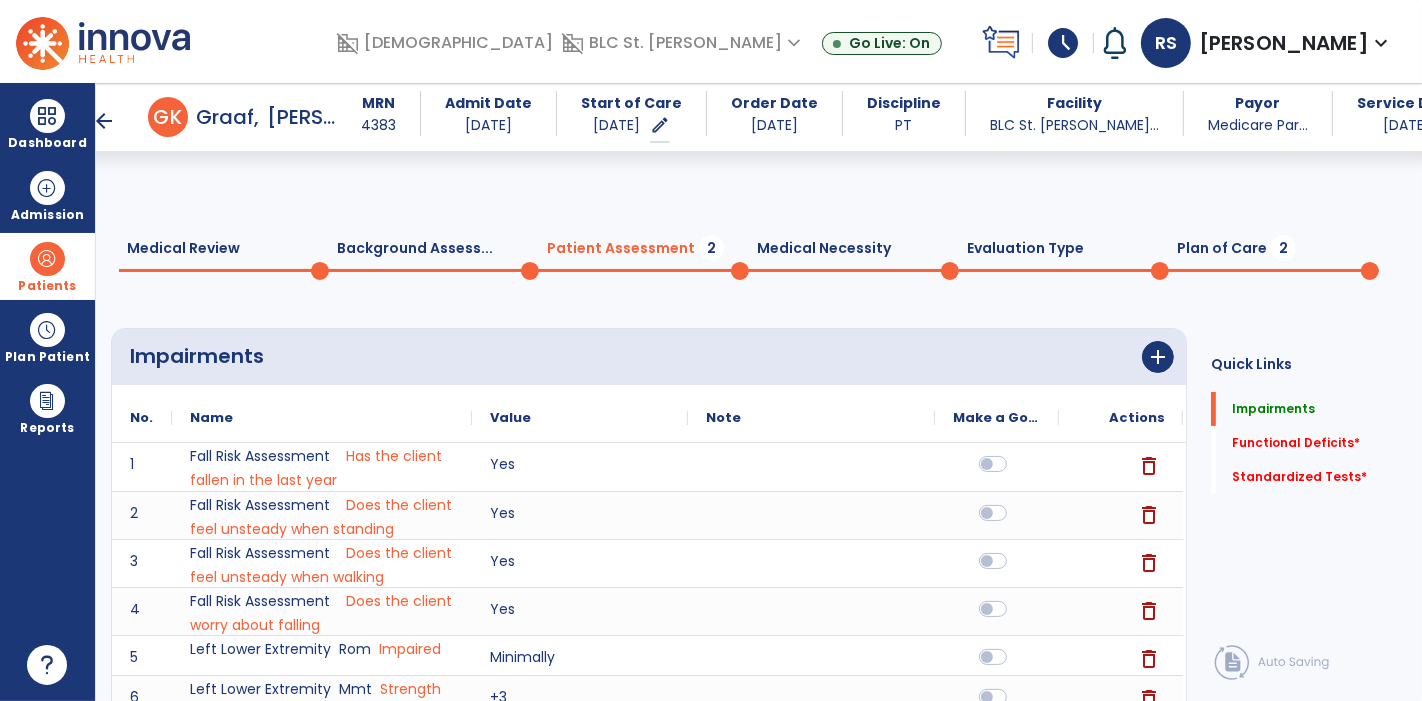 scroll, scrollTop: 740, scrollLeft: 0, axis: vertical 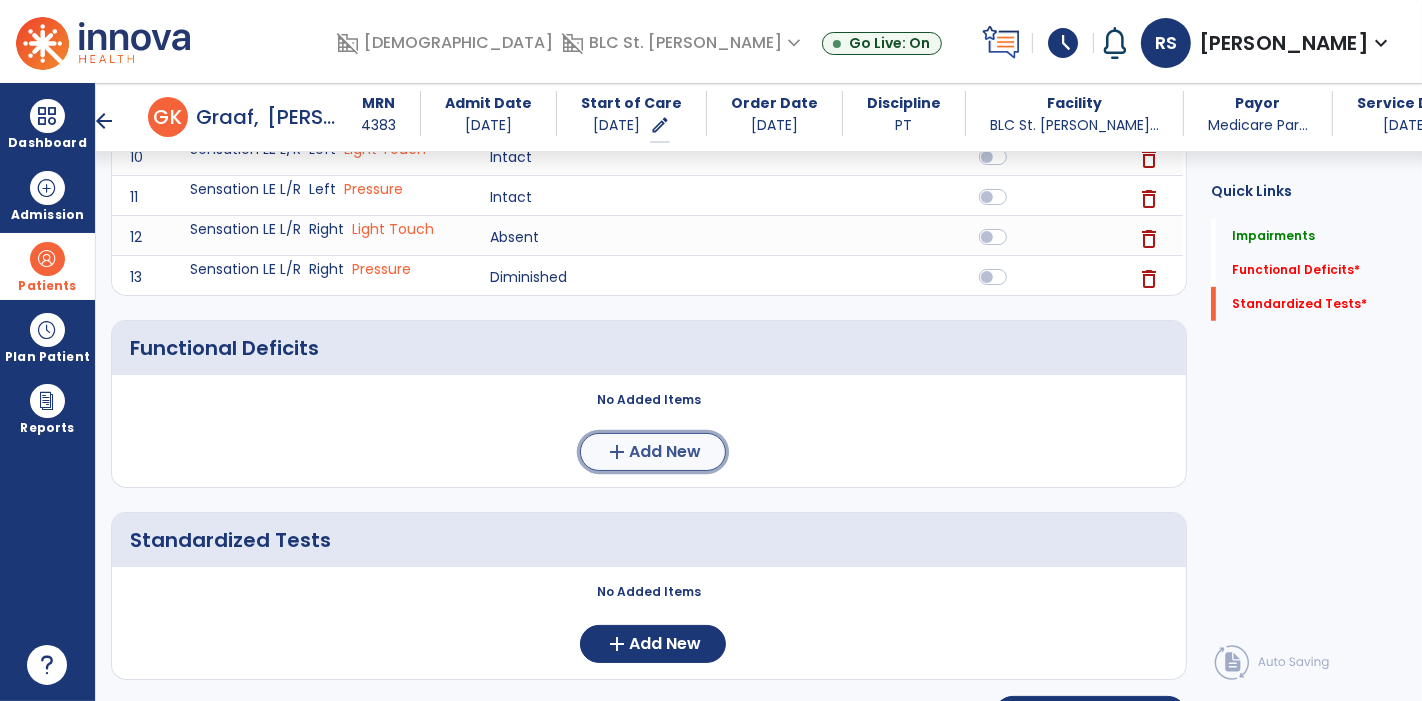 click on "add" 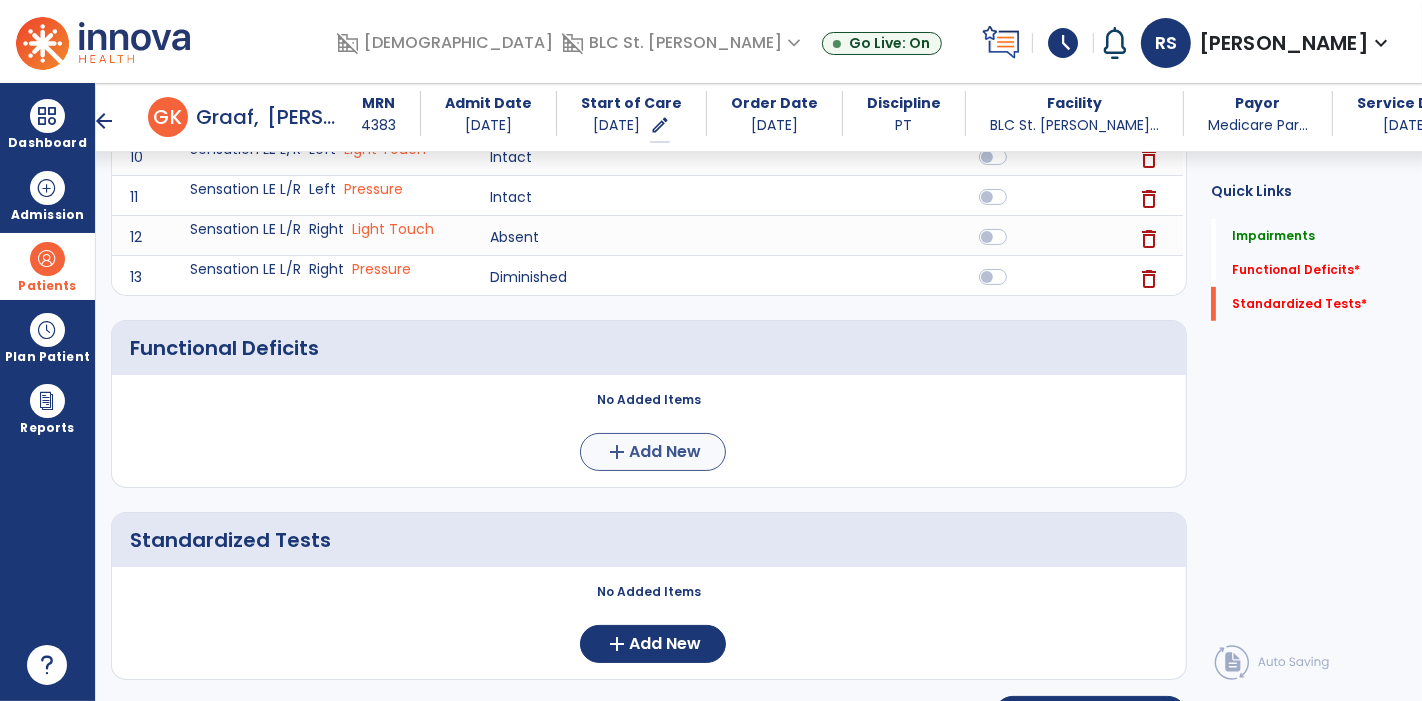 scroll, scrollTop: 0, scrollLeft: 0, axis: both 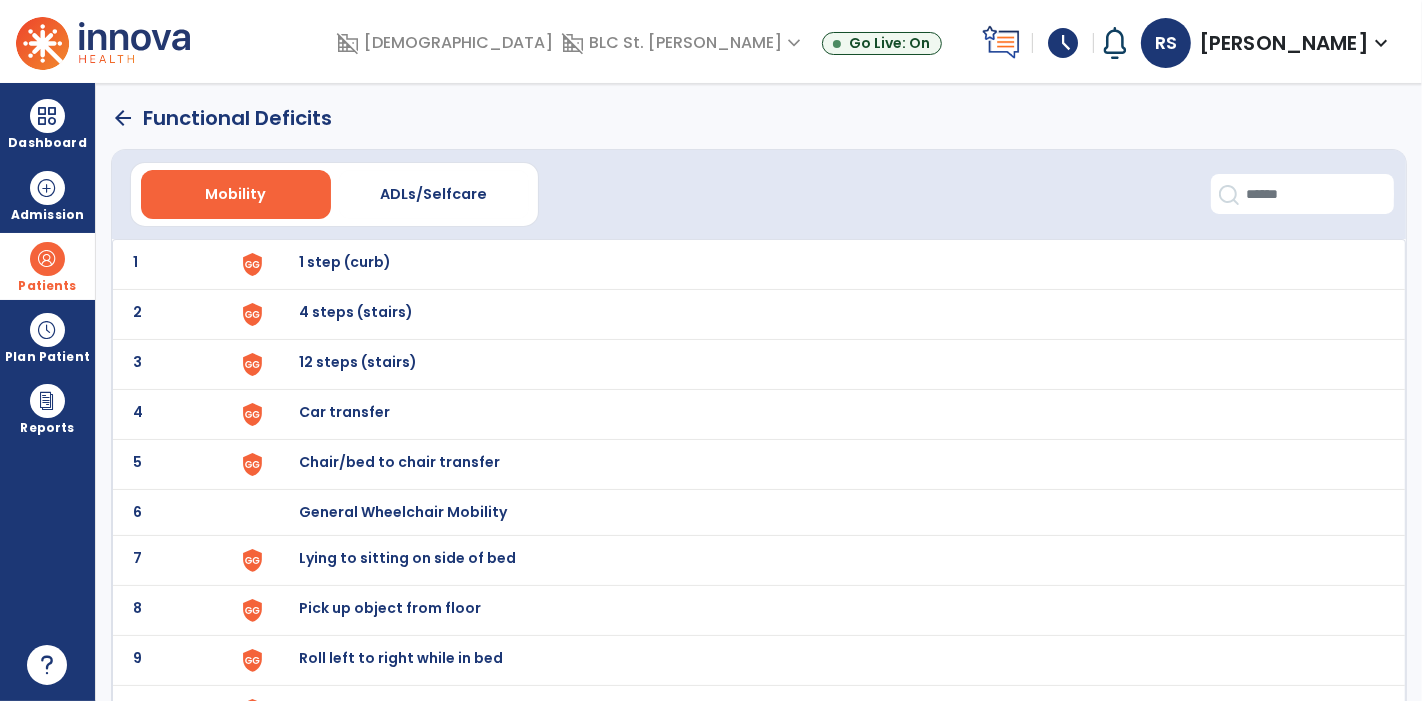 click on "1 step (curb)" at bounding box center [822, 264] 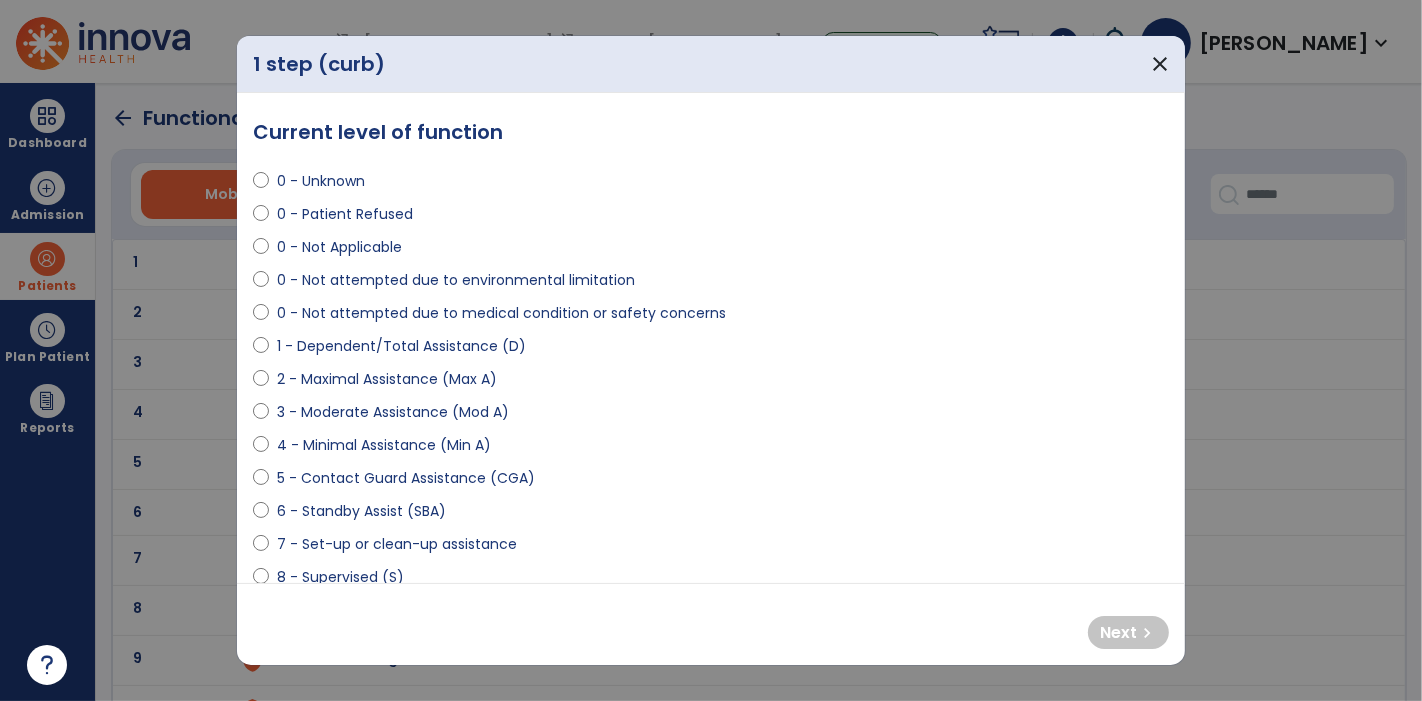 click on "0 - Not Applicable" at bounding box center (711, 251) 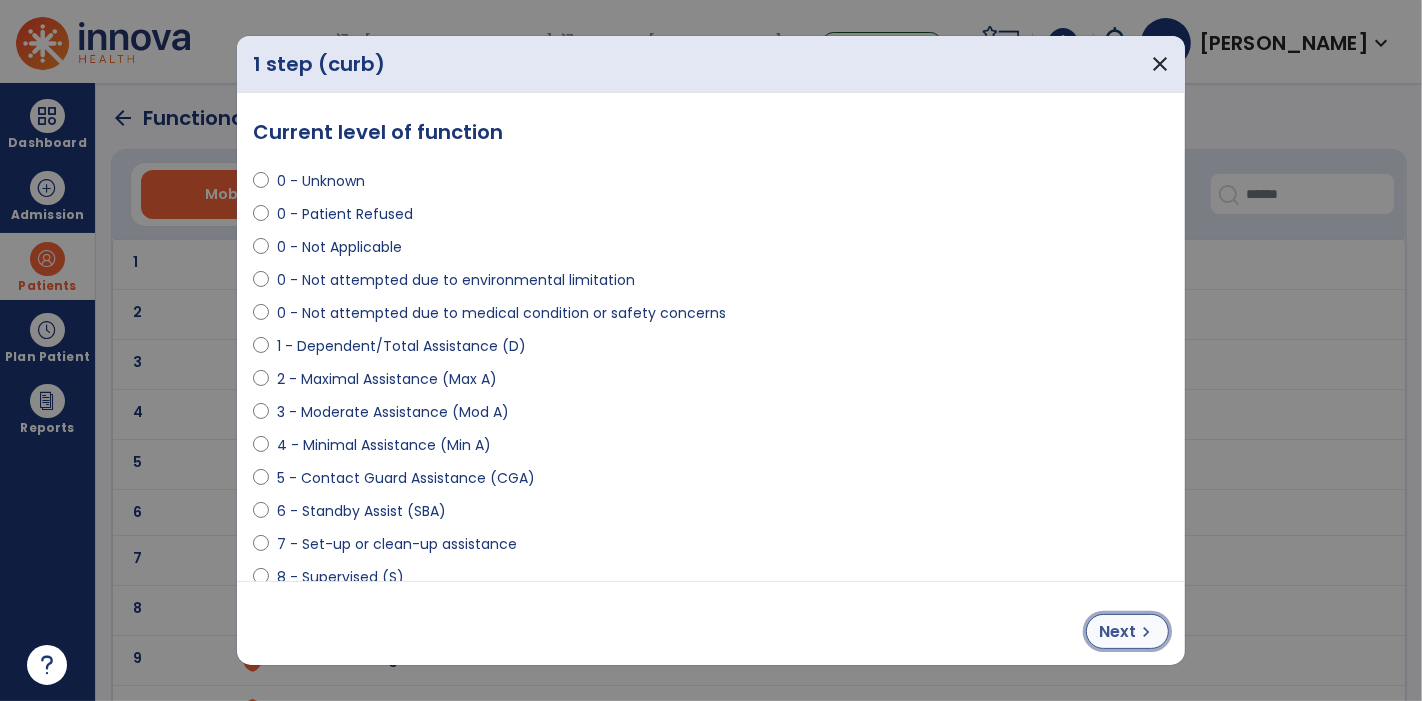 click on "chevron_right" at bounding box center [1146, 632] 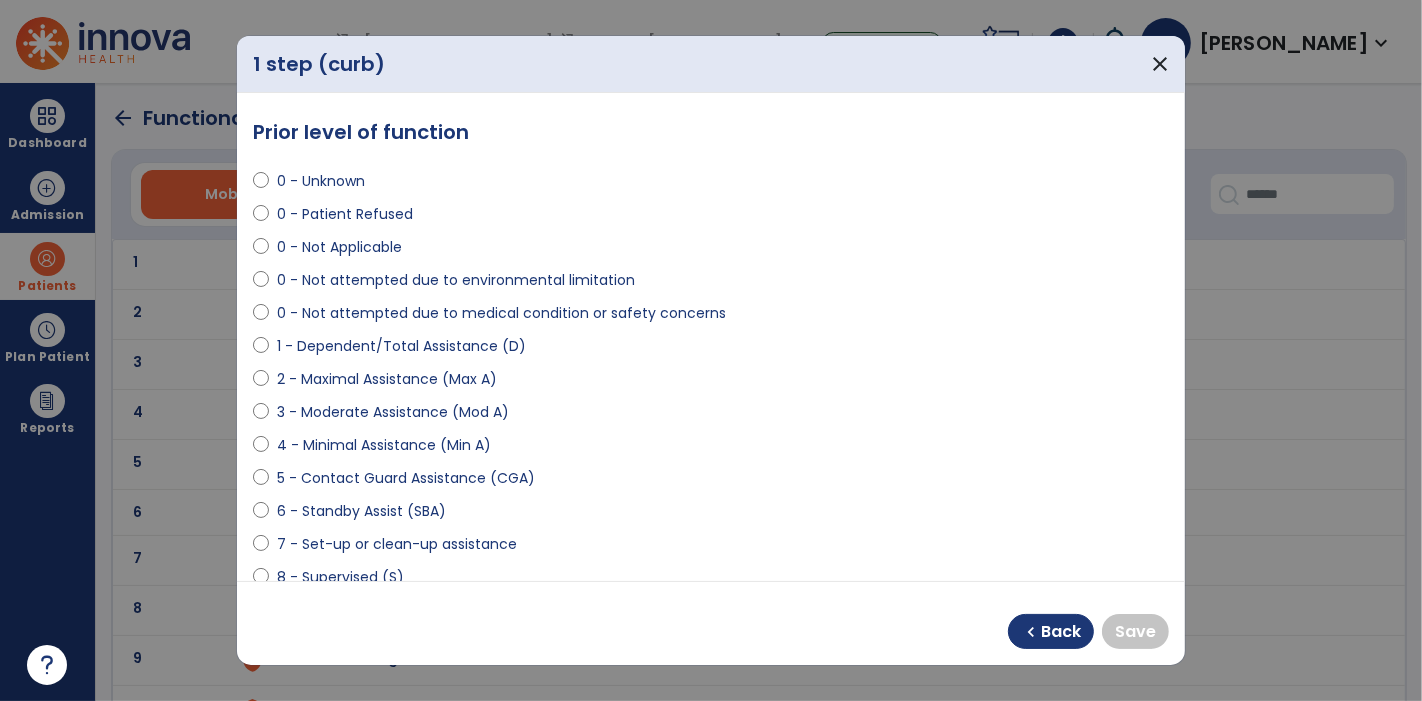 click on "0 - Not Applicable" at bounding box center [339, 247] 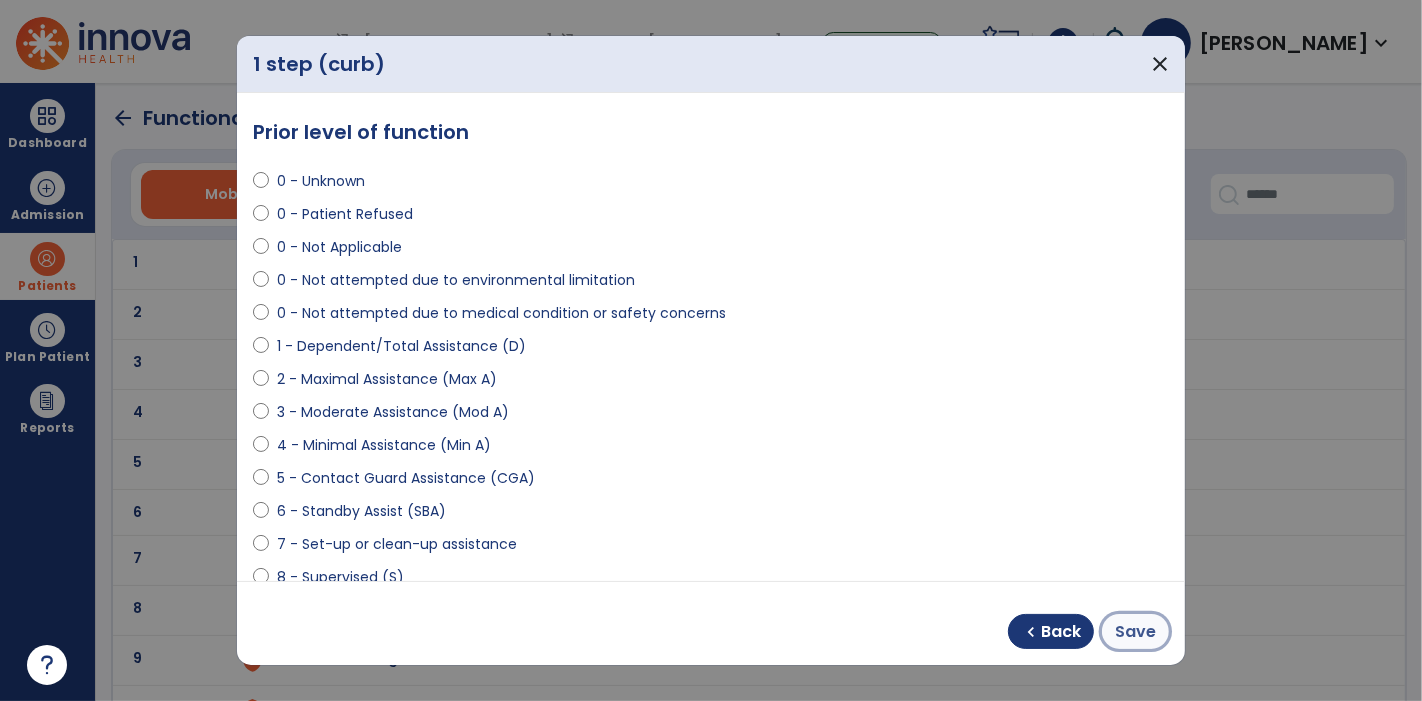 click on "Save" at bounding box center [1135, 632] 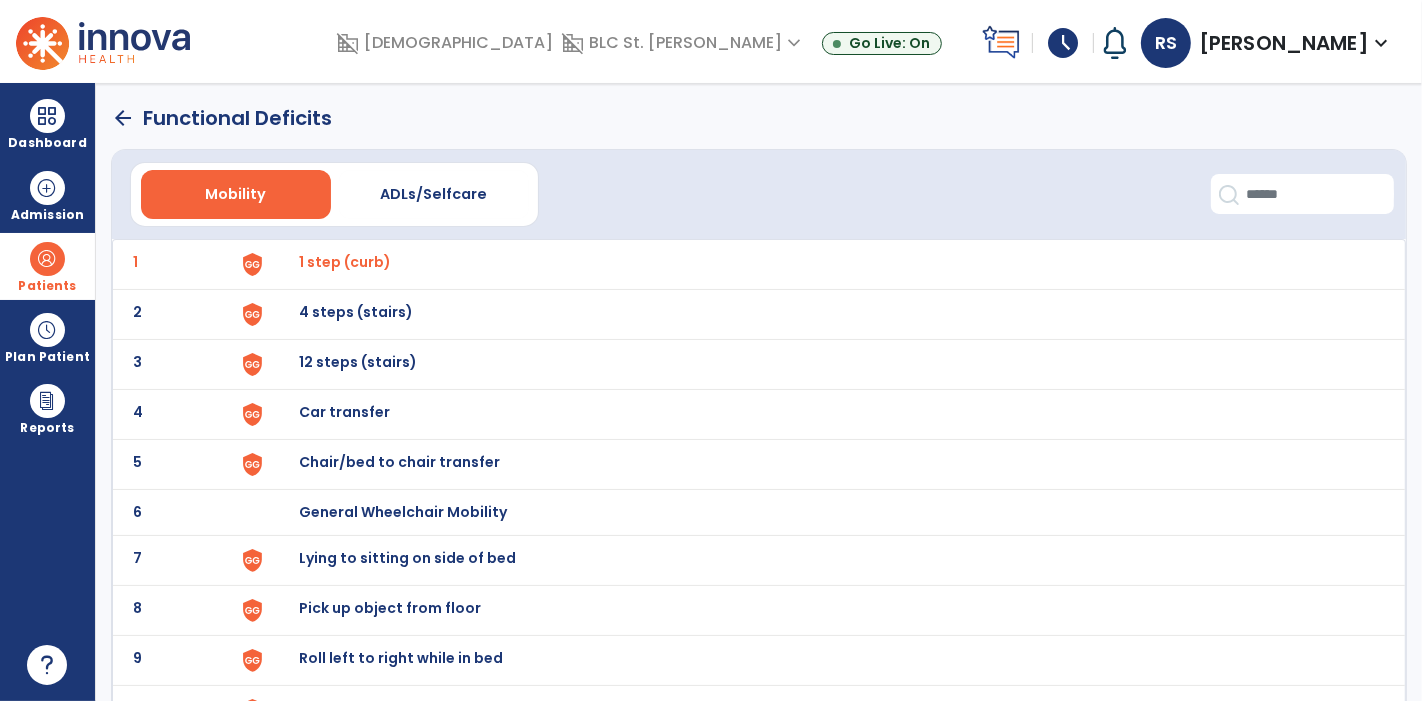 click on "4 steps (stairs)" at bounding box center [345, 262] 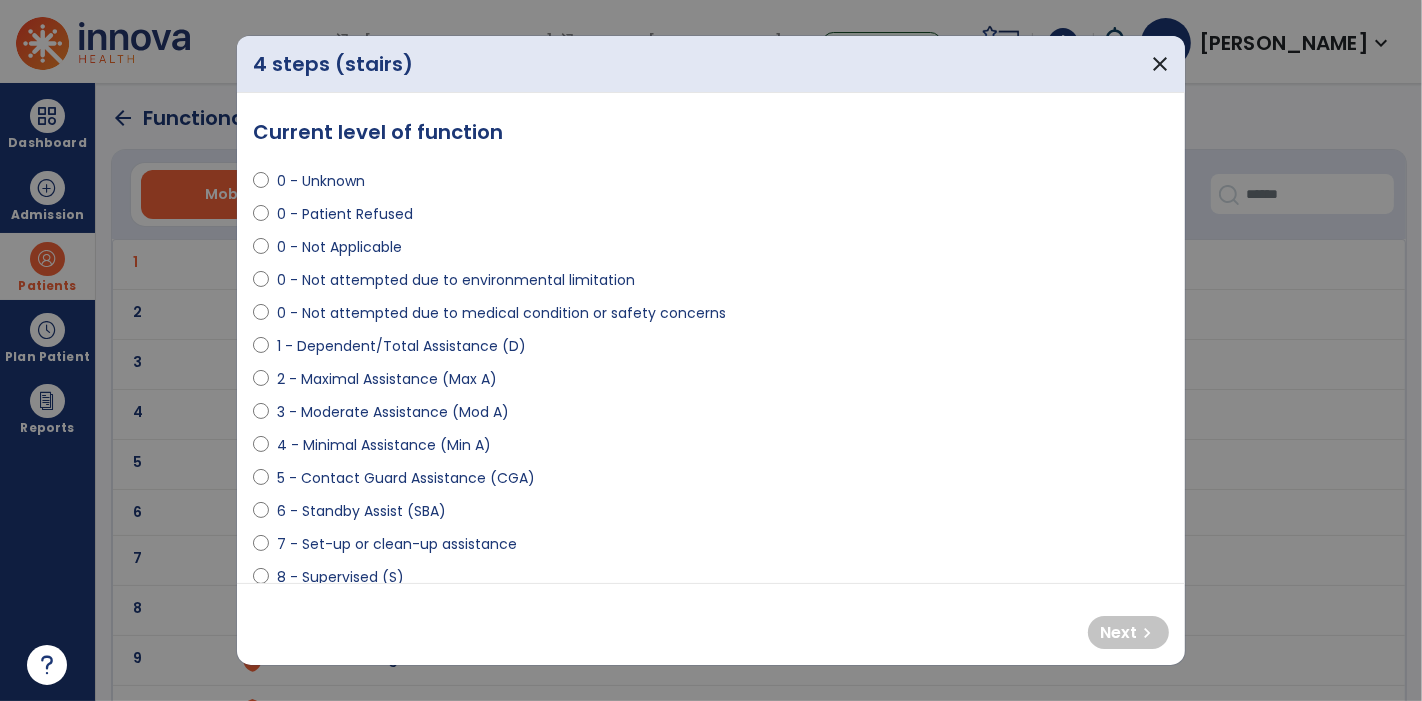 click on "0 - Patient Refused" at bounding box center (345, 214) 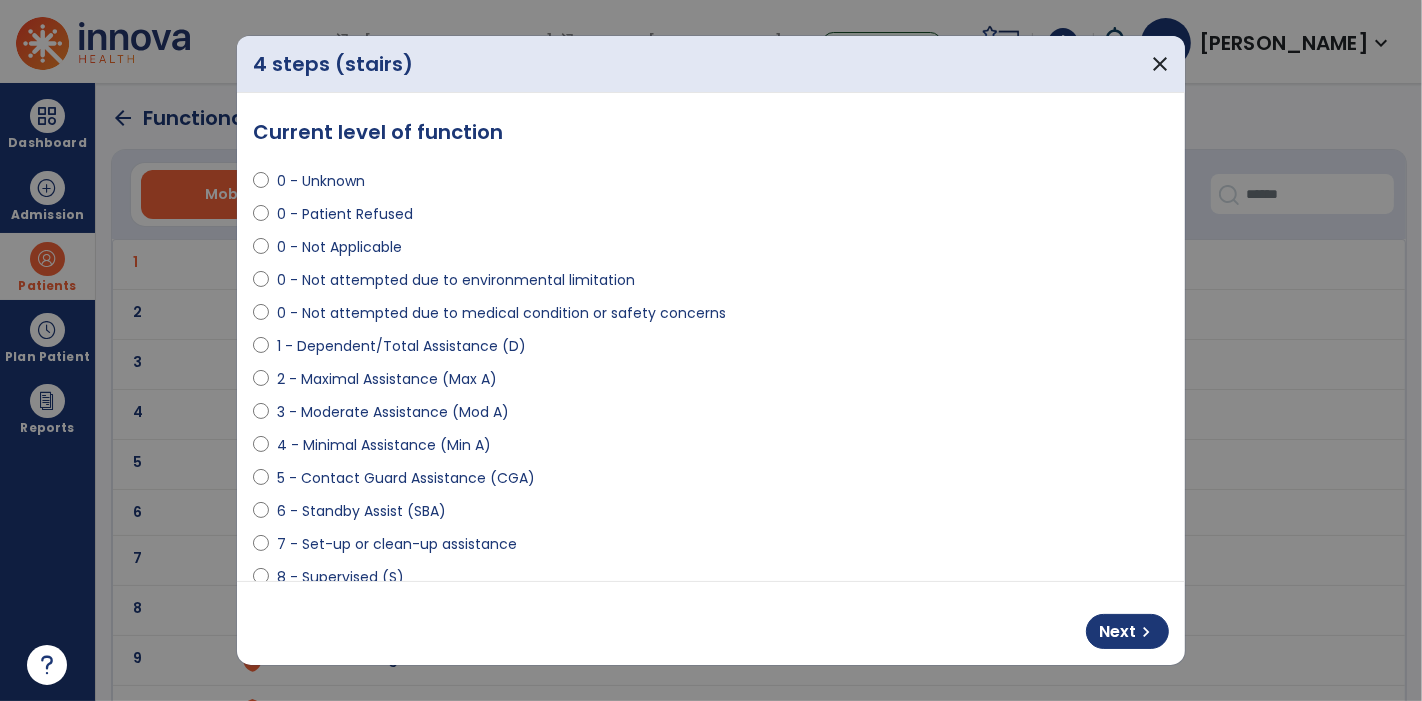 click on "0 - Not Applicable" at bounding box center (339, 247) 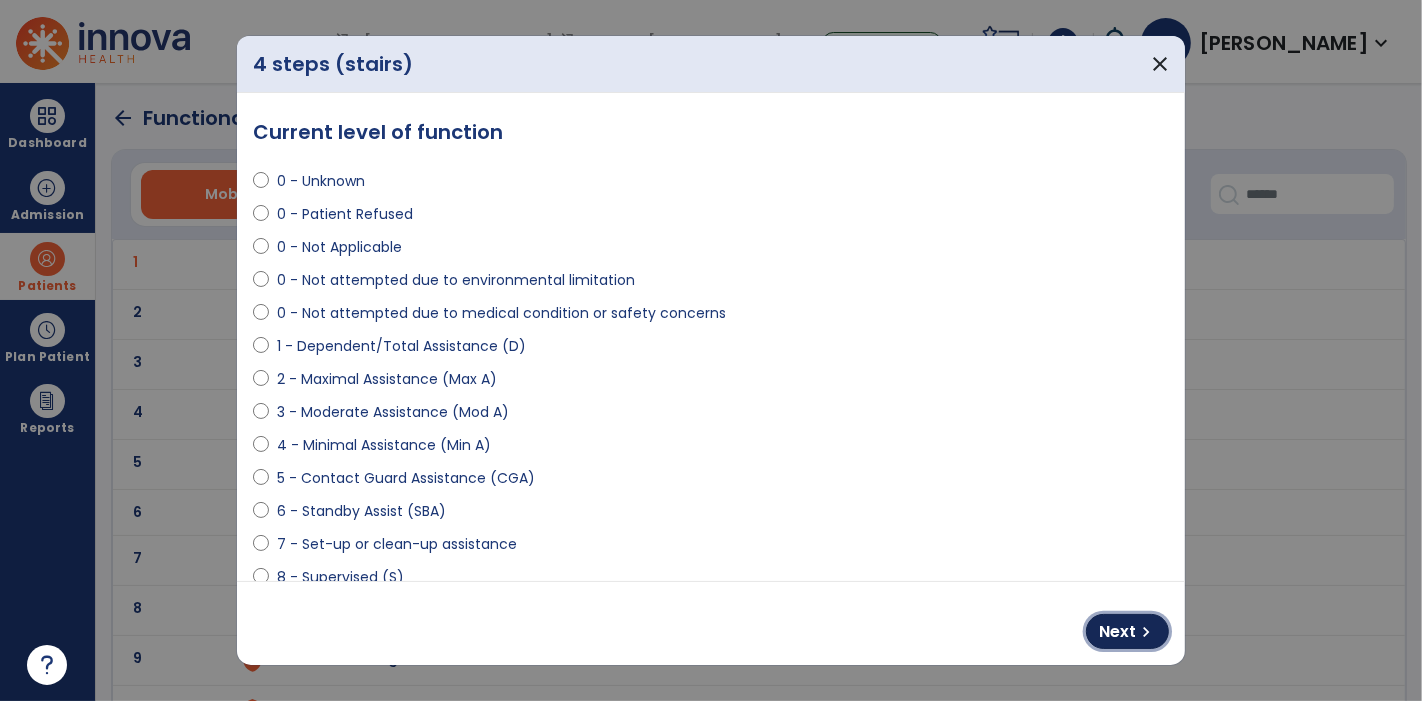 click on "Next" at bounding box center [1117, 632] 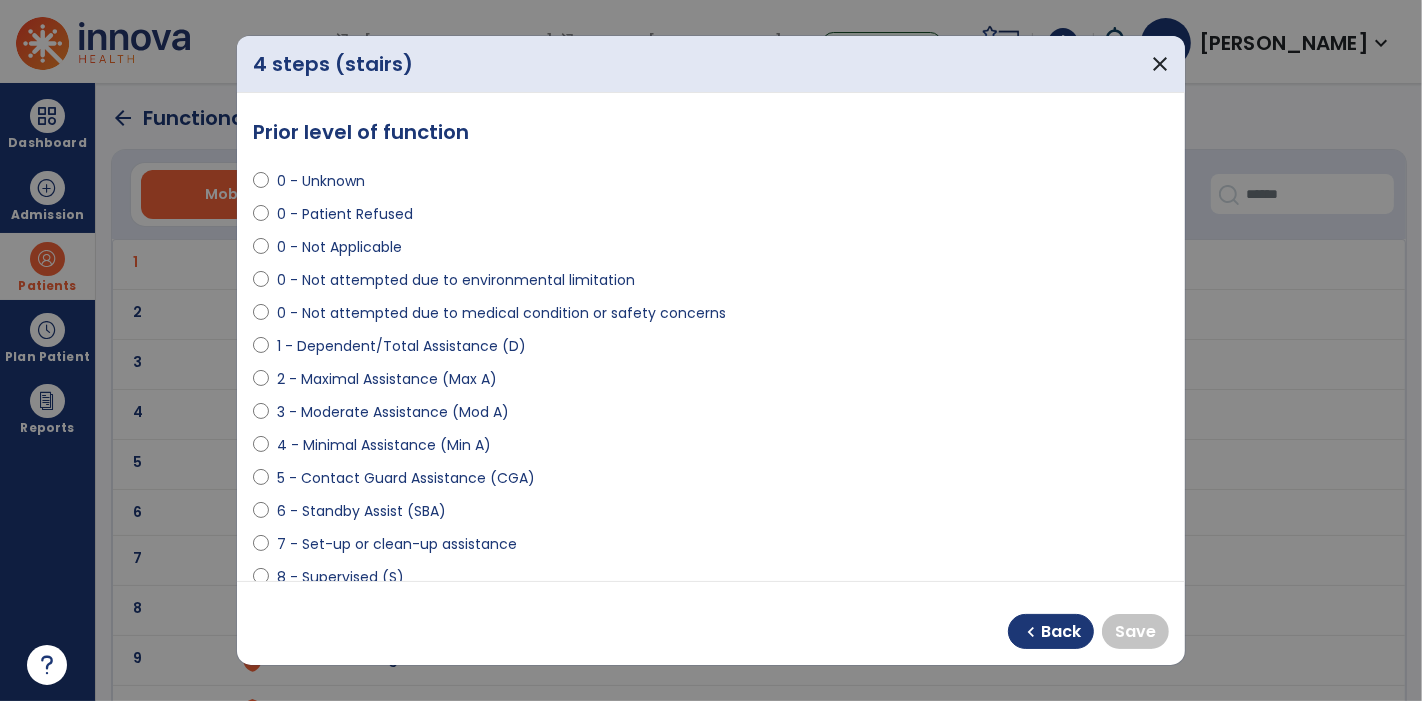 click on "0 - Not Applicable" at bounding box center [339, 247] 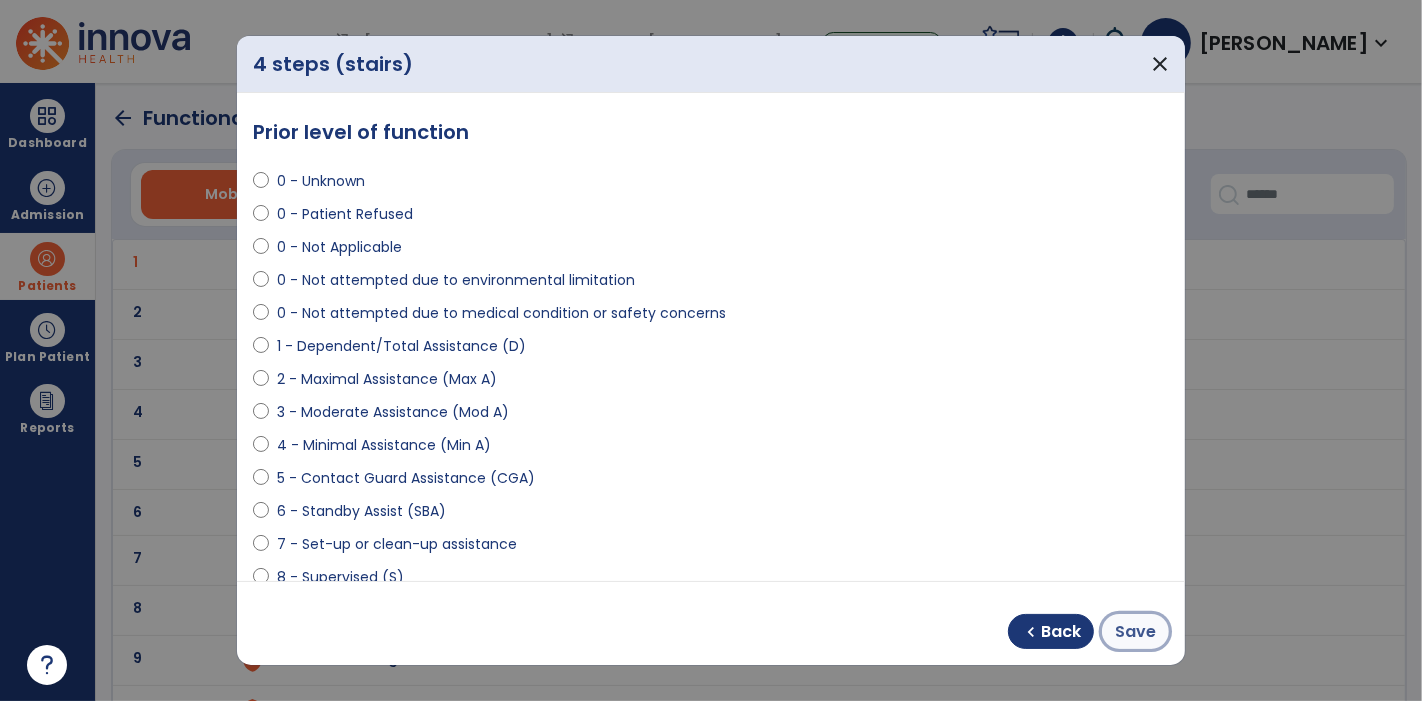 click on "Save" at bounding box center [1135, 632] 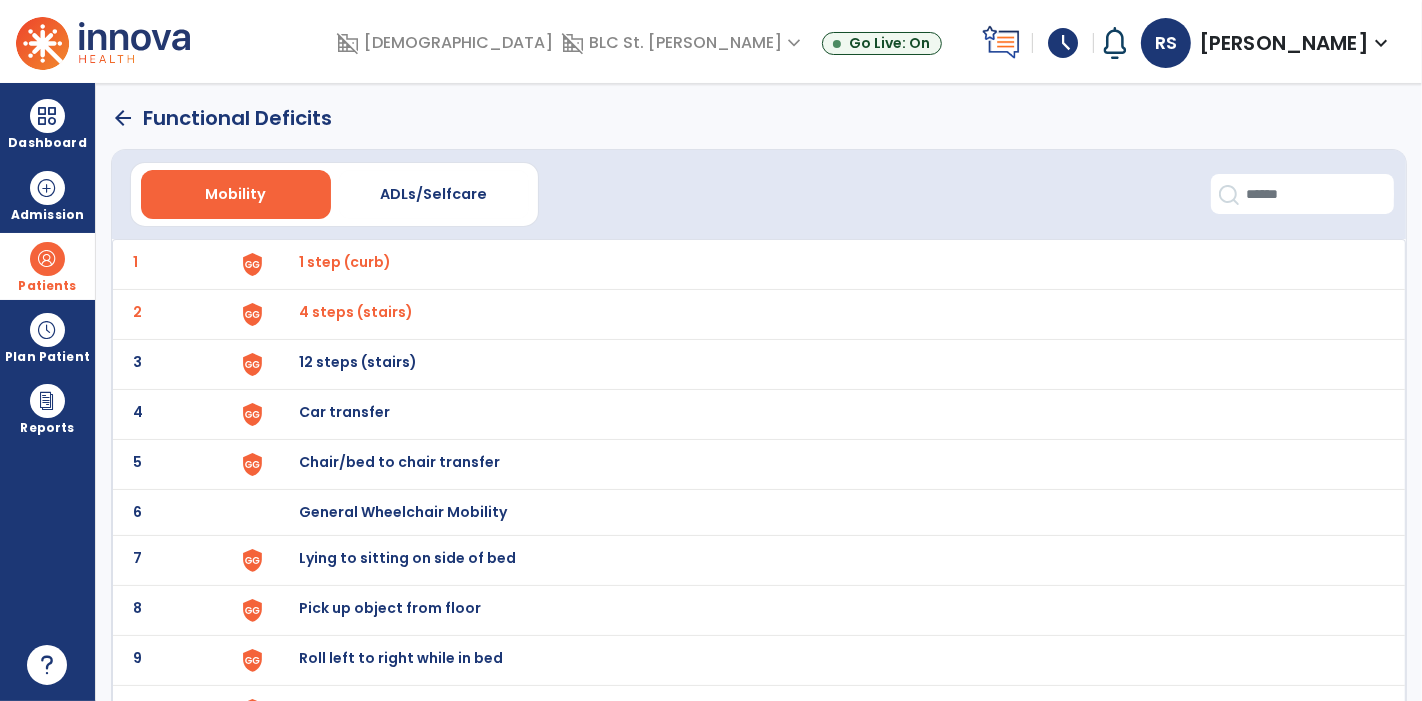 click on "12 steps (stairs)" at bounding box center (345, 262) 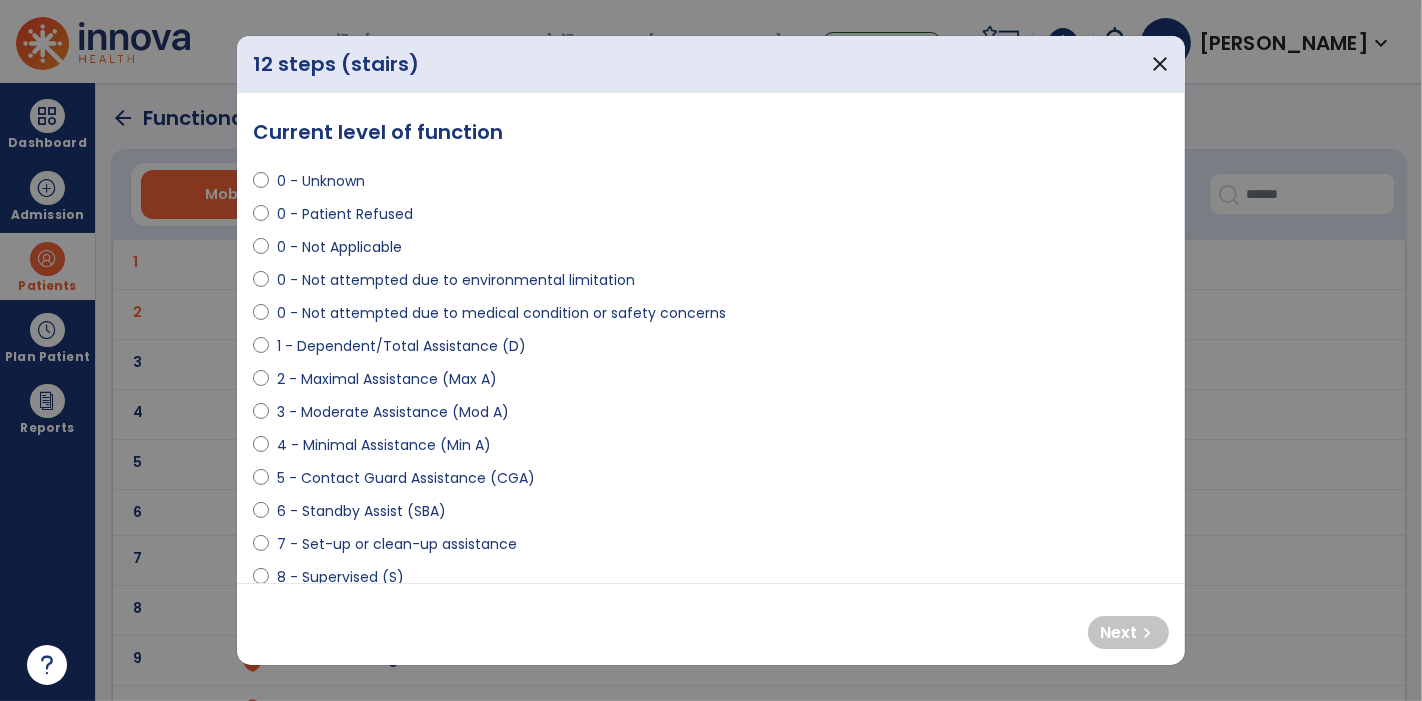 click on "0 - Not Applicable" at bounding box center [339, 247] 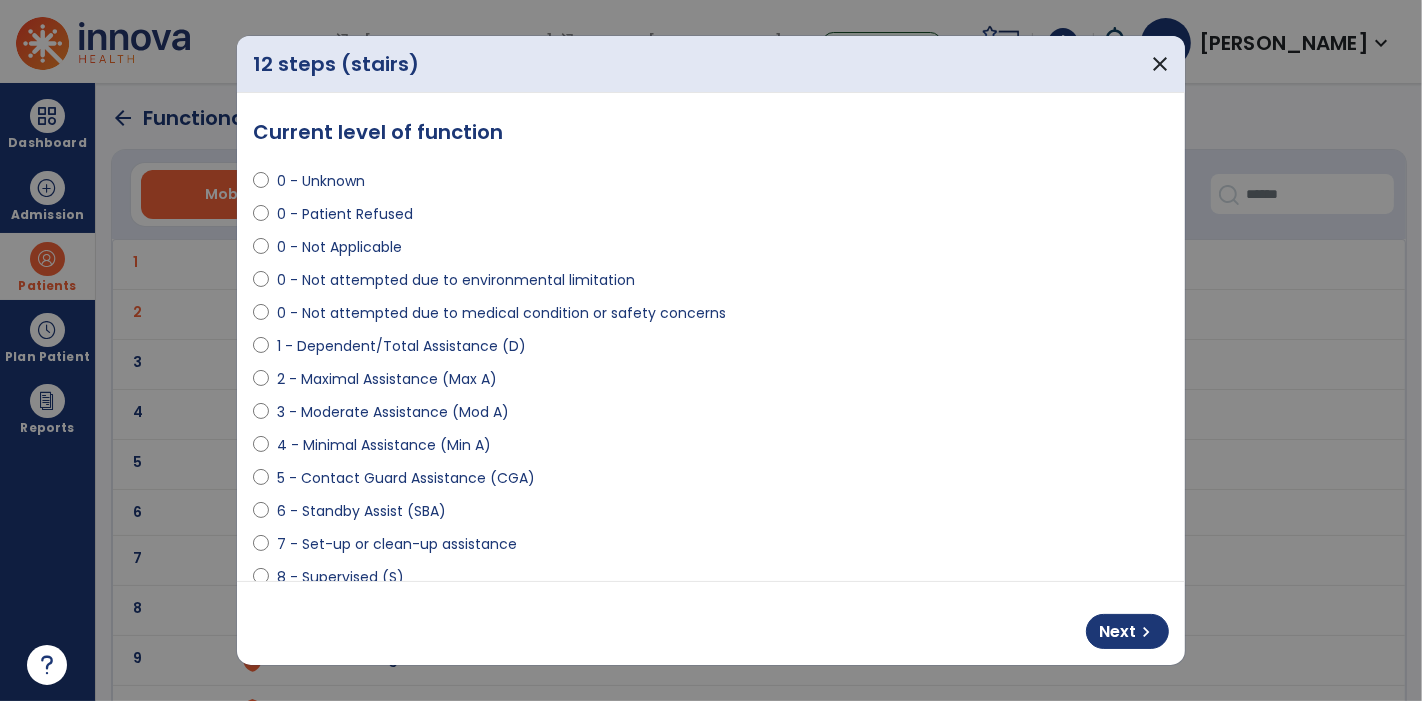 click on "Next  chevron_right" at bounding box center (711, 623) 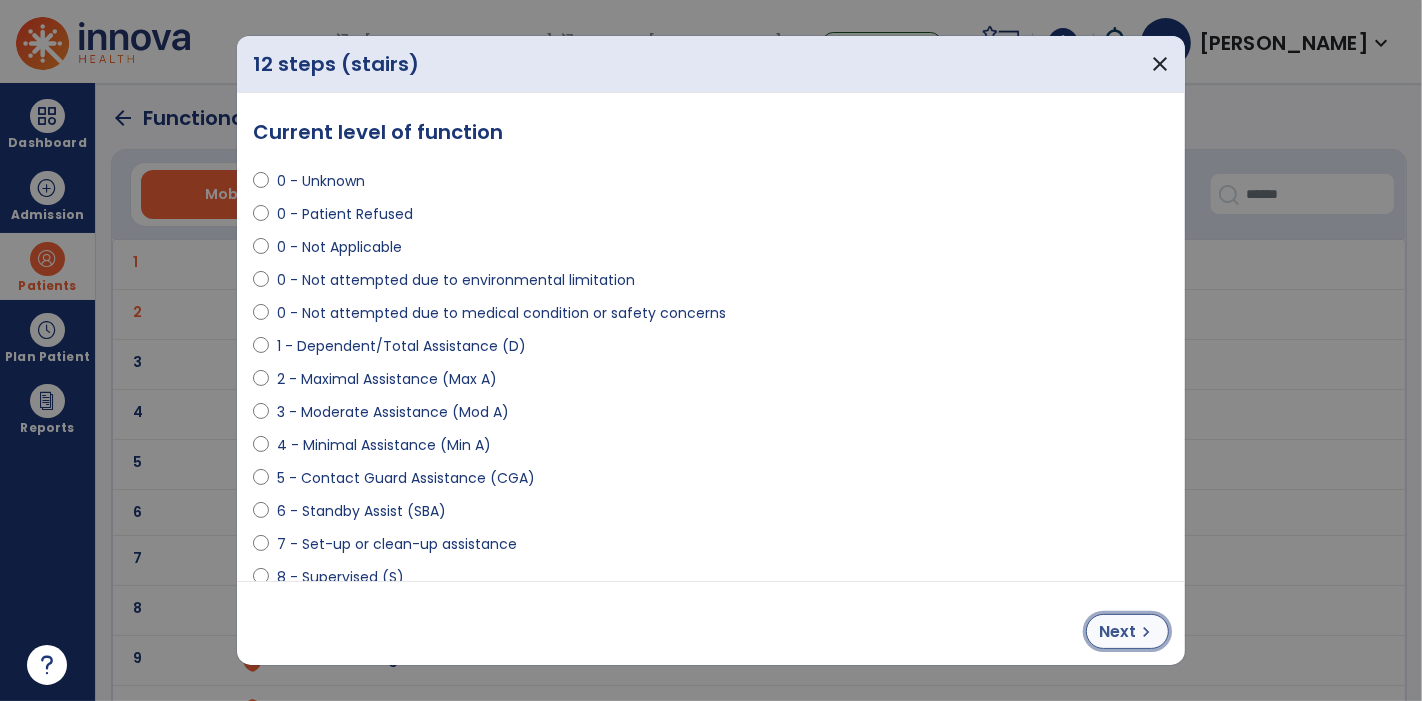 click on "Next  chevron_right" at bounding box center [1127, 631] 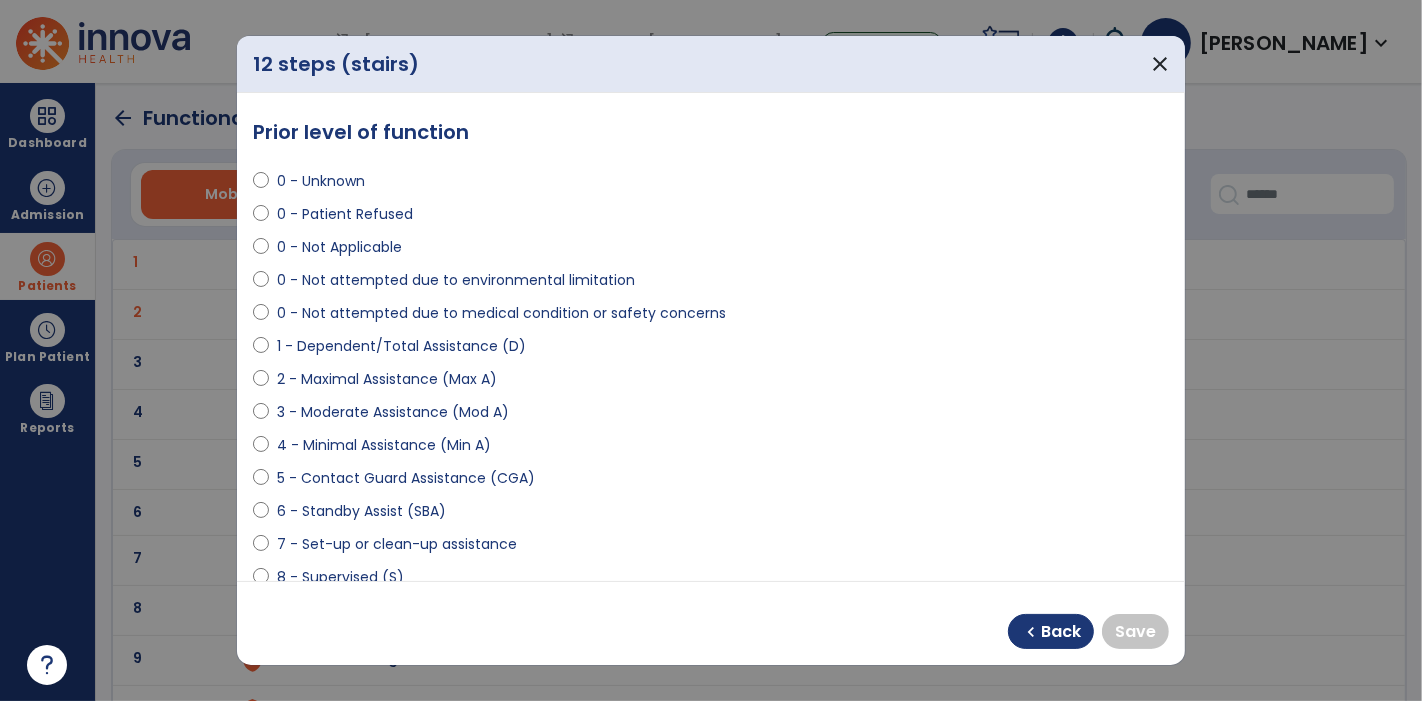 click on "0 - Not Applicable" at bounding box center (339, 247) 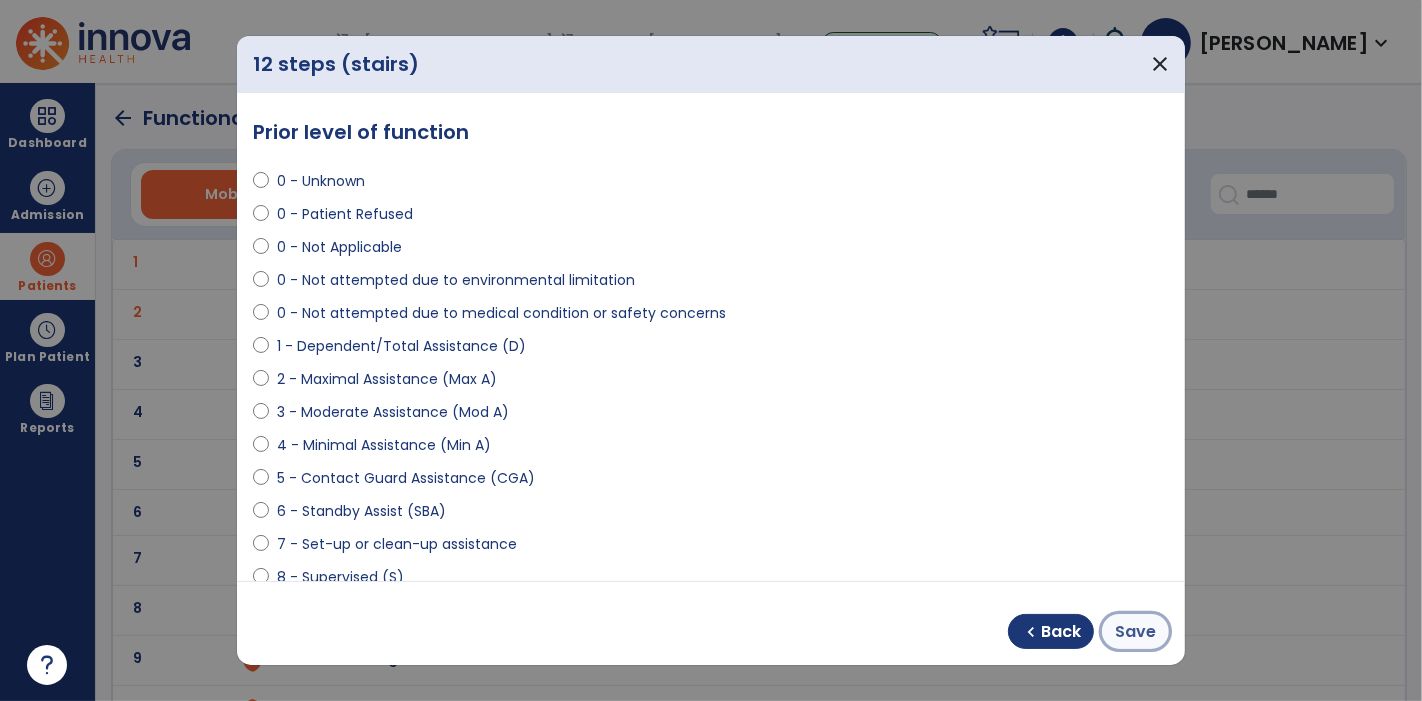 click on "Save" at bounding box center (1135, 632) 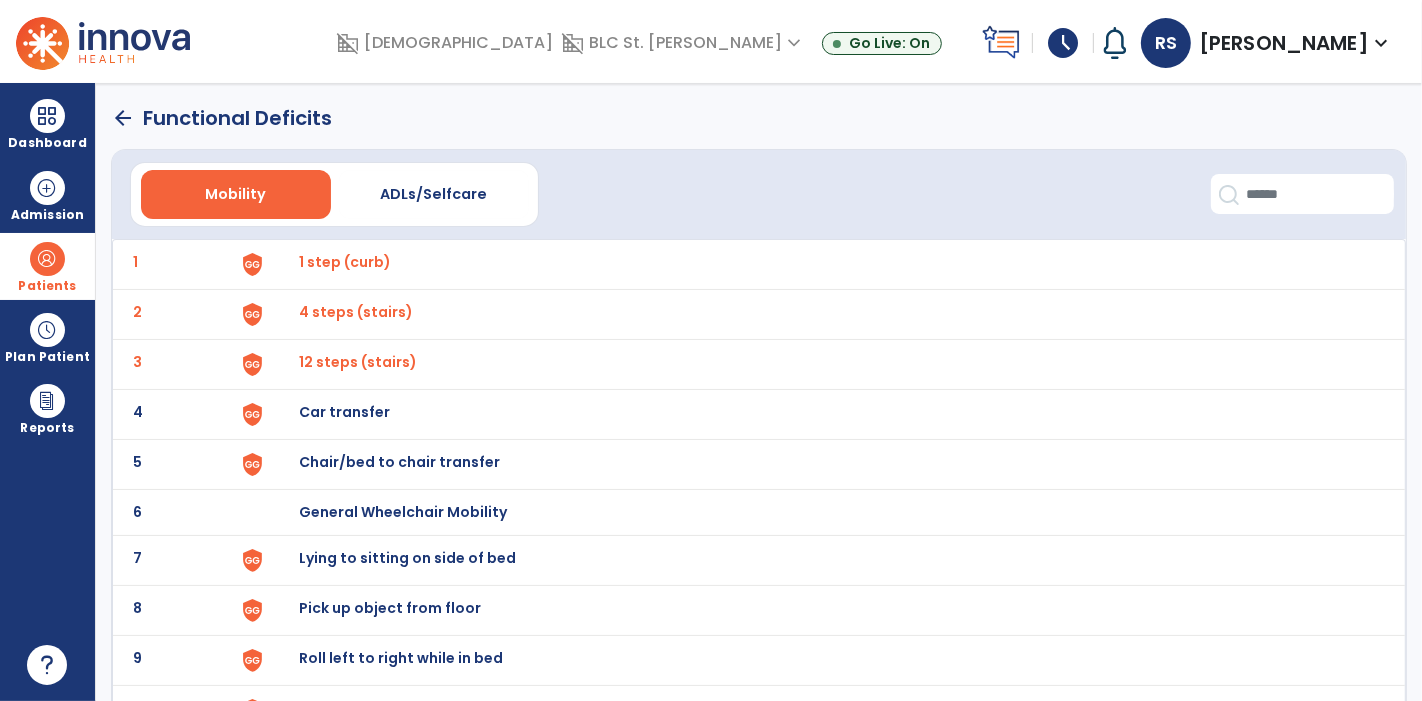 click on "Car transfer" at bounding box center (345, 262) 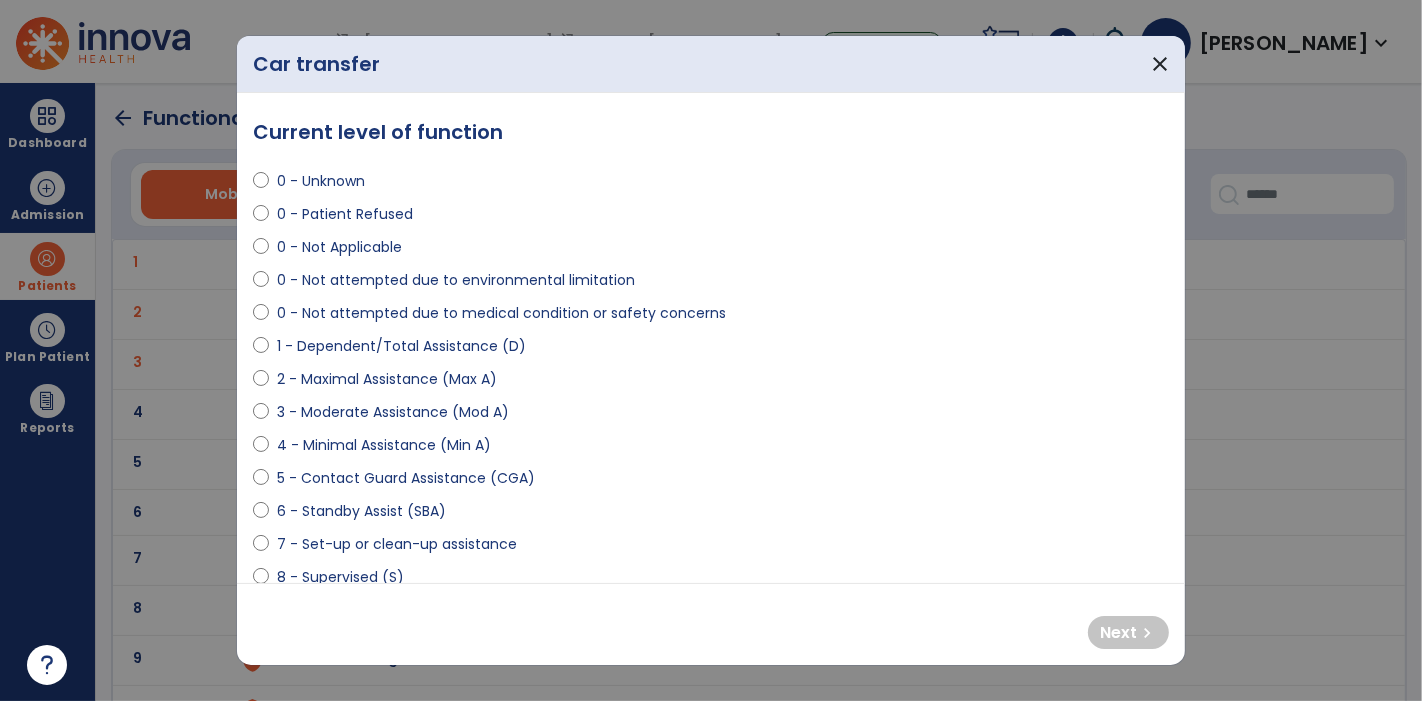 click on "0 - Not attempted due to medical condition or safety concerns" at bounding box center [501, 313] 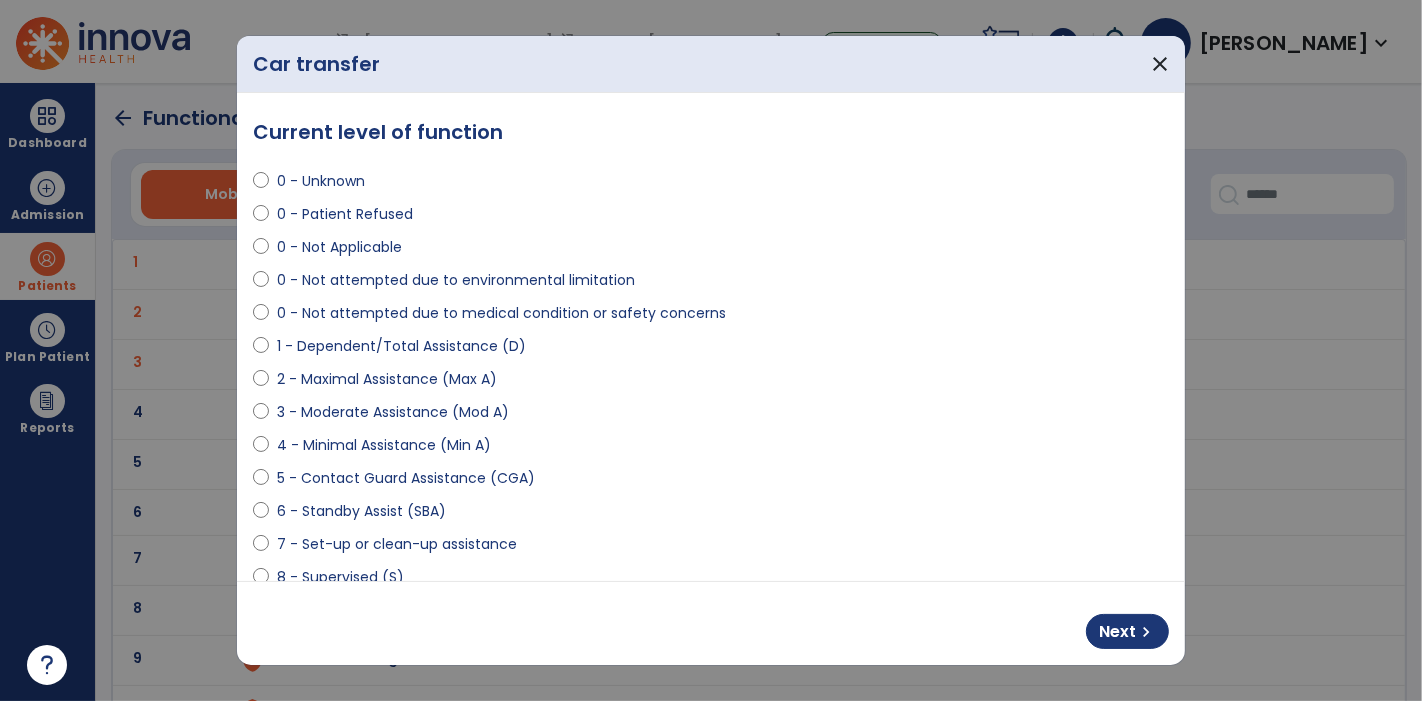 click on "Next  chevron_right" at bounding box center (711, 623) 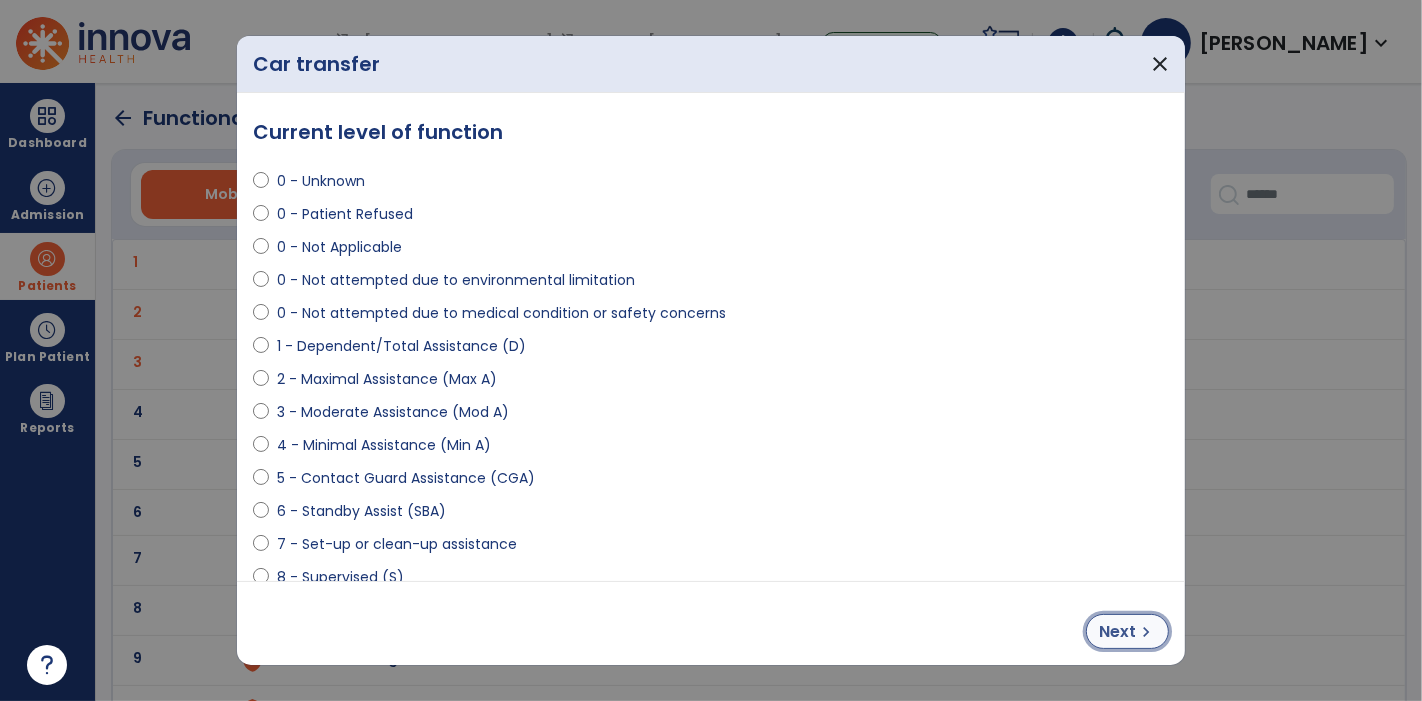 click on "chevron_right" at bounding box center (1146, 632) 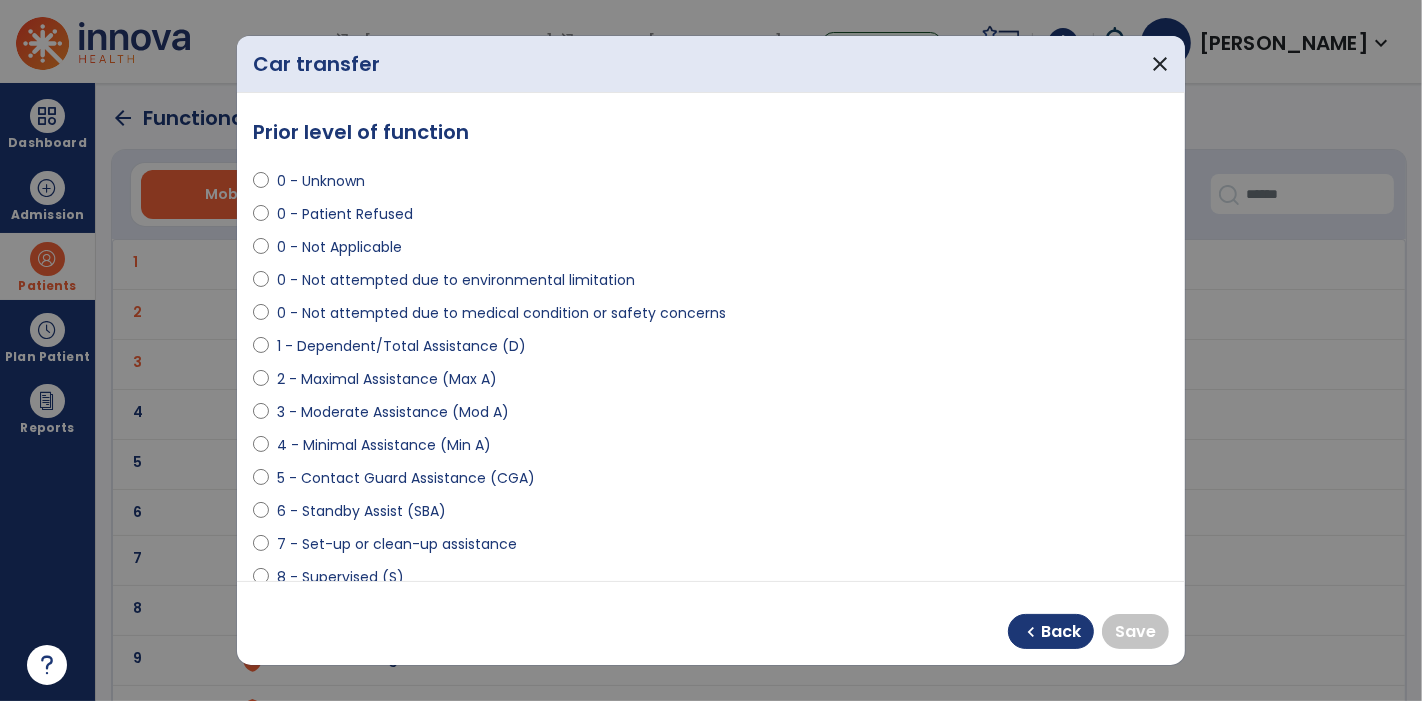 click on "0 - Unknown" at bounding box center (711, 185) 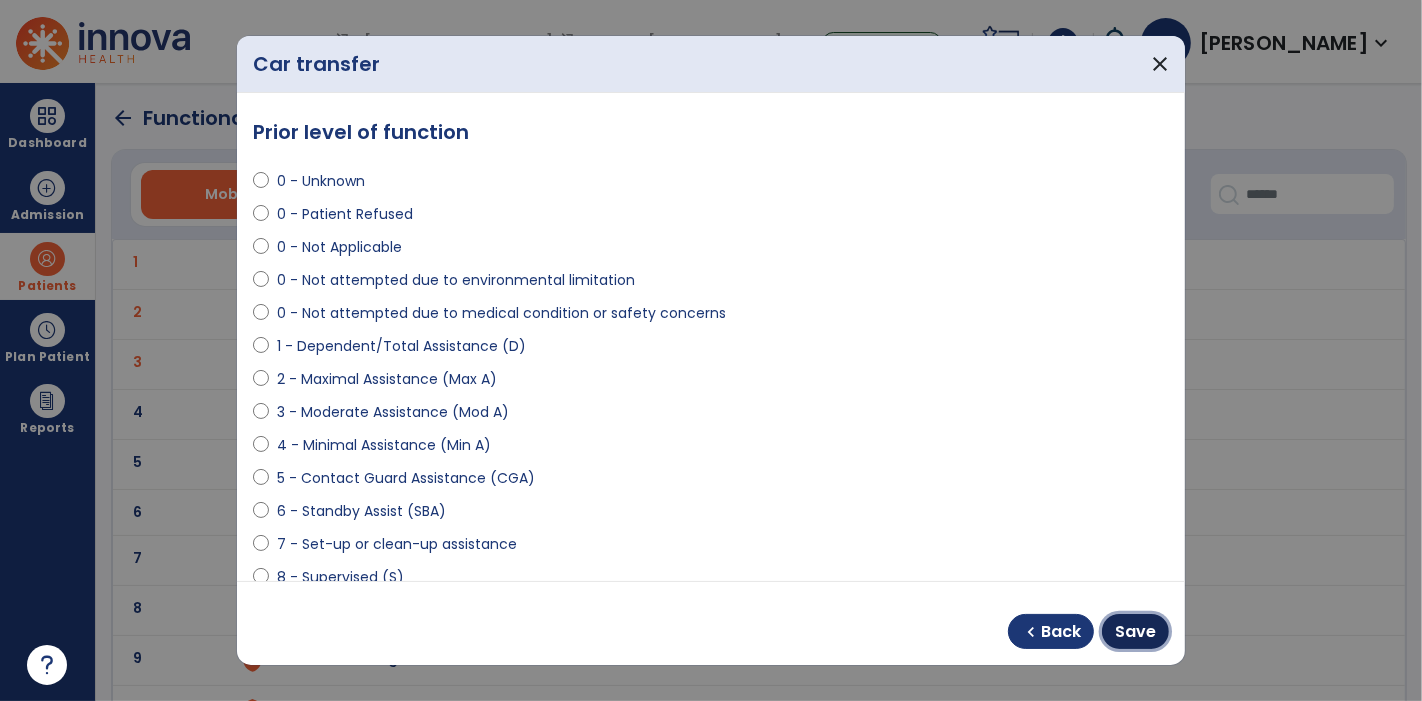 click on "Save" at bounding box center (1135, 632) 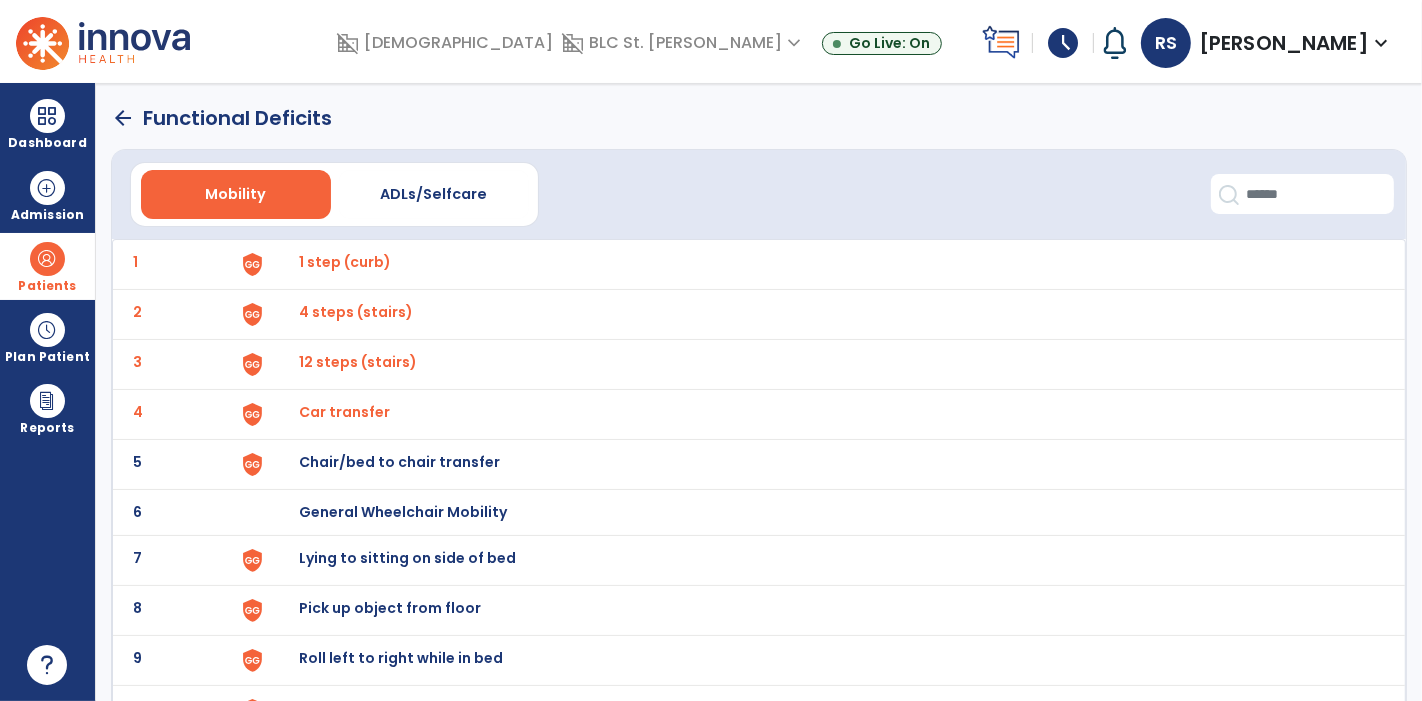 click on "Chair/bed to chair transfer" at bounding box center [345, 262] 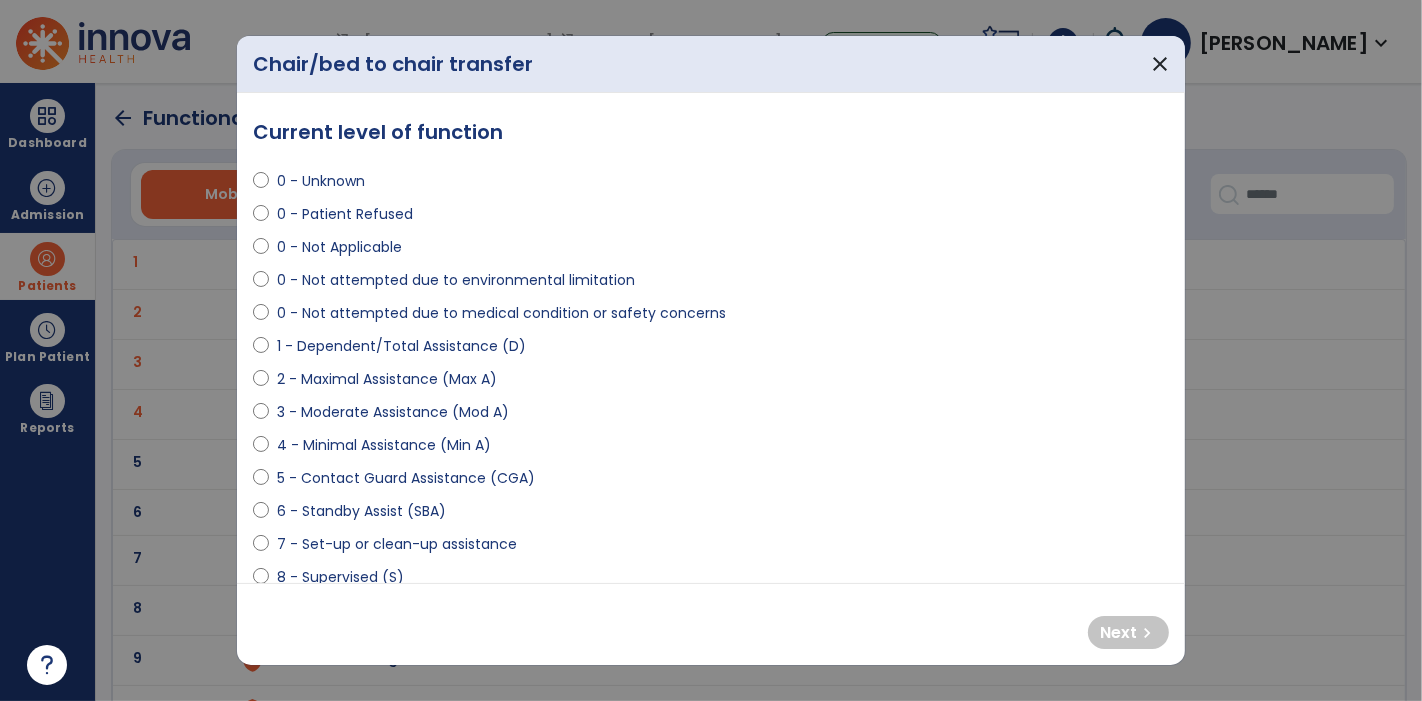 click on "1 - Dependent/Total Assistance (D)" at bounding box center [401, 346] 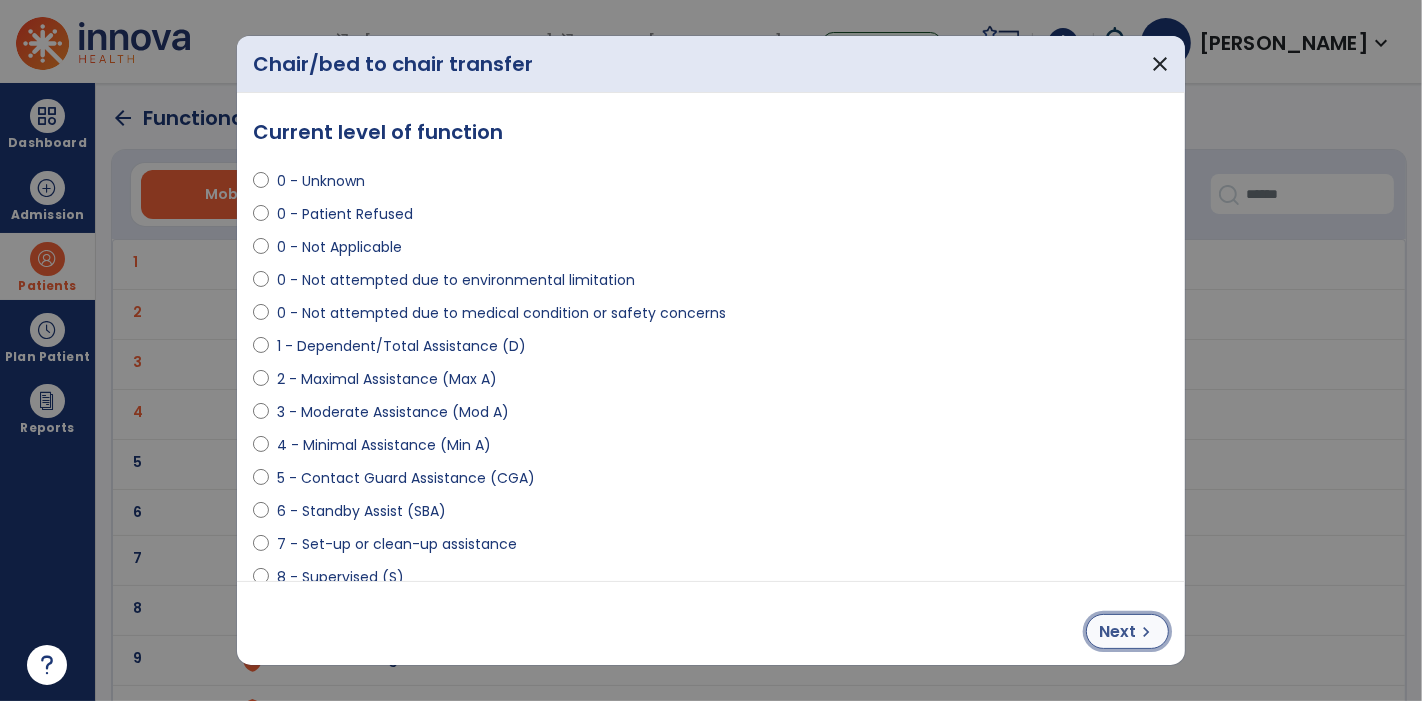 click on "Next" at bounding box center [1117, 632] 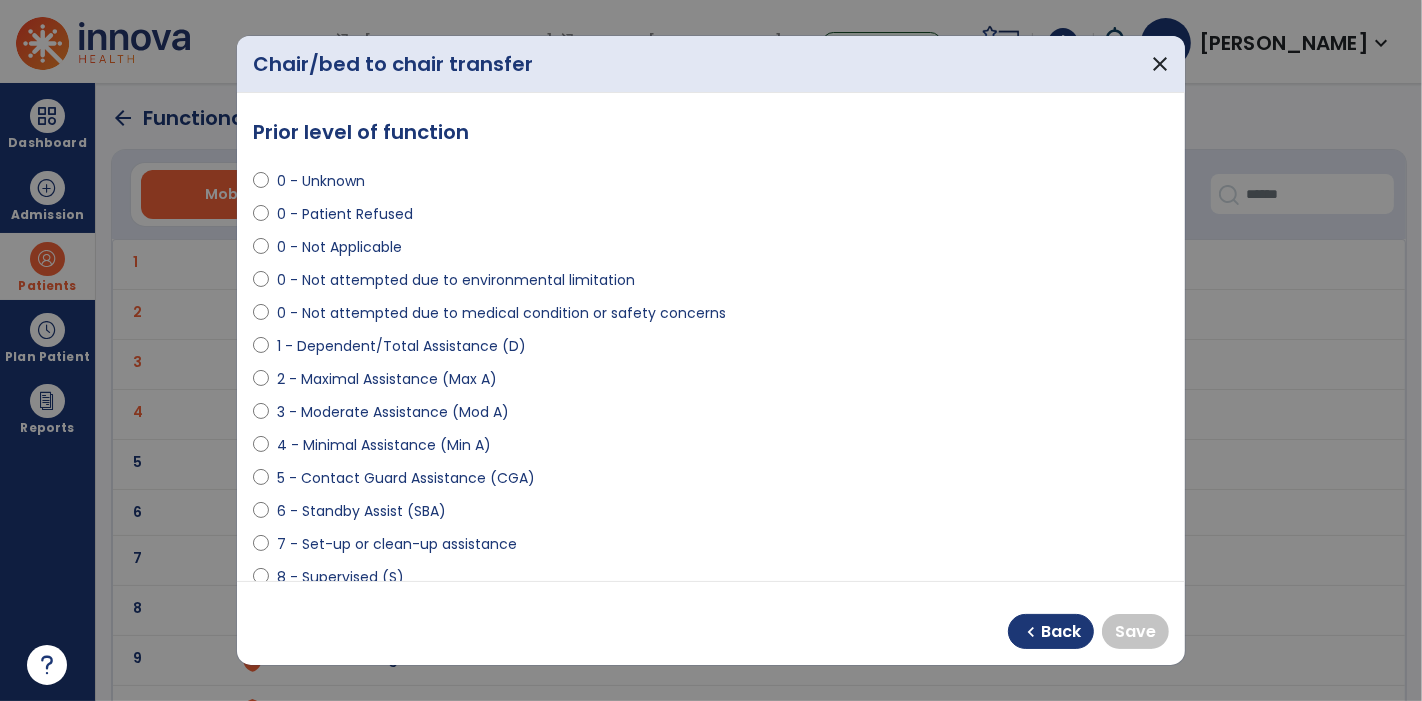 click on "4 - Minimal Assistance (Min A)" at bounding box center [384, 445] 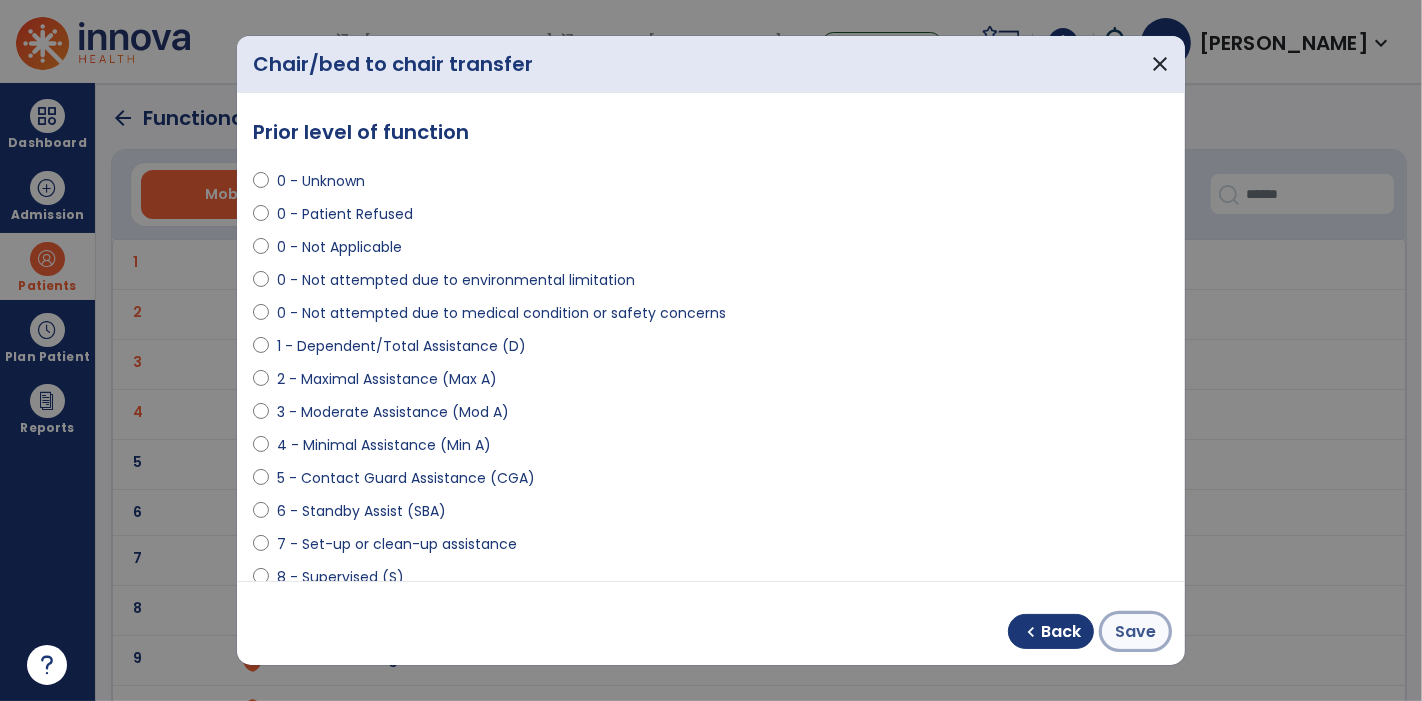 click on "Save" at bounding box center [1135, 632] 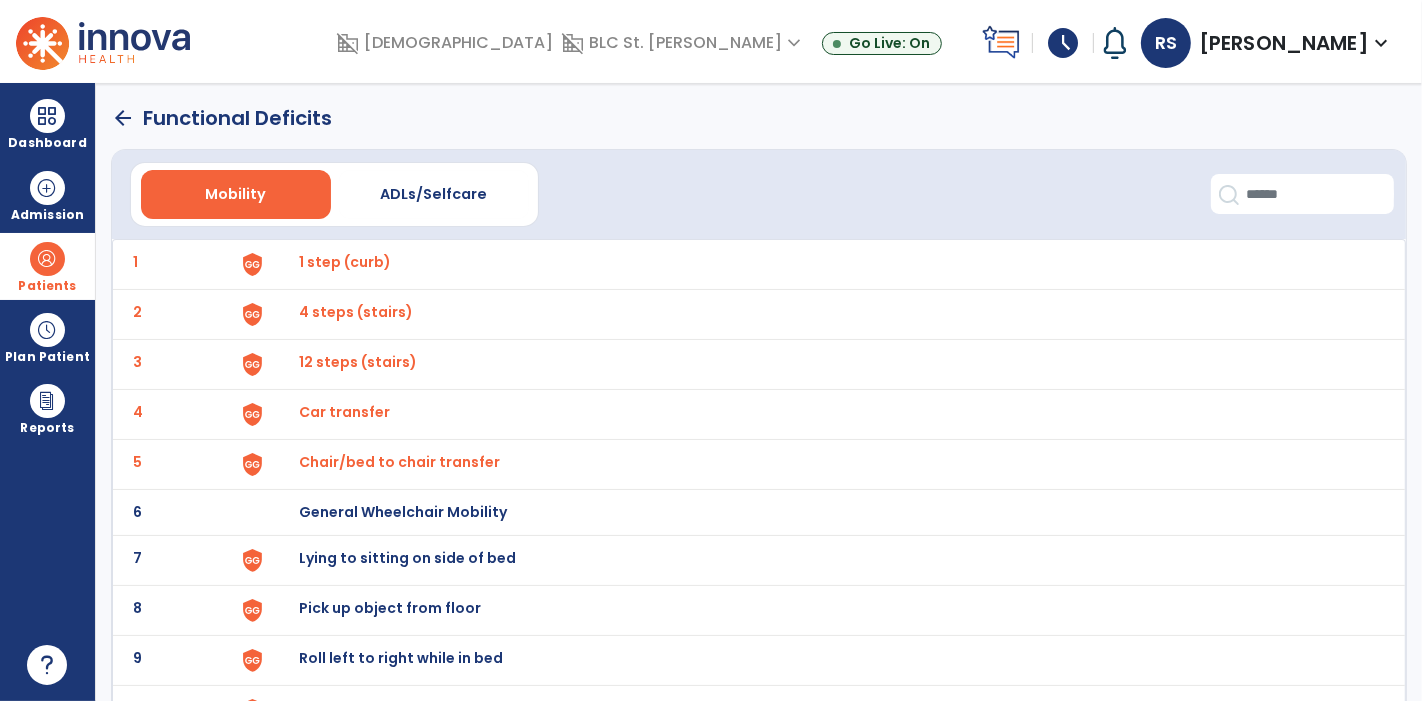 click on "Lying to sitting on side of bed" at bounding box center [345, 262] 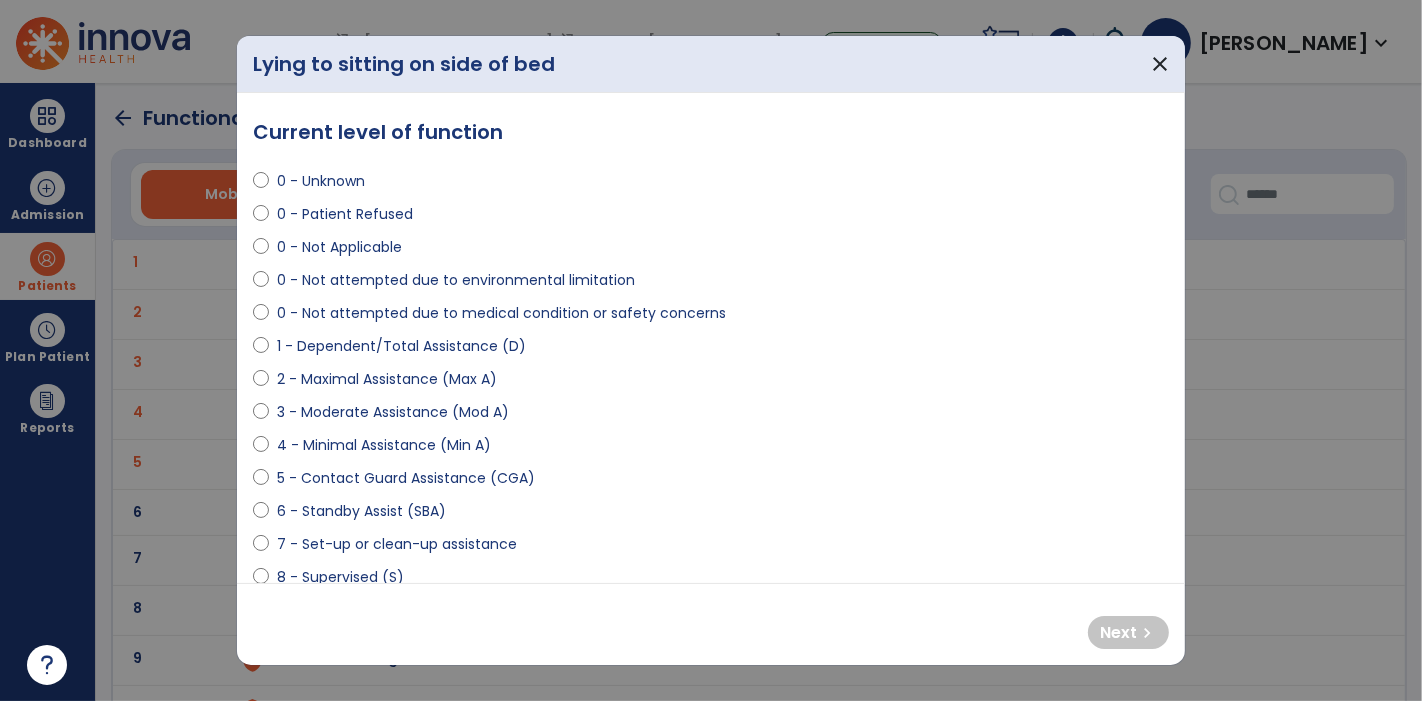 click on "0 - Patient Refused" at bounding box center [345, 214] 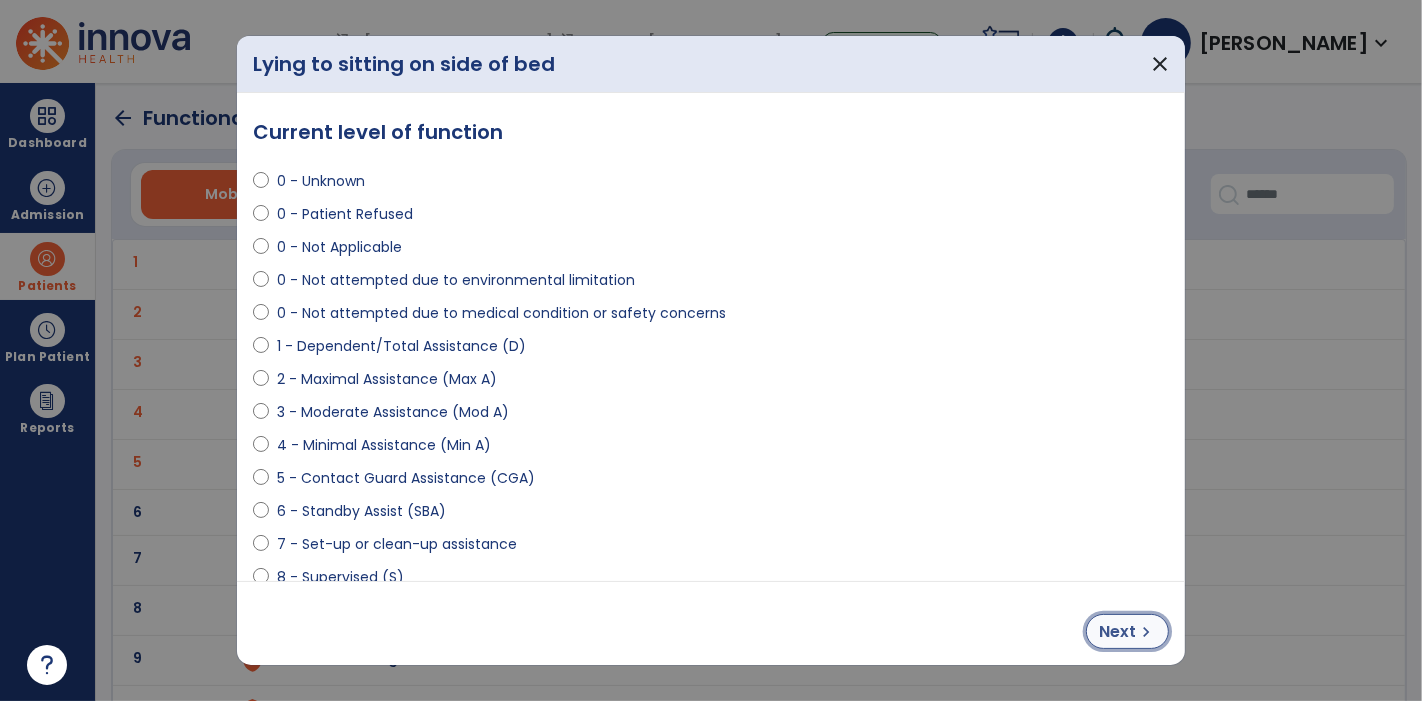 click on "Next" at bounding box center [1117, 632] 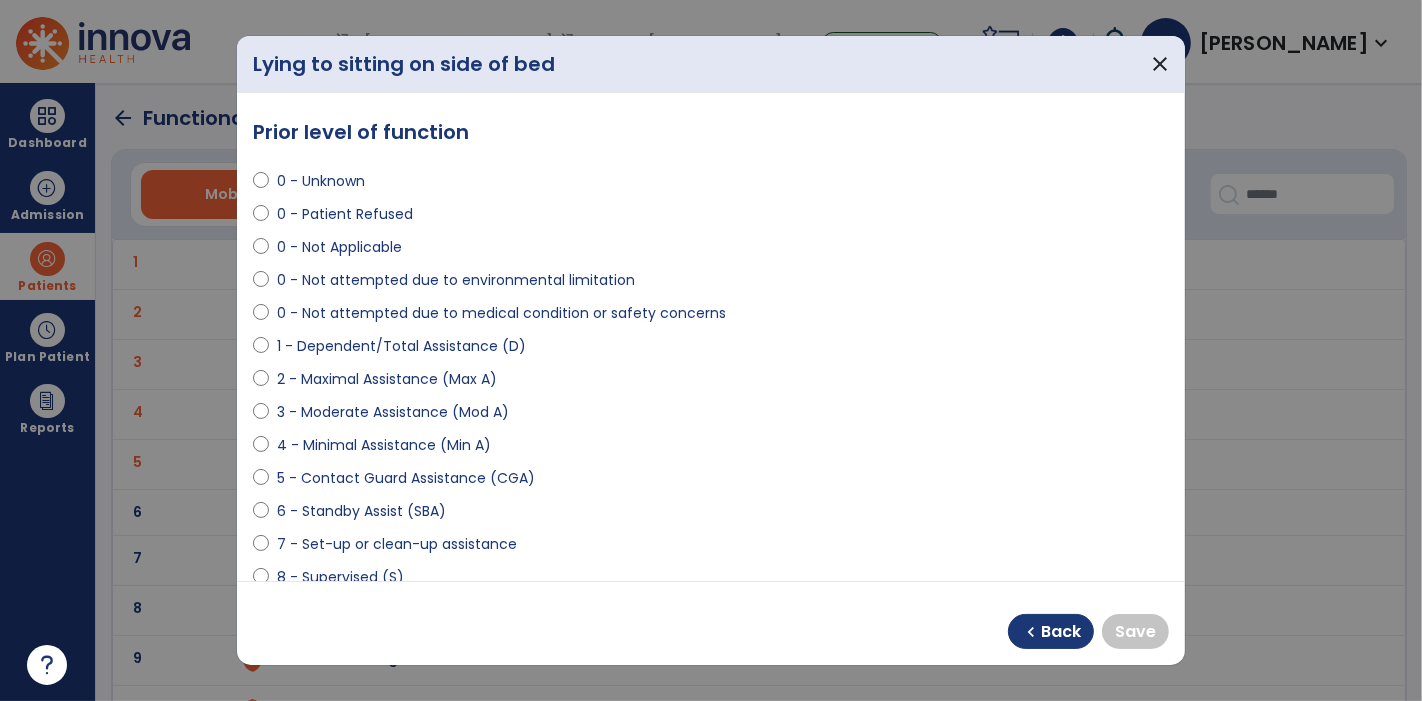 click on "0 - Unknown" at bounding box center (321, 181) 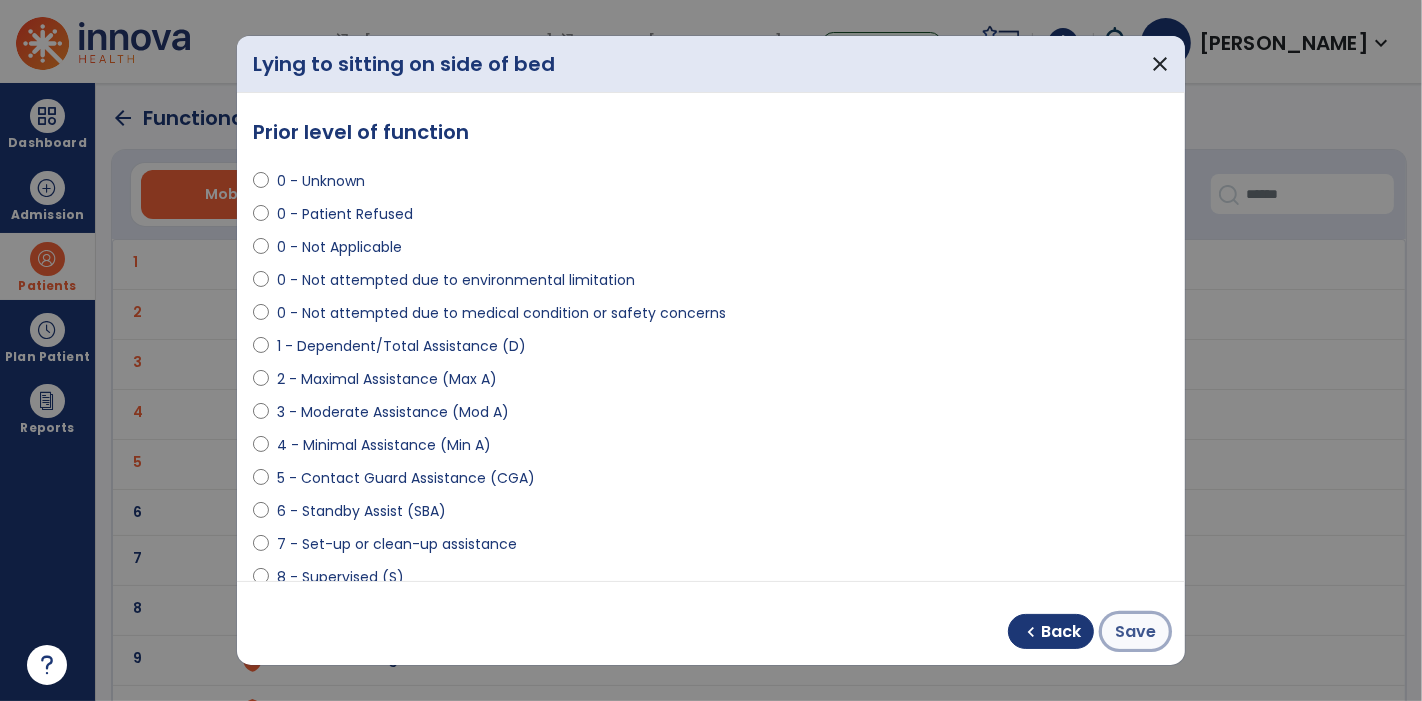 click on "Save" at bounding box center [1135, 632] 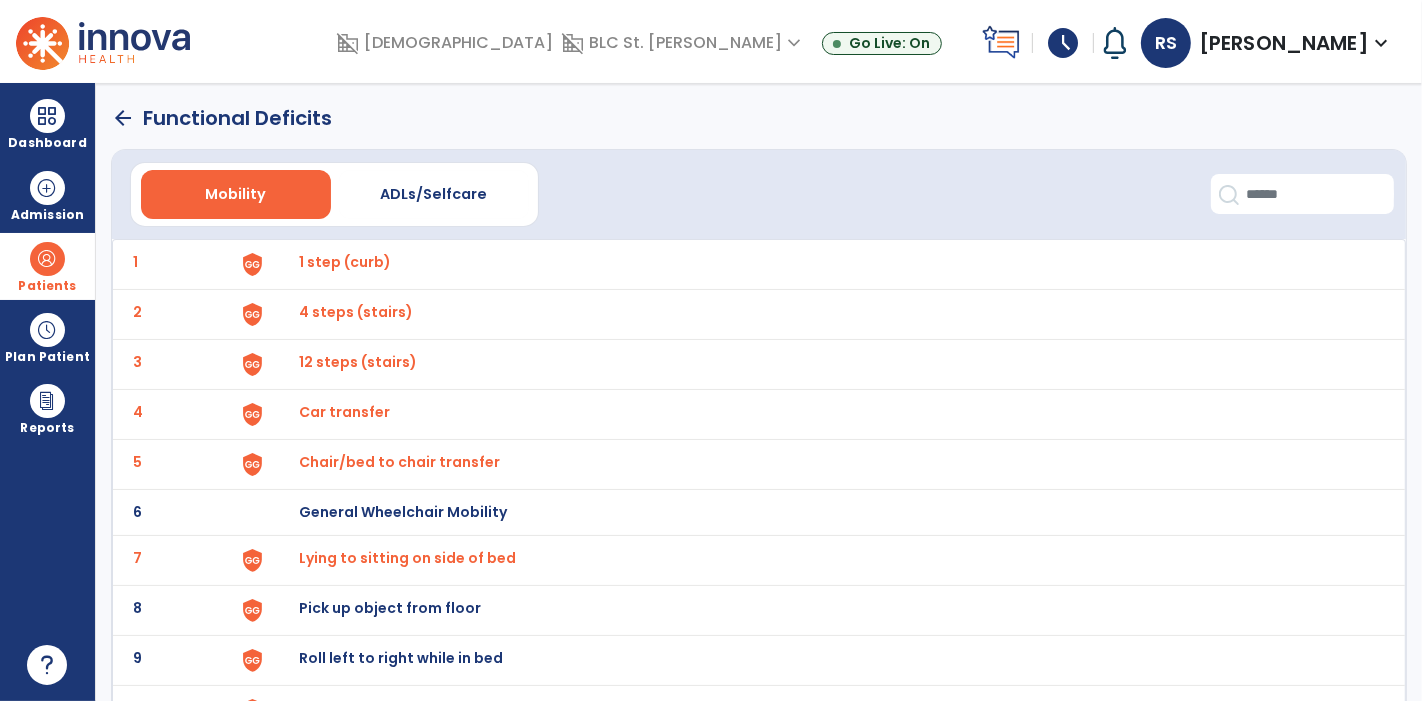 click on "Pick up object from floor" at bounding box center (345, 262) 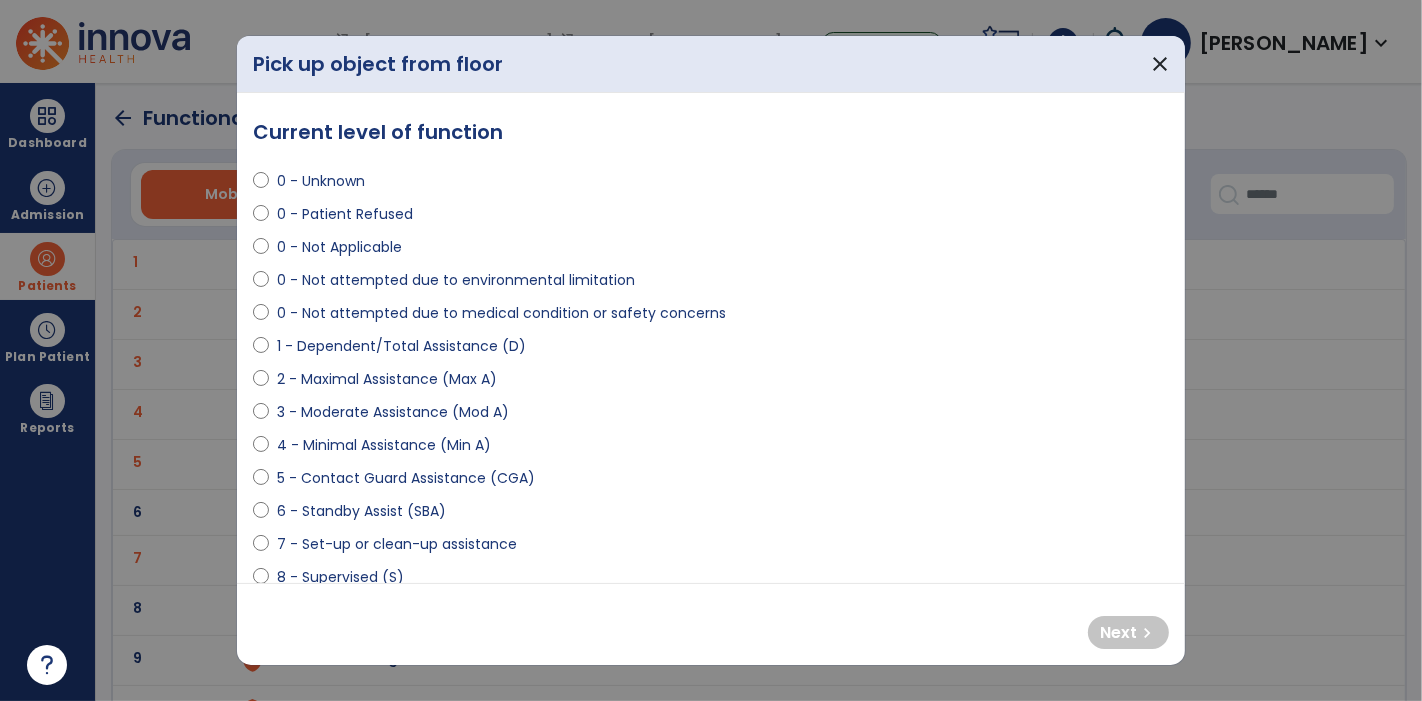 click on "0 - Not Applicable" at bounding box center [339, 247] 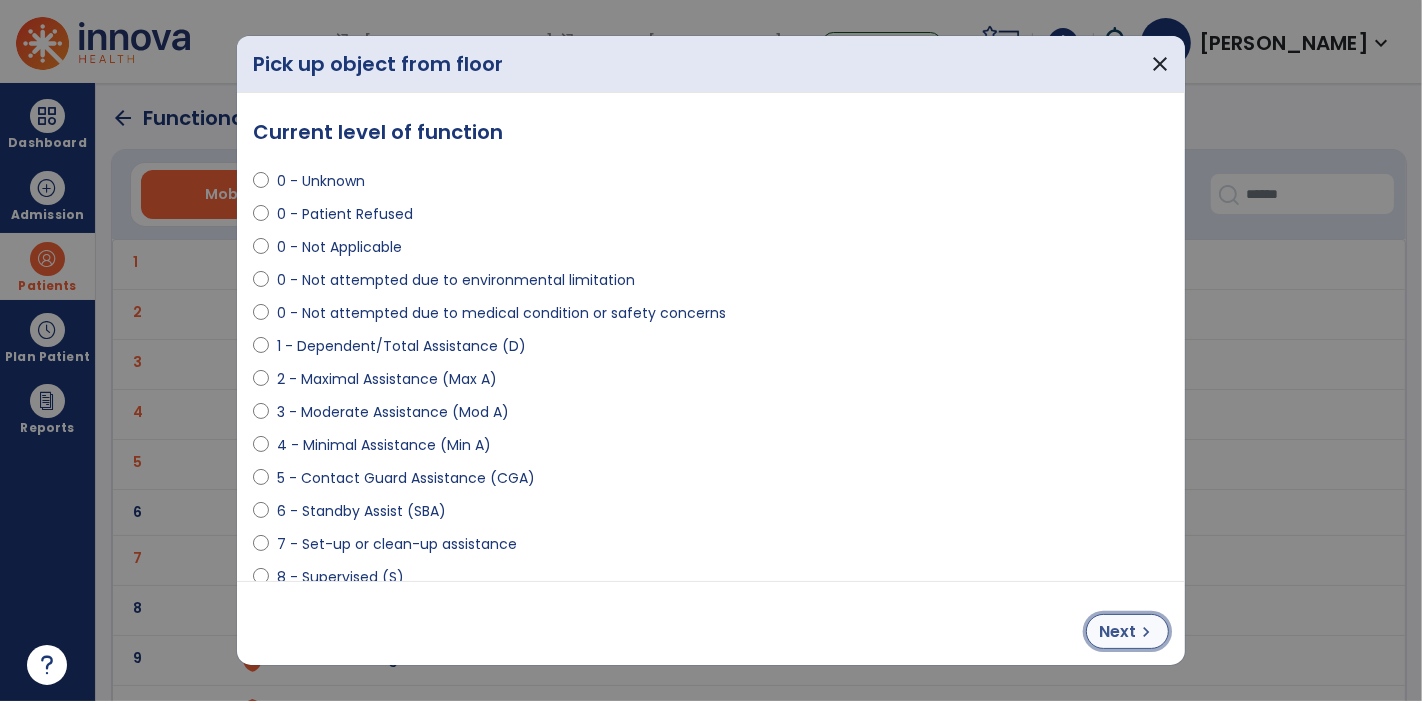 click on "Next" at bounding box center (1117, 632) 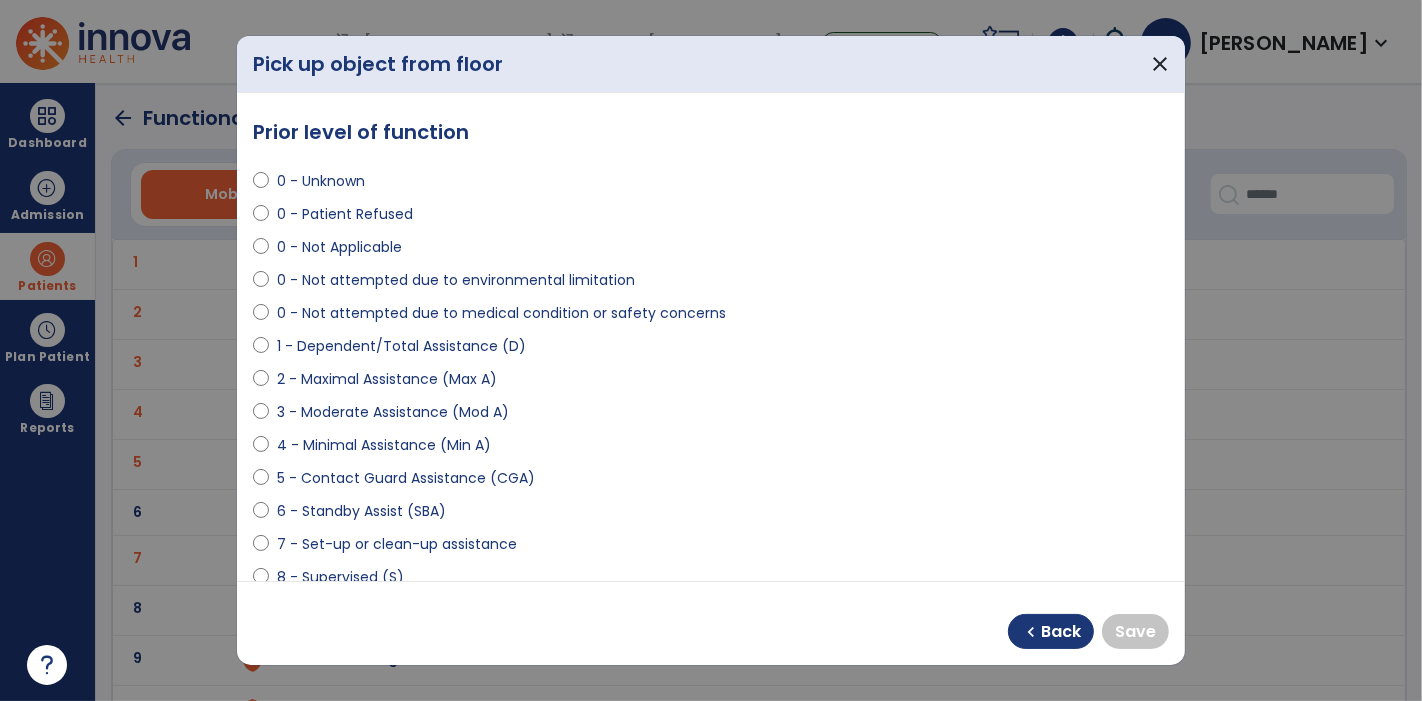 click on "0 - Not Applicable" at bounding box center (339, 247) 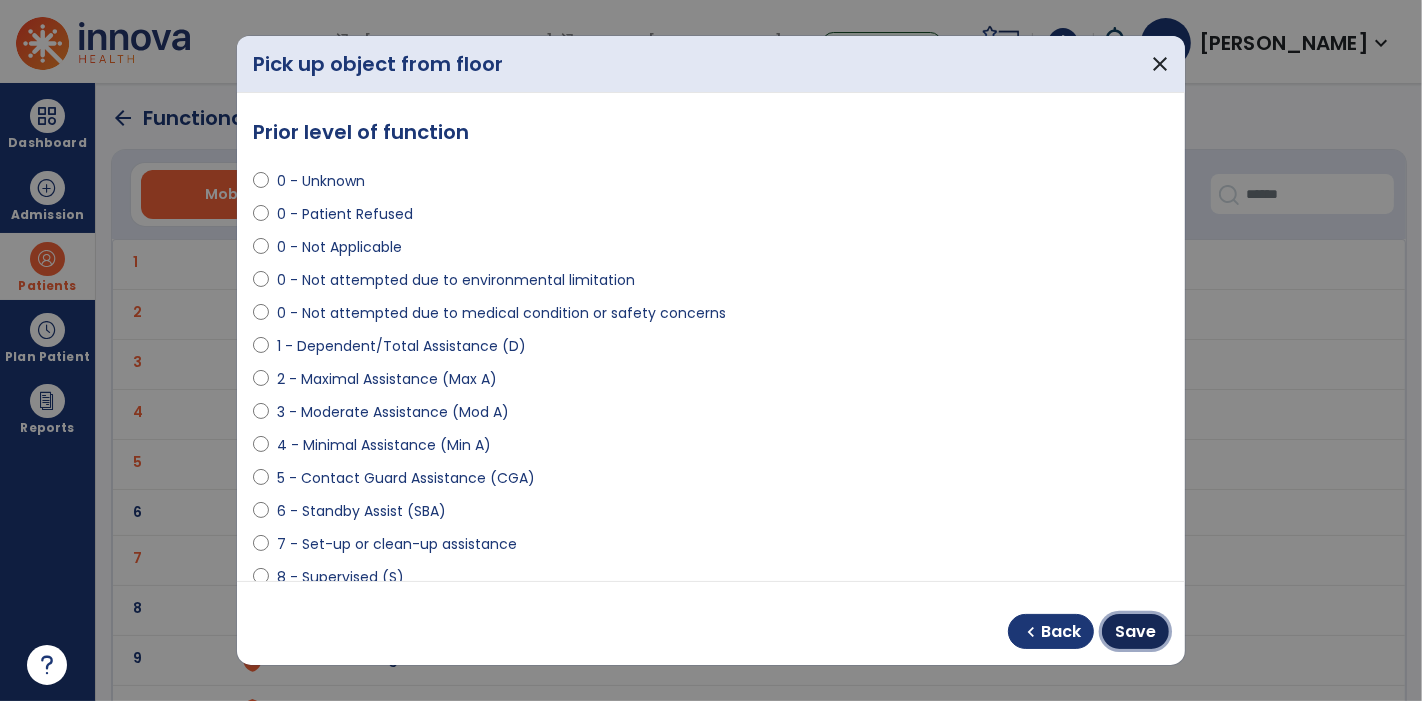click on "Save" at bounding box center (1135, 632) 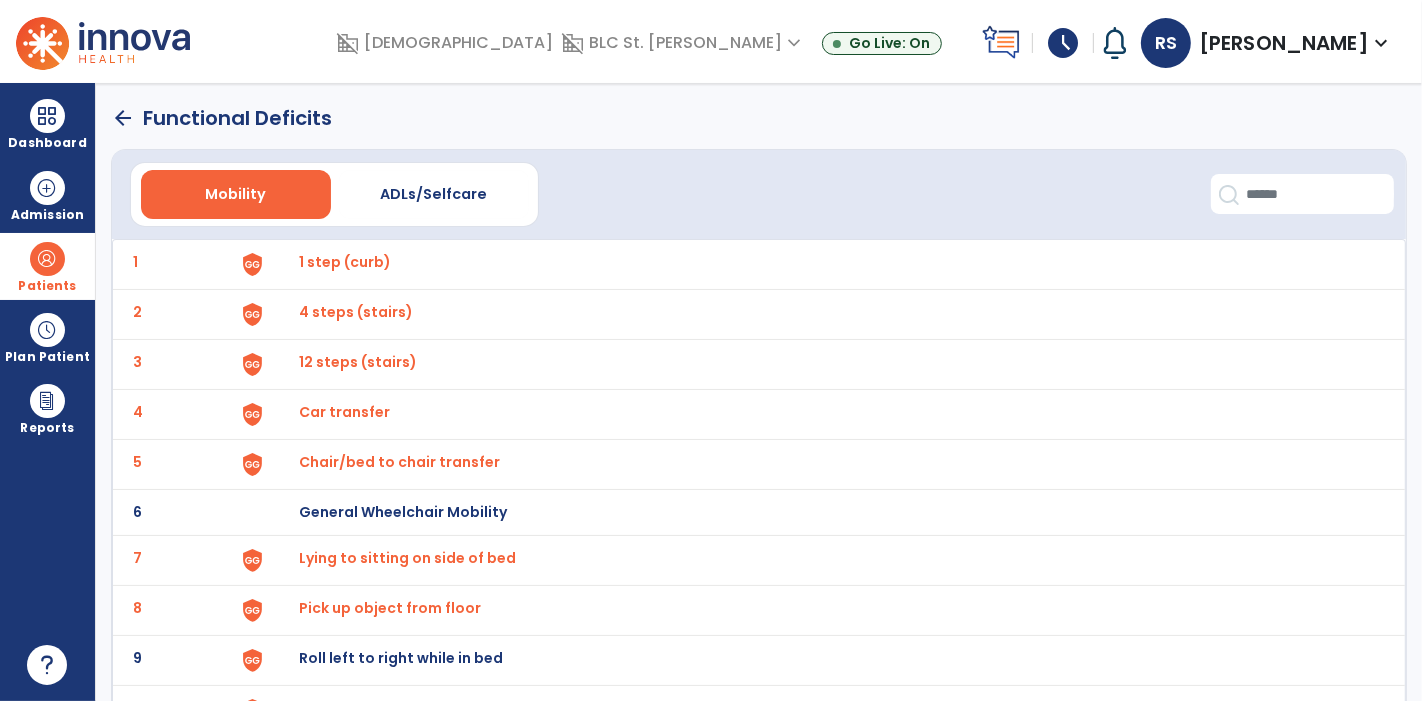 click on "Roll left to right while in bed" at bounding box center (345, 262) 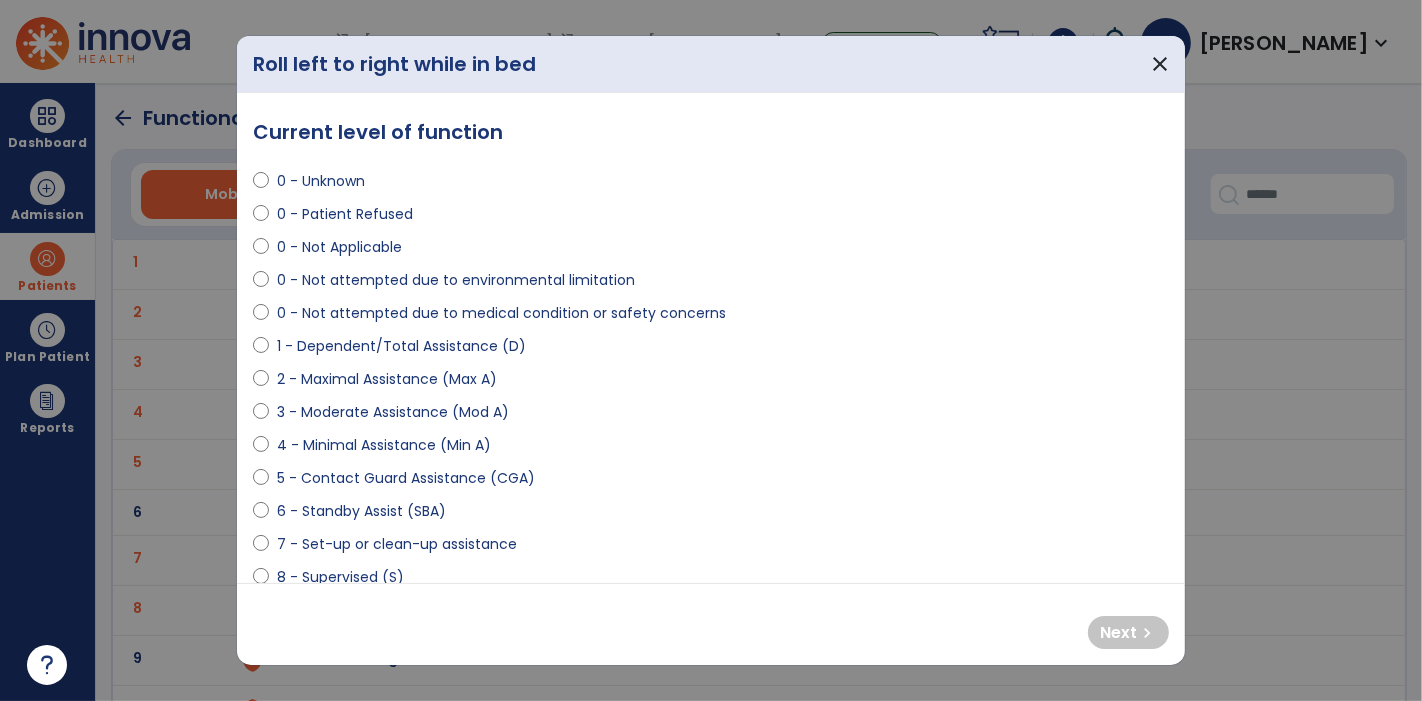 click on "0 - Patient Refused" at bounding box center (345, 214) 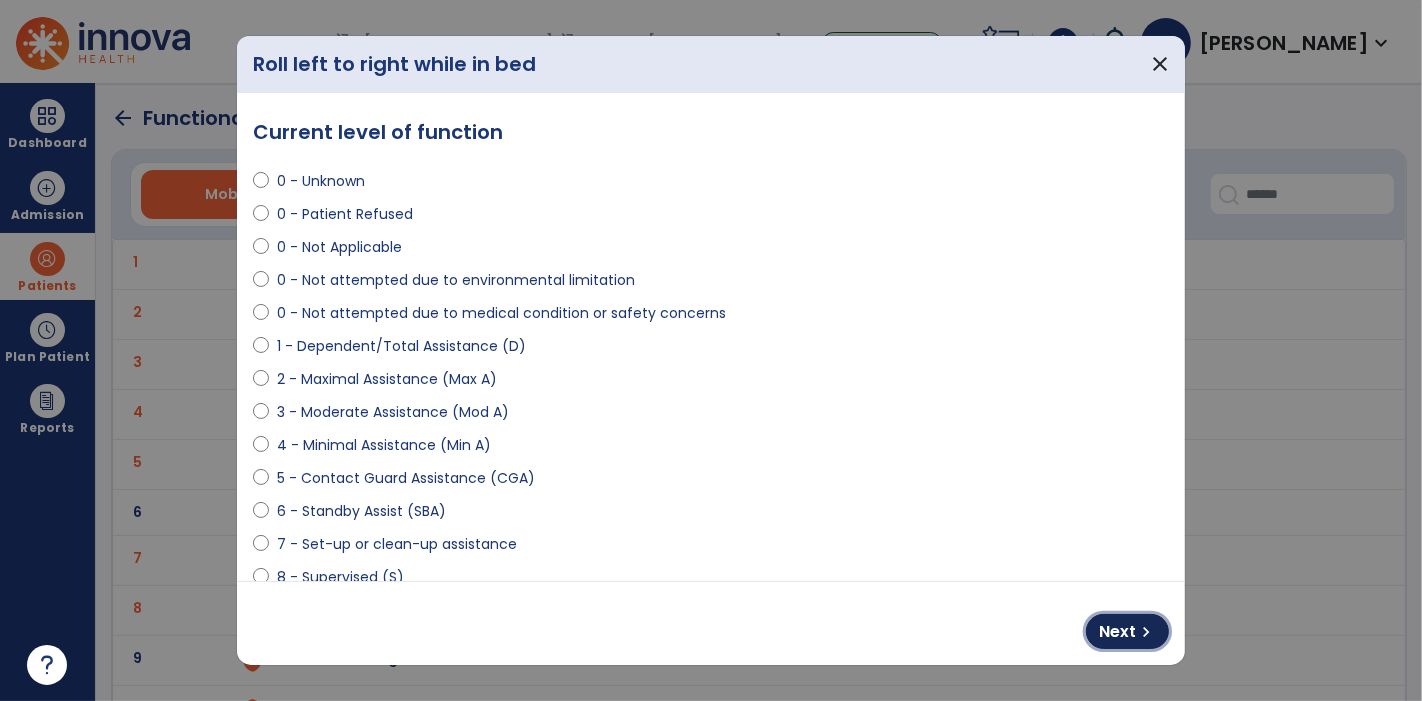 drag, startPoint x: 1148, startPoint y: 627, endPoint x: 1094, endPoint y: 586, distance: 67.80118 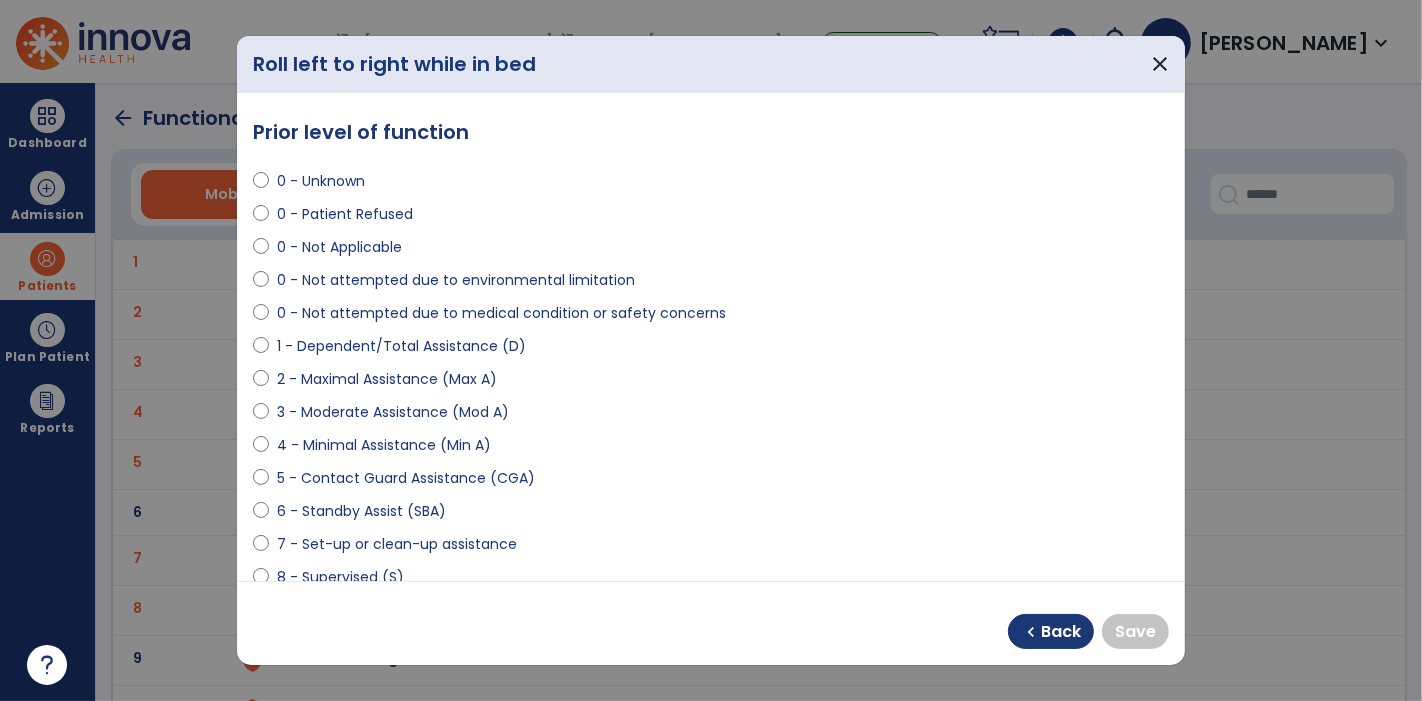 click on "0 - Unknown" at bounding box center [321, 181] 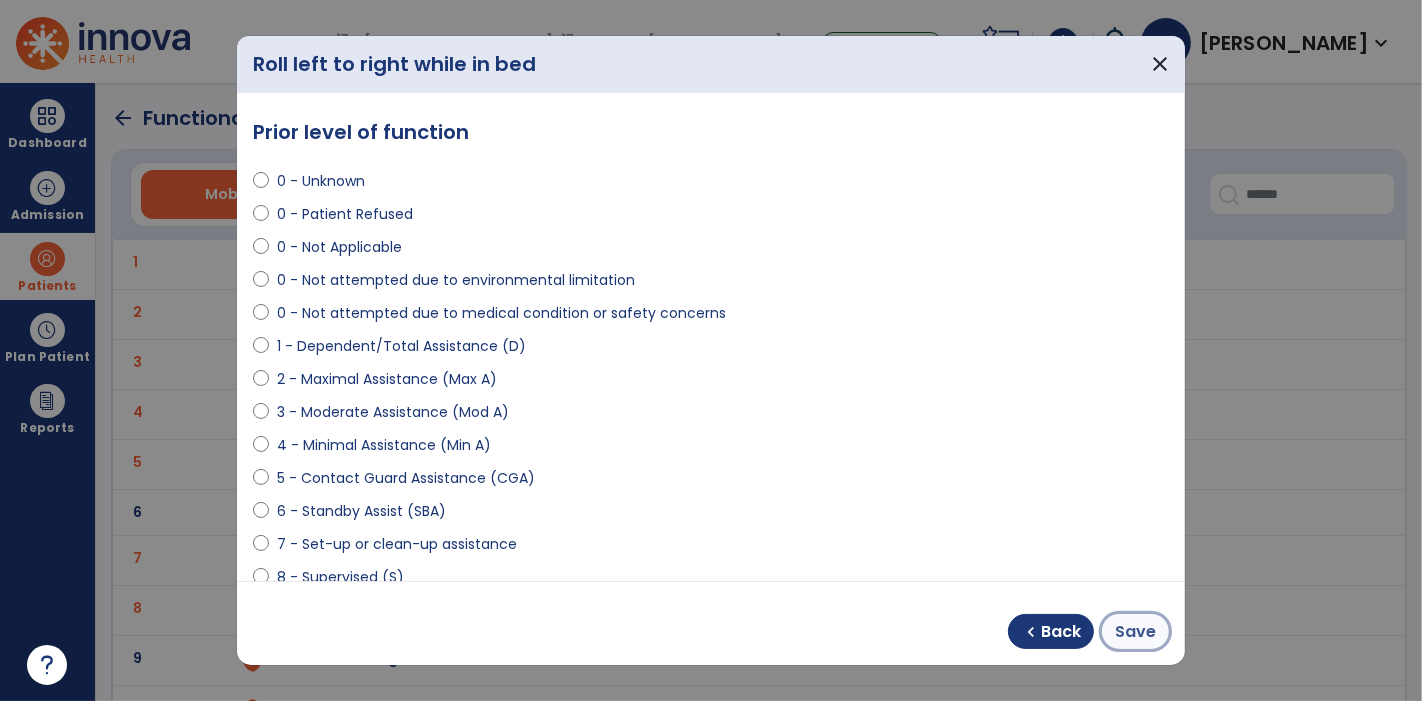 click on "Save" at bounding box center [1135, 632] 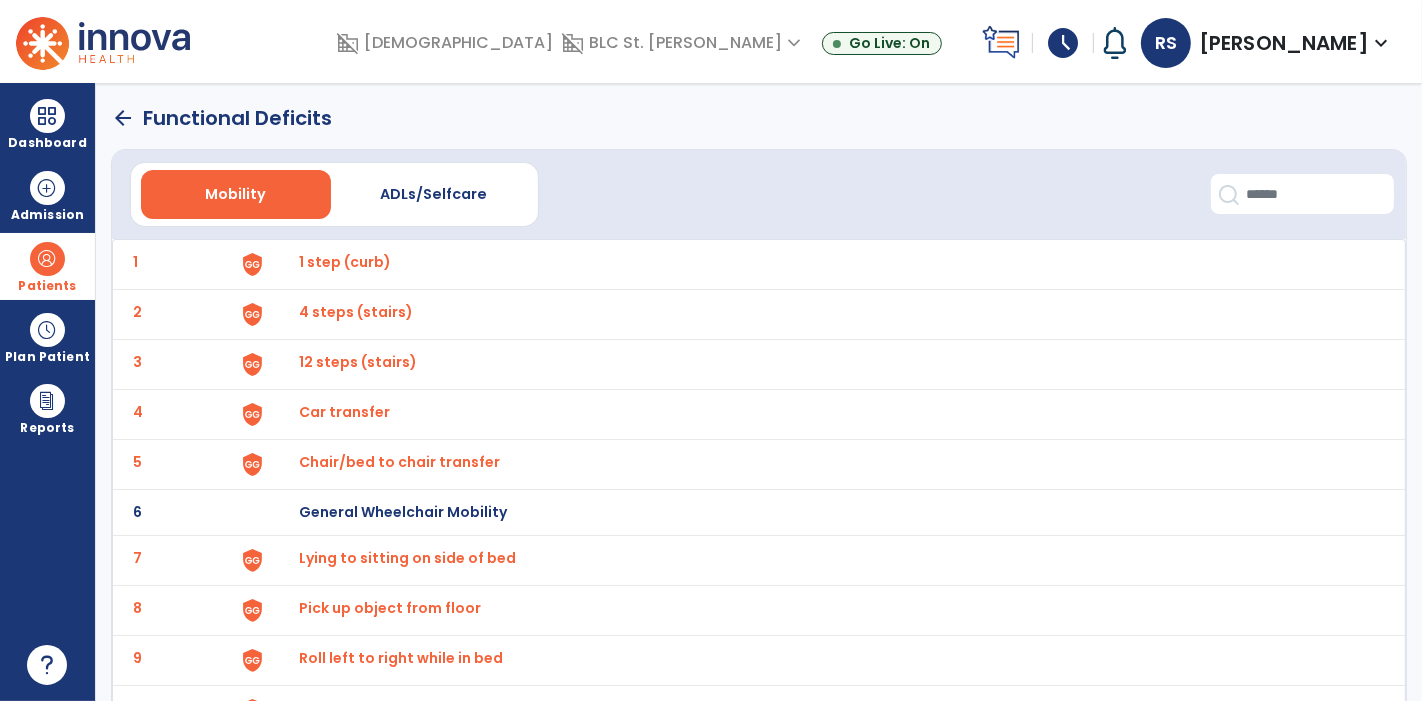 scroll, scrollTop: 296, scrollLeft: 0, axis: vertical 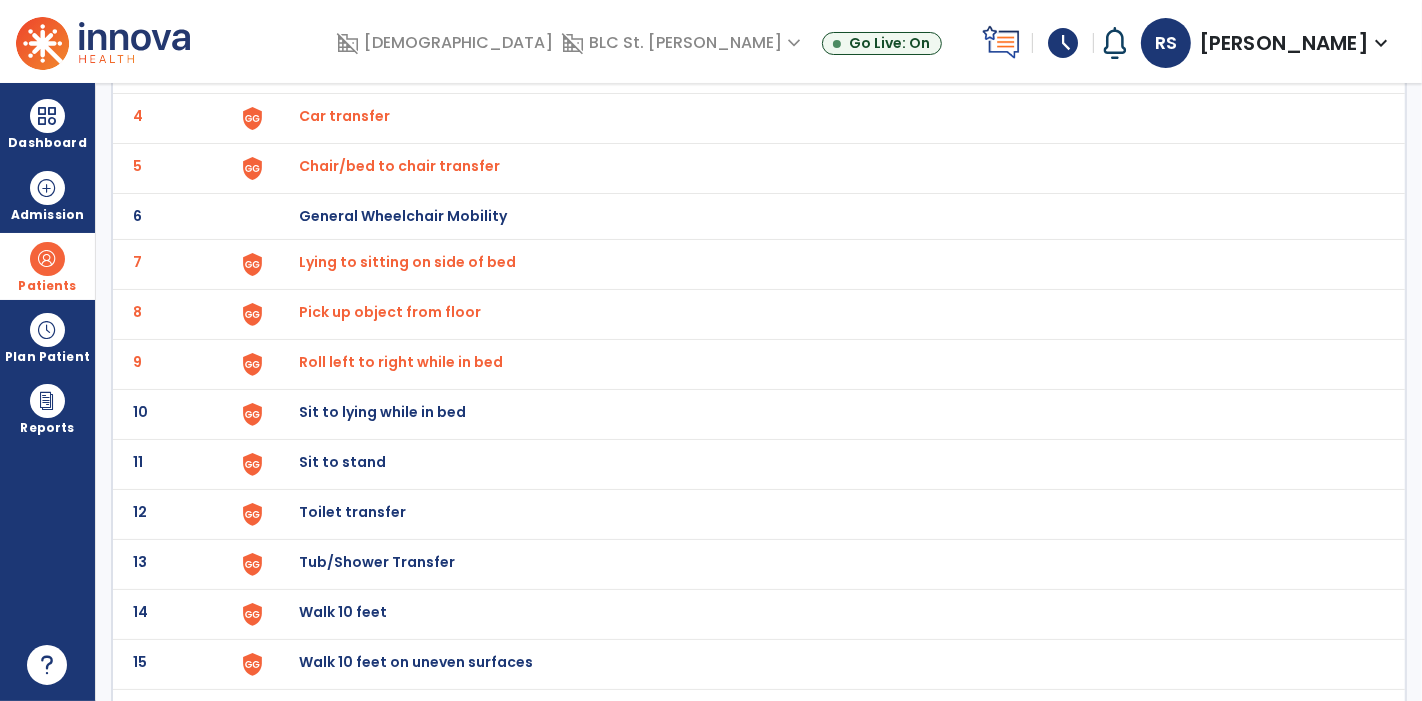 click on "Sit to lying while in bed" at bounding box center [345, -34] 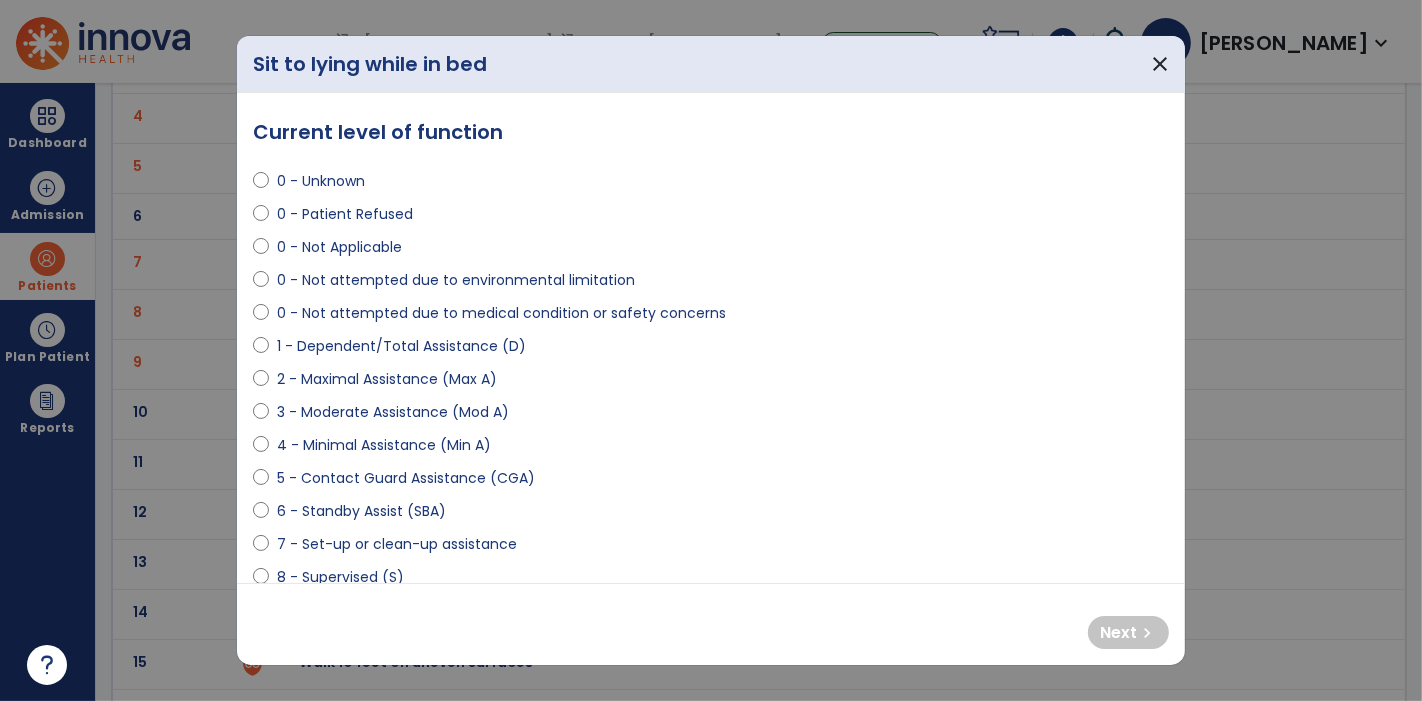 click on "0 - Patient Refused" at bounding box center [345, 214] 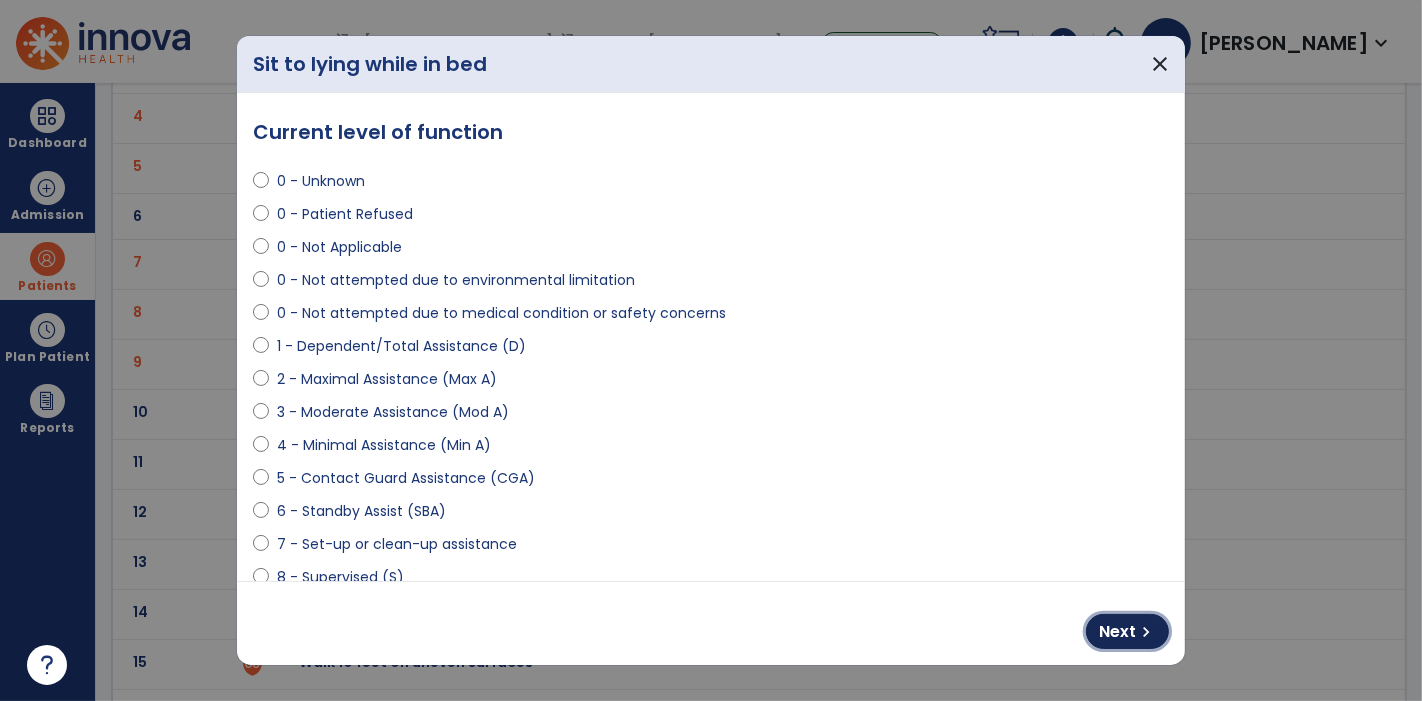 drag, startPoint x: 1162, startPoint y: 631, endPoint x: 1111, endPoint y: 601, distance: 59.16925 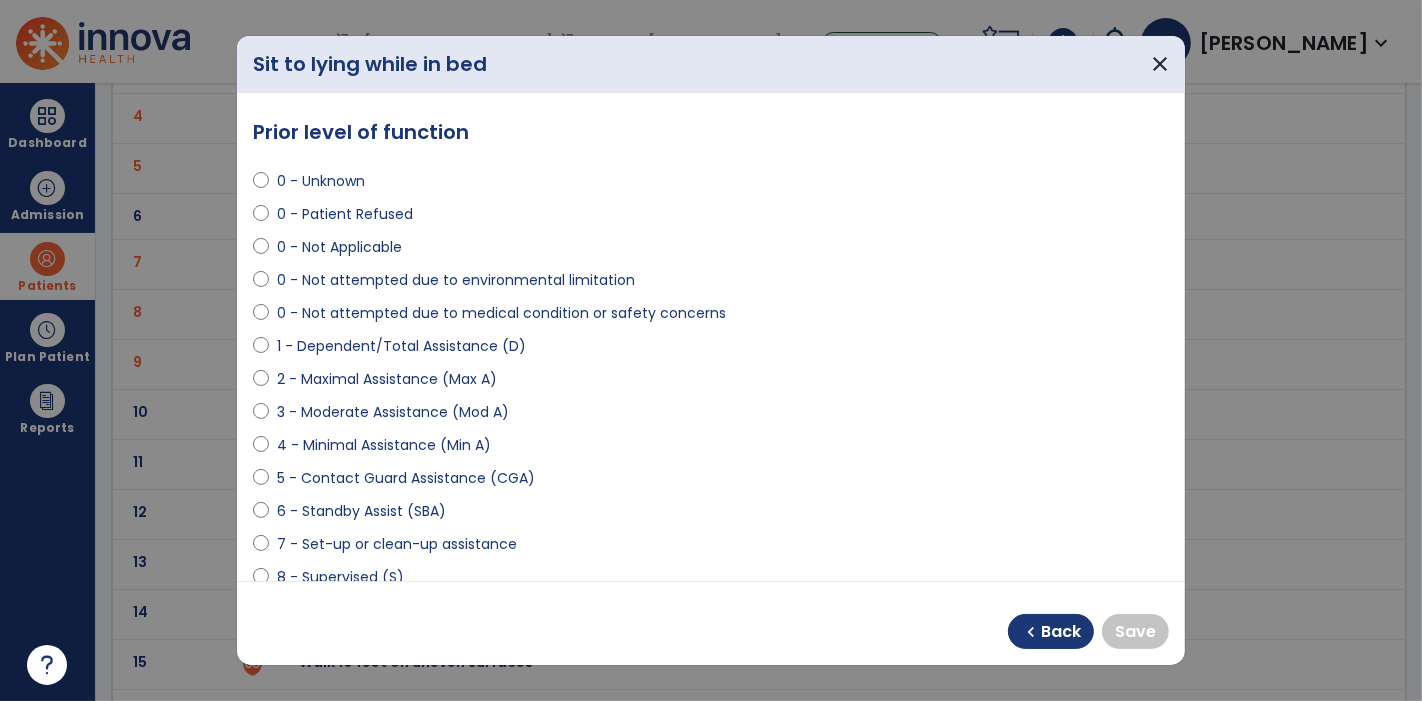 click on "0 - Unknown" at bounding box center (321, 181) 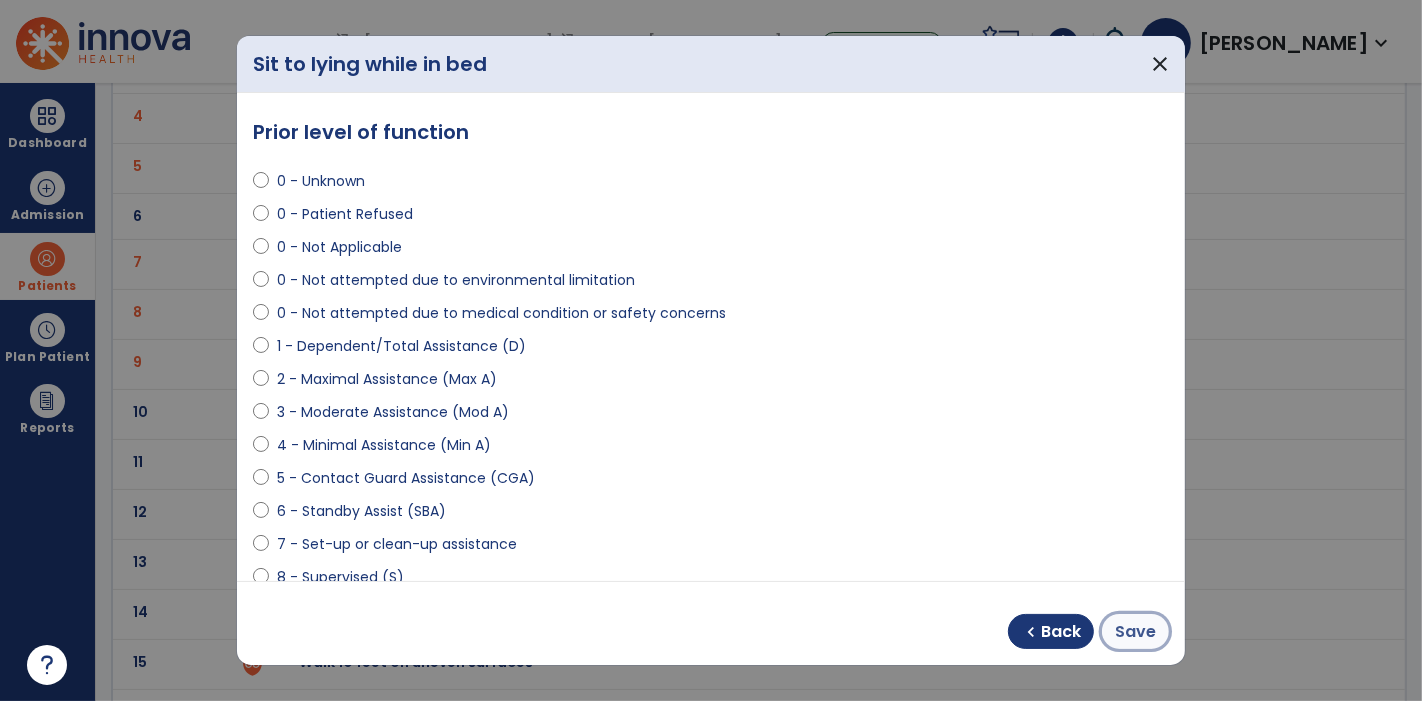 click on "Save" at bounding box center (1135, 632) 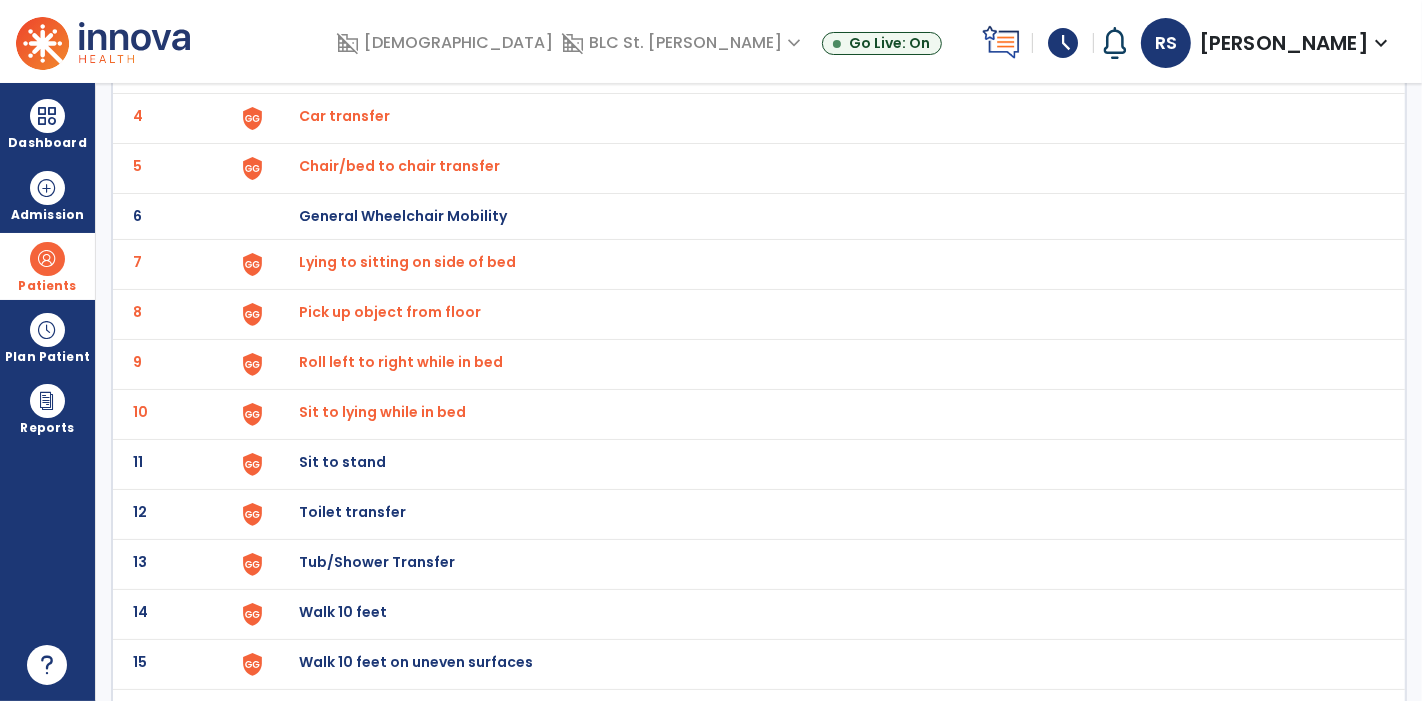 click on "Sit to stand" at bounding box center (345, -34) 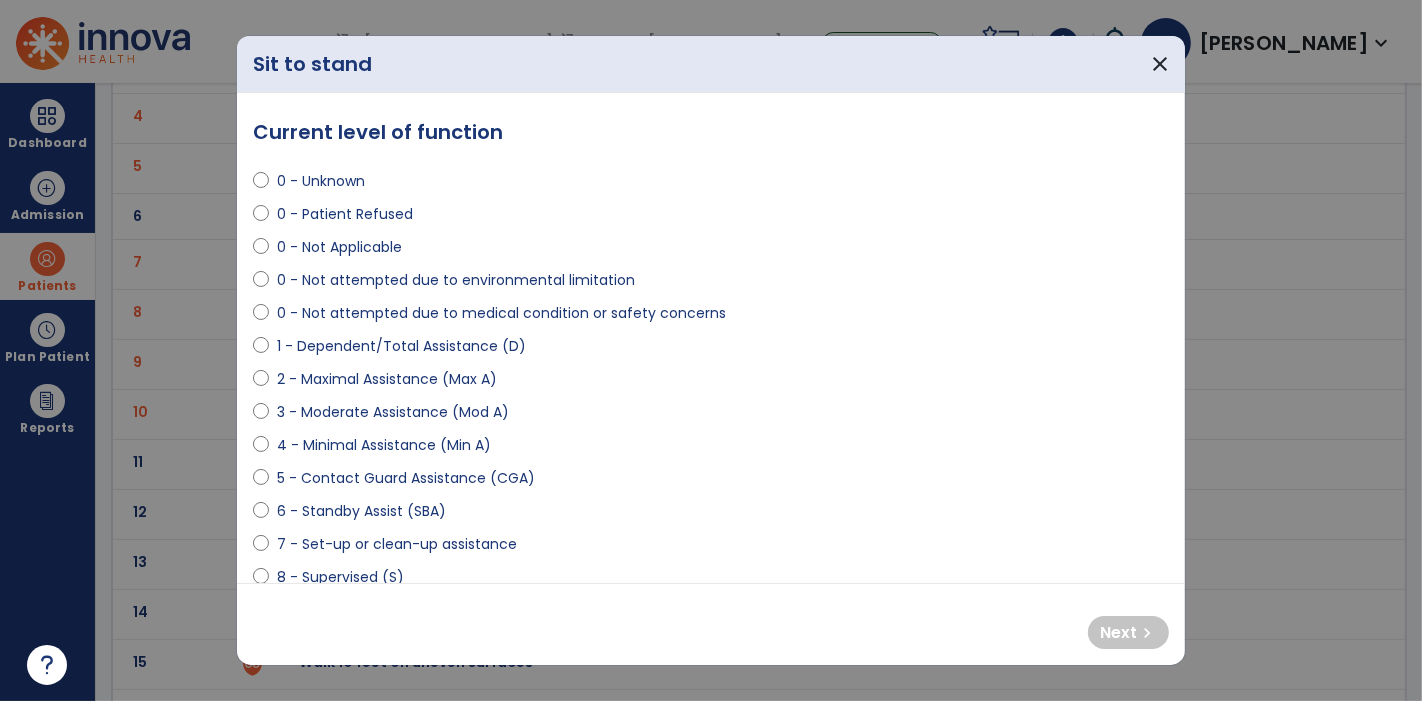 click on "1 - Dependent/Total Assistance (D)" at bounding box center [401, 346] 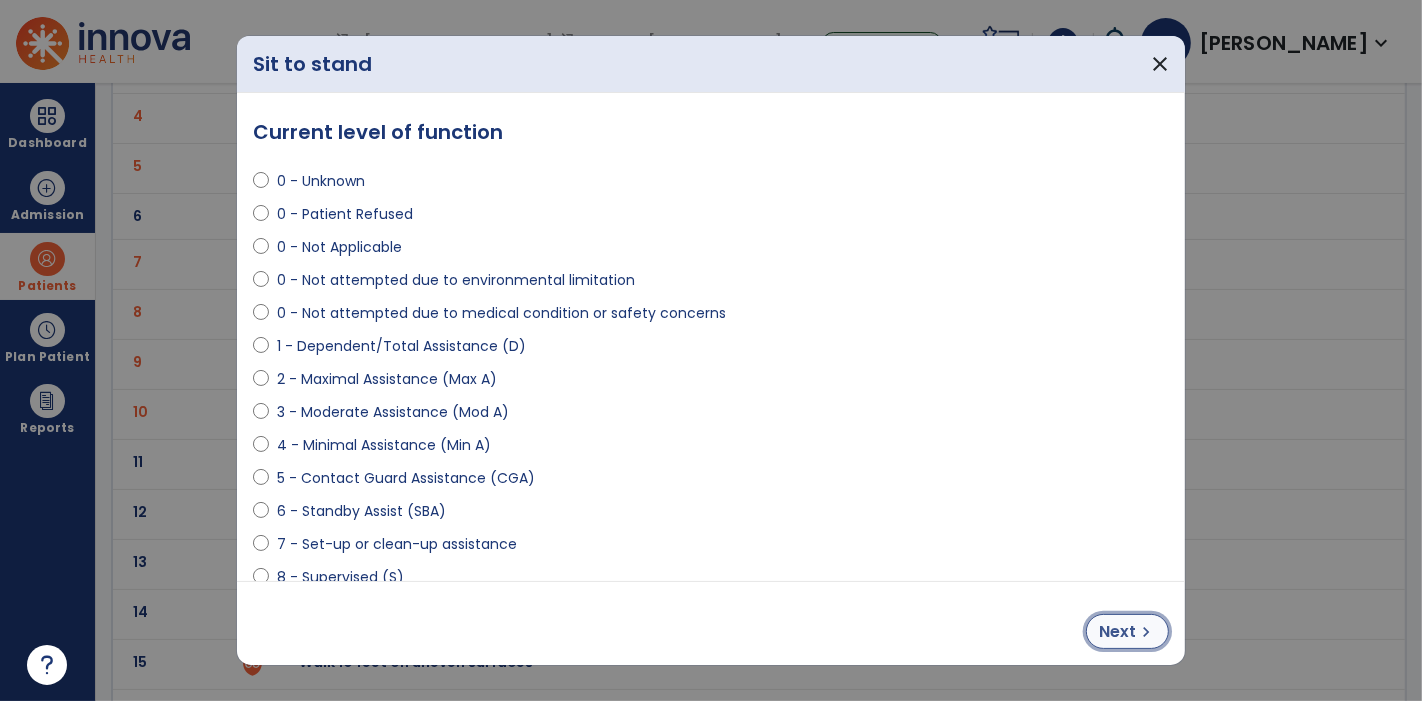 click on "Next" at bounding box center [1117, 632] 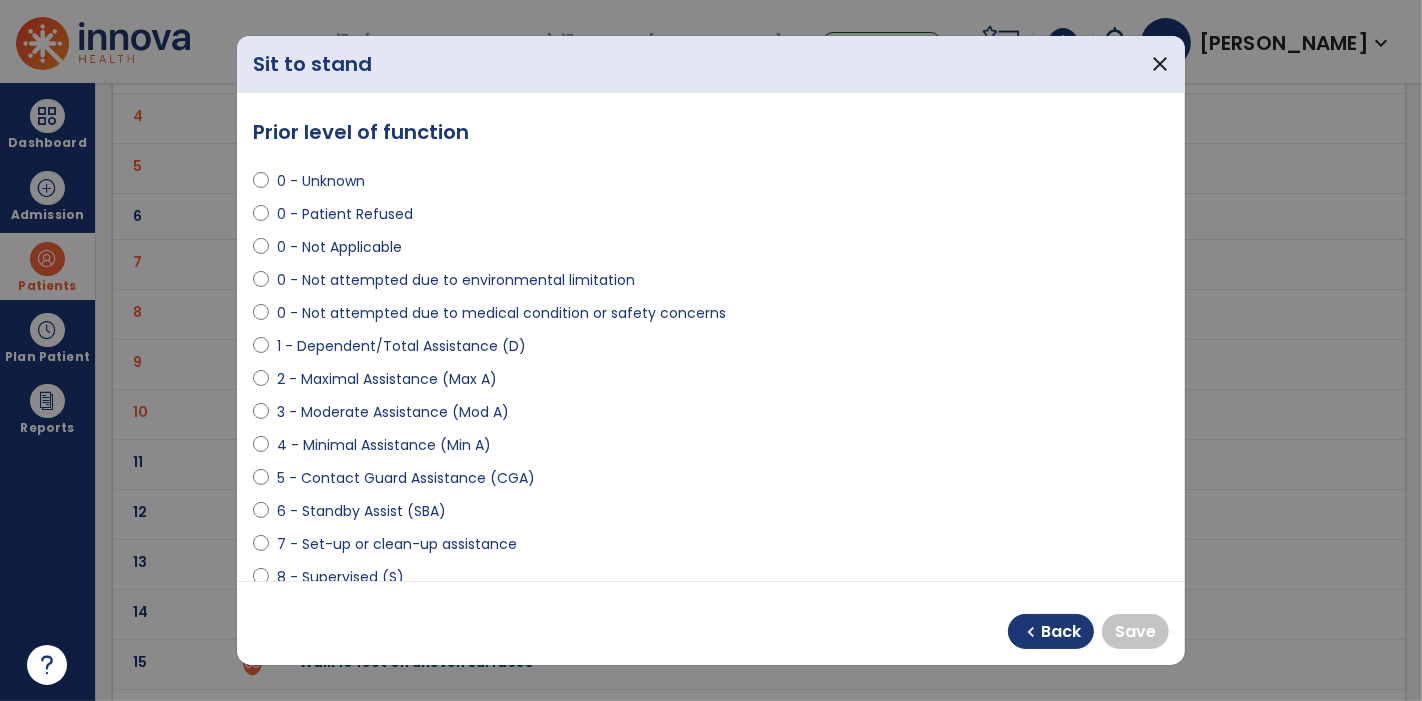 click on "4 - Minimal Assistance (Min A)" at bounding box center (384, 445) 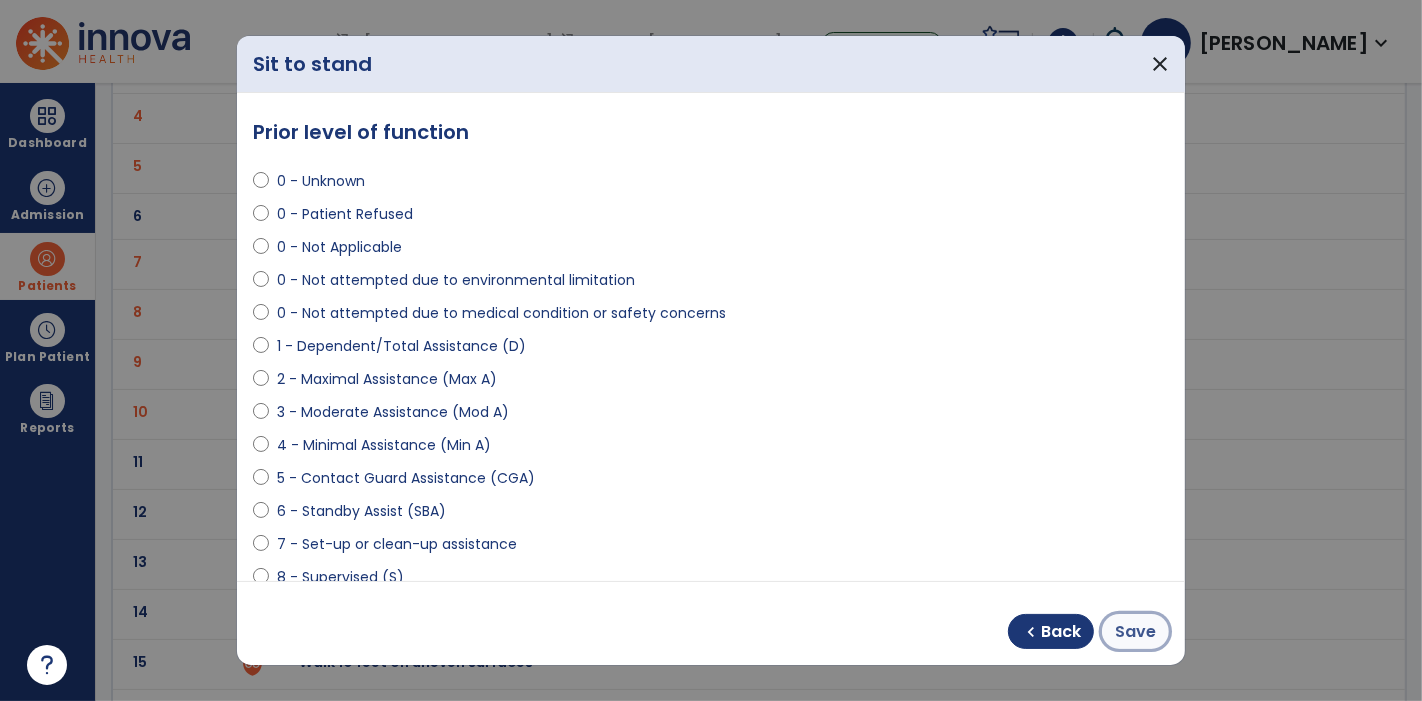 click on "Save" at bounding box center [1135, 632] 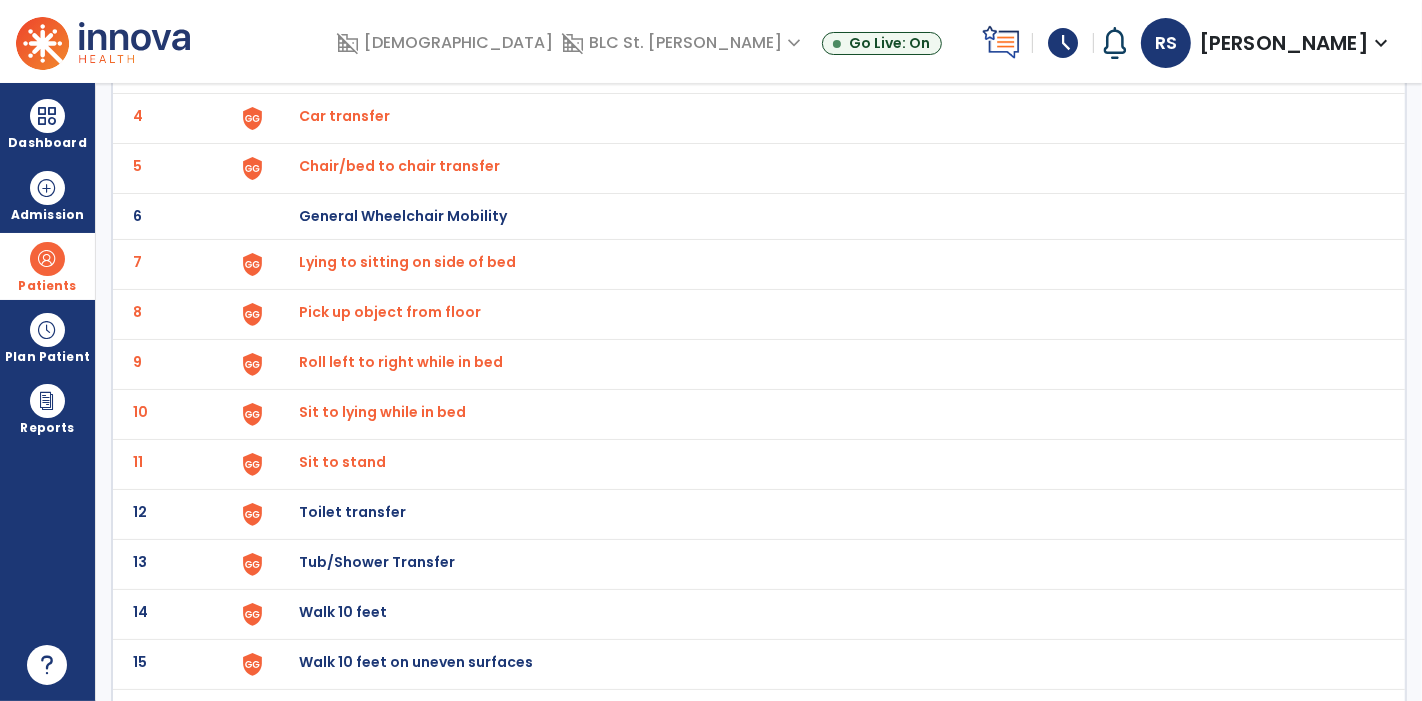 click on "Toilet transfer" at bounding box center [345, -34] 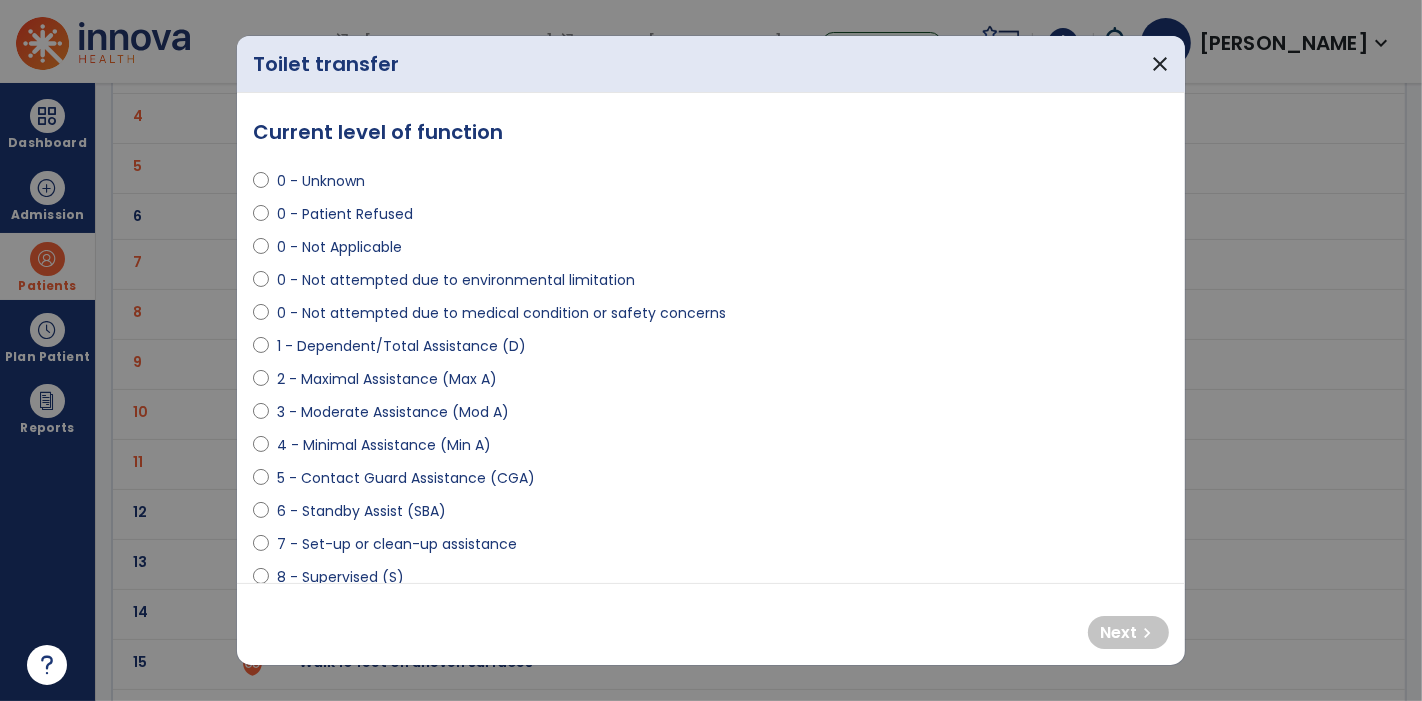 click on "1 - Dependent/Total Assistance (D)" at bounding box center [401, 346] 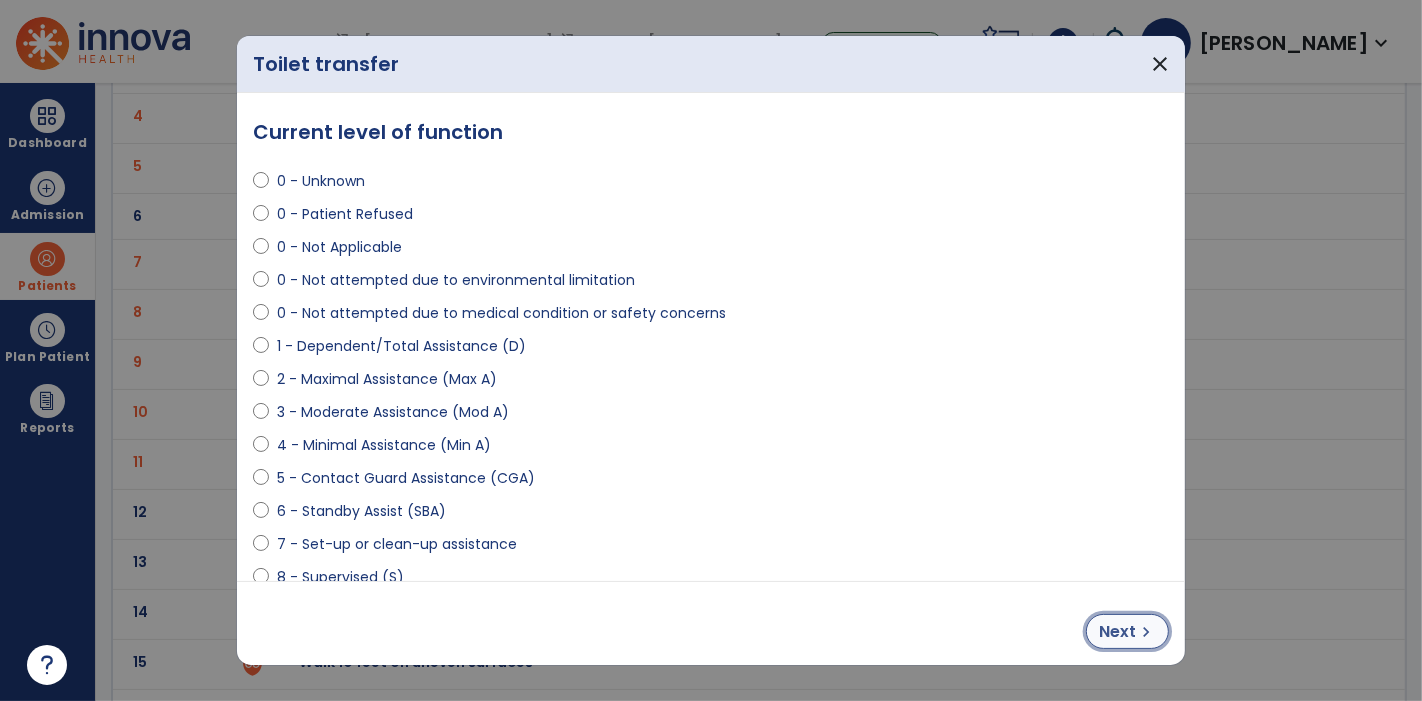 click on "Next  chevron_right" at bounding box center (1127, 631) 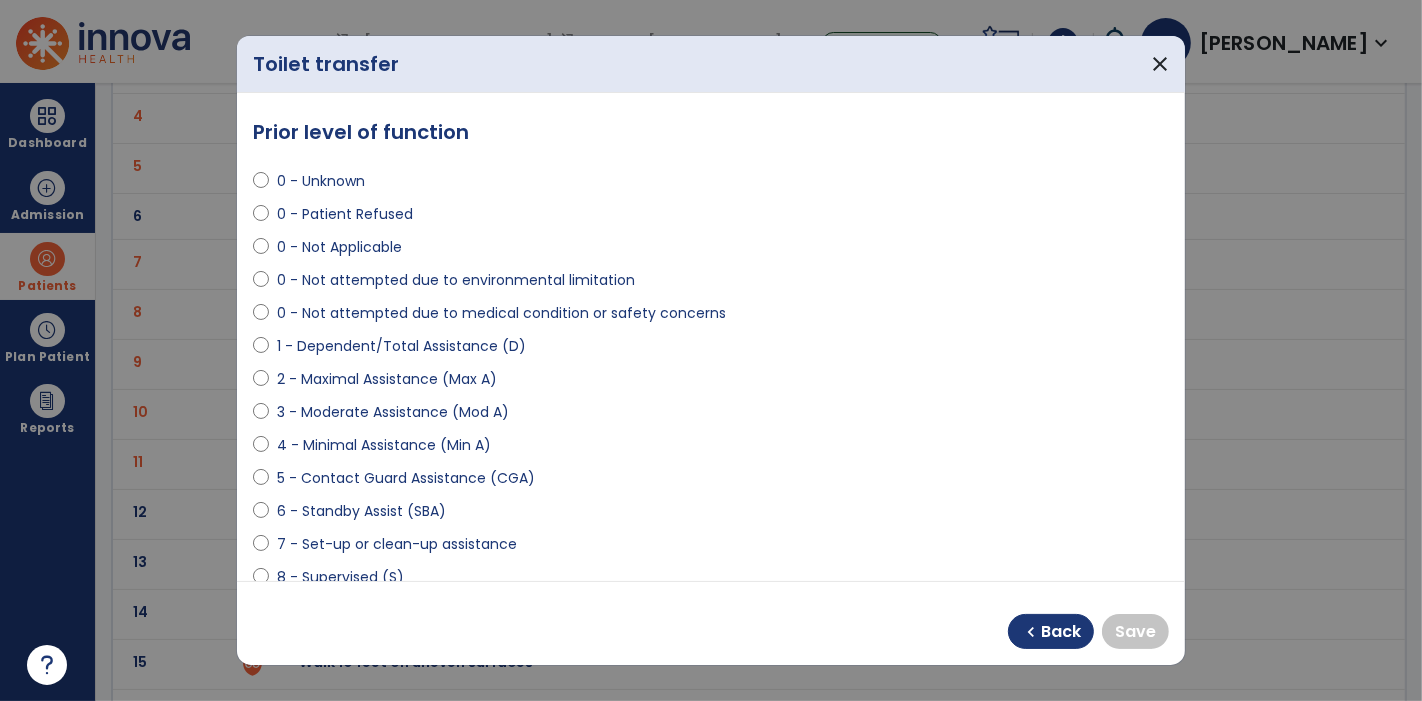 click on "2 - Maximal Assistance (Max A)" at bounding box center (387, 379) 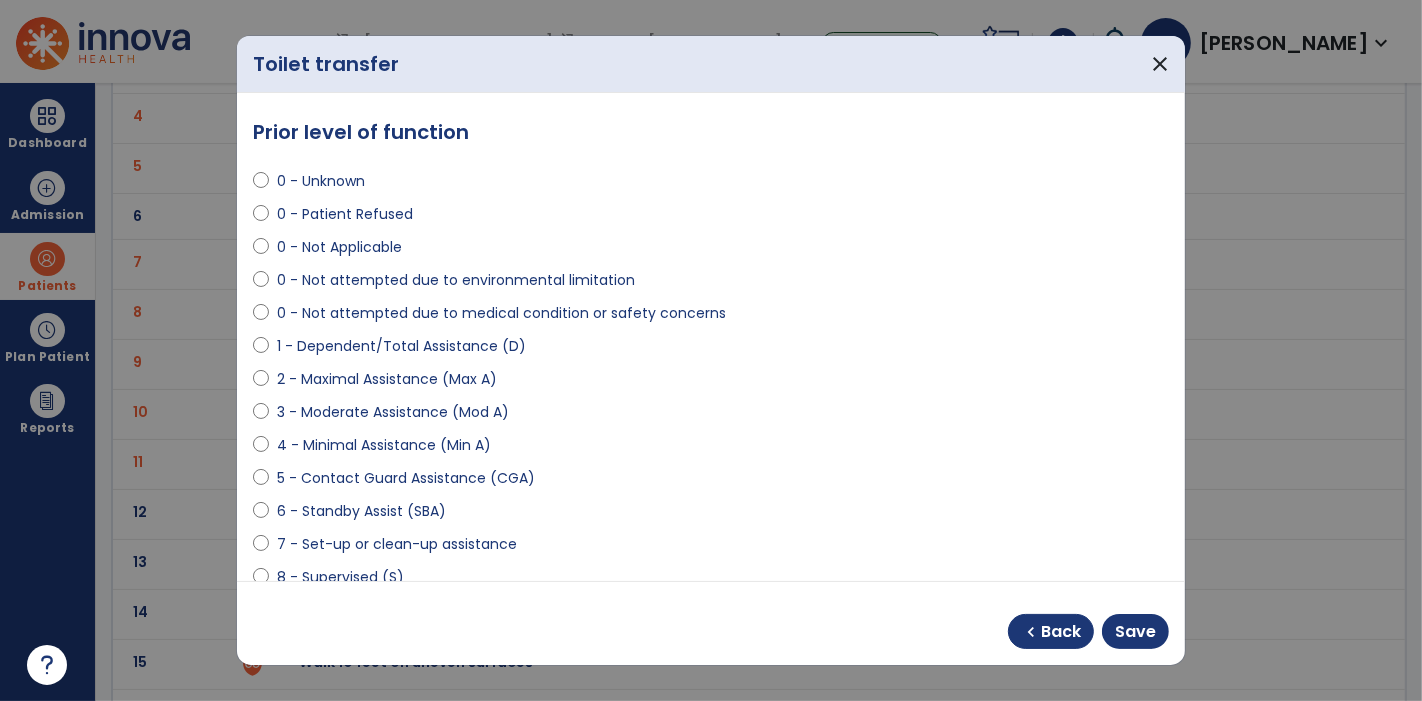 click on "4 - Minimal Assistance (Min A)" at bounding box center (384, 445) 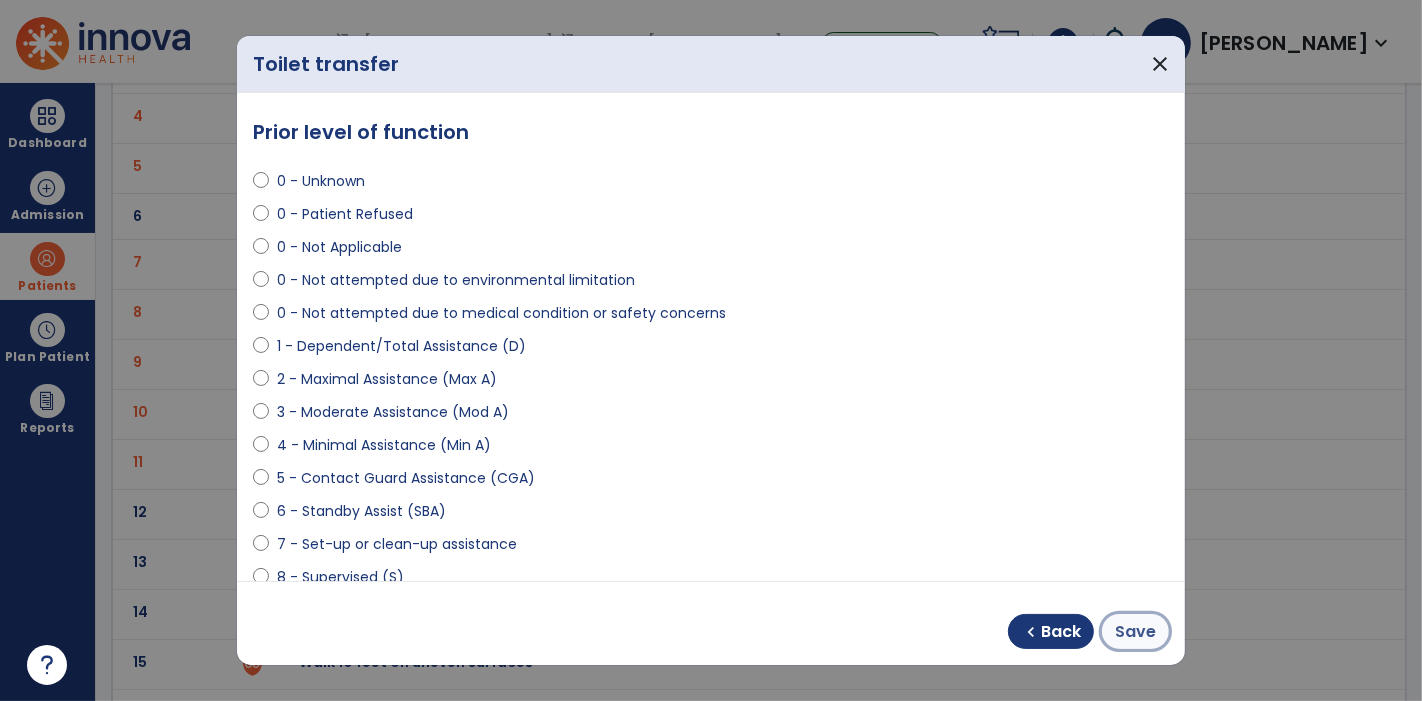 click on "Save" at bounding box center (1135, 632) 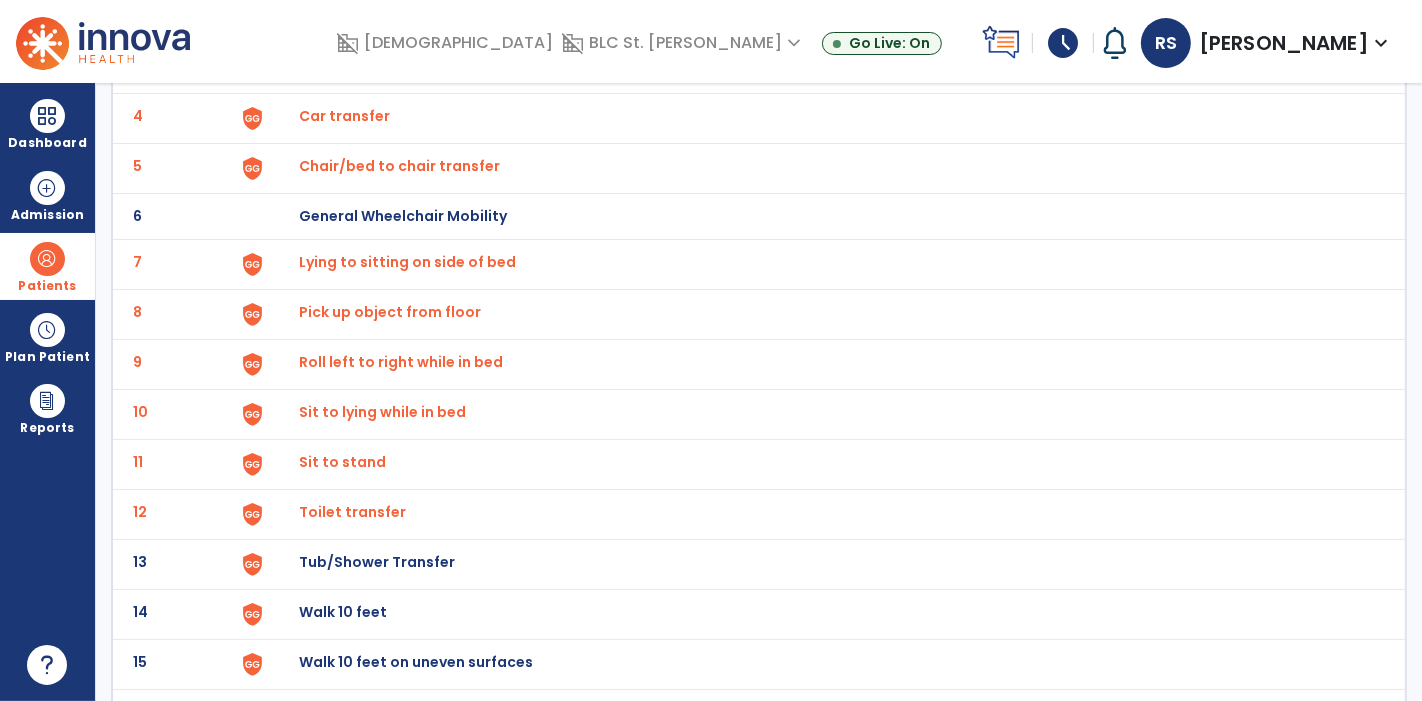 click on "13 Tub/Shower Transfer" 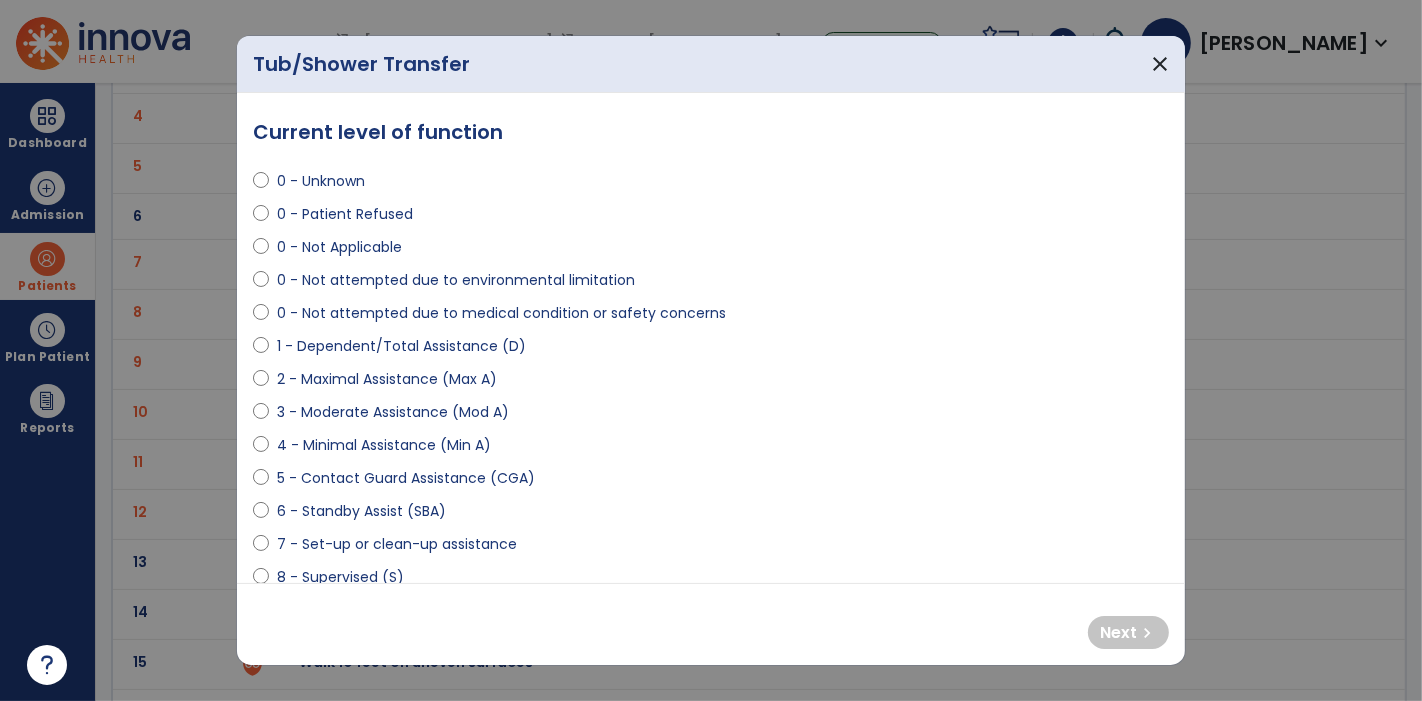 click on "0 - Not attempted due to environmental limitation" at bounding box center (456, 280) 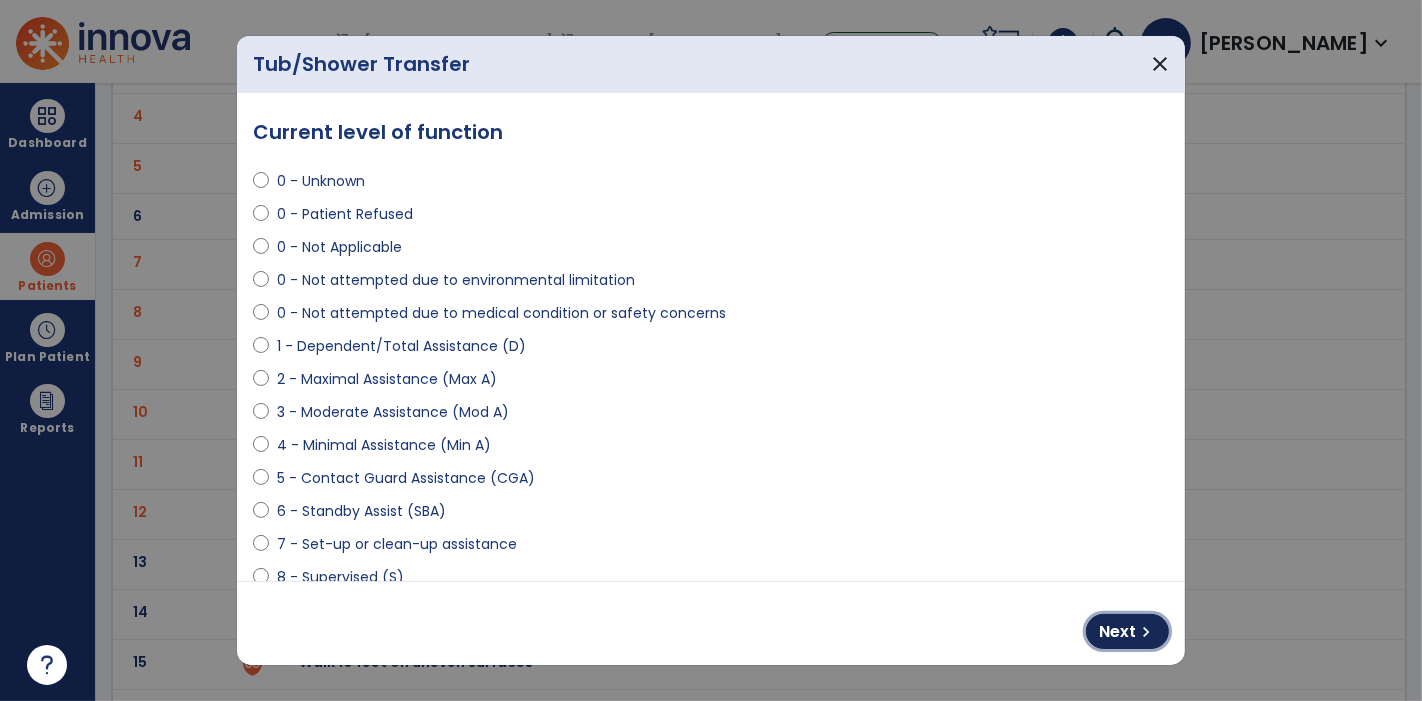 drag, startPoint x: 1097, startPoint y: 621, endPoint x: 1051, endPoint y: 603, distance: 49.396355 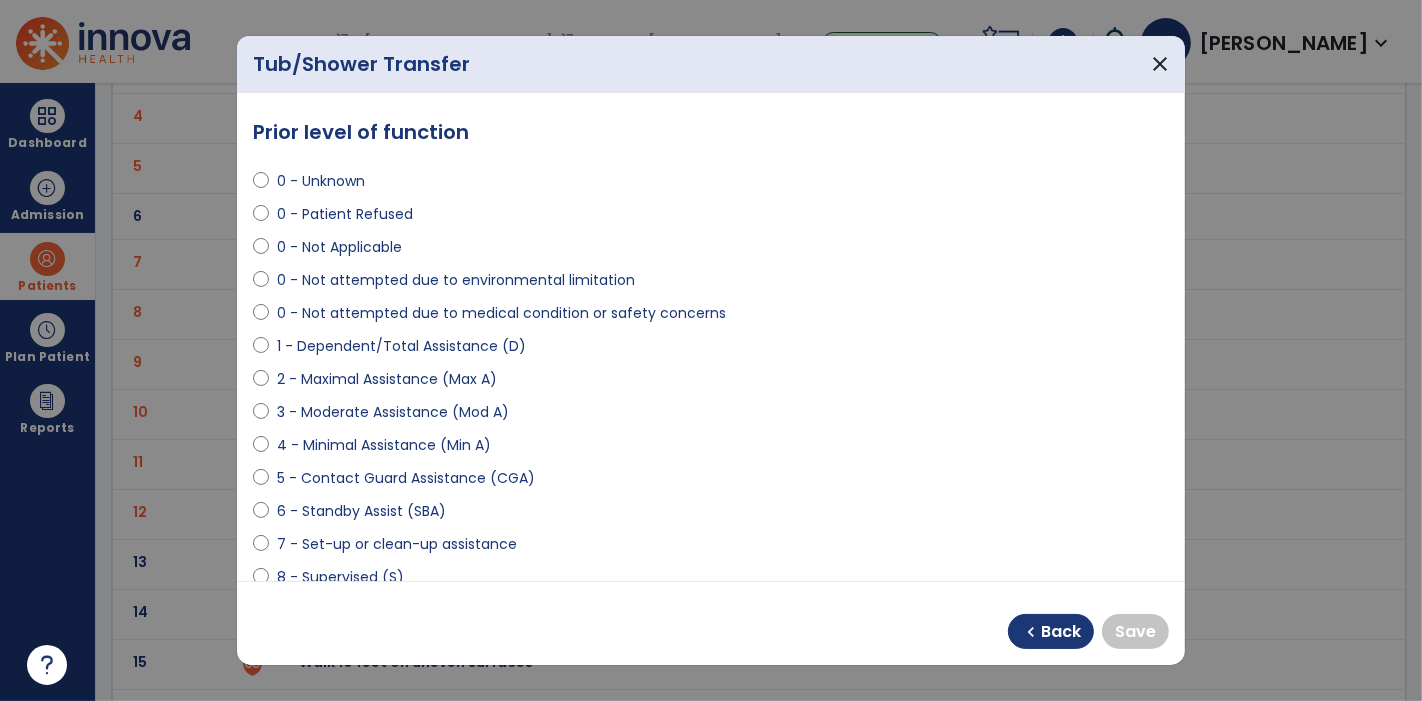 click on "0 - Unknown" at bounding box center [321, 181] 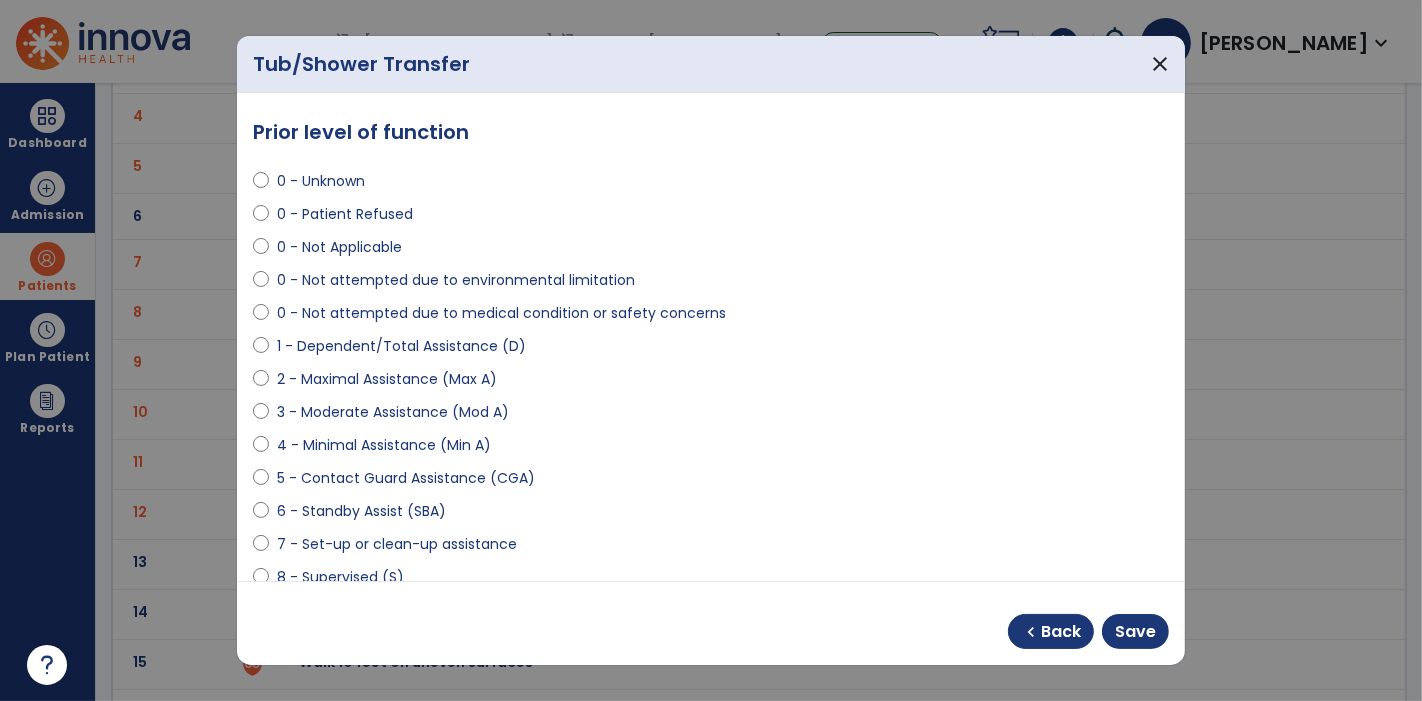 click on "1 - Dependent/Total Assistance (D)" at bounding box center [401, 346] 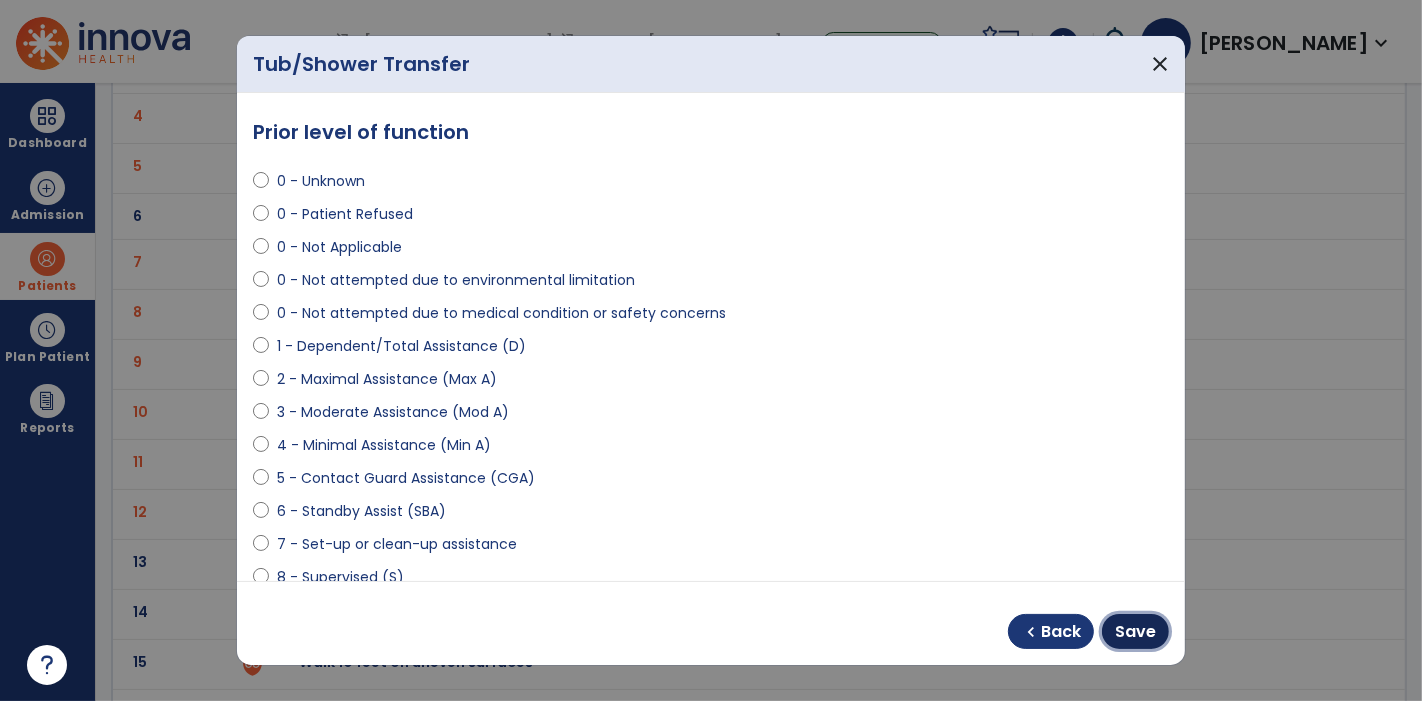click on "Save" at bounding box center (1135, 631) 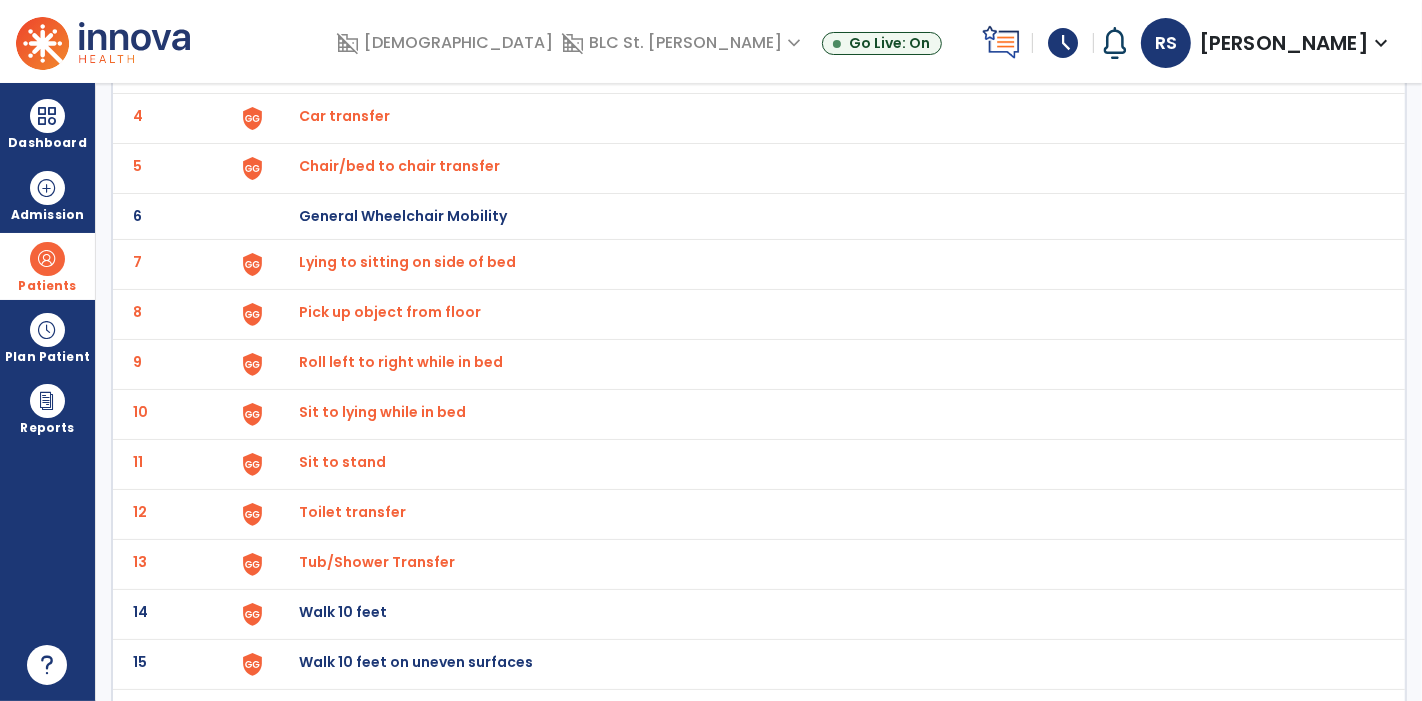 click on "Walk 10 feet" at bounding box center (345, -34) 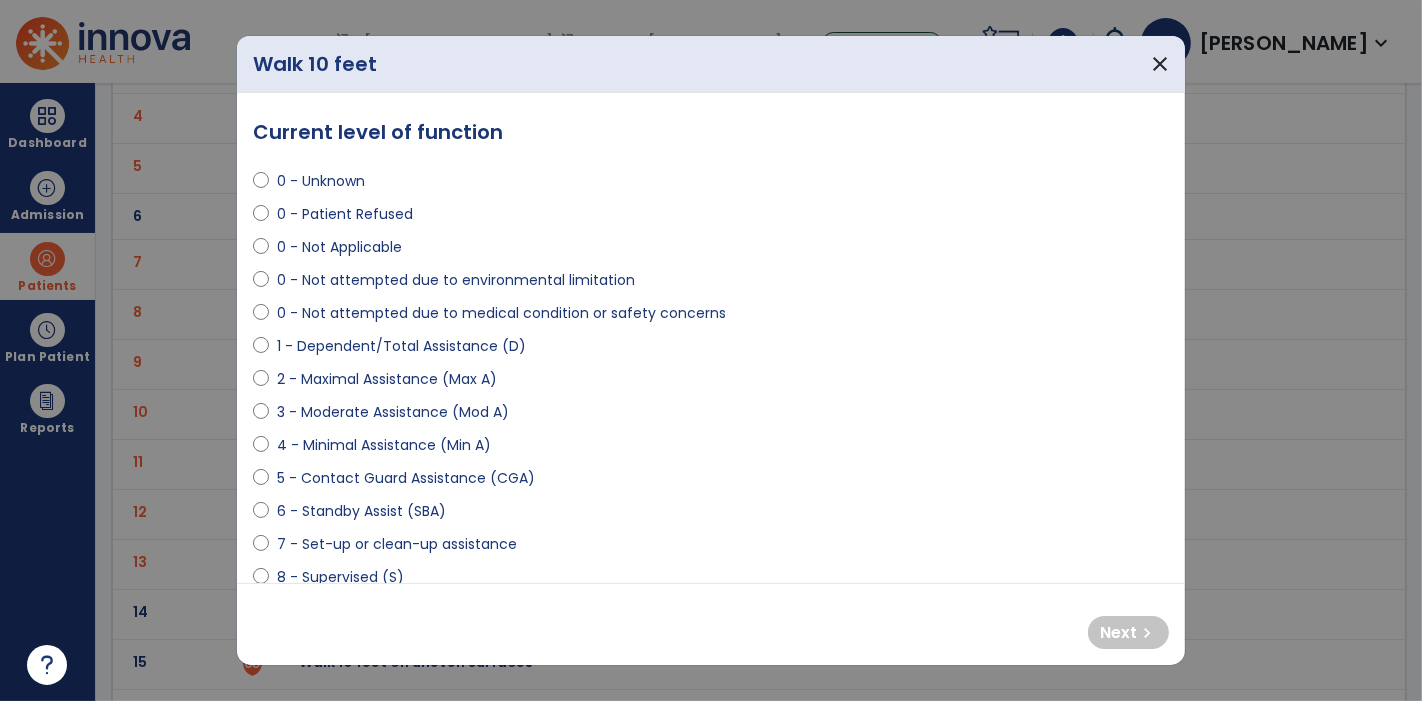 click on "0 - Unknown 0 - Patient Refused 0 - Not Applicable 0 - Not attempted due to environmental limitation 0 - Not attempted due to medical condition or safety concerns 1 - Dependent/Total Assistance (D) 2 - Maximal Assistance (Max A) 3 - Moderate Assistance (Mod A) 4 - Minimal Assistance (Min A) 5 - Contact Guard Assistance (CGA) 6 - Standby Assist (SBA) 7 - Set-up or clean-up assistance 8 - Supervised (S) 9 - Modified Independent (Mod I) 10 - Independent (I)" at bounding box center (711, 404) 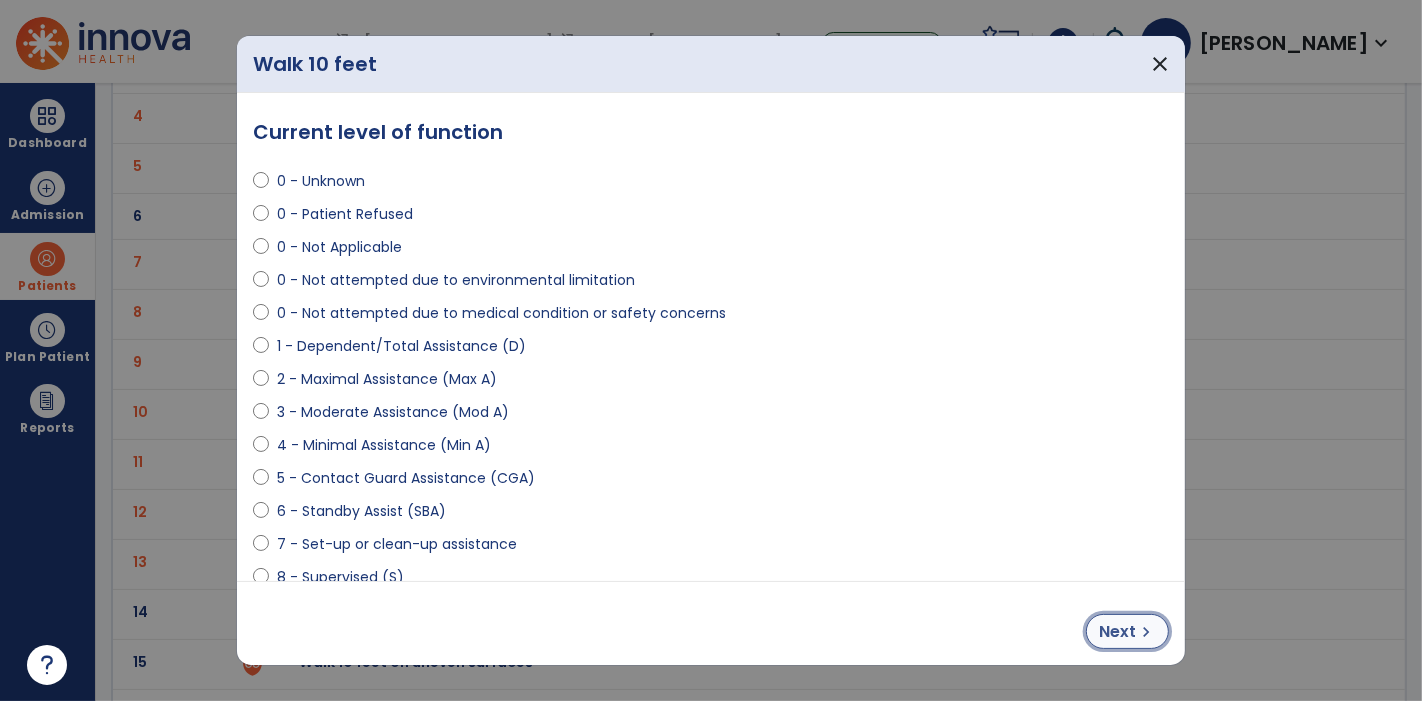 click on "chevron_right" at bounding box center (1146, 632) 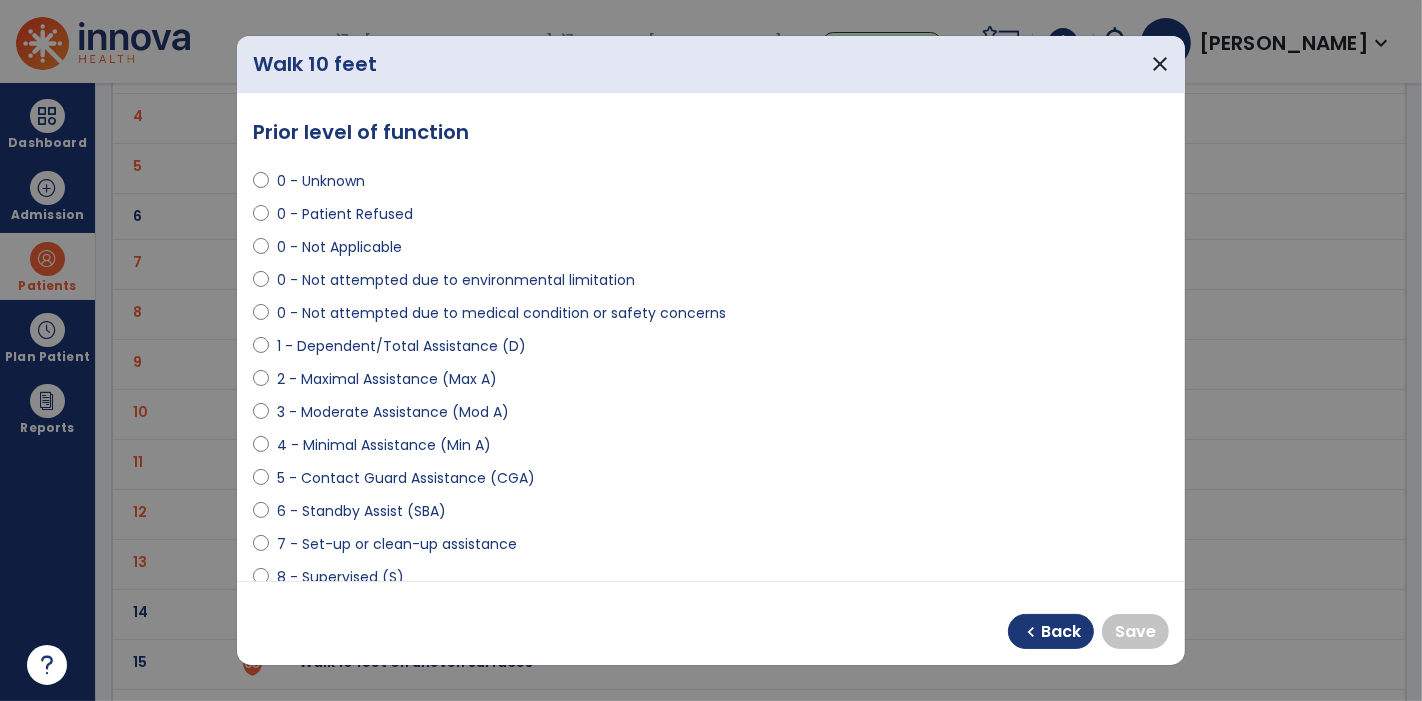 click on "4 - Minimal Assistance (Min A)" at bounding box center (384, 445) 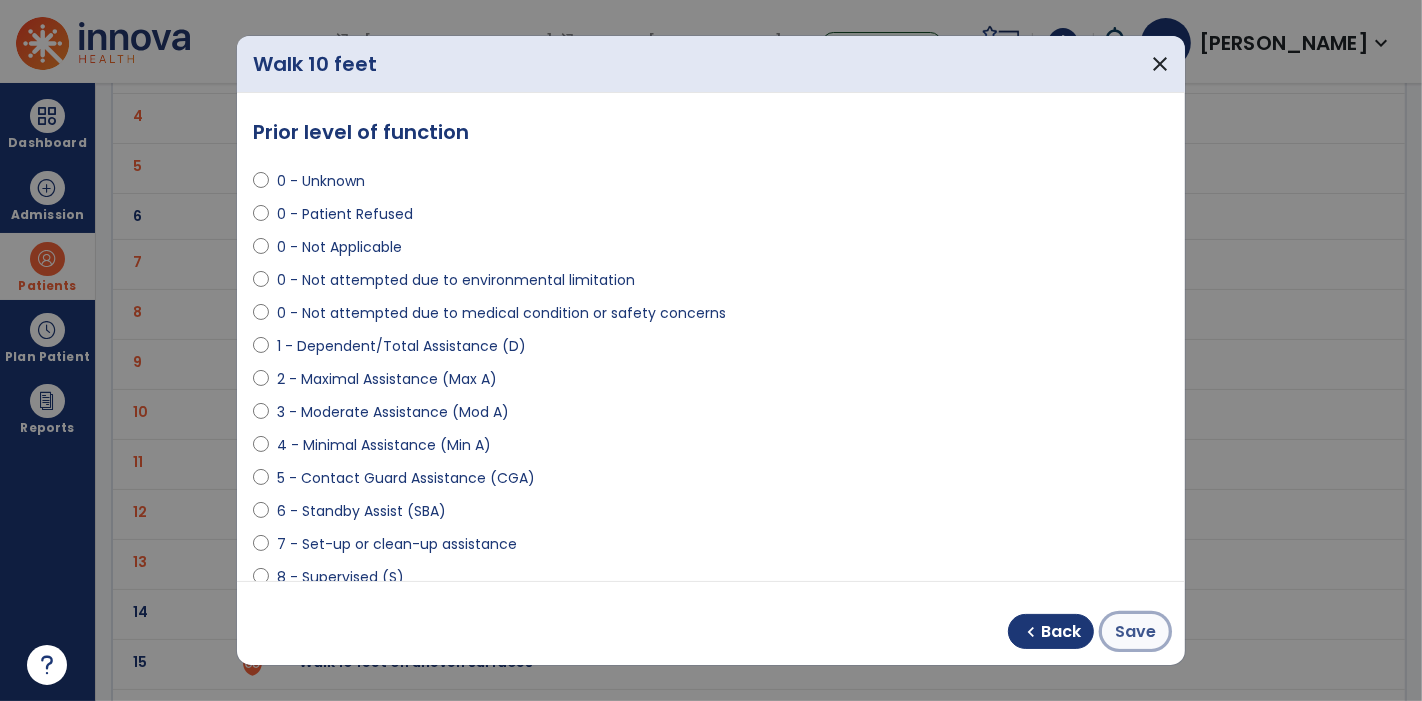click on "Save" at bounding box center [1135, 631] 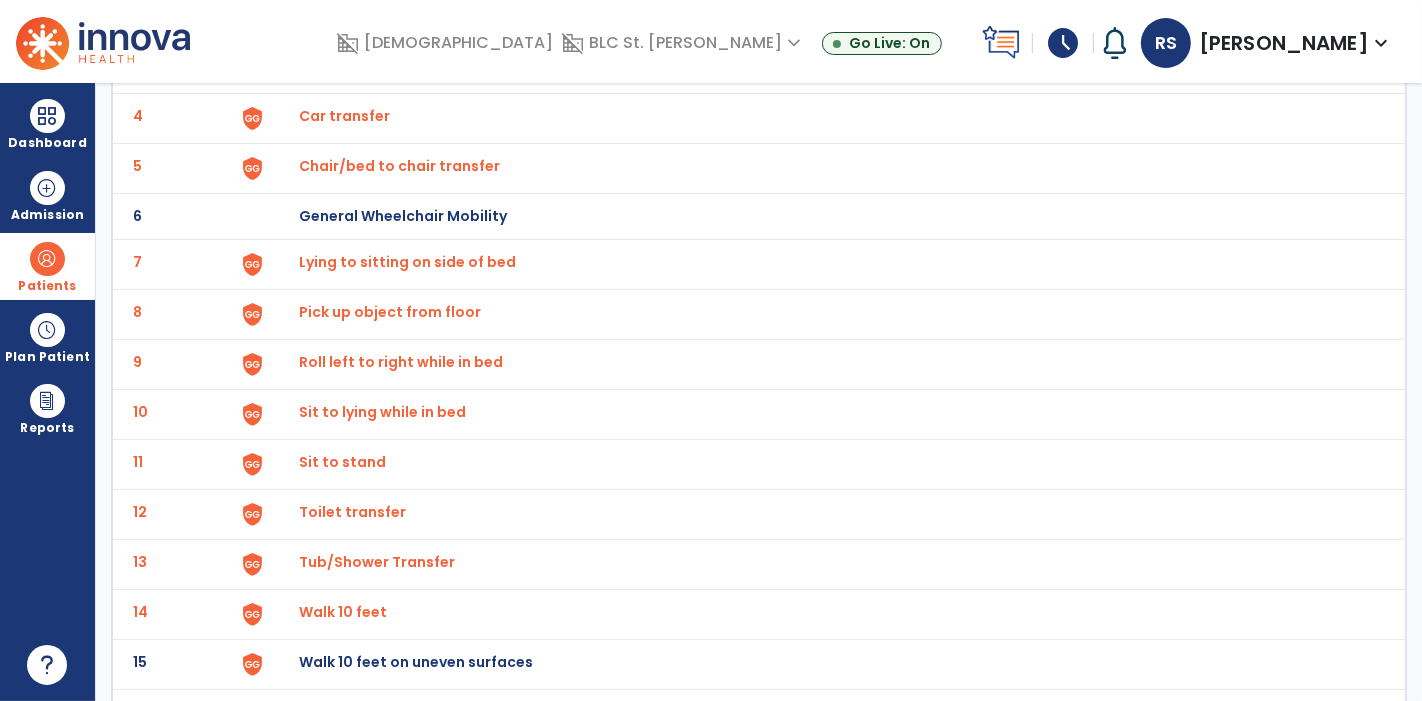 click on "Walk 10 feet on uneven surfaces" at bounding box center (345, -34) 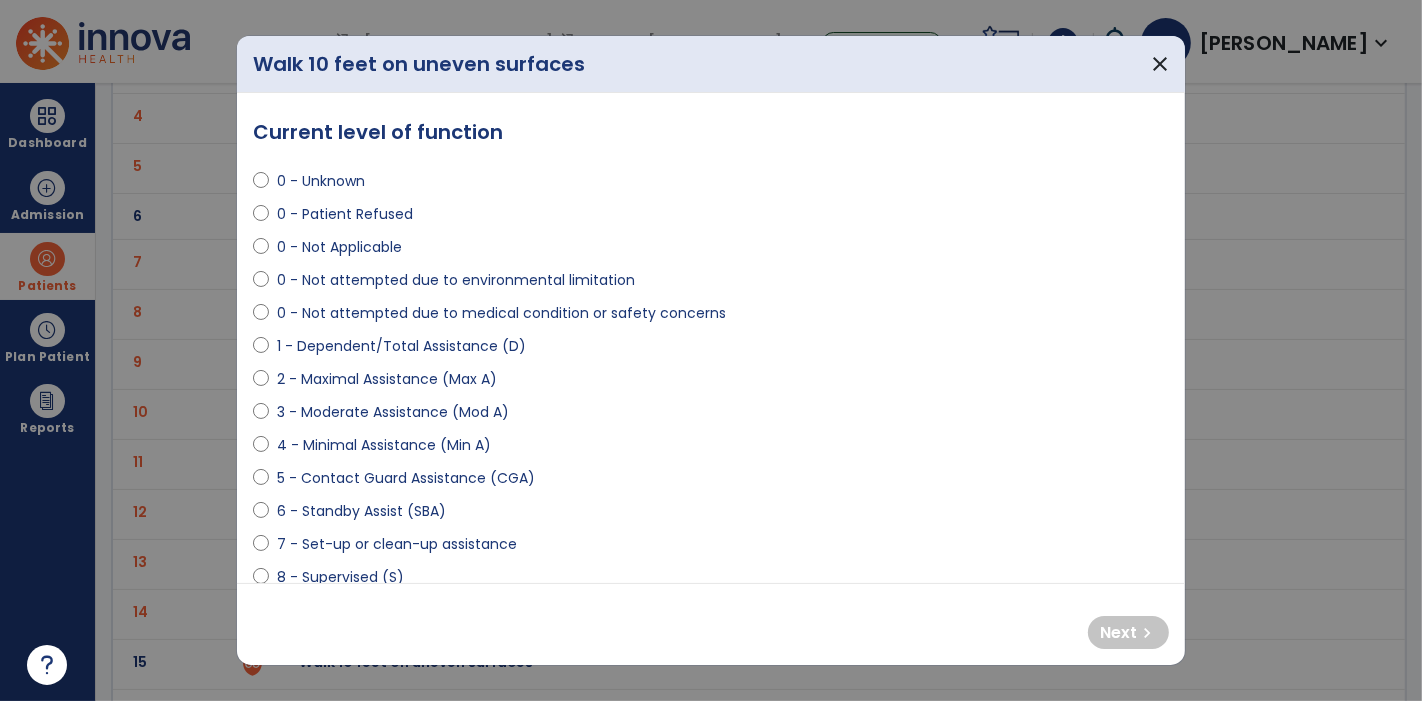 click on "0 - Not attempted due to medical condition or safety concerns" at bounding box center [501, 313] 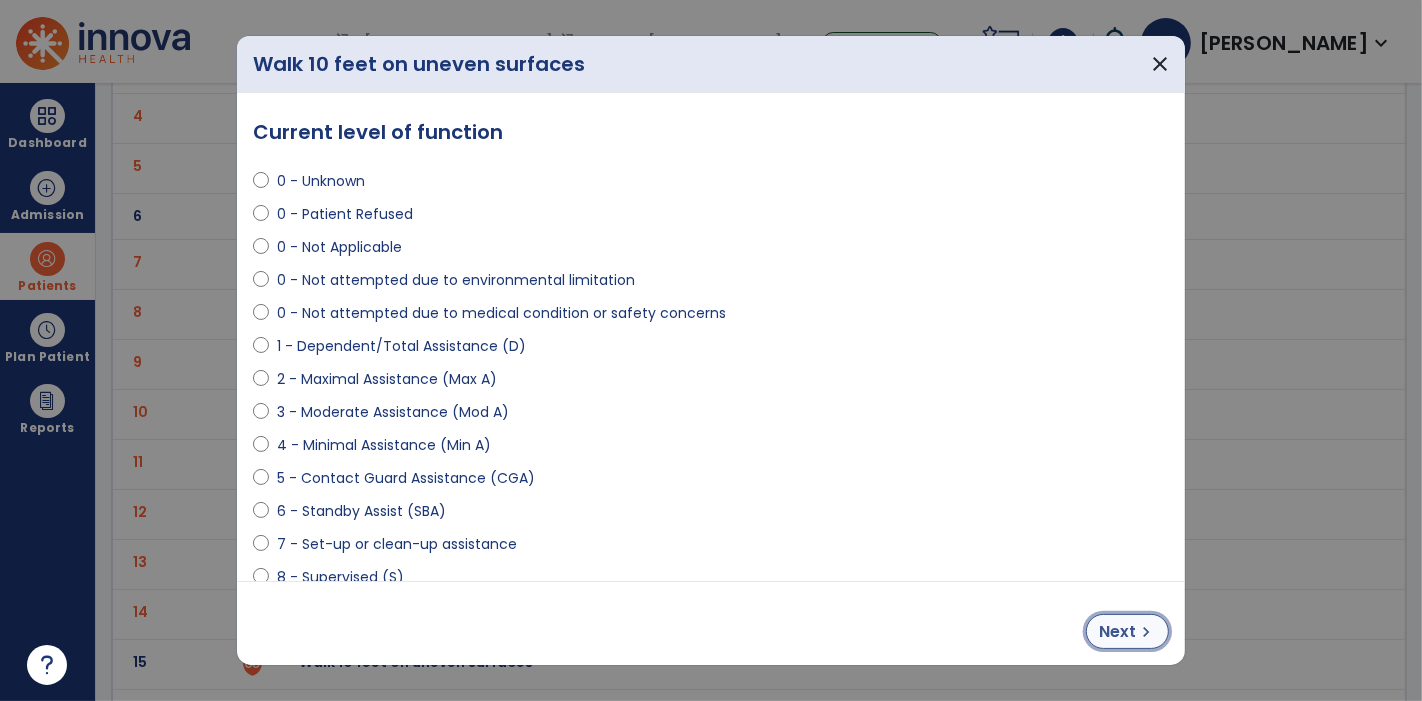 click on "Next" at bounding box center [1117, 632] 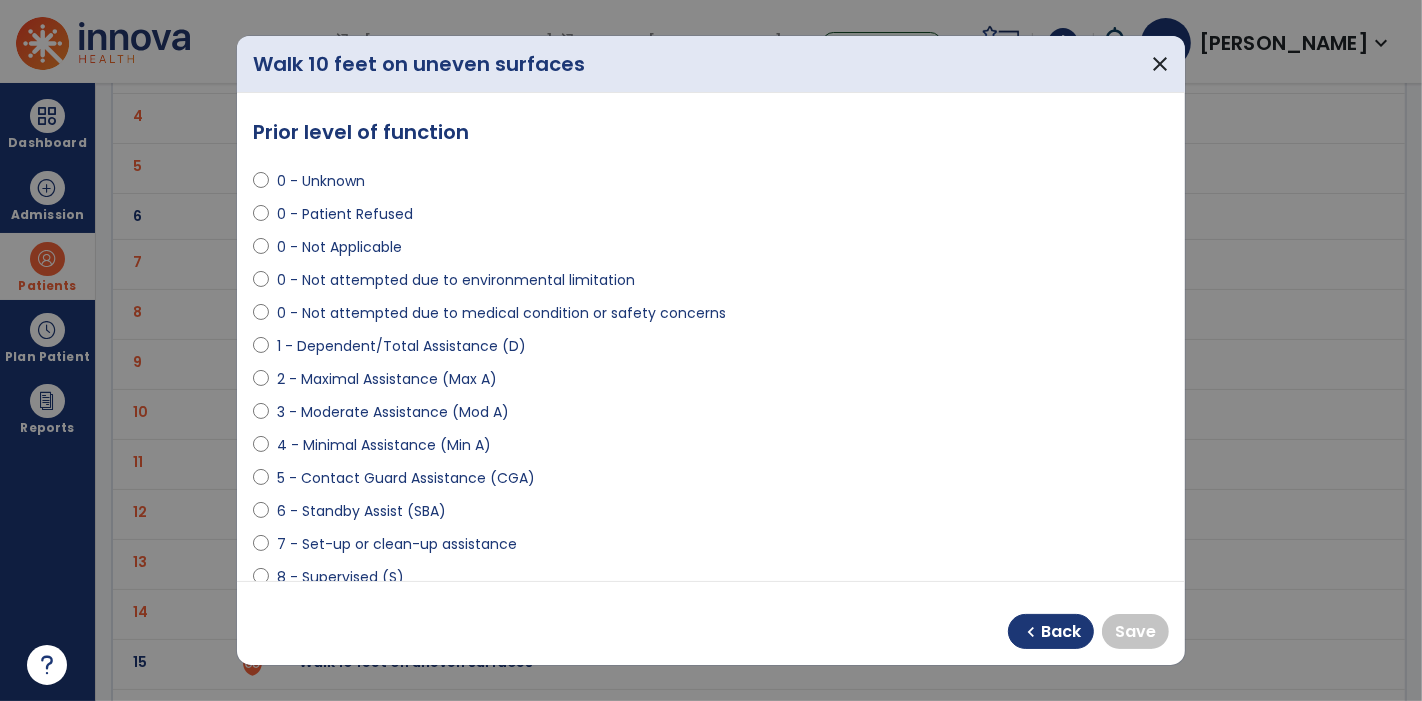 click on "0 - Not Applicable" at bounding box center [339, 247] 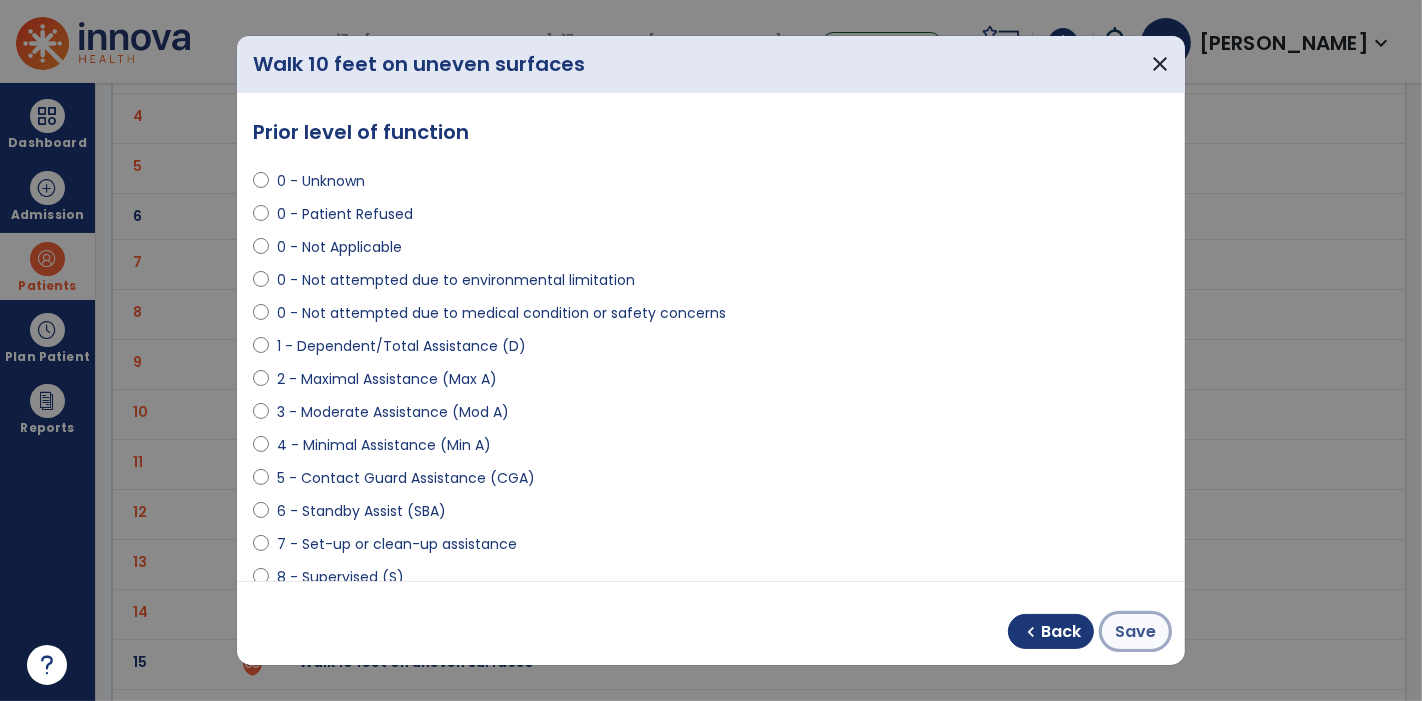 click on "Save" at bounding box center [1135, 632] 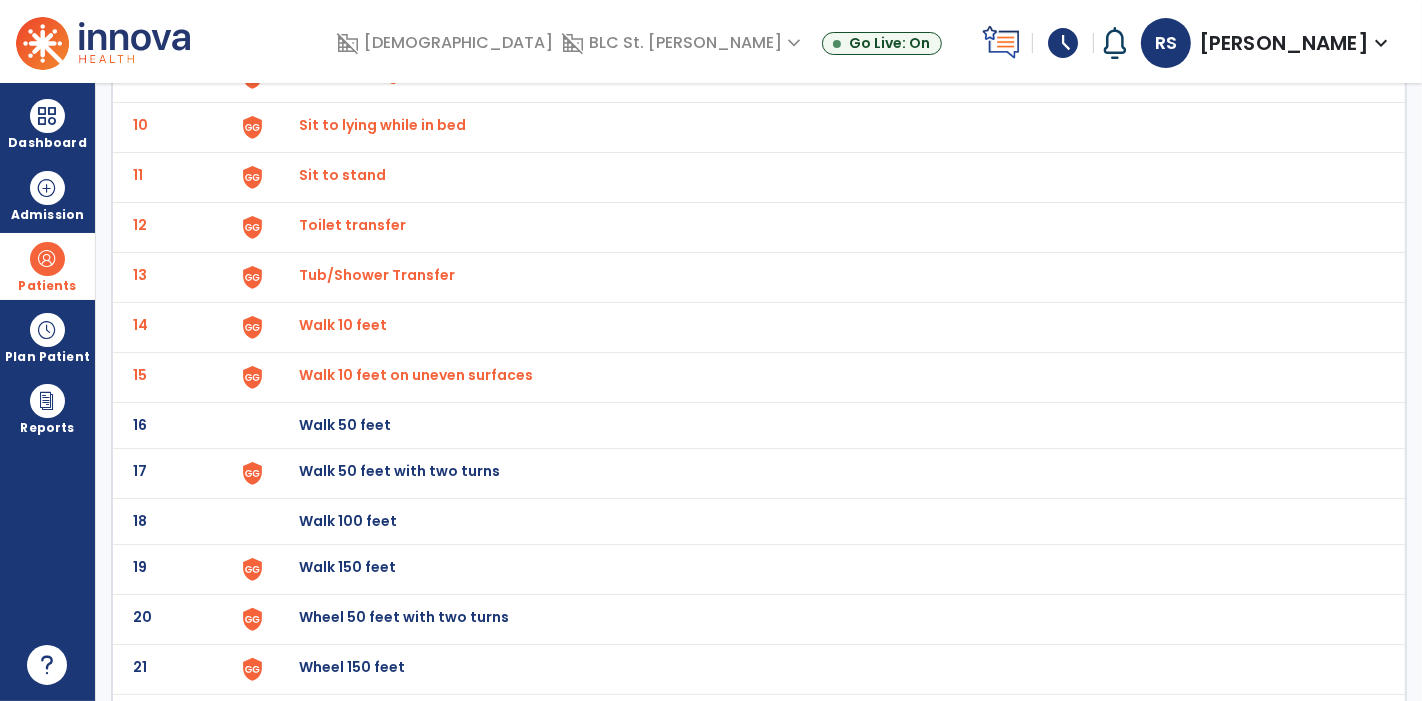 scroll, scrollTop: 592, scrollLeft: 0, axis: vertical 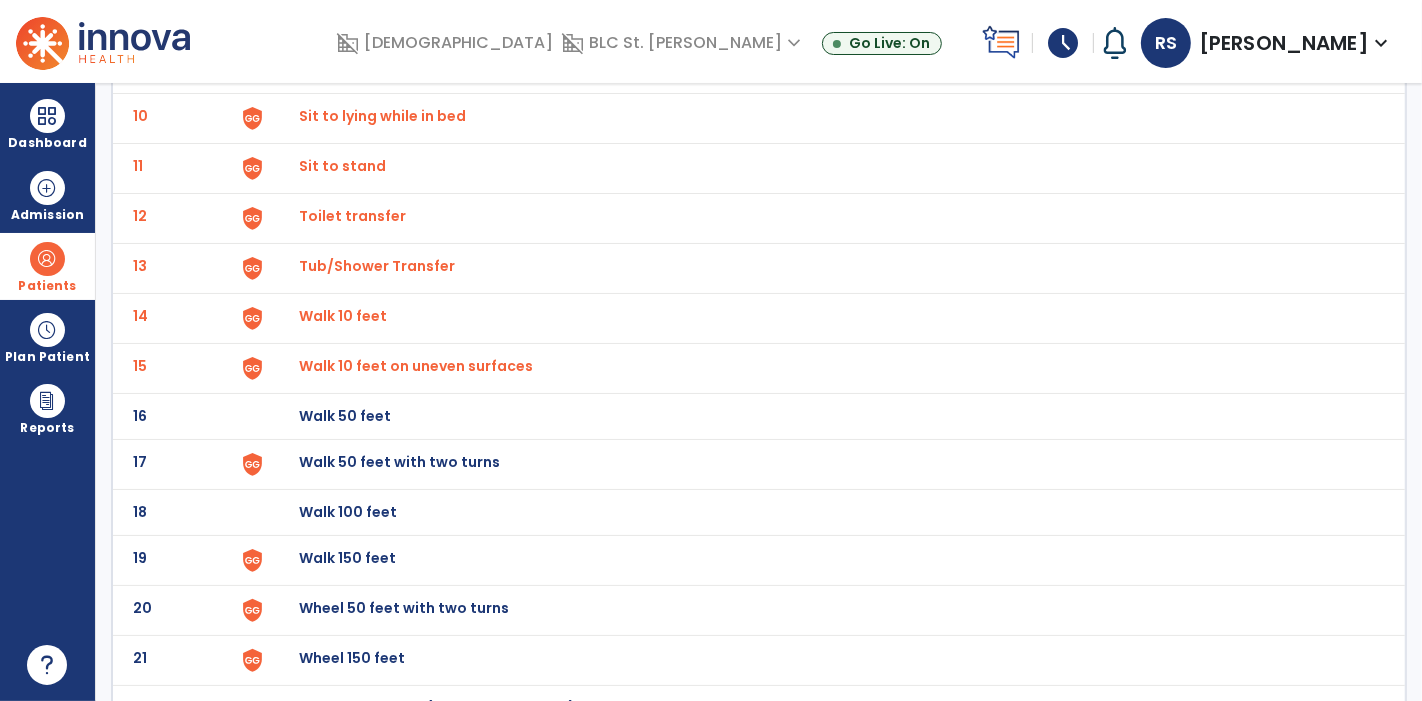 click on "Walk 50 feet with two turns" at bounding box center [345, -330] 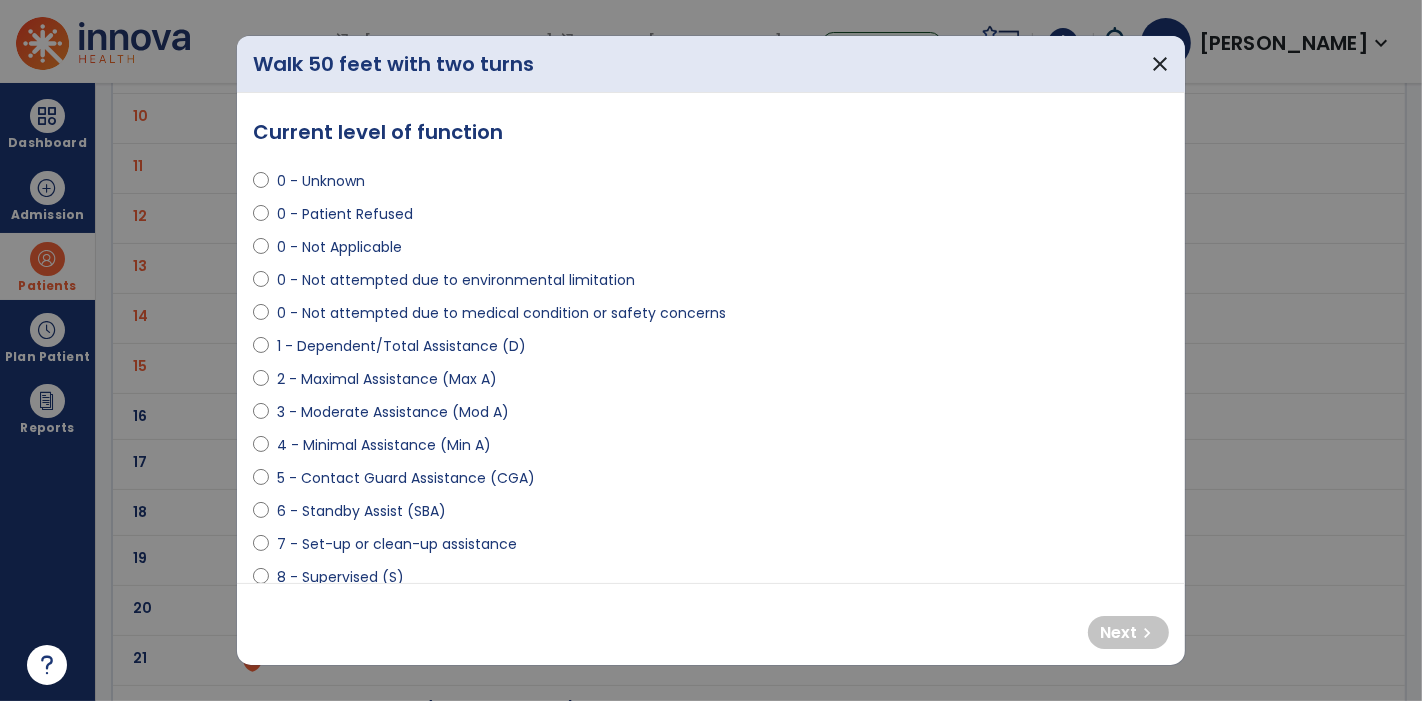 click on "0 - Not attempted due to medical condition or safety concerns" at bounding box center [501, 313] 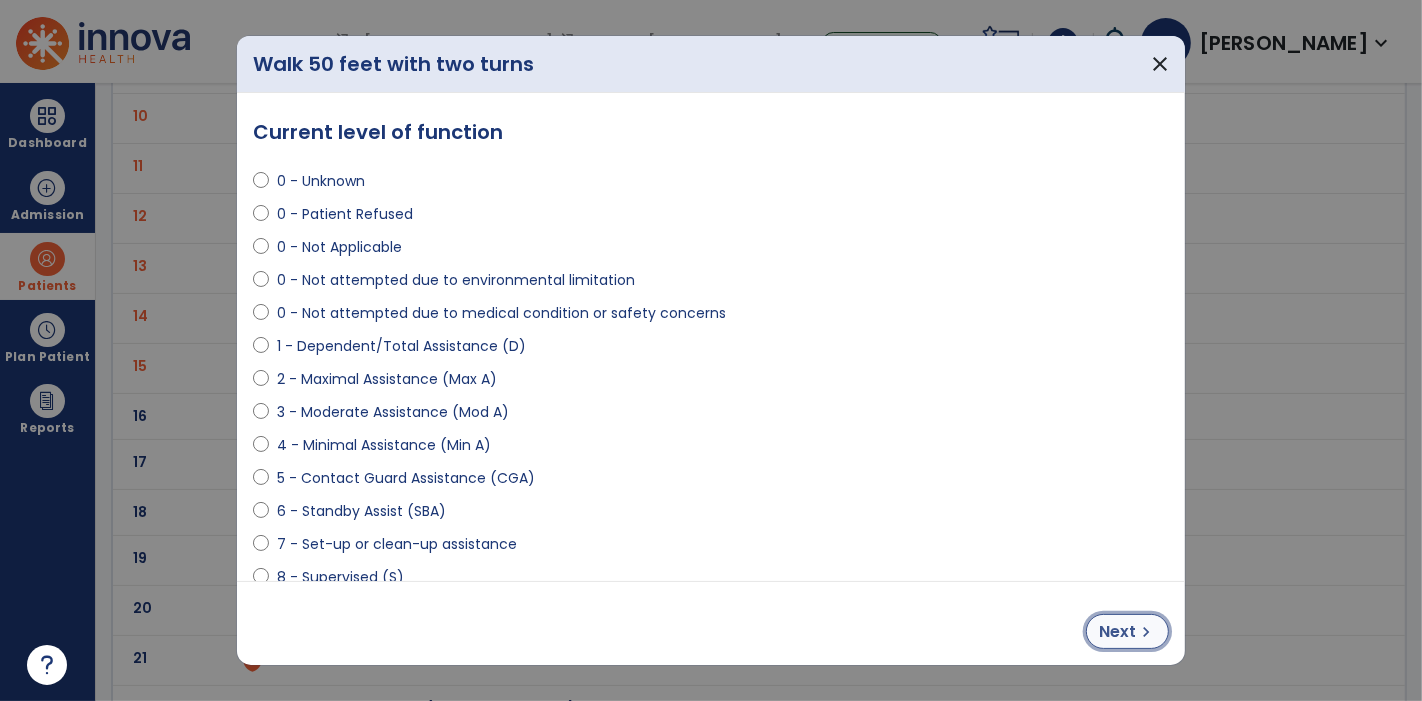 click on "Next" at bounding box center [1117, 632] 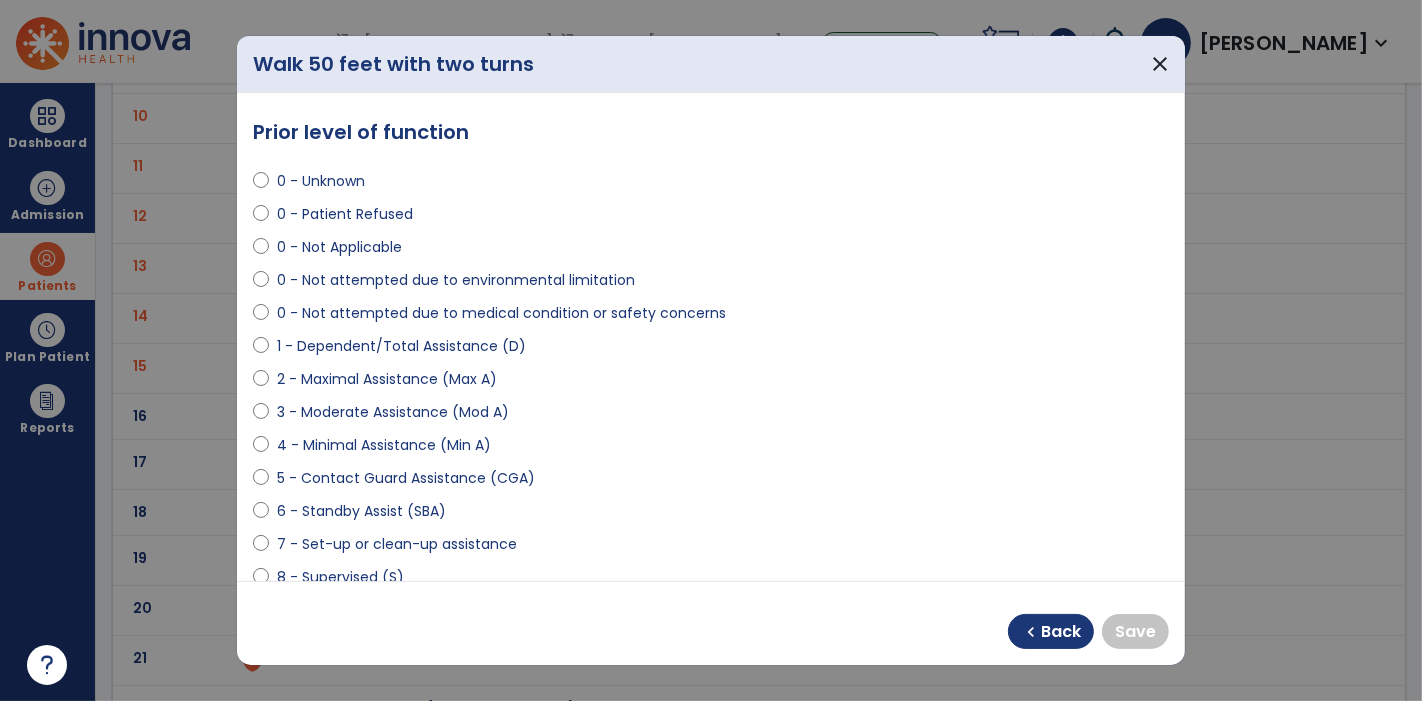 click on "0 - Not attempted due to medical condition or safety concerns" at bounding box center [501, 313] 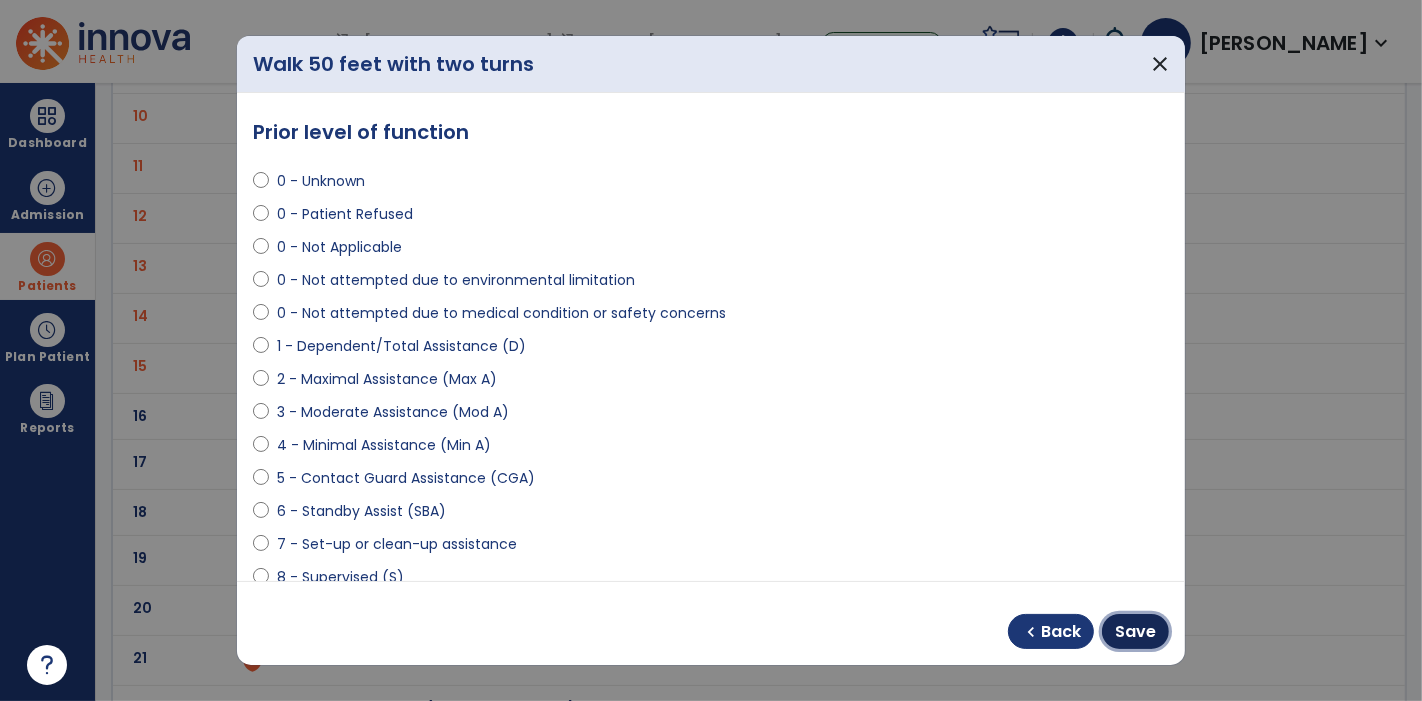 click on "Save" at bounding box center [1135, 632] 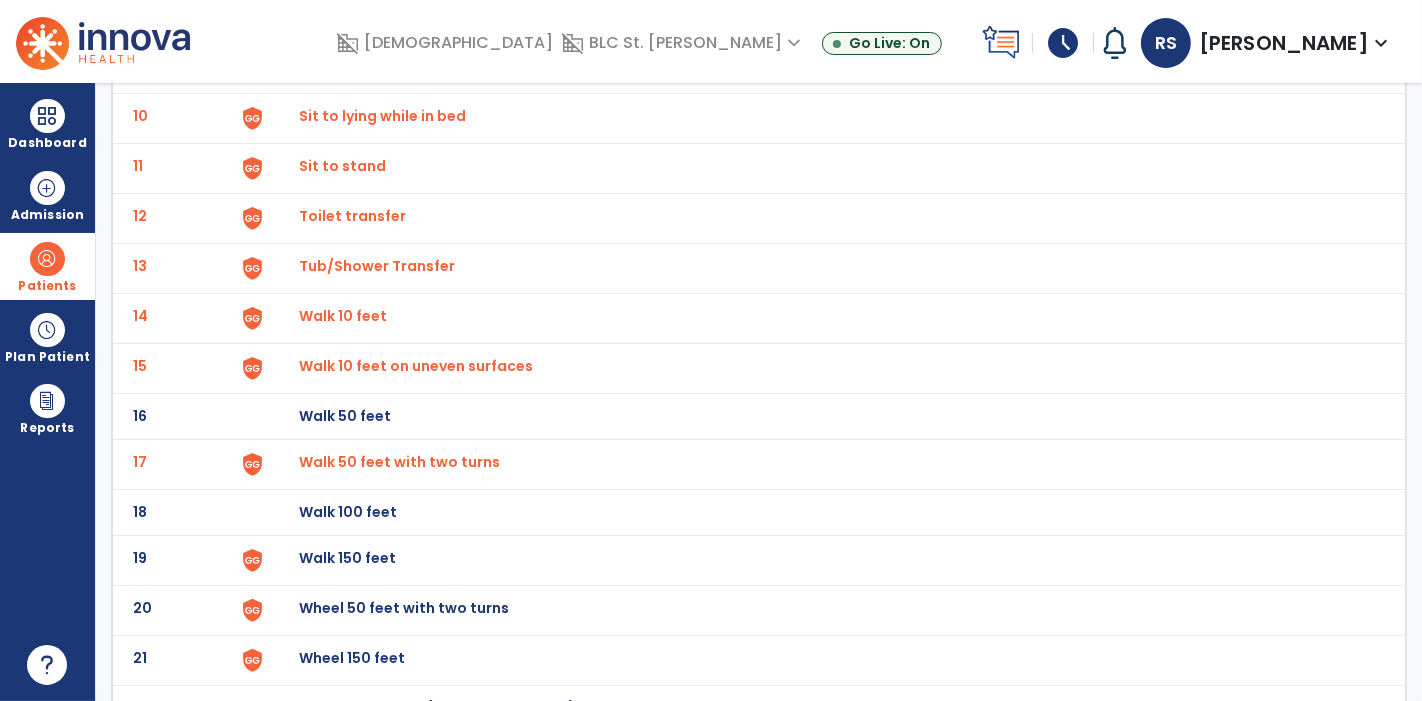click on "Walk 150 feet" at bounding box center (345, -330) 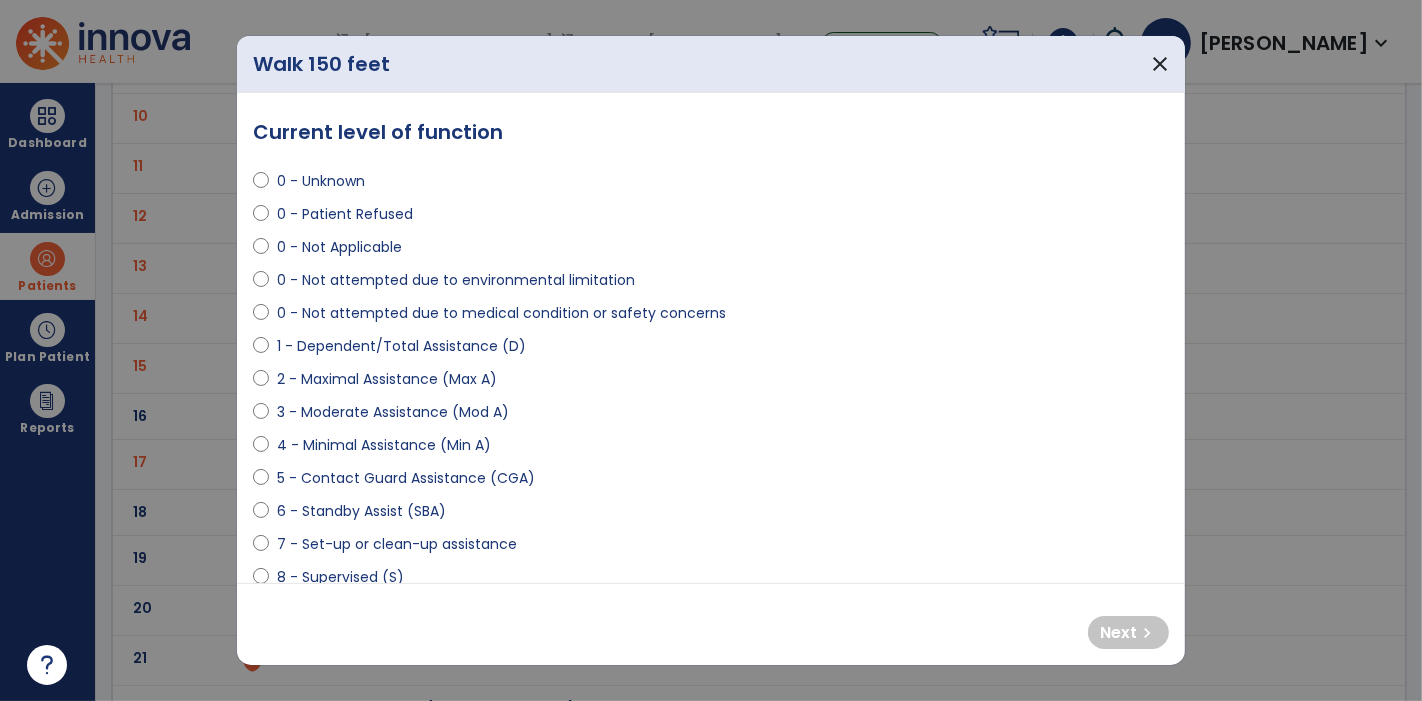 click on "0 - Not attempted due to medical condition or safety concerns" at bounding box center (501, 313) 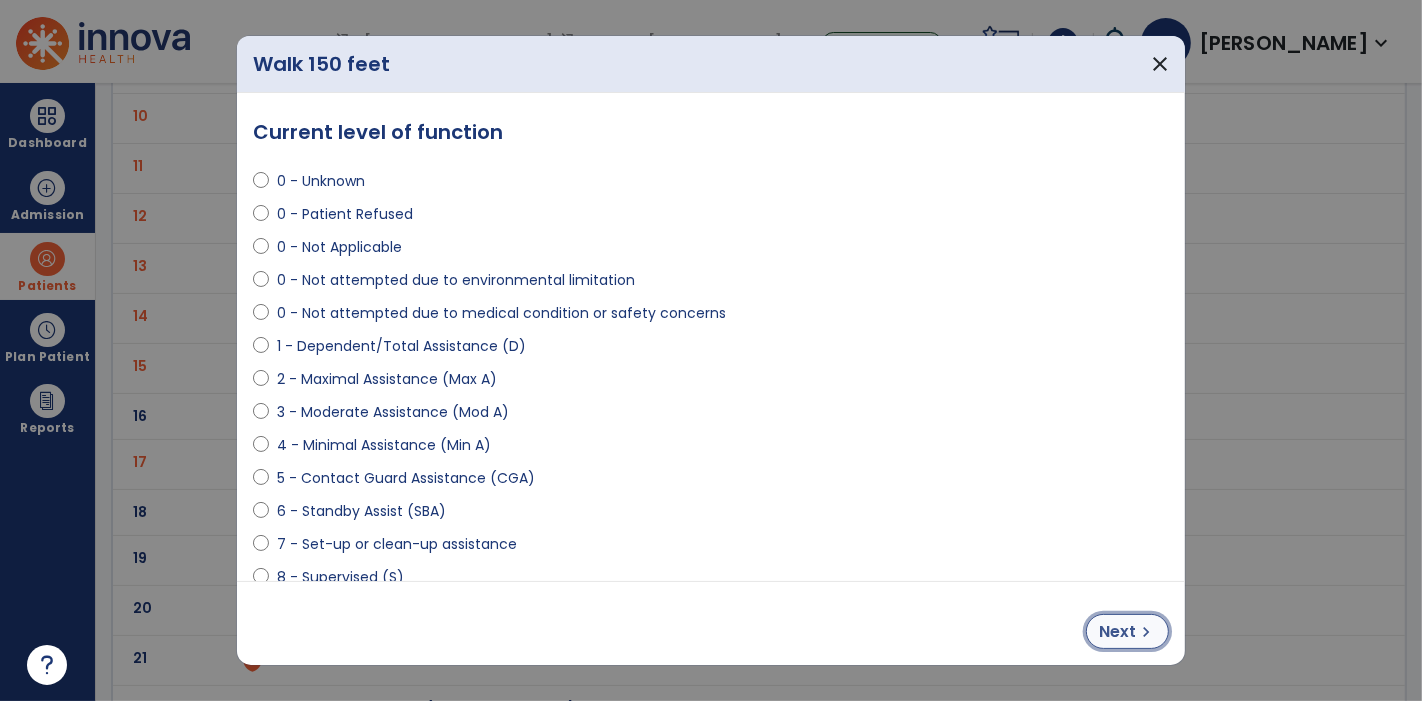 click on "chevron_right" at bounding box center [1146, 632] 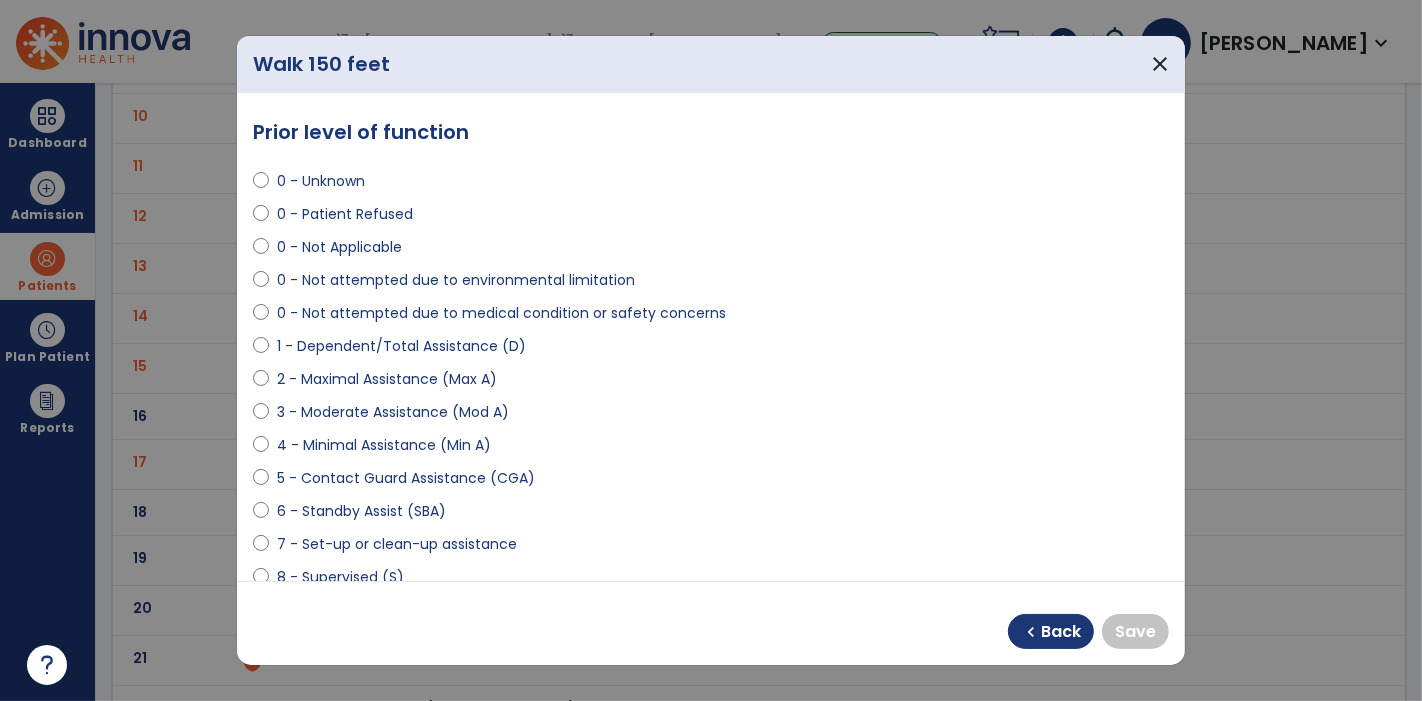 click on "0 - Not attempted due to medical condition or safety concerns" at bounding box center [501, 313] 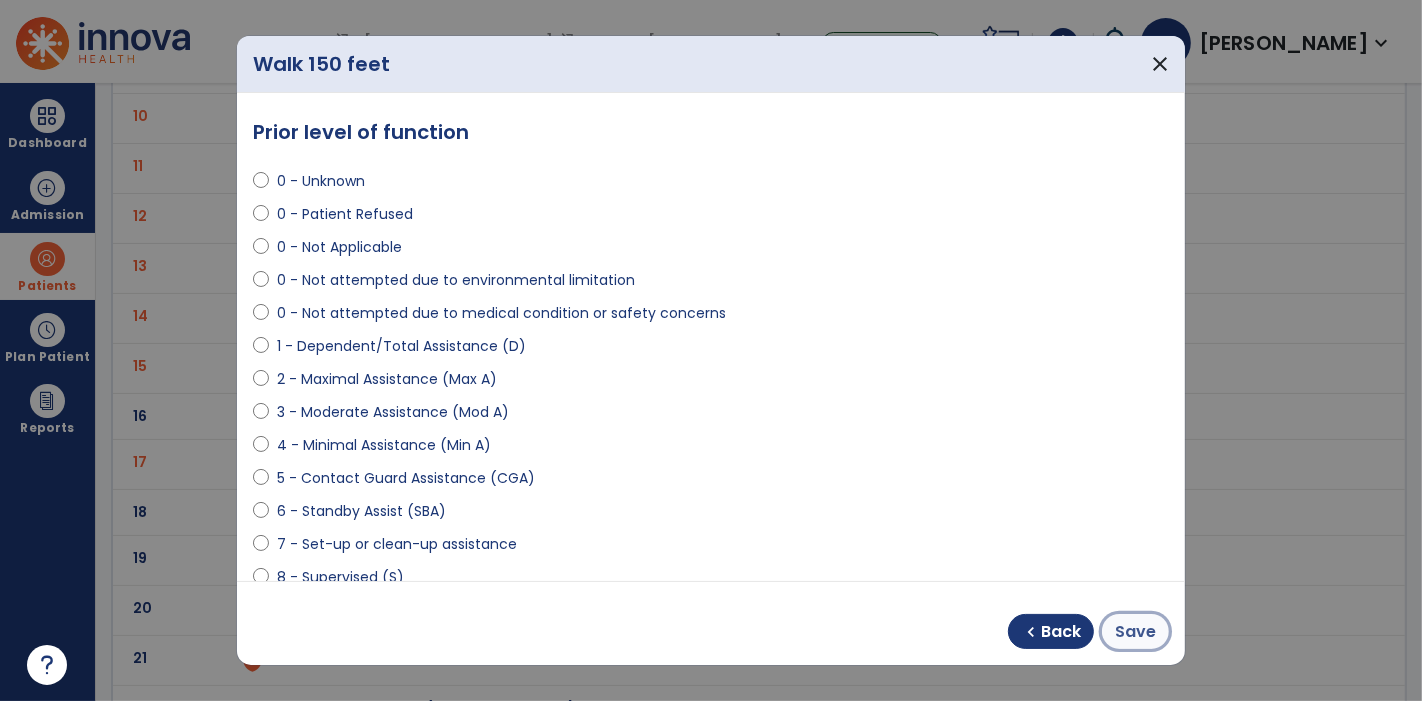 click on "Save" at bounding box center (1135, 632) 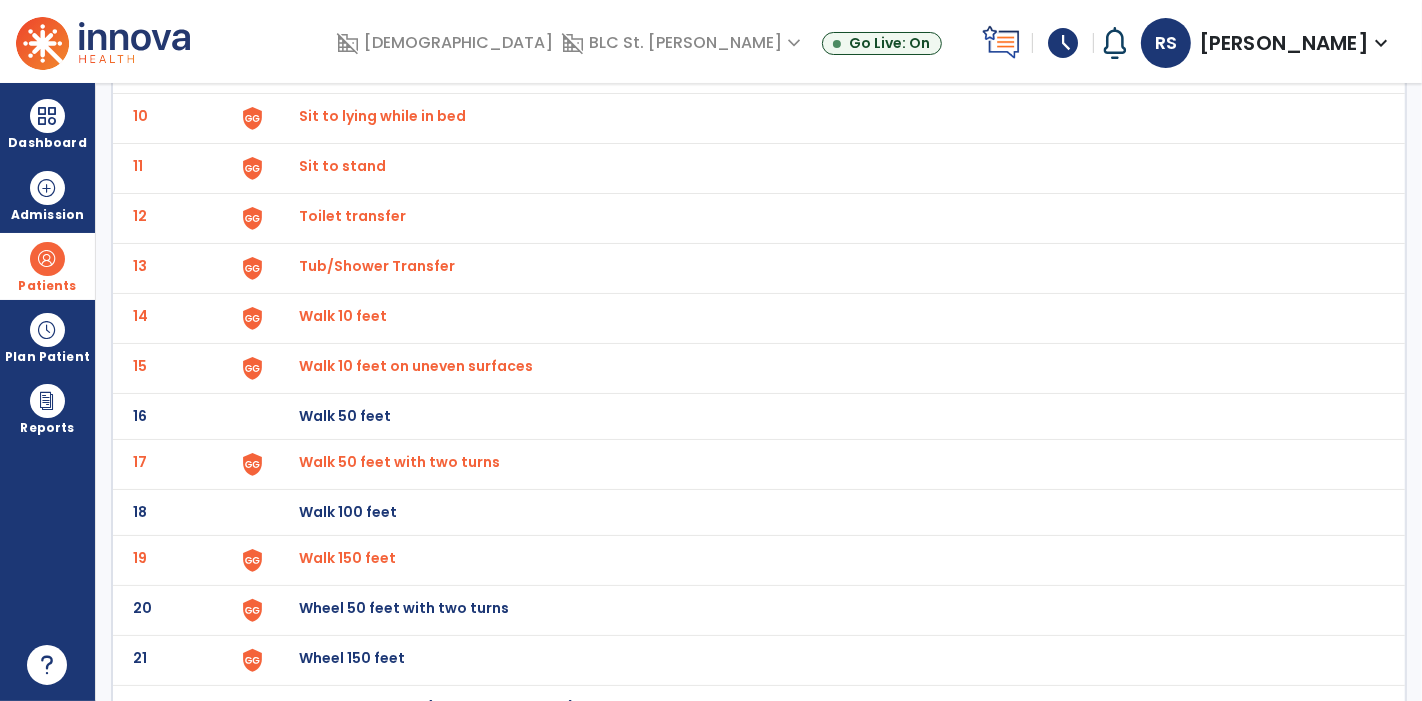 click on "Wheel 50 feet with two turns" at bounding box center [345, -330] 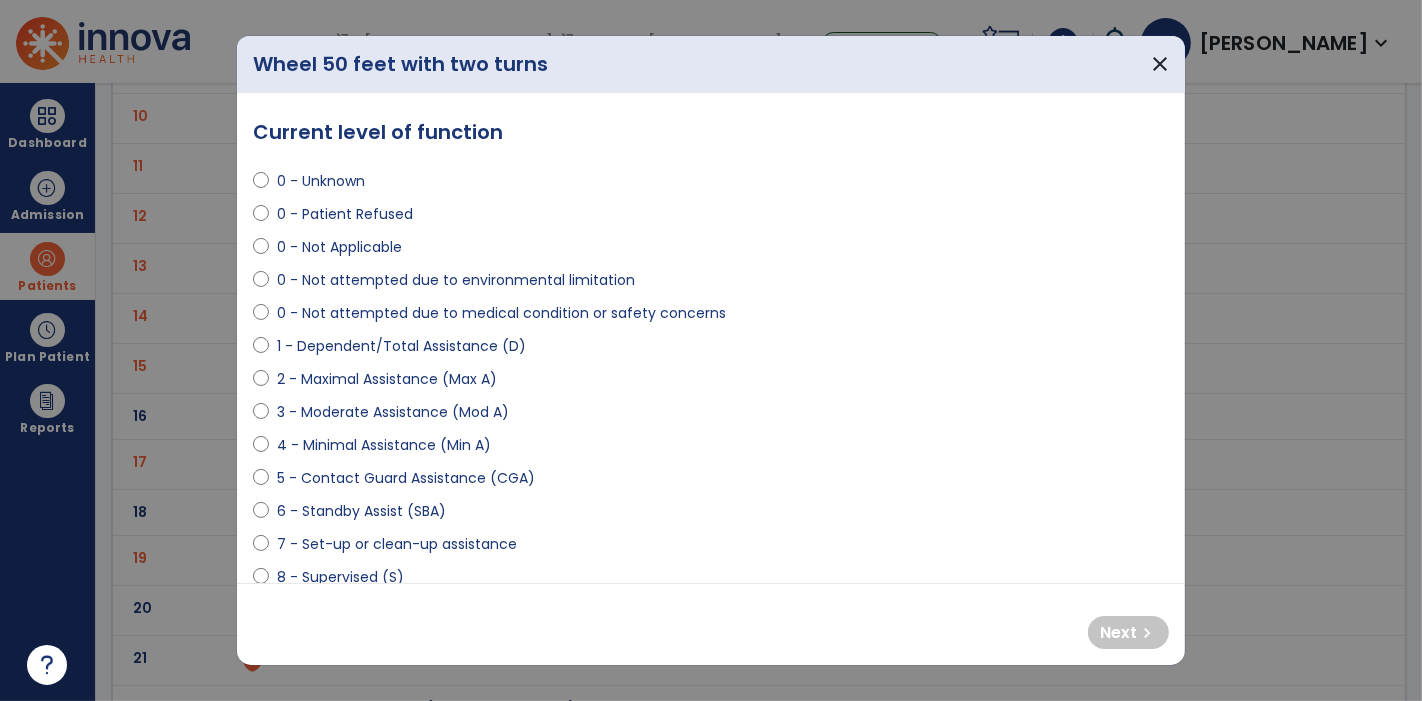 click on "0 - Not attempted due to environmental limitation" at bounding box center [456, 280] 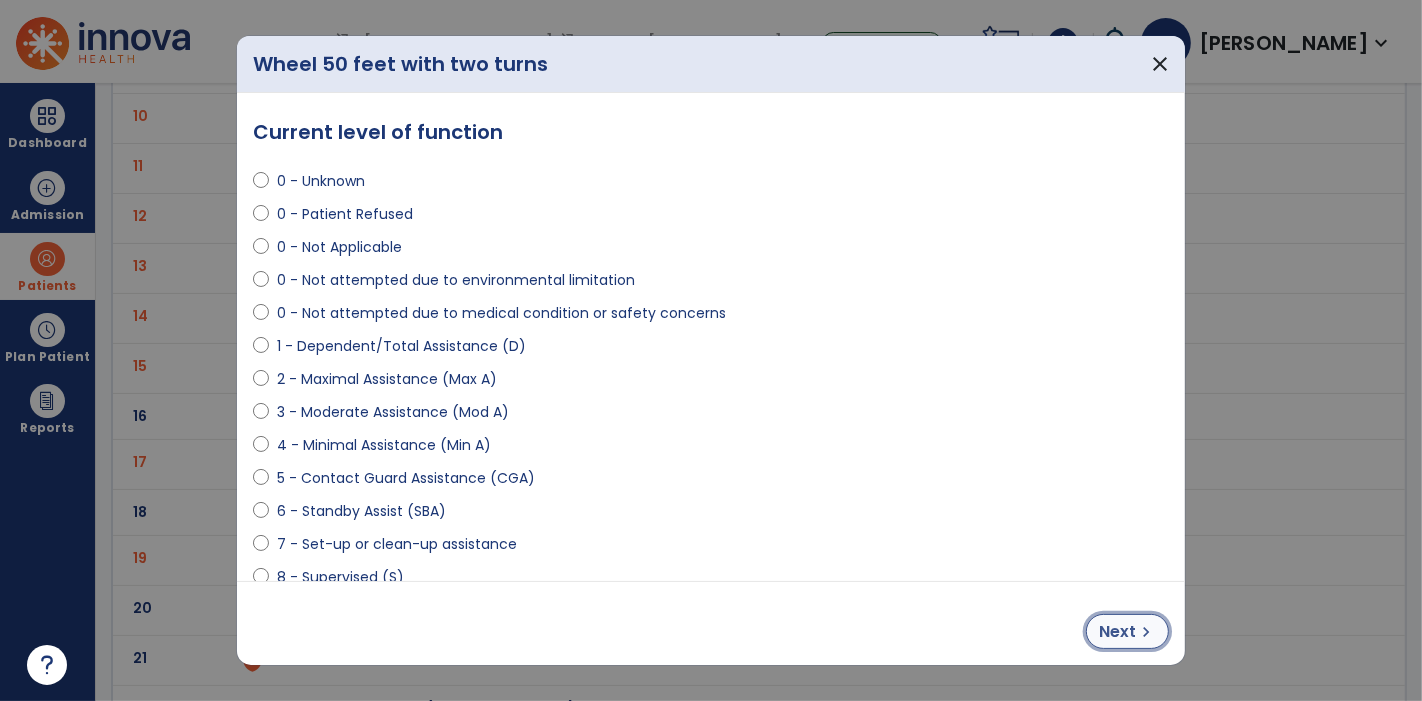 click on "Next" at bounding box center [1117, 632] 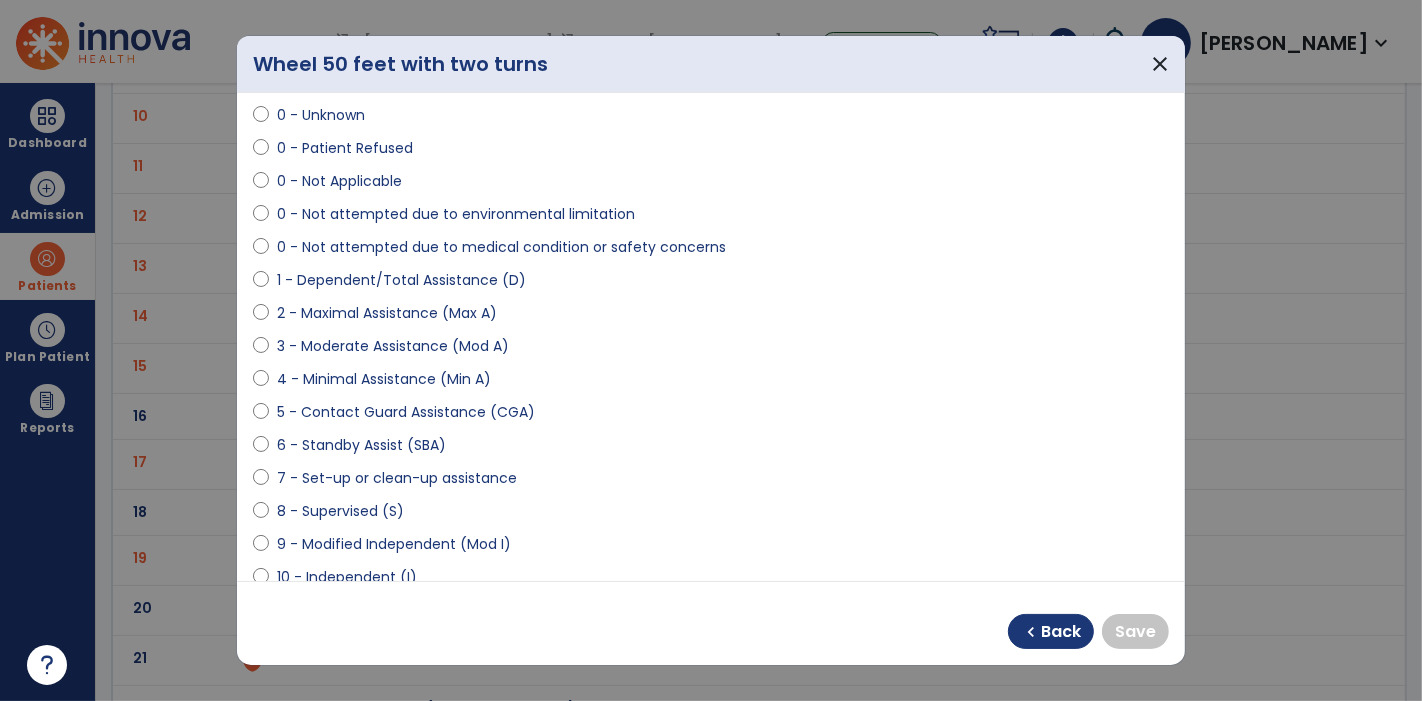 scroll, scrollTop: 148, scrollLeft: 0, axis: vertical 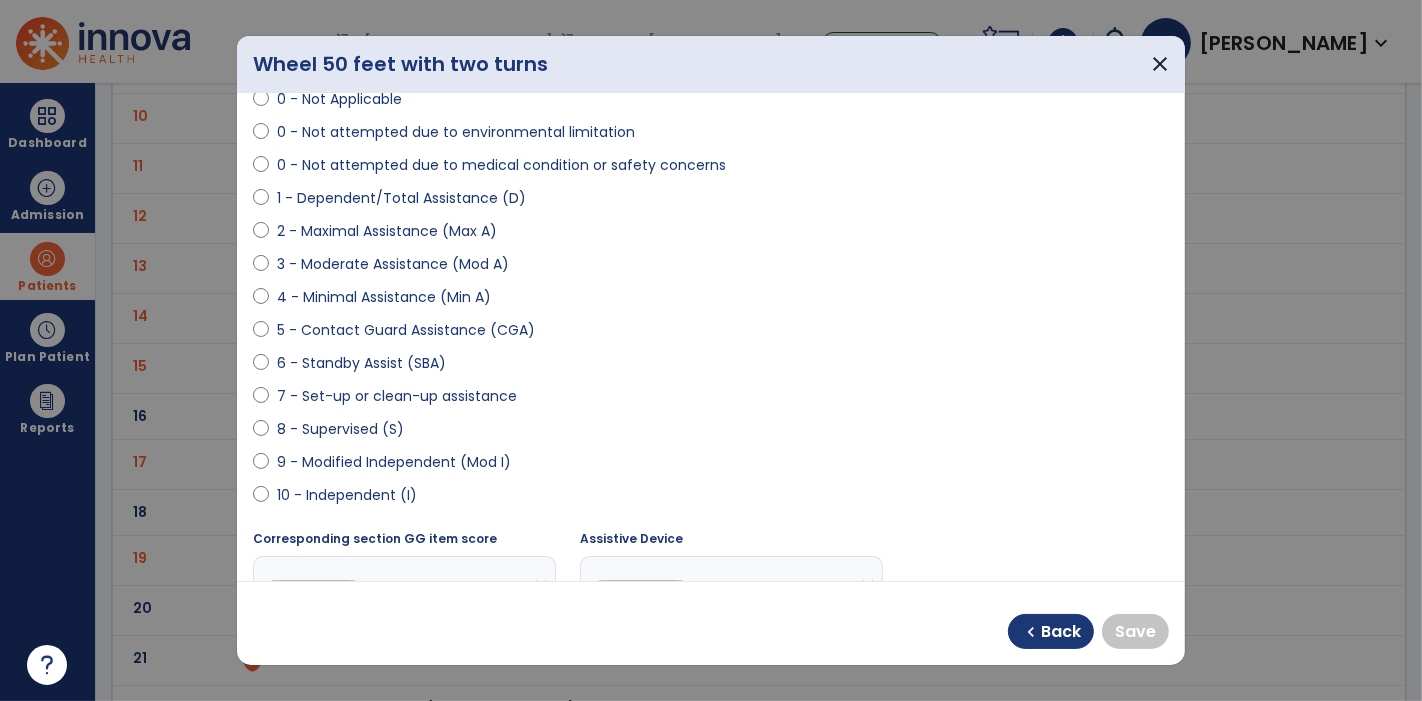 click on "9 - Modified Independent (Mod I)" at bounding box center (394, 462) 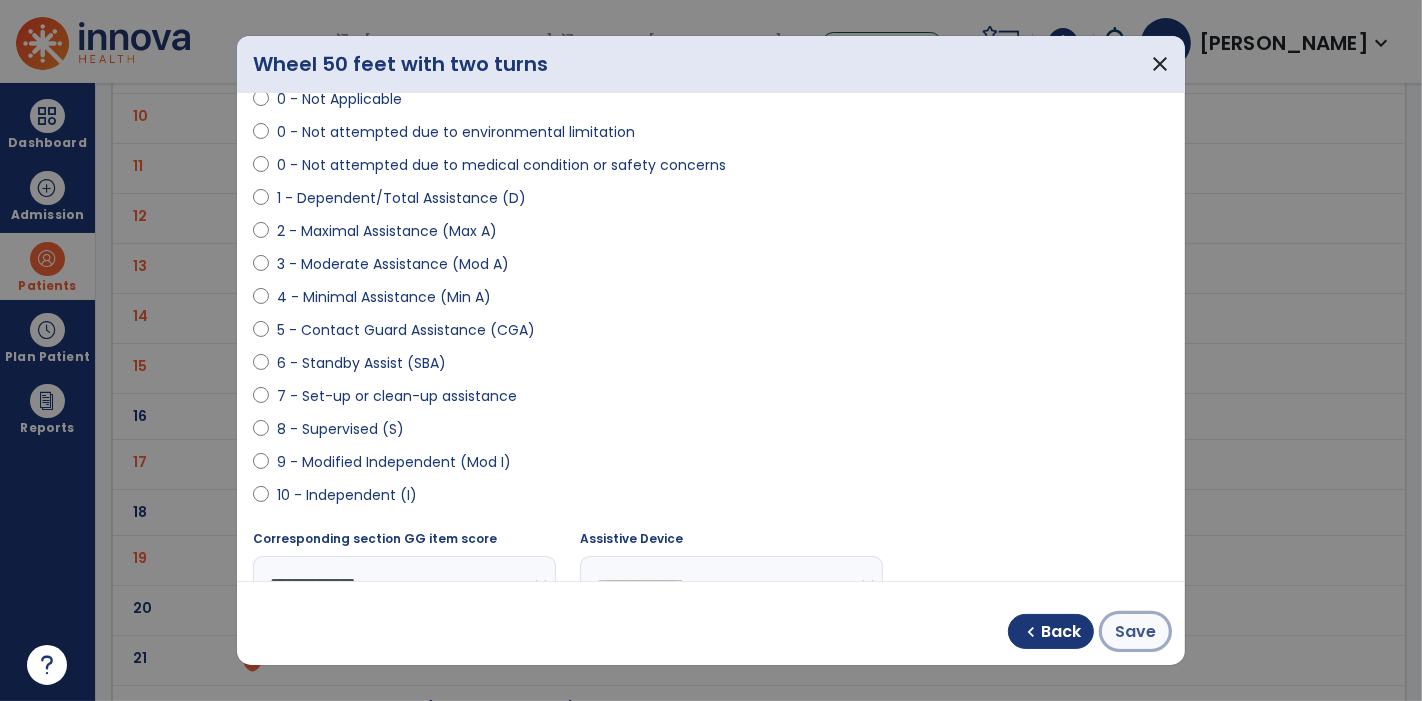 click on "Save" at bounding box center [1135, 632] 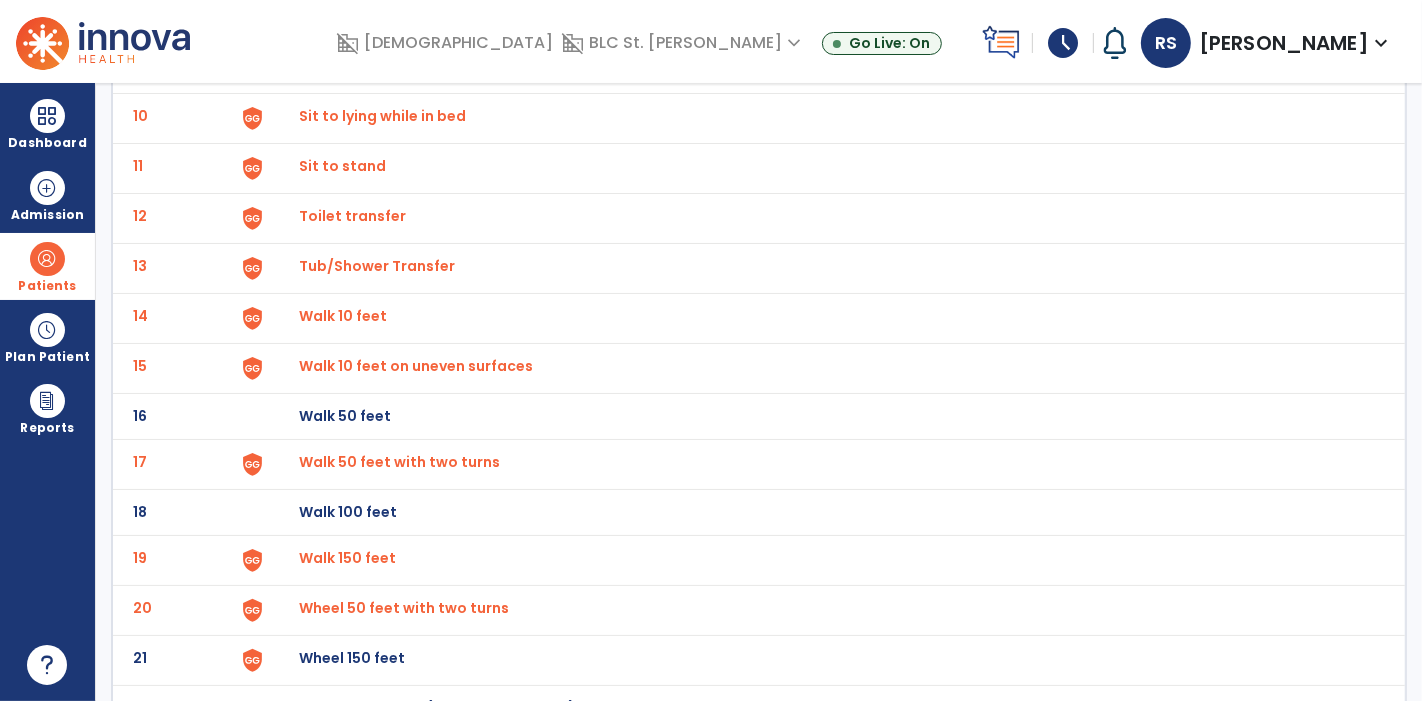click on "Wheel 150 feet" at bounding box center [345, -330] 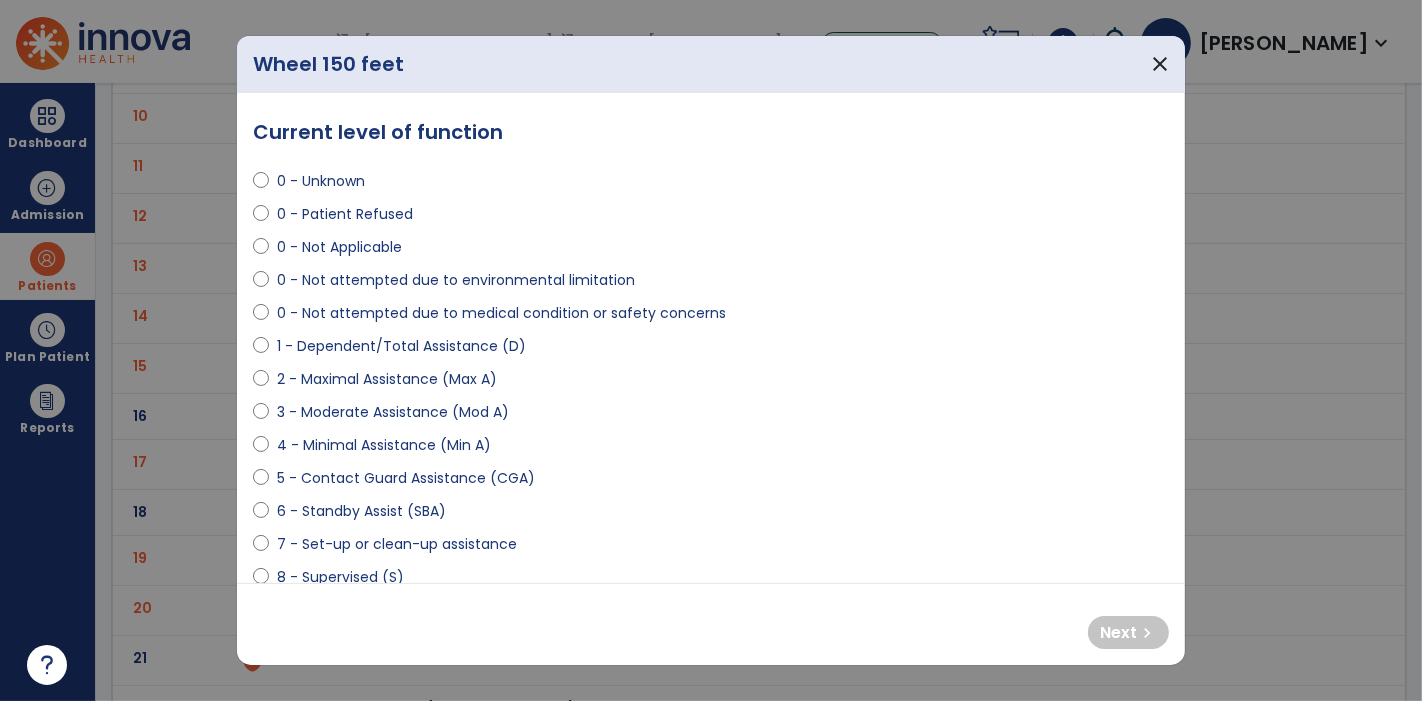 click on "0 - Not attempted due to environmental limitation" at bounding box center [456, 280] 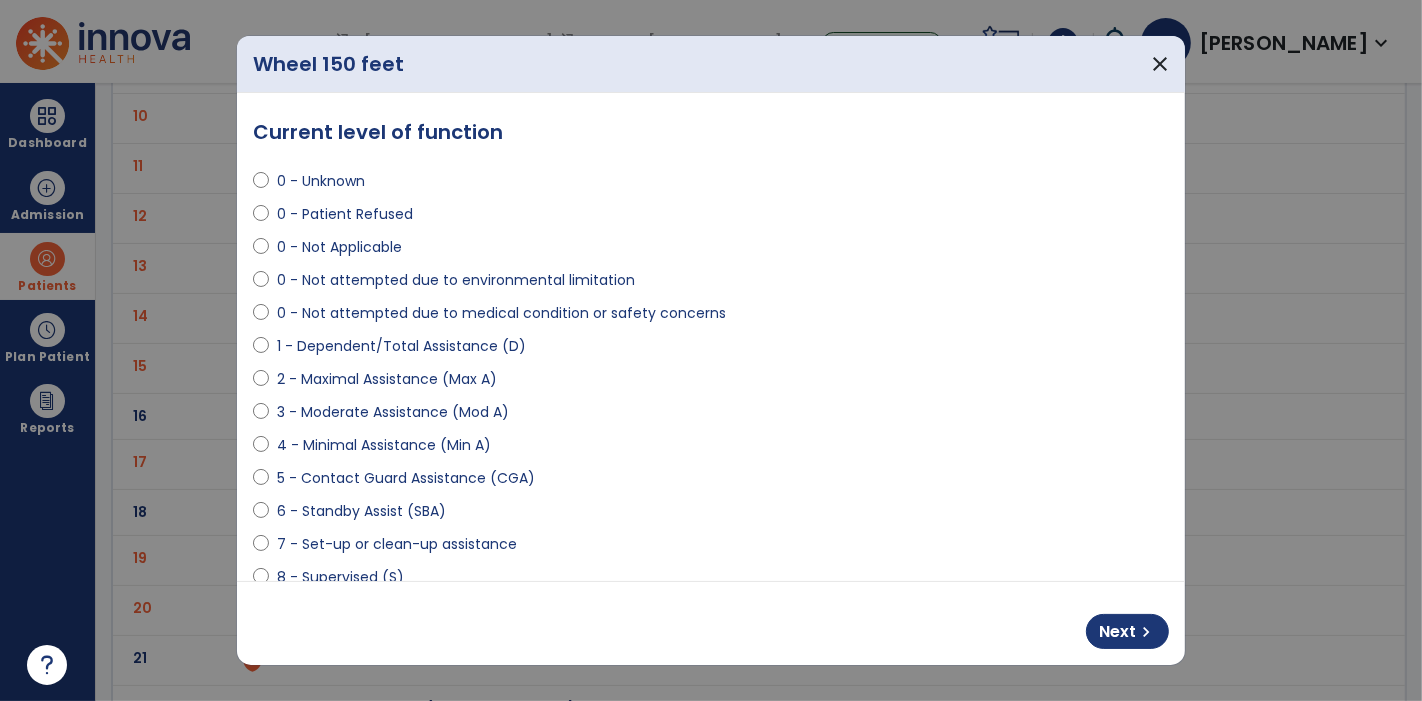 click on "Next  chevron_right" at bounding box center (711, 623) 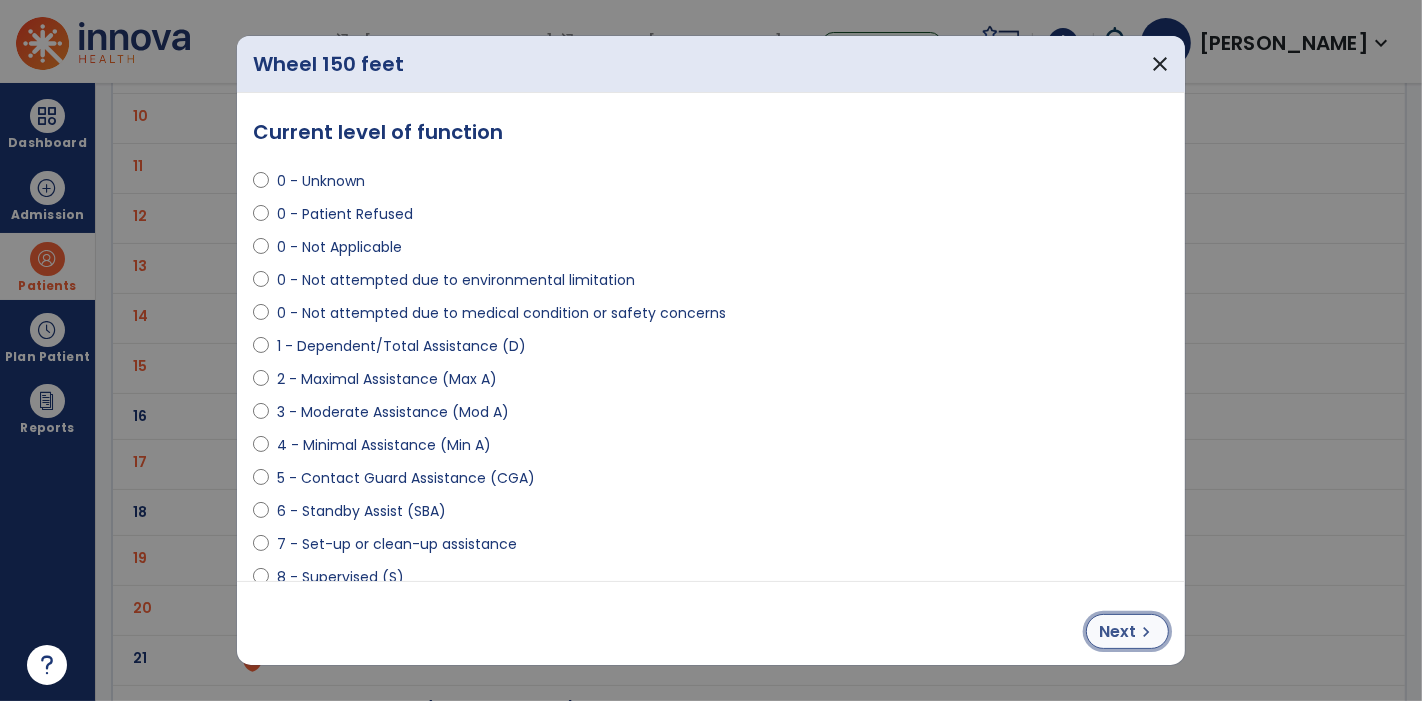 click on "Next" at bounding box center (1117, 632) 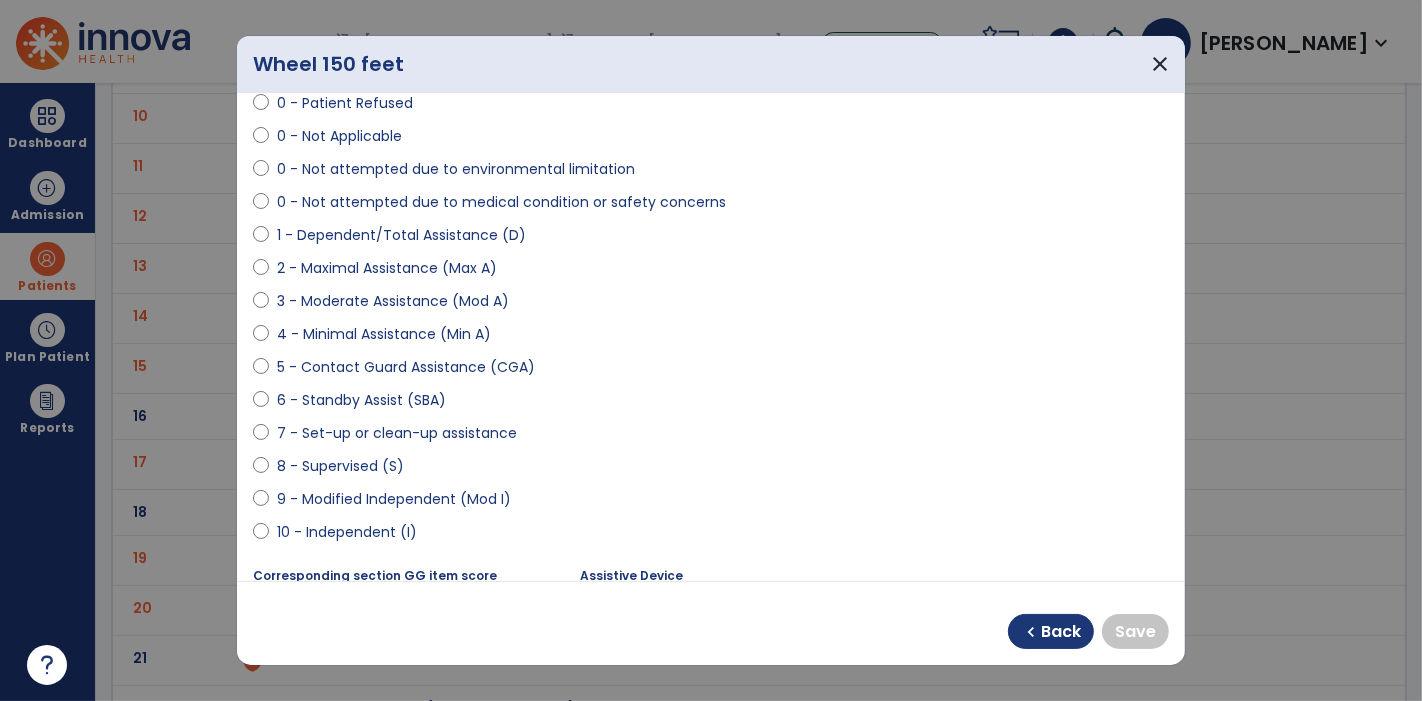 scroll, scrollTop: 148, scrollLeft: 0, axis: vertical 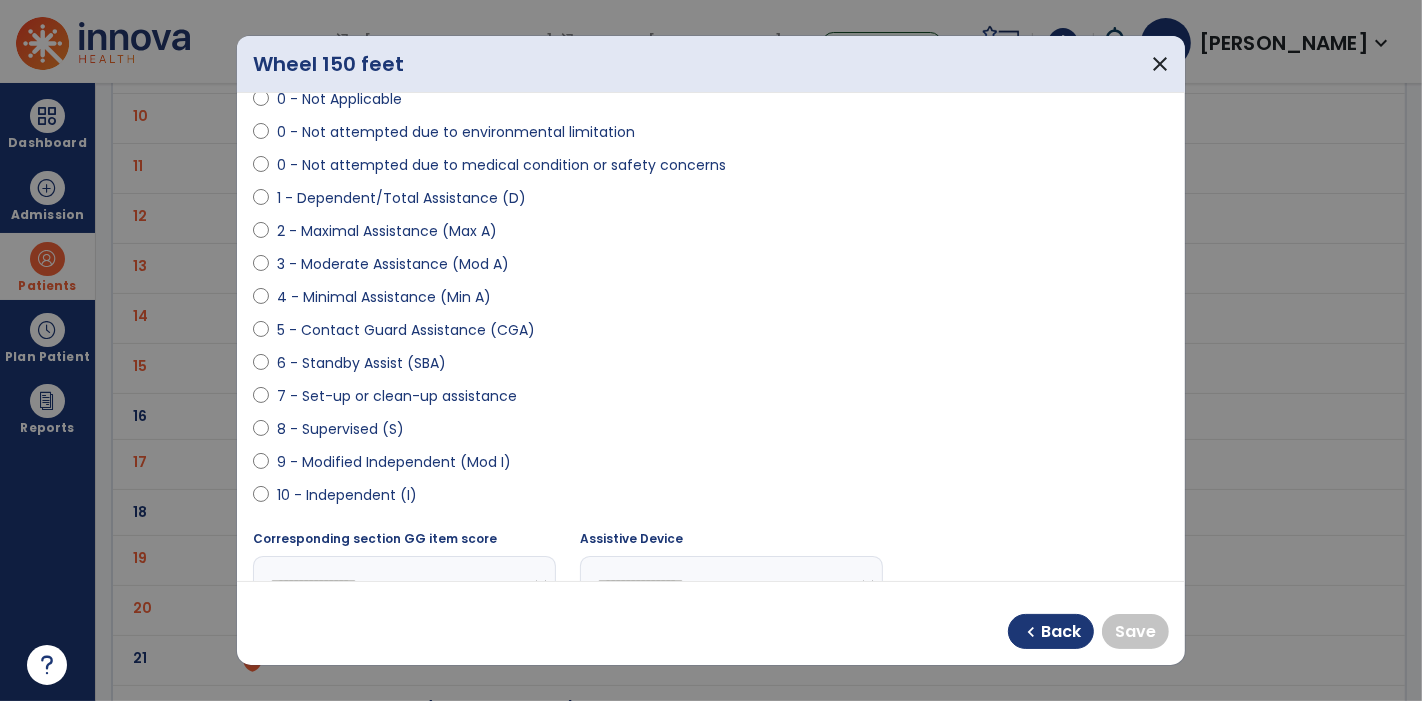 click on "9 - Modified Independent (Mod I)" at bounding box center (394, 462) 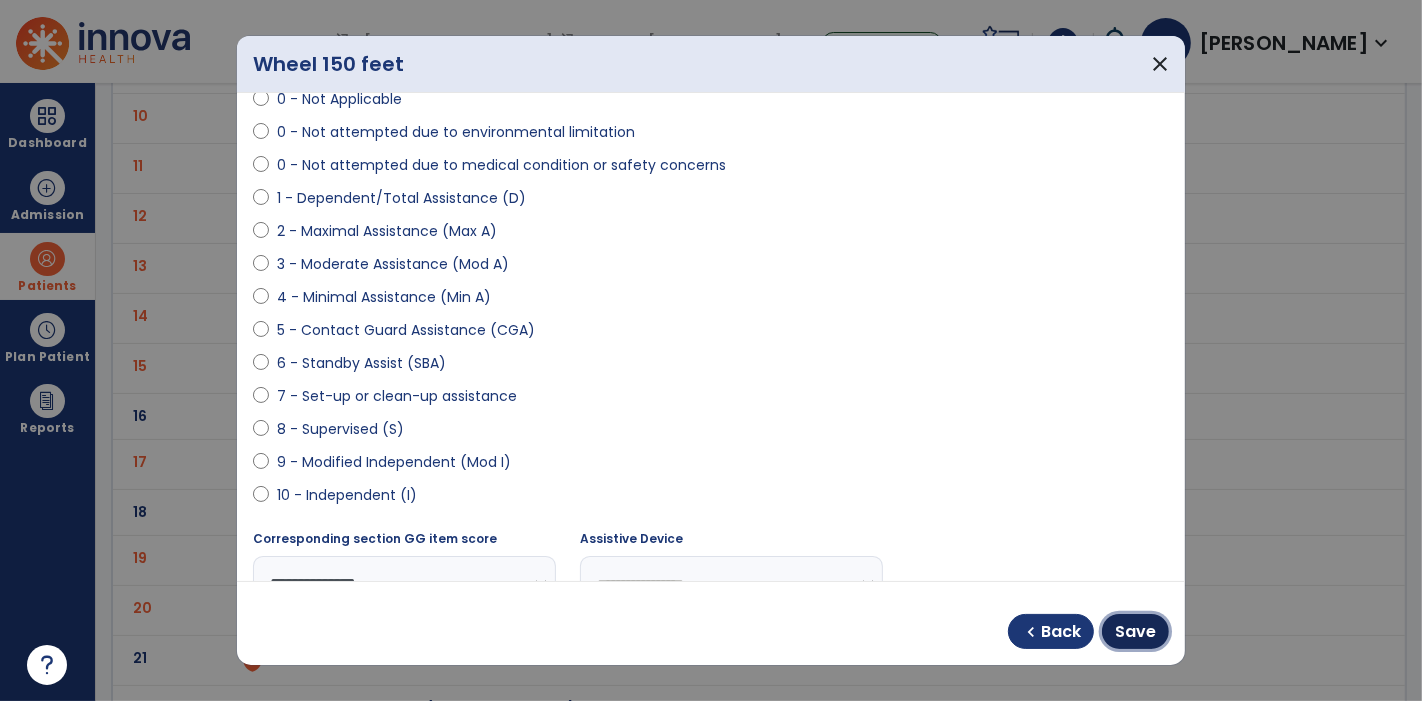 click on "Save" at bounding box center (1135, 631) 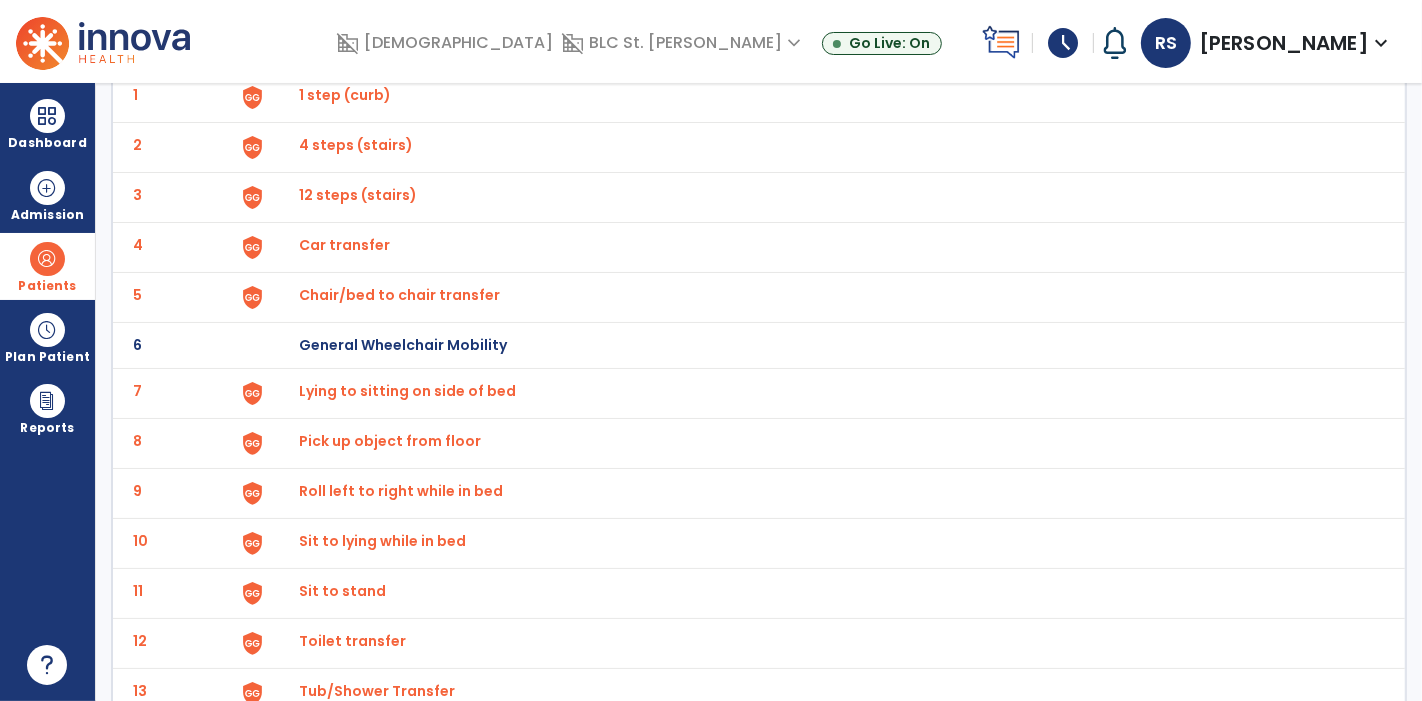 scroll, scrollTop: 0, scrollLeft: 0, axis: both 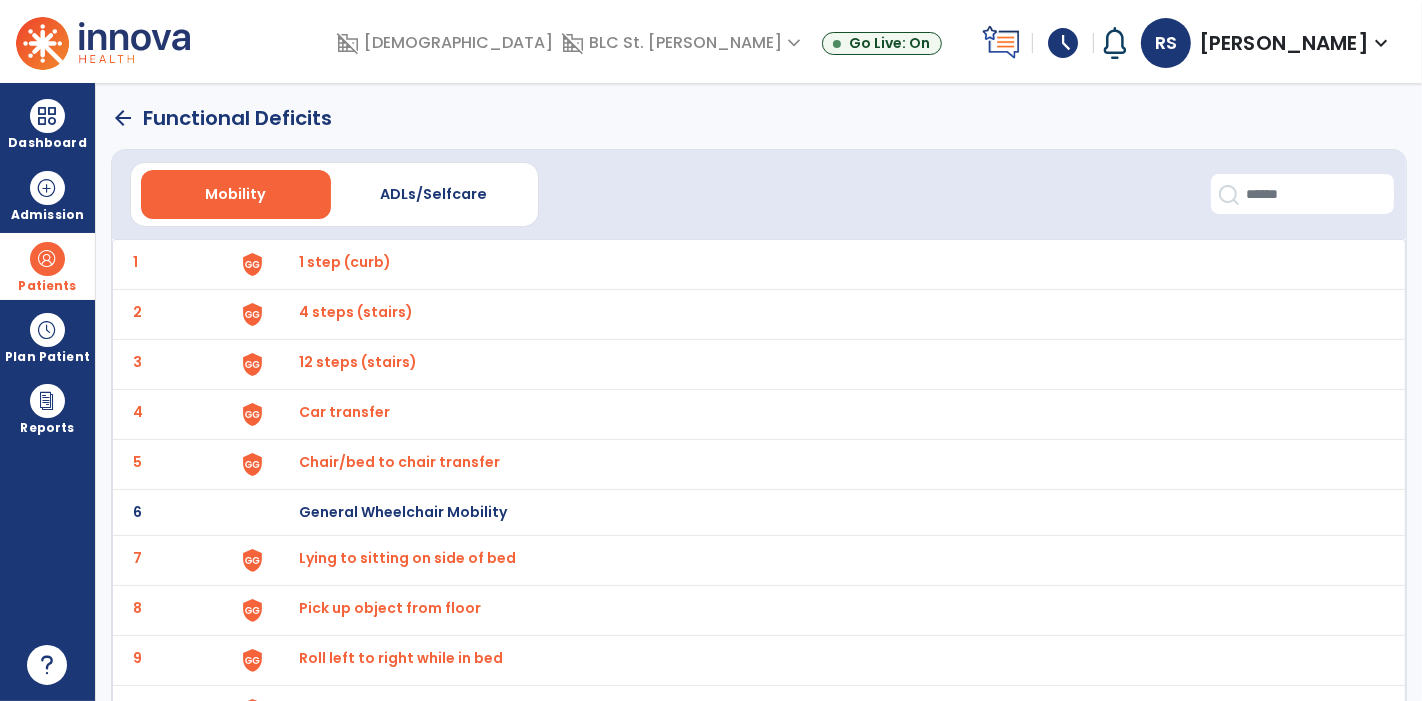 click on "arrow_back" 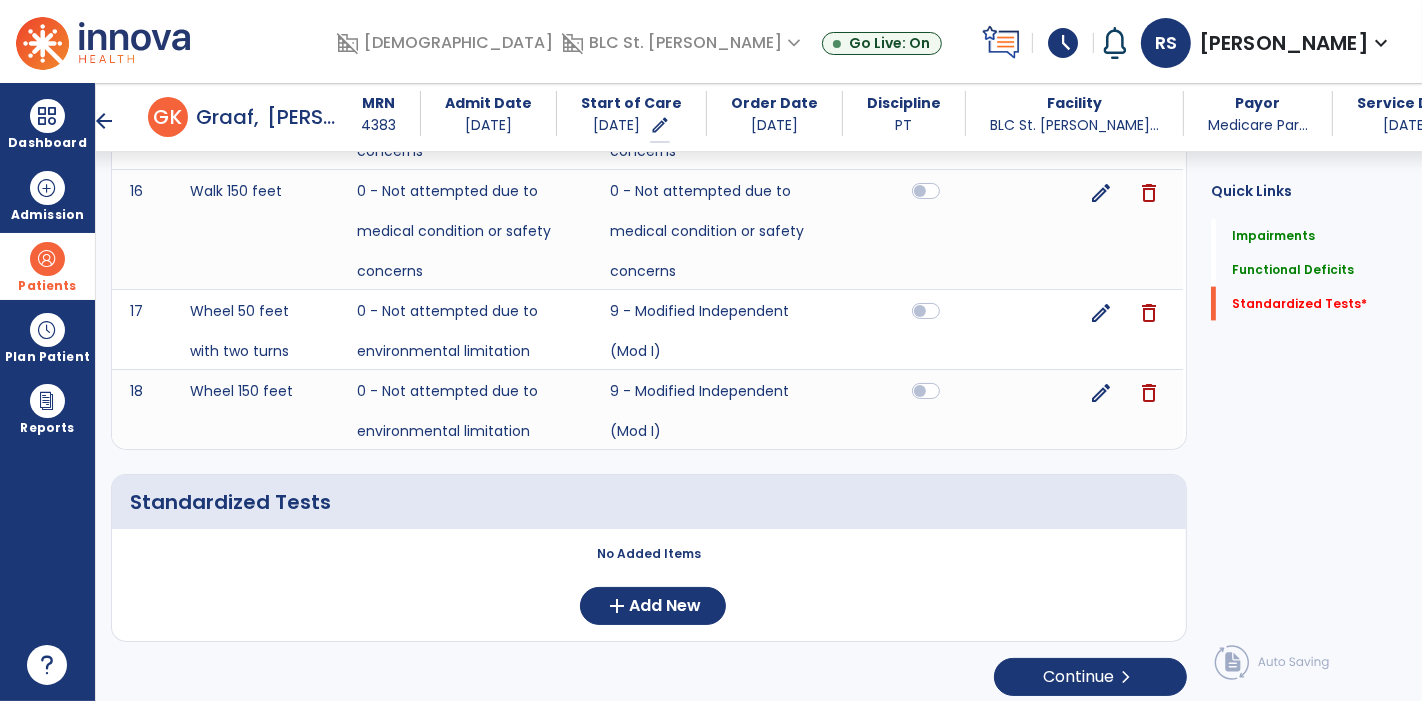 scroll, scrollTop: 2254, scrollLeft: 0, axis: vertical 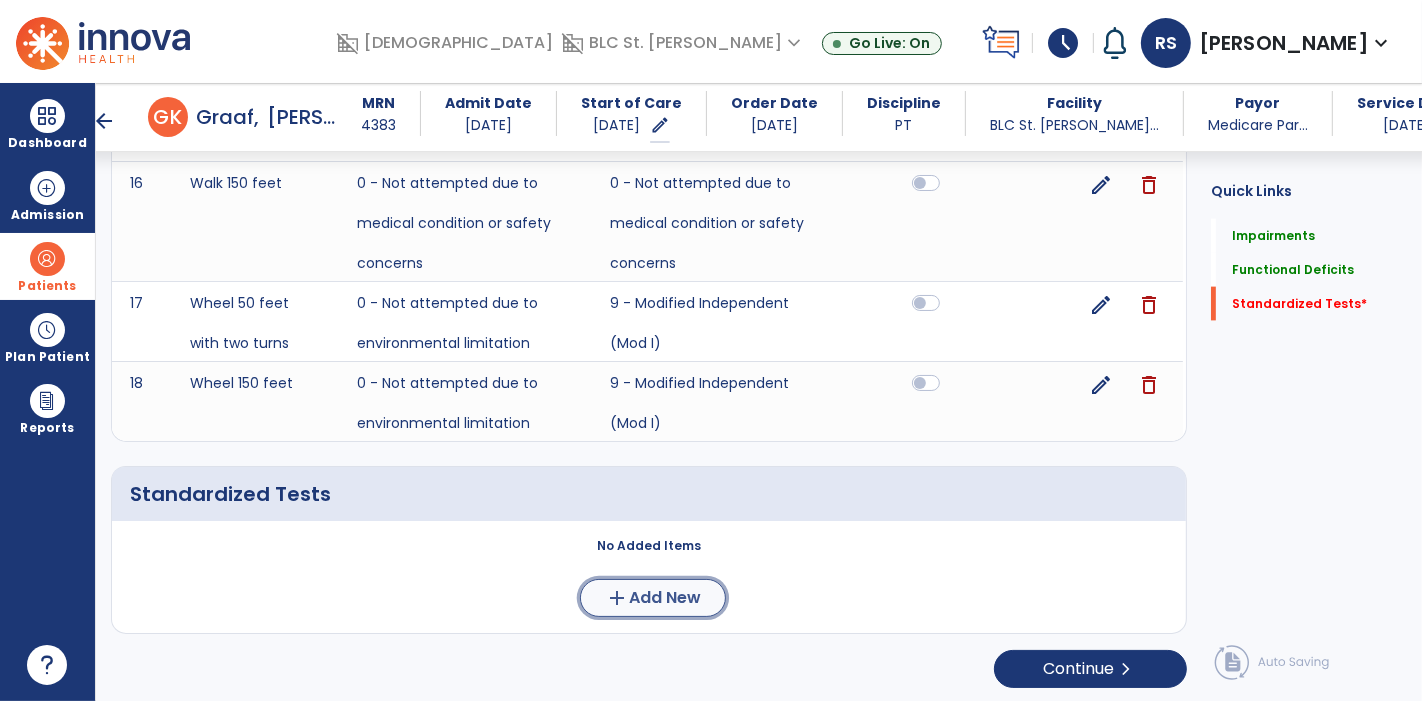 click on "Add New" 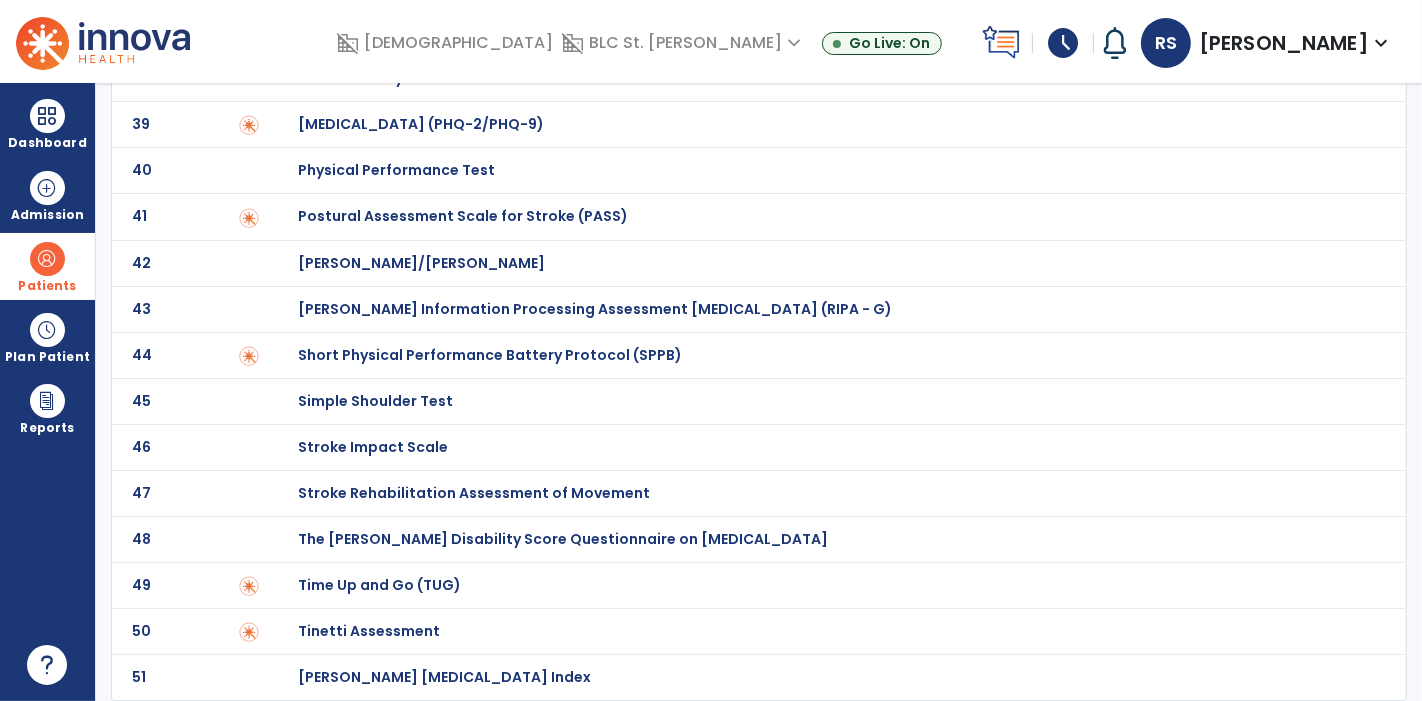 scroll, scrollTop: 0, scrollLeft: 0, axis: both 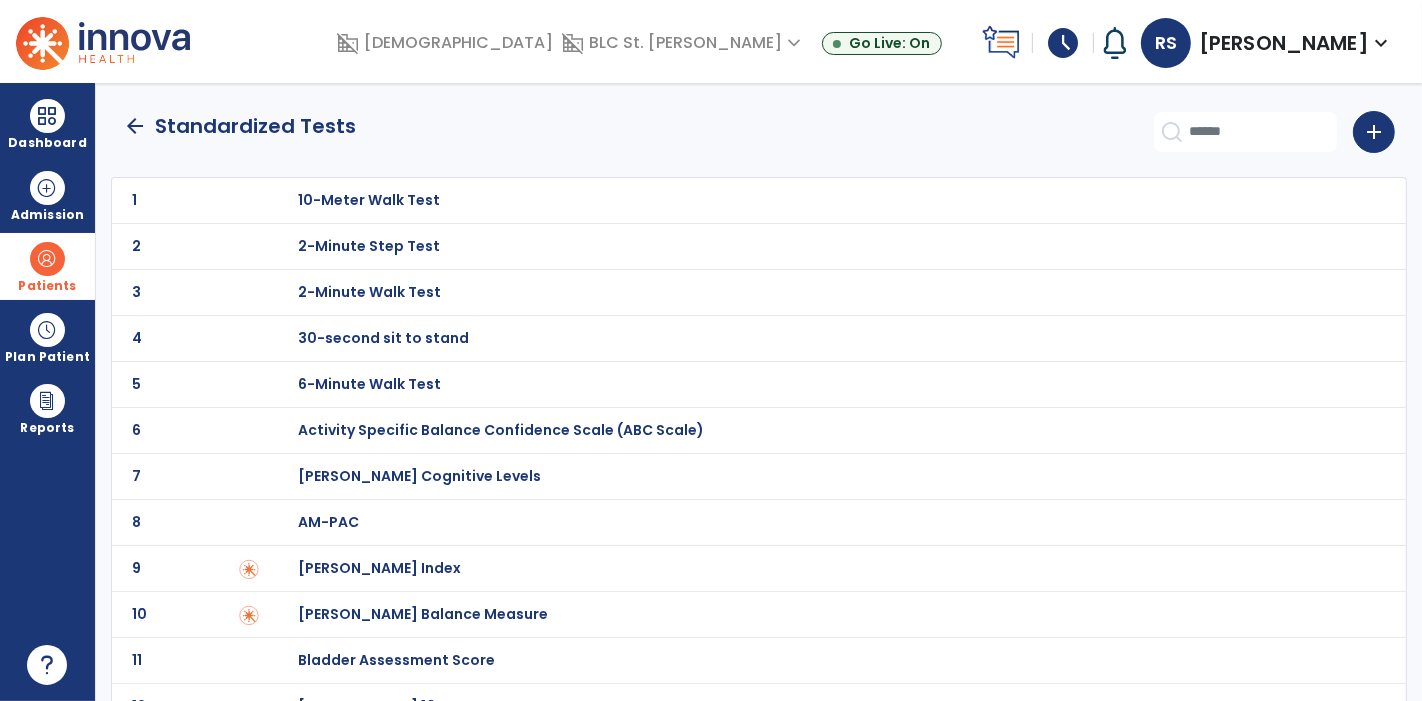 click on "6-Minute Walk Test" at bounding box center (822, 200) 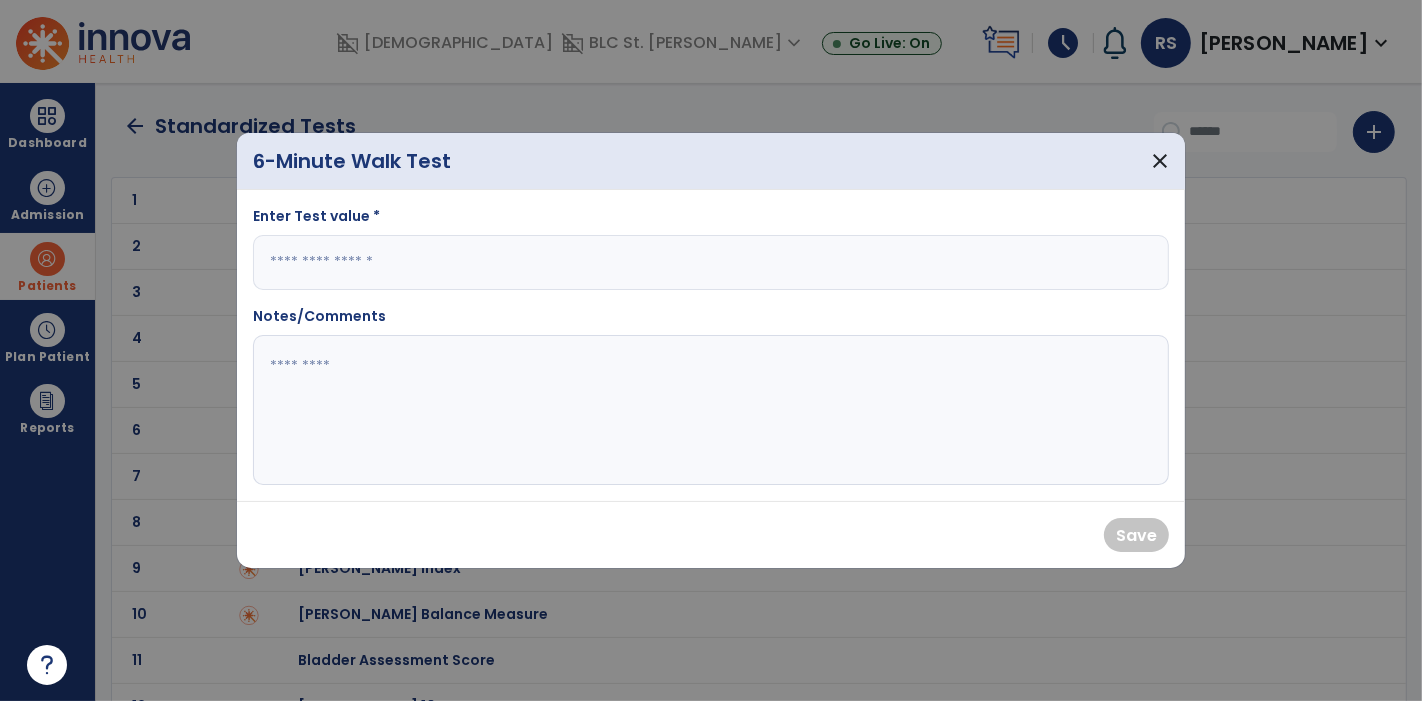 click 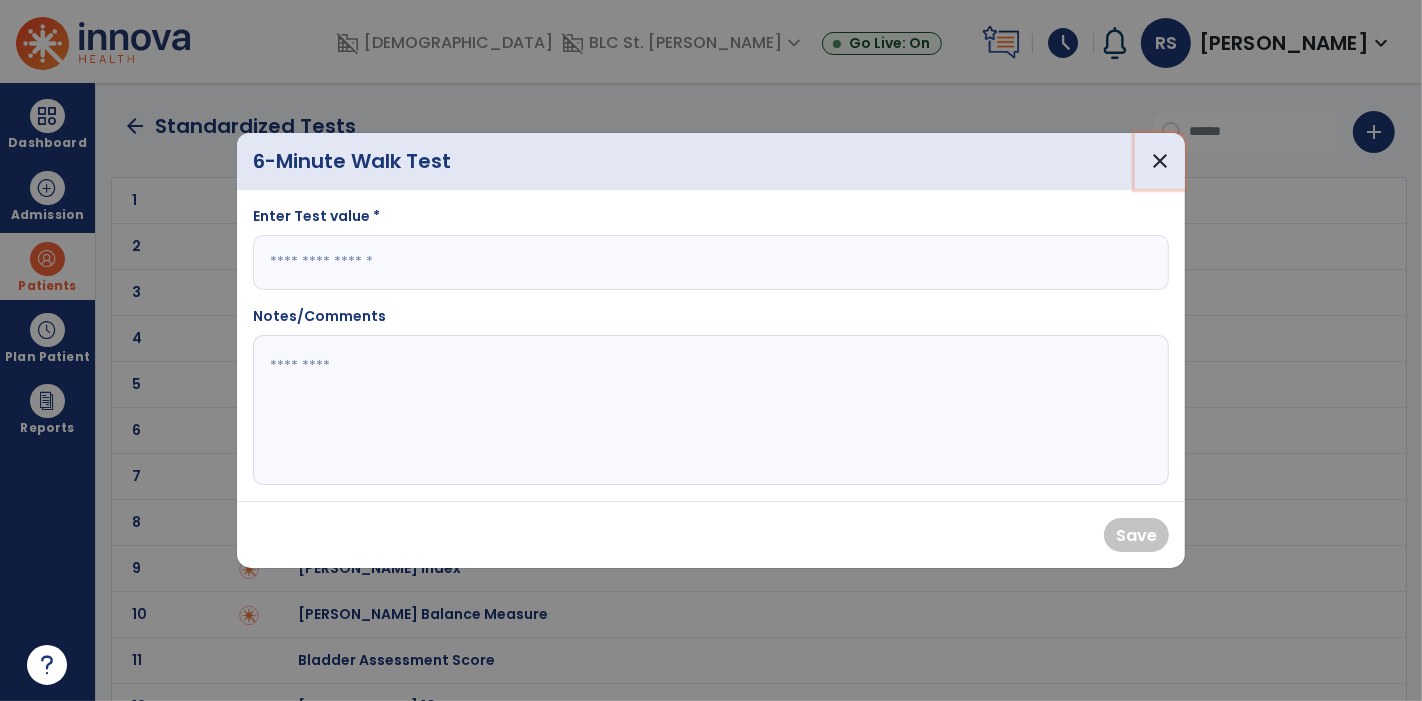 click on "close" at bounding box center [1160, 161] 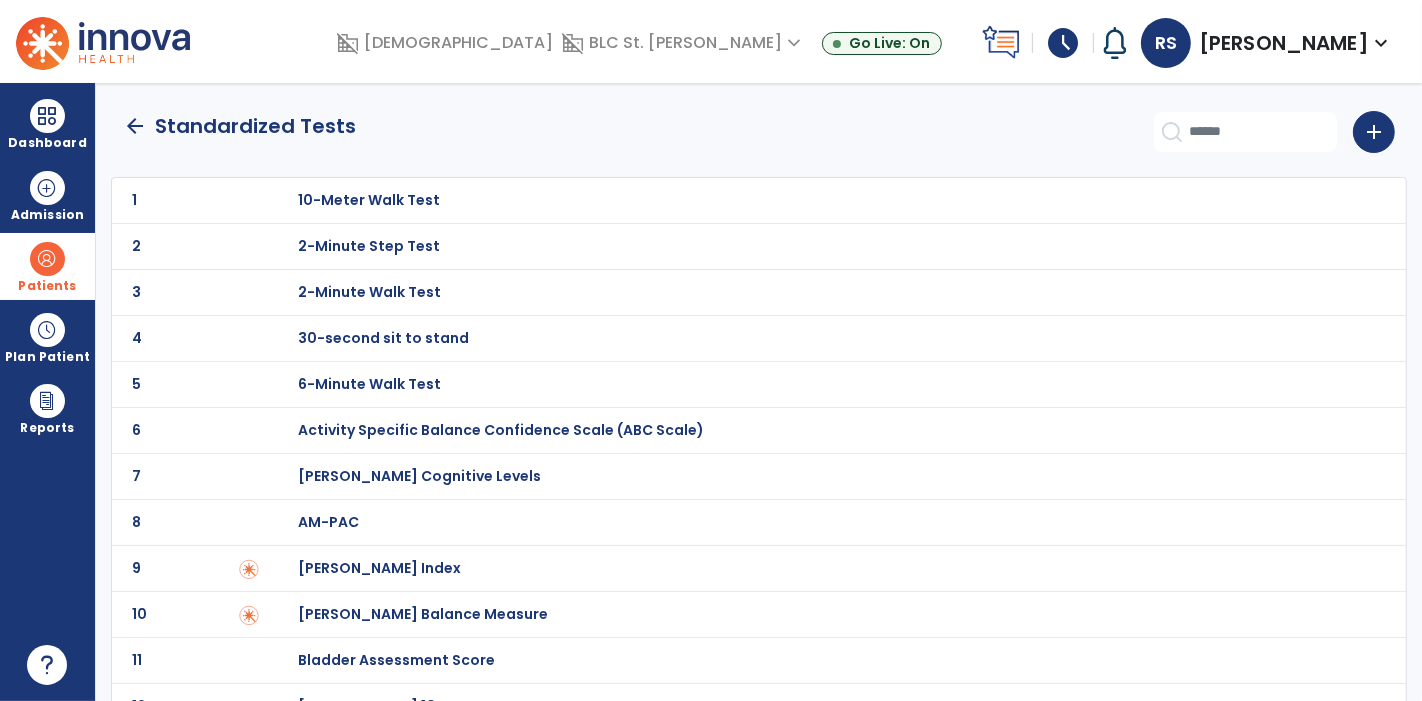 click on "30-second sit to stand" at bounding box center (369, 200) 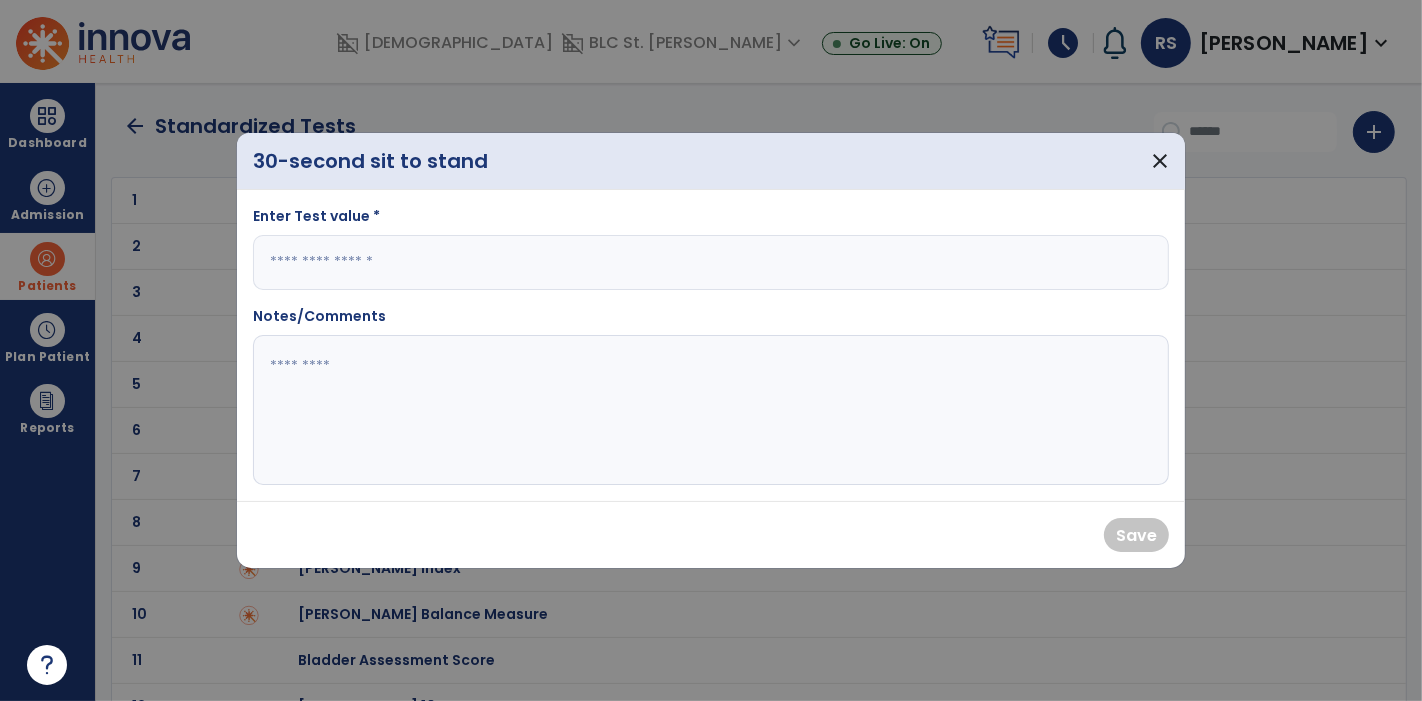 click at bounding box center (711, 262) 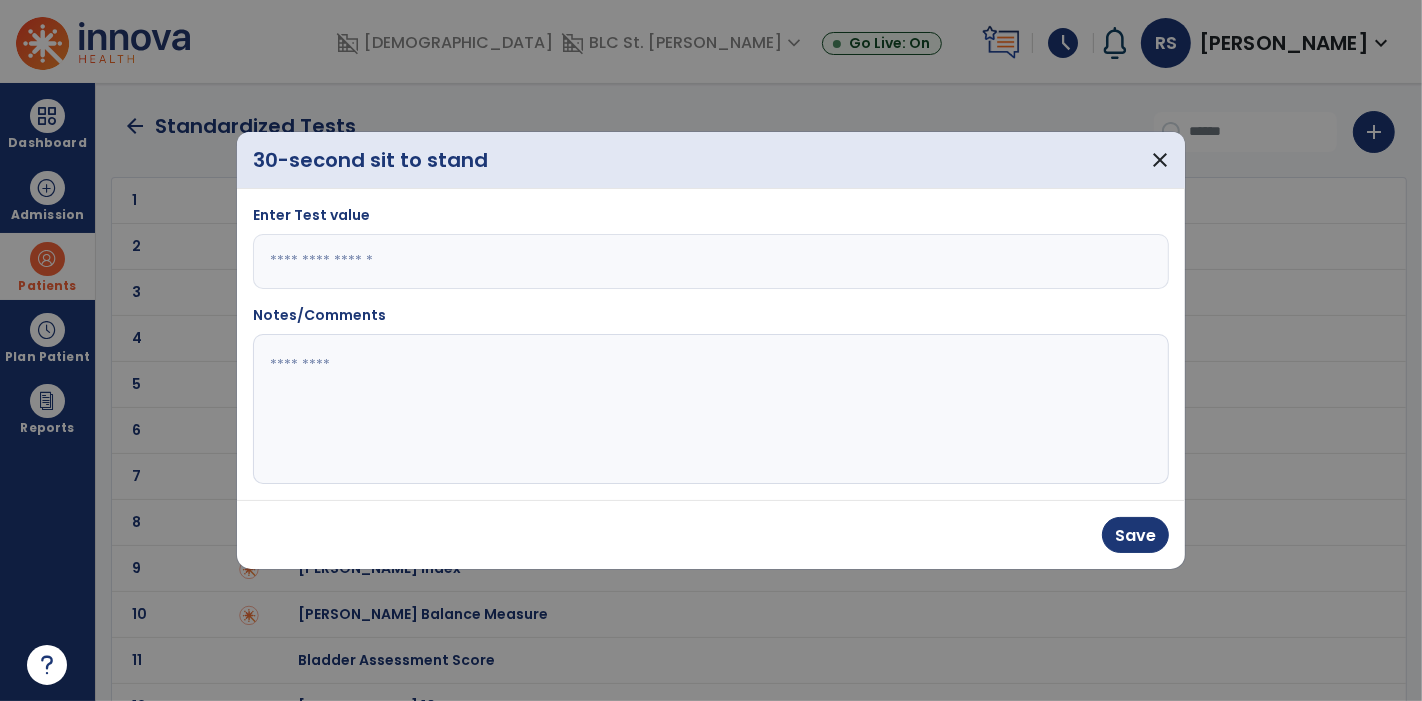 type on "*" 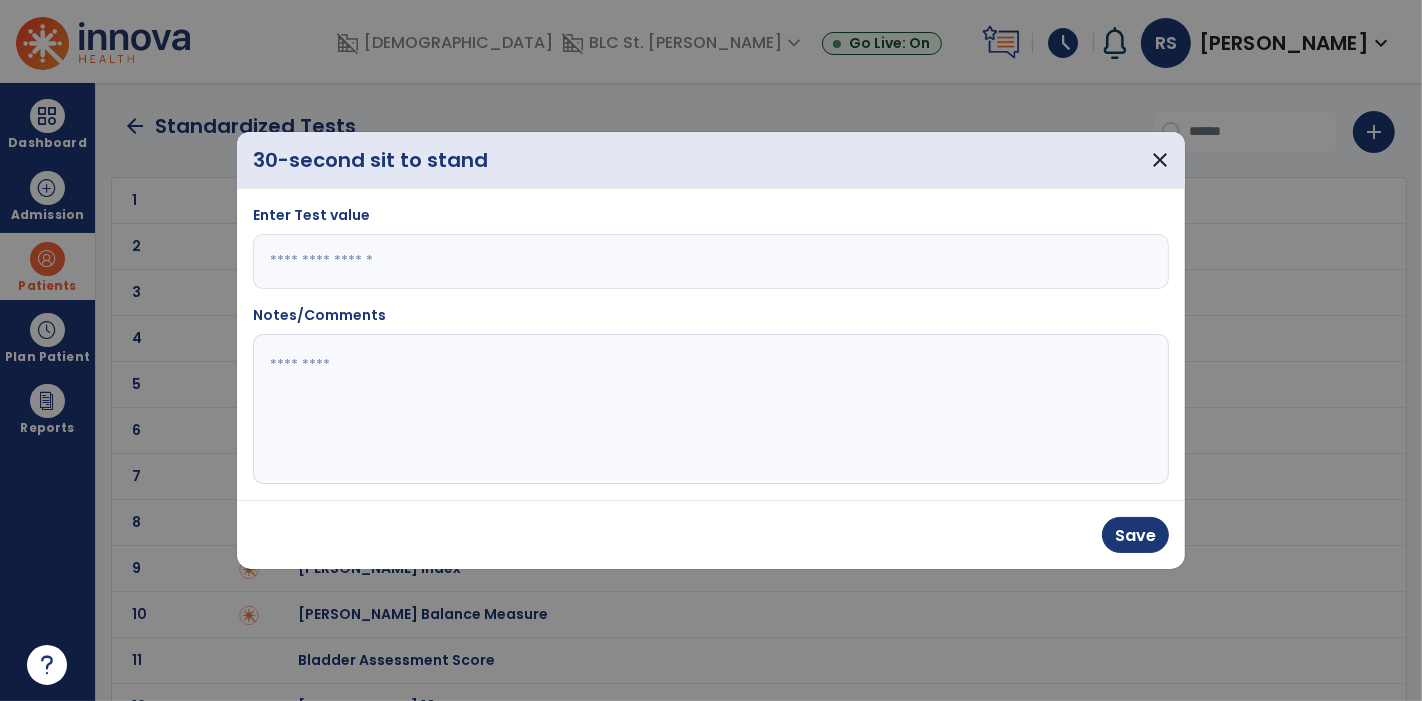 click 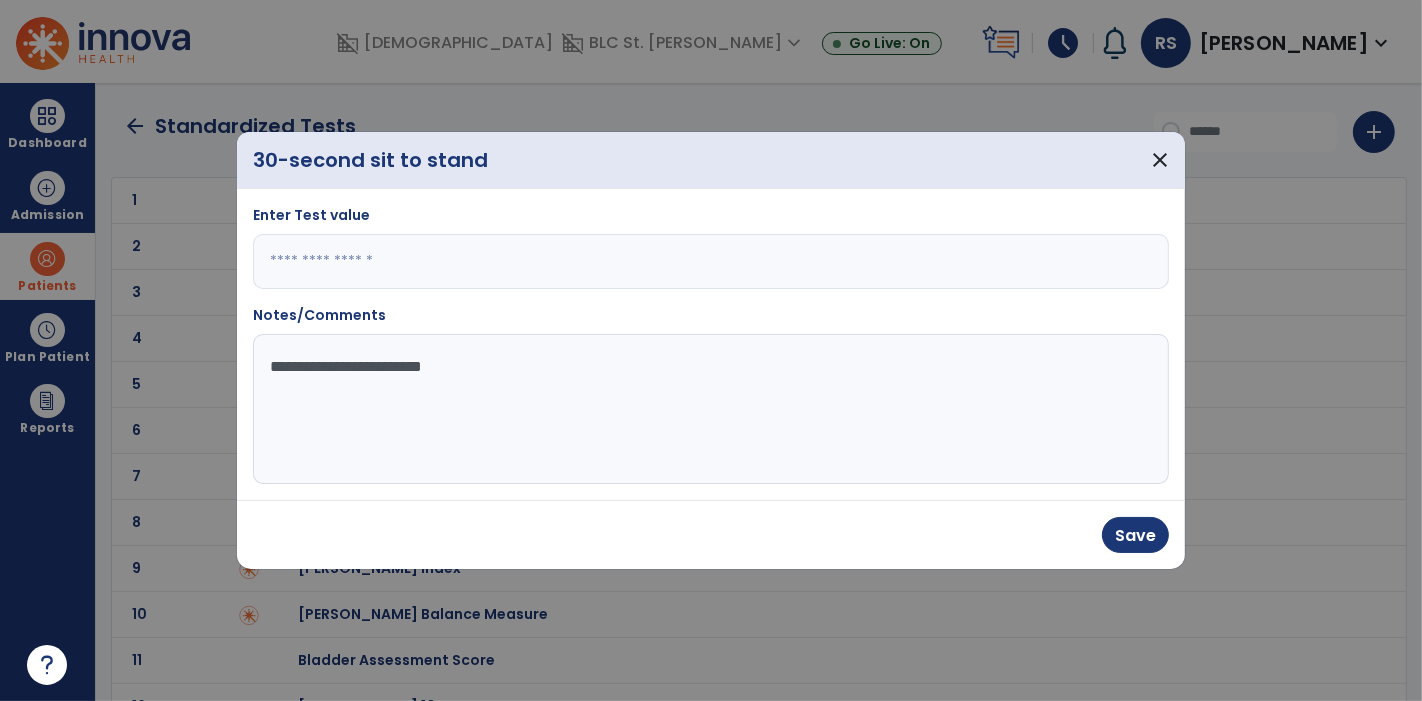 type on "**********" 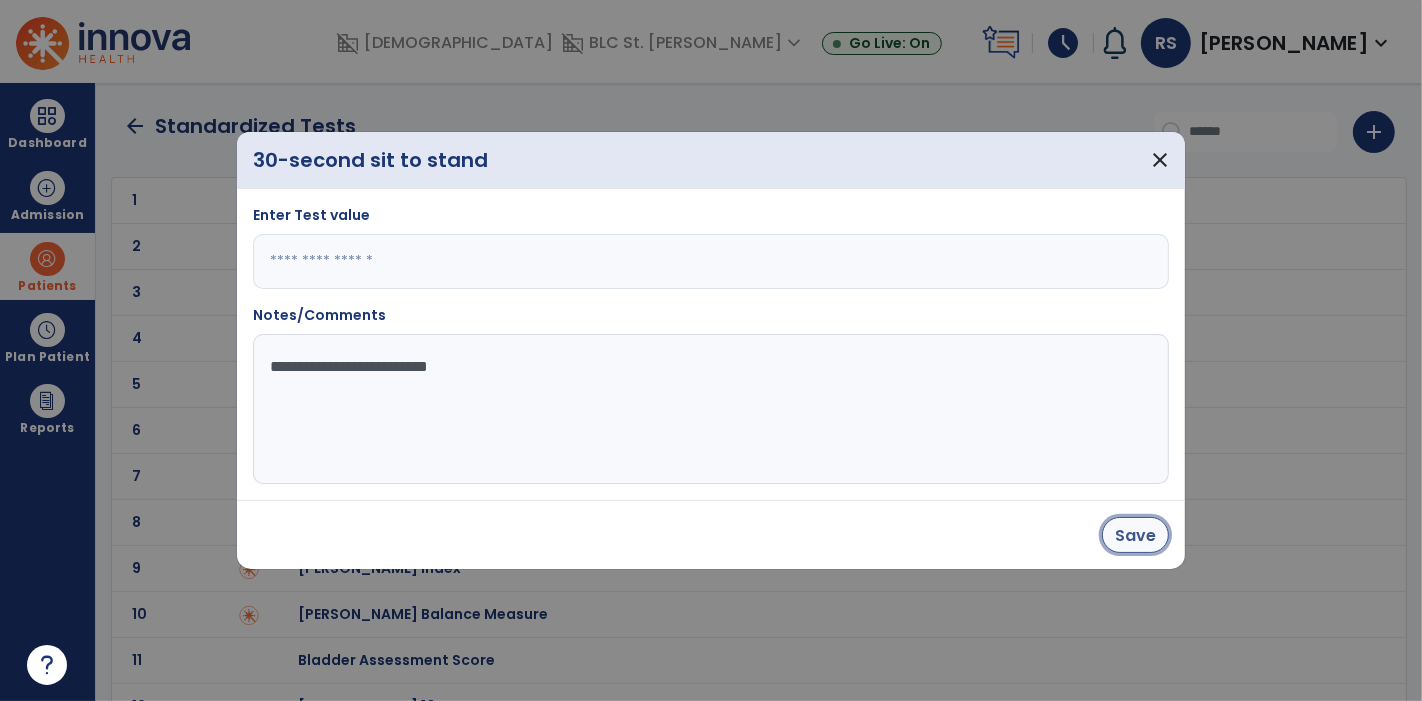 click on "Save" at bounding box center [1135, 535] 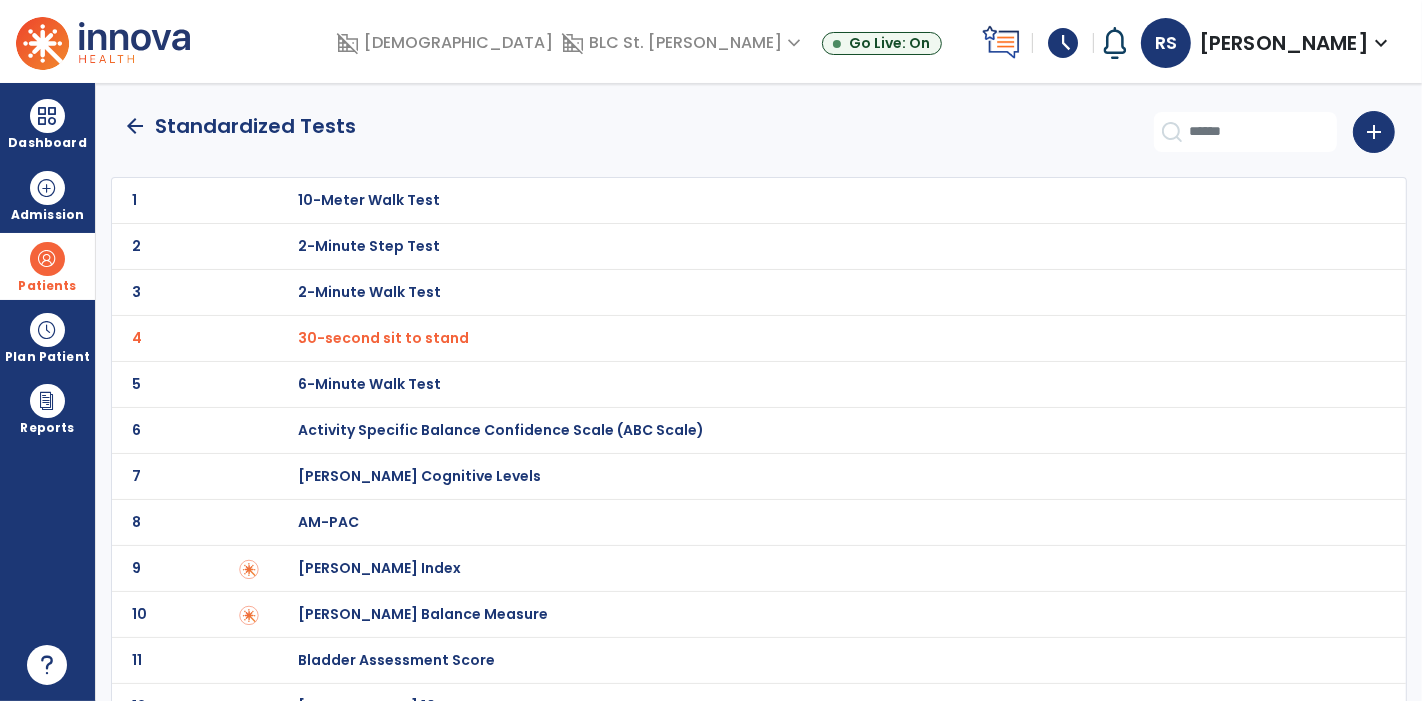 click on "arrow_back" 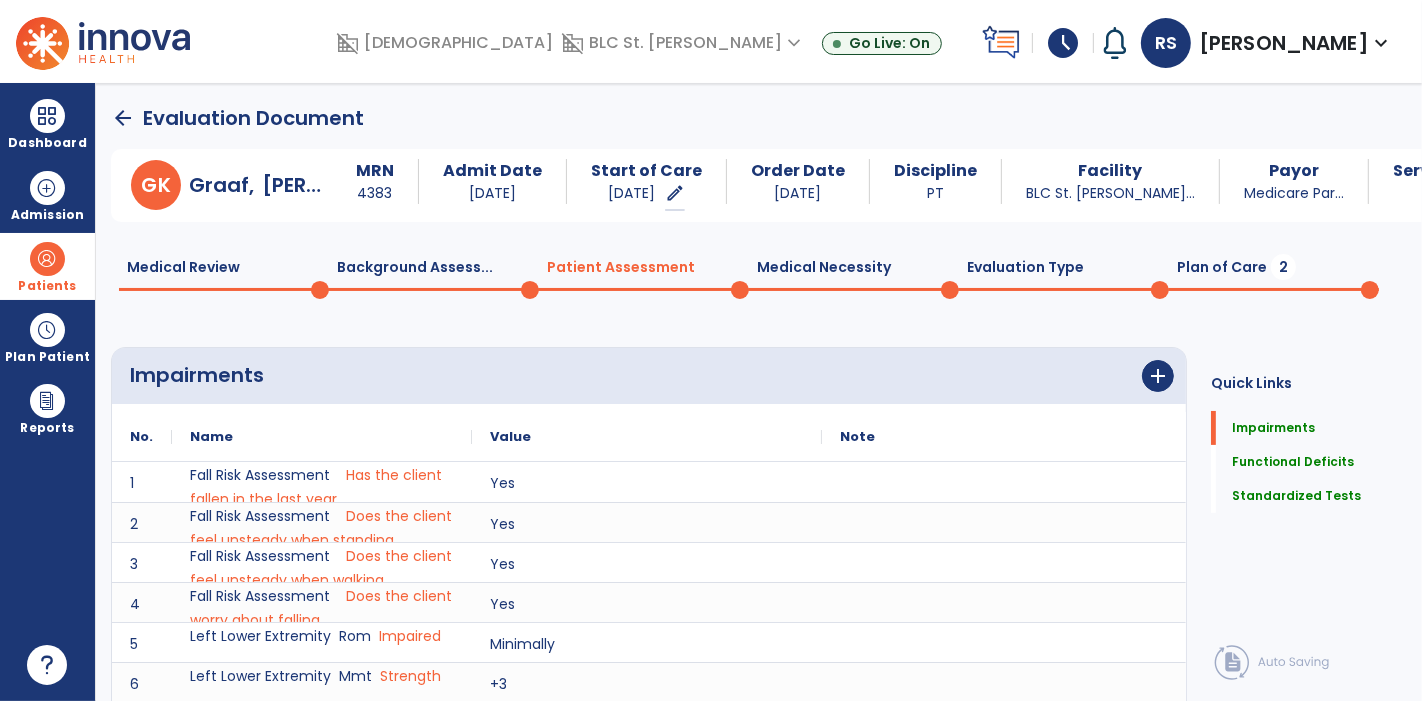 scroll, scrollTop: 20, scrollLeft: 0, axis: vertical 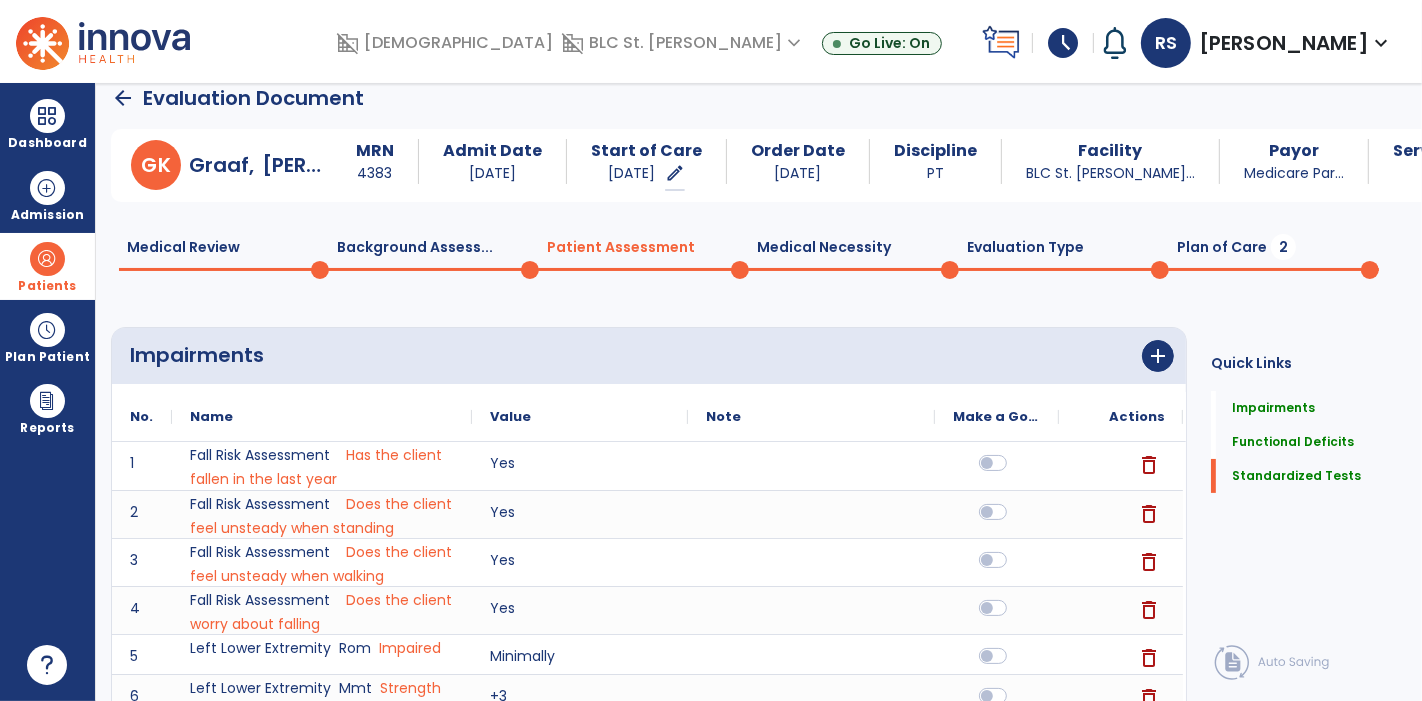 click on "Plan of Care  2" 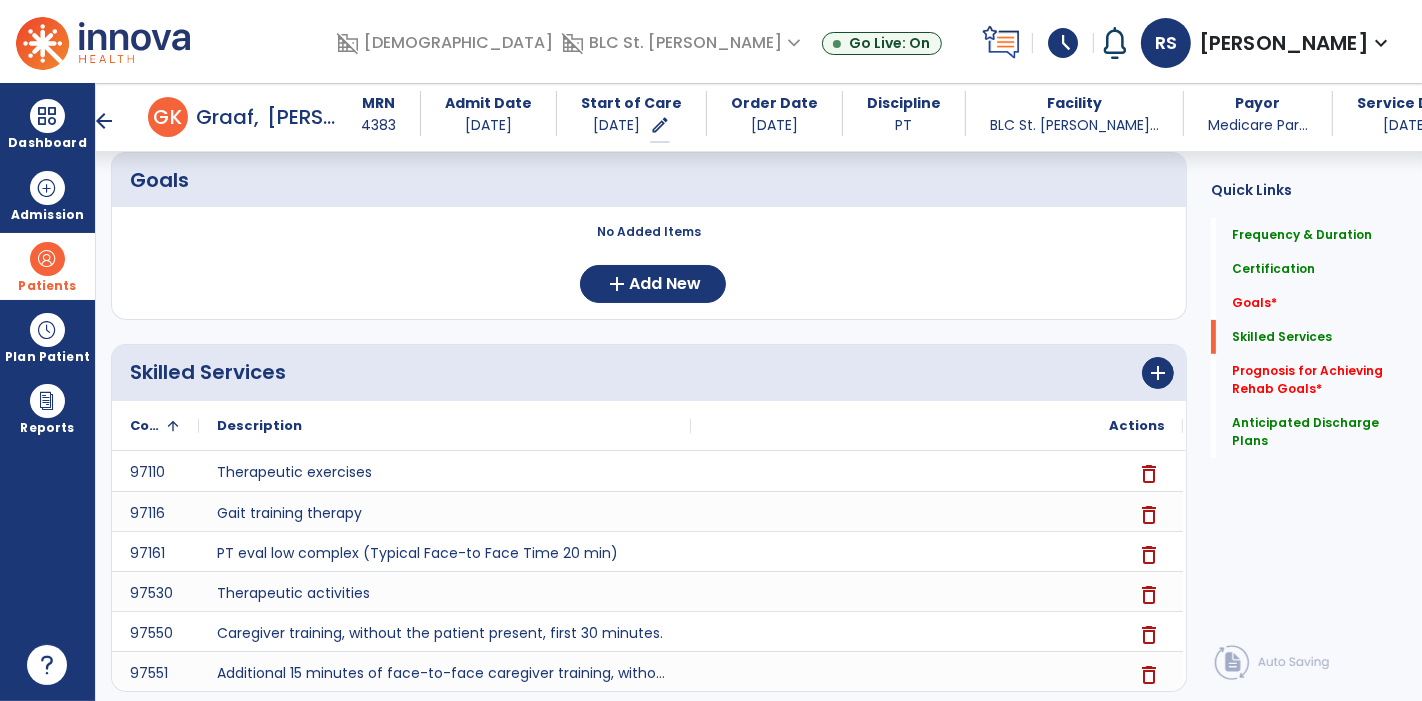 scroll, scrollTop: 1054, scrollLeft: 0, axis: vertical 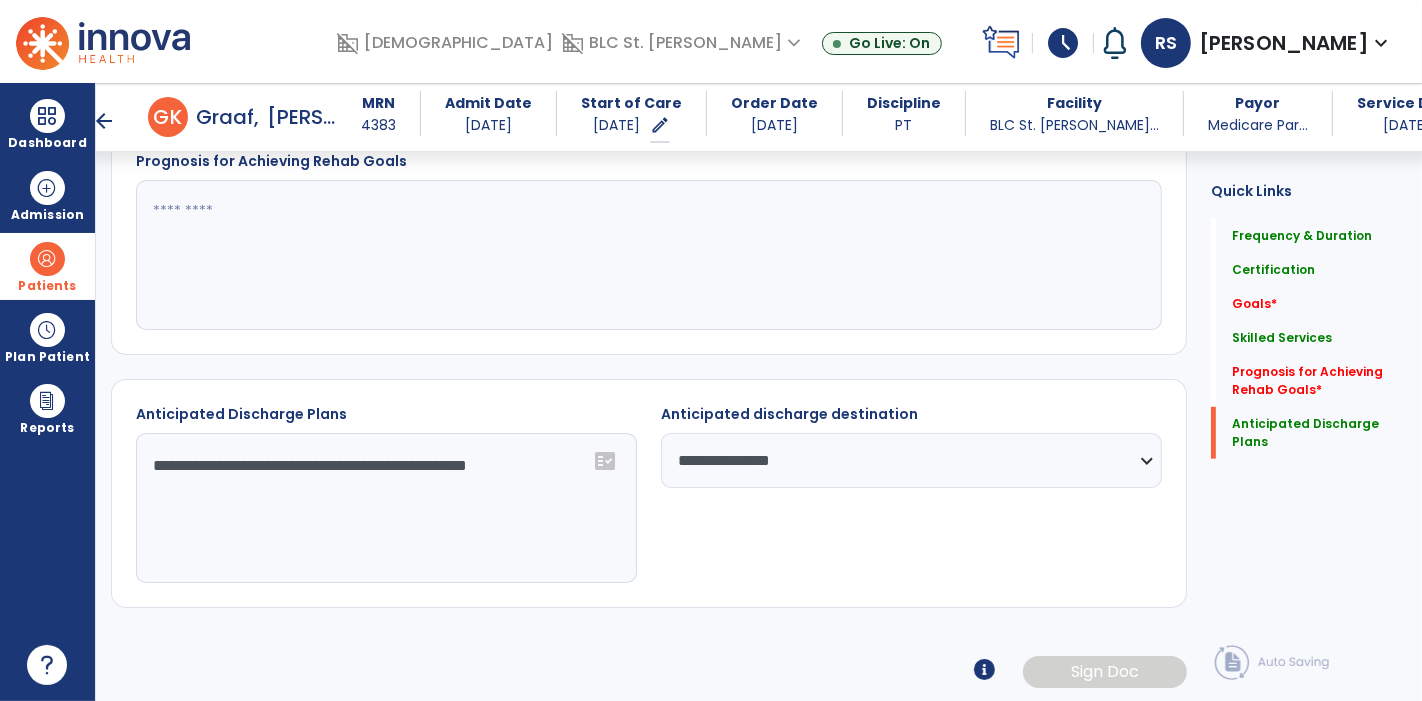 click 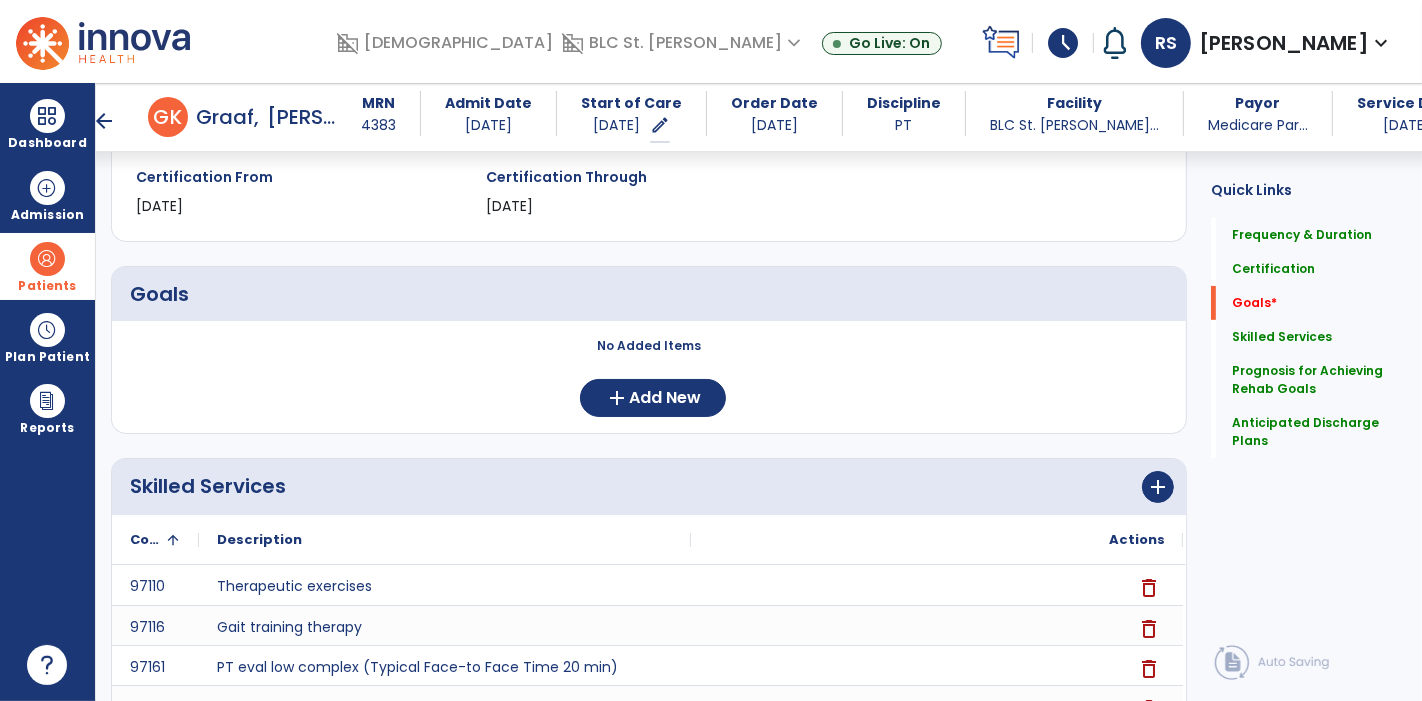 scroll, scrollTop: 313, scrollLeft: 0, axis: vertical 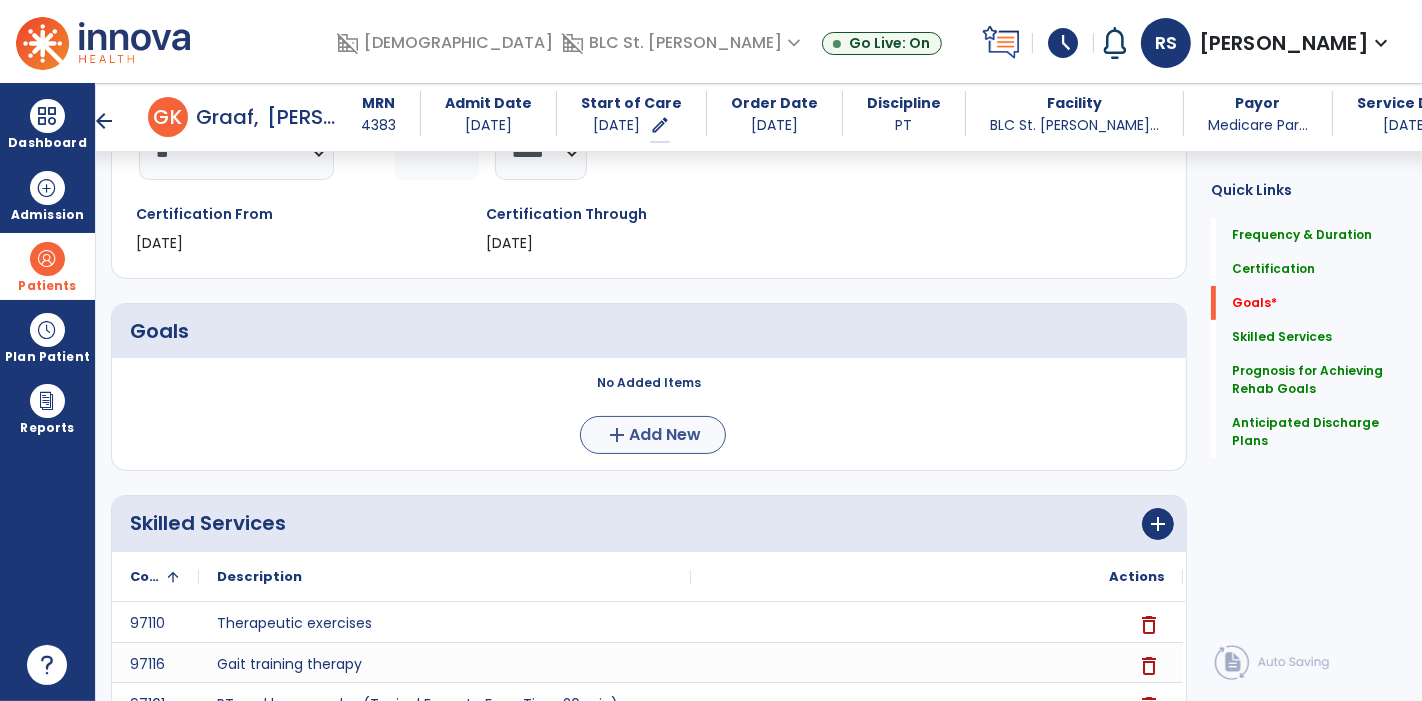 type on "**********" 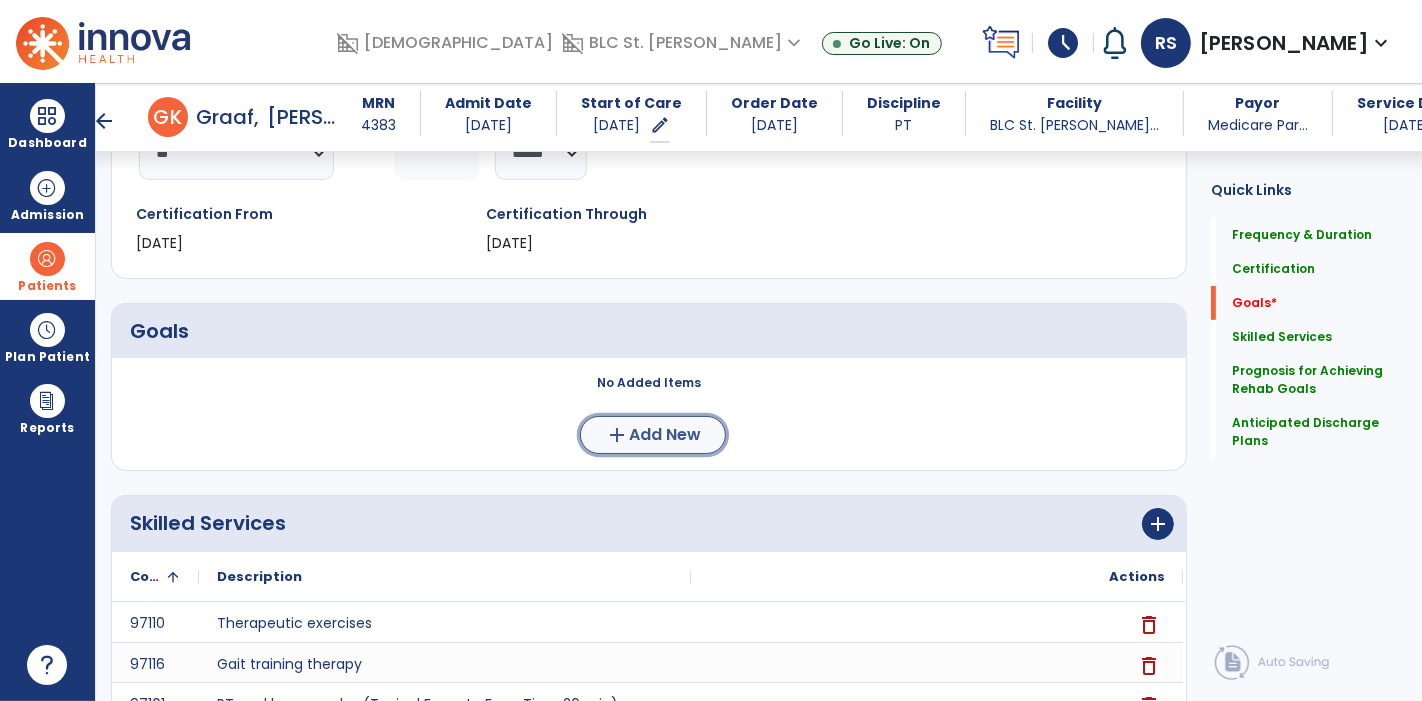 click on "add  Add New" at bounding box center (653, 435) 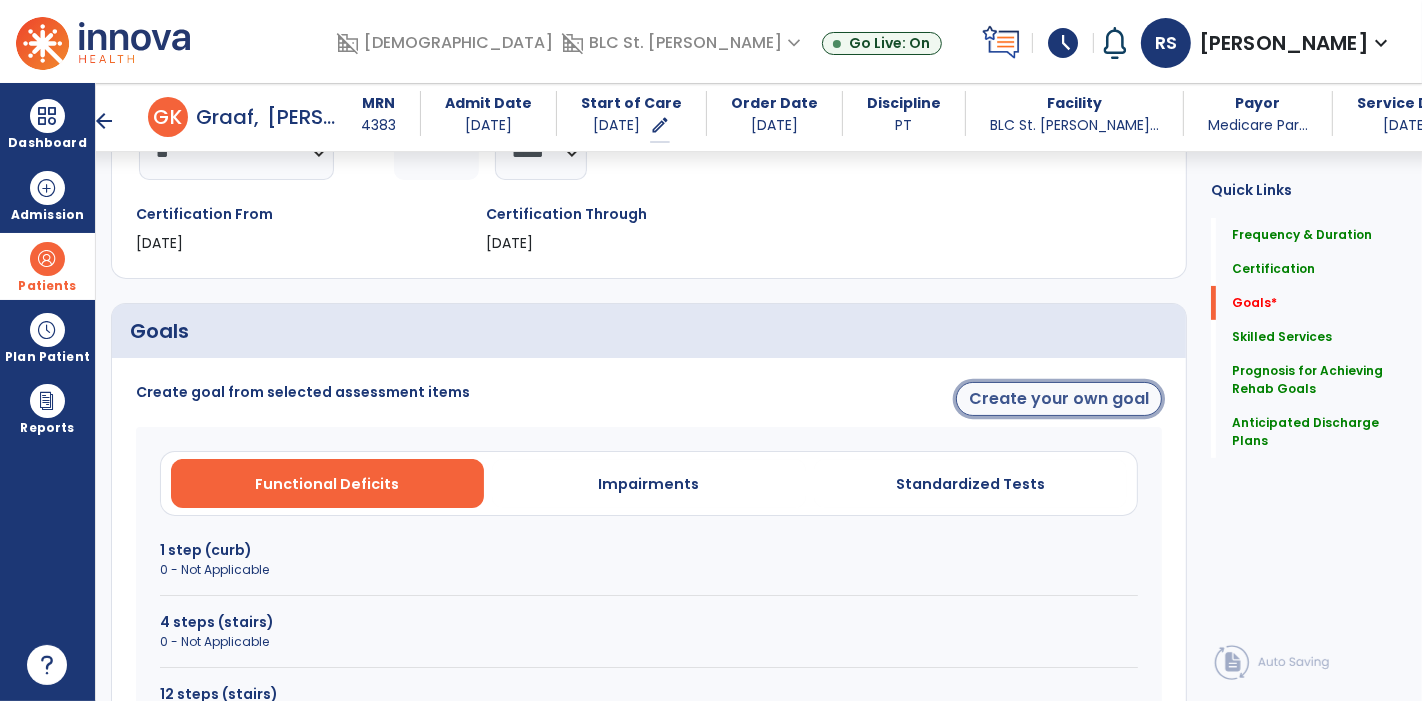 click on "Create your own goal" at bounding box center [1059, 399] 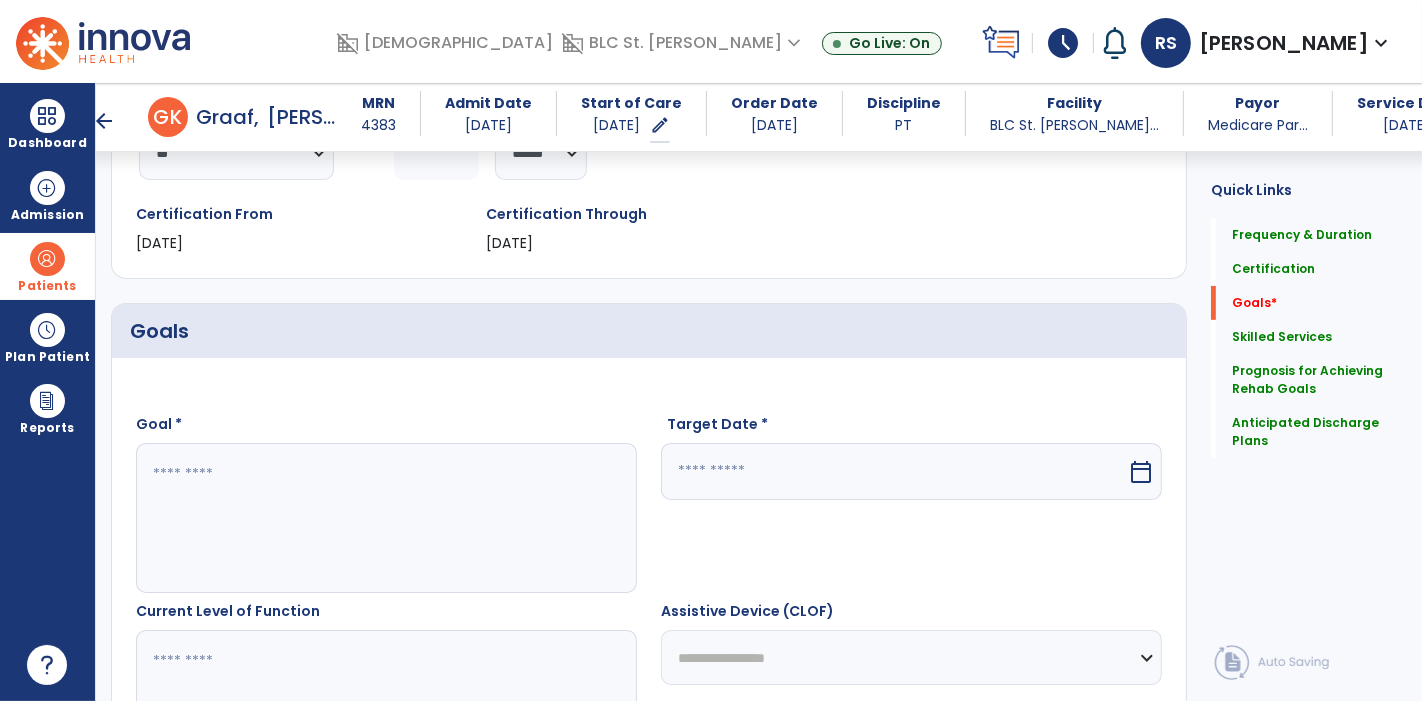 click at bounding box center (386, 518) 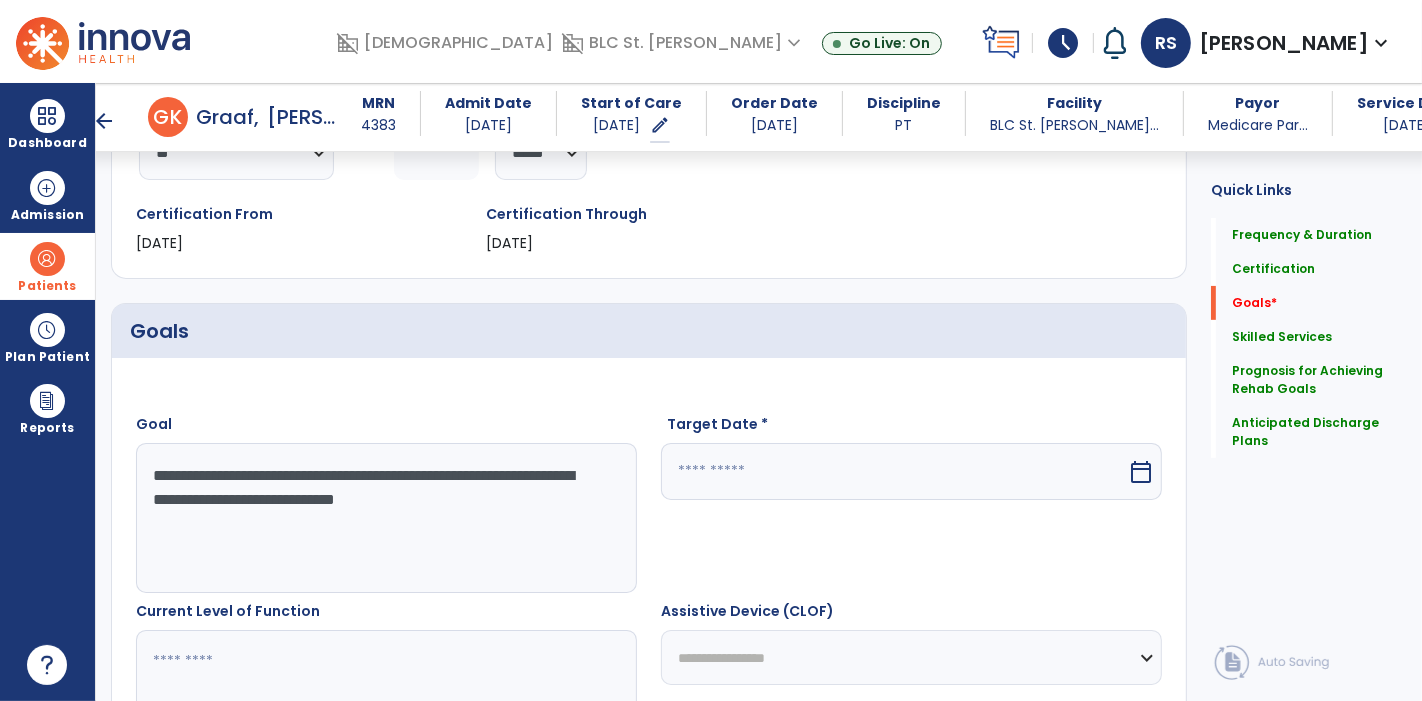 type on "**********" 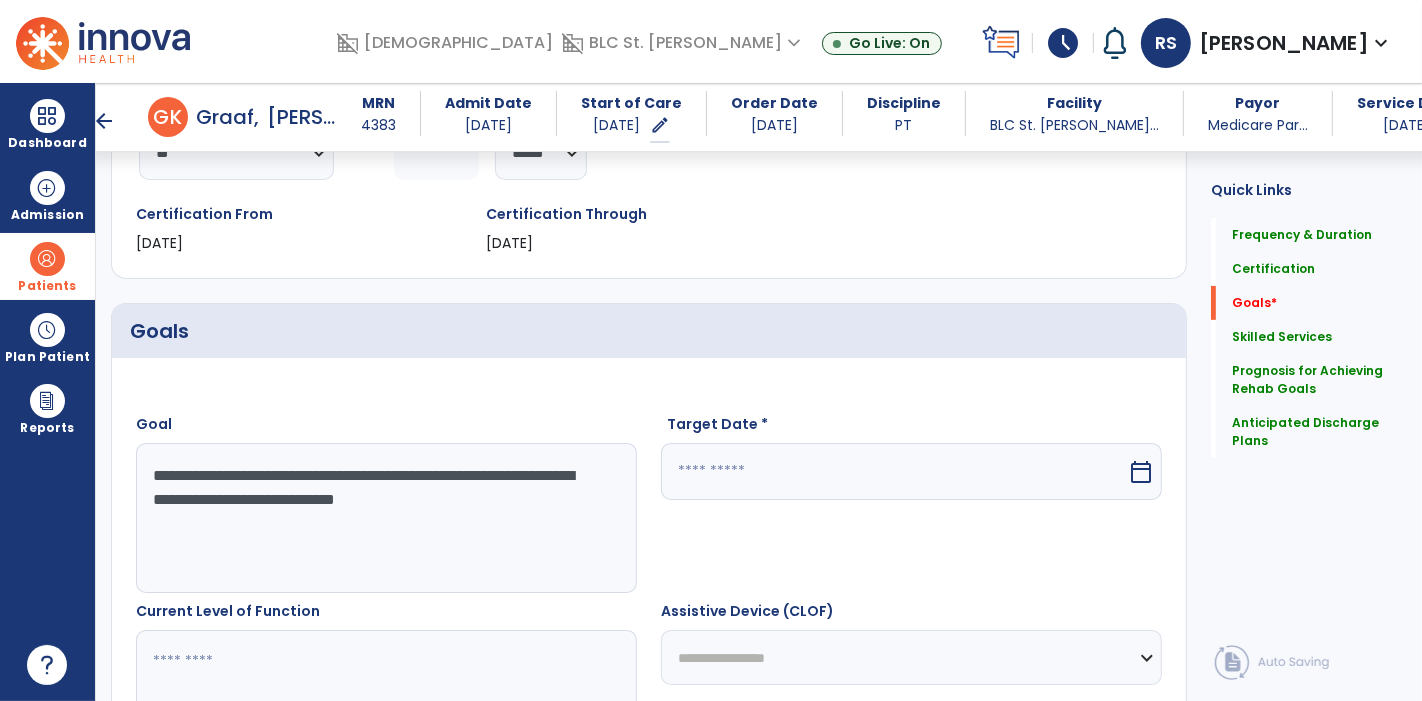 click at bounding box center (894, 471) 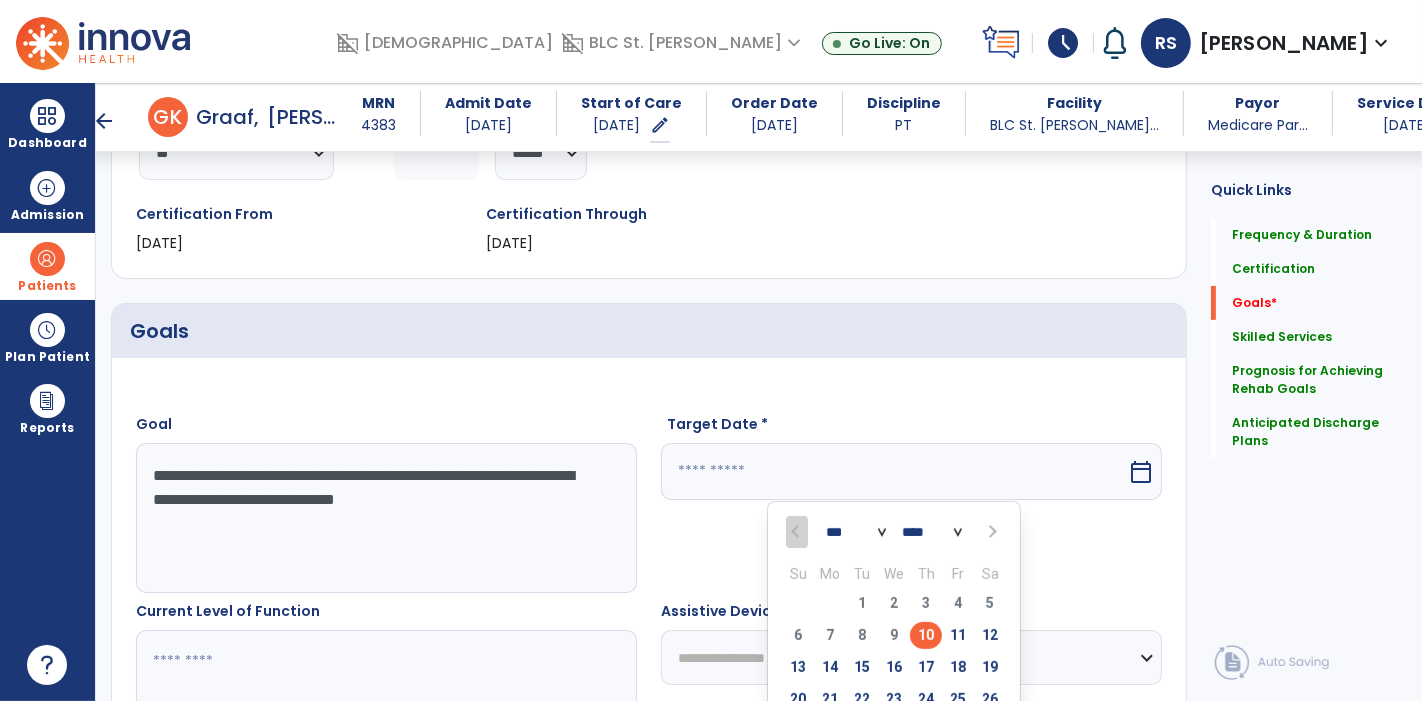 click at bounding box center [990, 532] 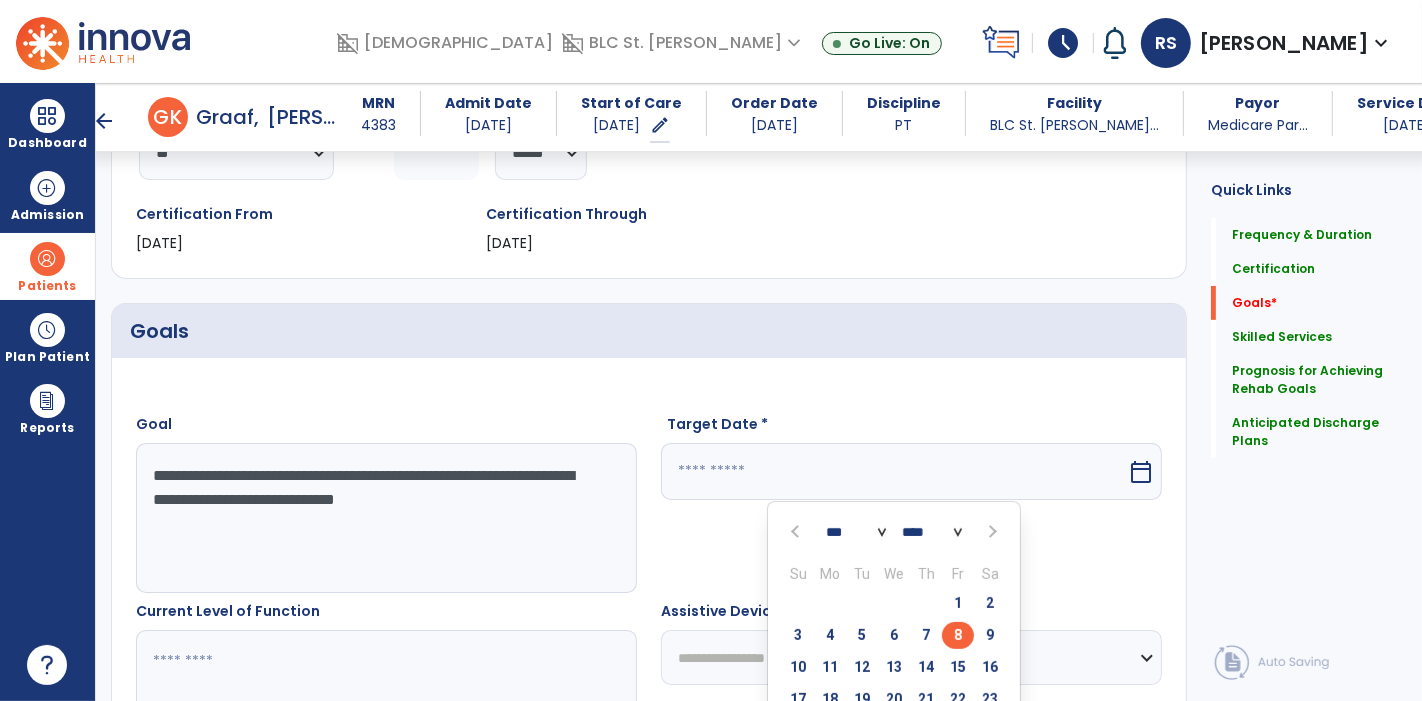 click on "8" at bounding box center [958, 635] 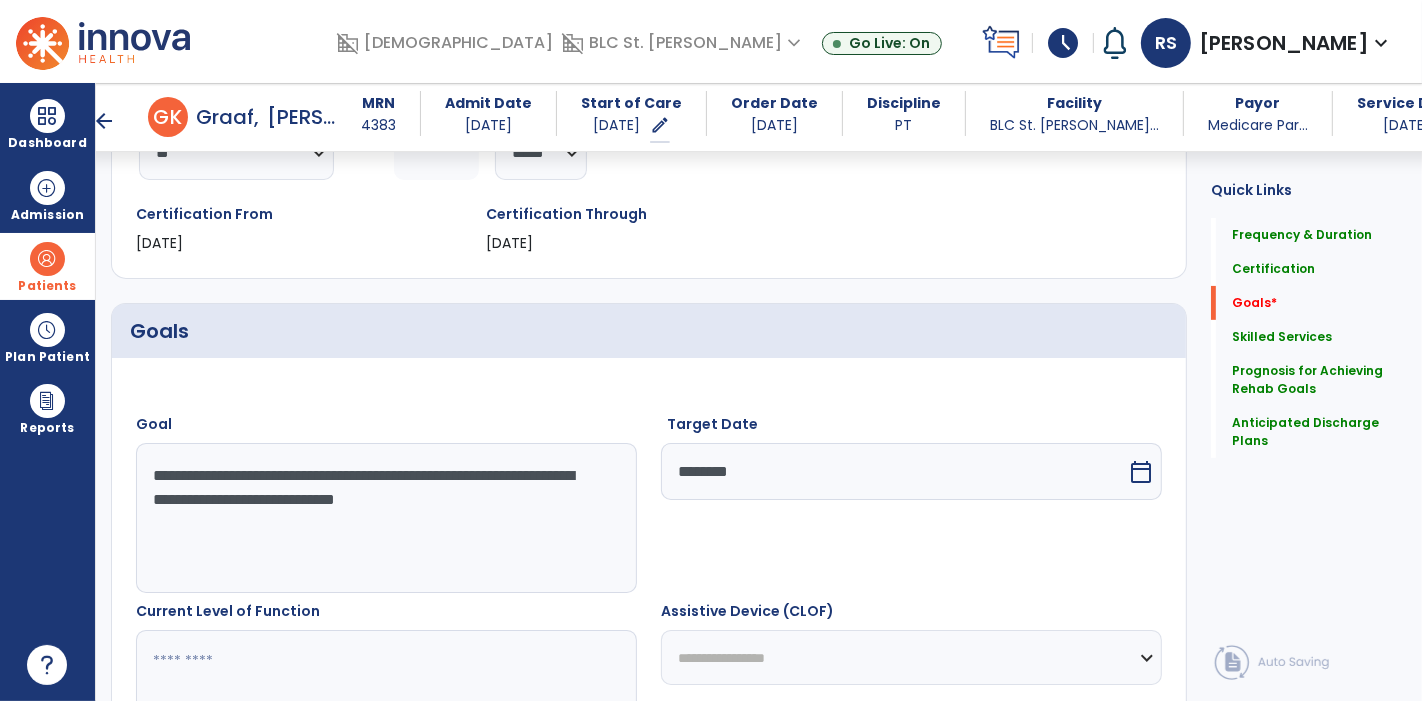 click at bounding box center (386, 705) 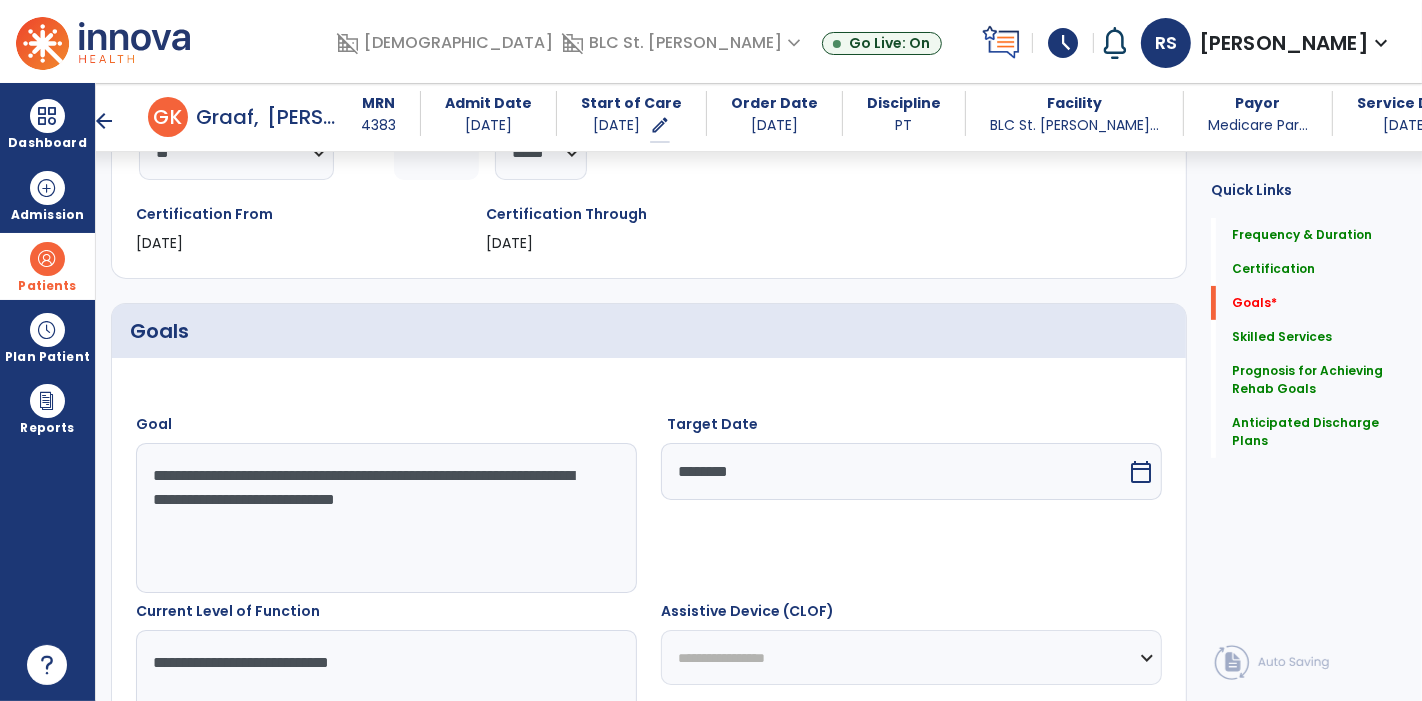 type on "**********" 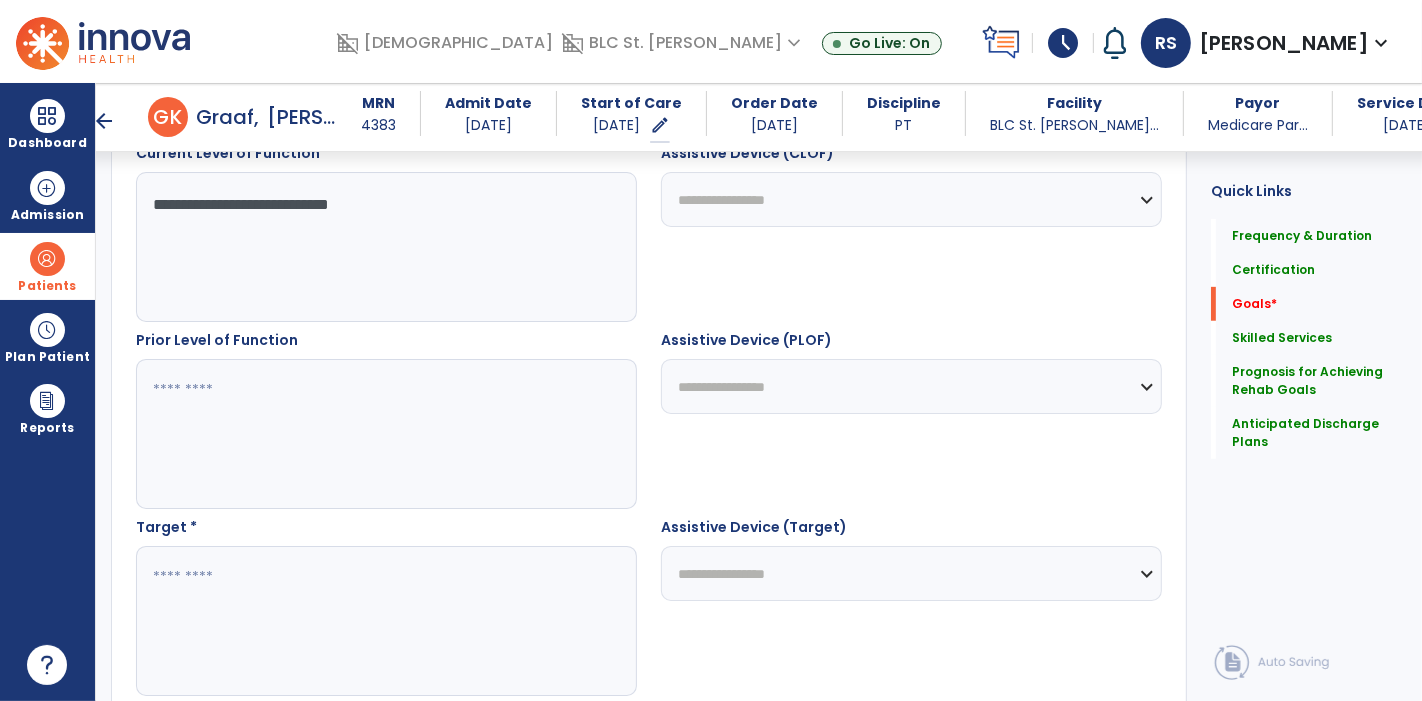 click at bounding box center [386, 434] 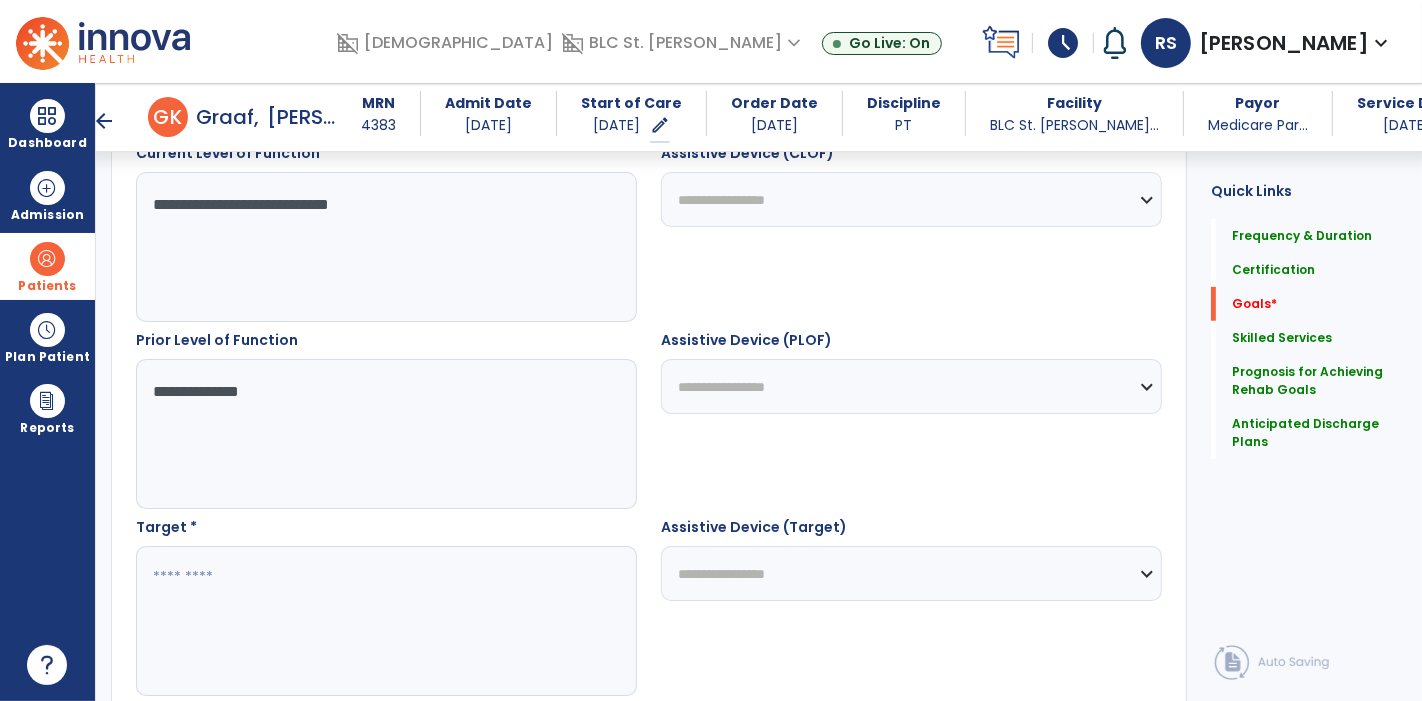 type on "**********" 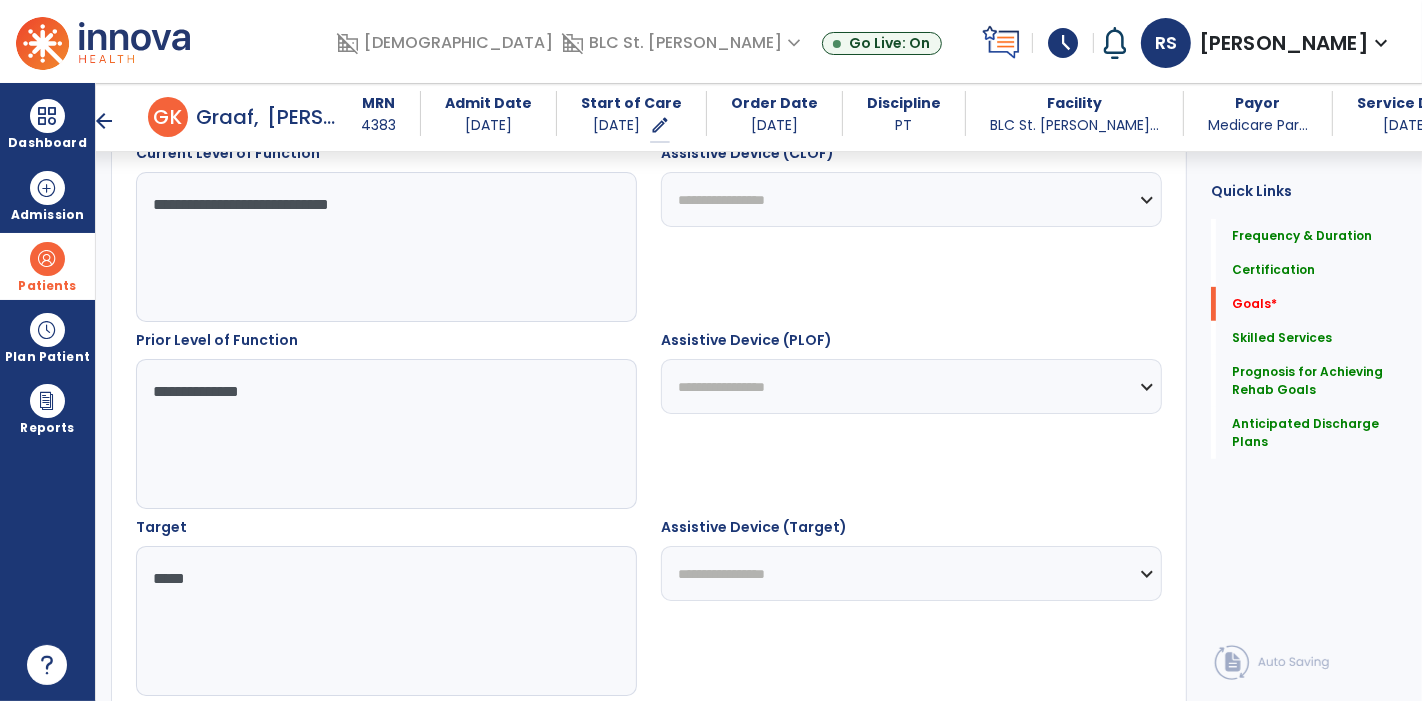 type on "****" 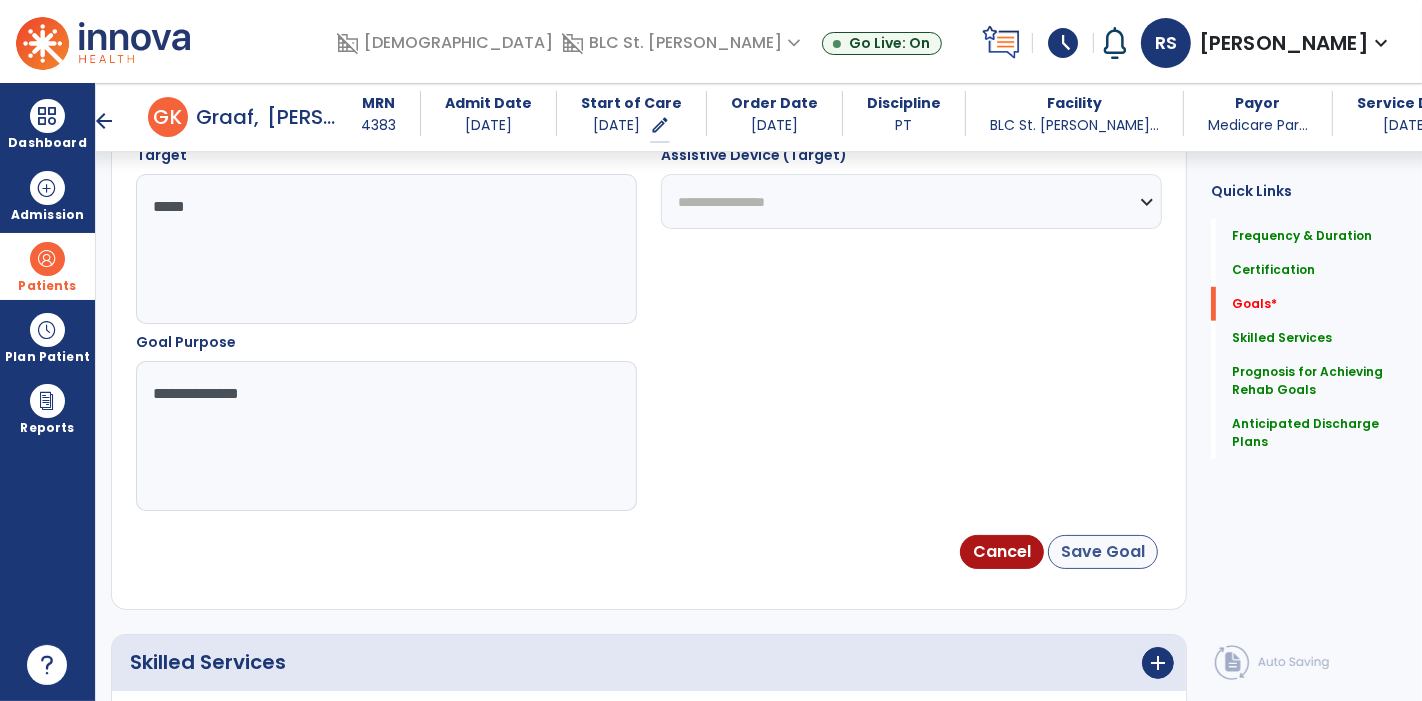 type on "**********" 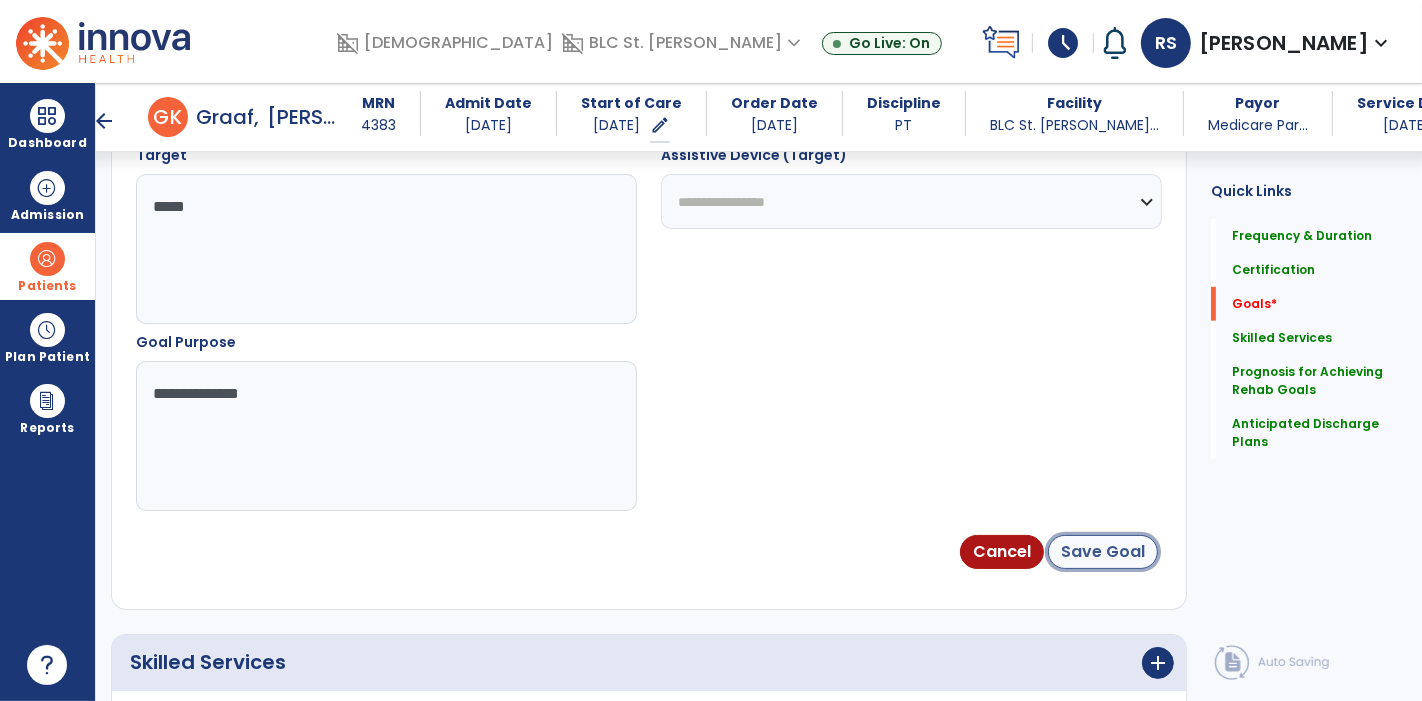 click on "Save Goal" at bounding box center [1103, 552] 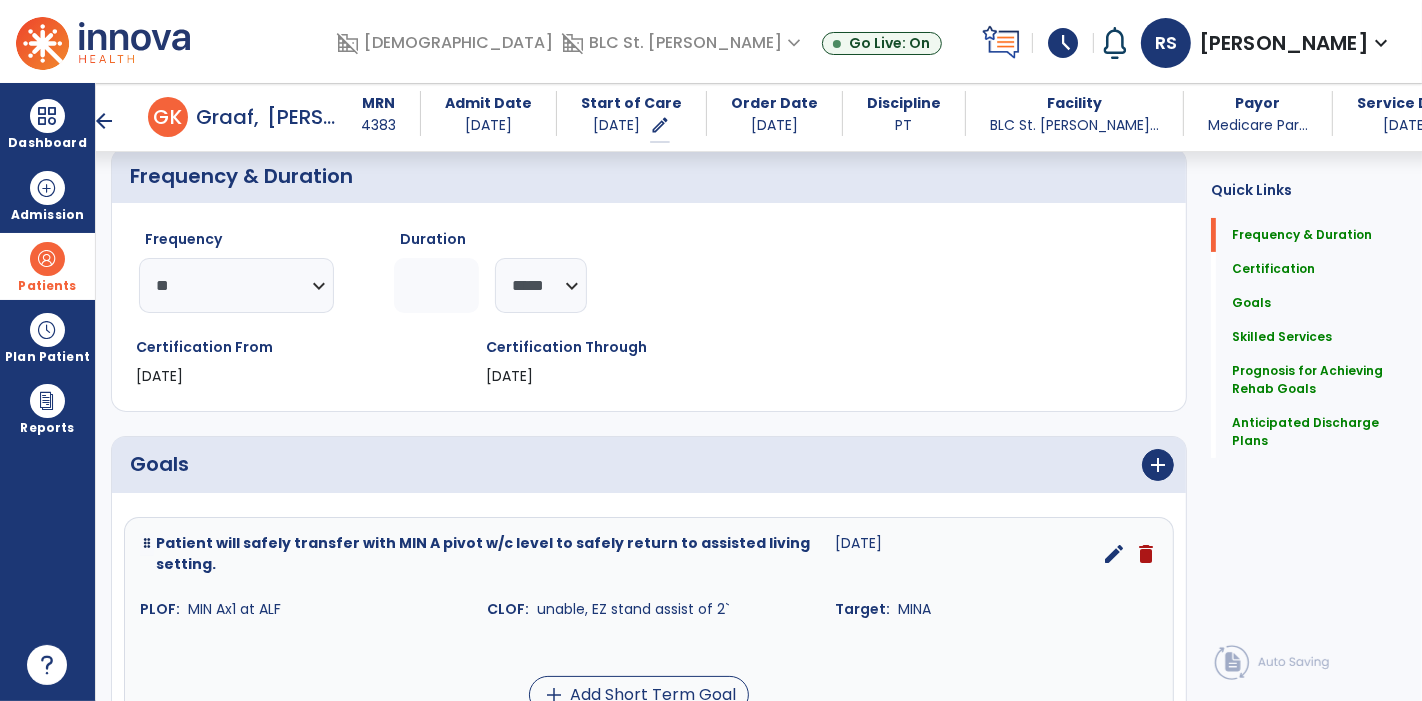 scroll, scrollTop: 511, scrollLeft: 0, axis: vertical 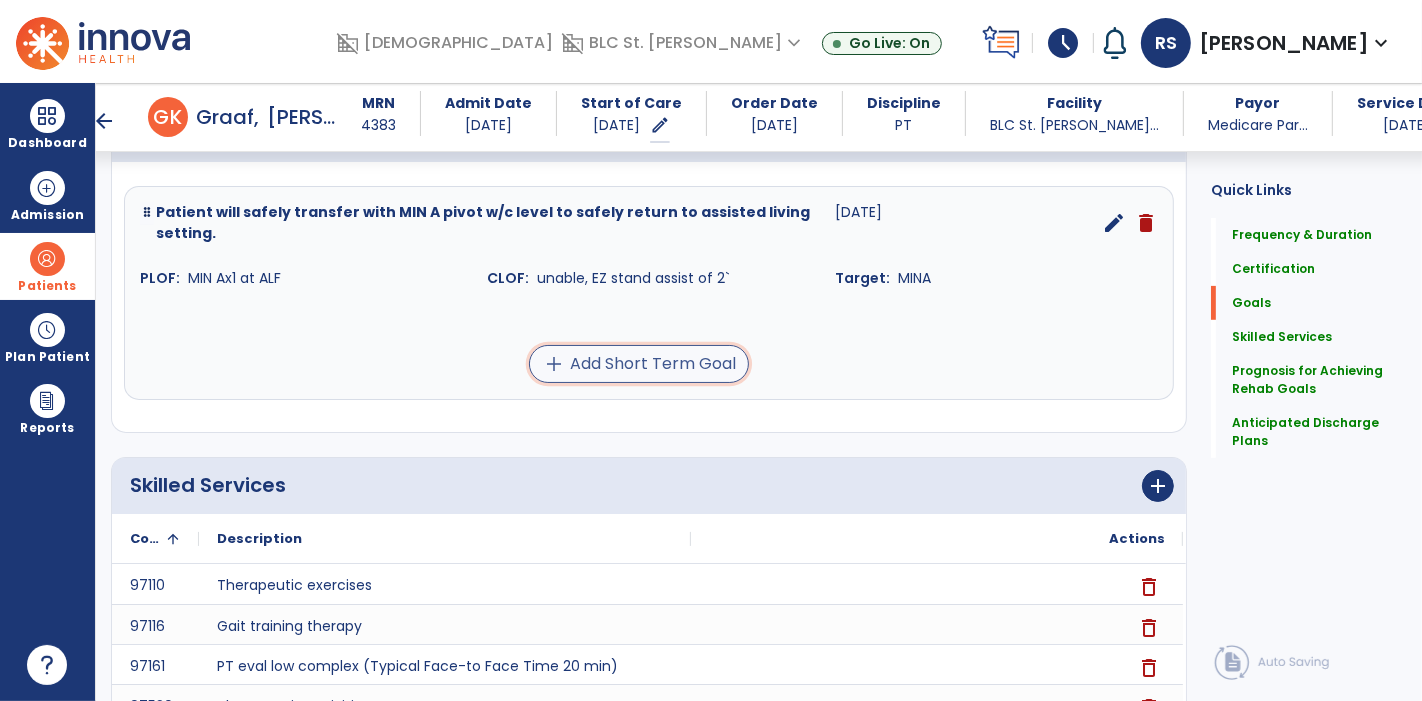 click on "add  Add Short Term Goal" at bounding box center (639, 364) 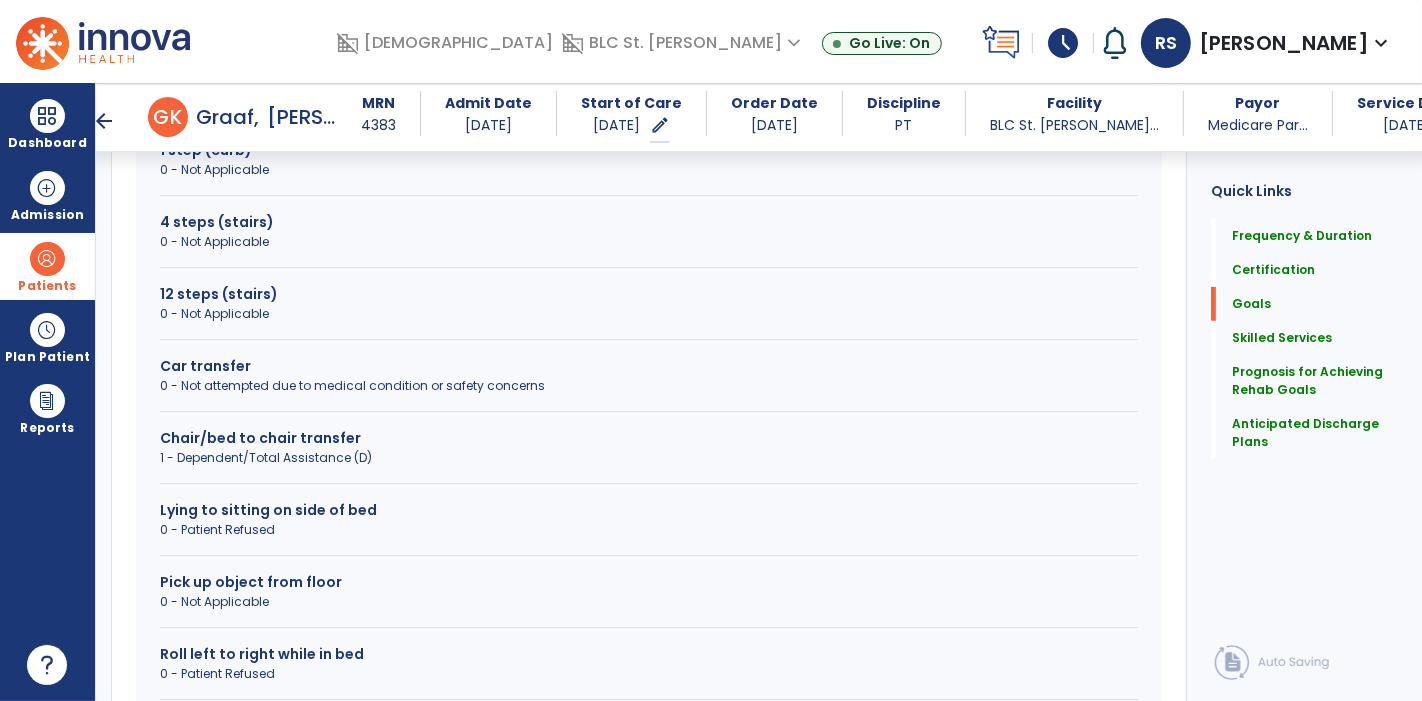 scroll, scrollTop: 808, scrollLeft: 0, axis: vertical 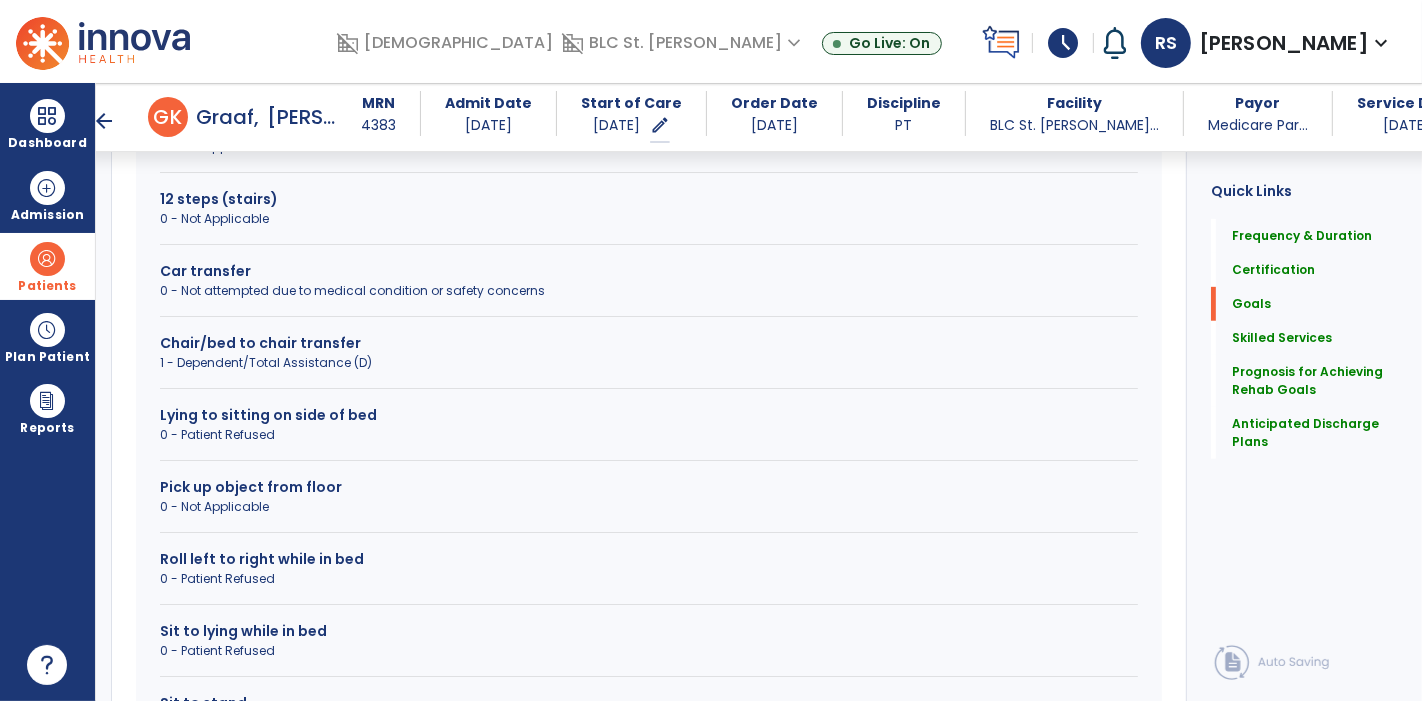 click on "Chair/bed to chair transfer" at bounding box center [649, 343] 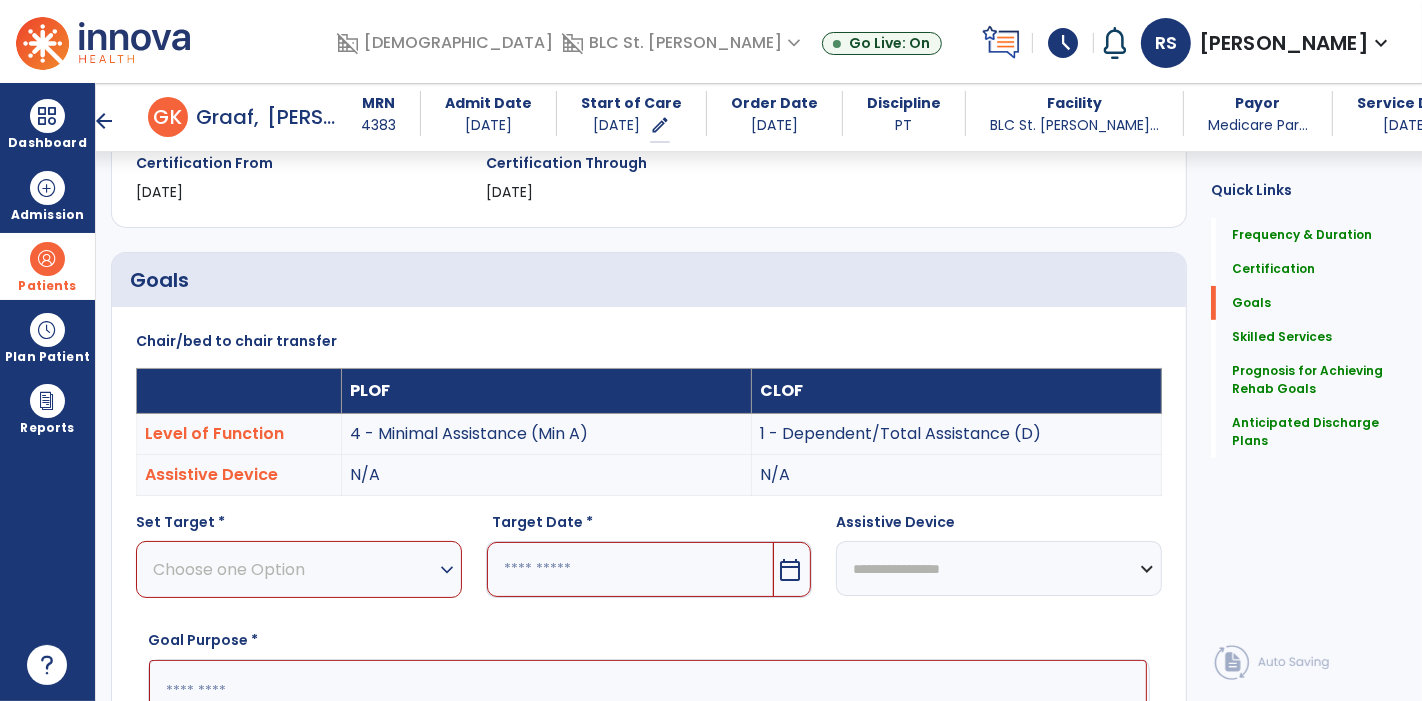 scroll, scrollTop: 363, scrollLeft: 0, axis: vertical 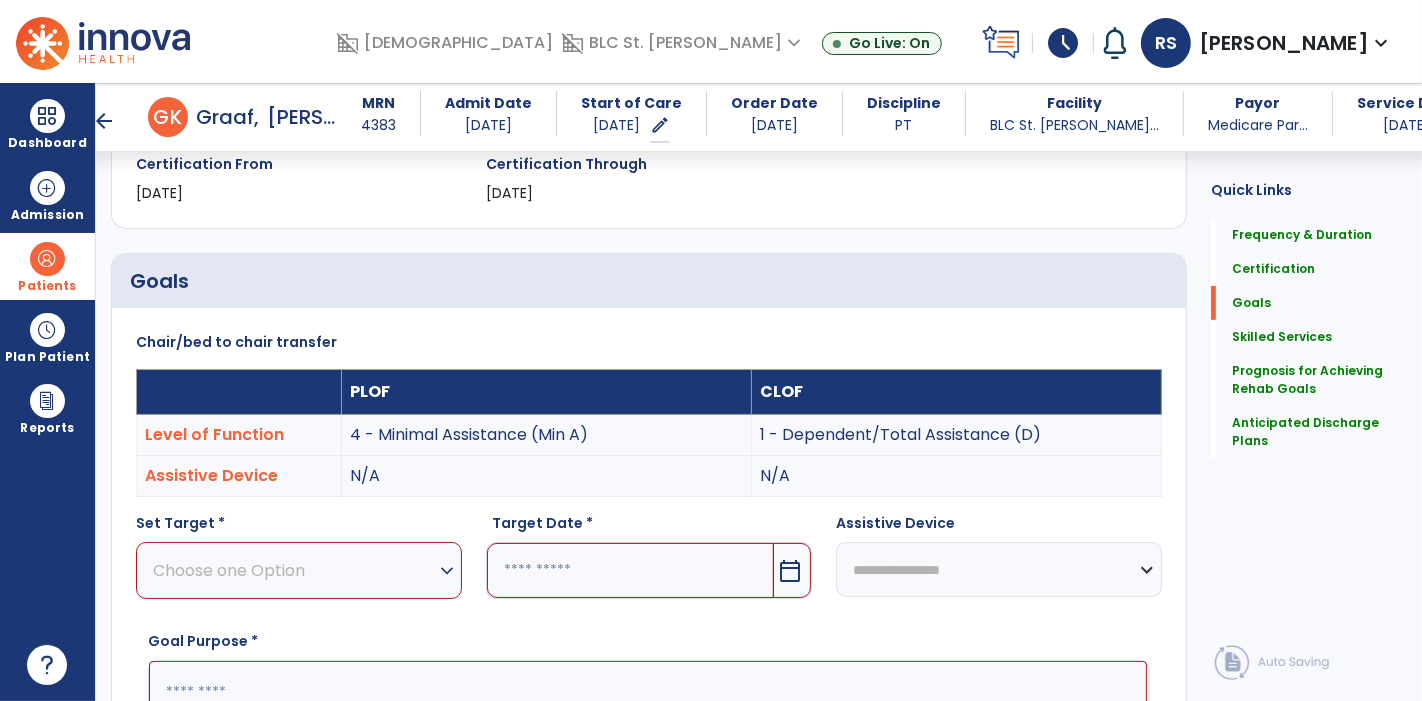 click on "Choose one Option   expand_more" at bounding box center [299, 570] 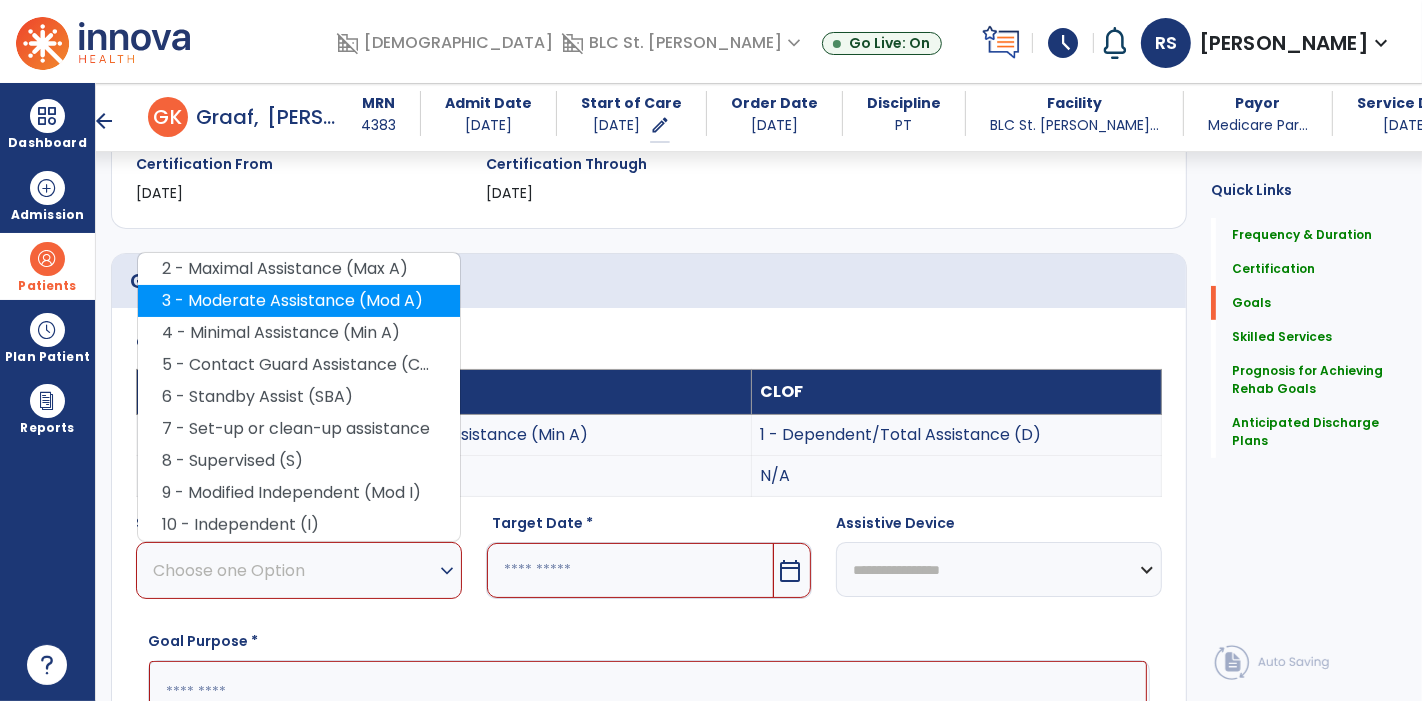 click on "3 - Moderate Assistance (Mod A)" at bounding box center [299, 301] 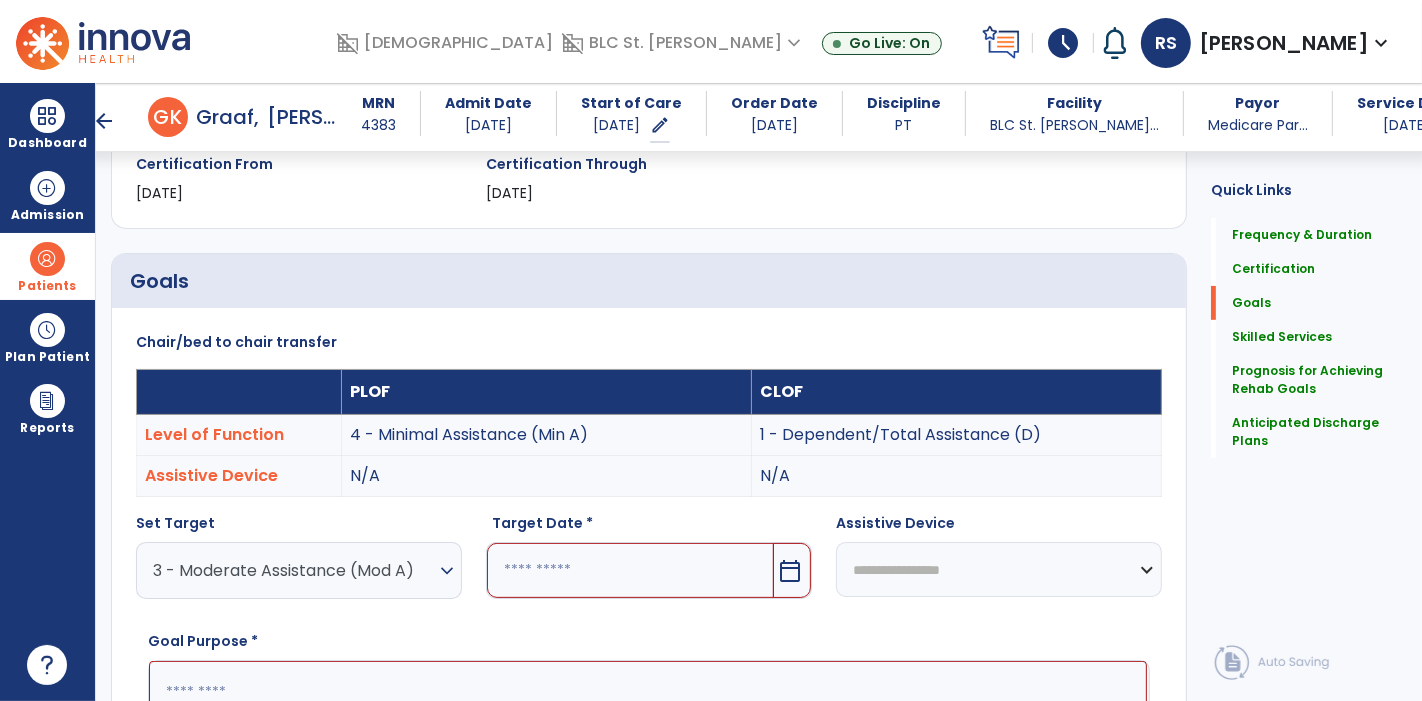 click at bounding box center [630, 570] 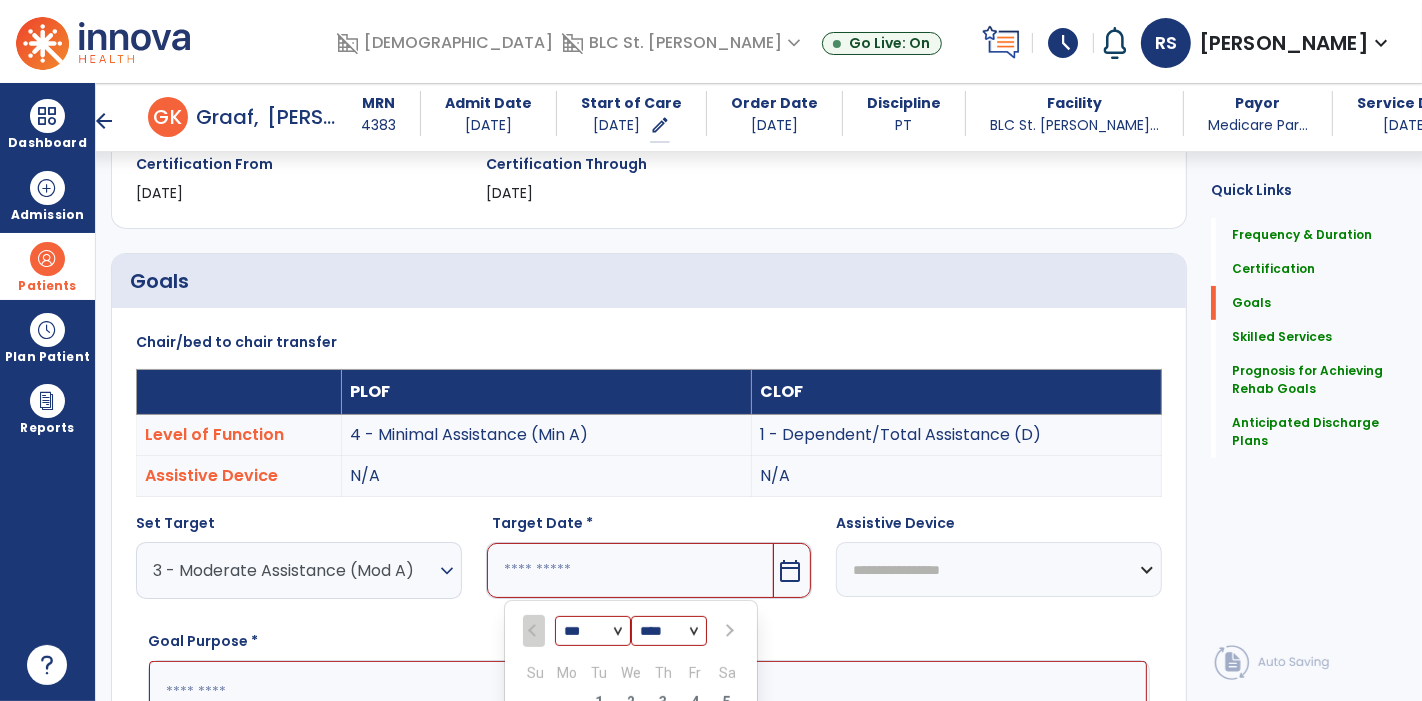 scroll, scrollTop: 707, scrollLeft: 0, axis: vertical 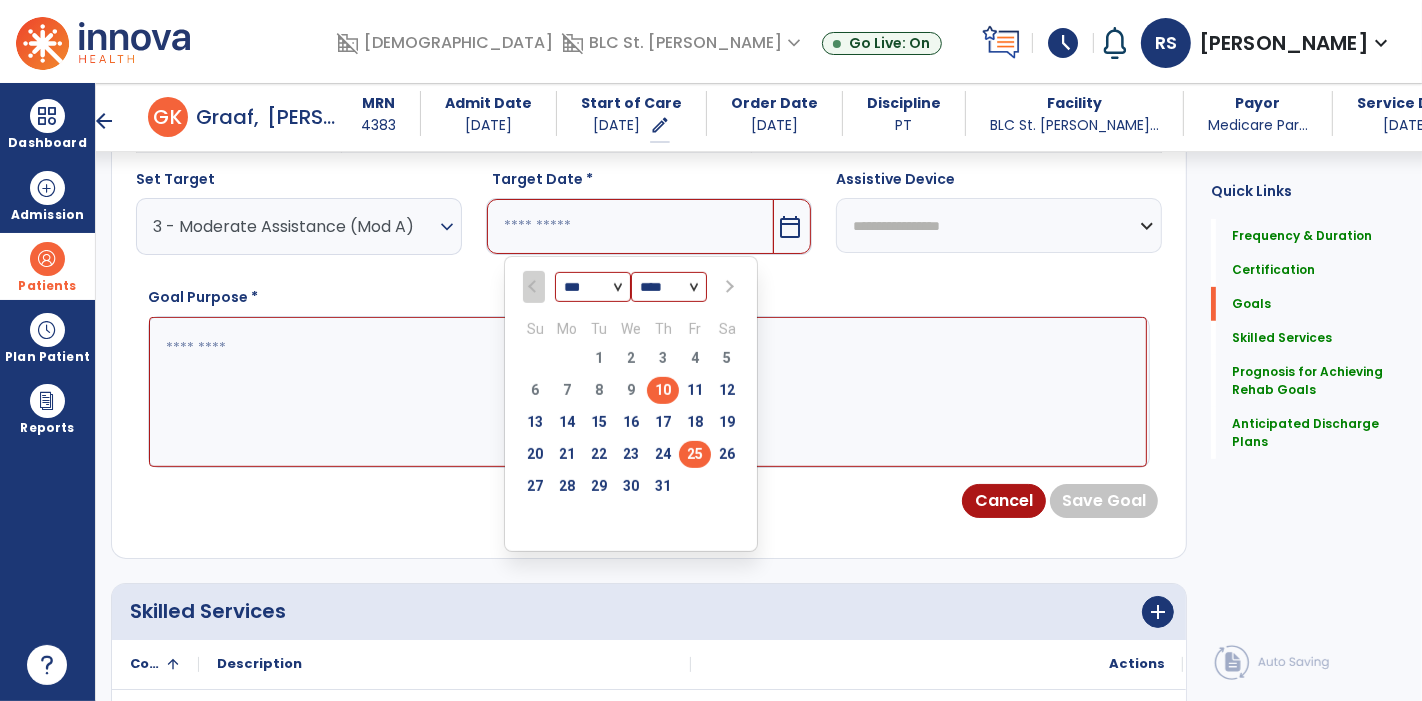 click on "25" at bounding box center [695, 454] 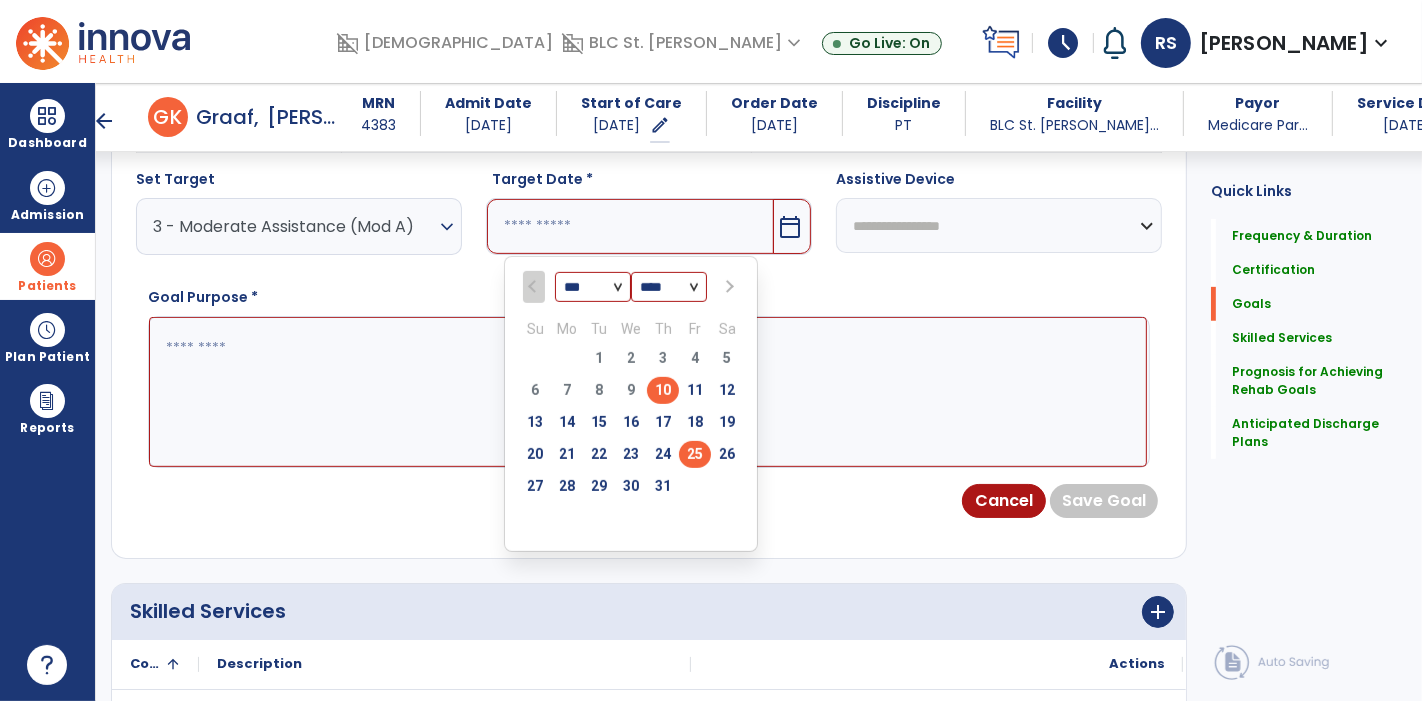 type on "*********" 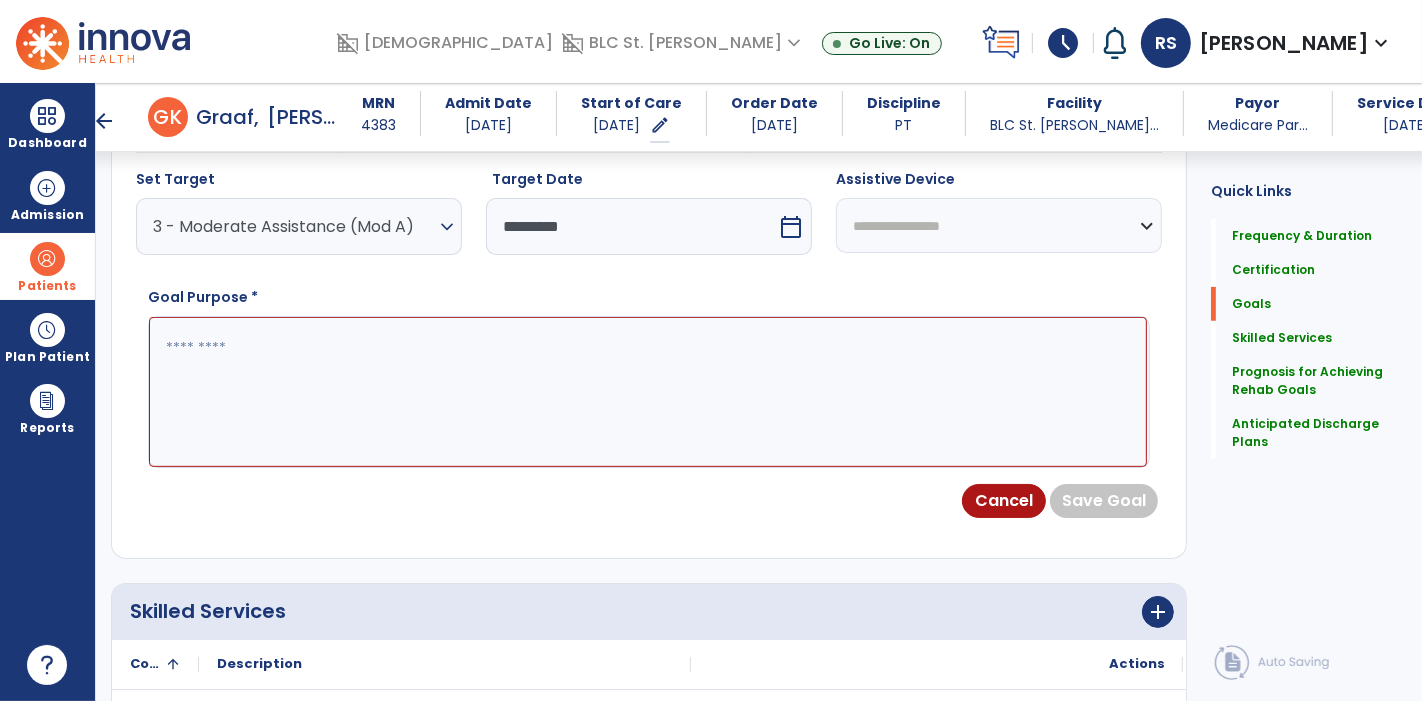 click at bounding box center [648, 391] 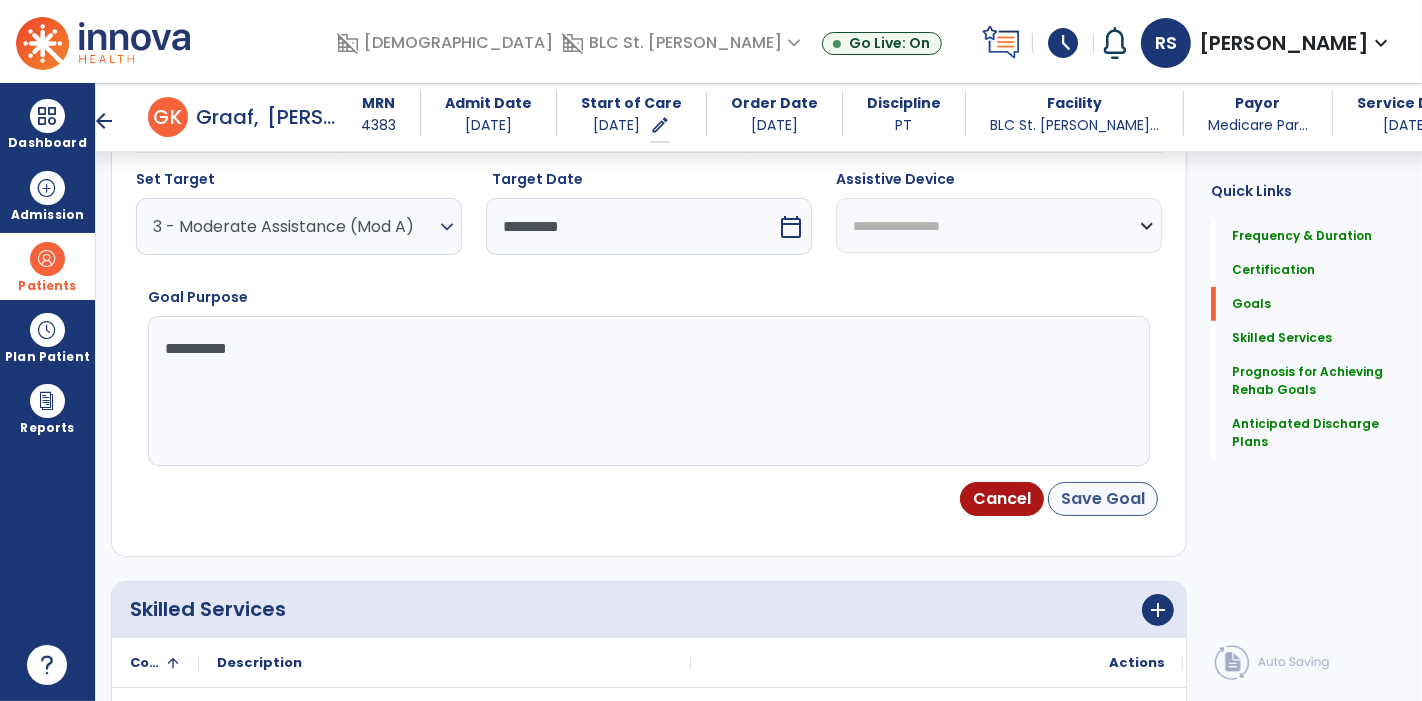 type on "**********" 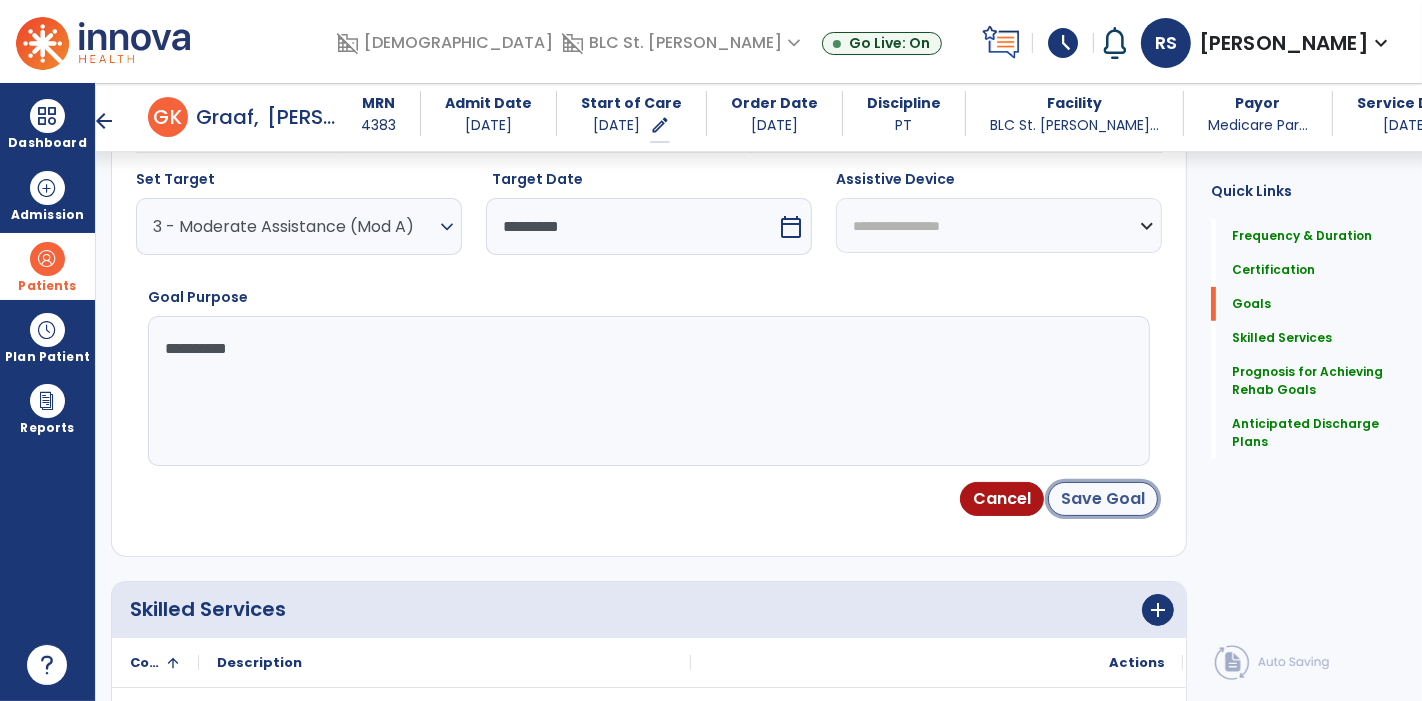 click on "Save Goal" at bounding box center [1103, 499] 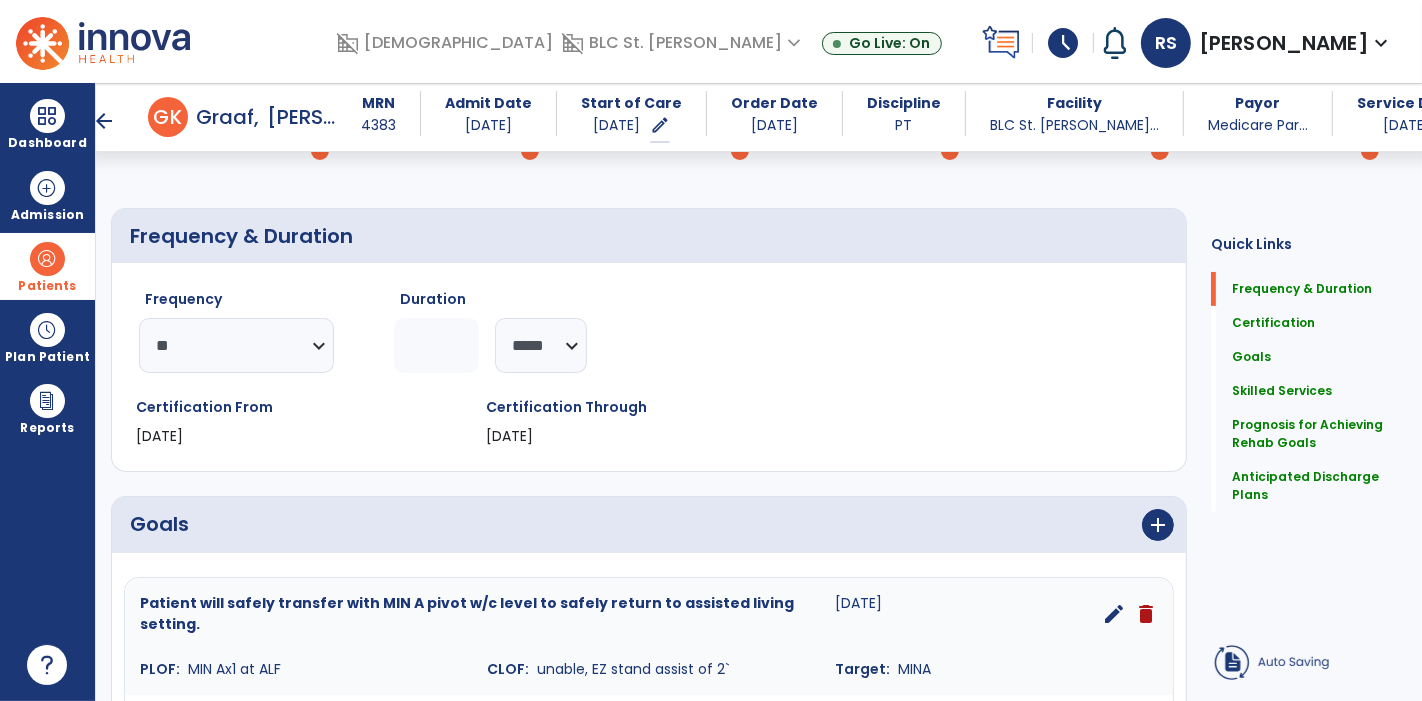 scroll, scrollTop: 565, scrollLeft: 0, axis: vertical 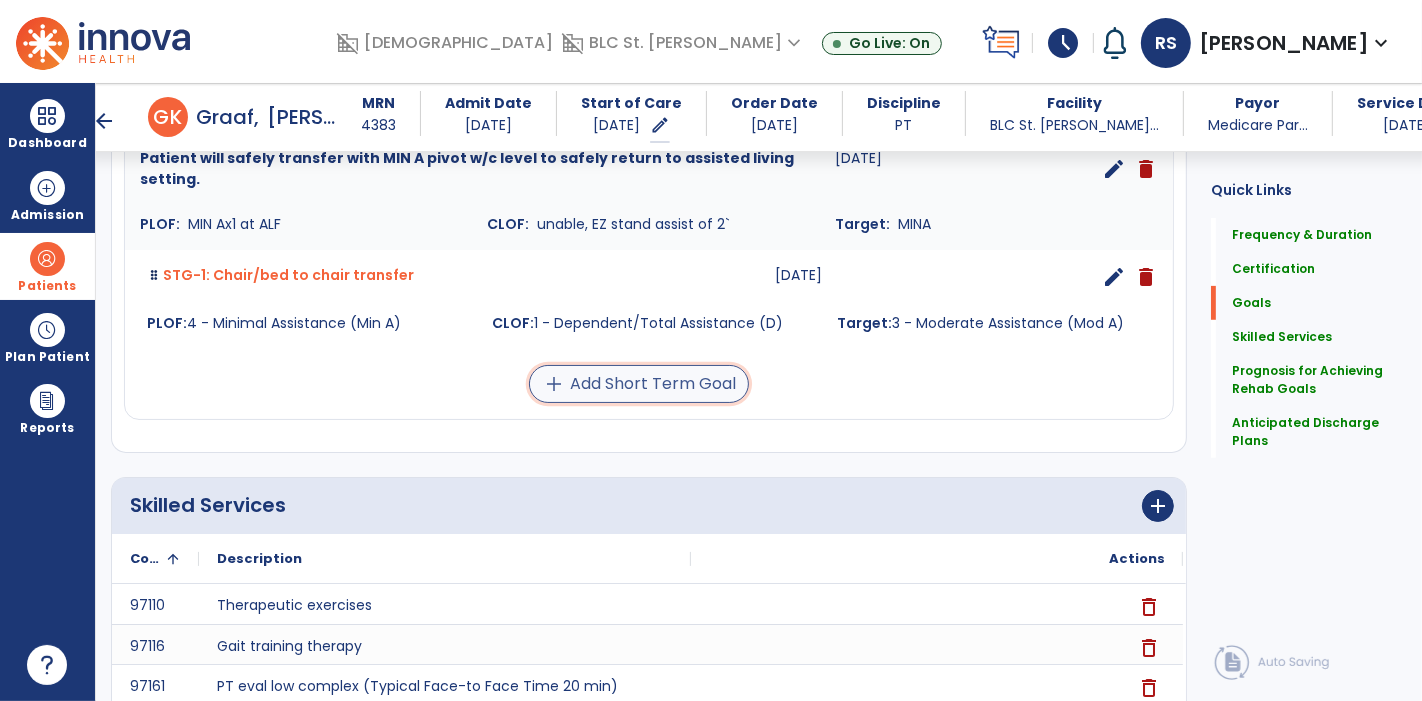 click on "add  Add Short Term Goal" at bounding box center [639, 384] 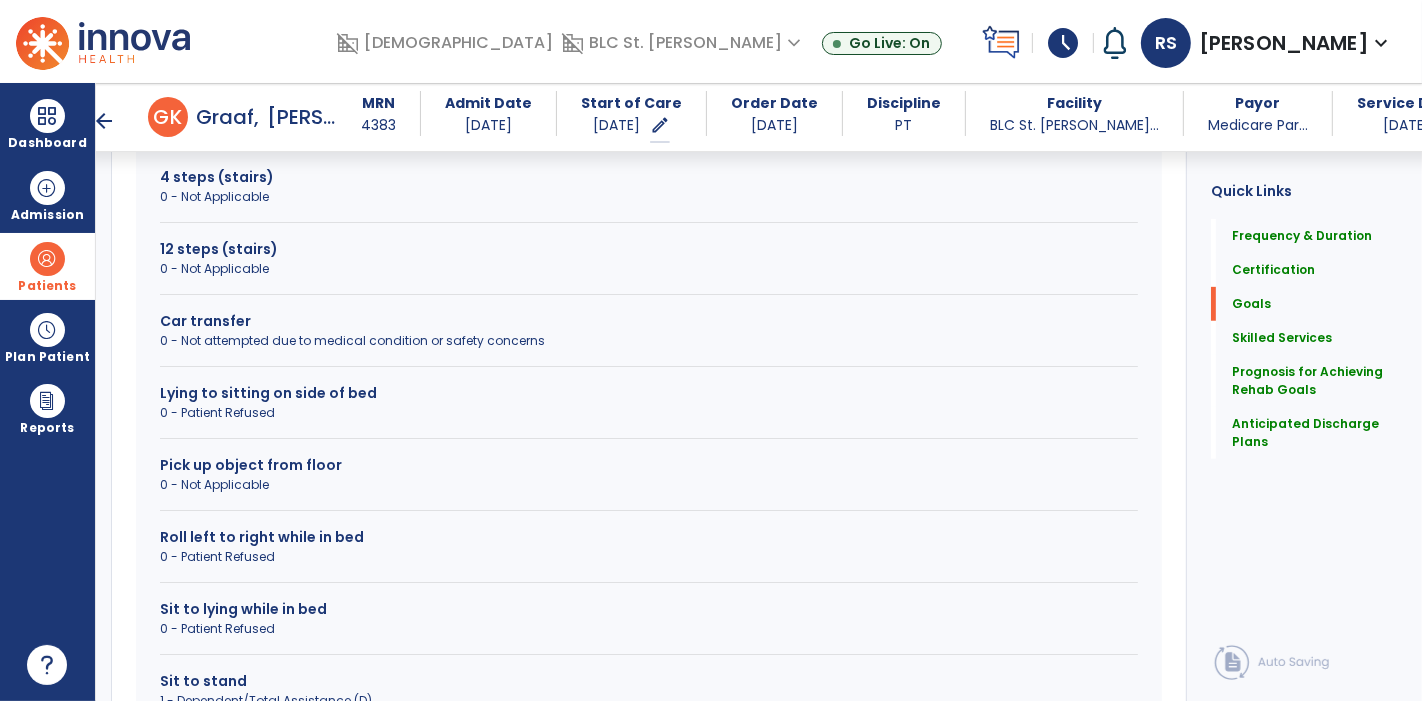 scroll, scrollTop: 1009, scrollLeft: 0, axis: vertical 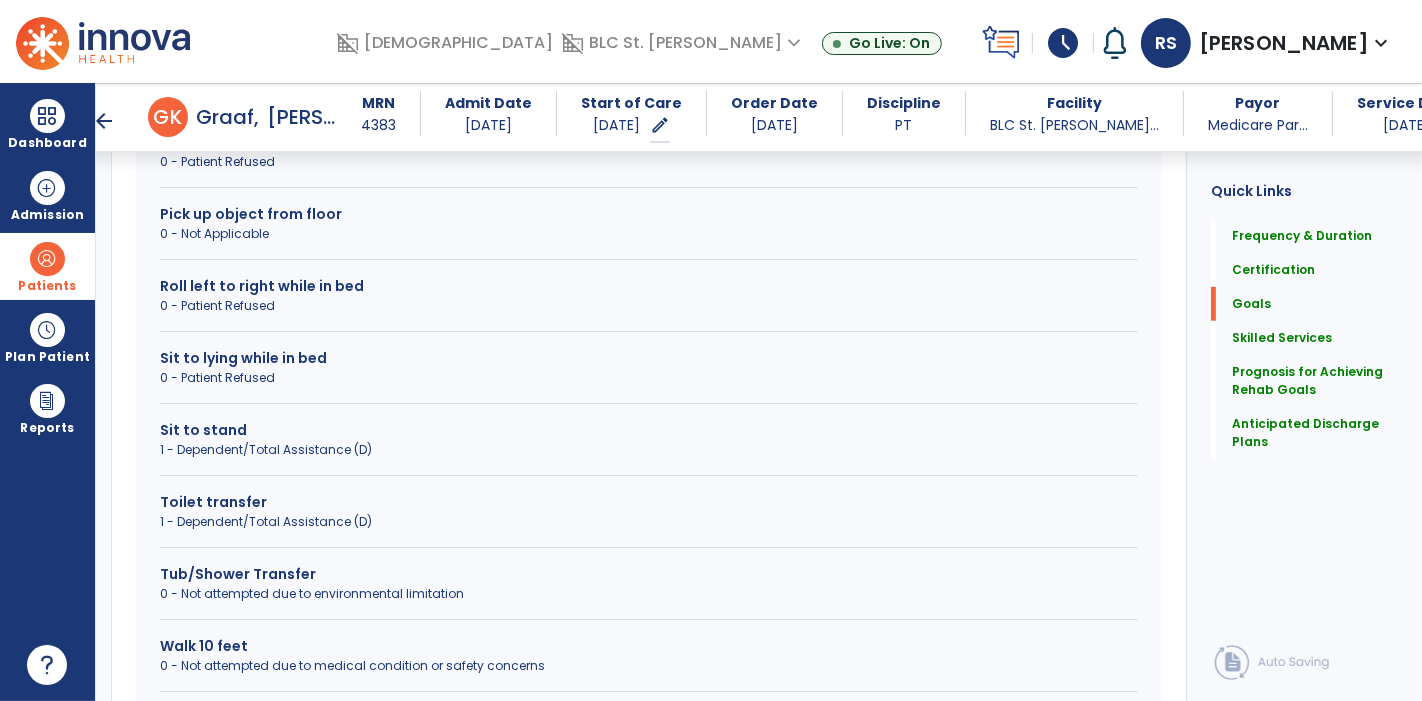 click on "1 - Dependent/Total Assistance (D)" at bounding box center [649, 450] 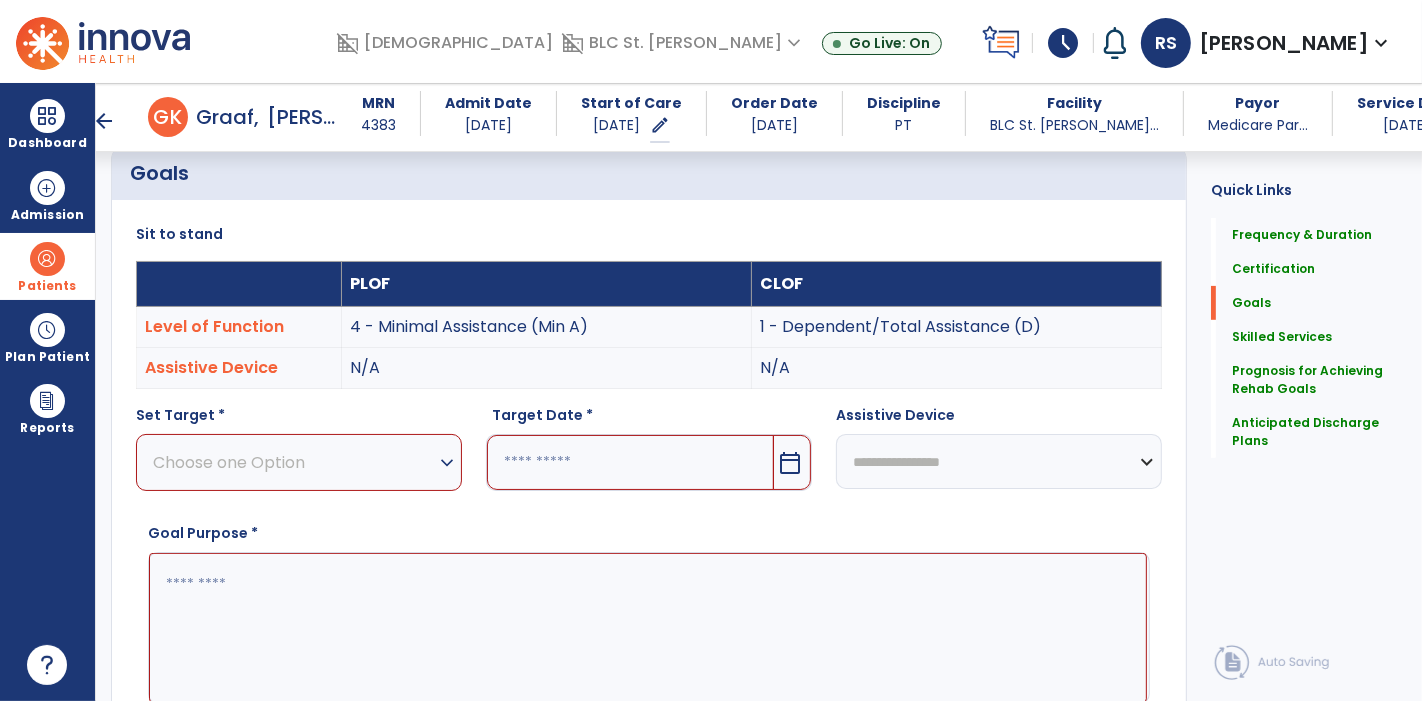 scroll, scrollTop: 417, scrollLeft: 0, axis: vertical 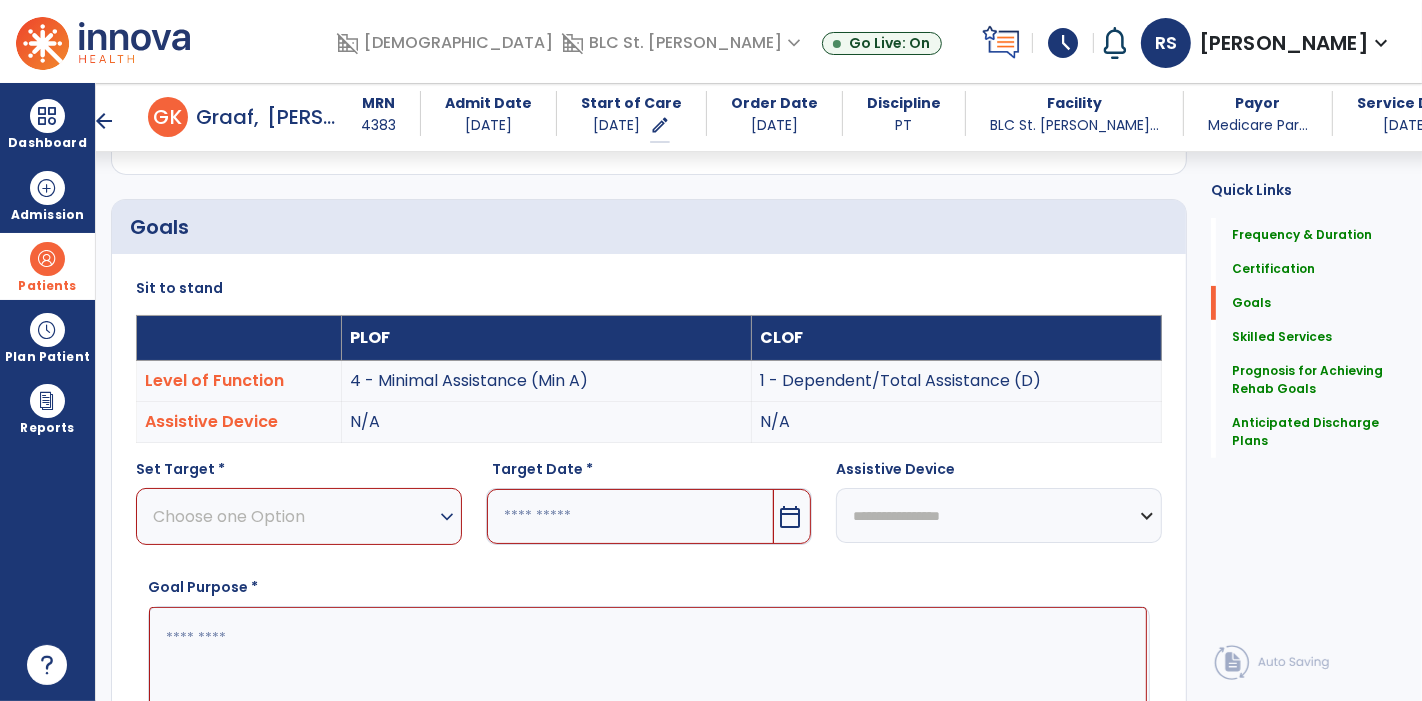 click on "Choose one Option" at bounding box center [294, 516] 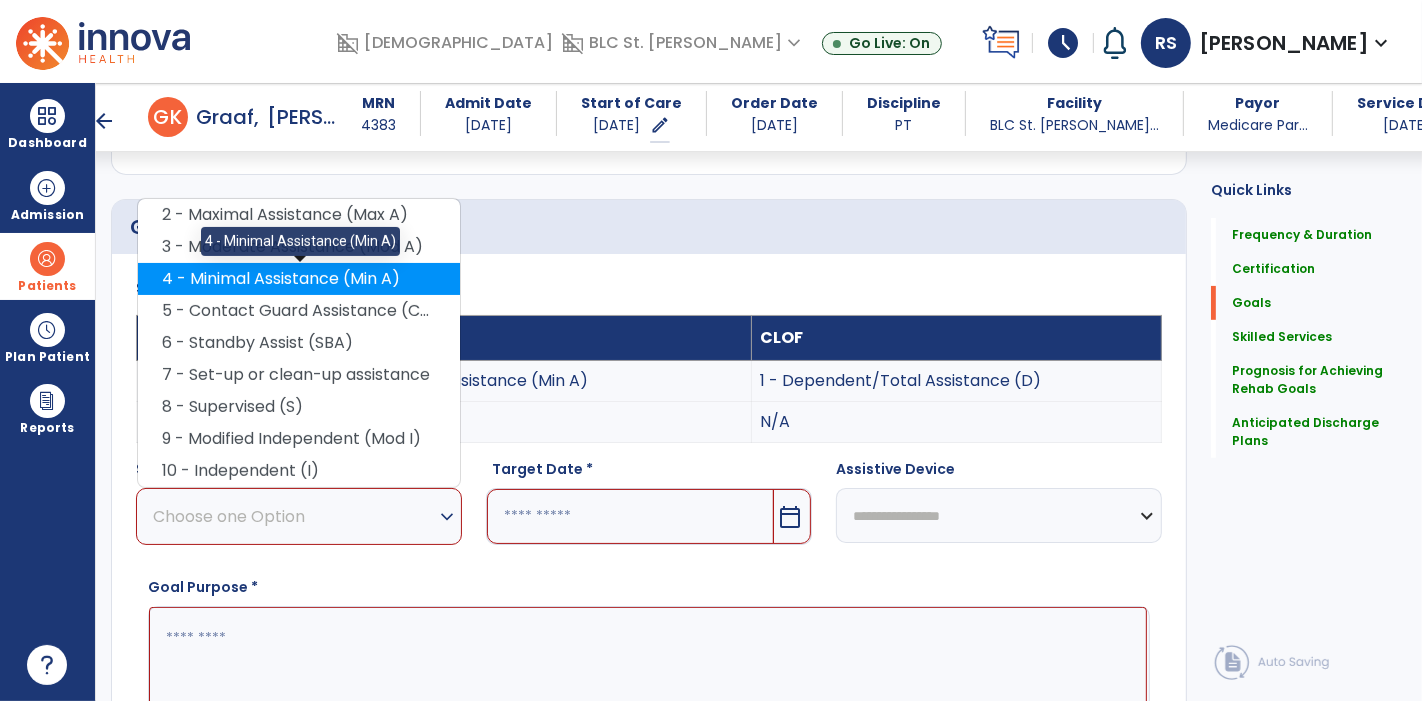 click on "4 - Minimal Assistance (Min A)" at bounding box center (299, 279) 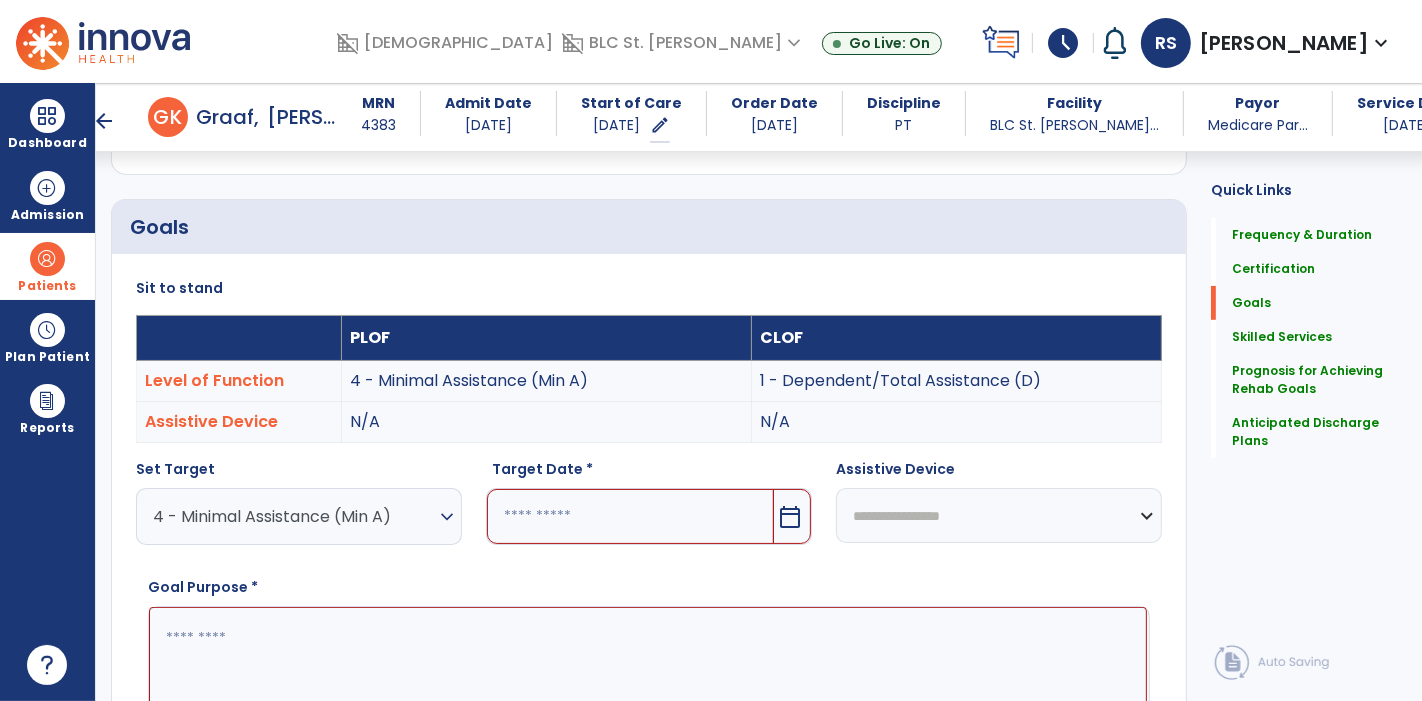 click on "4 - Minimal Assistance (Min A)" at bounding box center (294, 516) 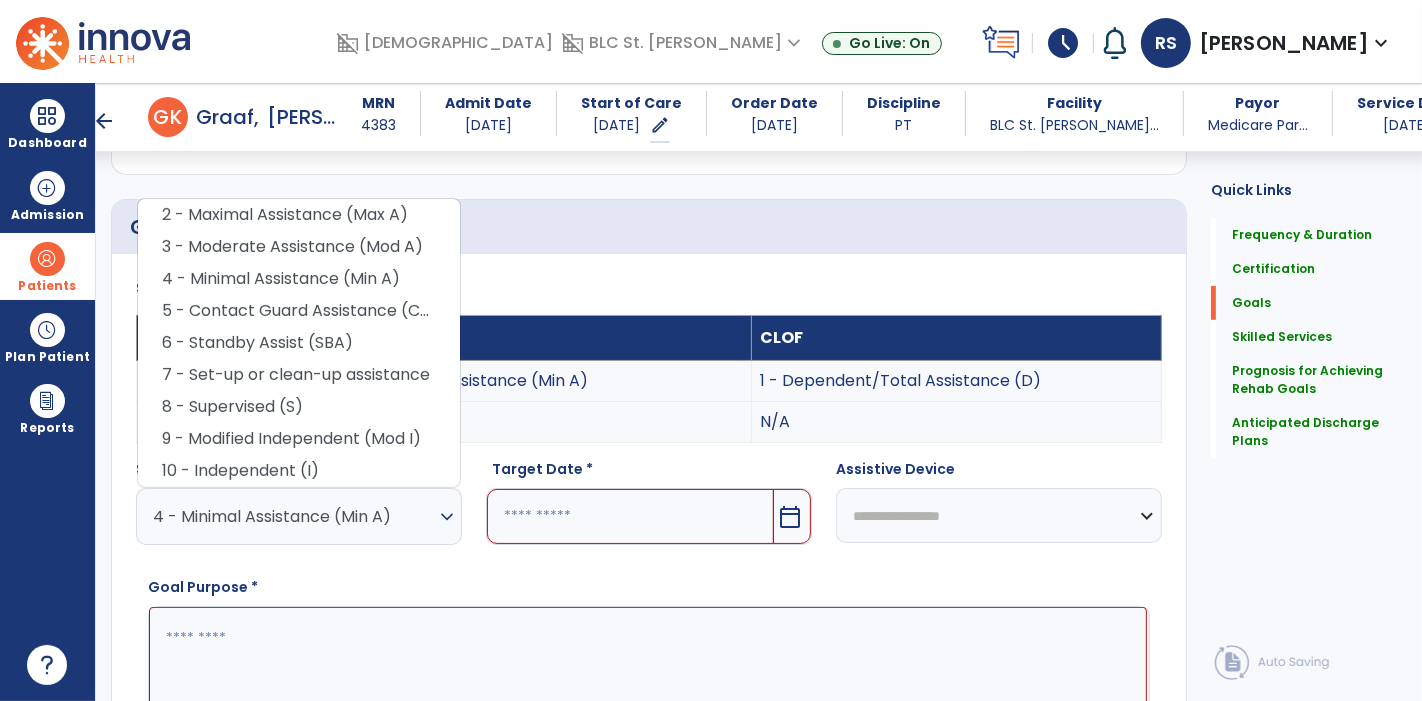 click on "3 - Moderate Assistance (Mod A)" at bounding box center [299, 247] 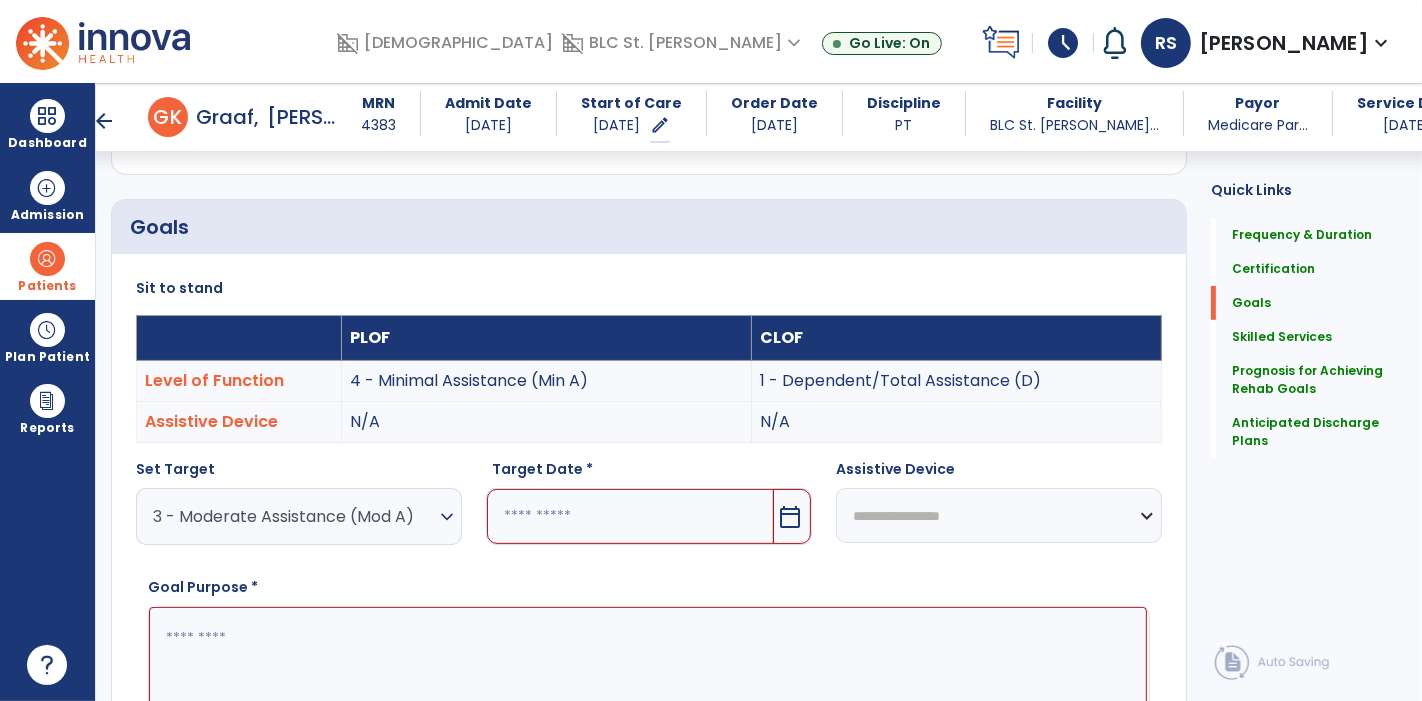 click at bounding box center [630, 516] 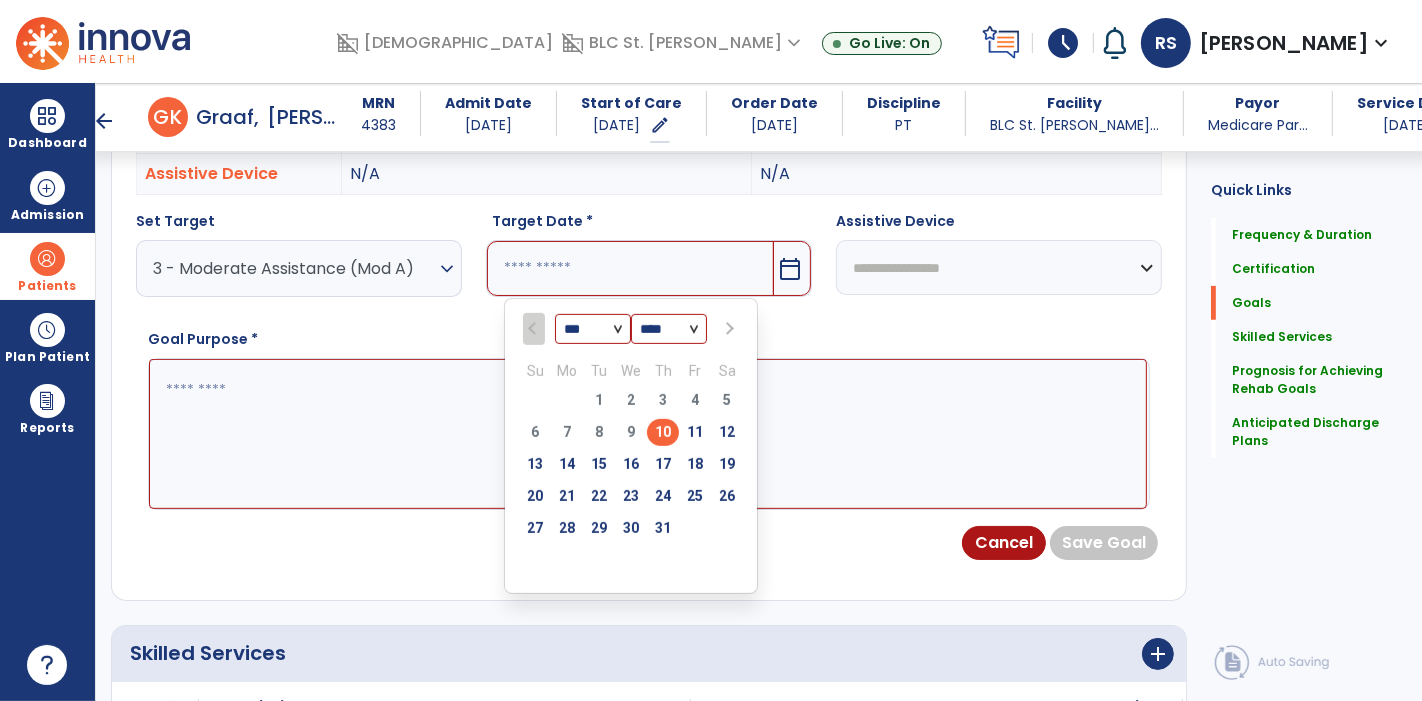 scroll, scrollTop: 713, scrollLeft: 0, axis: vertical 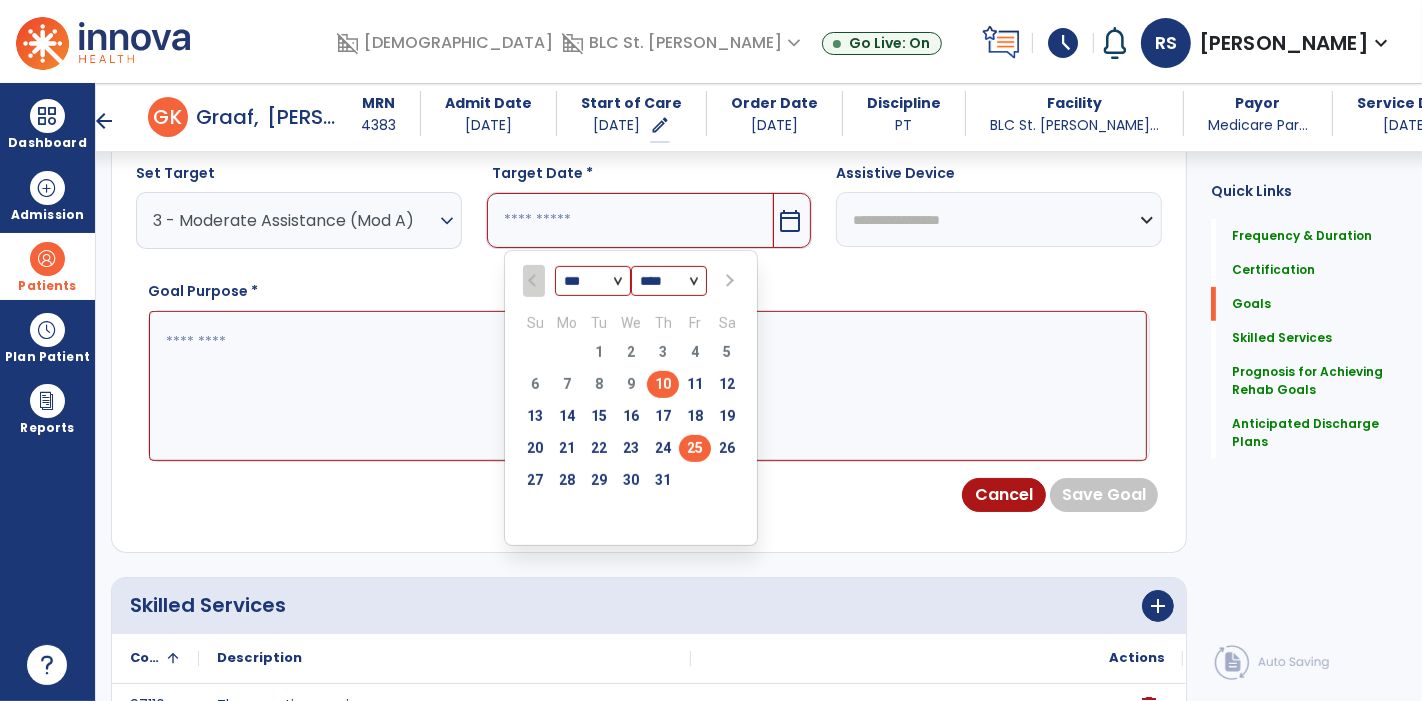 click on "25" at bounding box center (695, 448) 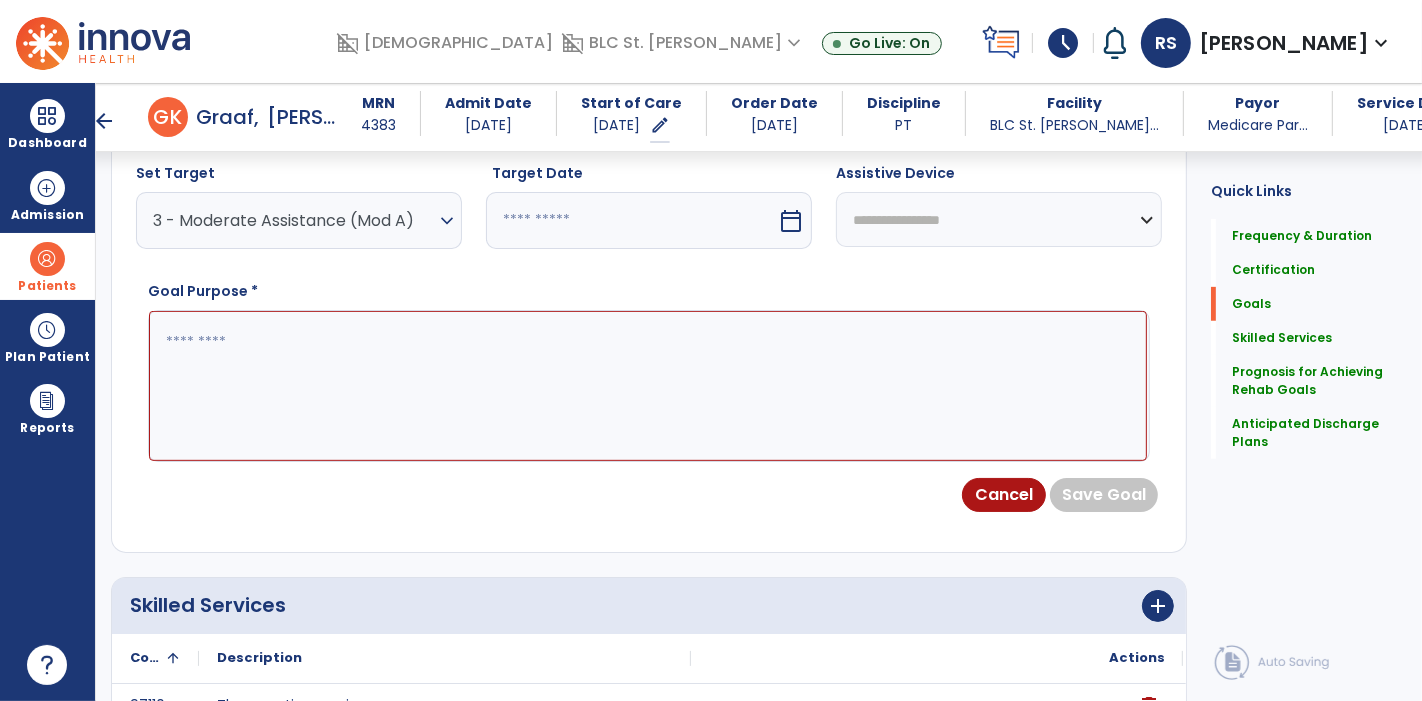 type on "*********" 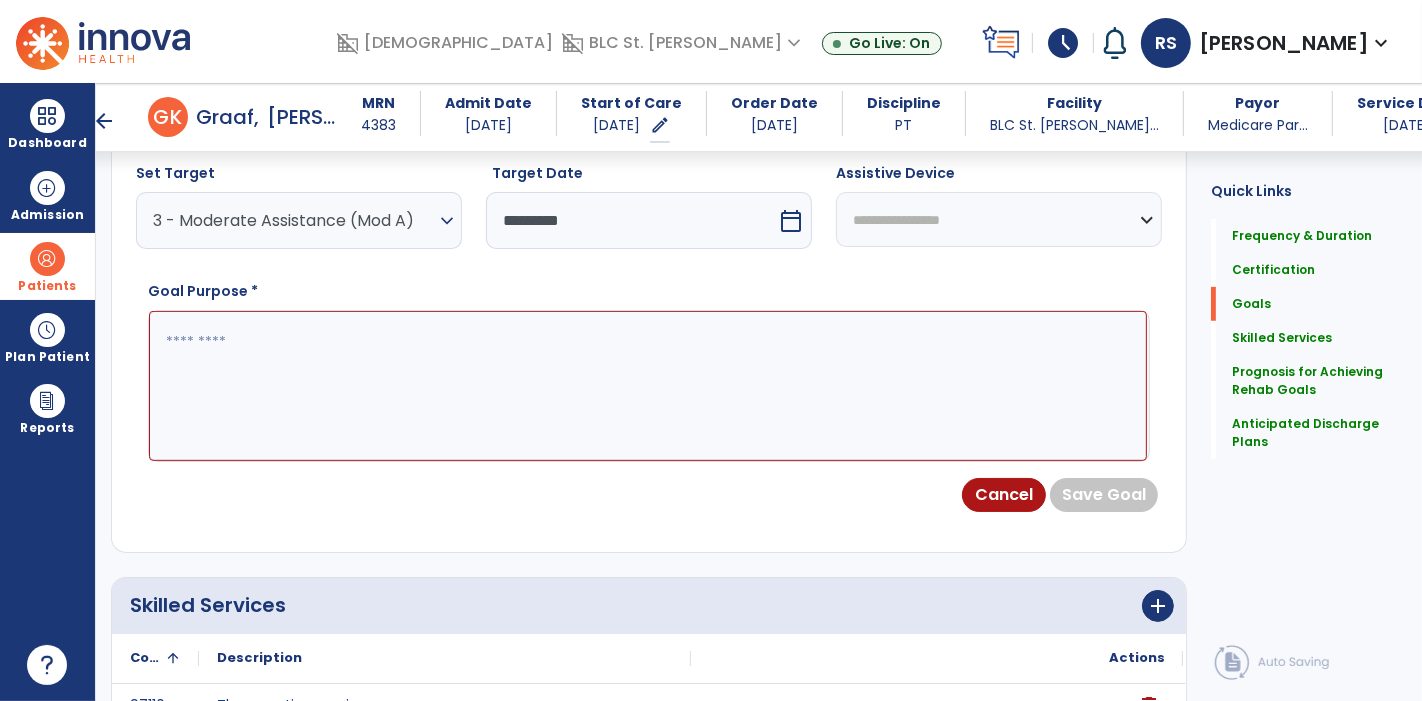 click at bounding box center (648, 385) 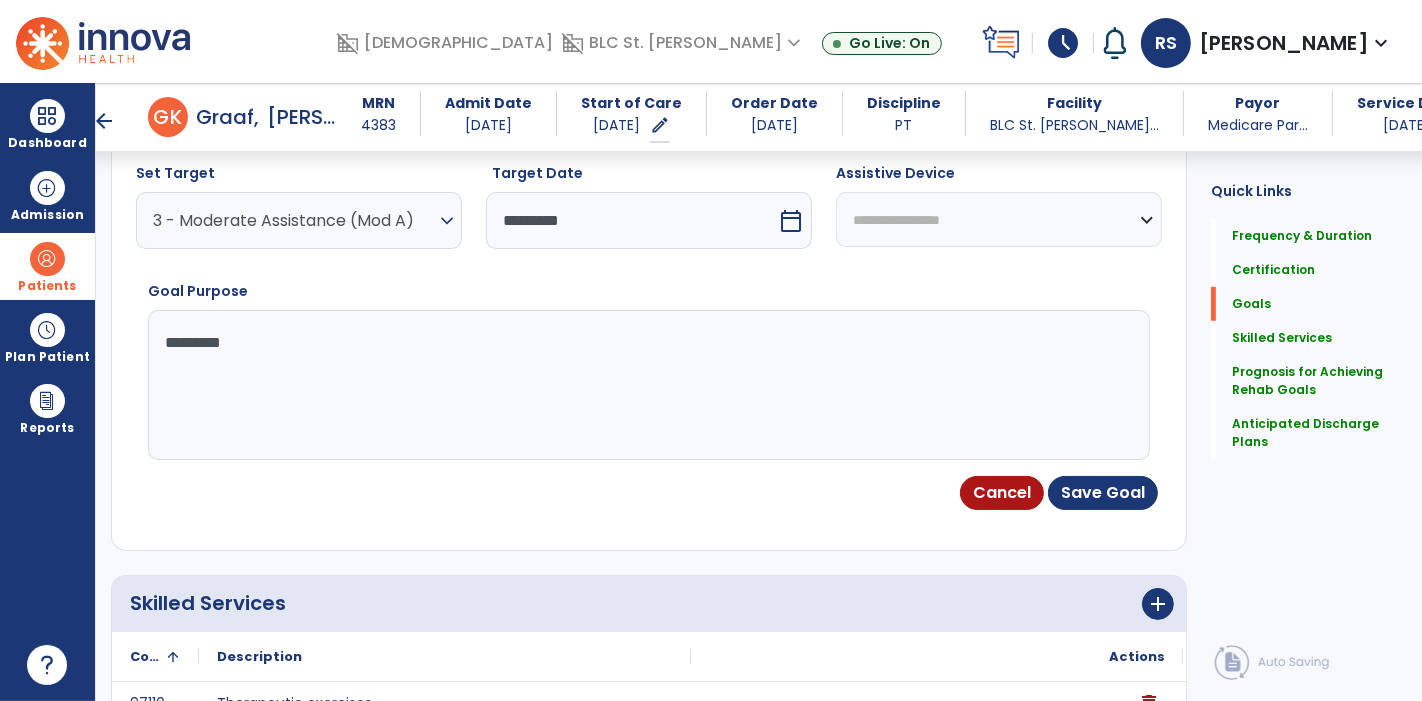 type on "**********" 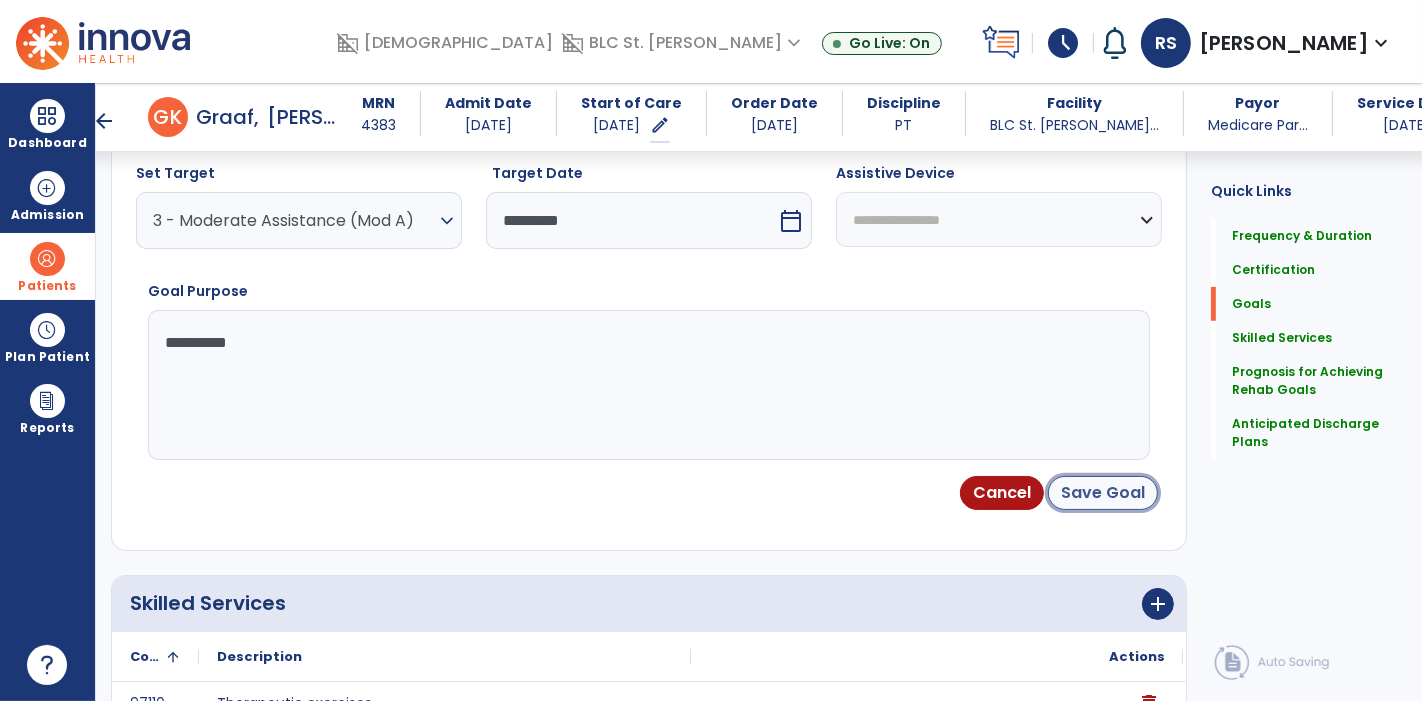 click on "Save Goal" at bounding box center [1103, 493] 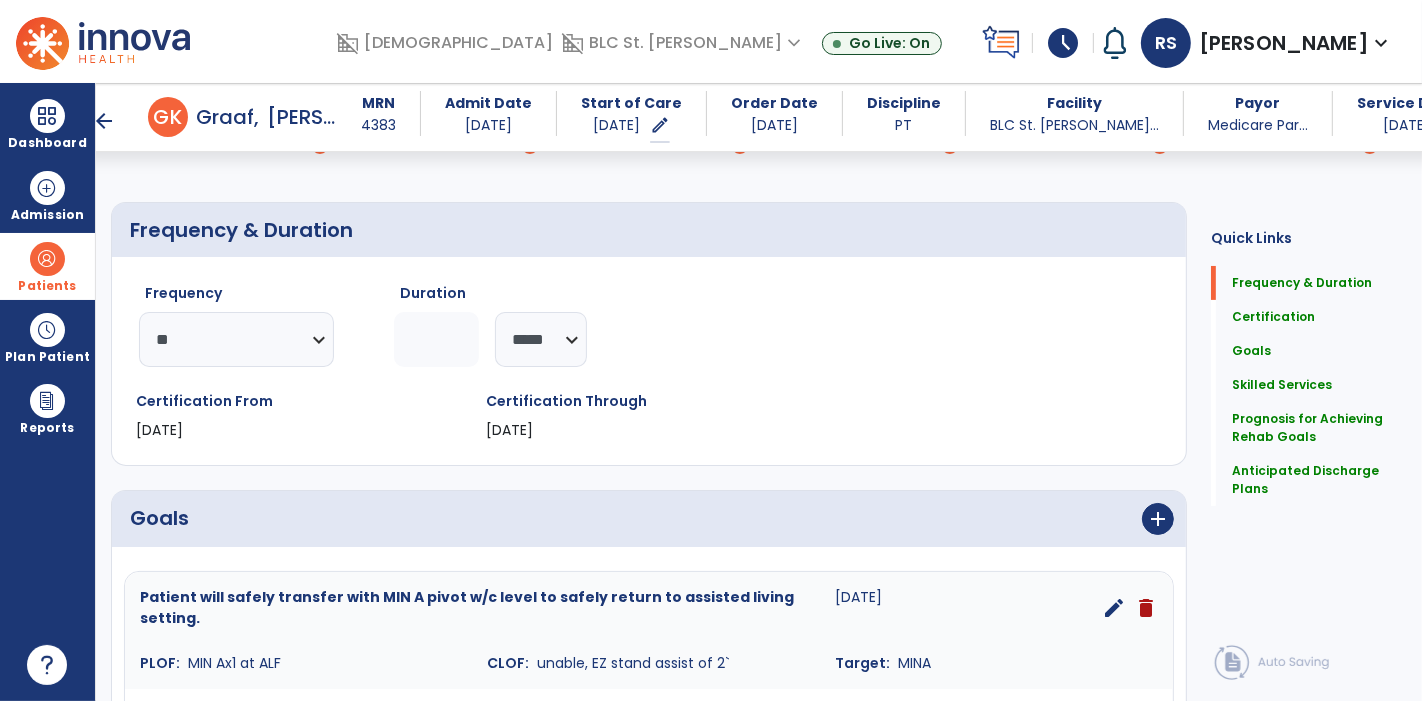 scroll, scrollTop: 422, scrollLeft: 0, axis: vertical 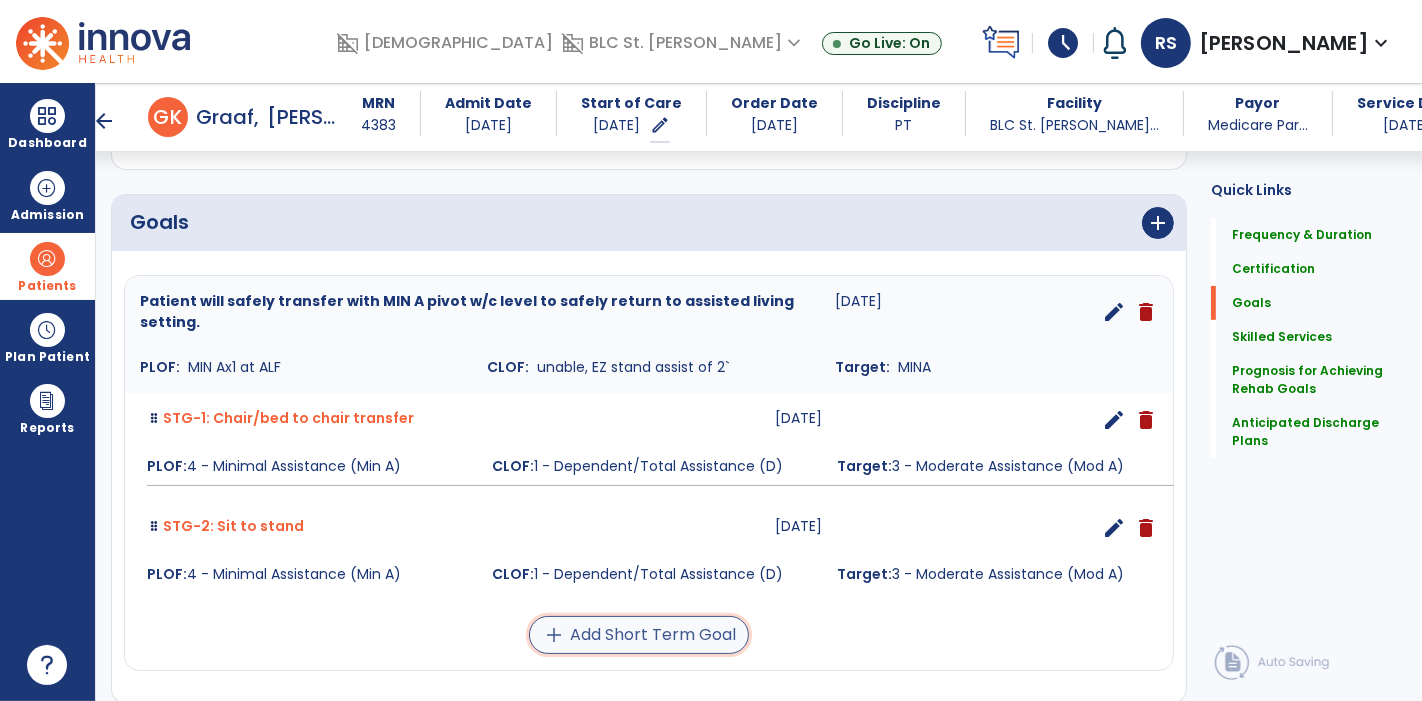 click on "add  Add Short Term Goal" at bounding box center (639, 635) 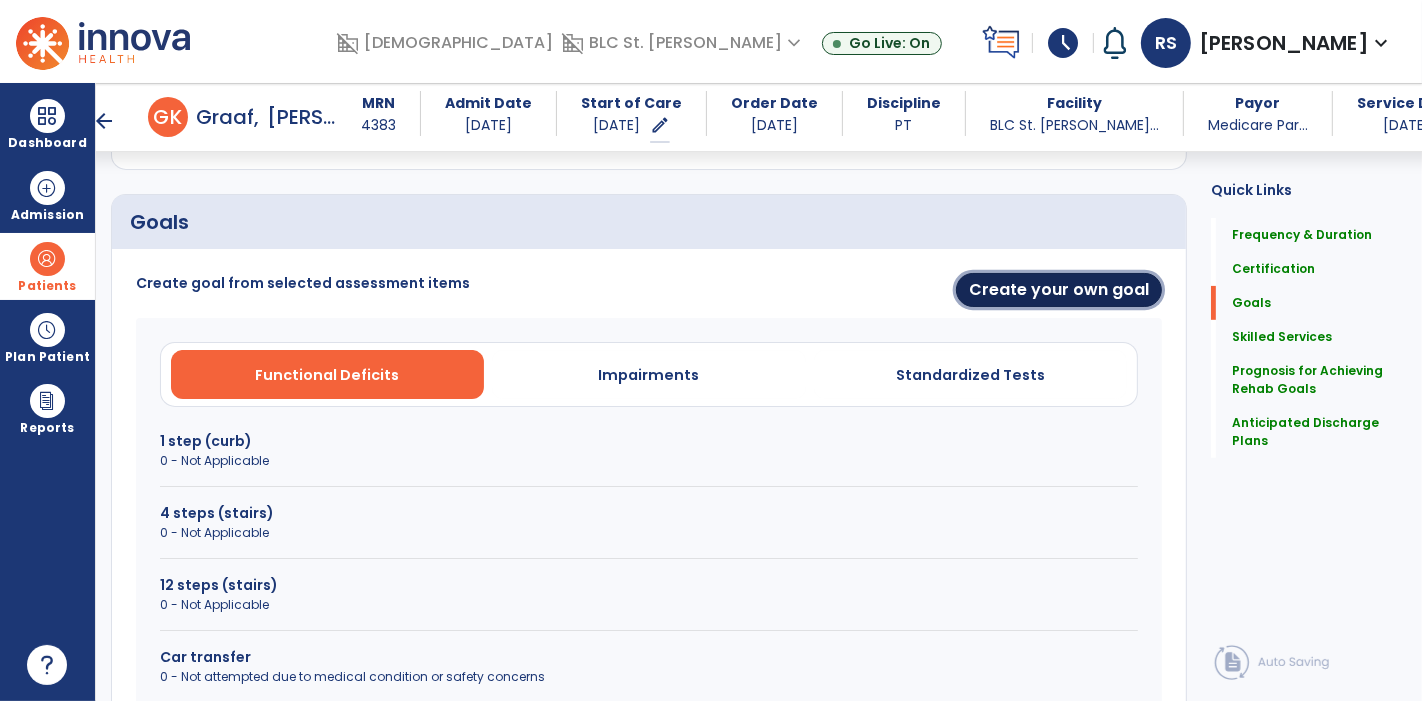 click on "Create your own goal" at bounding box center [1059, 290] 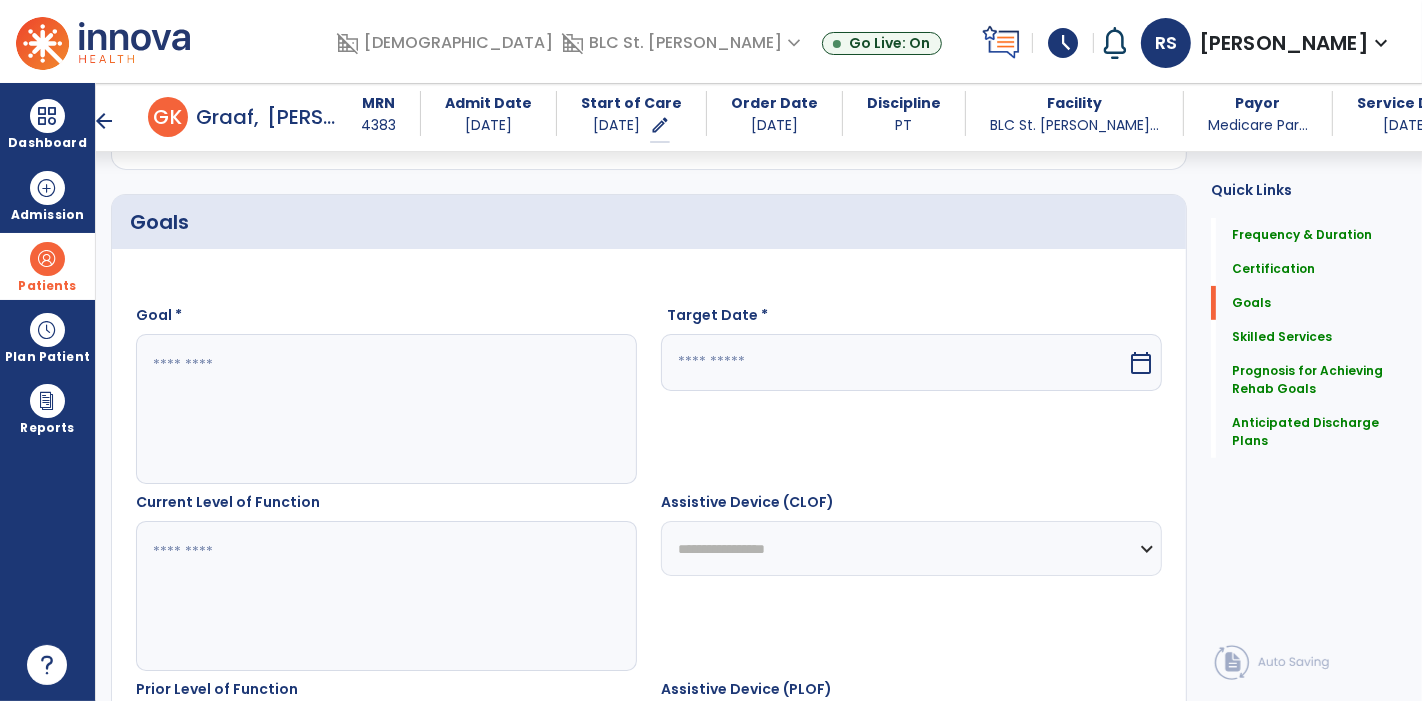 click at bounding box center [386, 409] 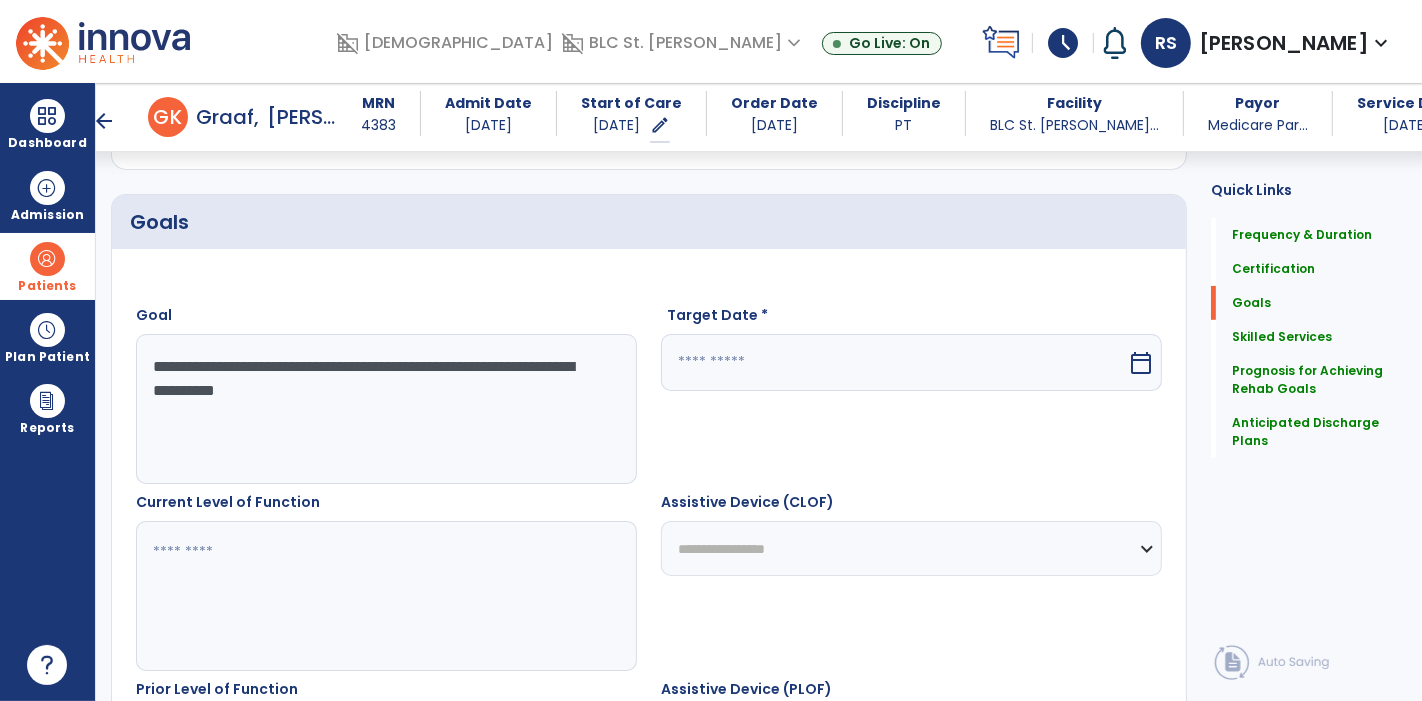 type on "**********" 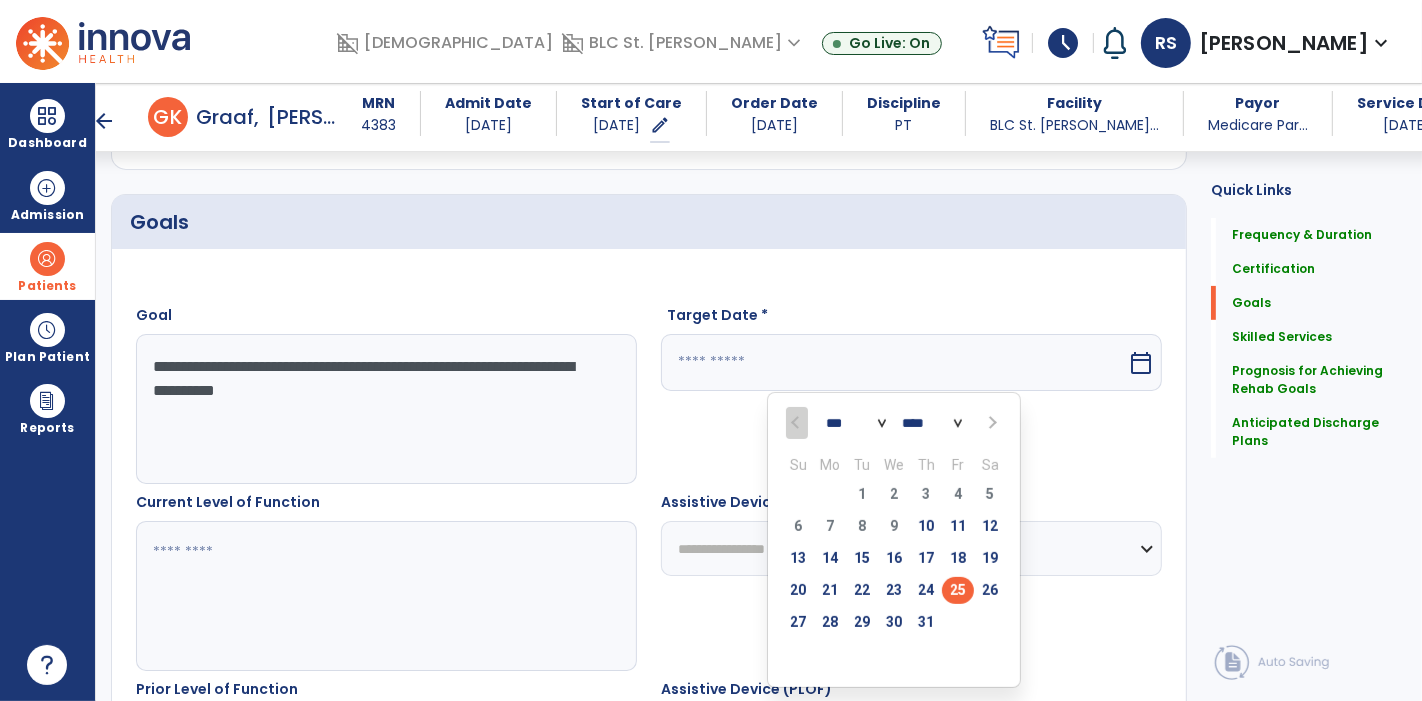 click on "25" at bounding box center (958, 590) 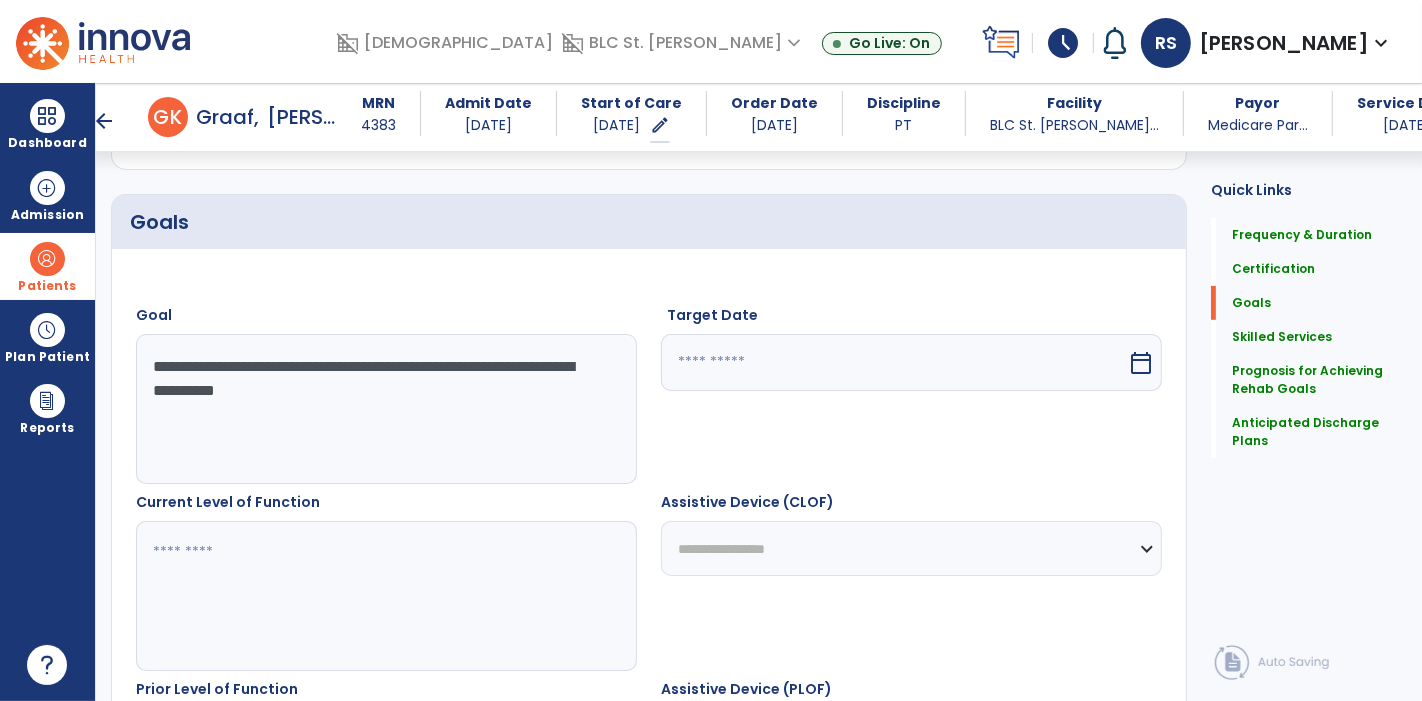 type on "*********" 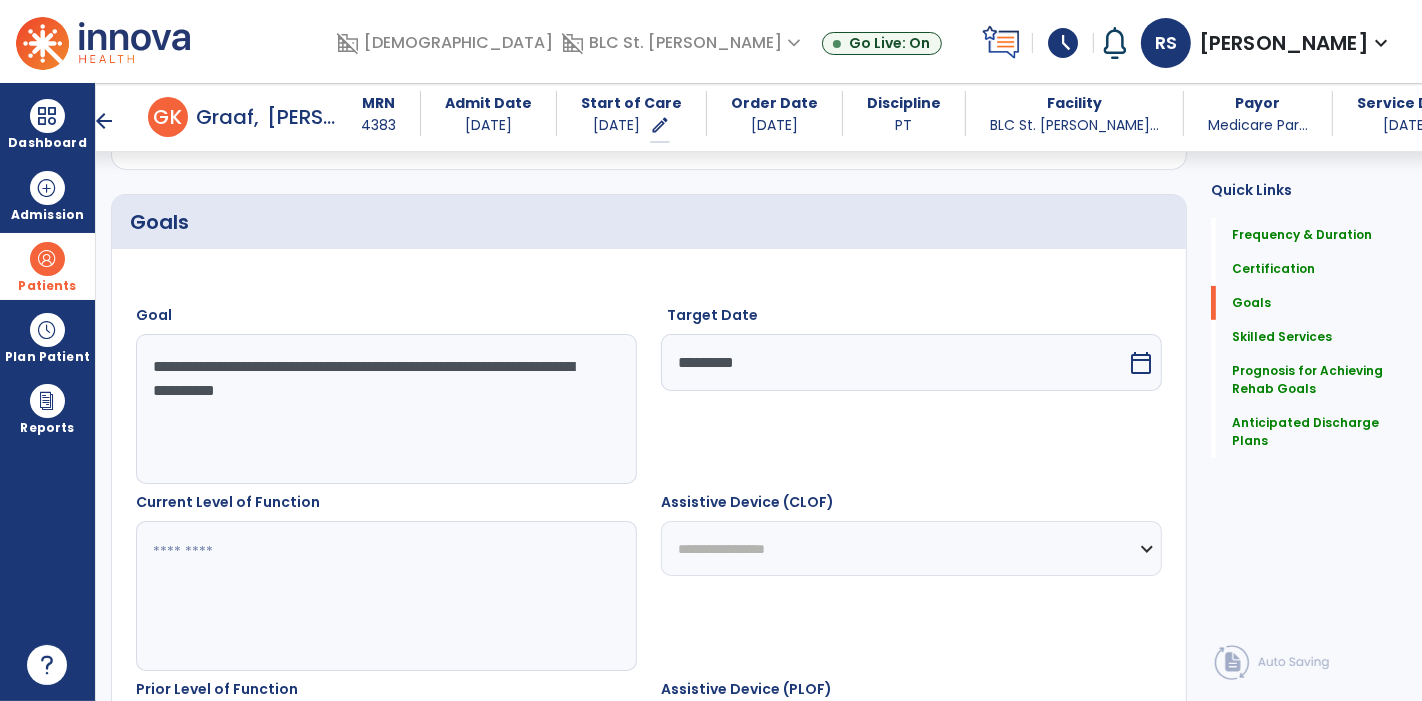 click at bounding box center [386, 596] 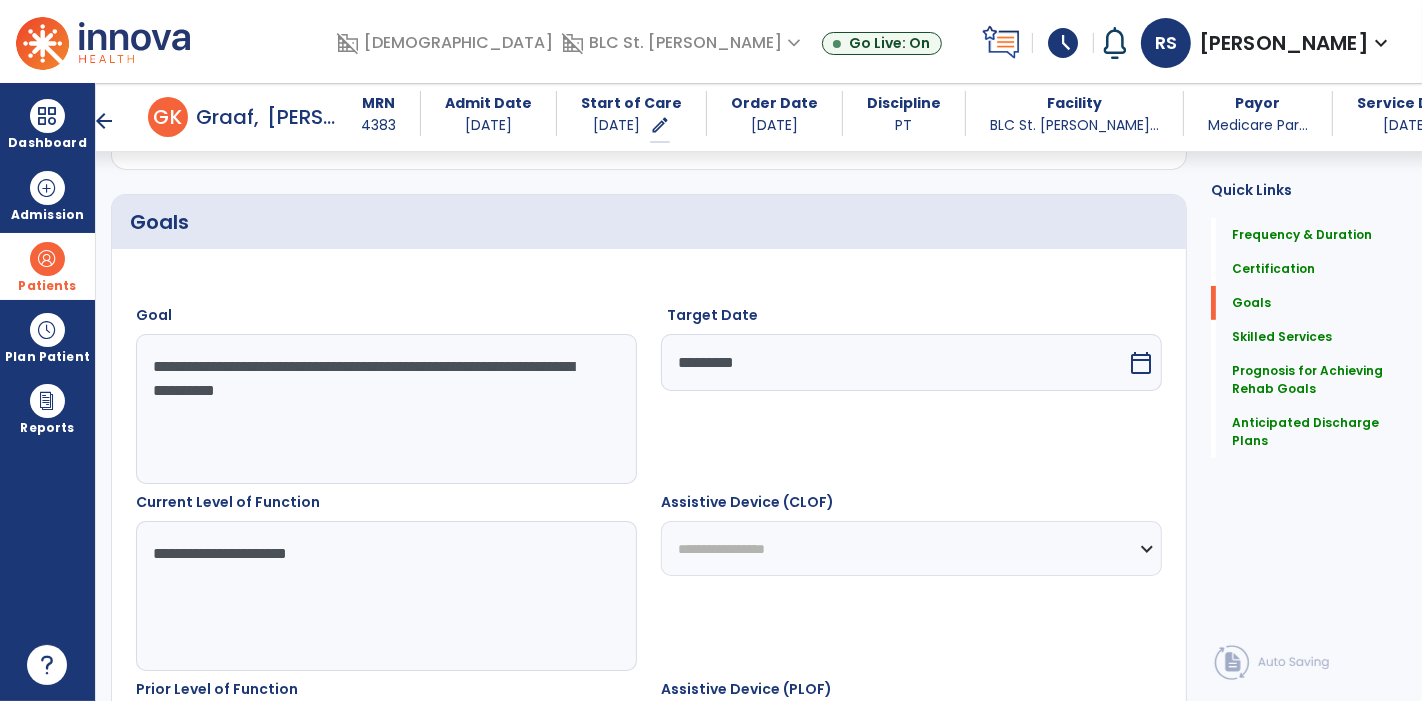 type on "**********" 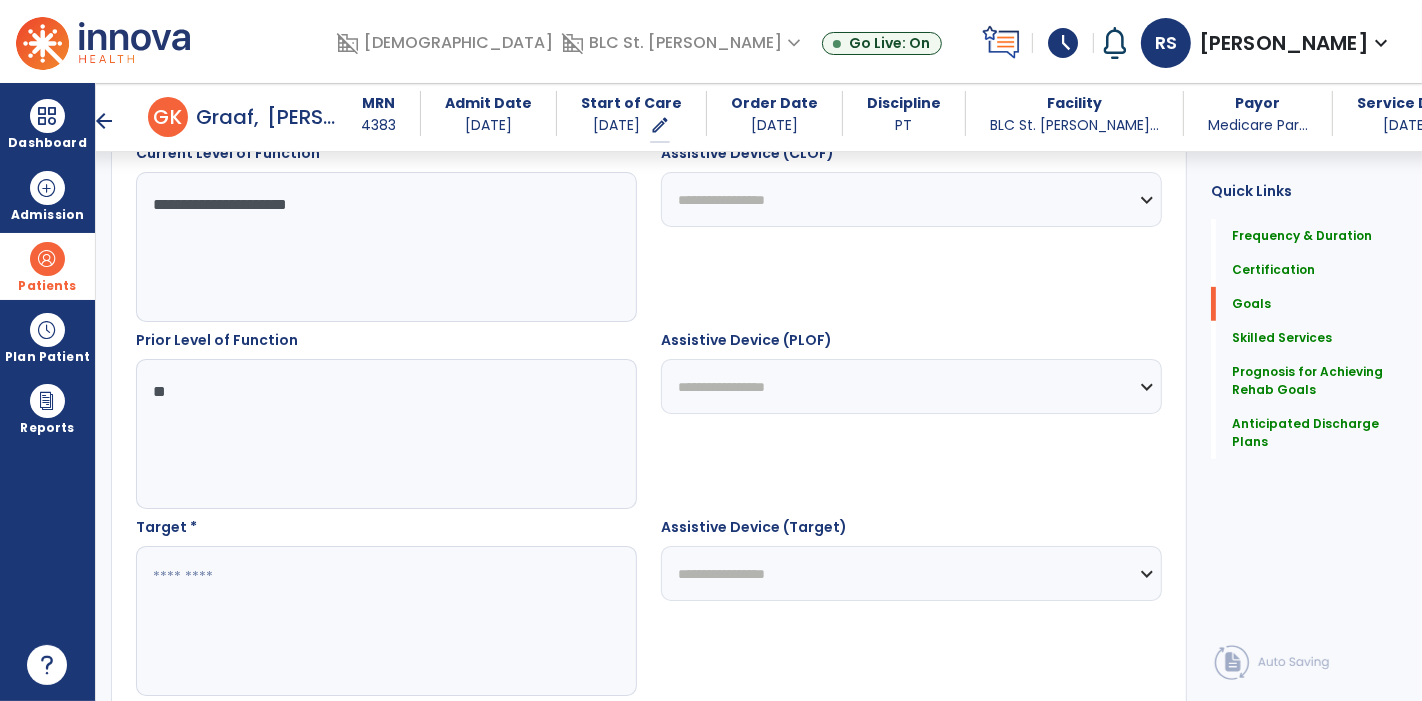 type on "**" 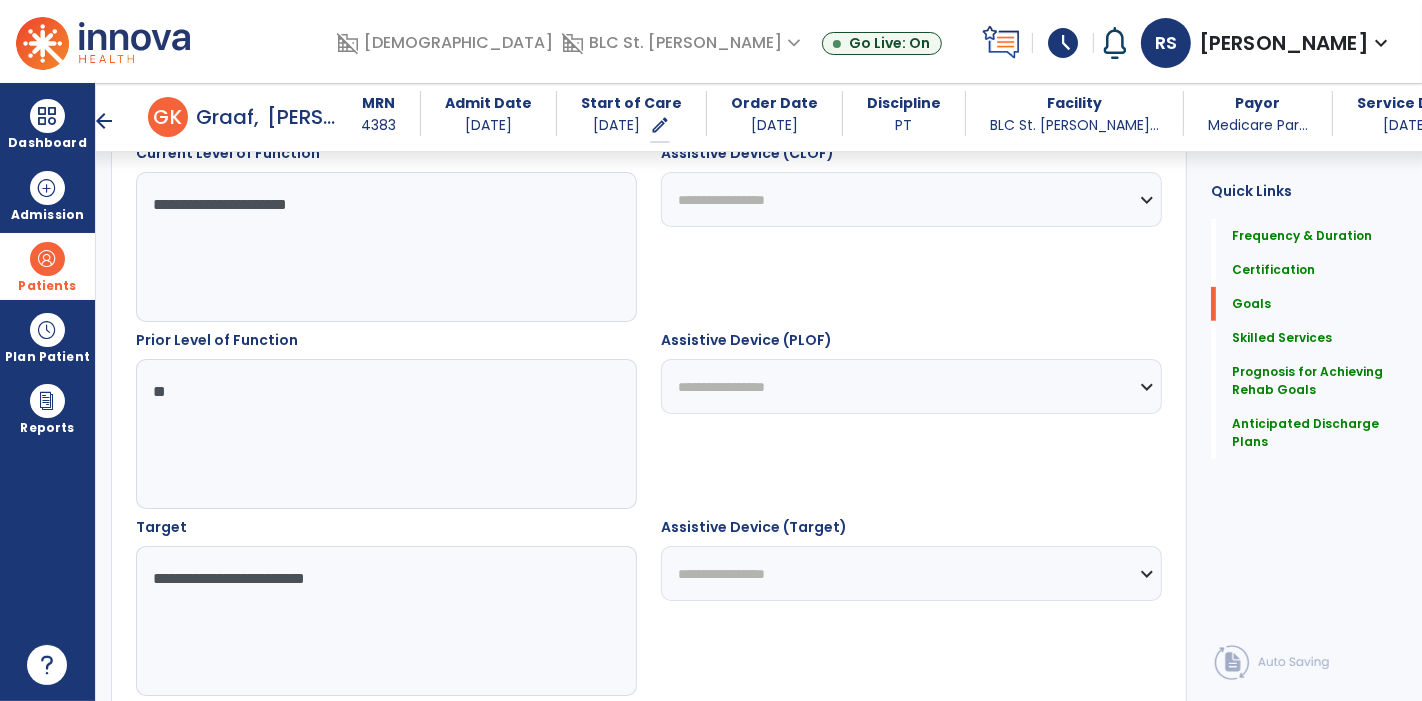 type on "**********" 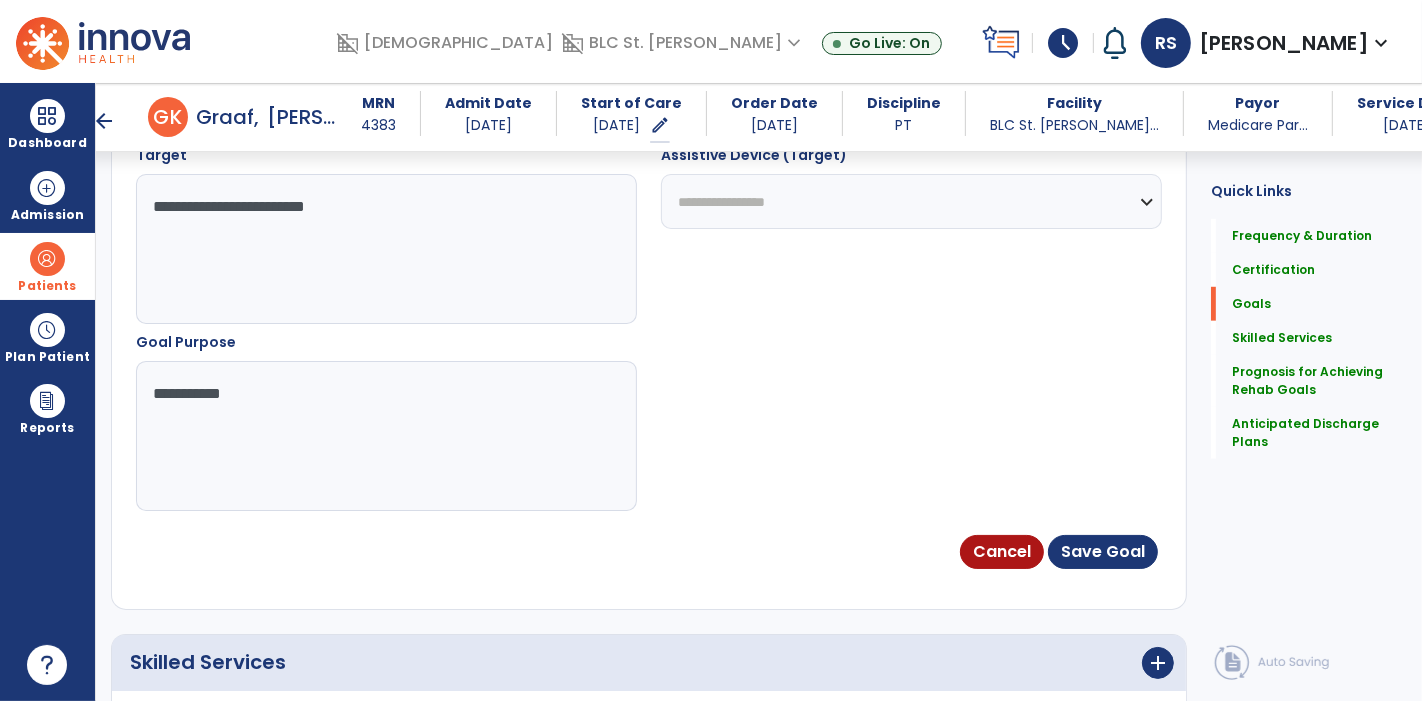 type on "**********" 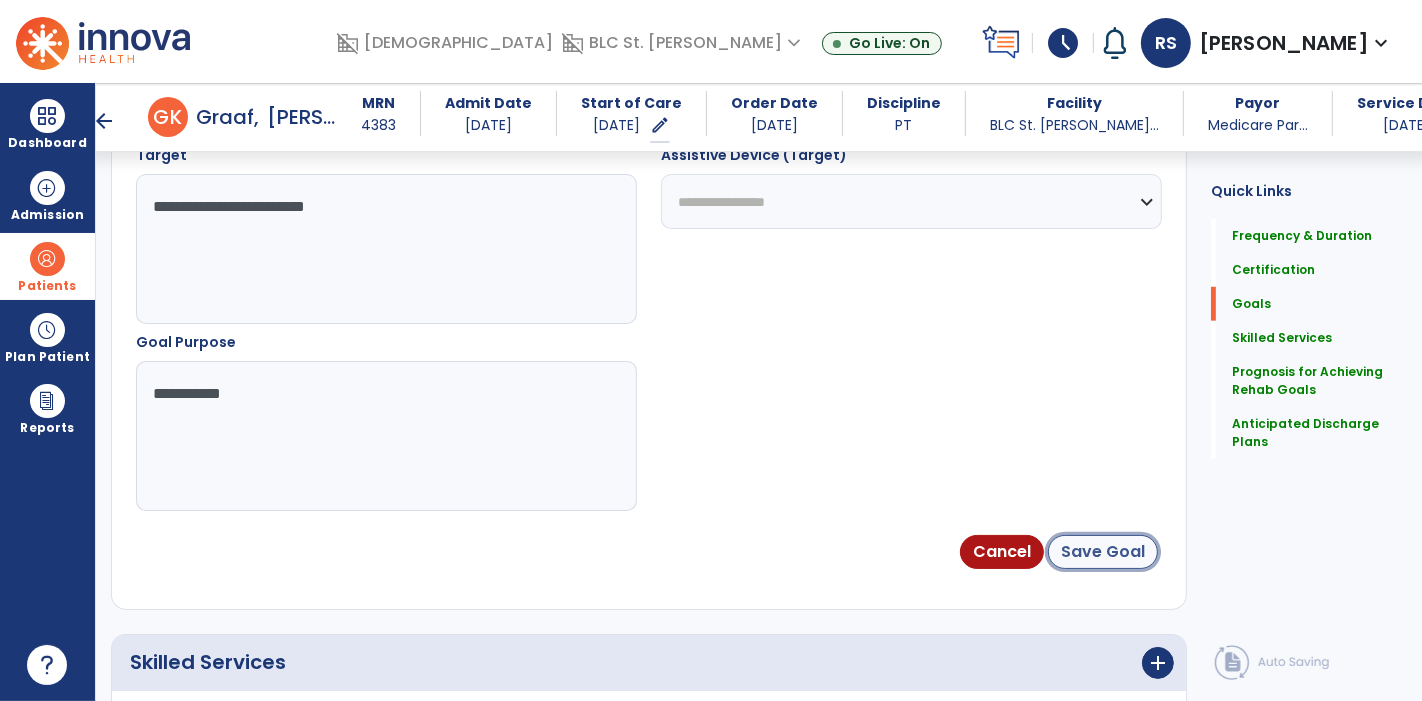 click on "Save Goal" at bounding box center [1103, 552] 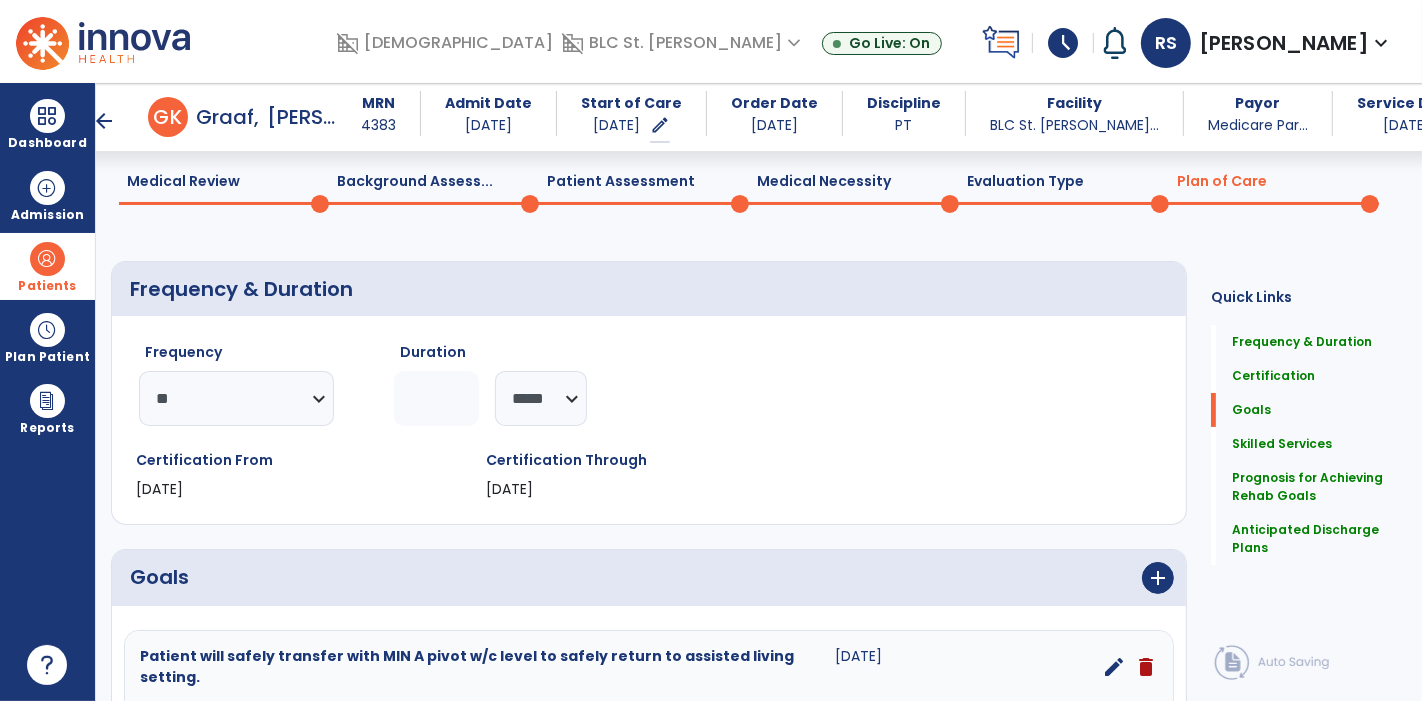scroll, scrollTop: 808, scrollLeft: 0, axis: vertical 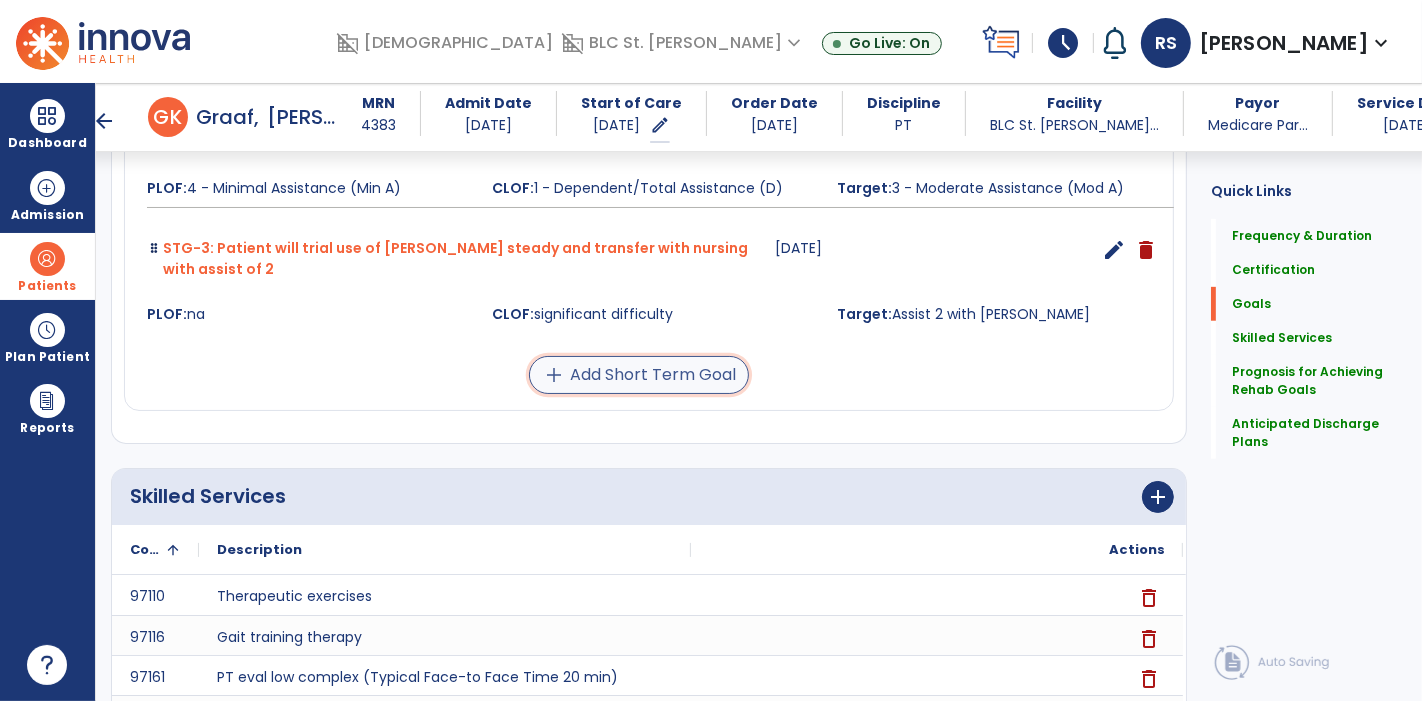 click on "add  Add Short Term Goal" at bounding box center (639, 375) 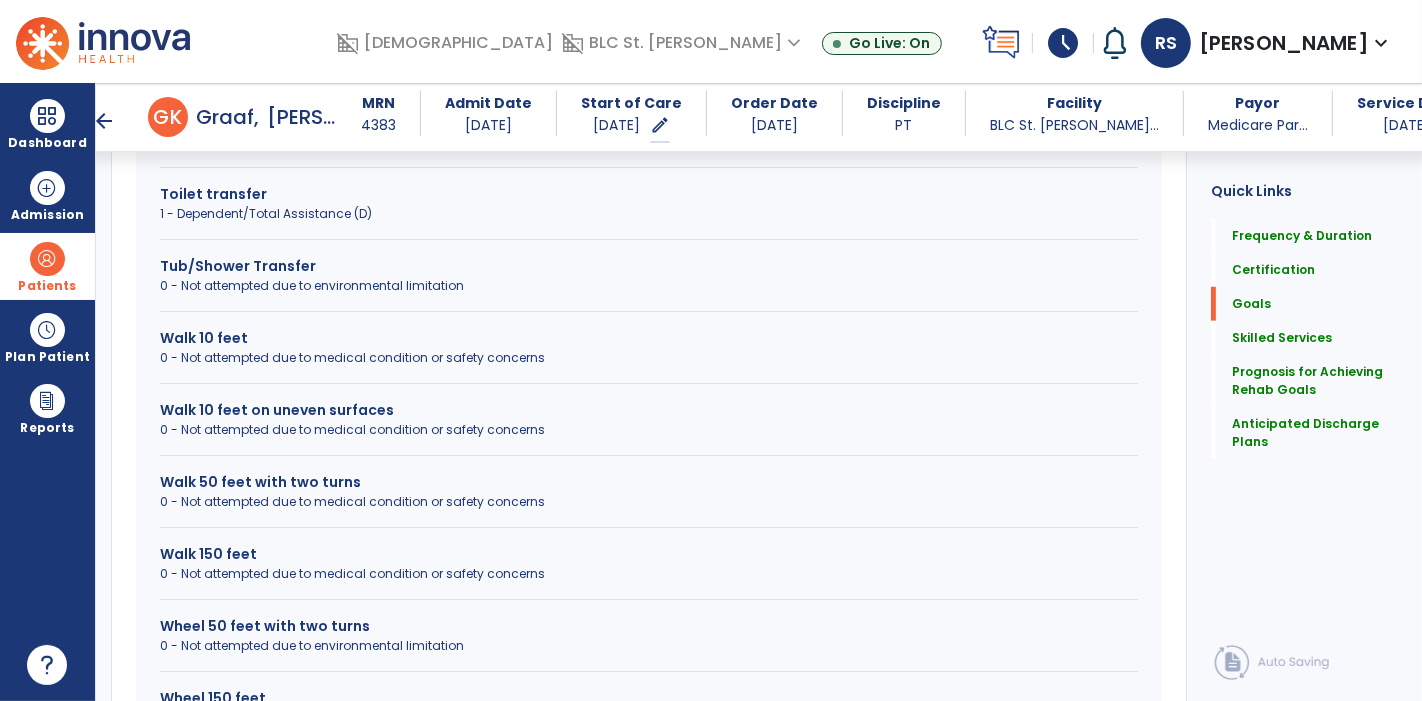 scroll, scrollTop: 1209, scrollLeft: 0, axis: vertical 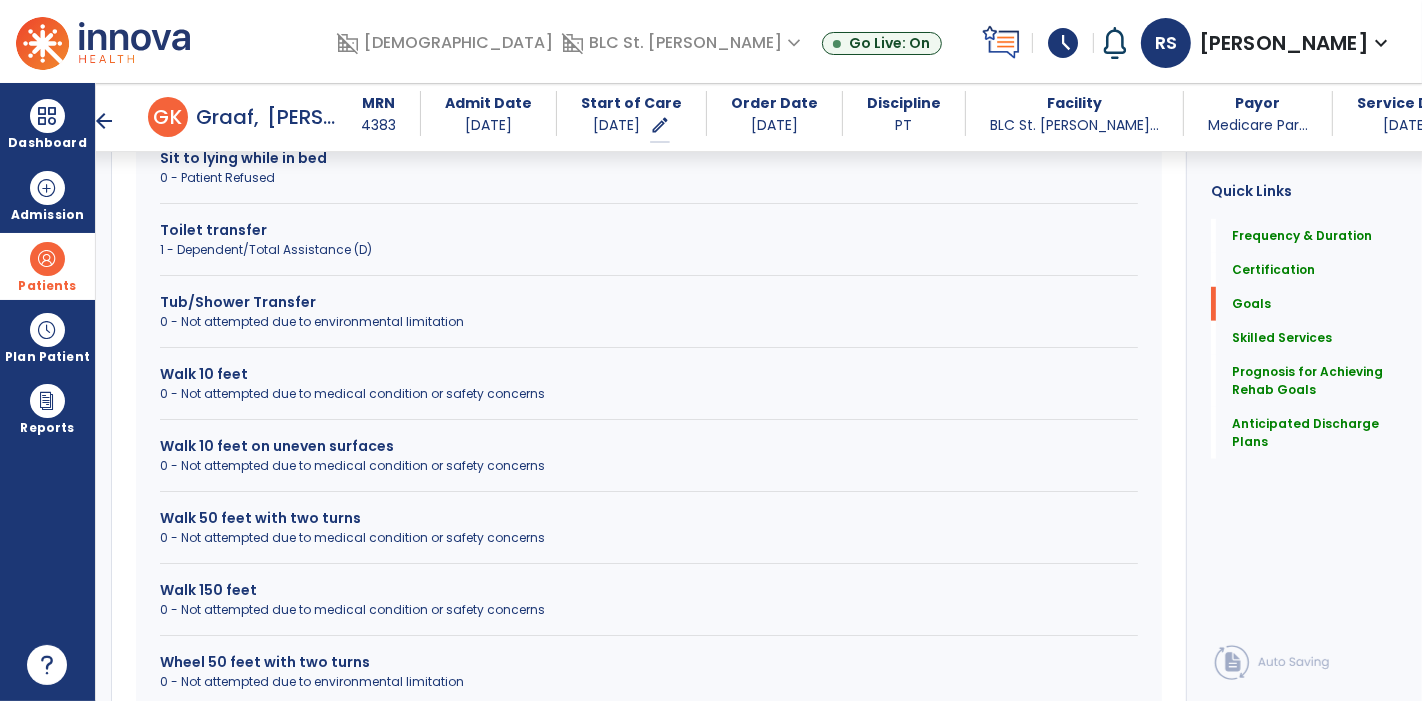 click on "Walk 10 feet" at bounding box center (649, 374) 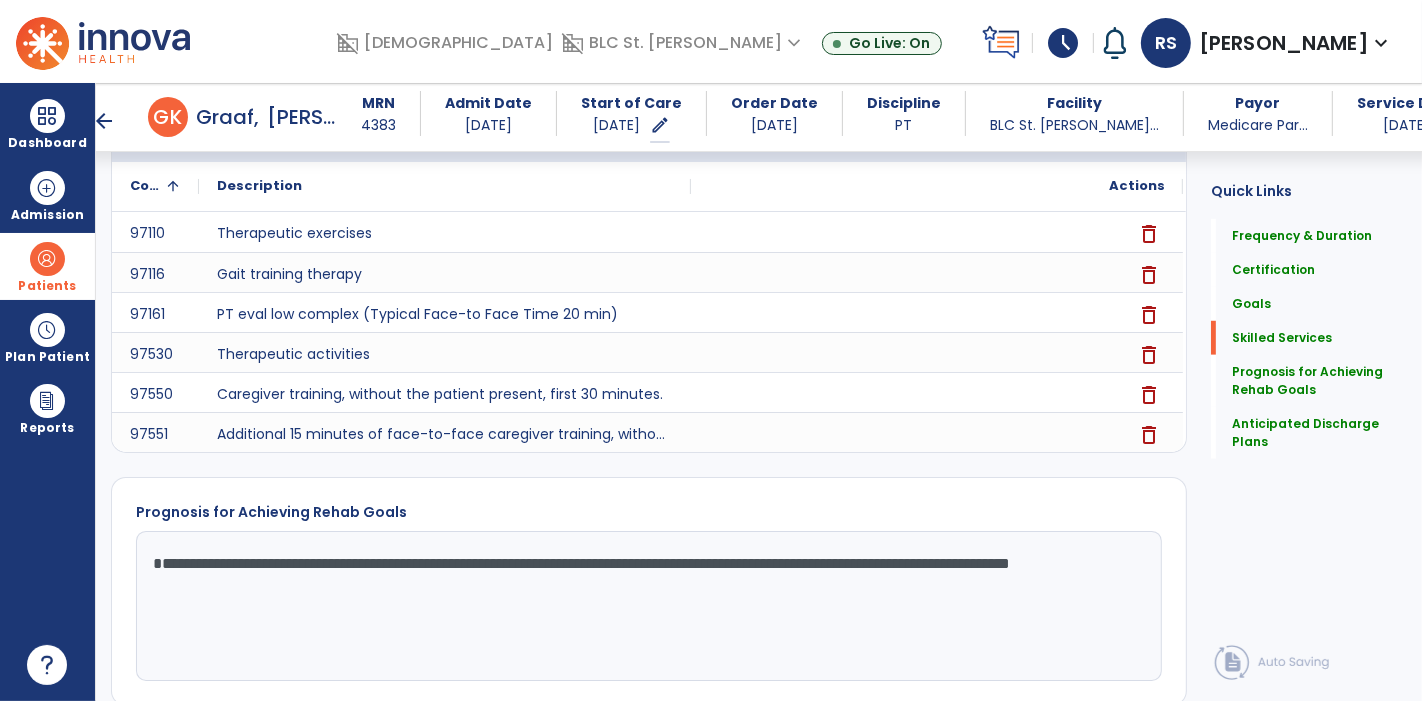 scroll, scrollTop: 468, scrollLeft: 0, axis: vertical 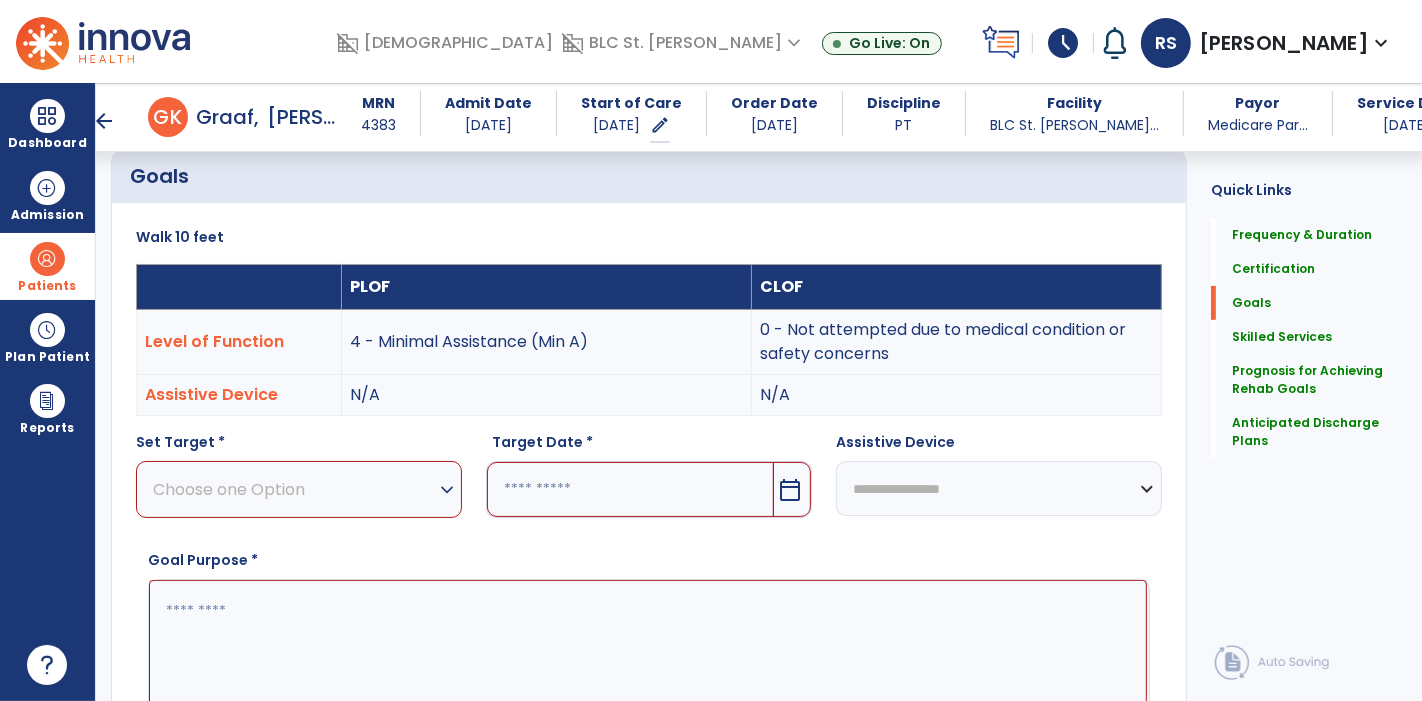 click on "Choose one Option" at bounding box center [294, 489] 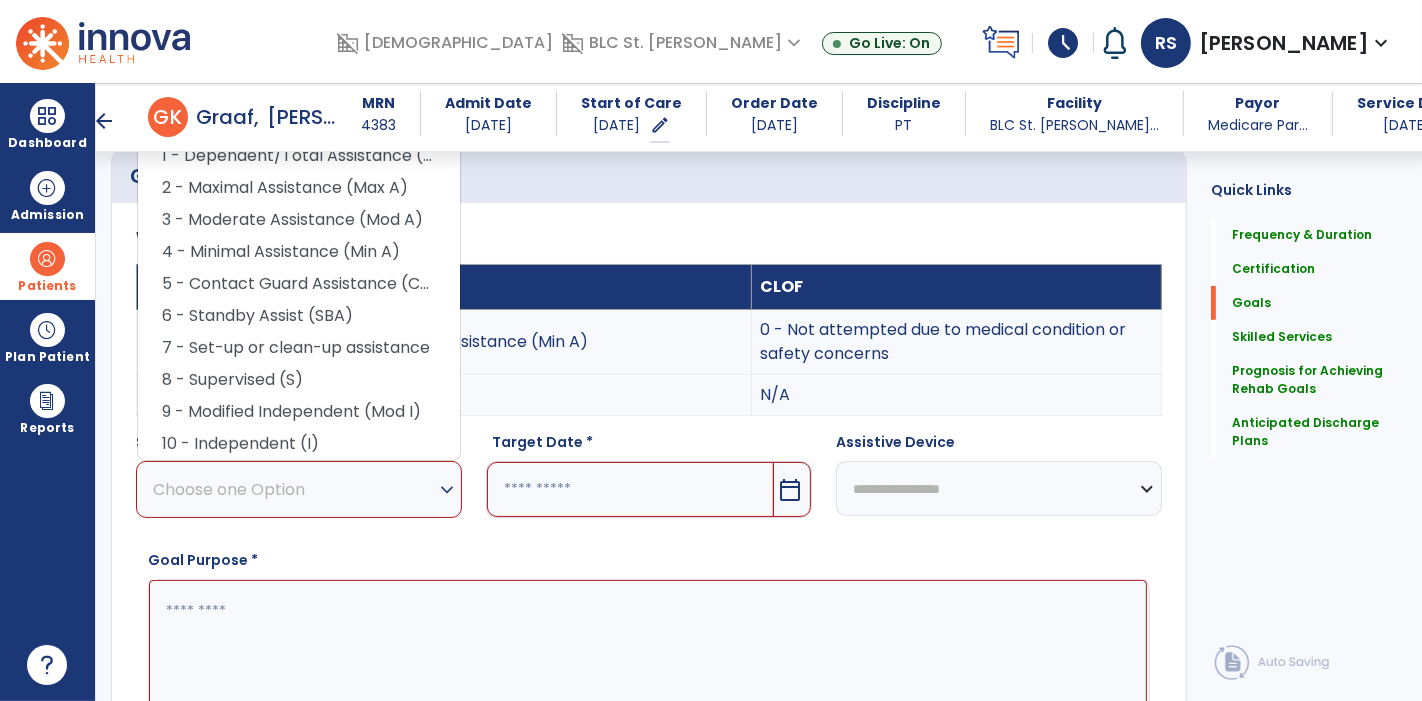 click on "3 - Moderate Assistance (Mod A)" at bounding box center (299, 220) 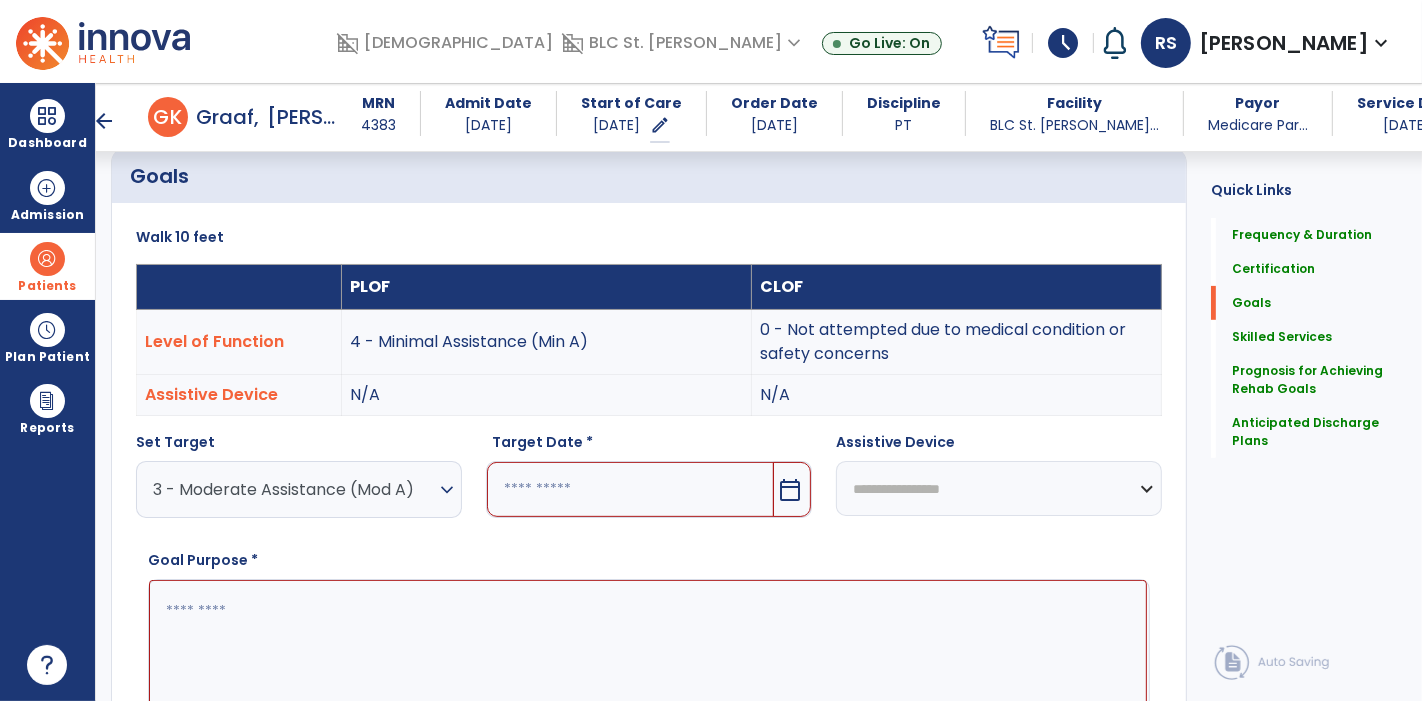 click at bounding box center [630, 489] 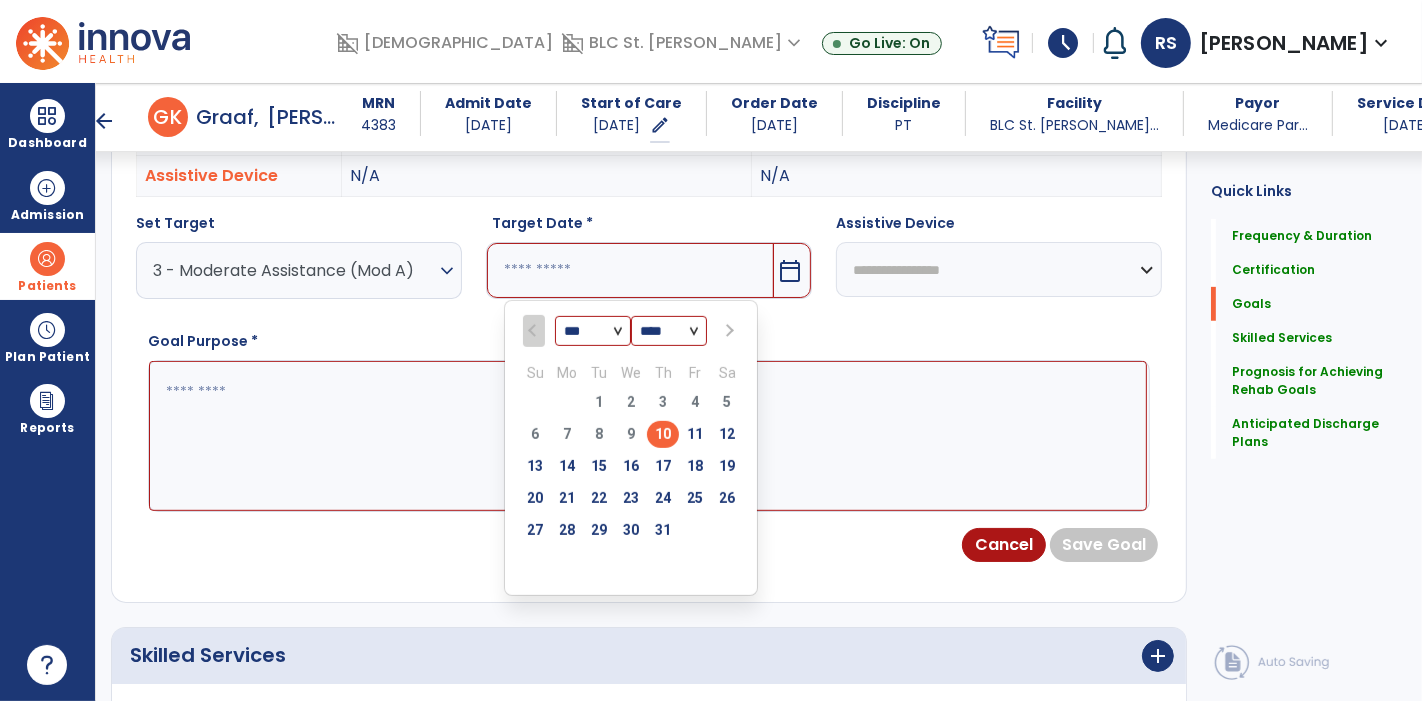 scroll, scrollTop: 765, scrollLeft: 0, axis: vertical 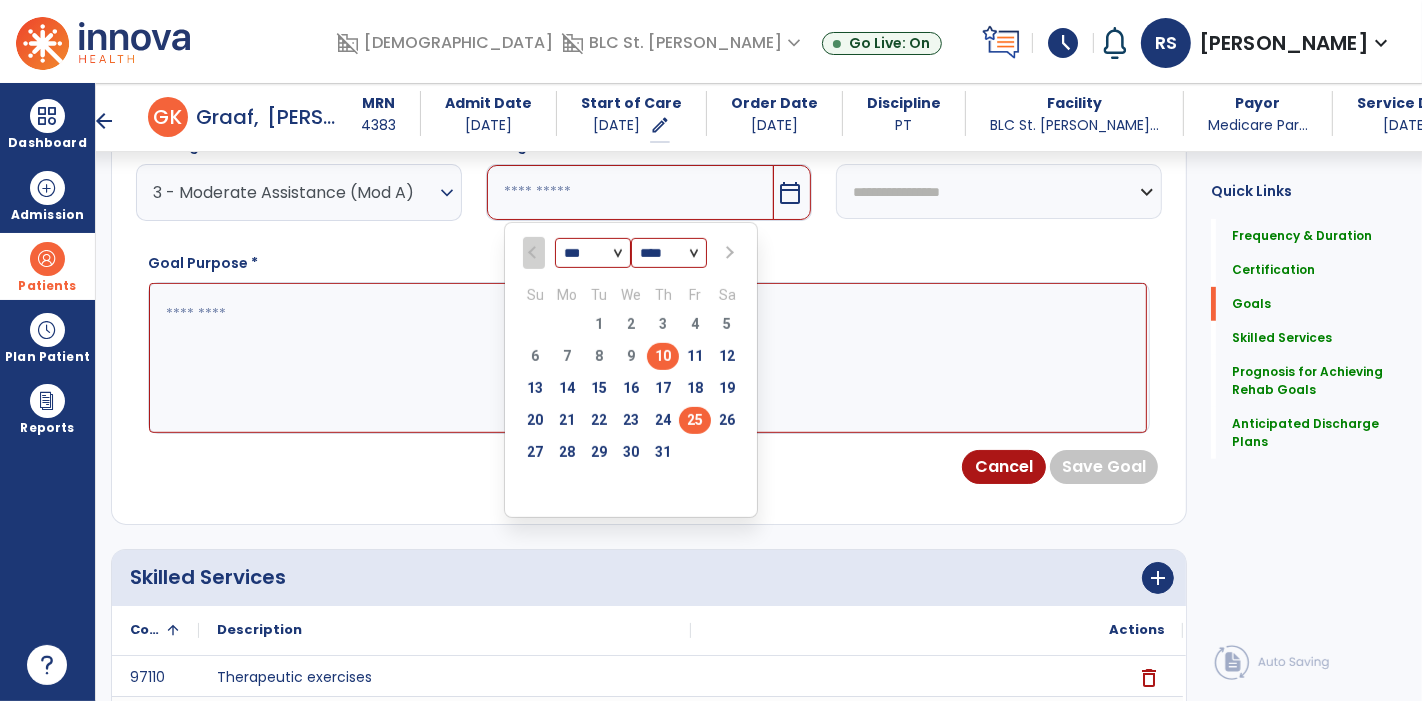 click on "25" at bounding box center (695, 420) 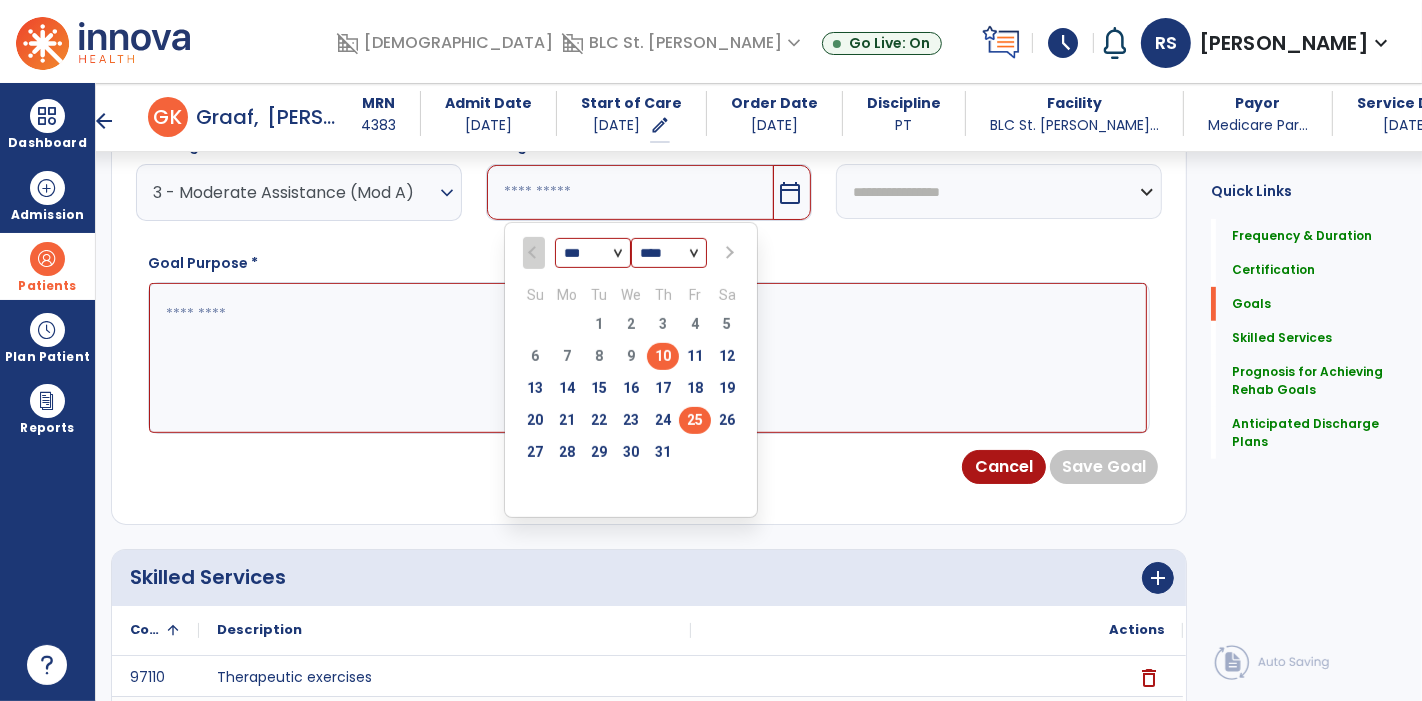 type on "*********" 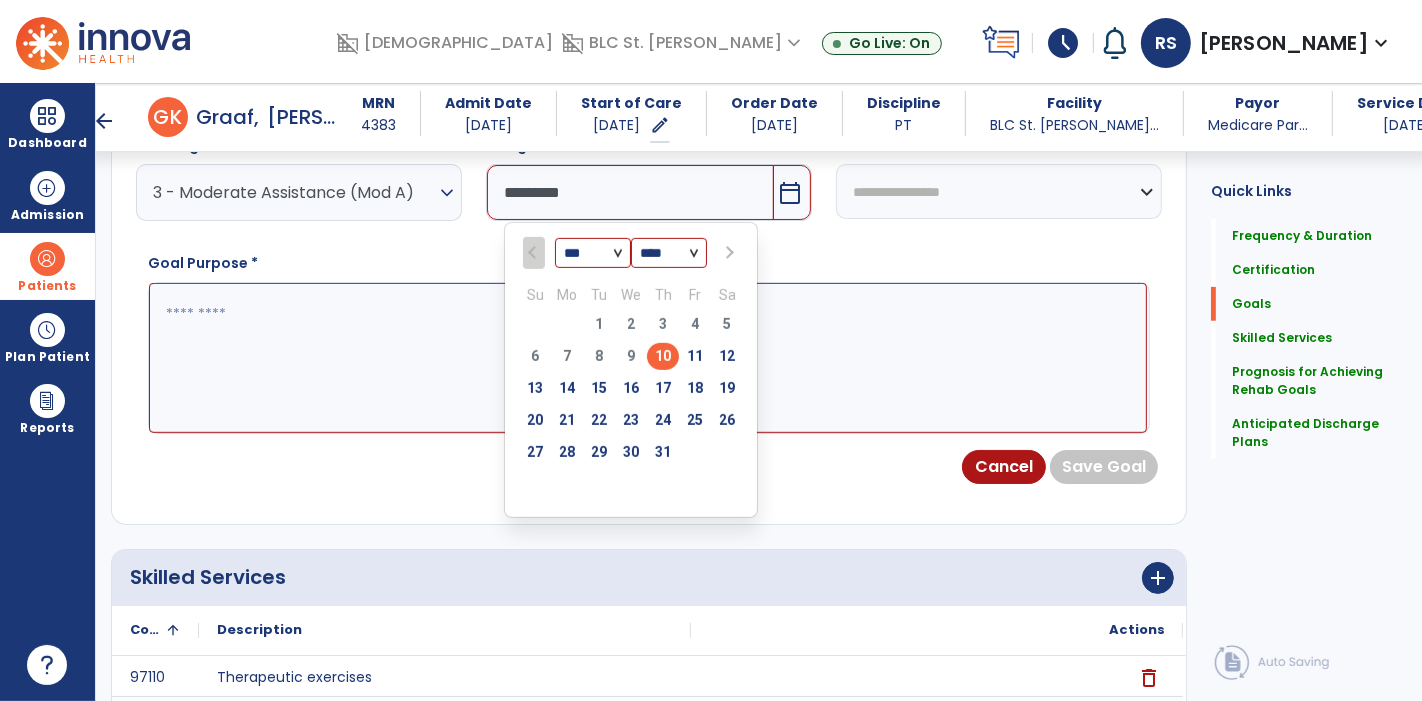click at bounding box center (648, 357) 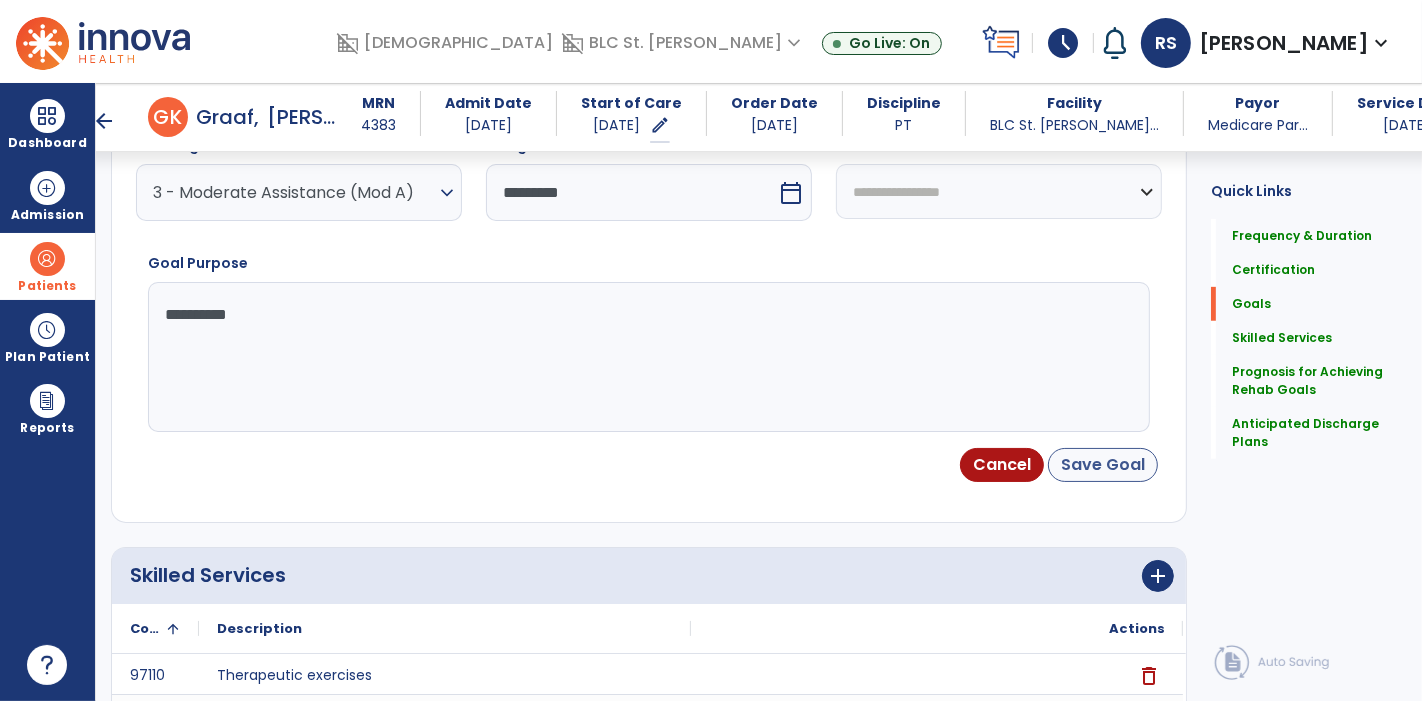 type on "**********" 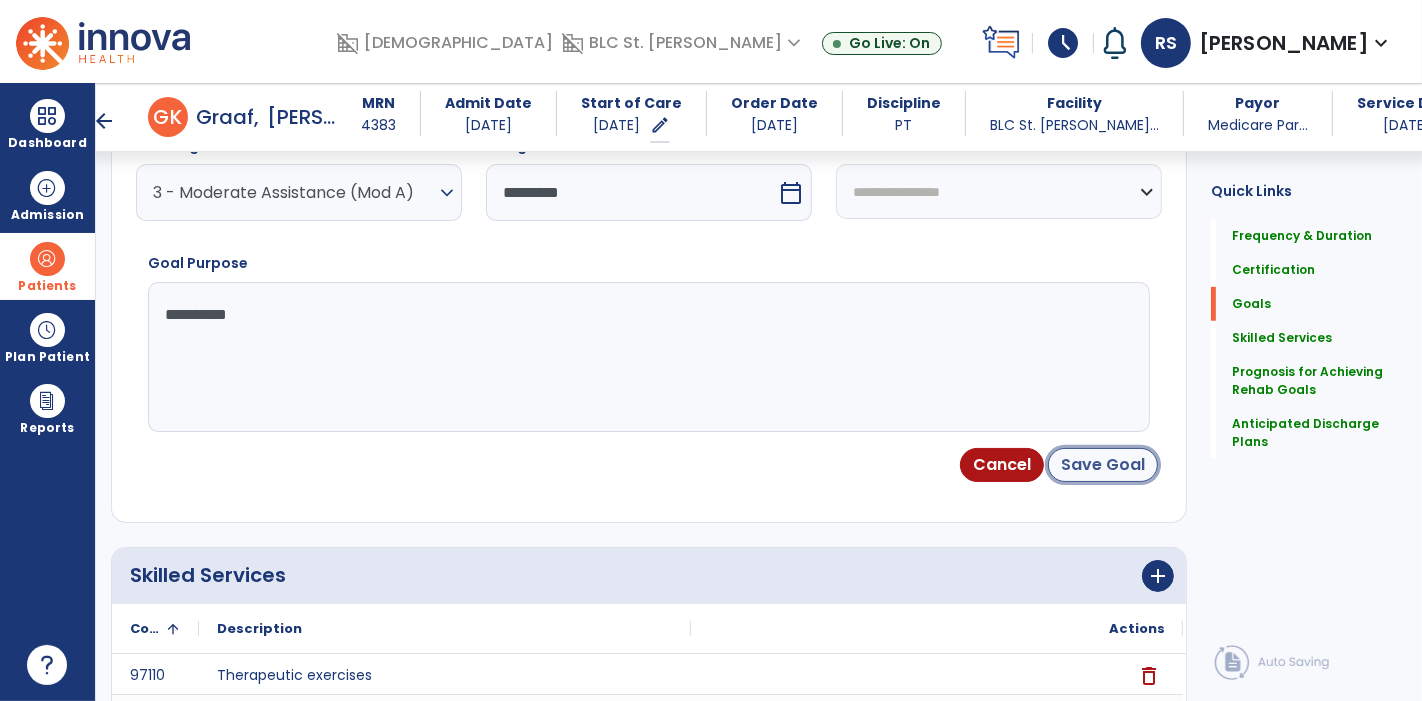 click on "Save Goal" at bounding box center [1103, 465] 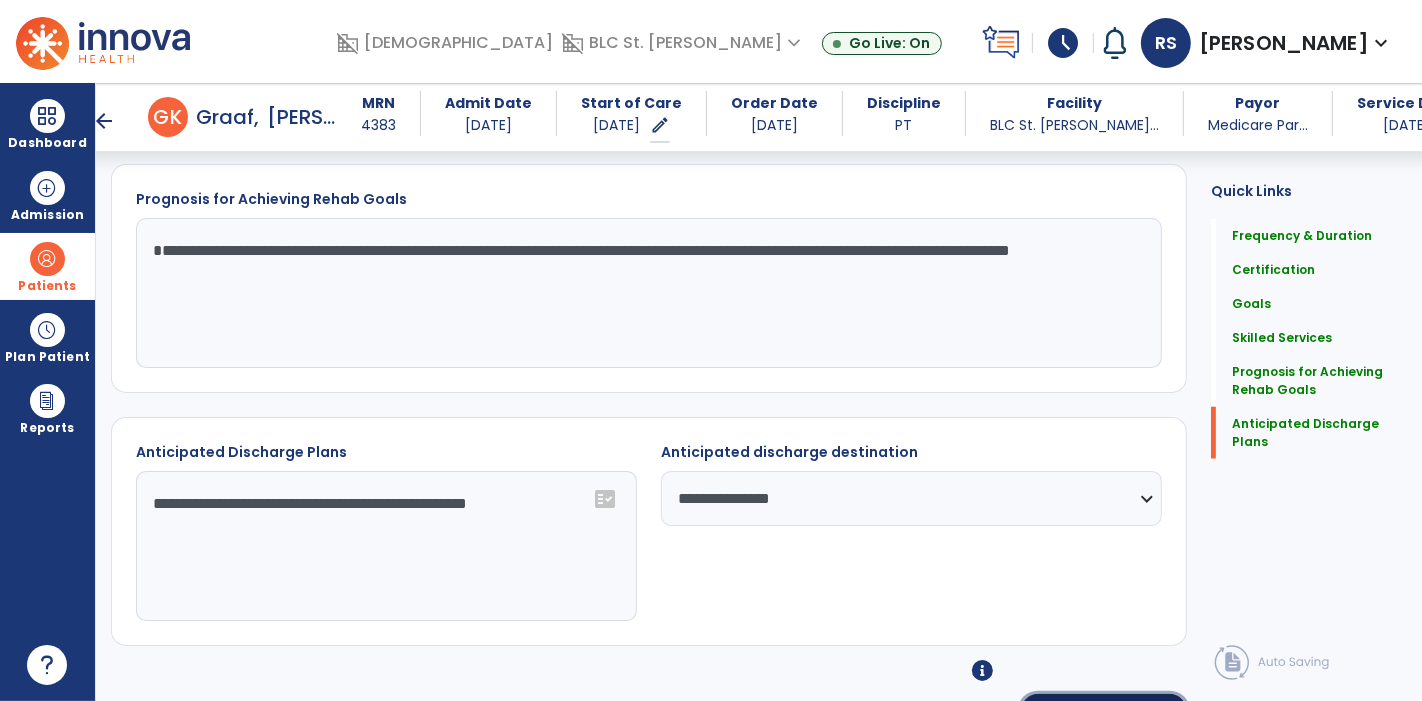 click on "Sign Doc" 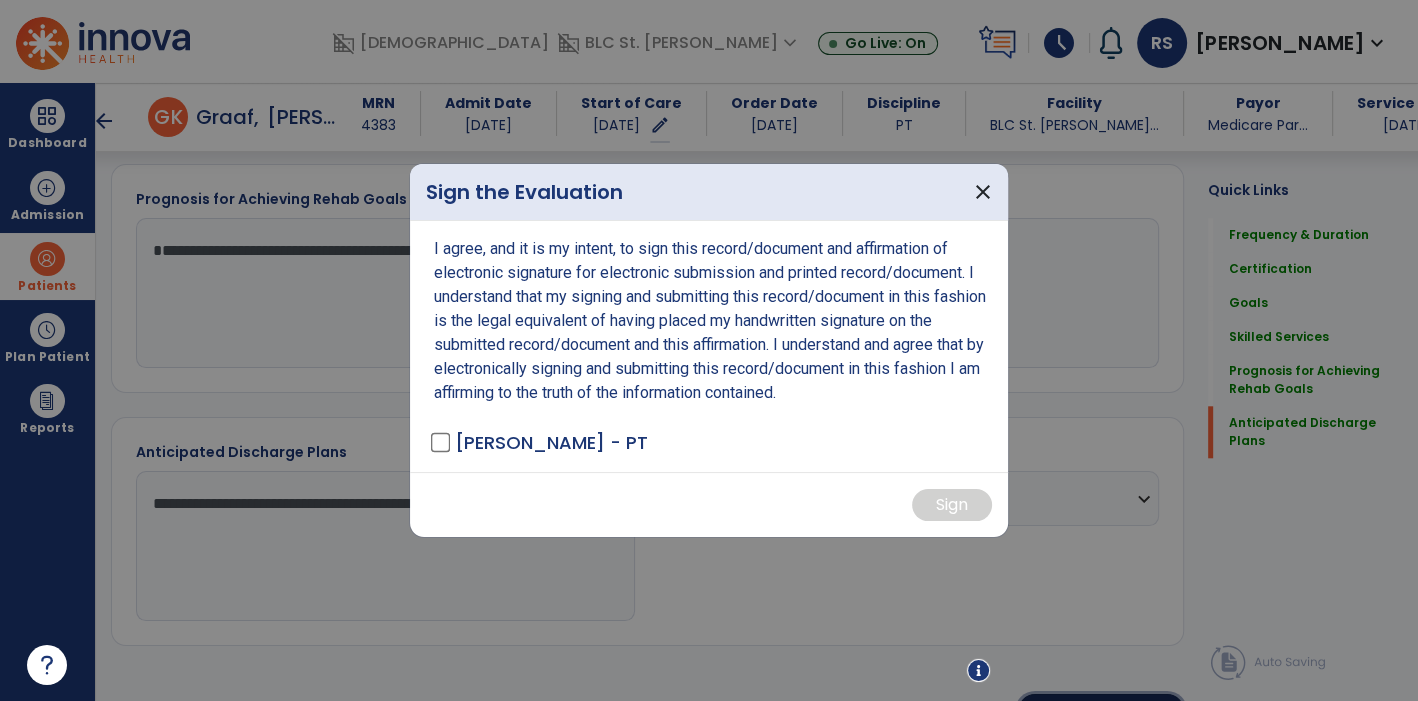 scroll, scrollTop: 1648, scrollLeft: 0, axis: vertical 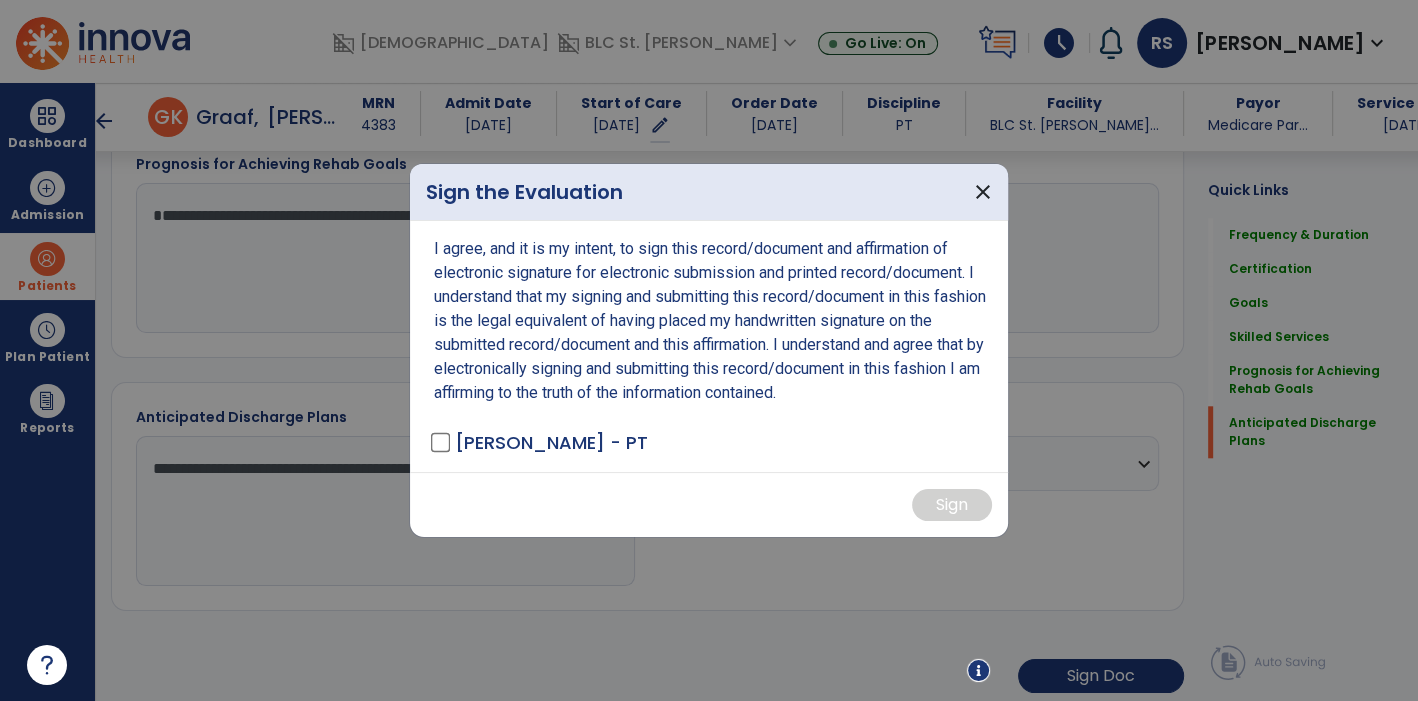 click on "I agree, and it is my intent, to sign this record/document and affirmation of electronic signature for electronic submission and printed record/document. I understand that my signing and submitting this record/document in this fashion is the legal equivalent of having placed my handwritten signature on the submitted record/document and this affirmation. I understand and agree that by electronically signing and submitting this record/document in this fashion I am affirming to the truth of the information contained.  [PERSON_NAME]  - PT" at bounding box center [709, 346] 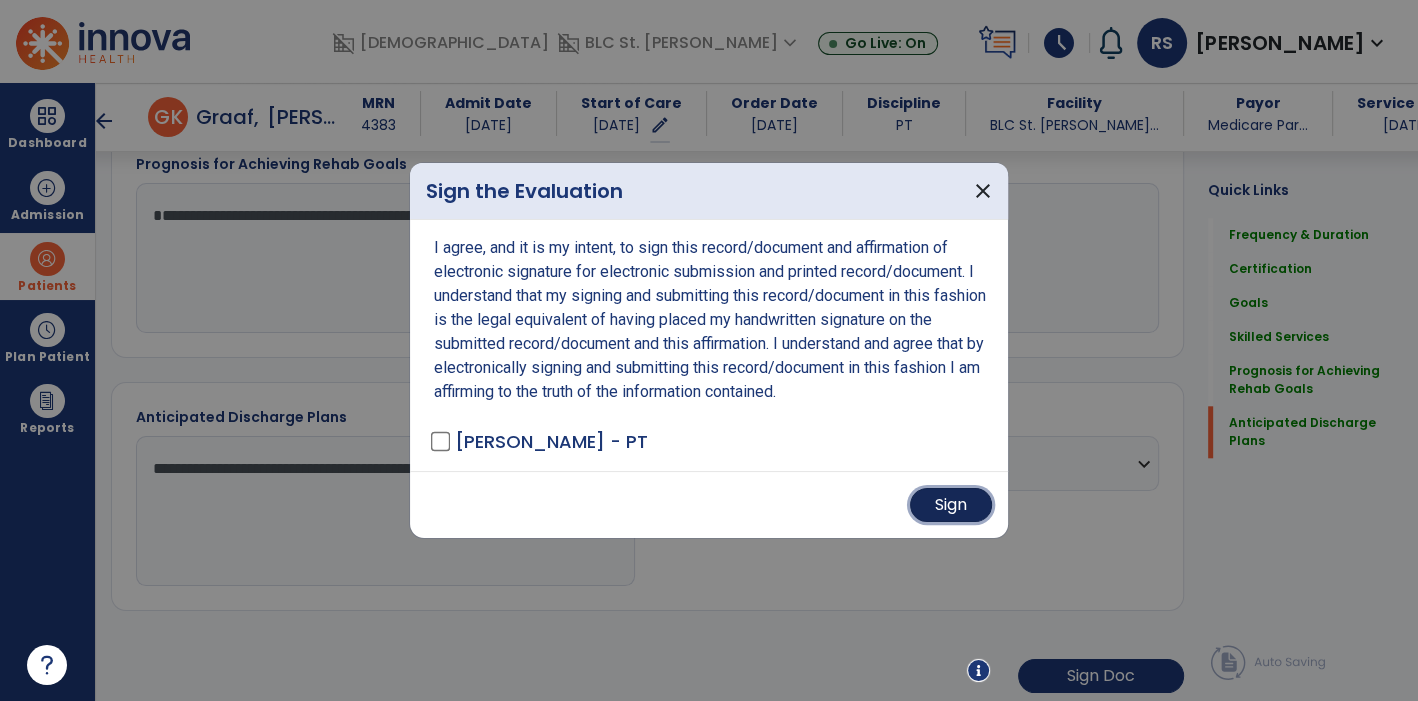 click on "Sign" at bounding box center (951, 505) 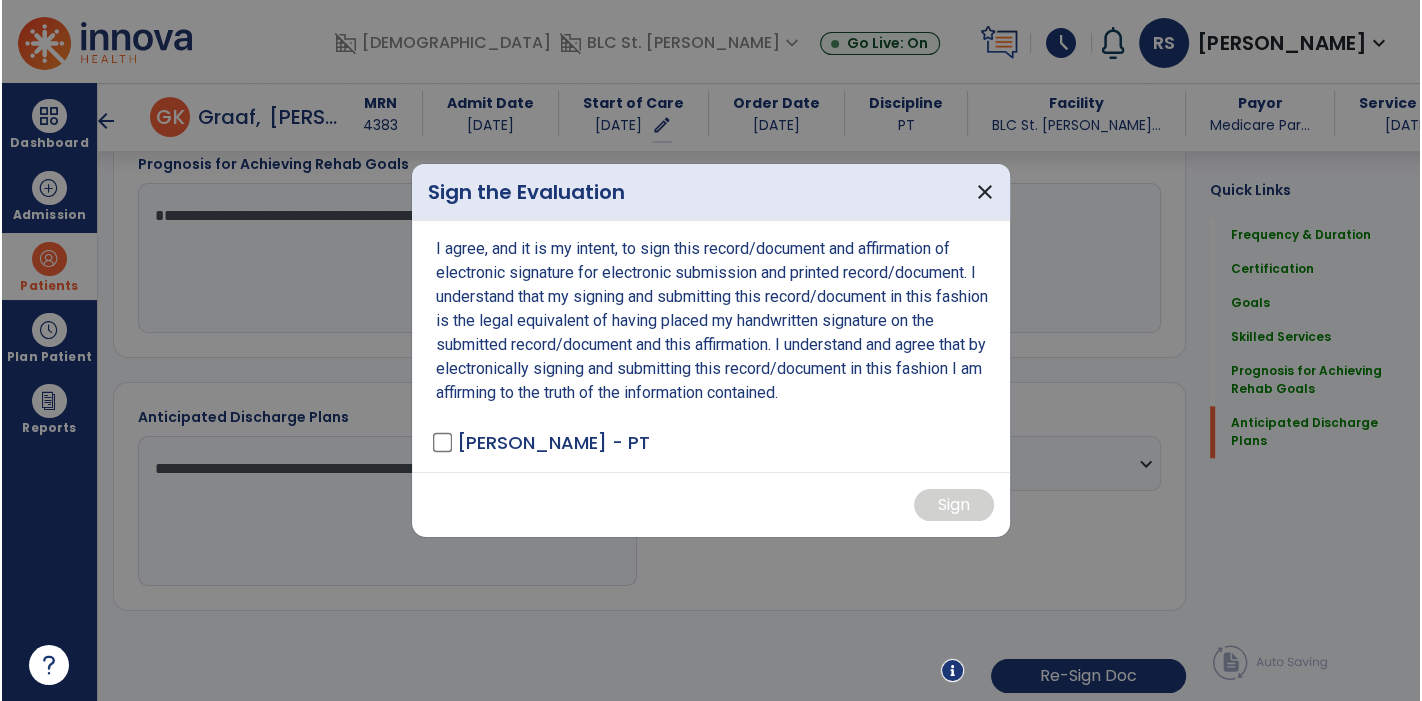 scroll, scrollTop: 1631, scrollLeft: 0, axis: vertical 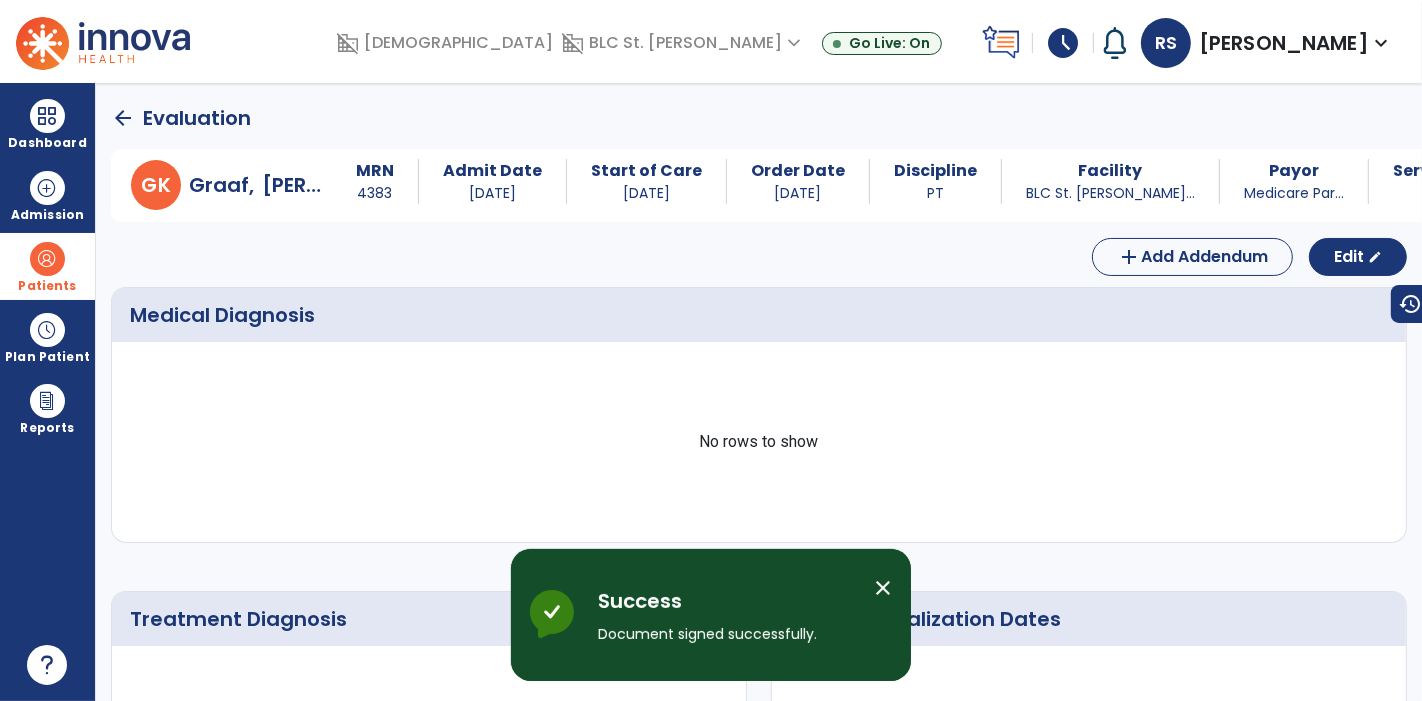 click at bounding box center [47, 116] 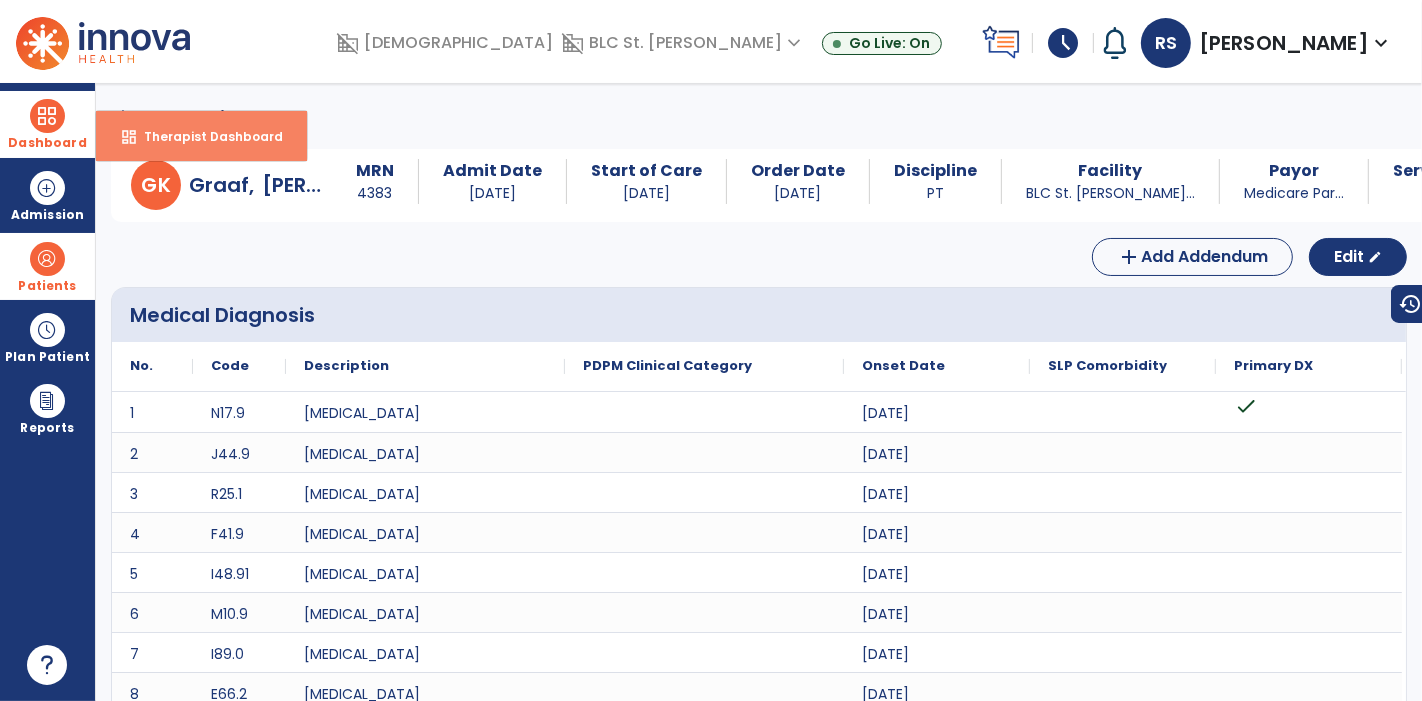 click on "Therapist Dashboard" at bounding box center [205, 136] 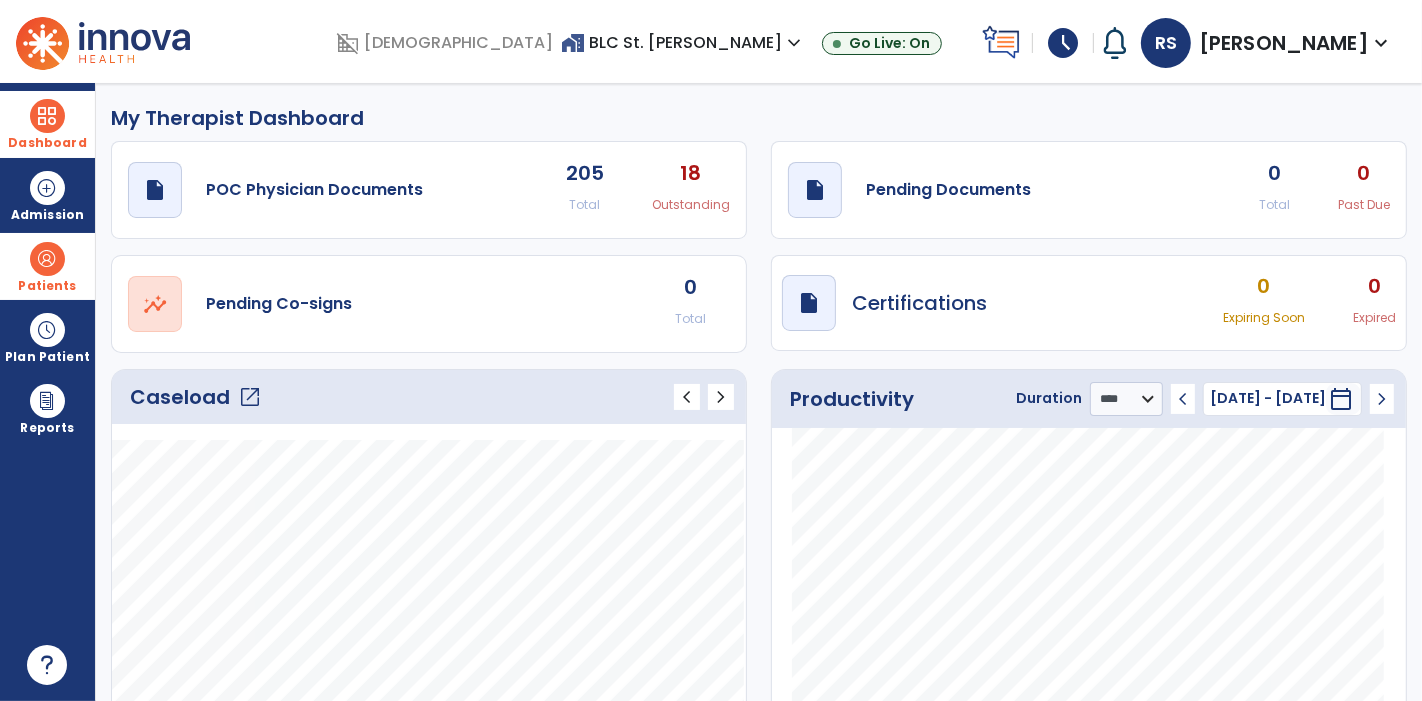 click on "open_in_new" 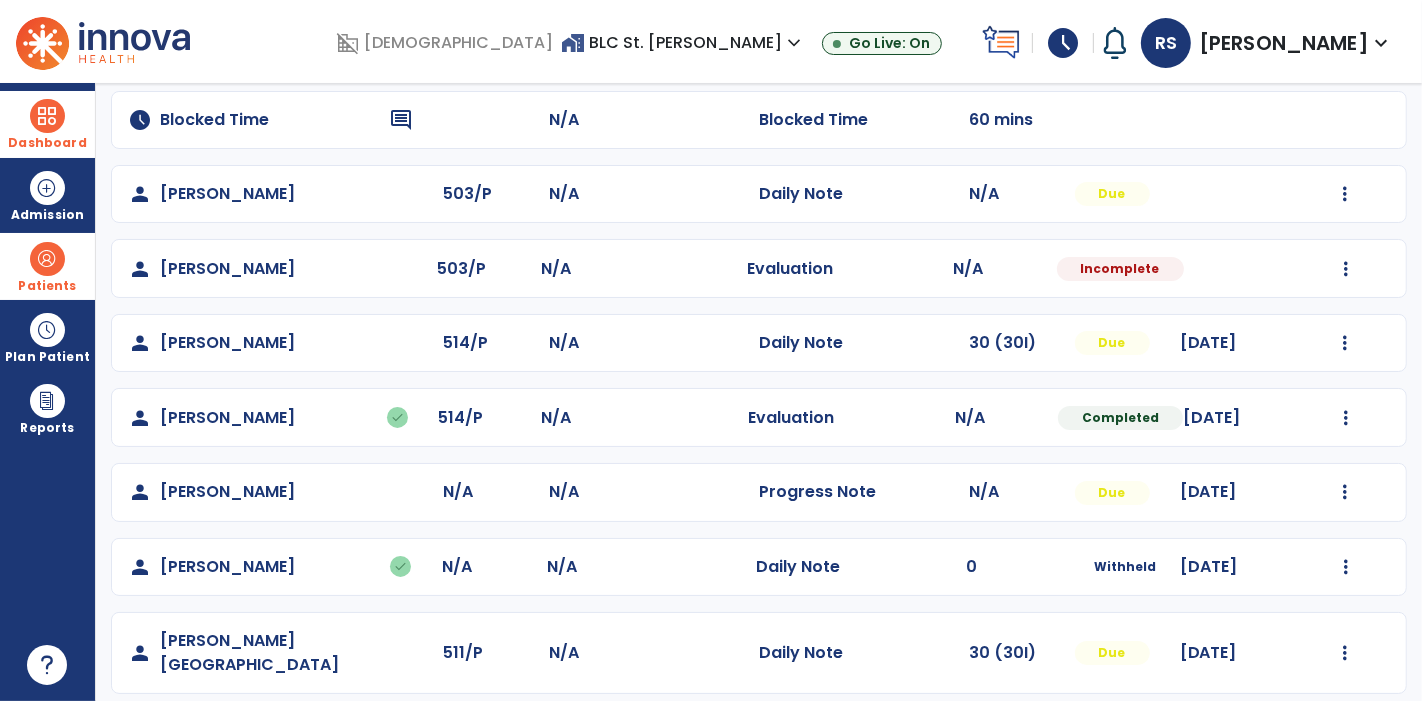 scroll, scrollTop: 379, scrollLeft: 0, axis: vertical 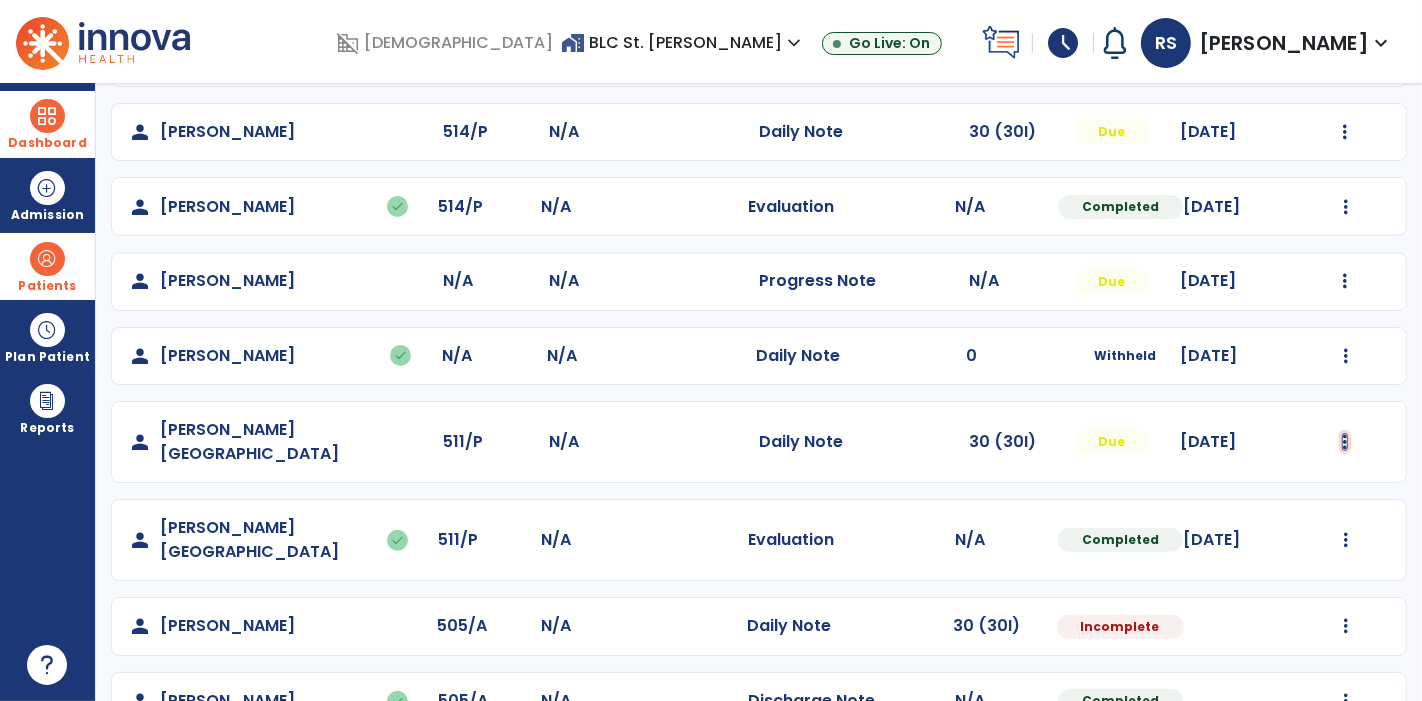 click at bounding box center (1345, -17) 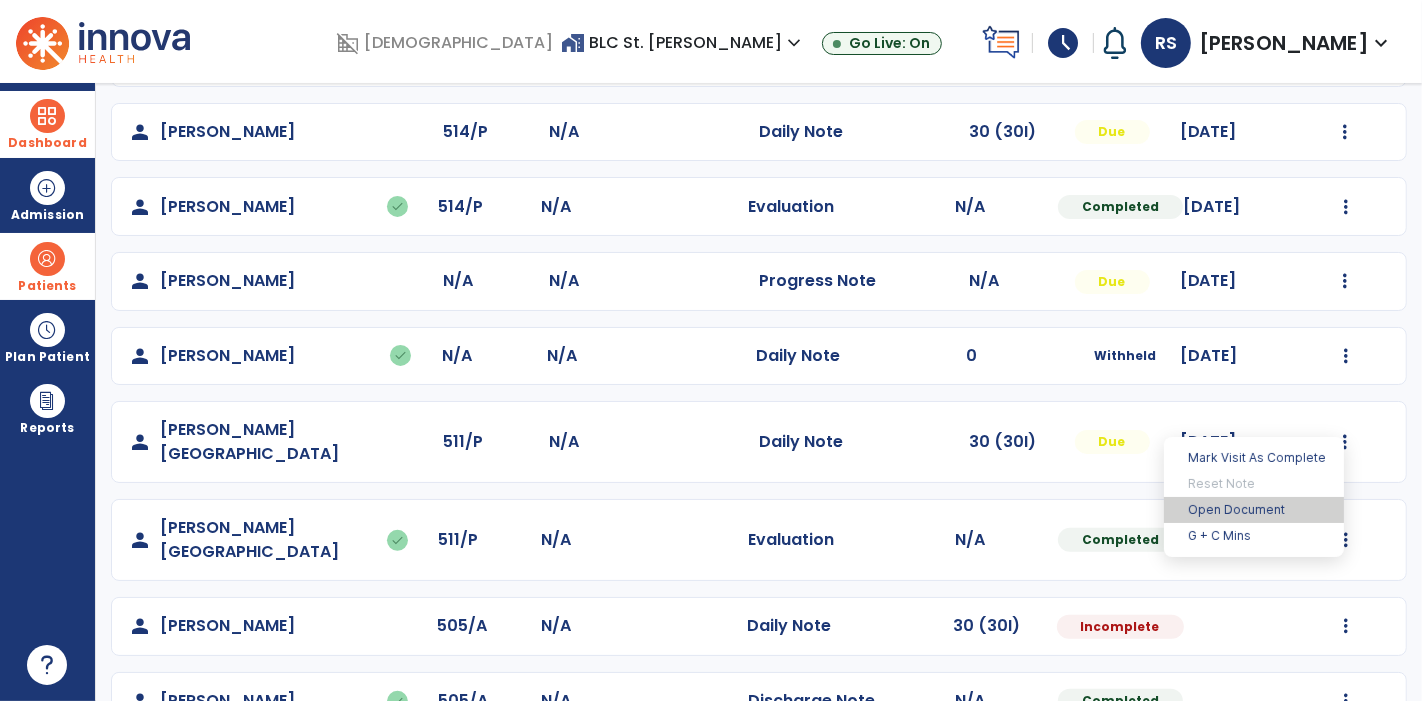 click on "Open Document" at bounding box center (1254, 510) 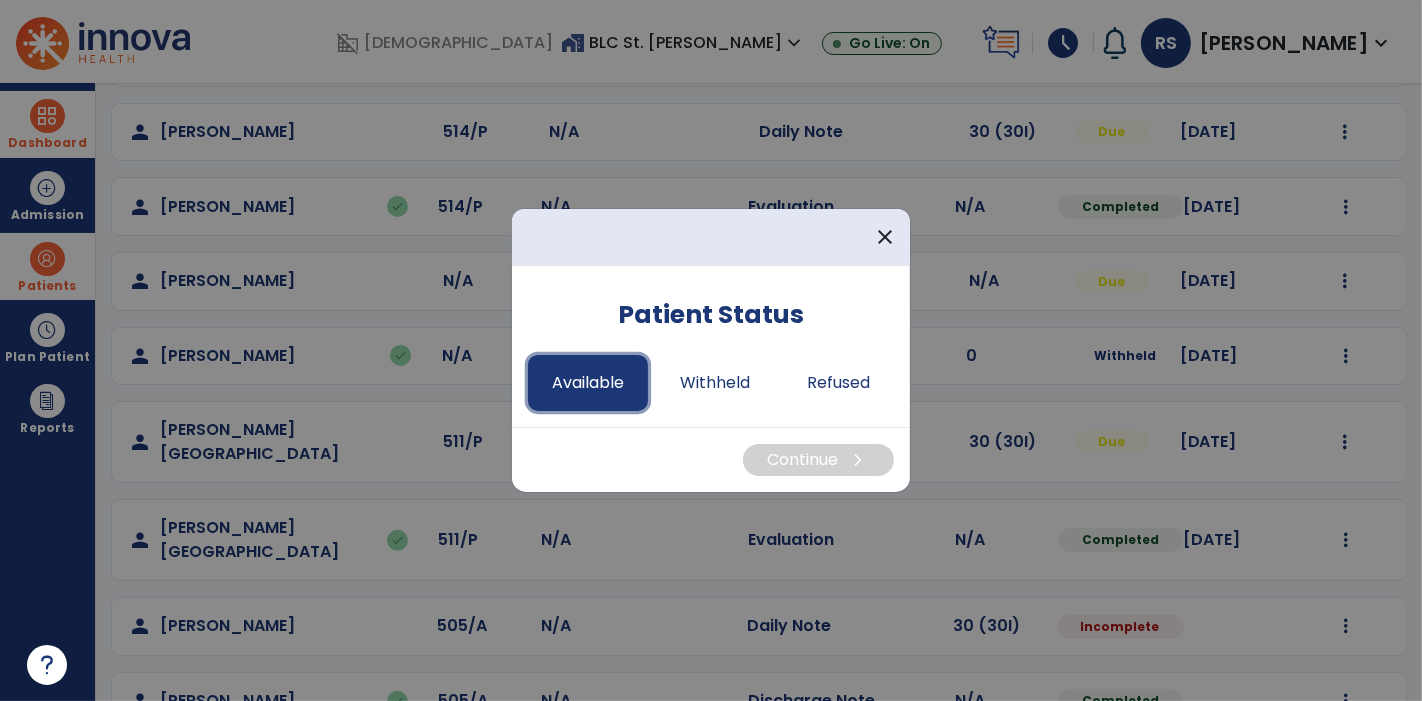 click on "Available" at bounding box center [588, 383] 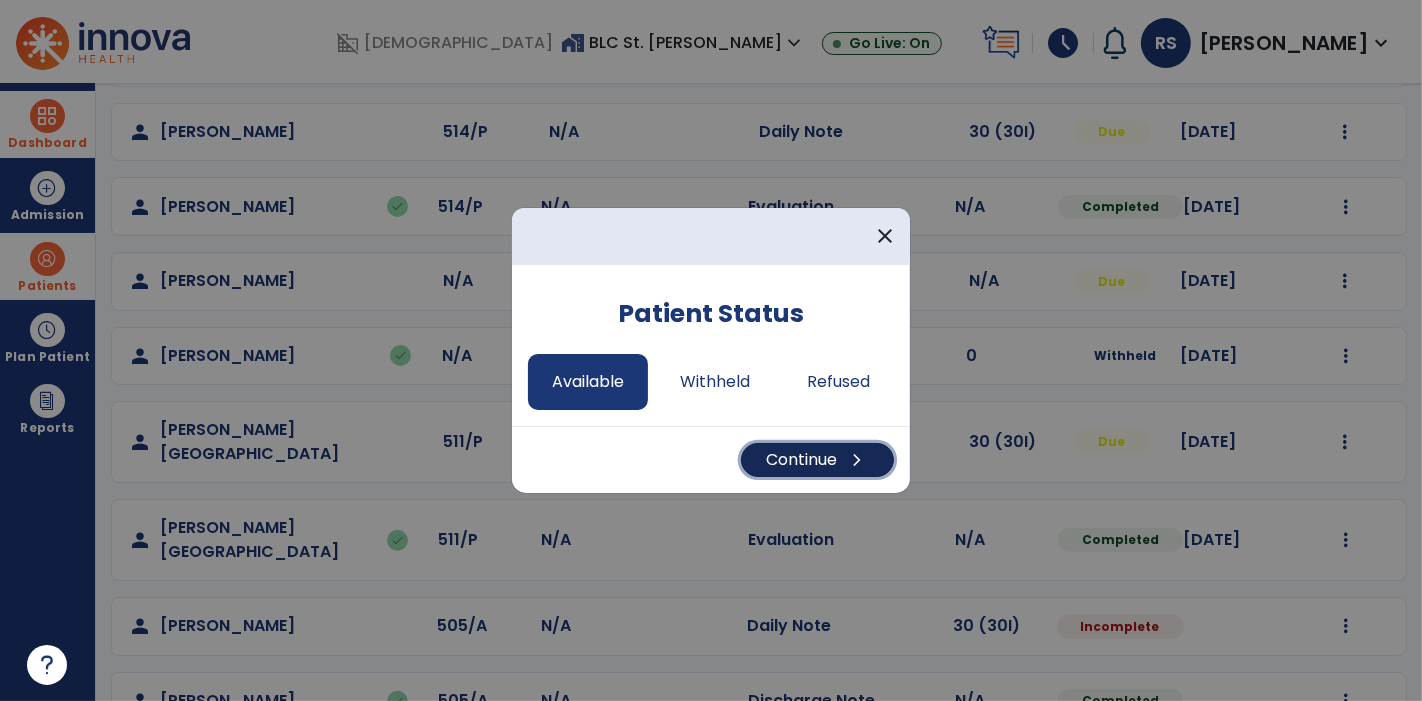 click on "Continue   chevron_right" at bounding box center [817, 460] 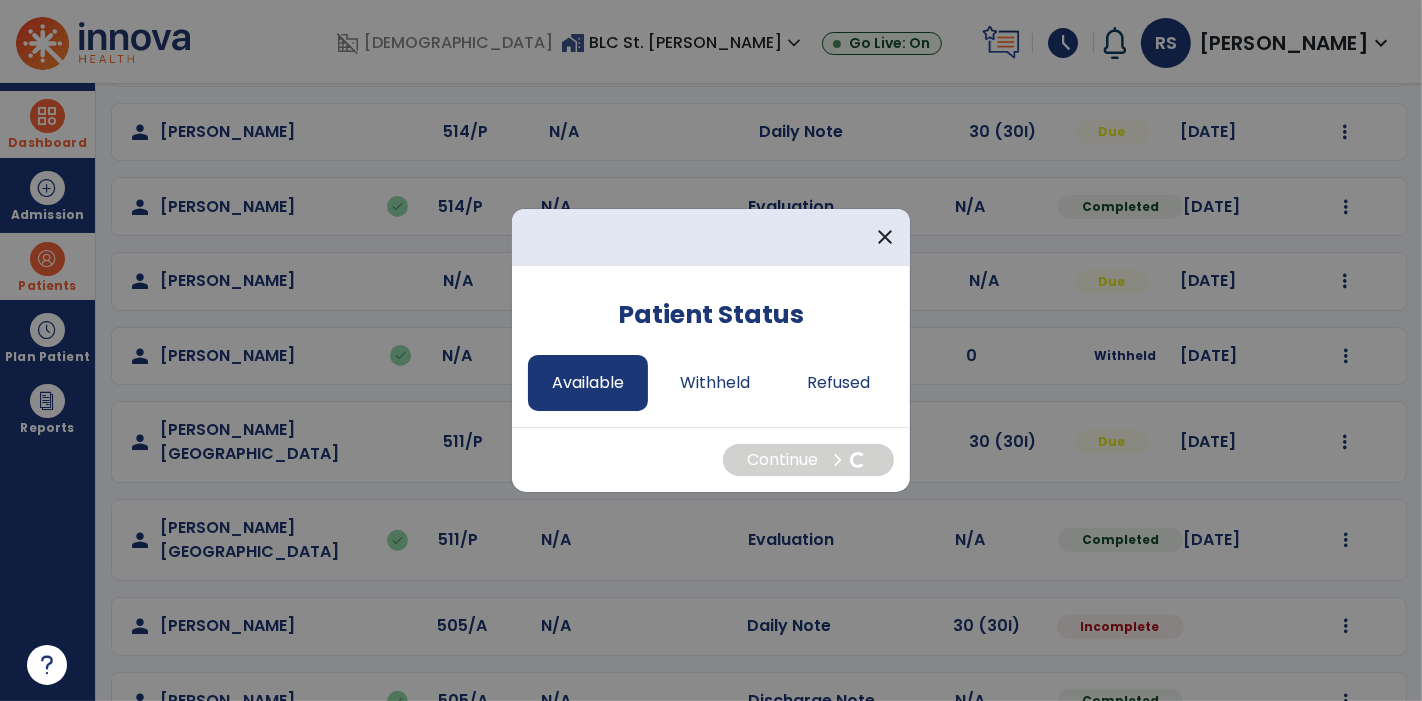 select on "*" 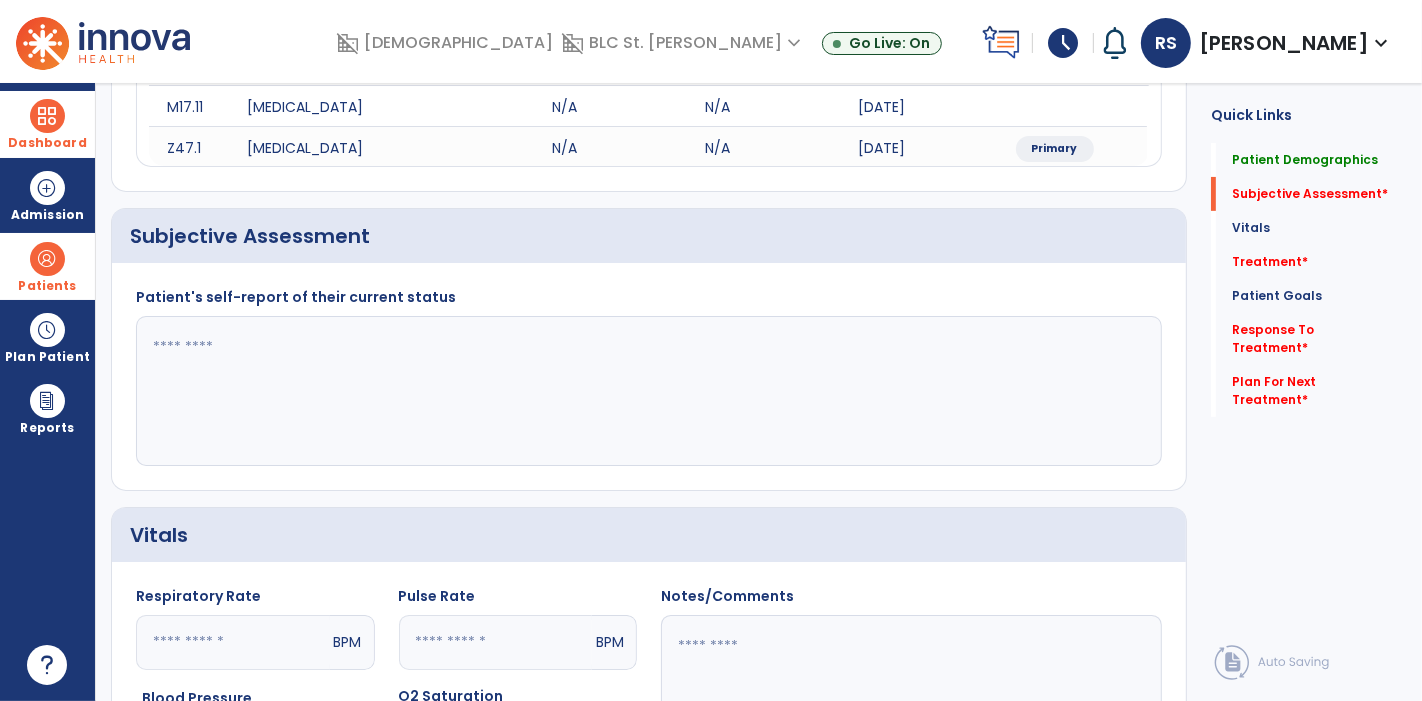 click 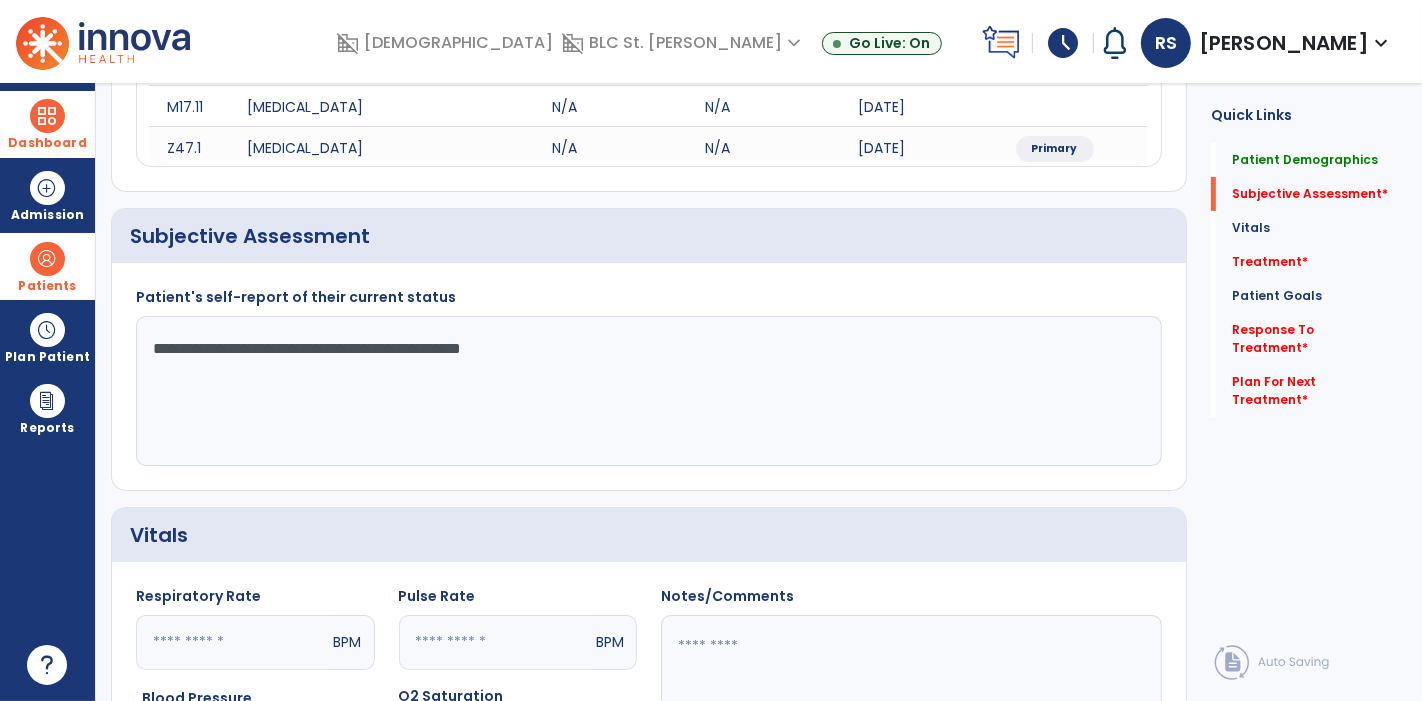 click on "**********" 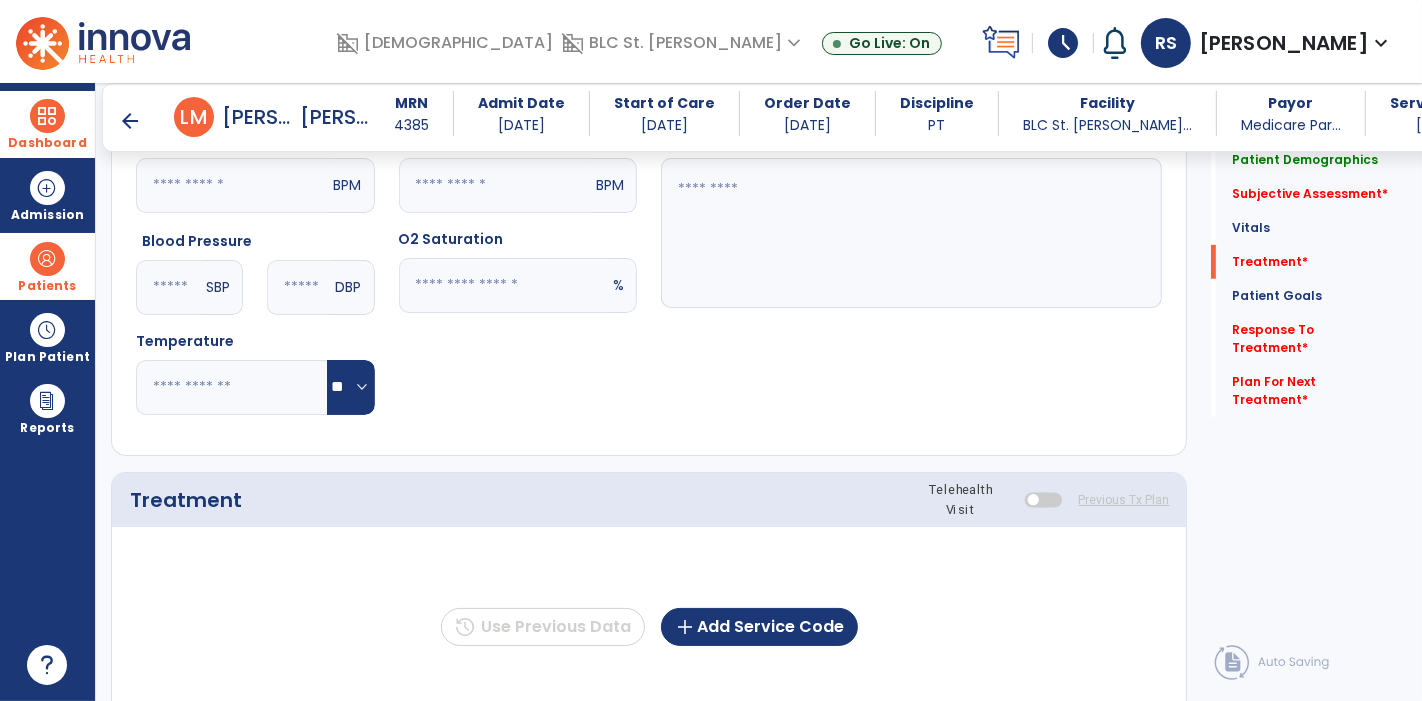 scroll, scrollTop: 971, scrollLeft: 0, axis: vertical 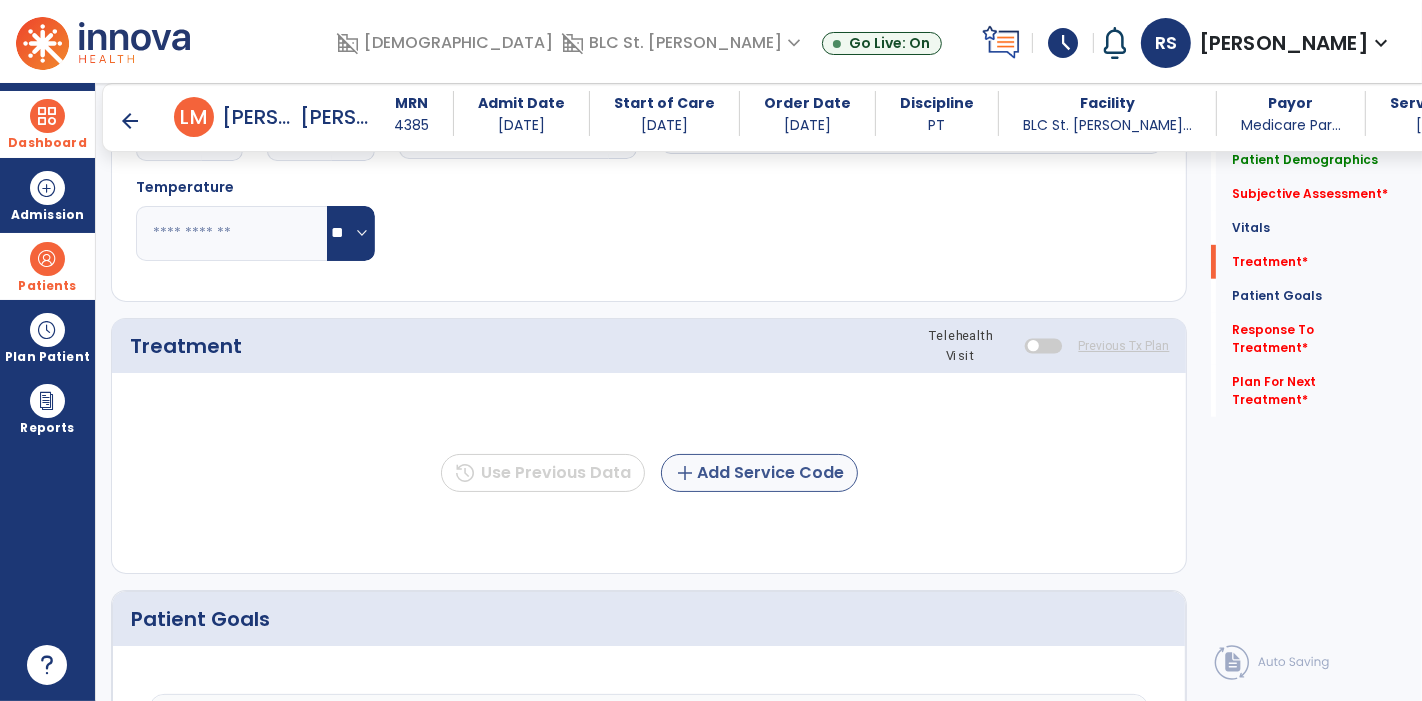 type on "**********" 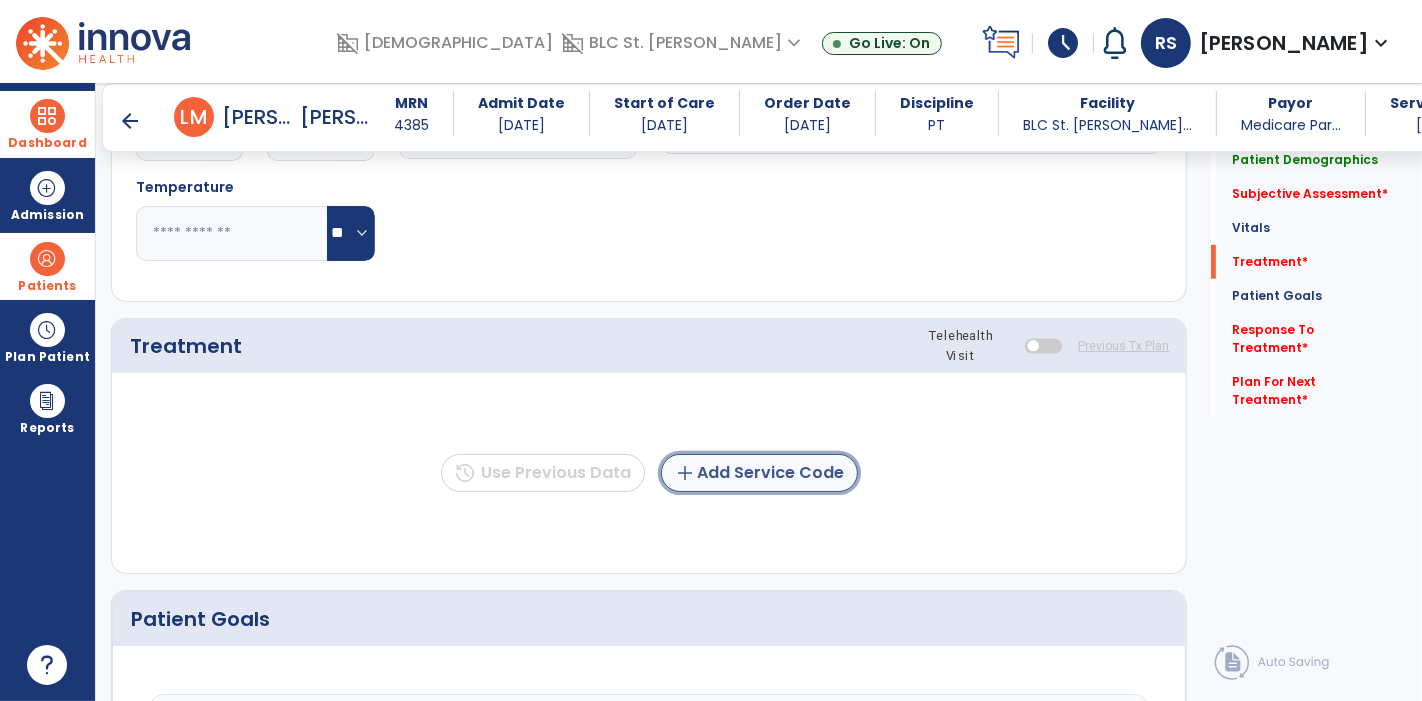 click on "add  Add Service Code" 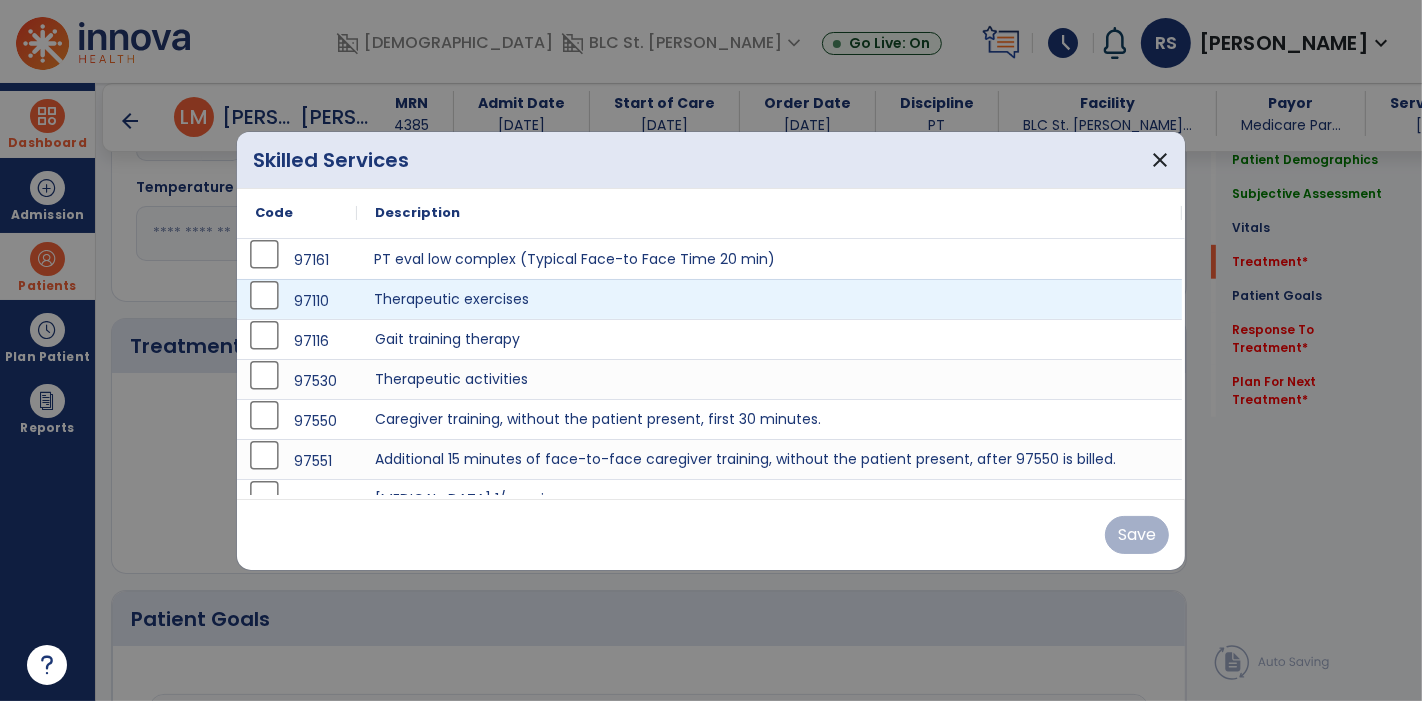 click on "Therapeutic exercises" at bounding box center (769, 299) 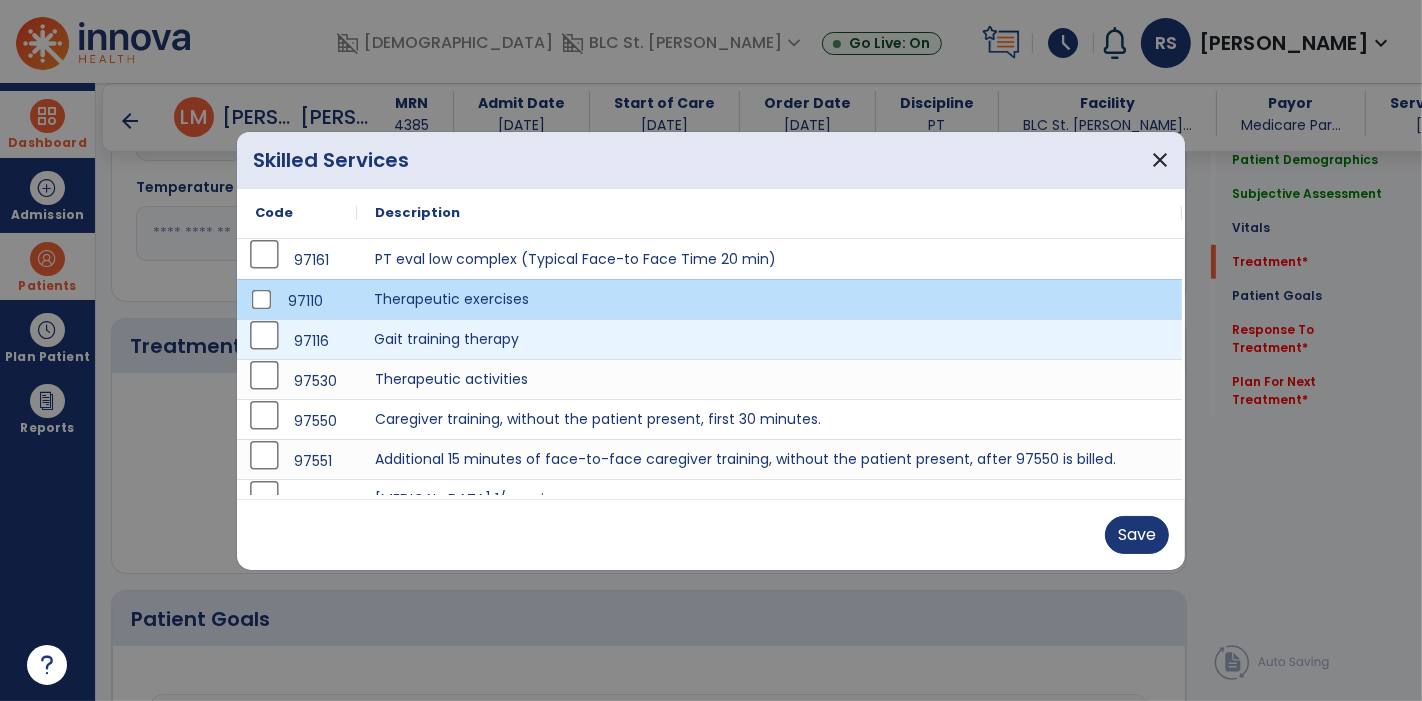 click on "Gait training therapy" at bounding box center (769, 339) 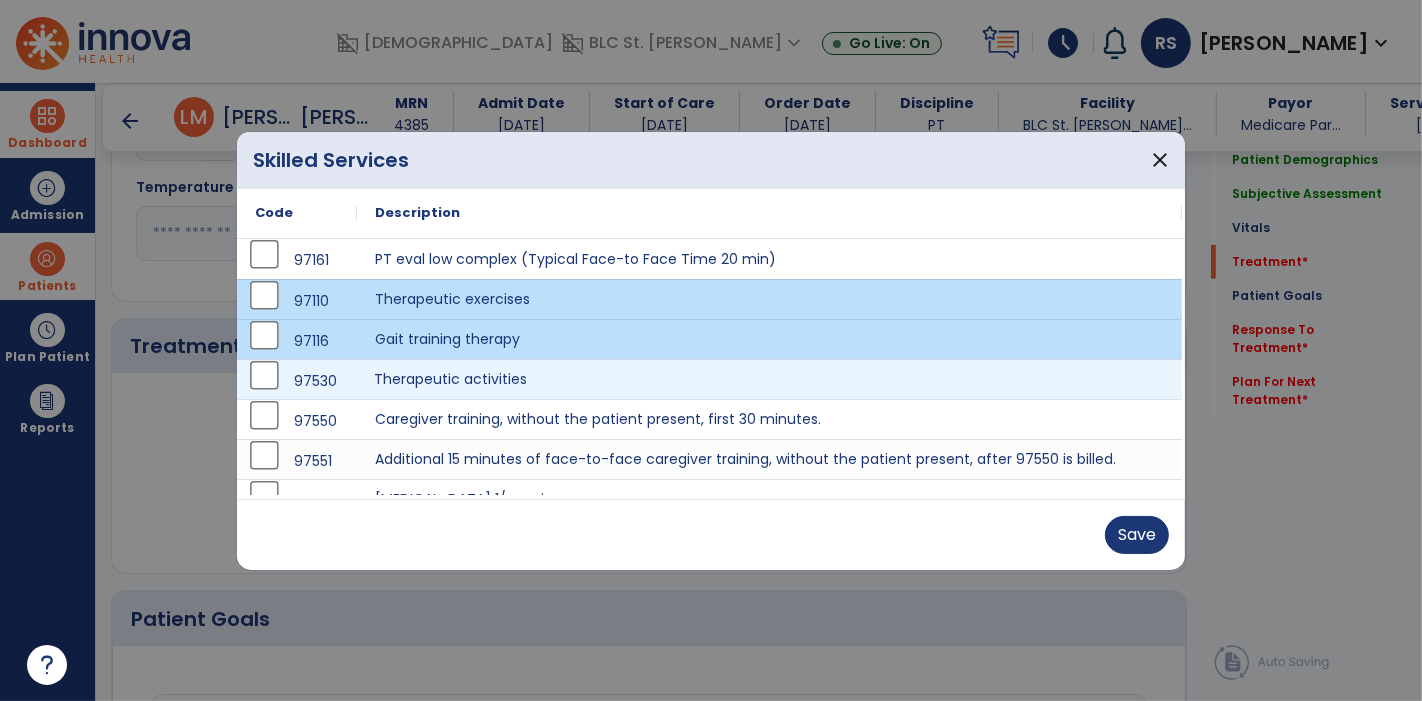 click on "Therapeutic activities" at bounding box center (769, 379) 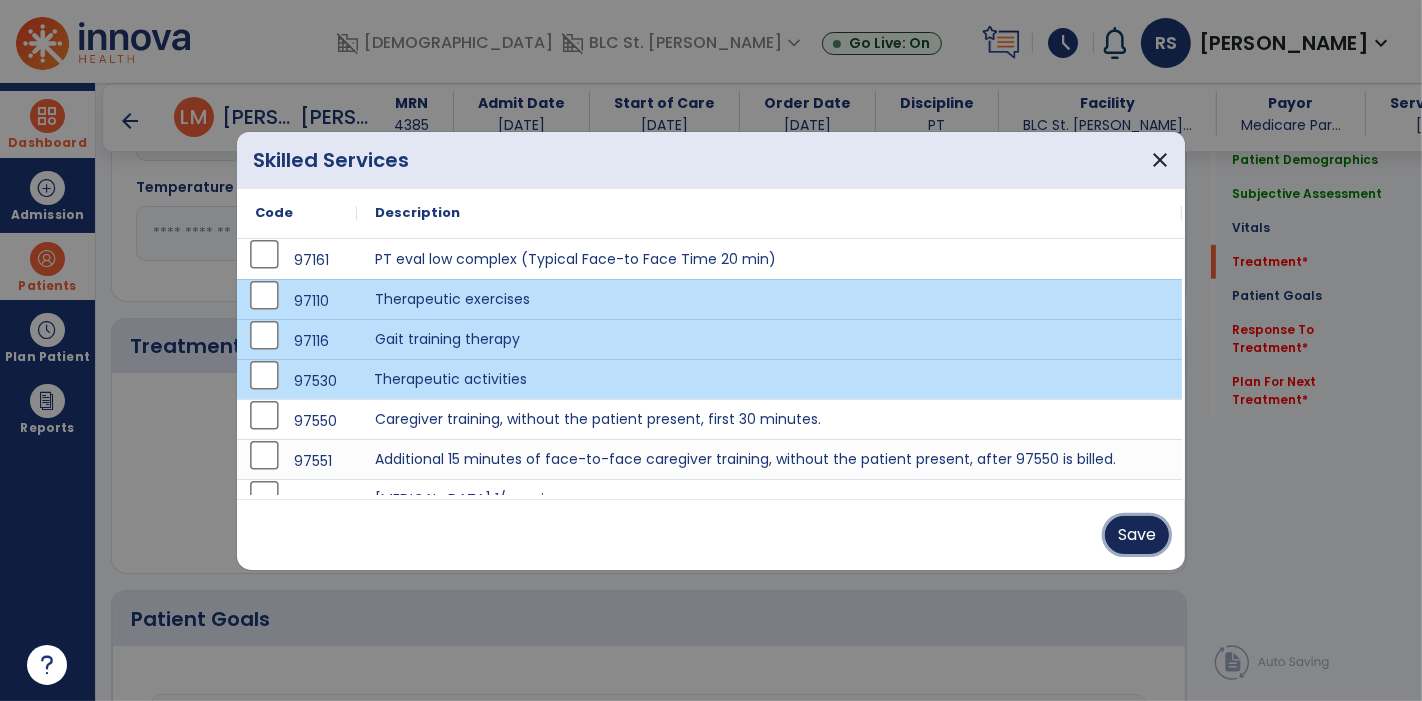 click on "Save" at bounding box center [1137, 535] 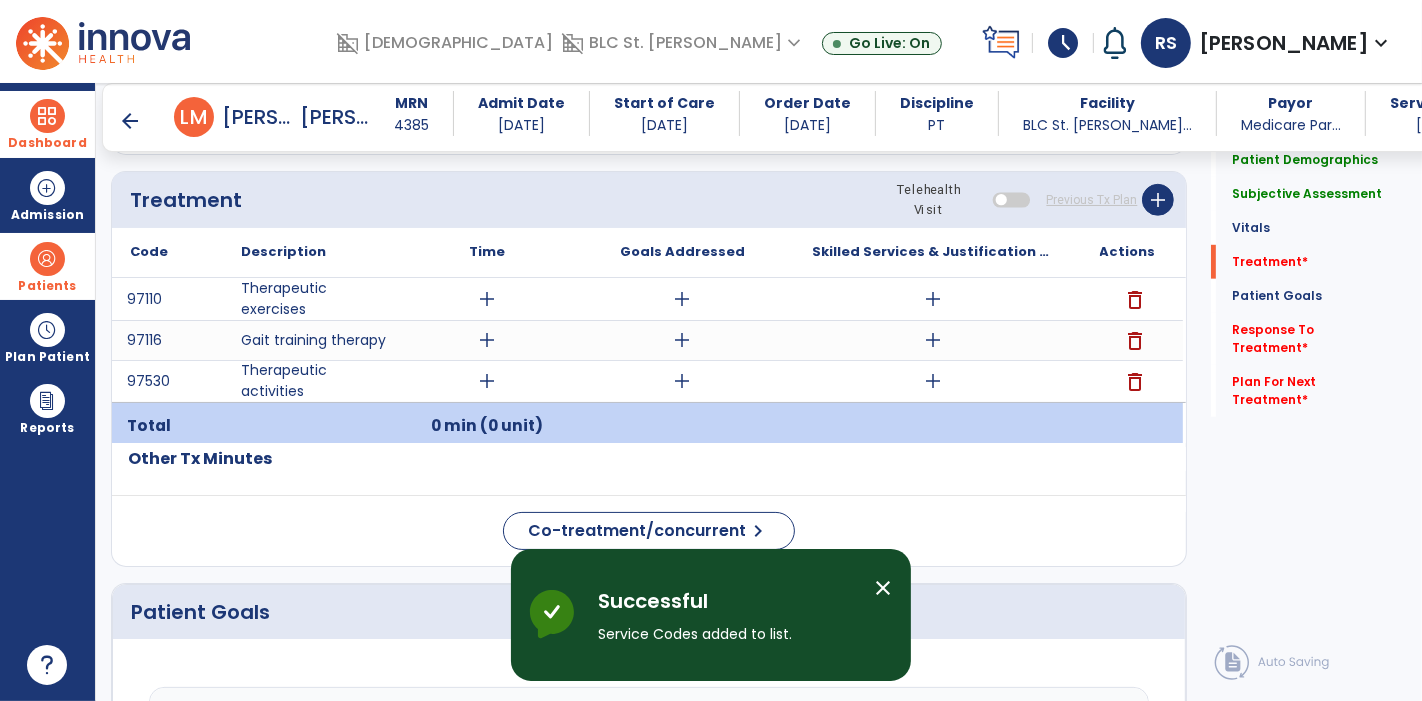 scroll, scrollTop: 1120, scrollLeft: 0, axis: vertical 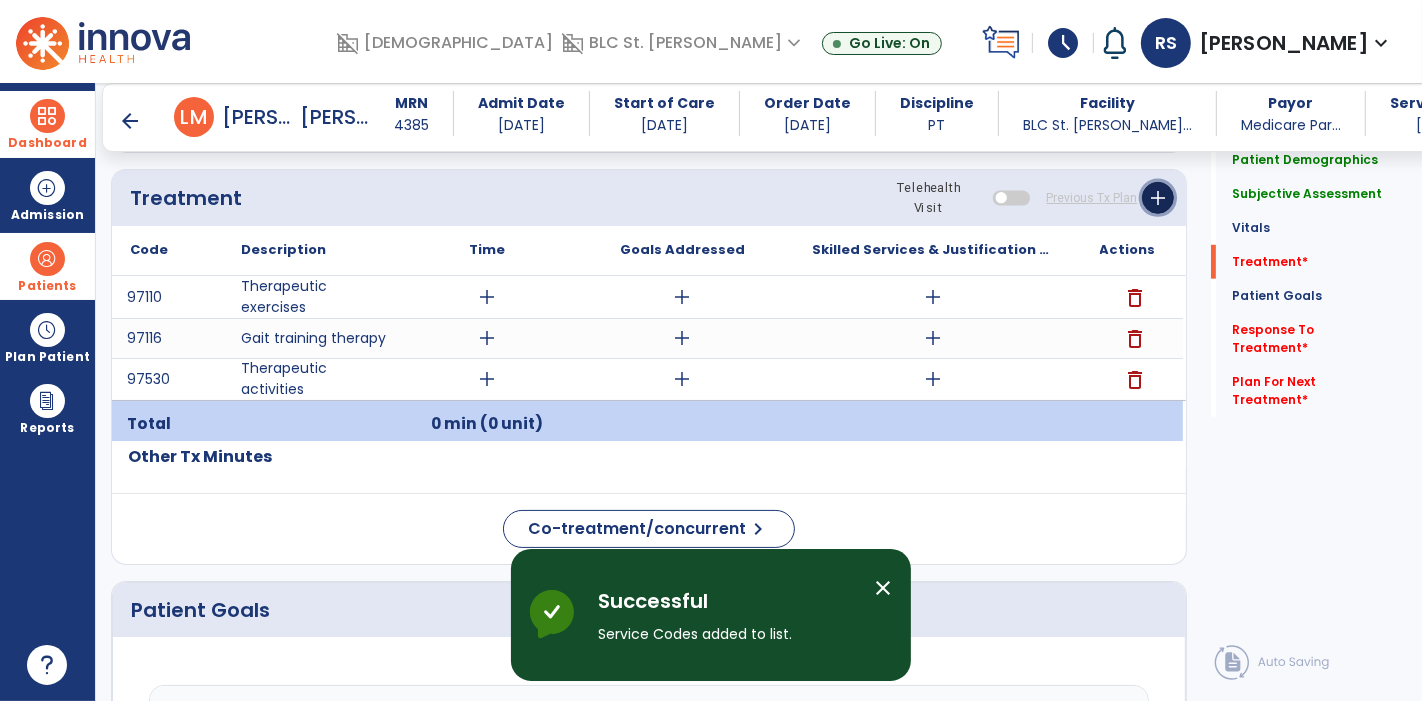 click on "add" 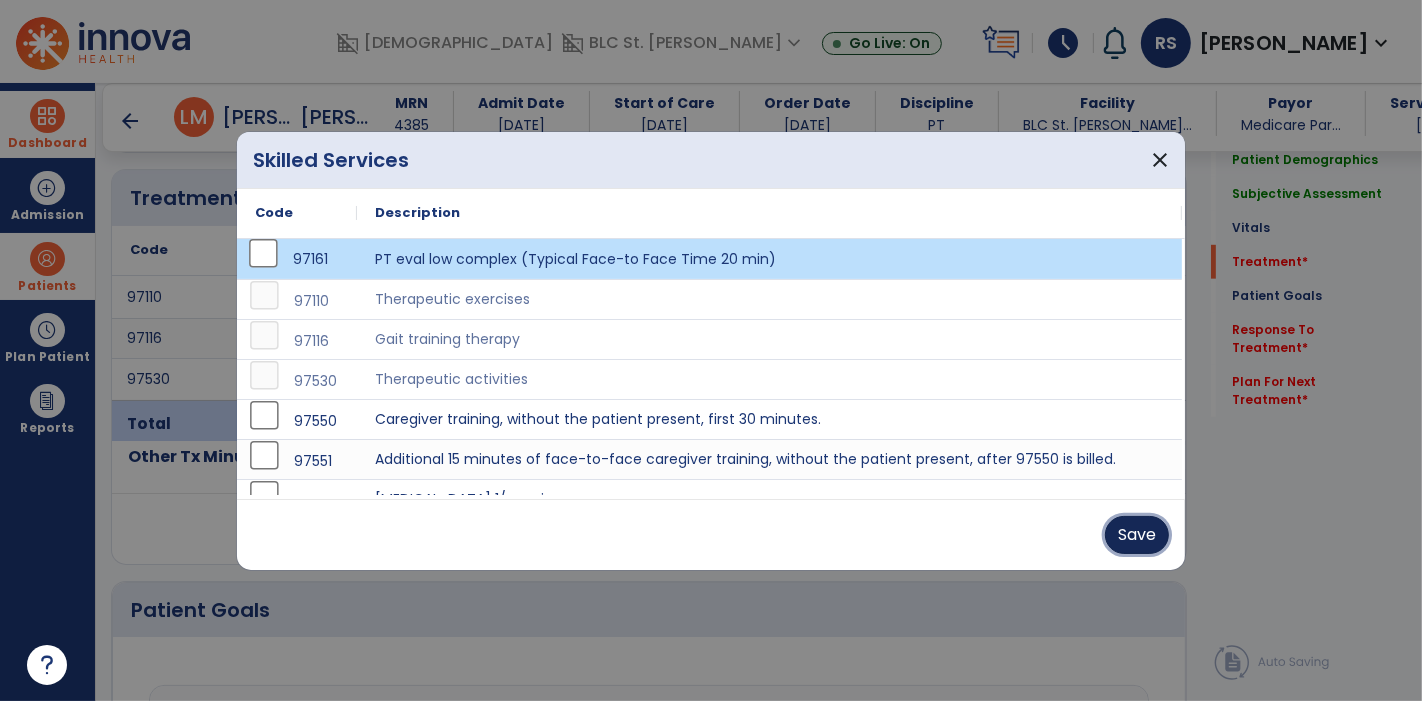 click on "Save" at bounding box center [1137, 535] 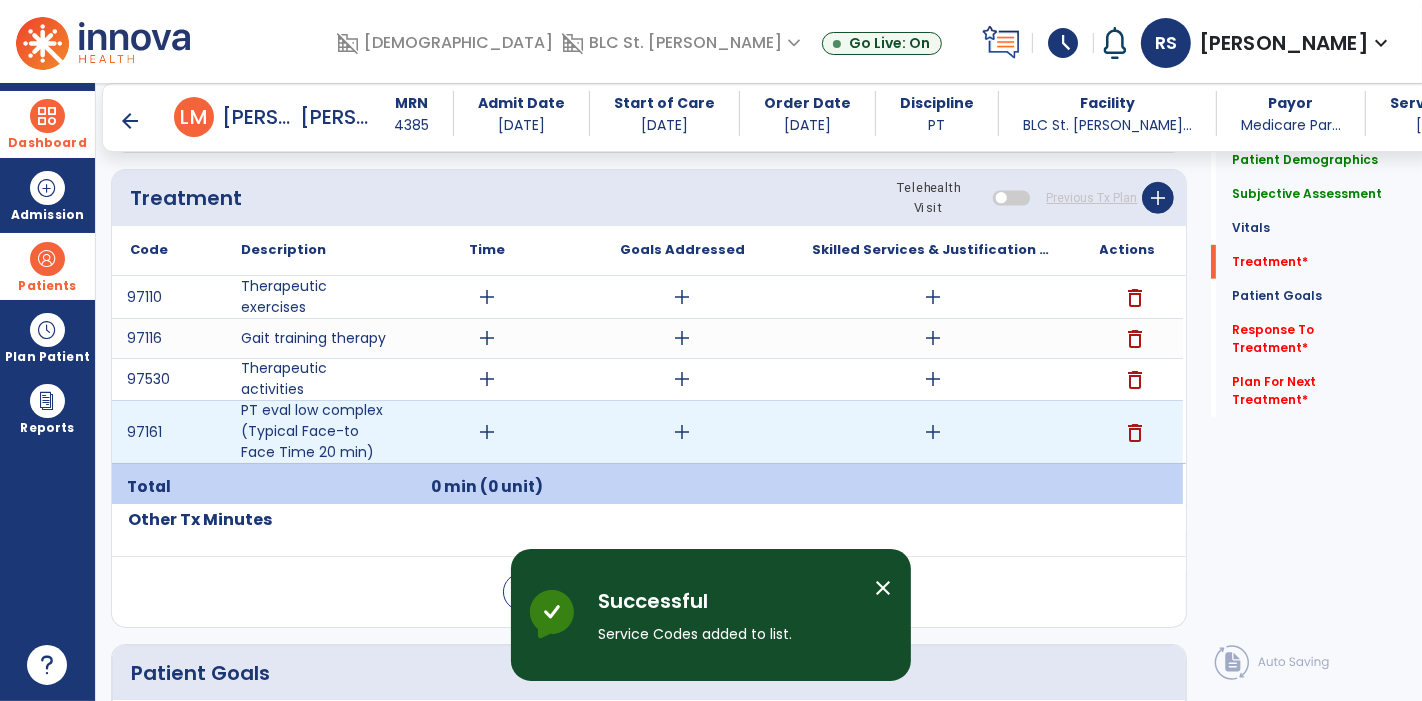 click on "add" at bounding box center [933, 432] 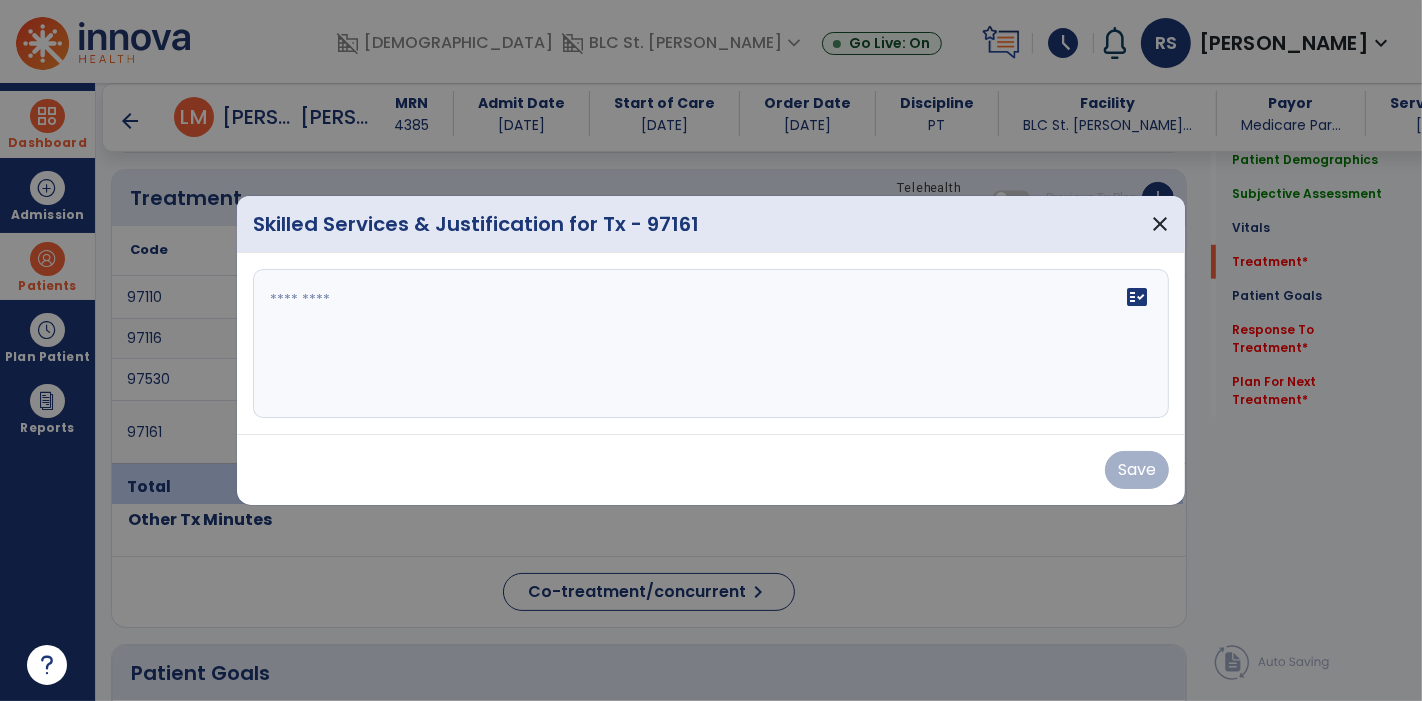click on "fact_check" at bounding box center (711, 344) 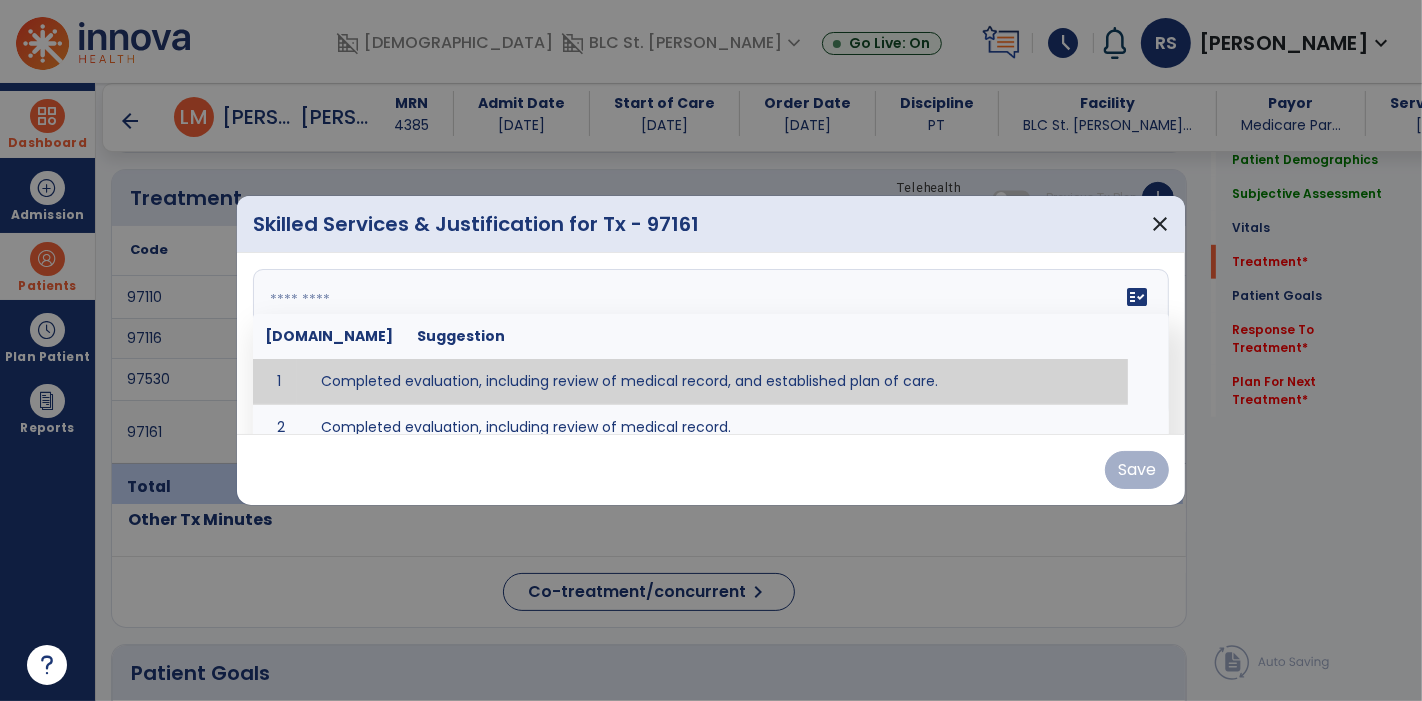 type on "**********" 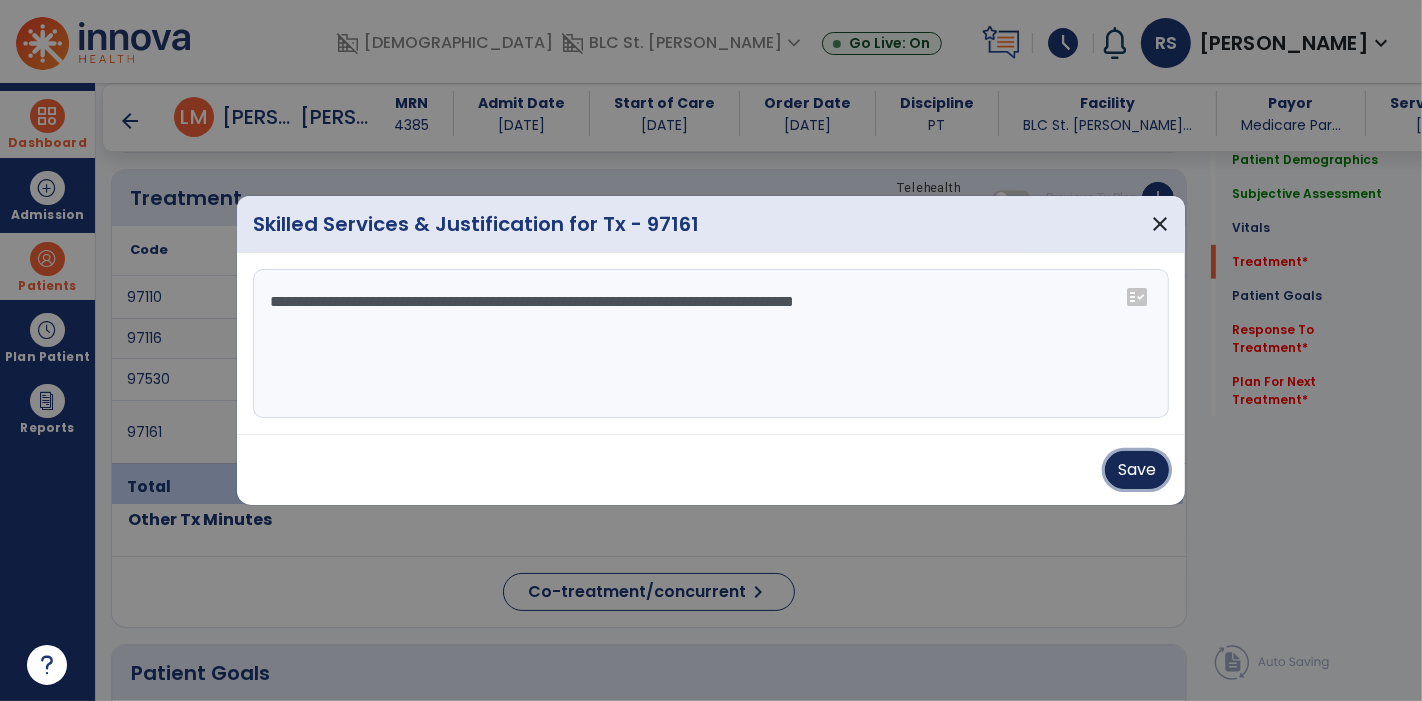 click on "Save" at bounding box center [1137, 470] 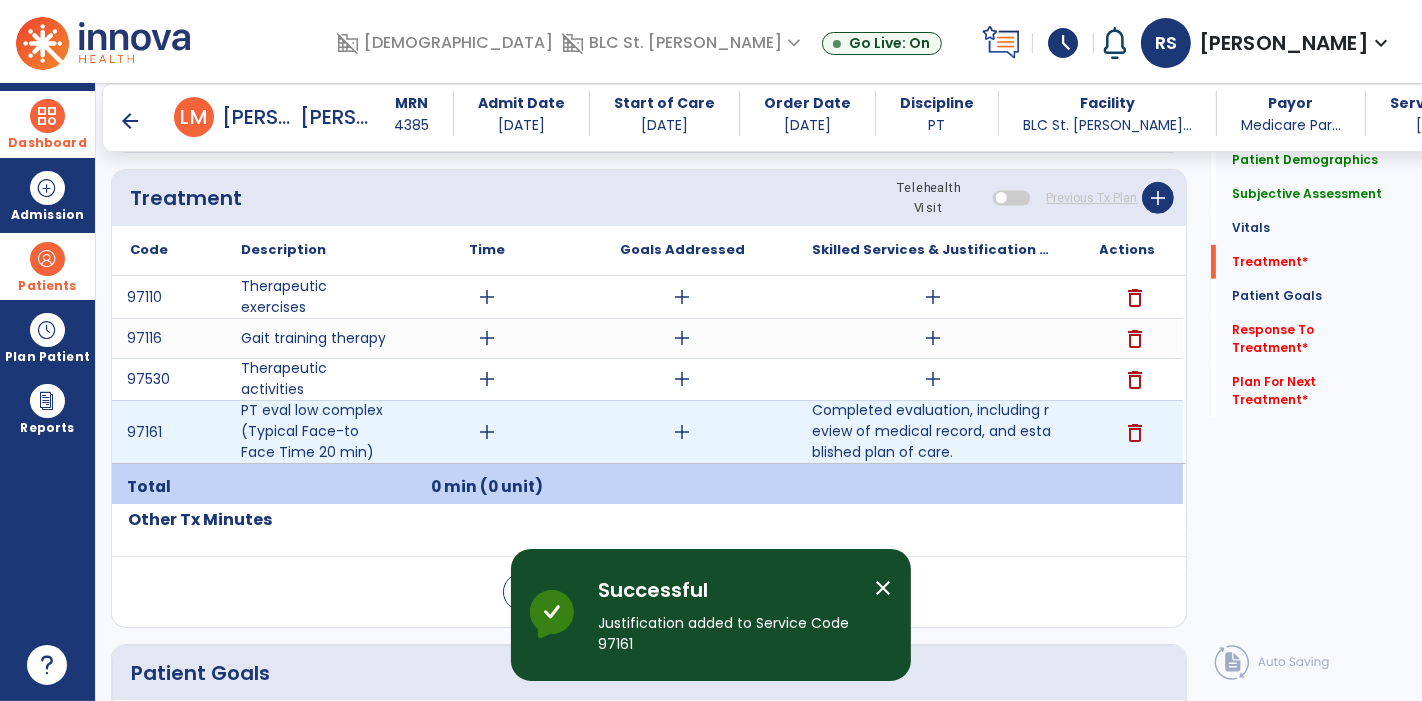 click on "add" at bounding box center (488, 432) 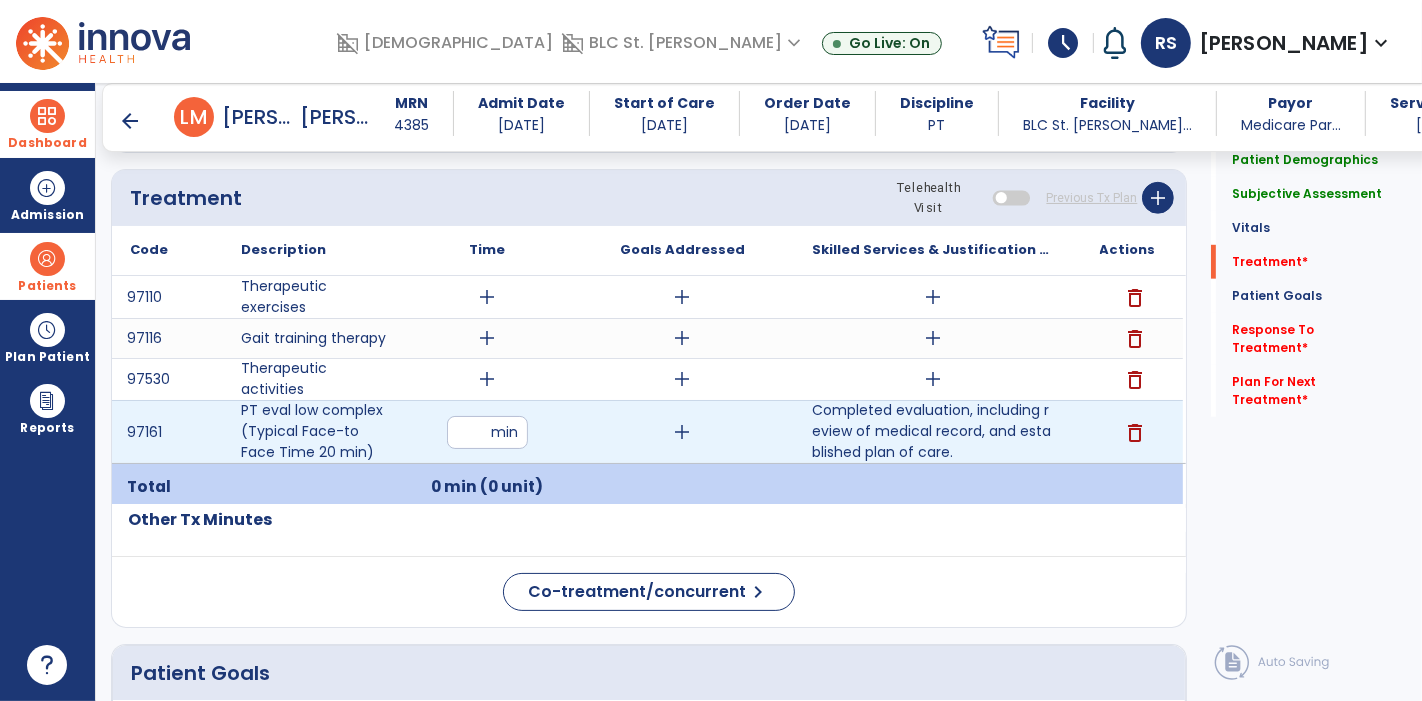 type on "**" 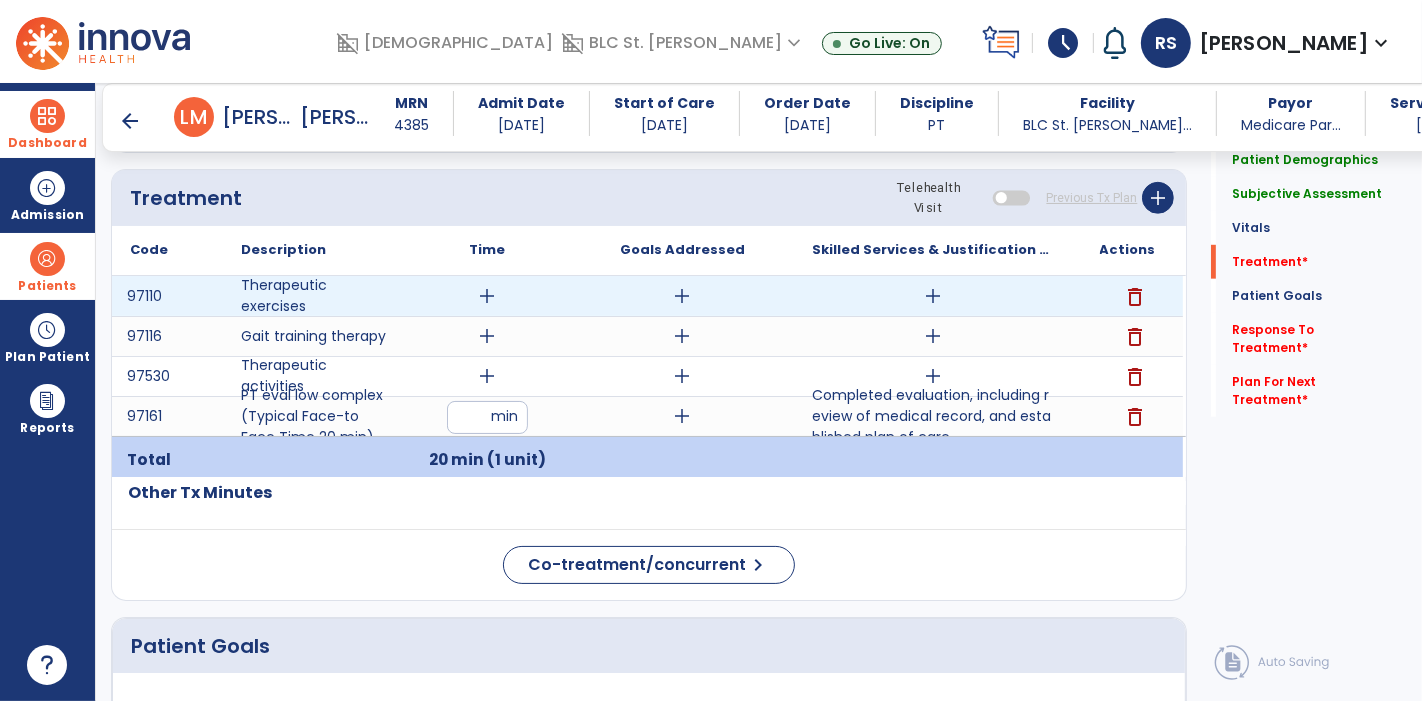 click on "add" at bounding box center (488, 296) 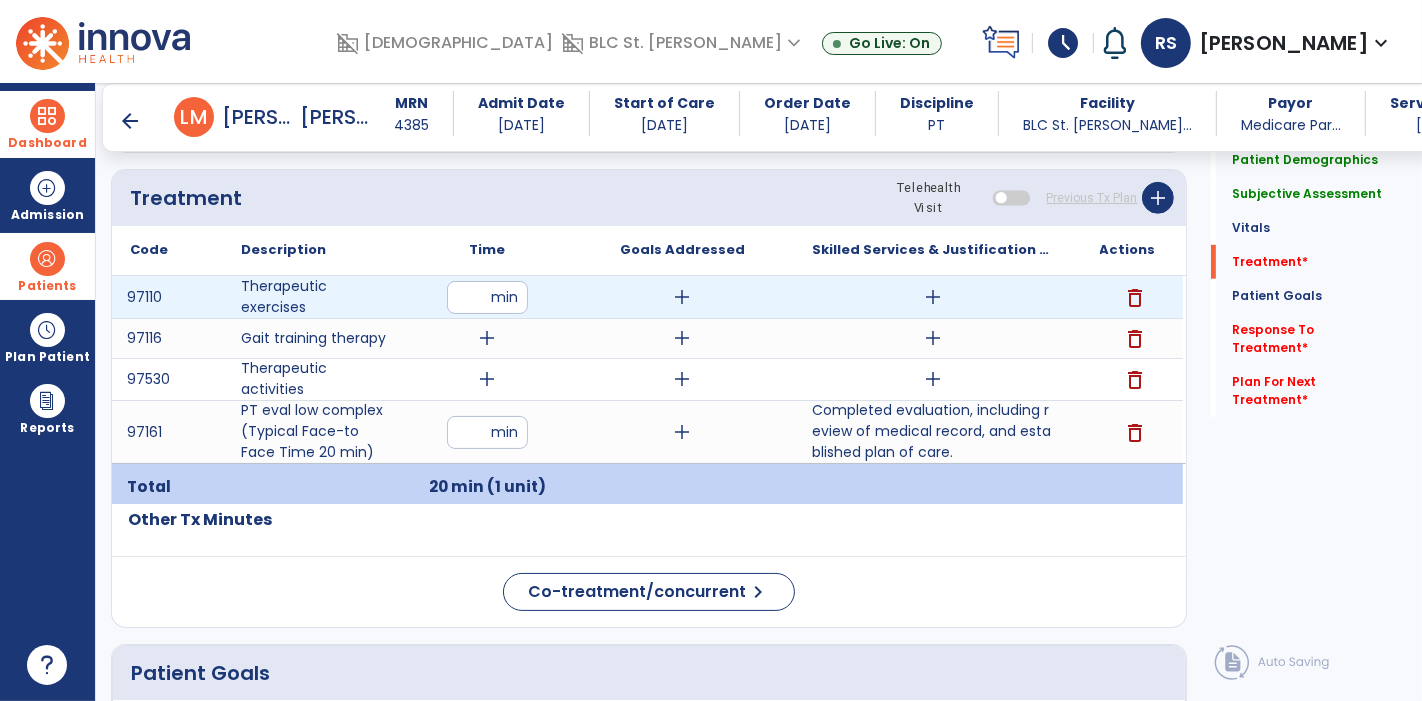 type on "**" 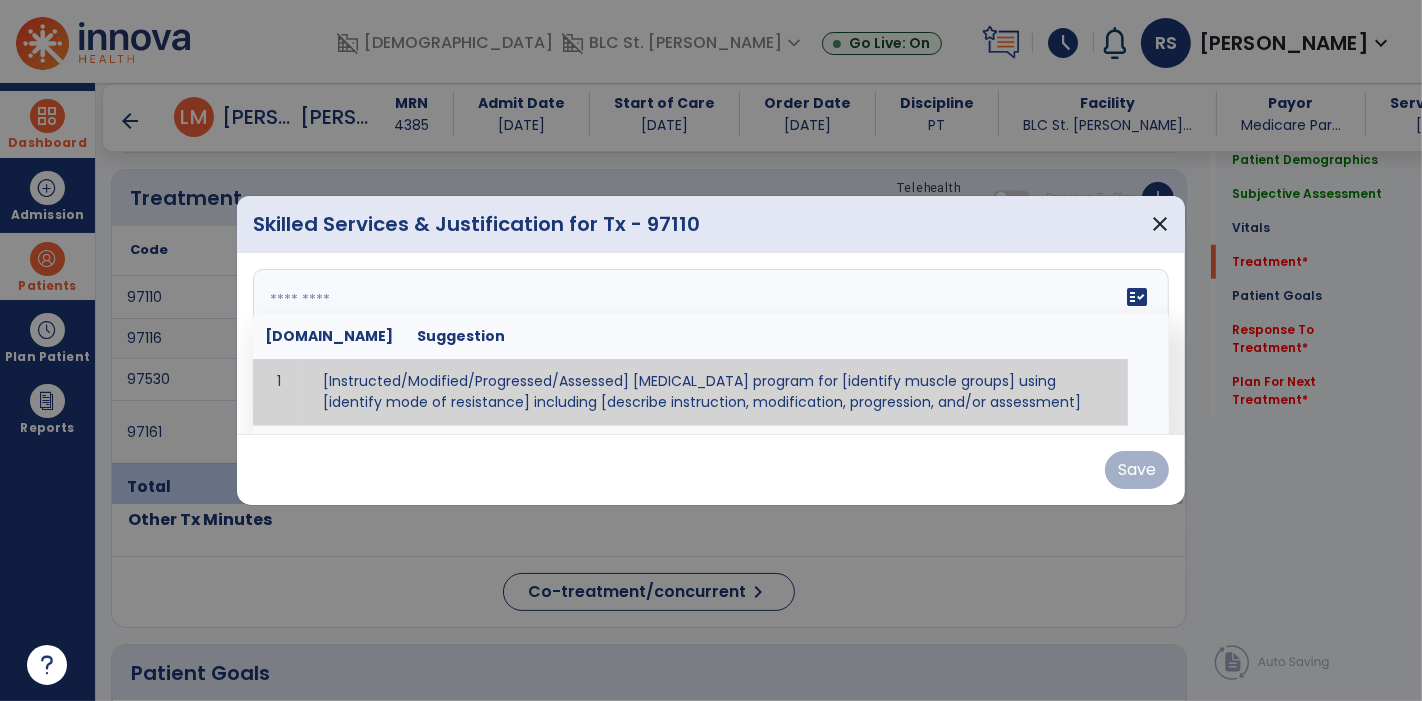 click on "fact_check  [DOMAIN_NAME] Suggestion 1 [Instructed/Modified/Progressed/Assessed] [MEDICAL_DATA] program for [identify muscle groups] using [identify mode of resistance] including [describe instruction, modification, progression, and/or assessment] 2 [Instructed/Modified/Progressed/Assessed] aerobic exercise program using [identify equipment/mode] including [describe instruction, modification,progression, and/or assessment] 3 [Instructed/Modified/Progressed/Assessed] [PROM/A/AROM/AROM] program for [identify joint movements] using [contract-relax, over-pressure, inhibitory techniques, other] 4 [Assessed/Tested] aerobic capacity with administration of [aerobic capacity test]" at bounding box center (711, 344) 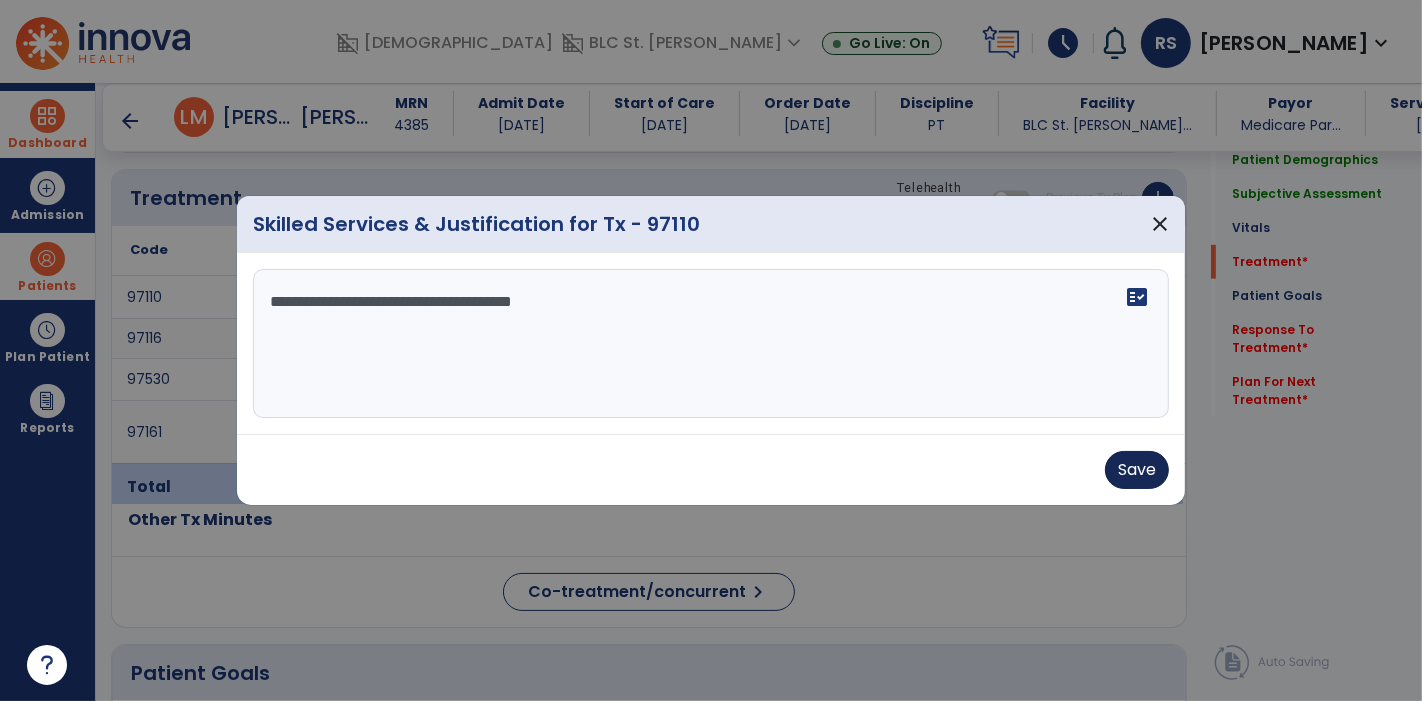 type on "**********" 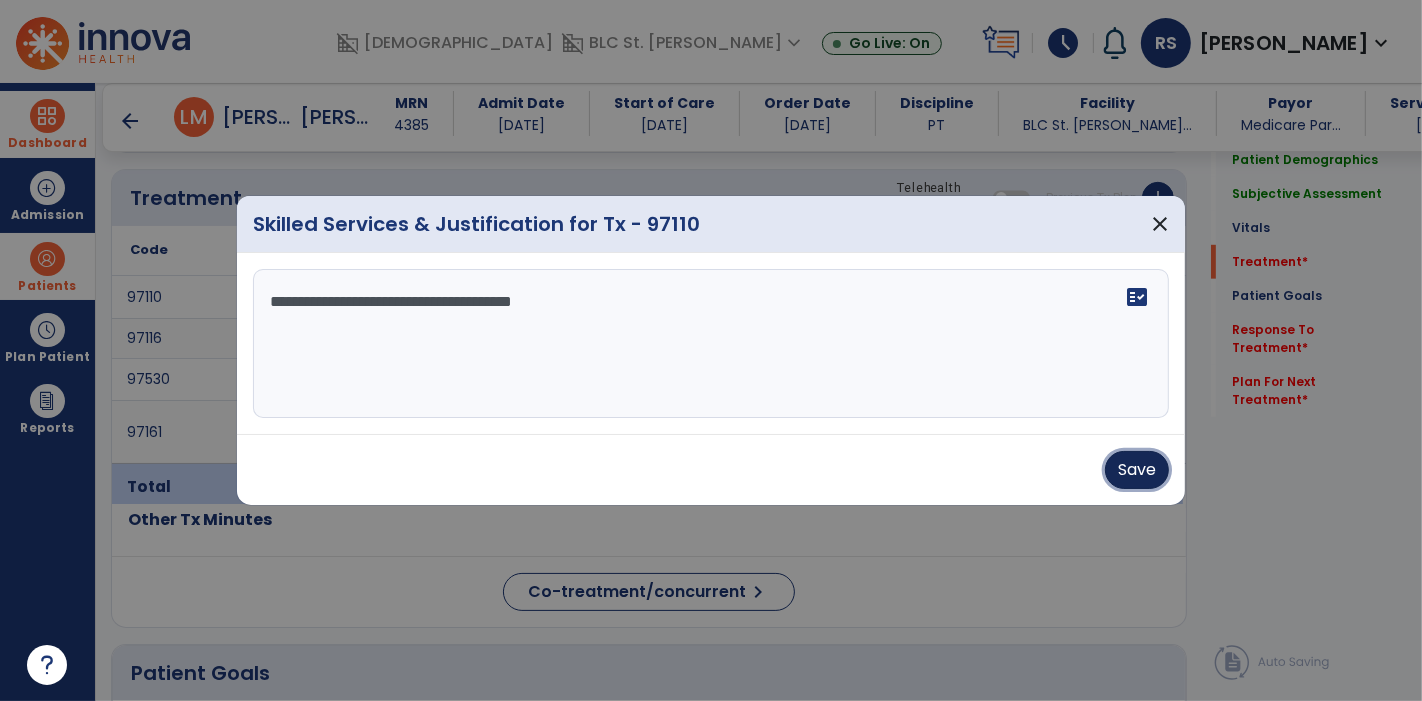 click on "Save" at bounding box center (1137, 470) 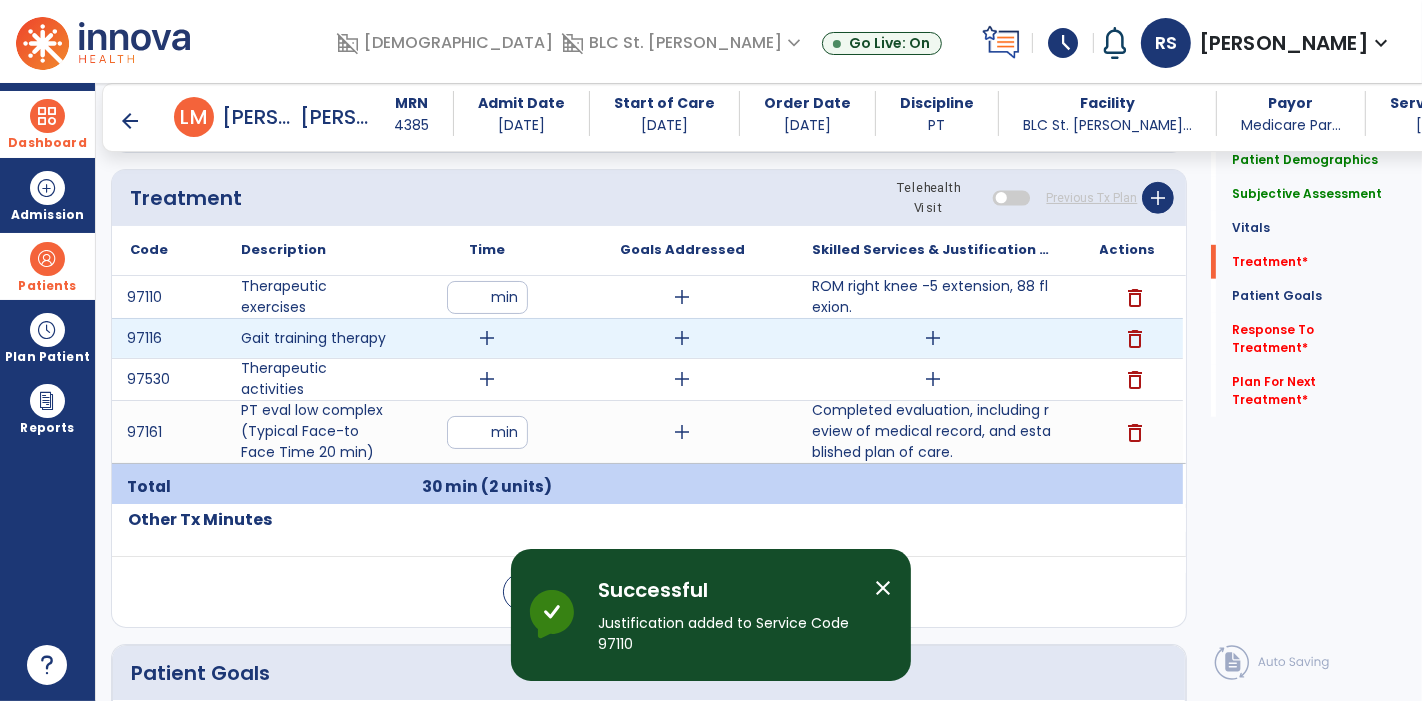 click on "add" at bounding box center (488, 338) 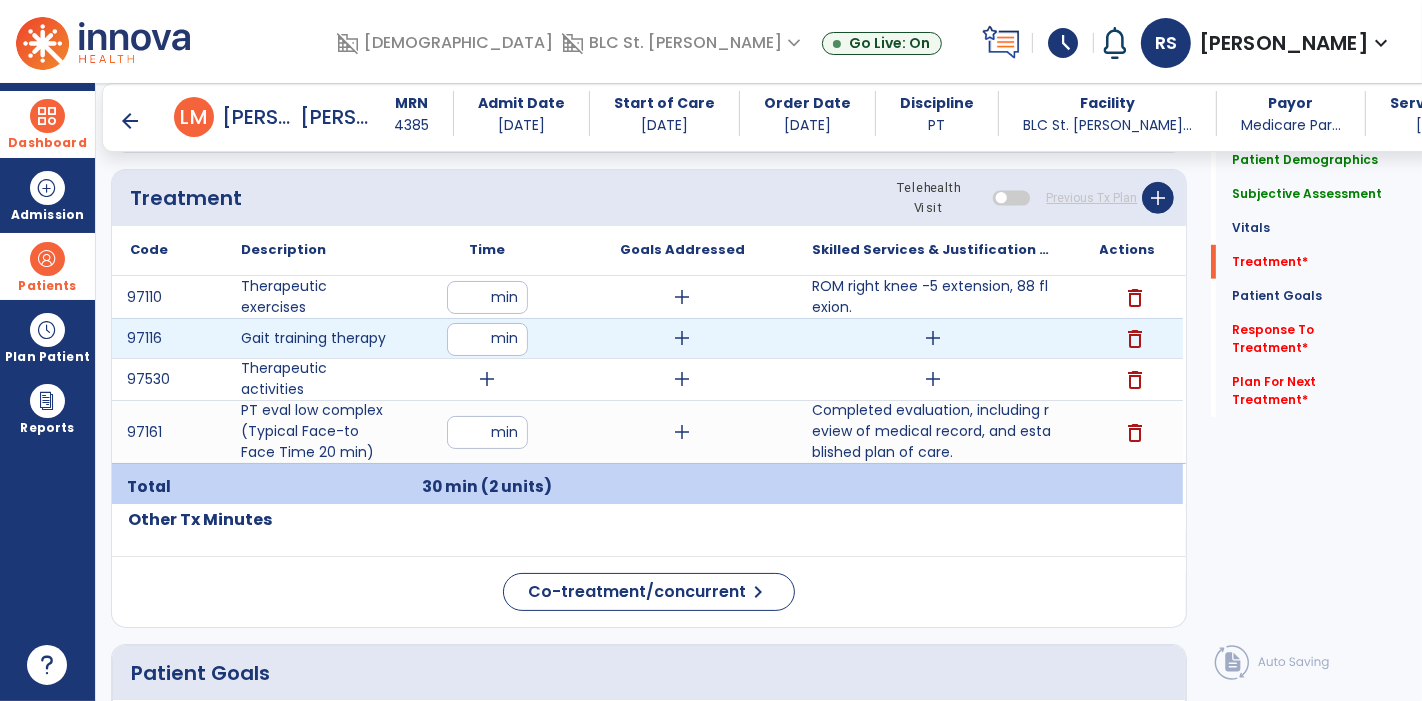type on "**" 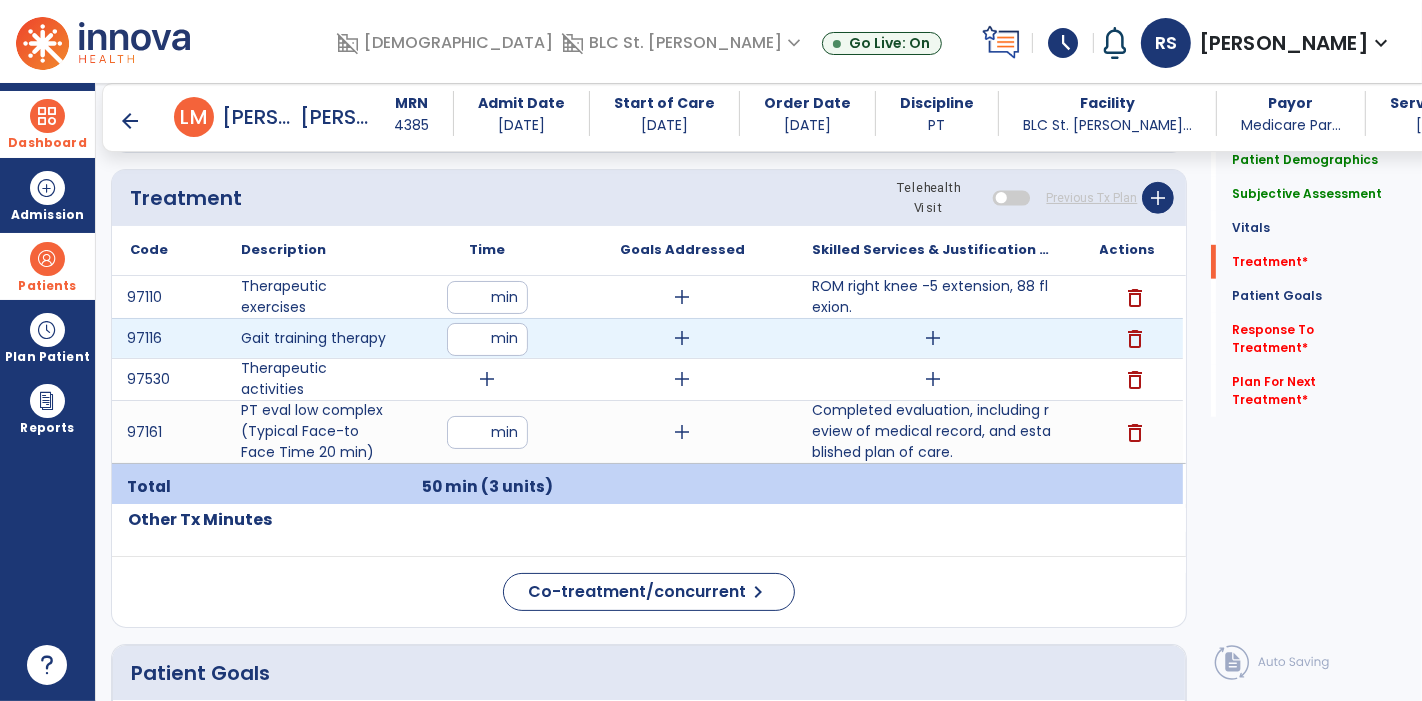click on "add" at bounding box center (933, 338) 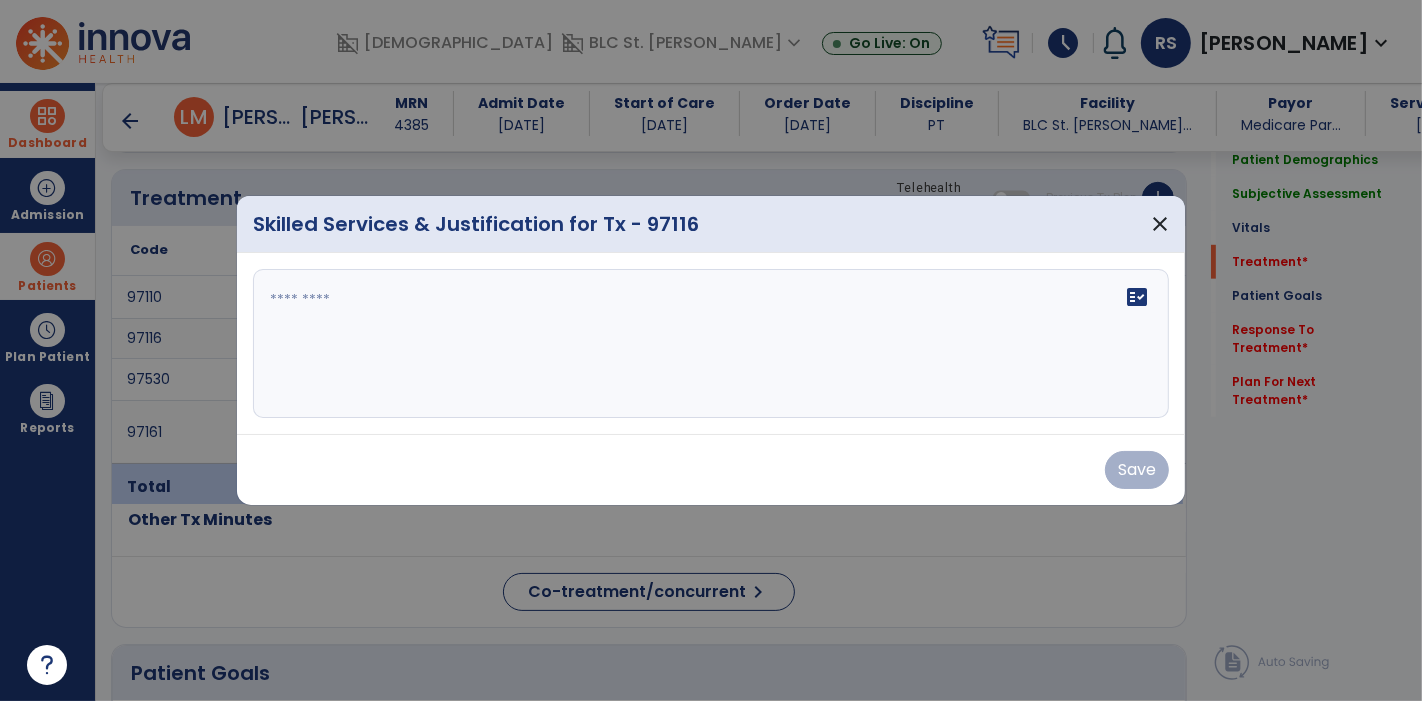 click on "fact_check" at bounding box center (711, 344) 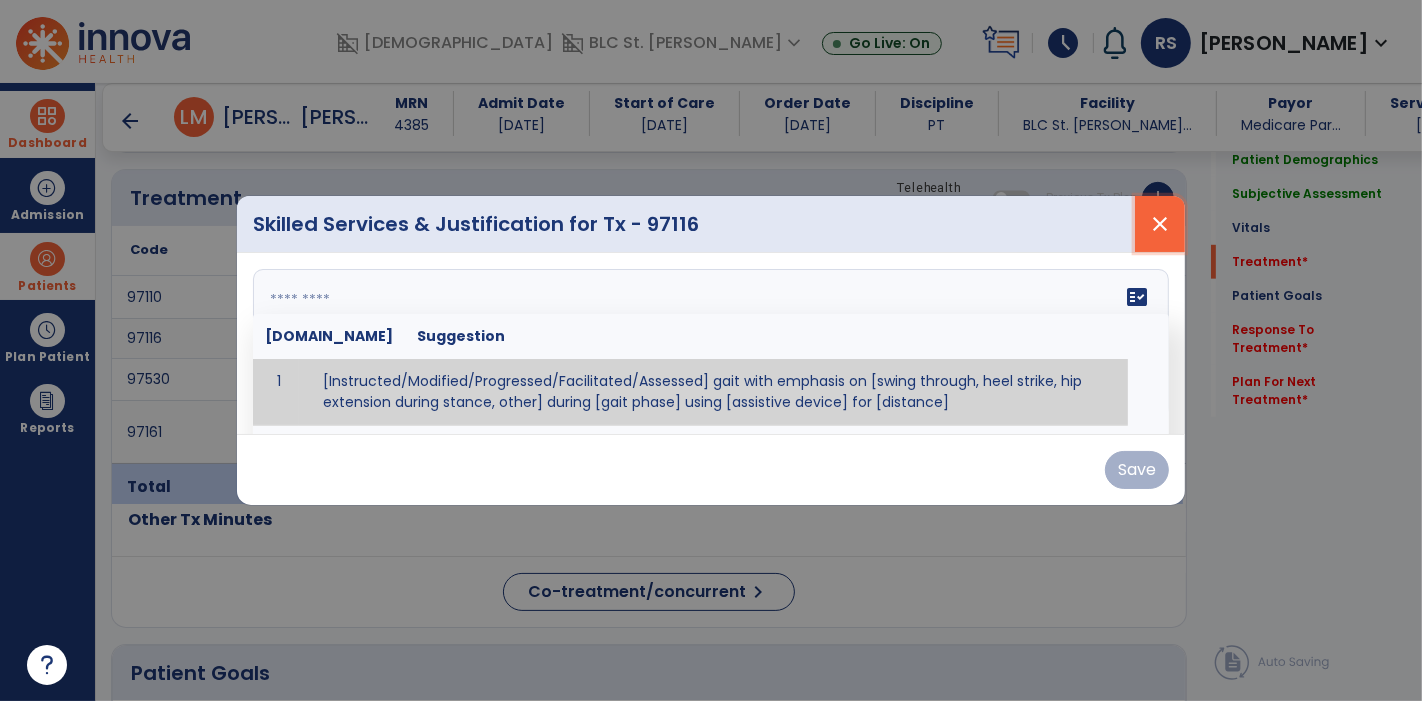 click on "close" at bounding box center (1160, 224) 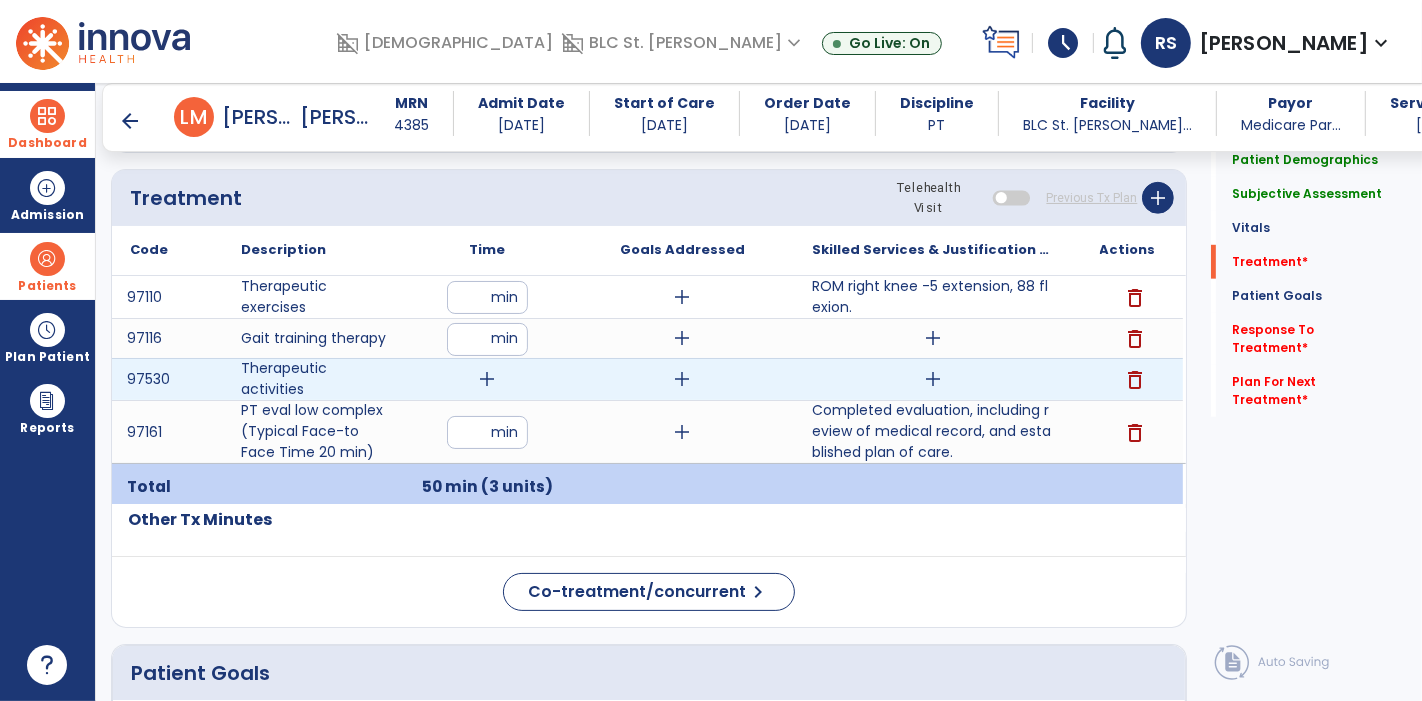 click on "add" at bounding box center [488, 379] 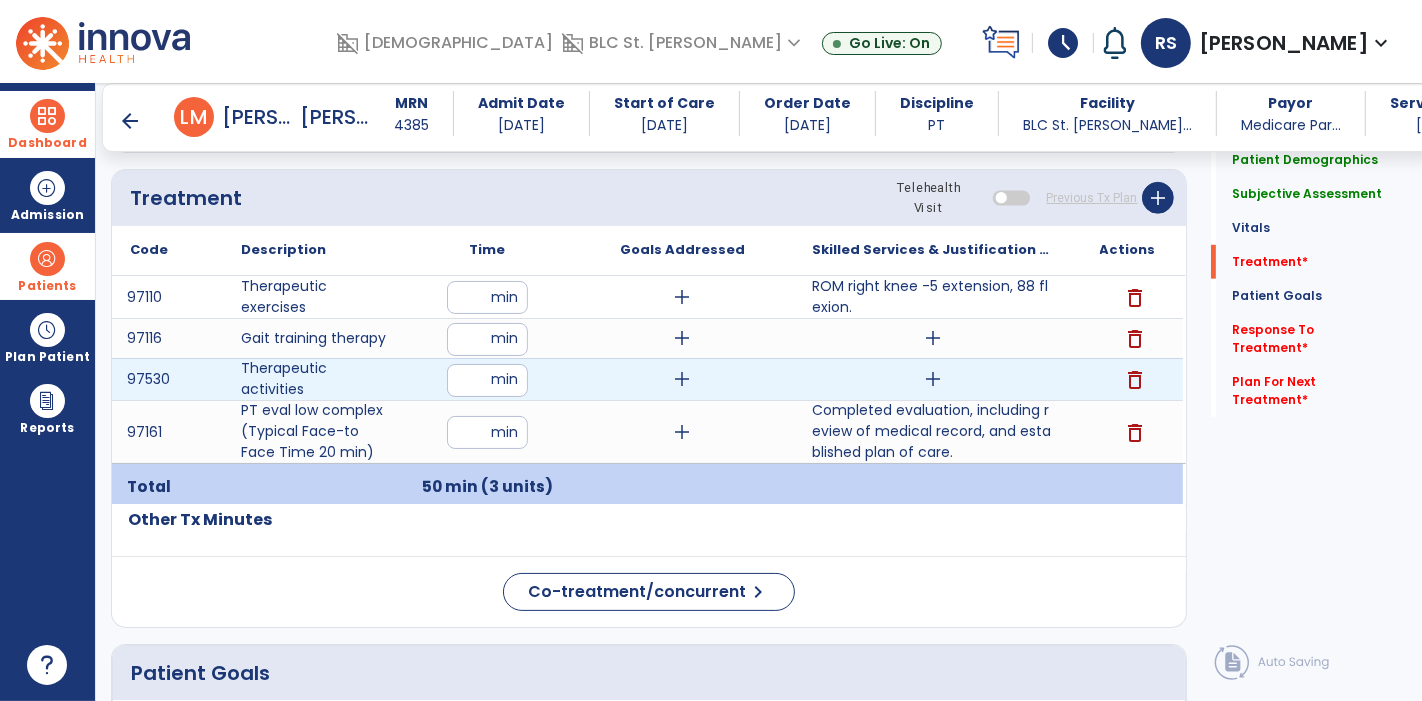 type on "**" 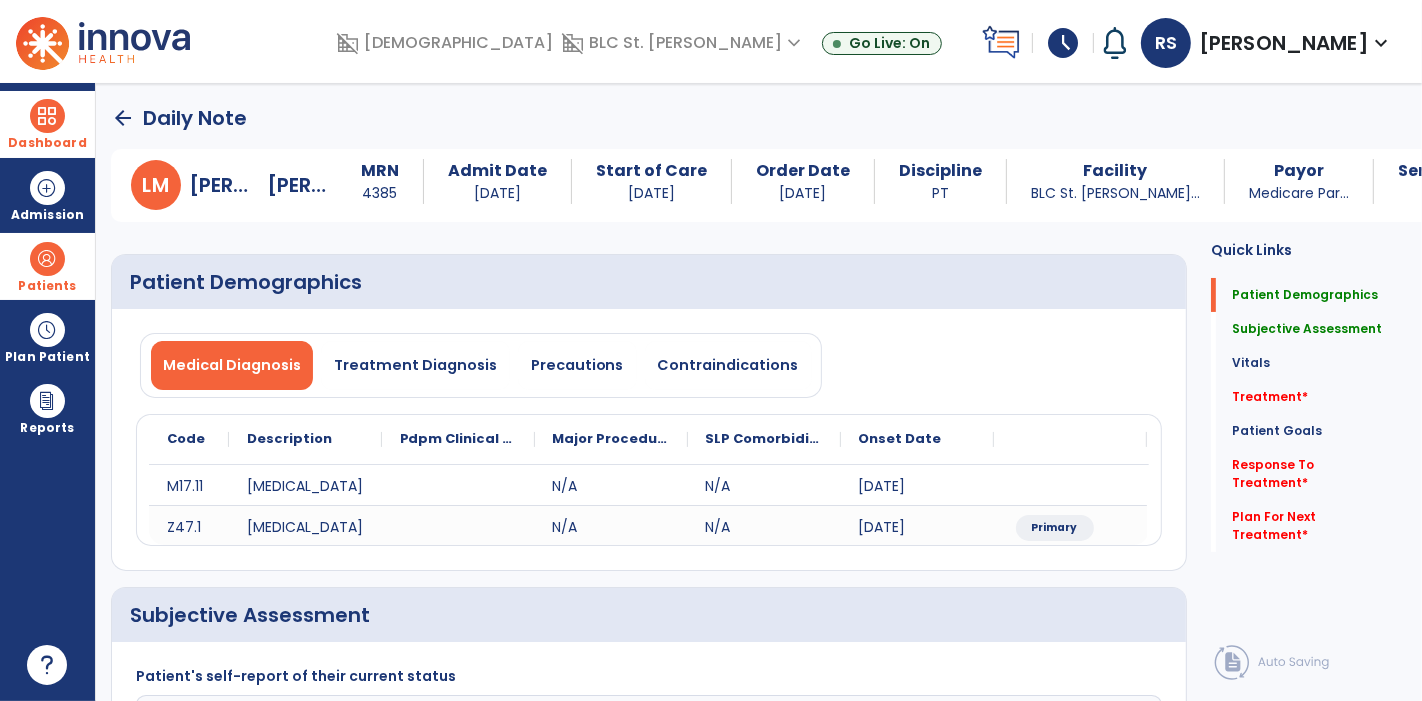 scroll, scrollTop: 0, scrollLeft: 0, axis: both 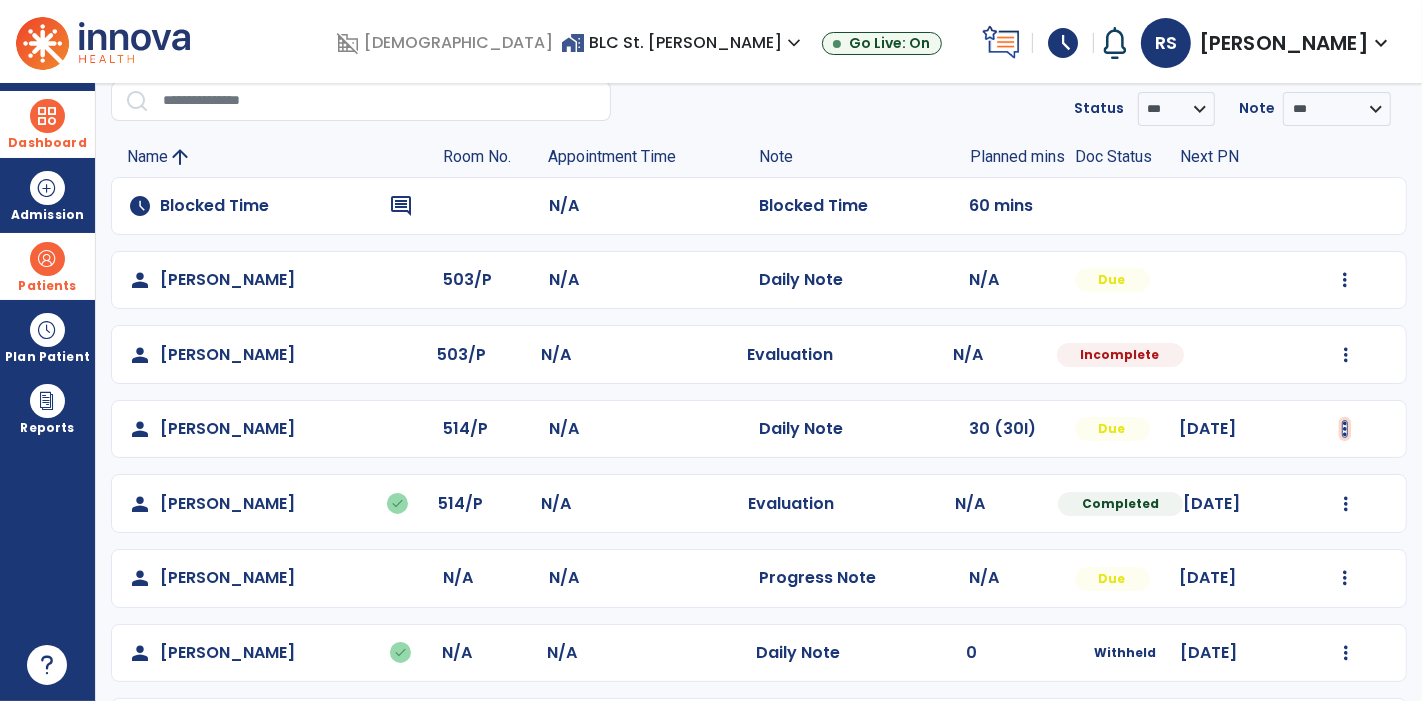 click at bounding box center (1345, 280) 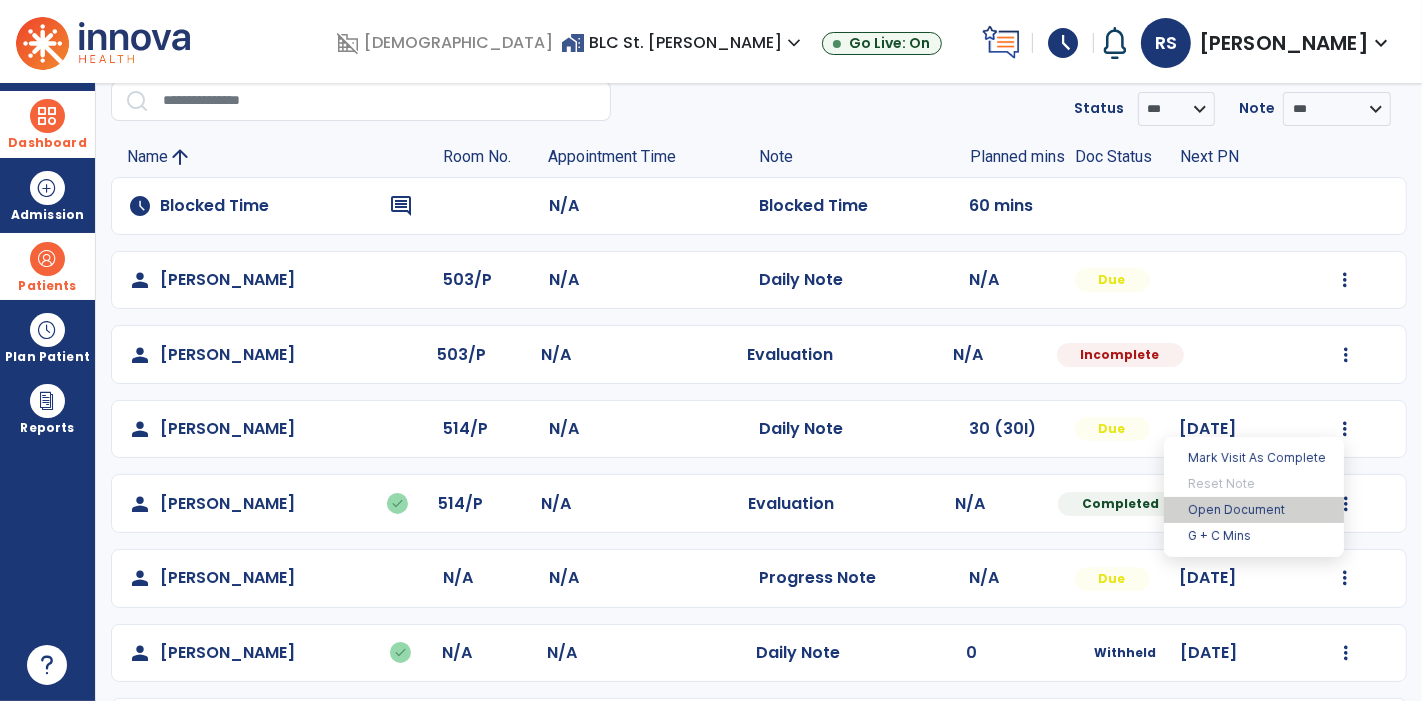 click on "Open Document" at bounding box center [1254, 510] 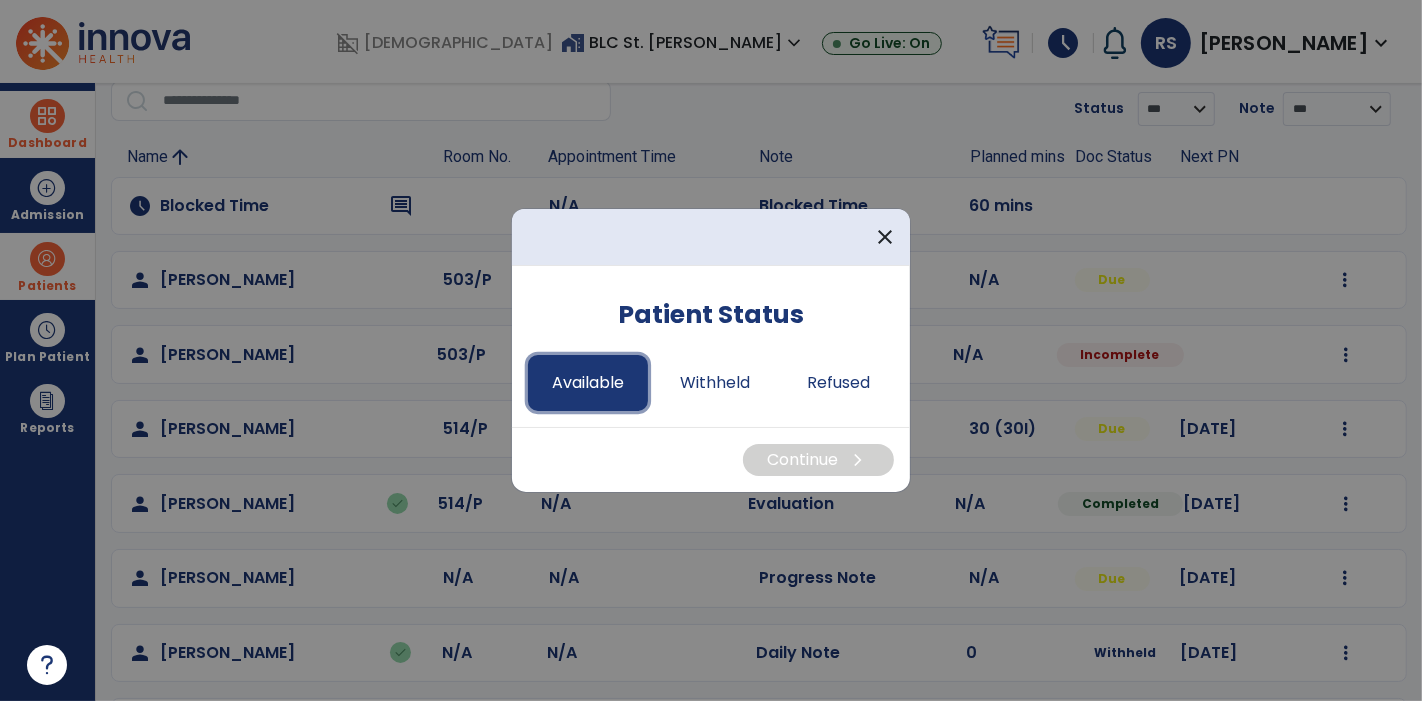 click on "Available" at bounding box center [588, 383] 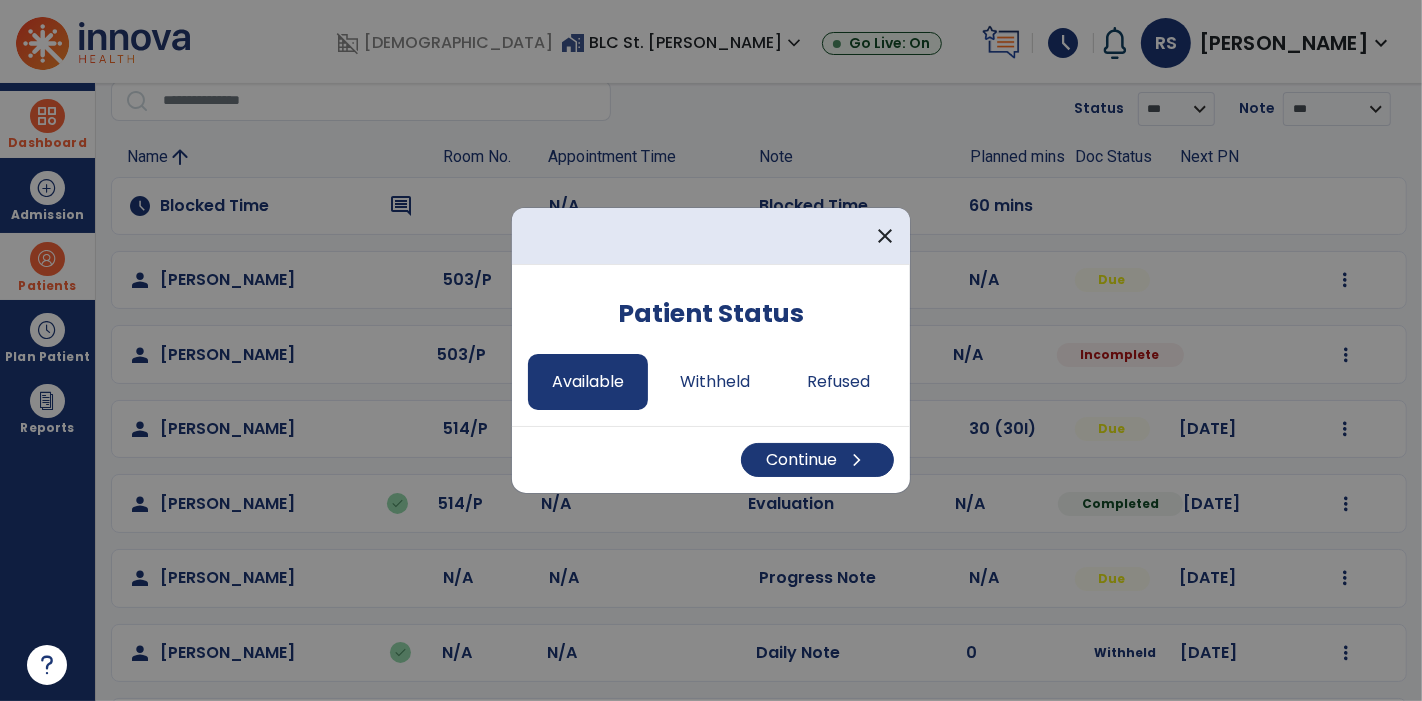 click on "Continue   chevron_right" at bounding box center [711, 459] 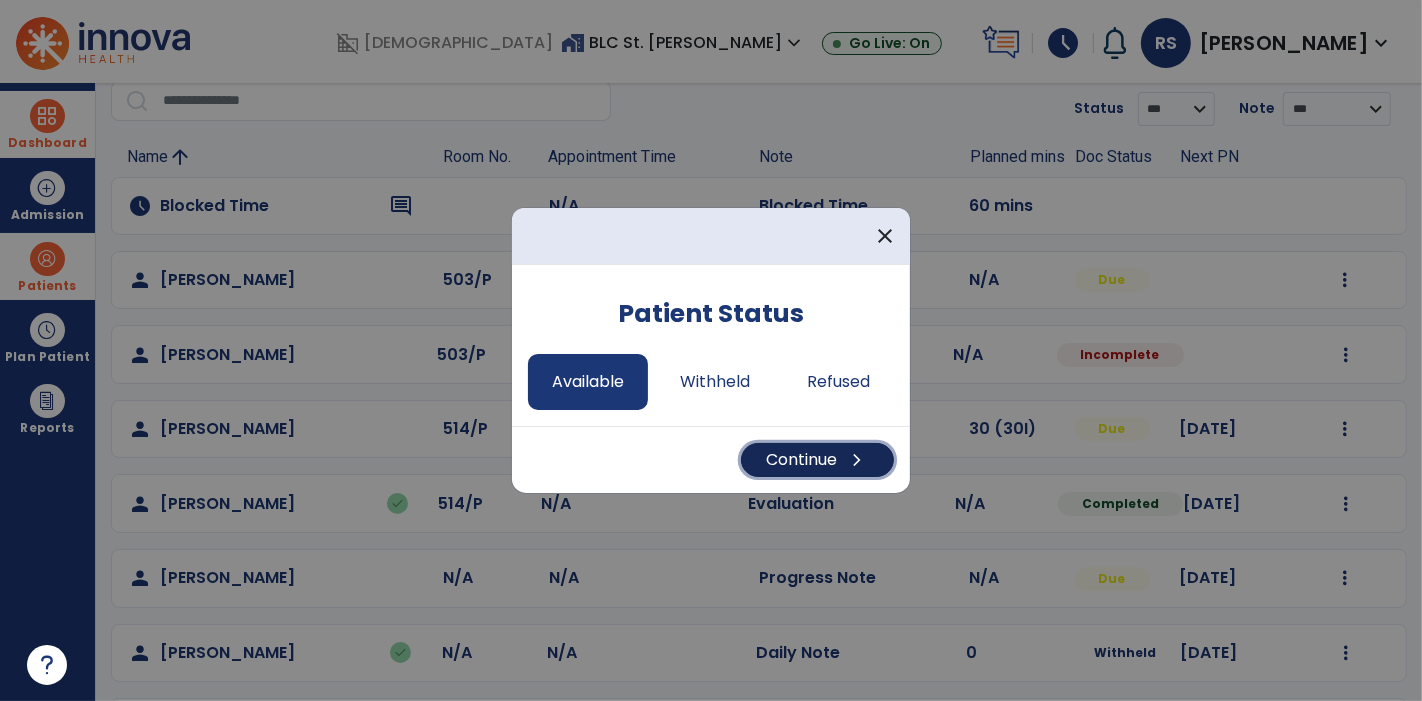 click on "Continue   chevron_right" at bounding box center [817, 460] 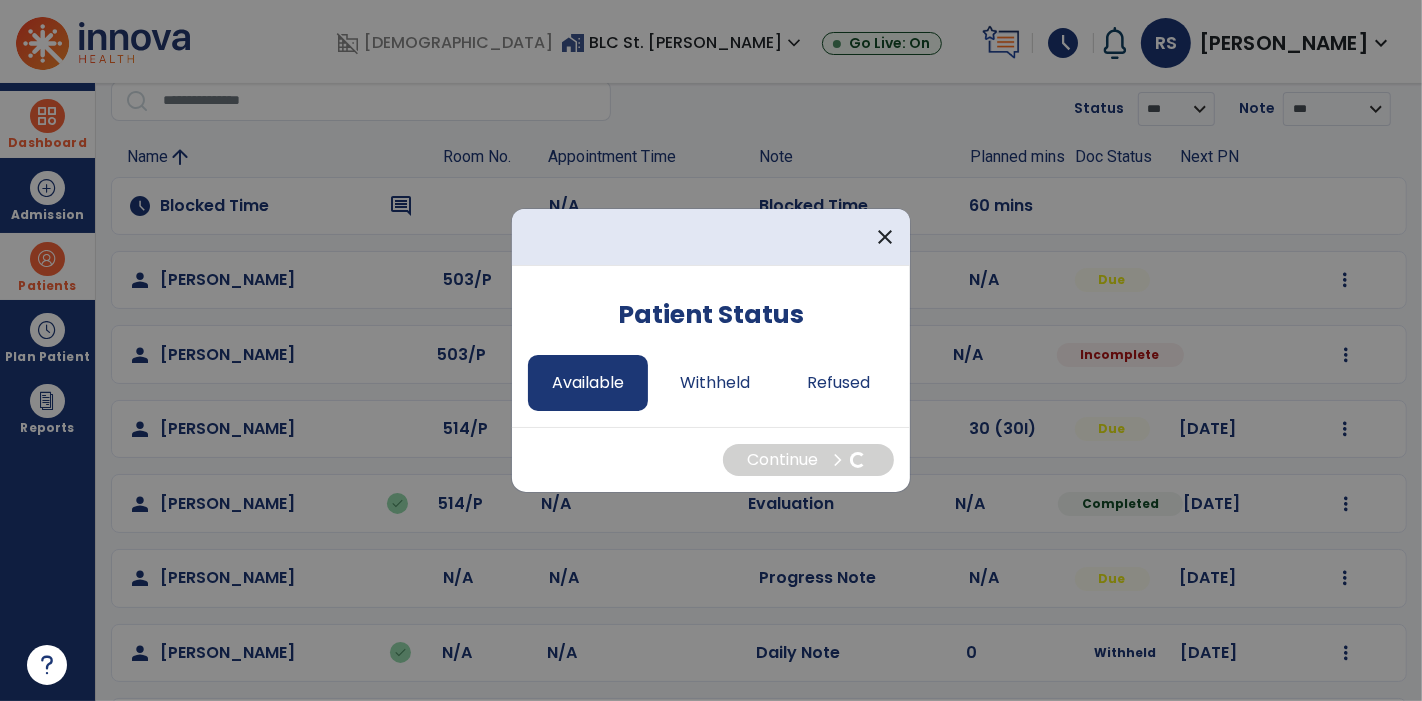 select on "*" 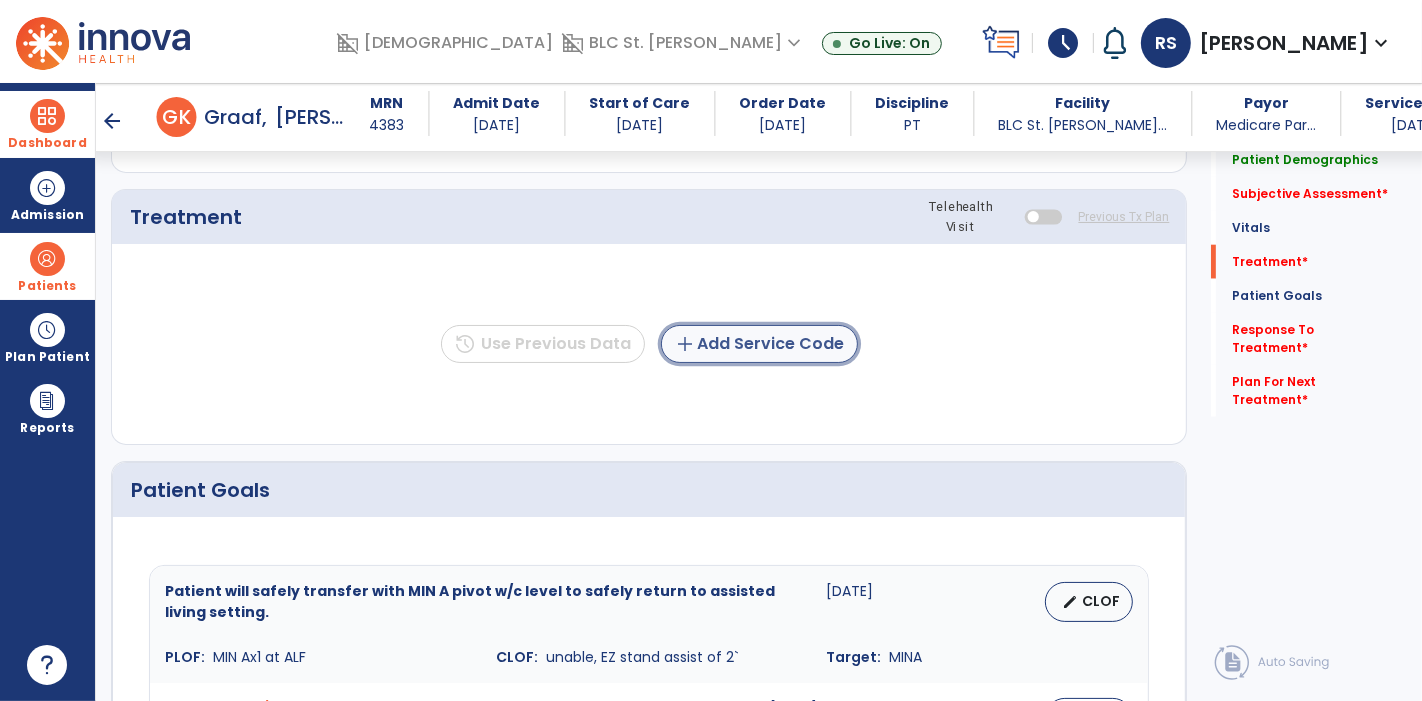 click on "add  Add Service Code" 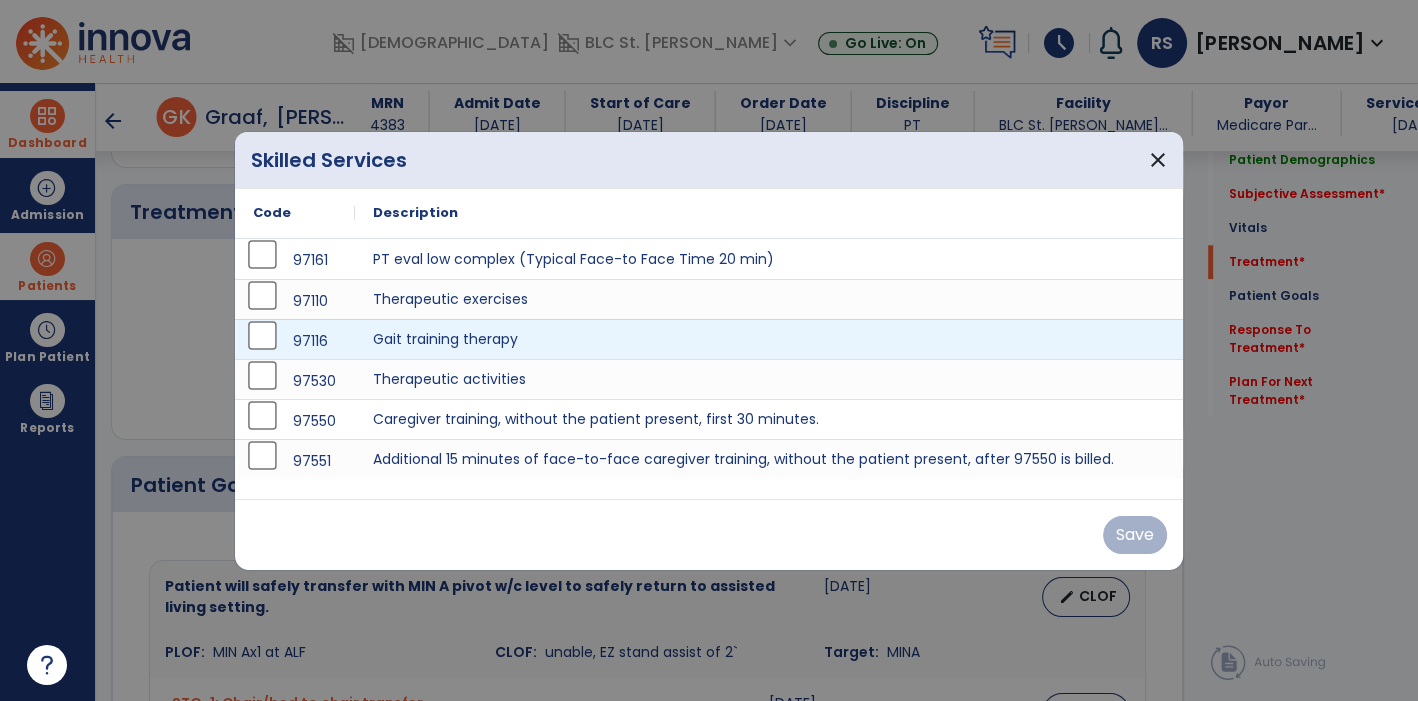 scroll, scrollTop: 1860, scrollLeft: 0, axis: vertical 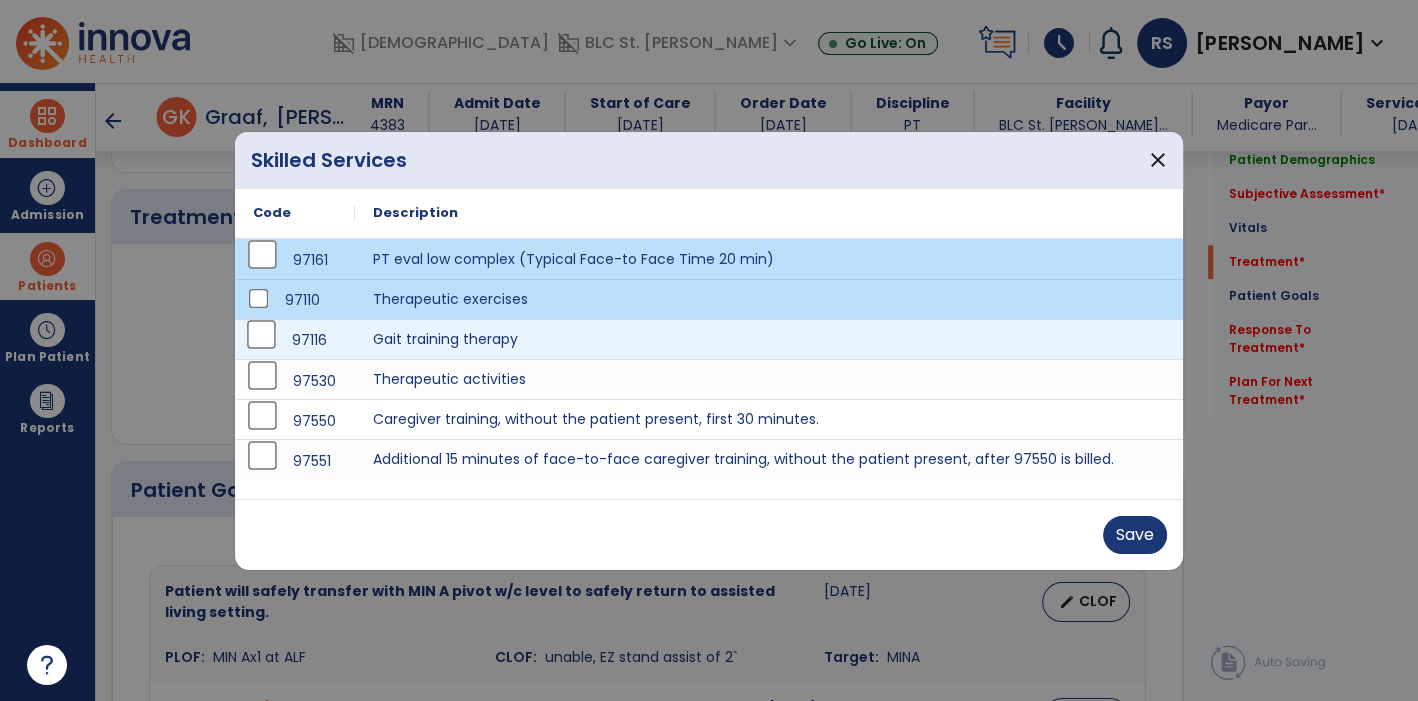 click on "97116" at bounding box center (295, 340) 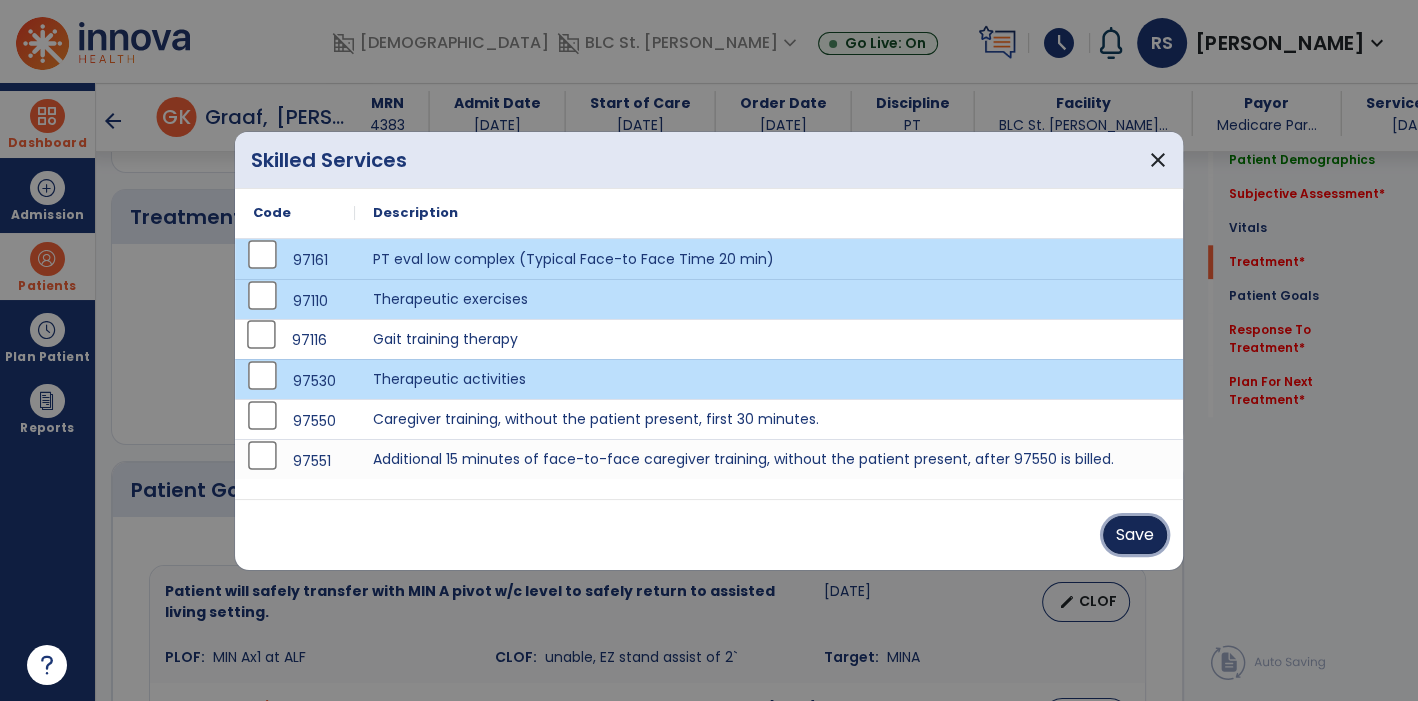click on "Save" at bounding box center (1135, 535) 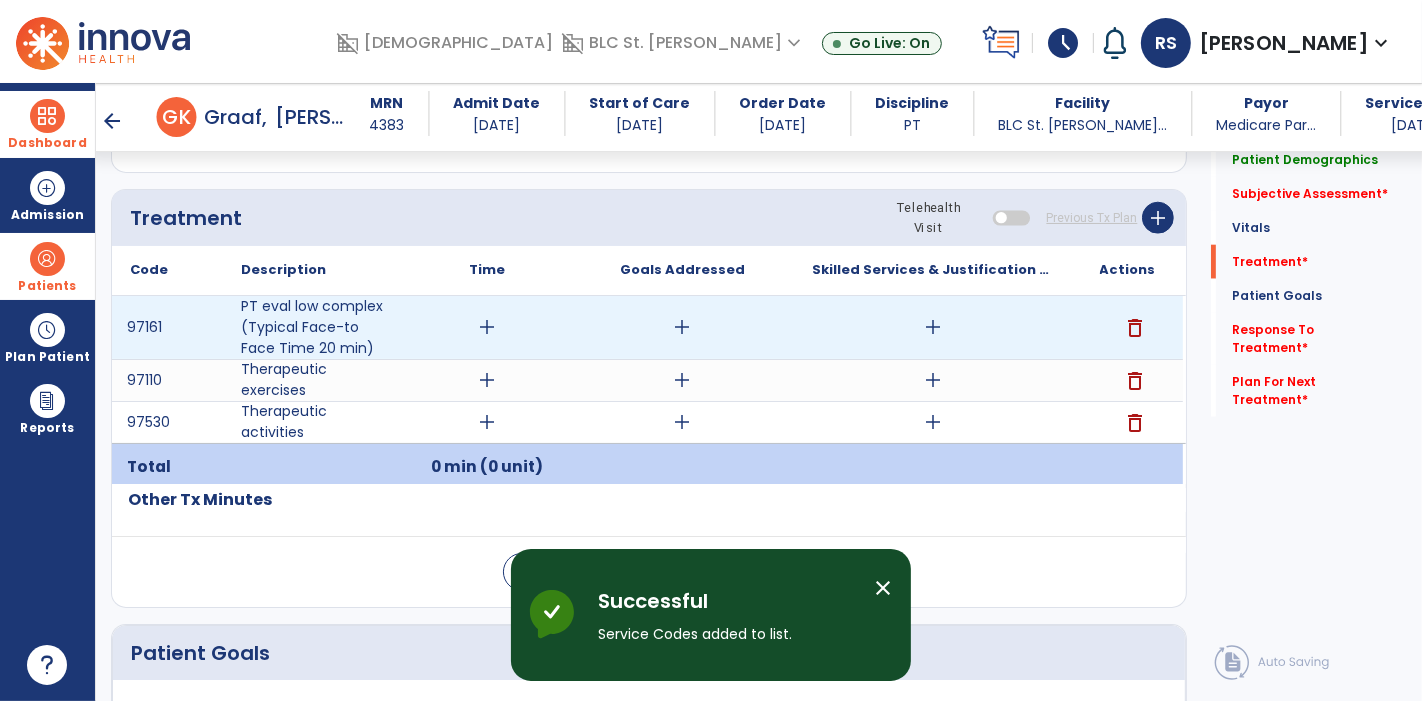 click on "add" at bounding box center [488, 327] 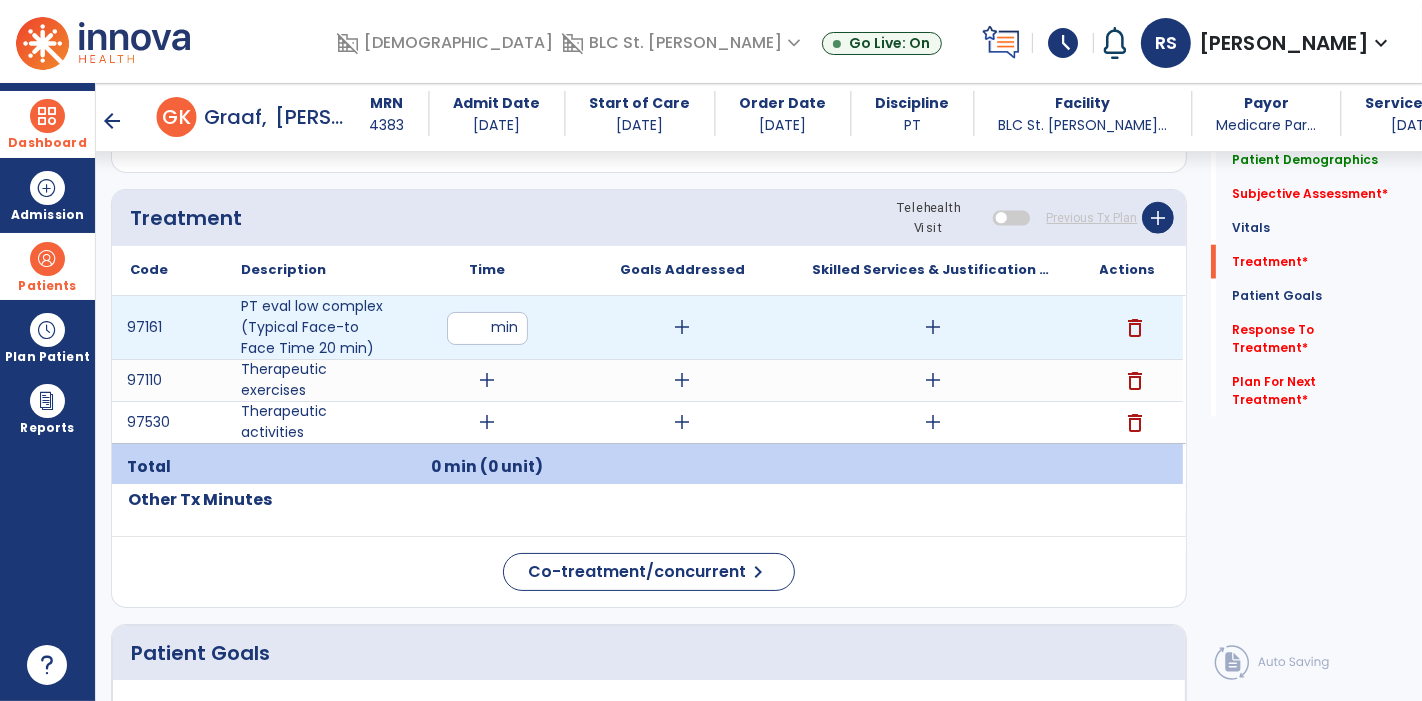 type on "**" 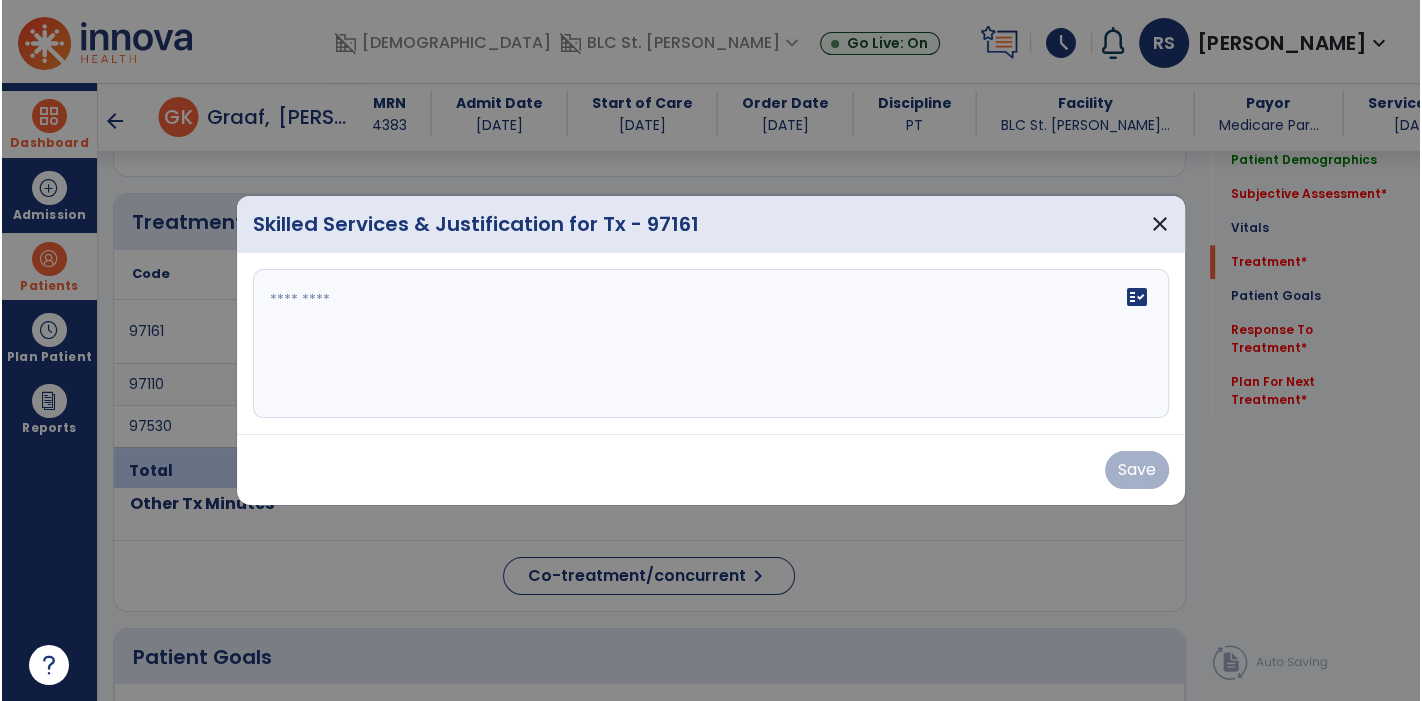 scroll, scrollTop: 1860, scrollLeft: 0, axis: vertical 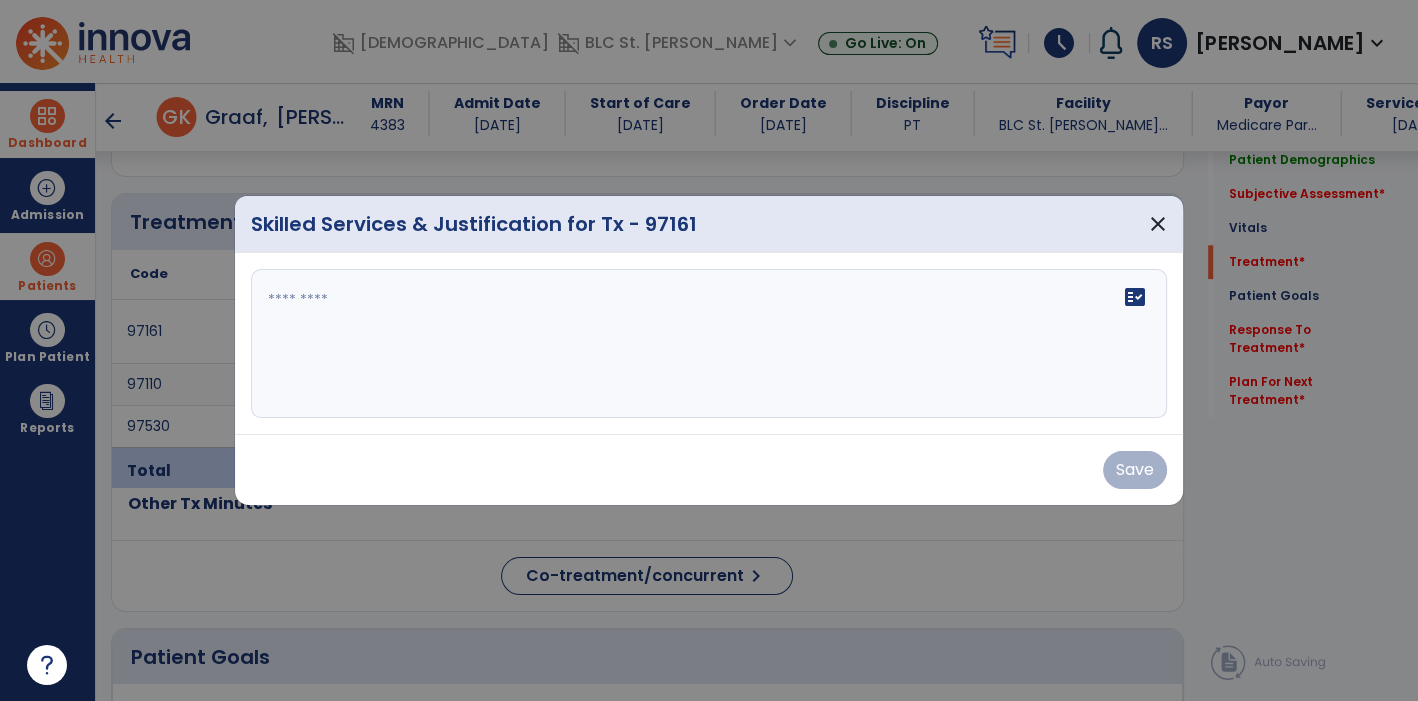 click on "fact_check" at bounding box center (709, 344) 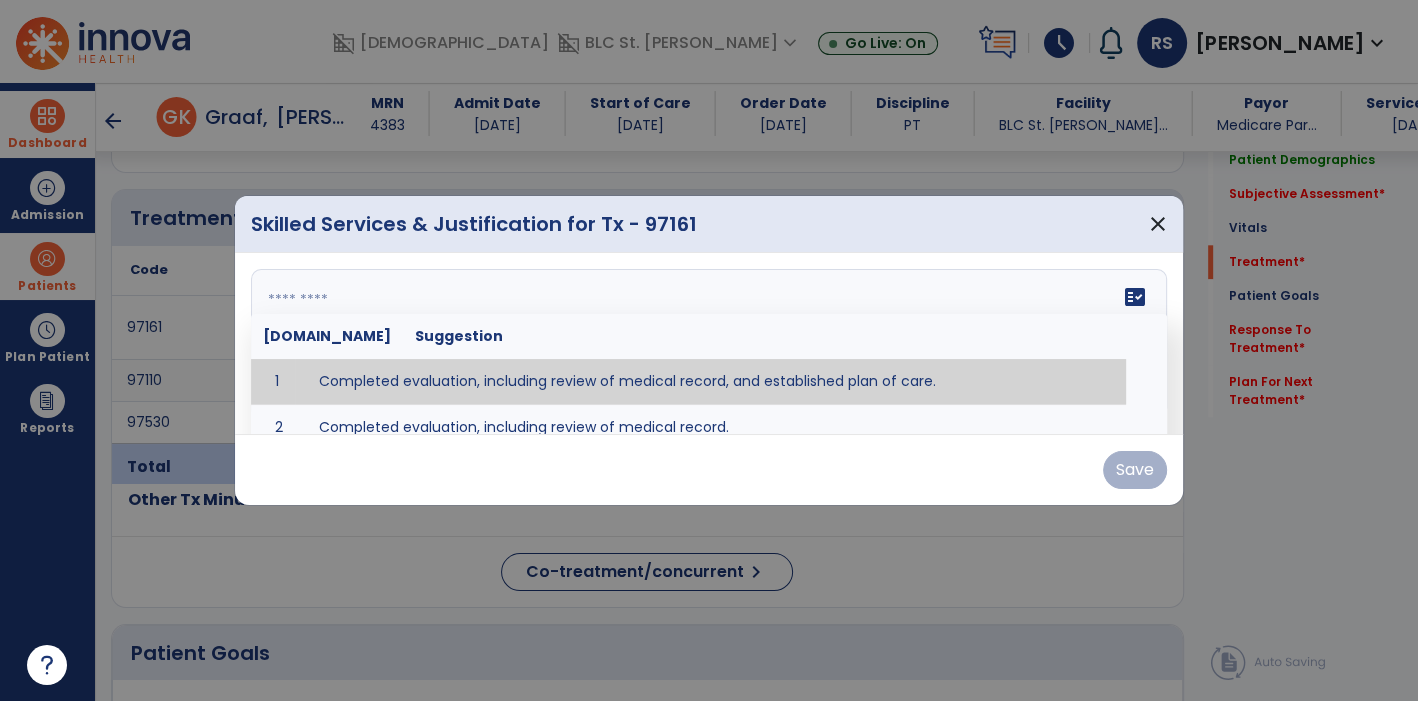 type on "**********" 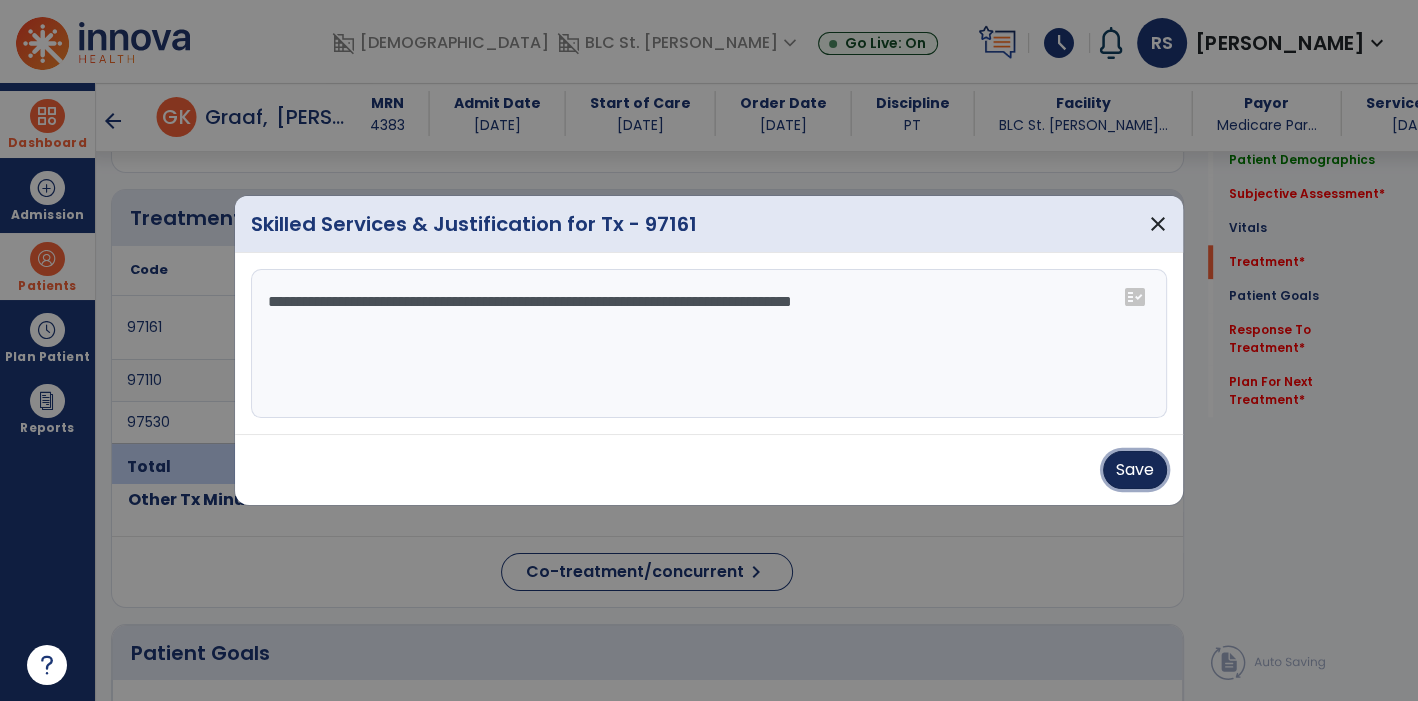 click on "Save" at bounding box center (1135, 470) 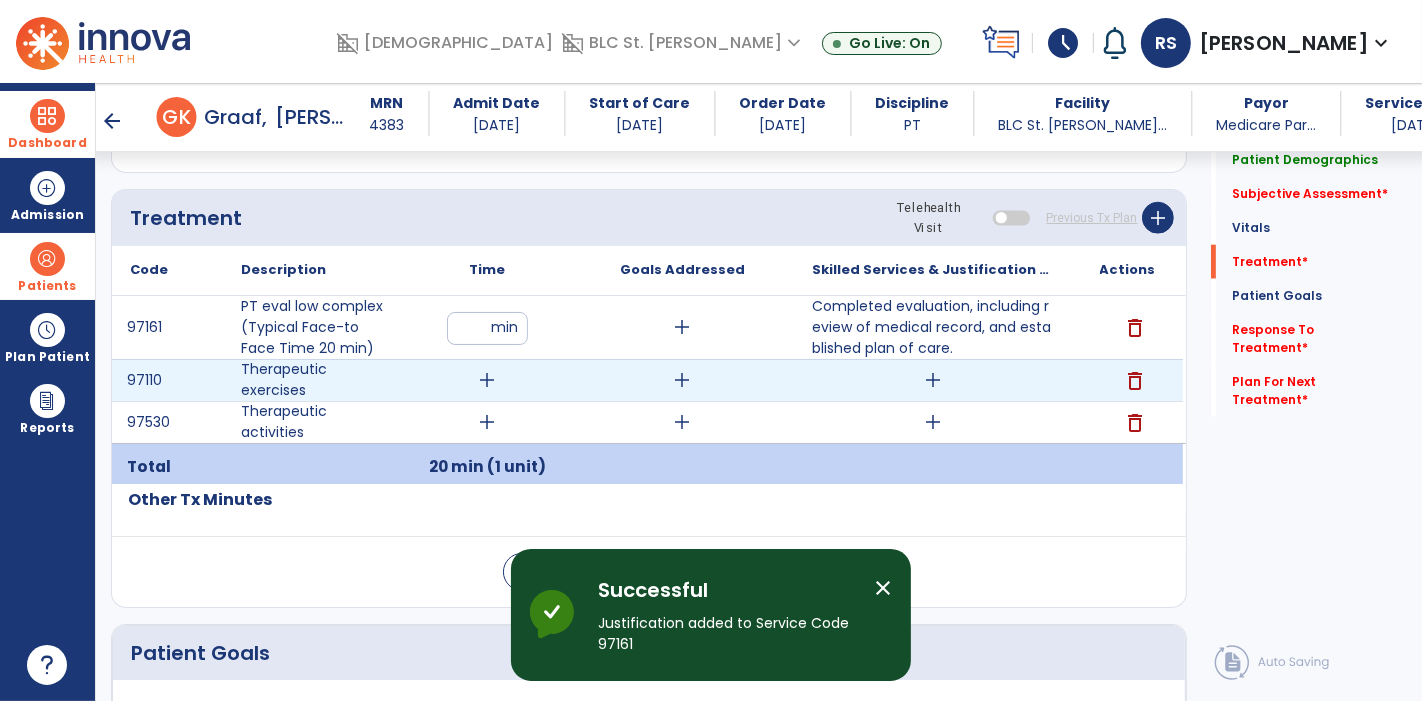 click on "add" at bounding box center (488, 380) 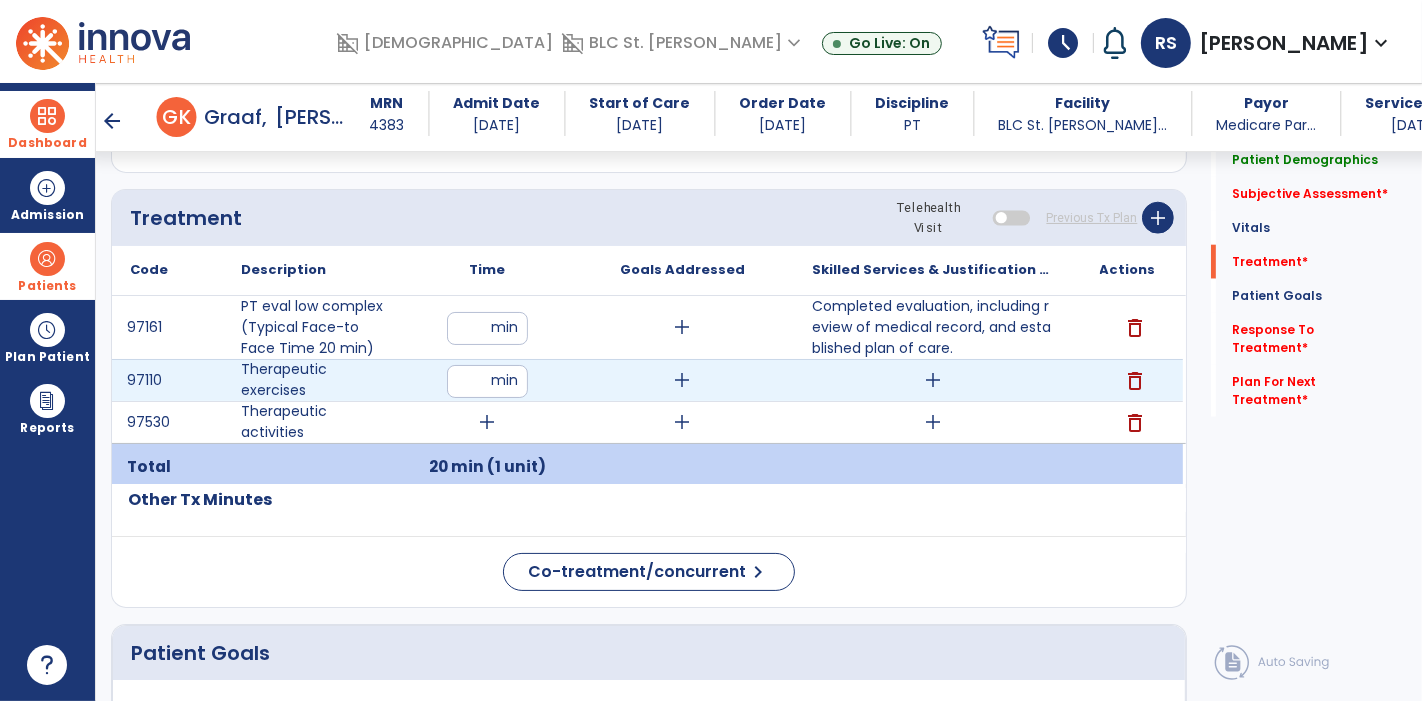 type on "**" 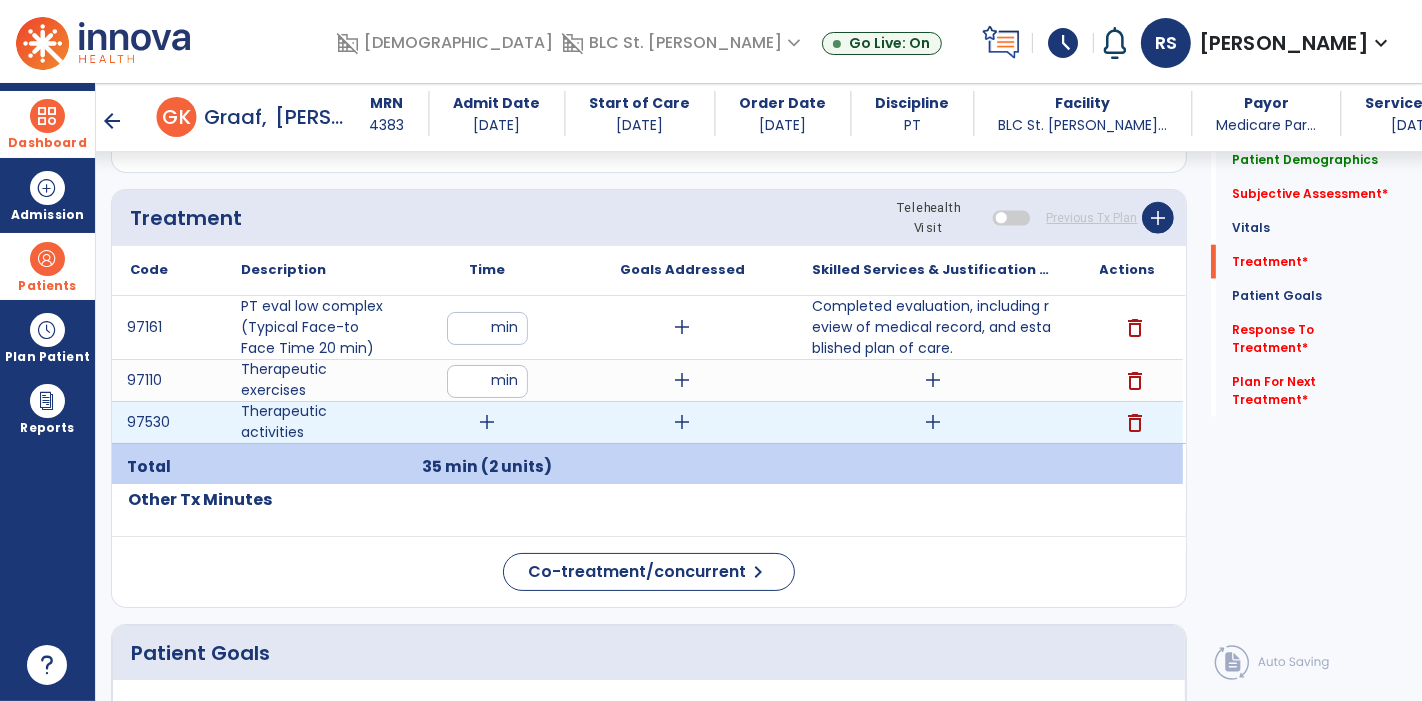 click on "add" at bounding box center (488, 422) 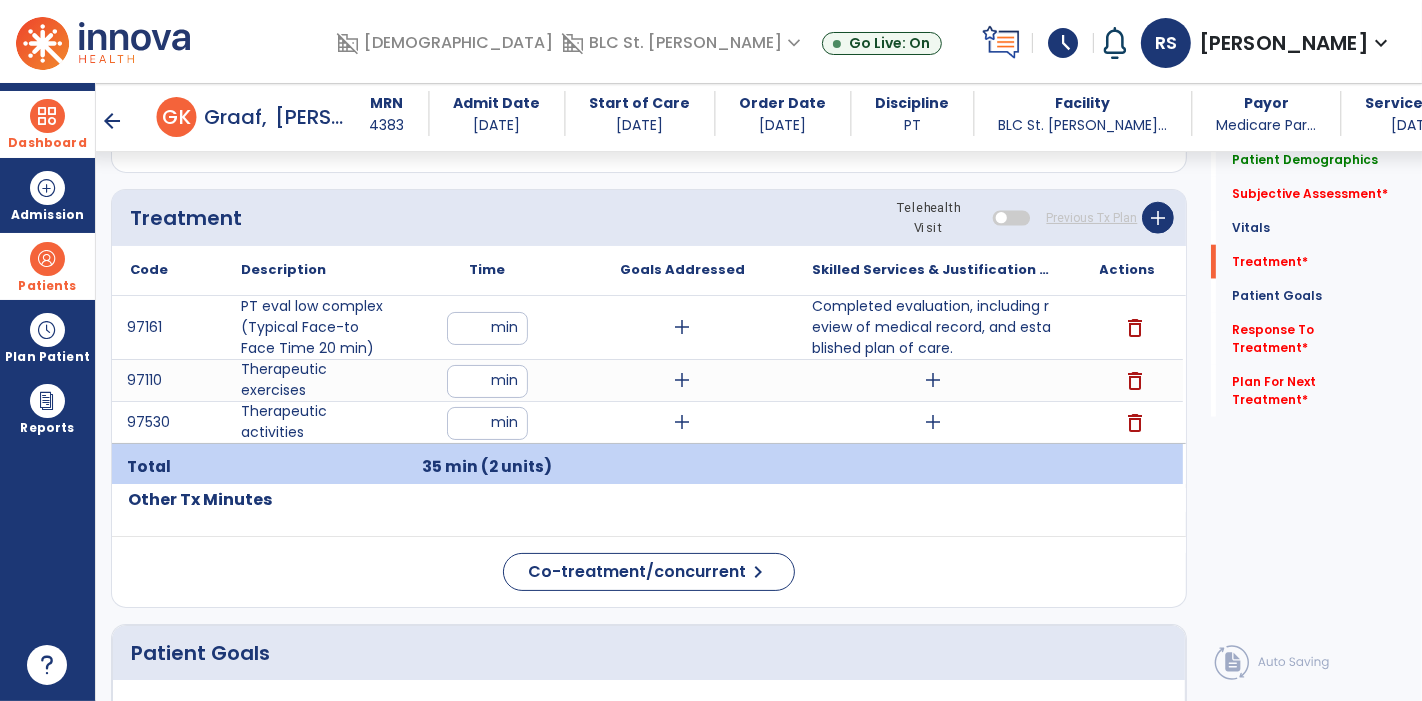 type on "**" 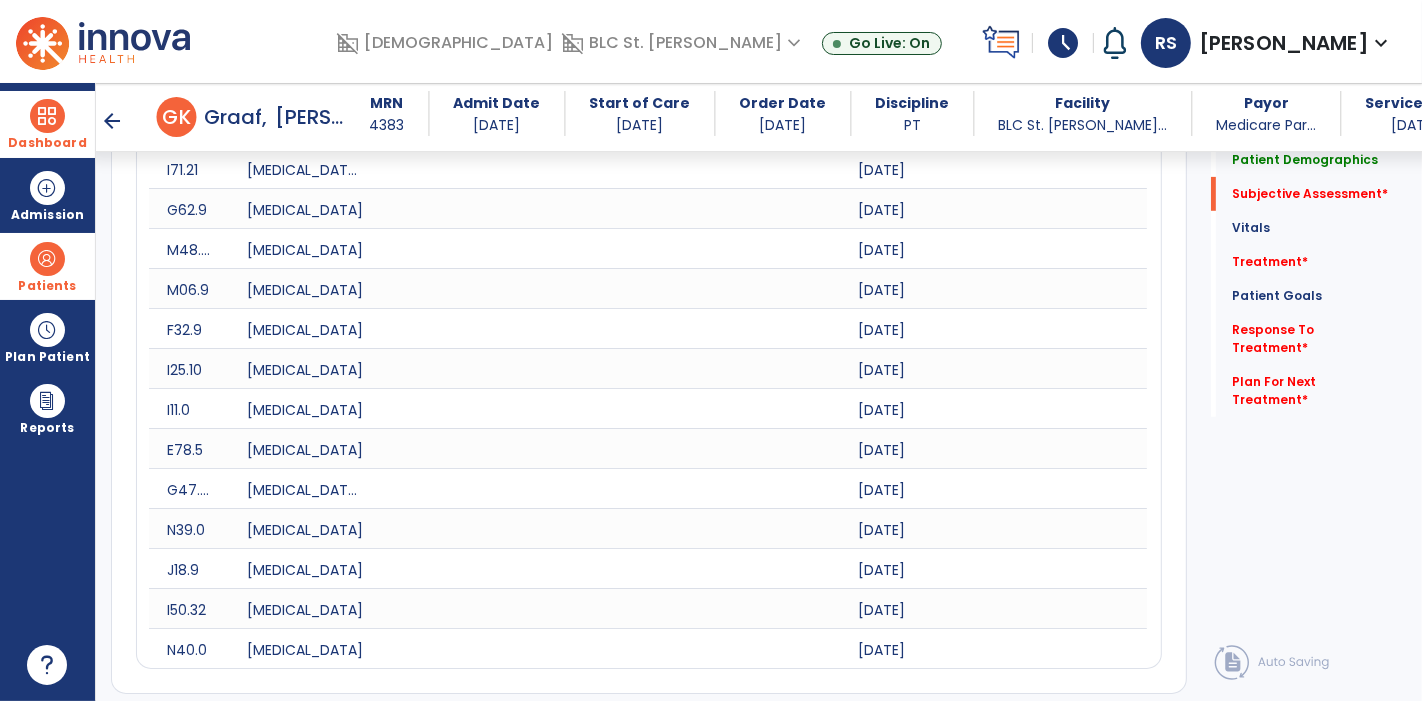 scroll, scrollTop: 240, scrollLeft: 0, axis: vertical 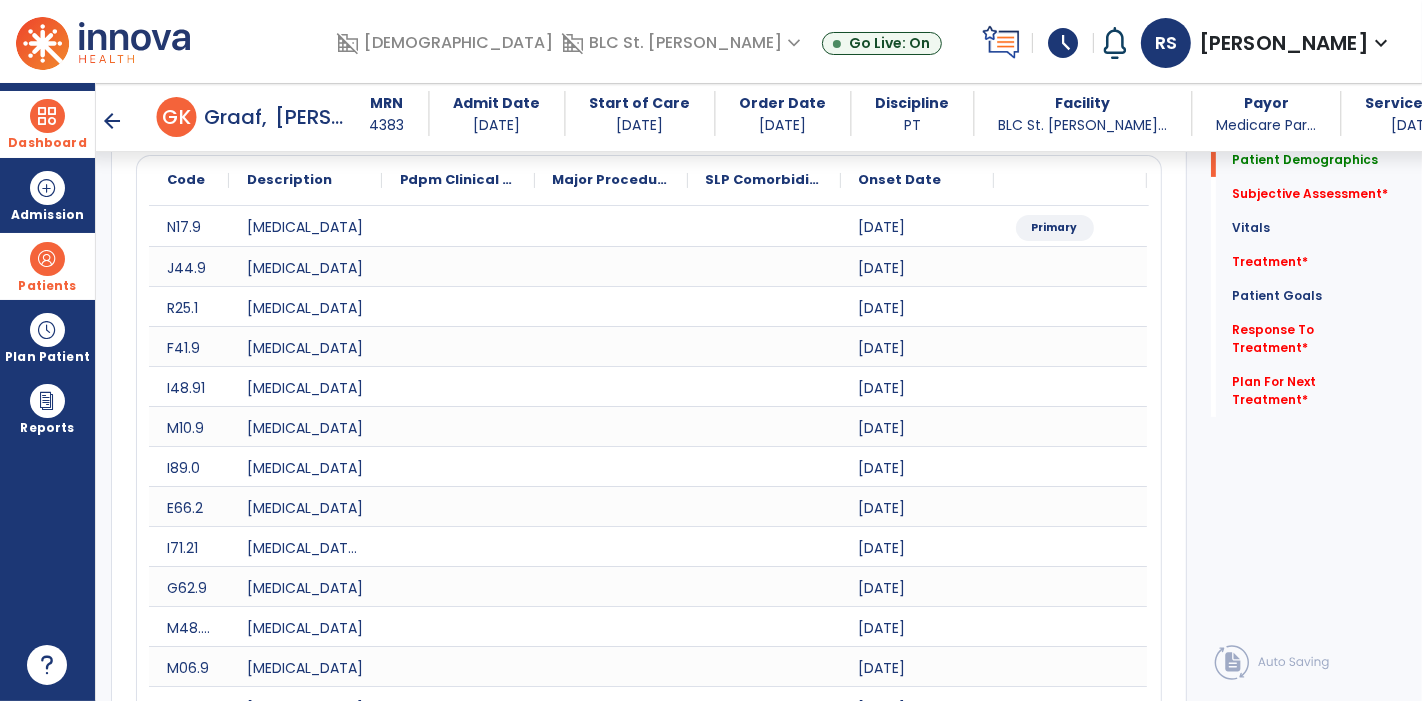 click on "arrow_back" at bounding box center [113, 121] 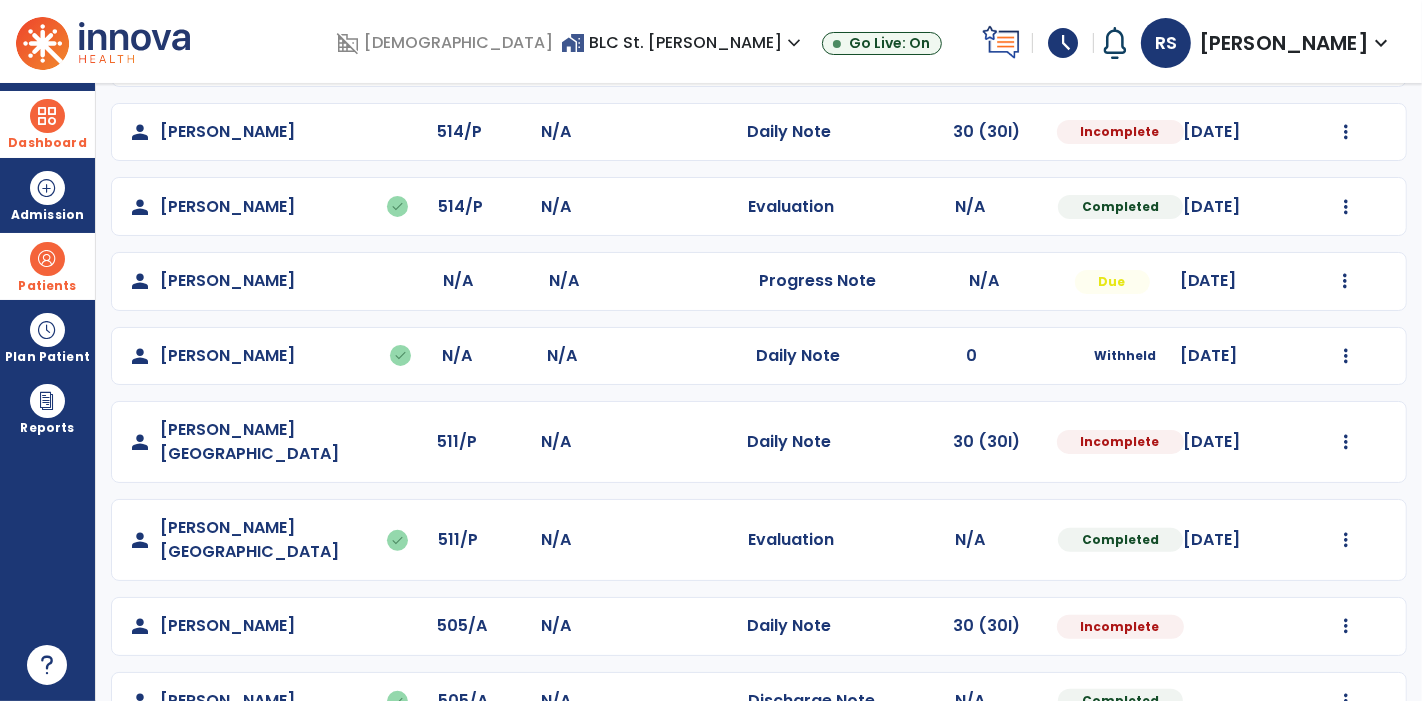 scroll, scrollTop: 0, scrollLeft: 0, axis: both 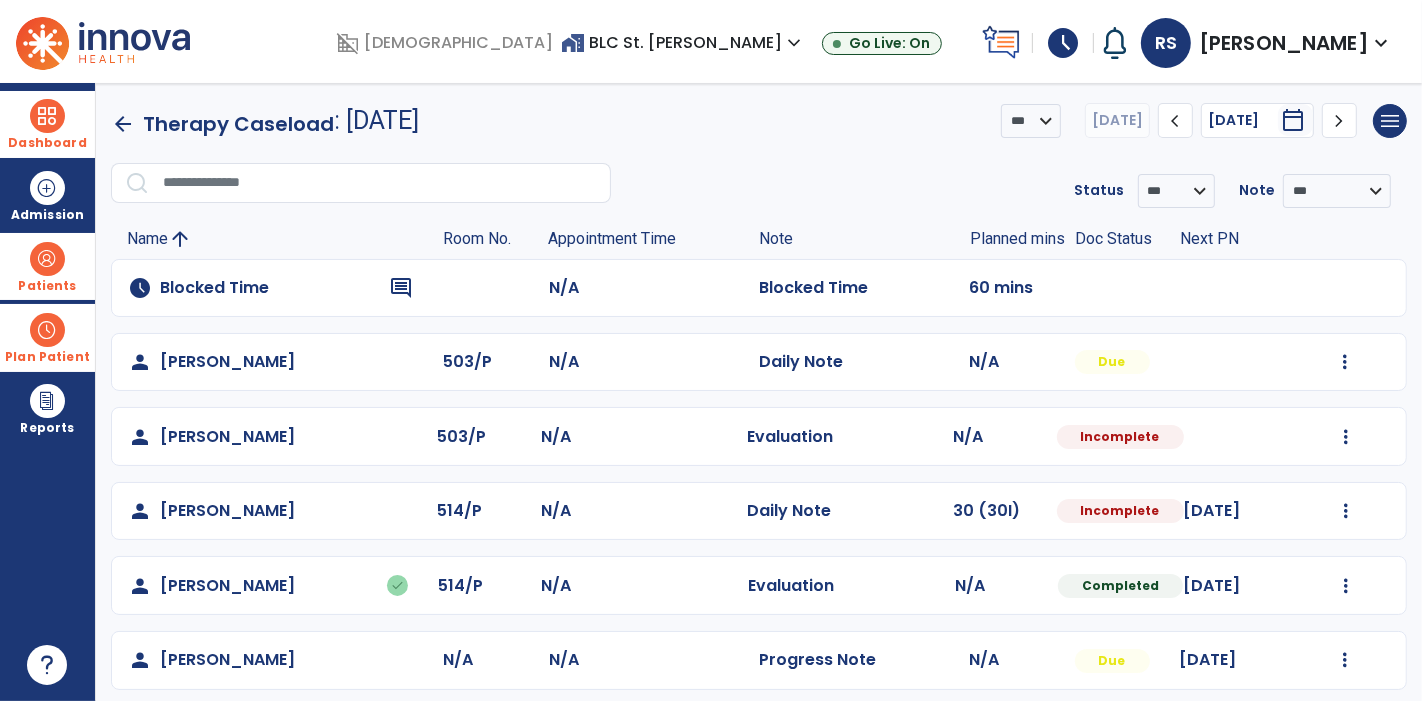 click at bounding box center [47, 330] 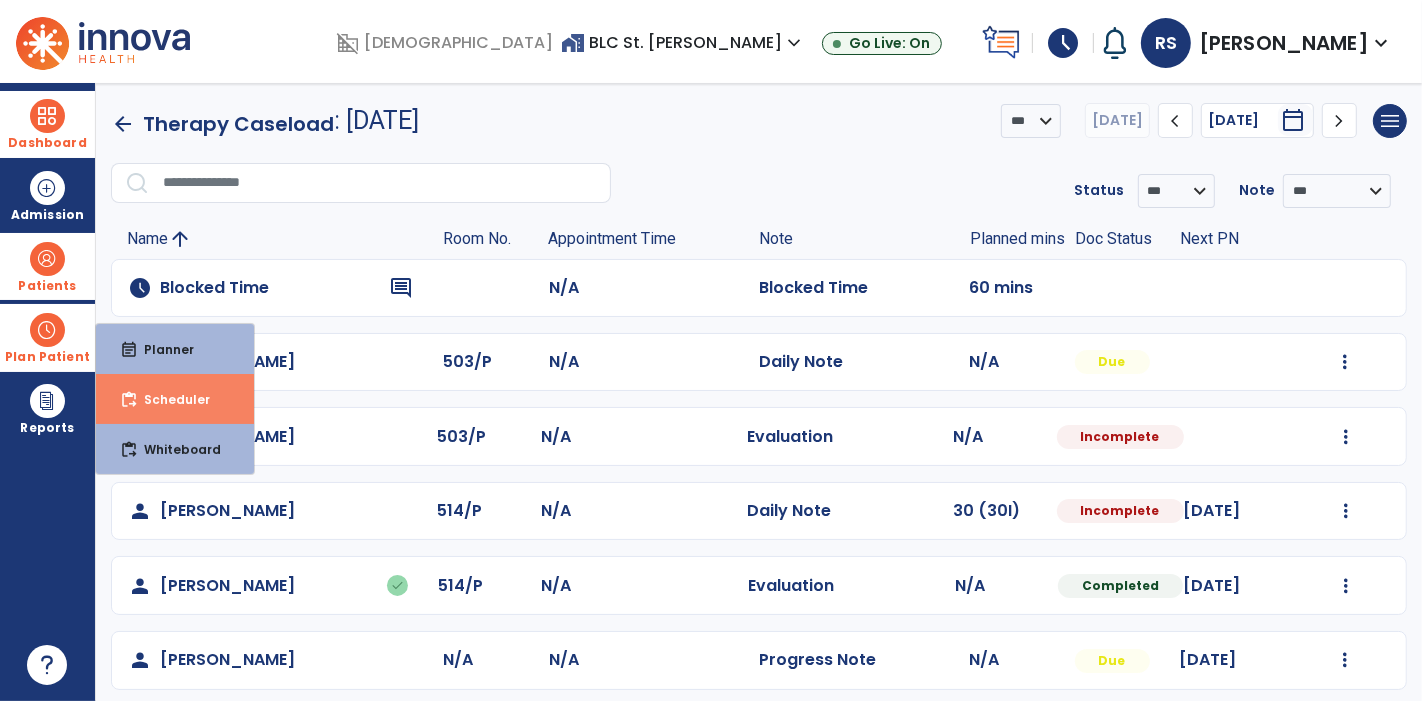 click on "Scheduler" at bounding box center (169, 399) 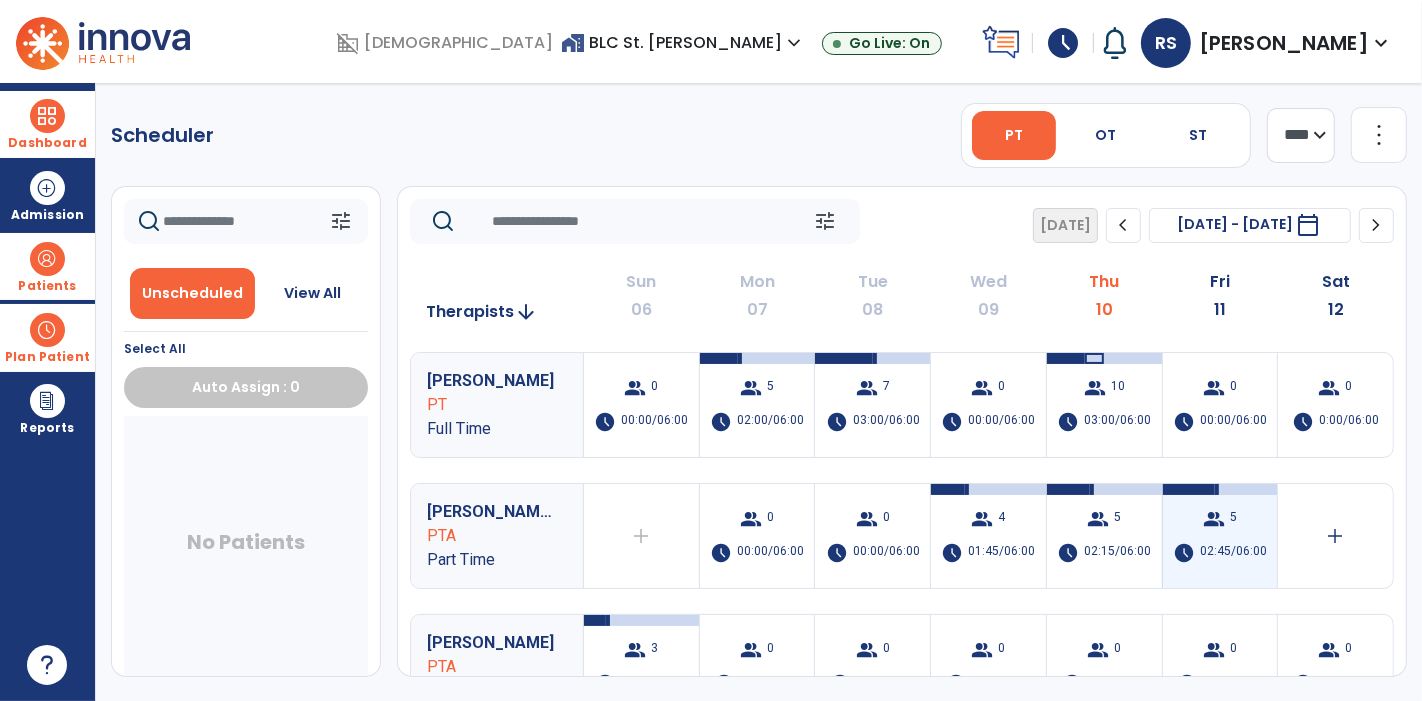 click on "group" at bounding box center [1214, 519] 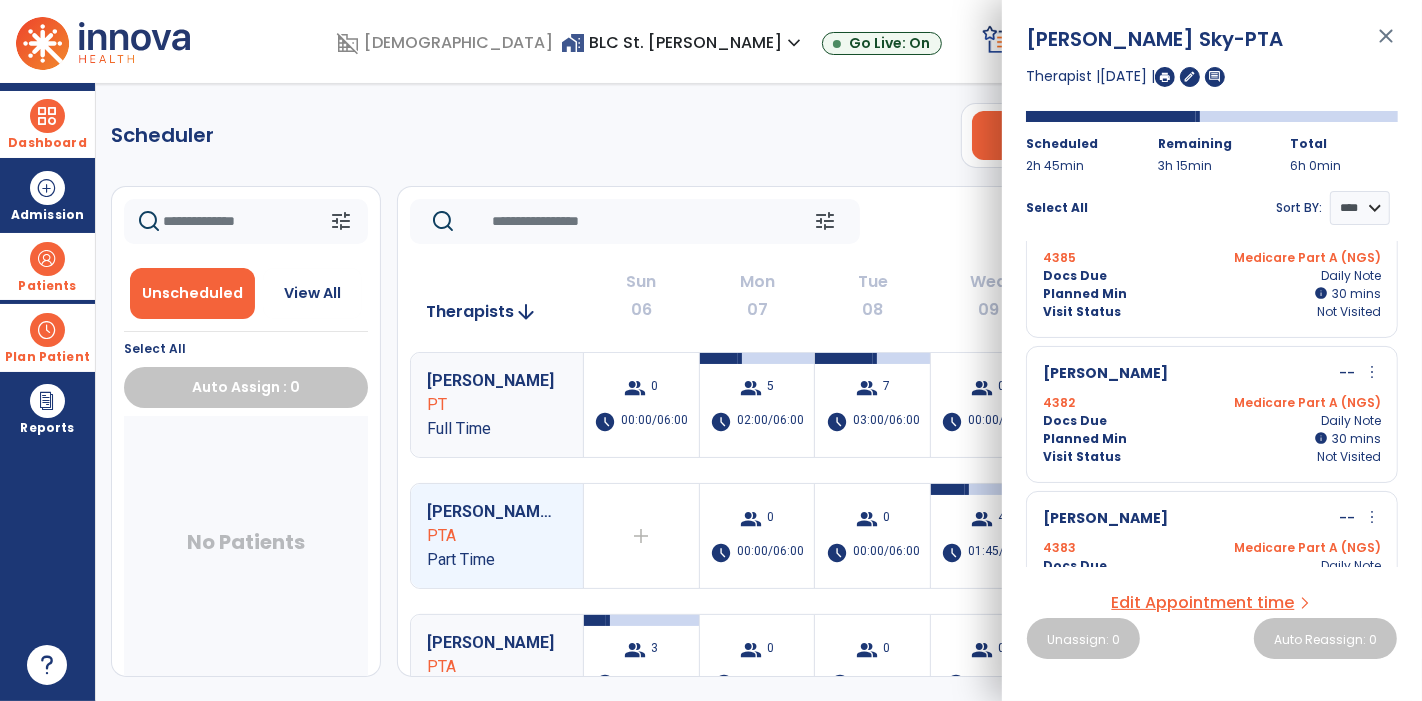 scroll, scrollTop: 0, scrollLeft: 0, axis: both 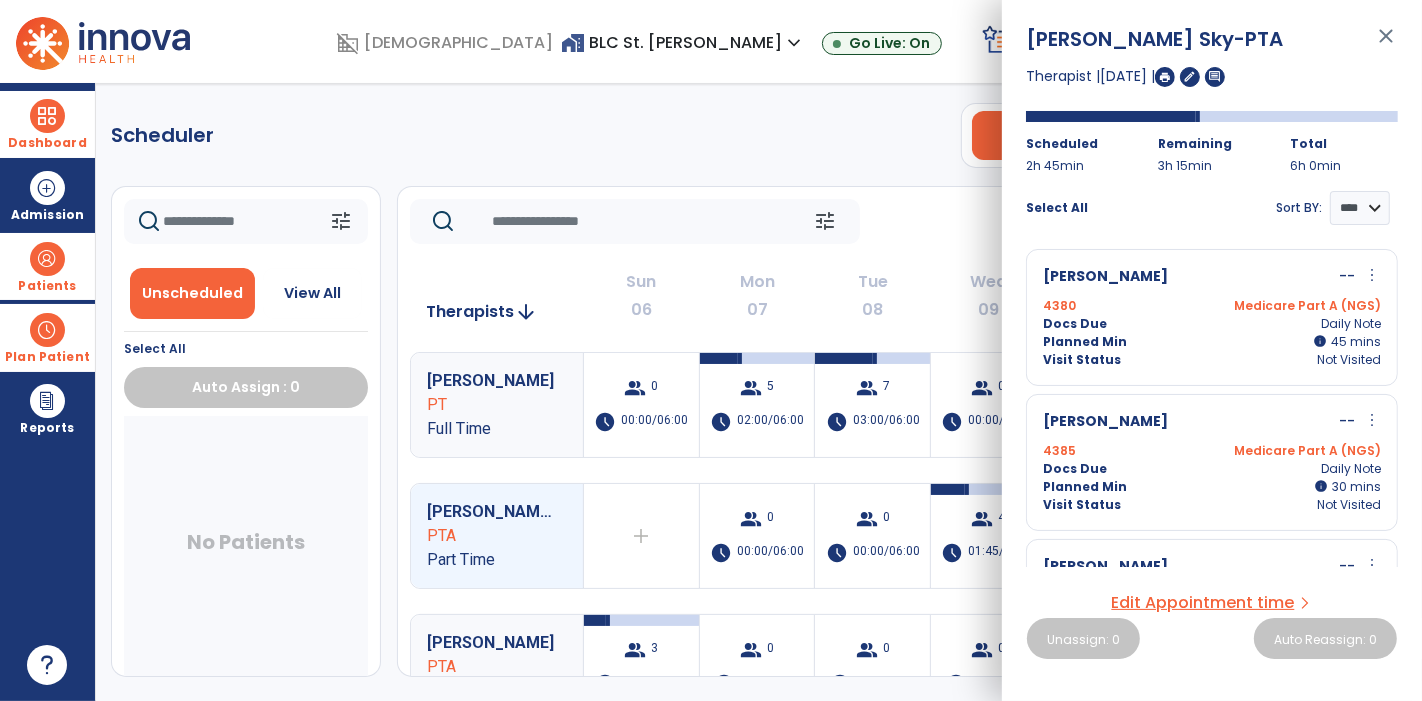 click at bounding box center [1165, 77] 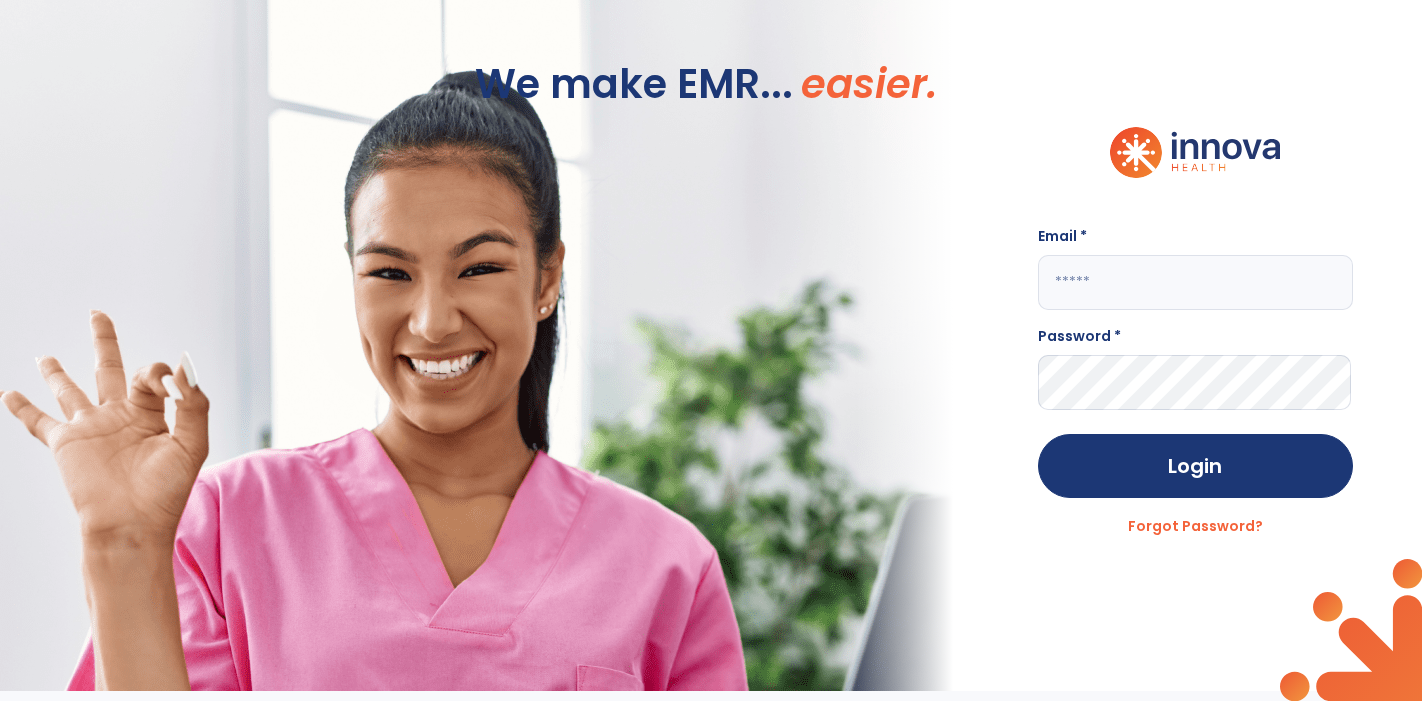 scroll, scrollTop: 0, scrollLeft: 0, axis: both 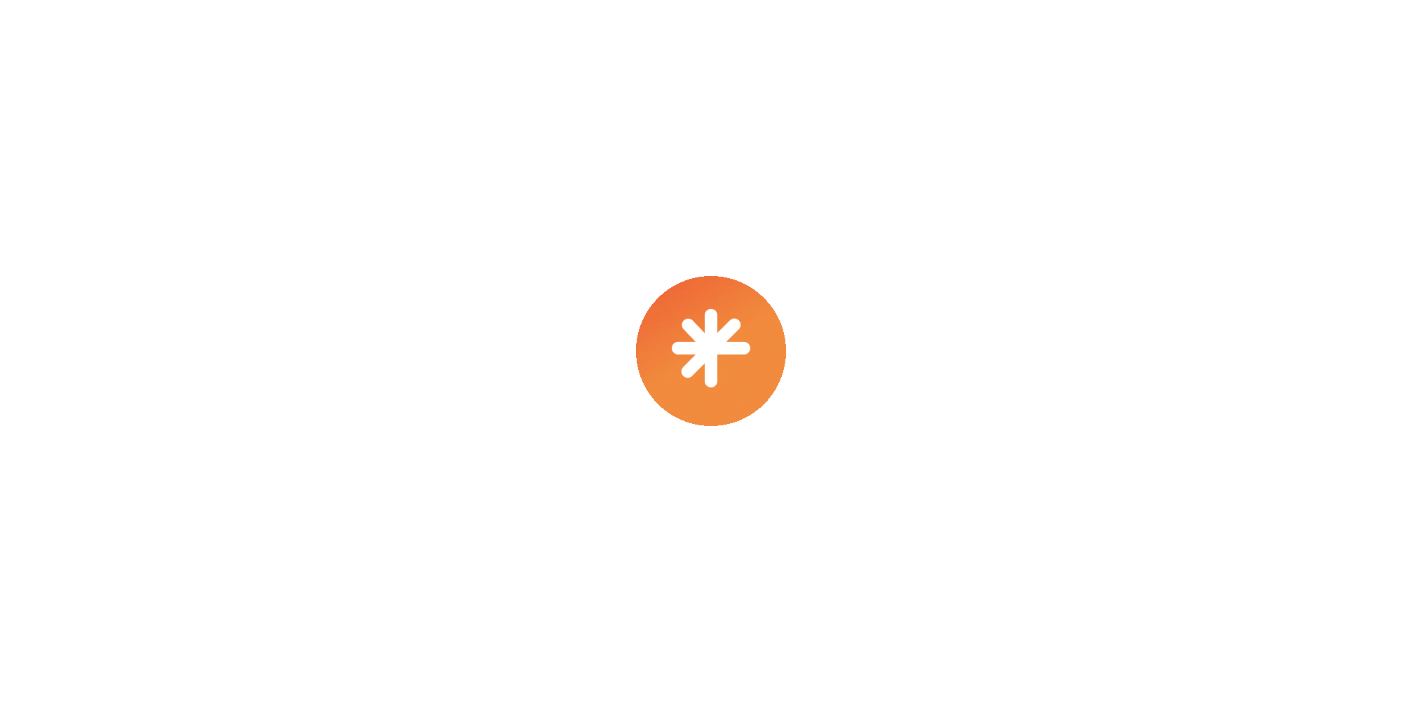 select on "****" 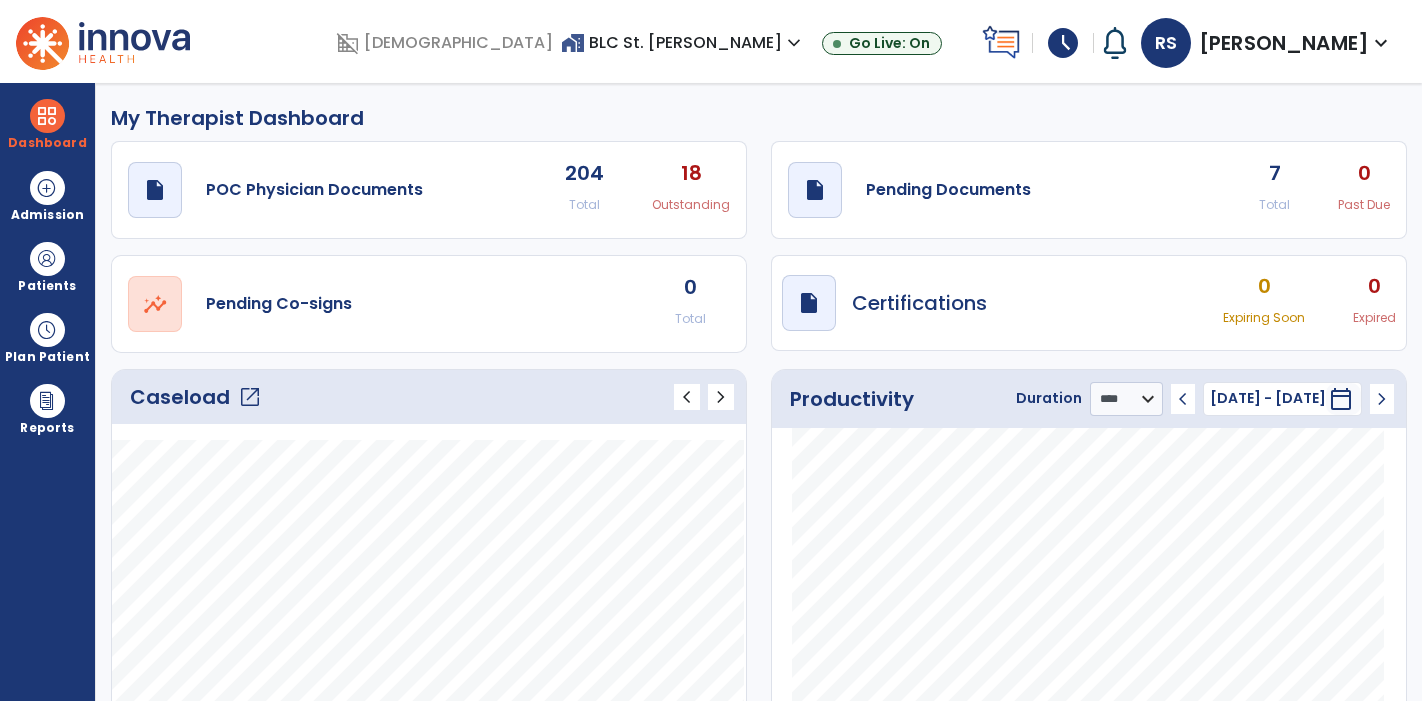 scroll, scrollTop: 0, scrollLeft: 0, axis: both 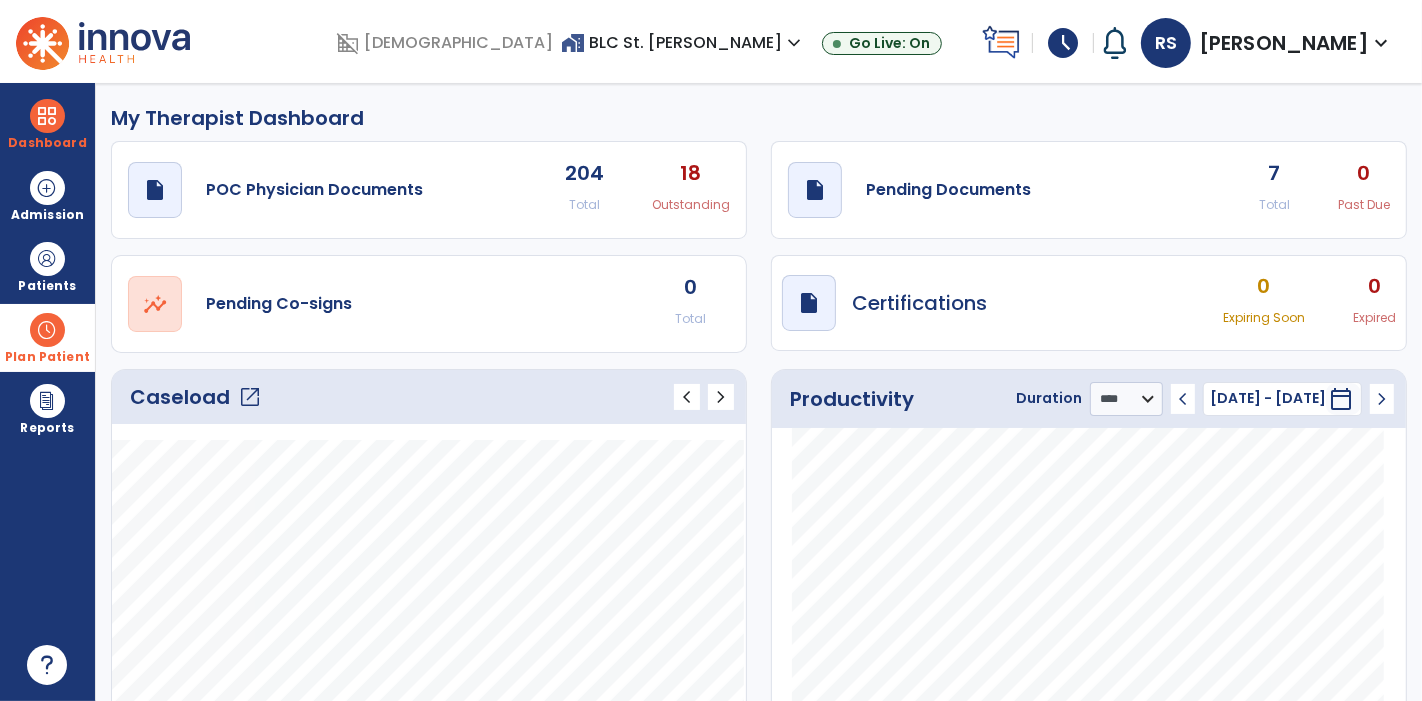 click on "Plan Patient" at bounding box center (47, 266) 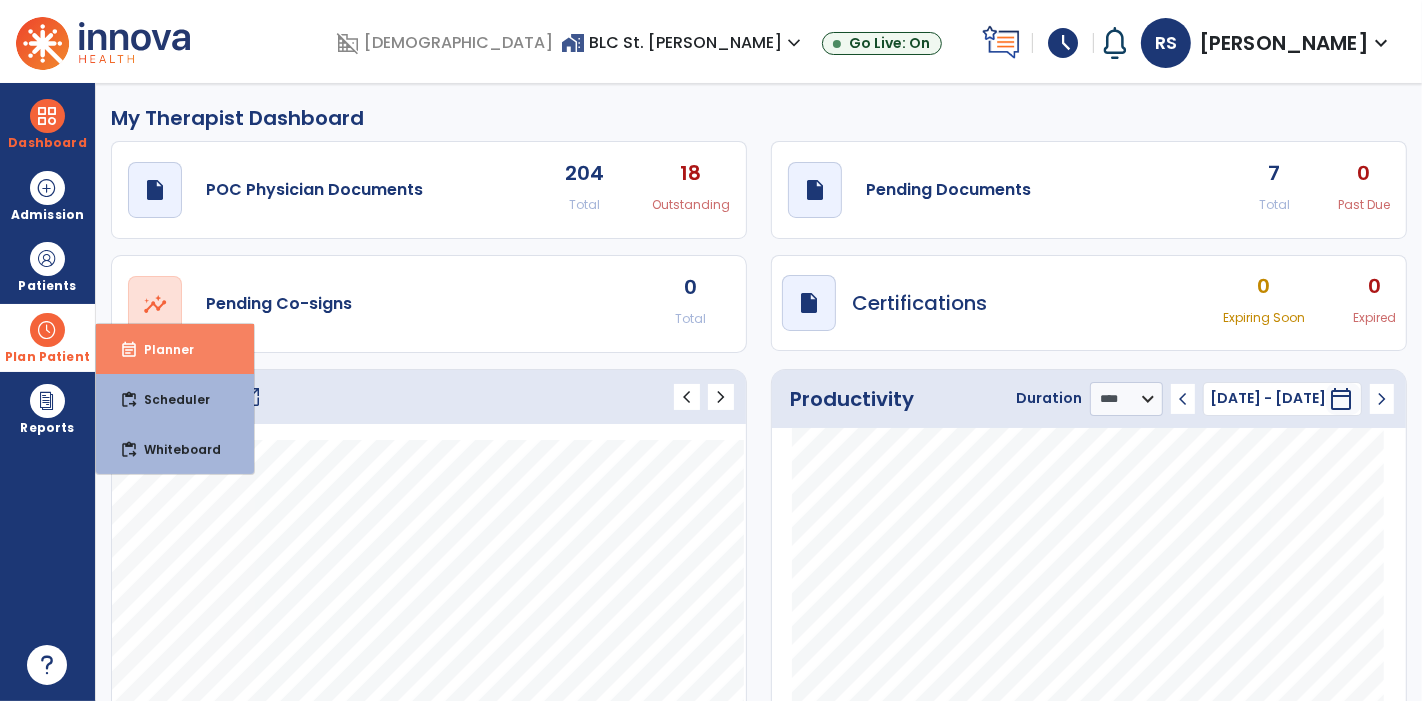 click on "event_note  Planner" at bounding box center (175, 349) 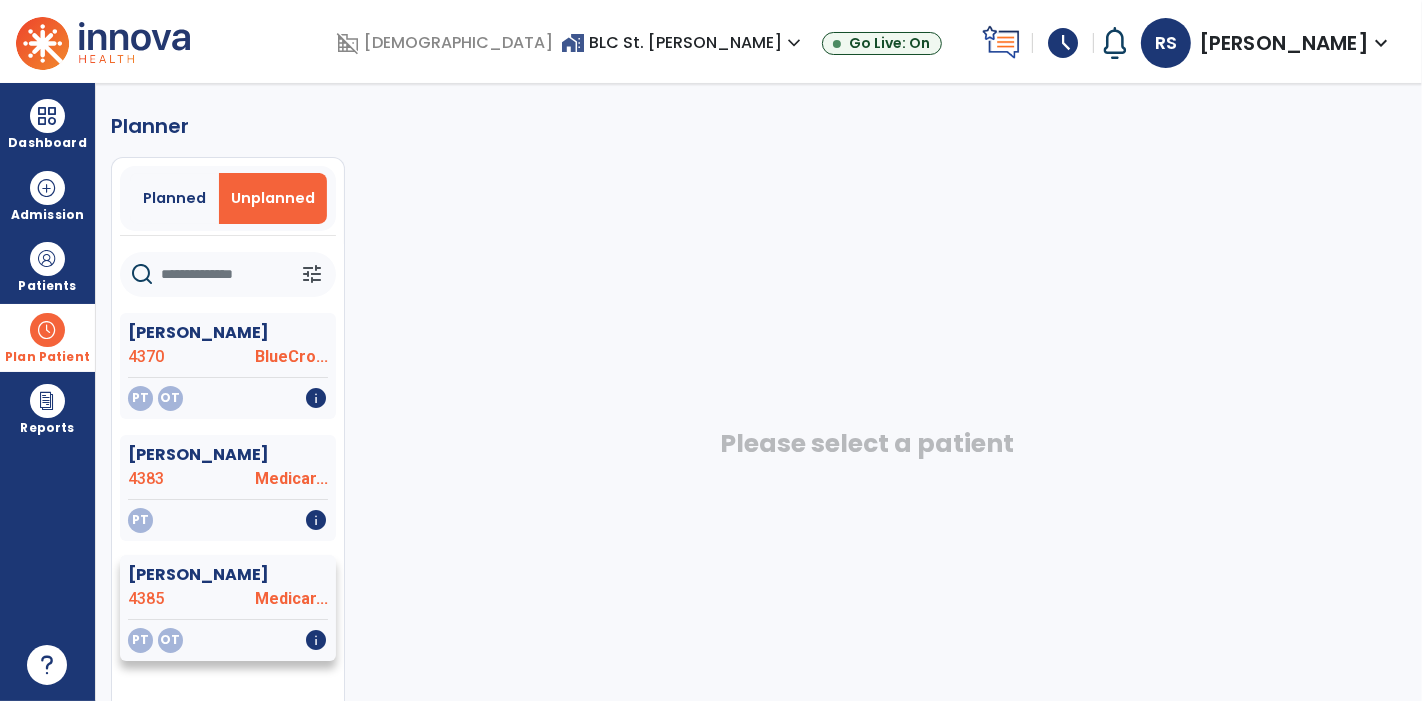 click on "Medicar..." 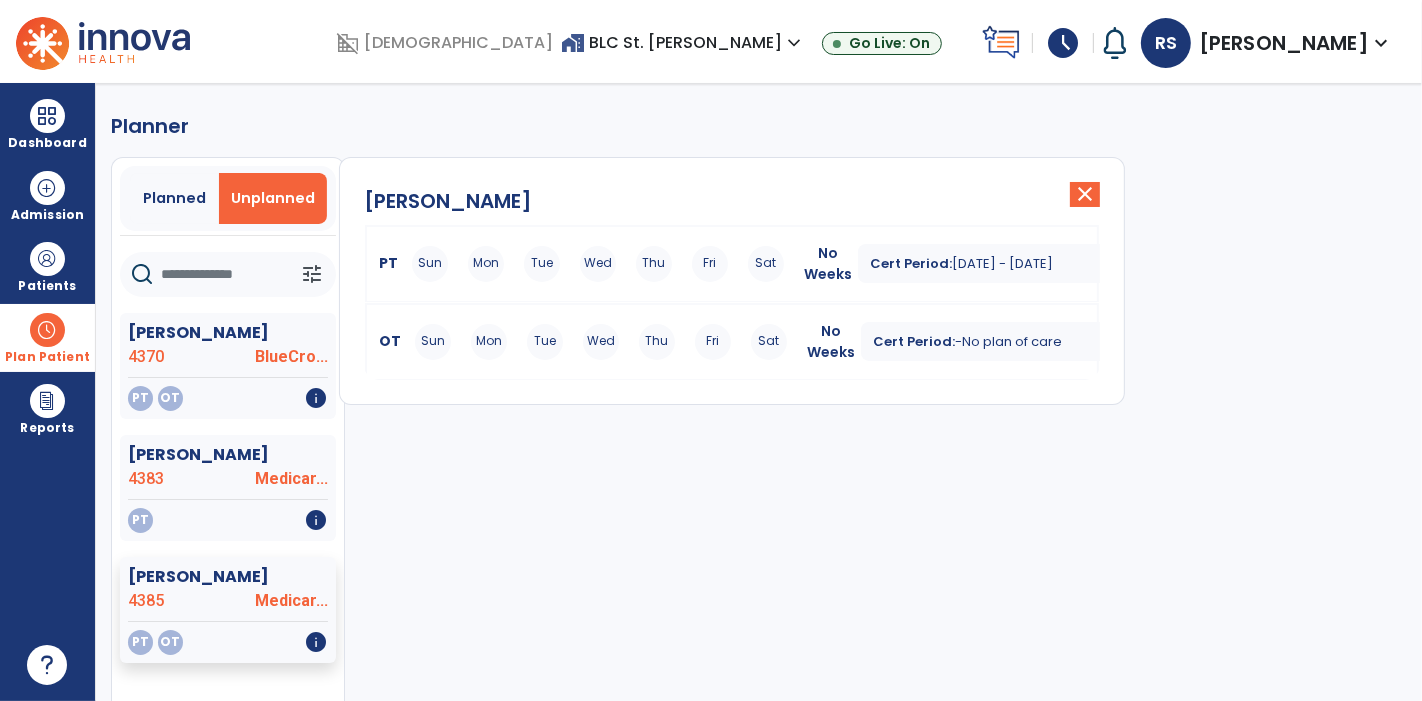 click on "Tue" at bounding box center [542, 264] 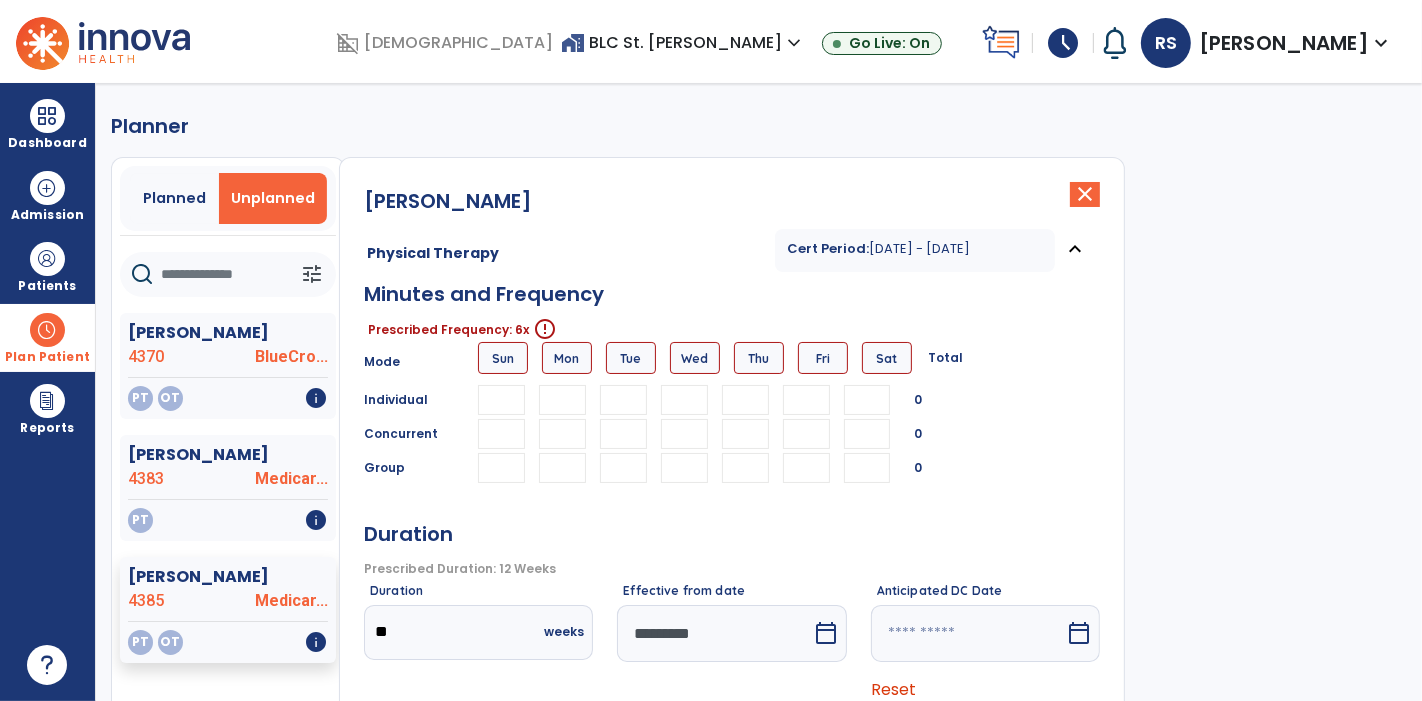 click at bounding box center (501, 400) 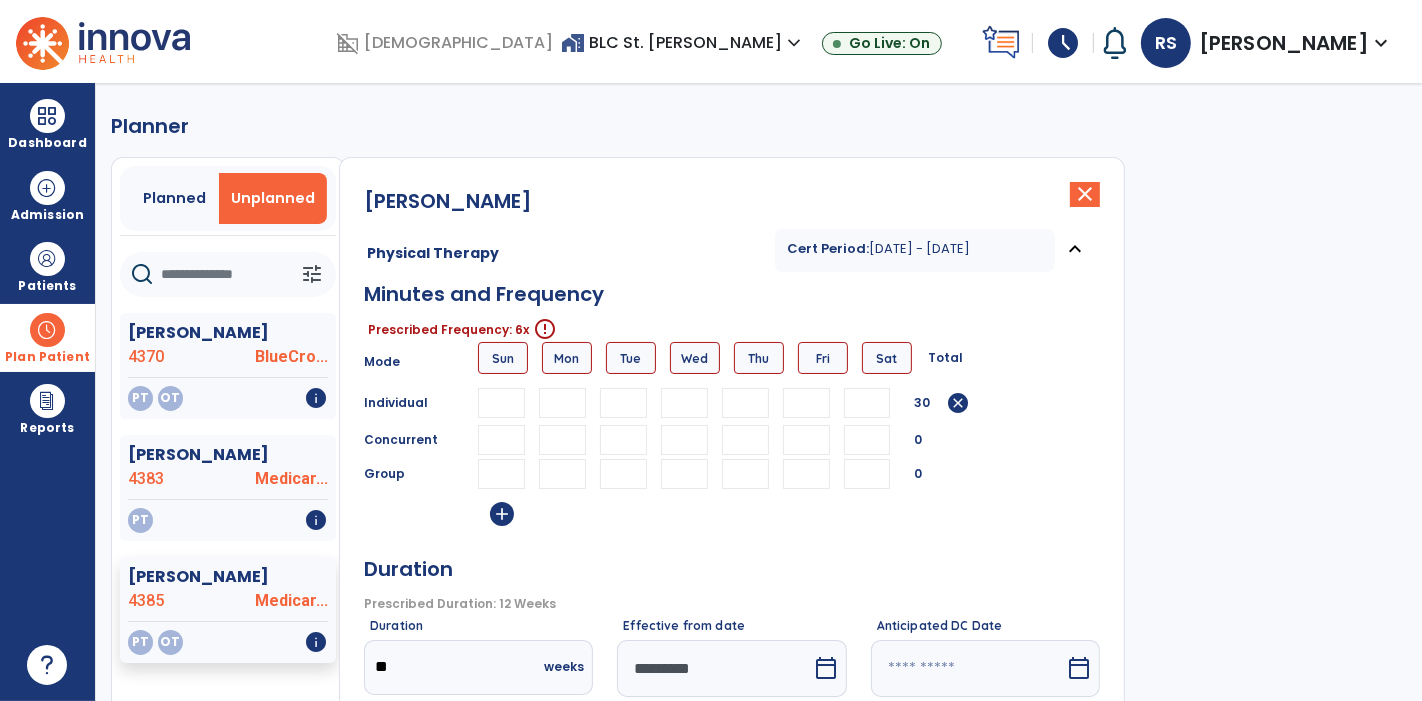 type on "**" 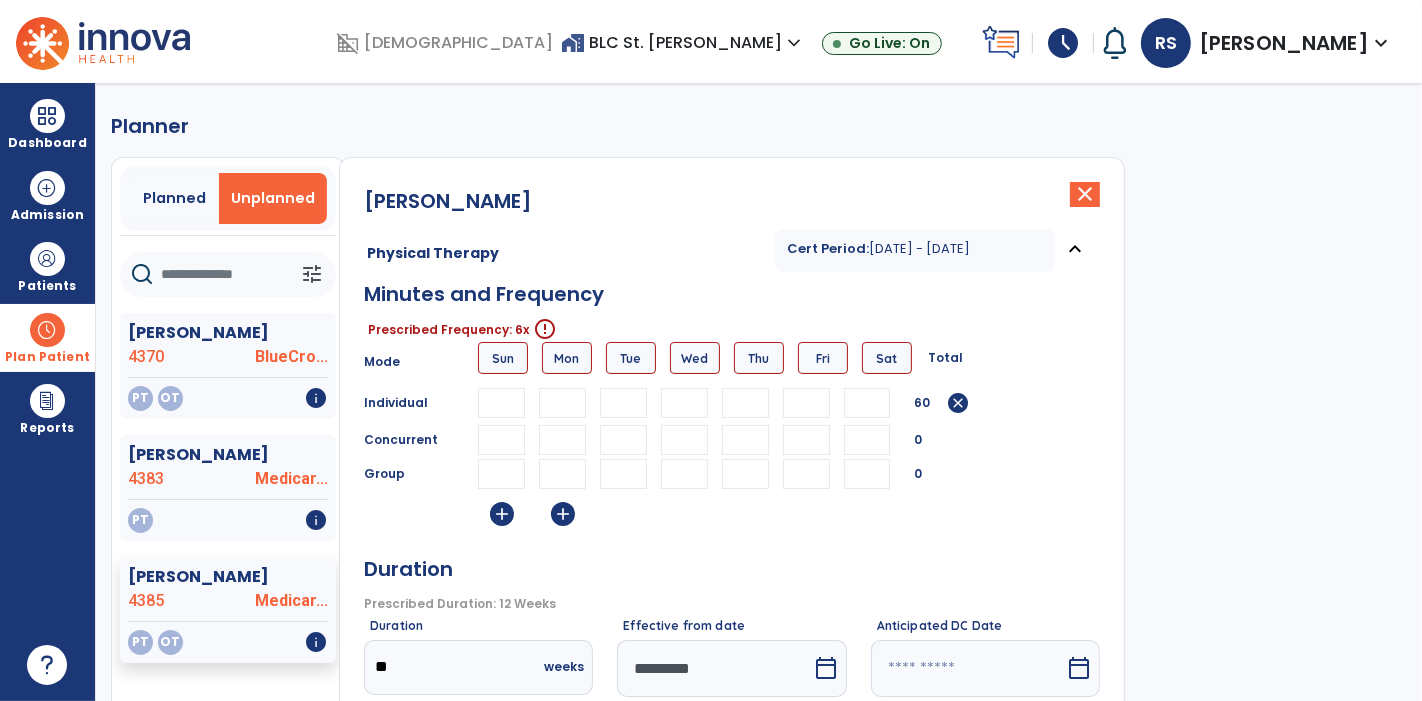 type on "**" 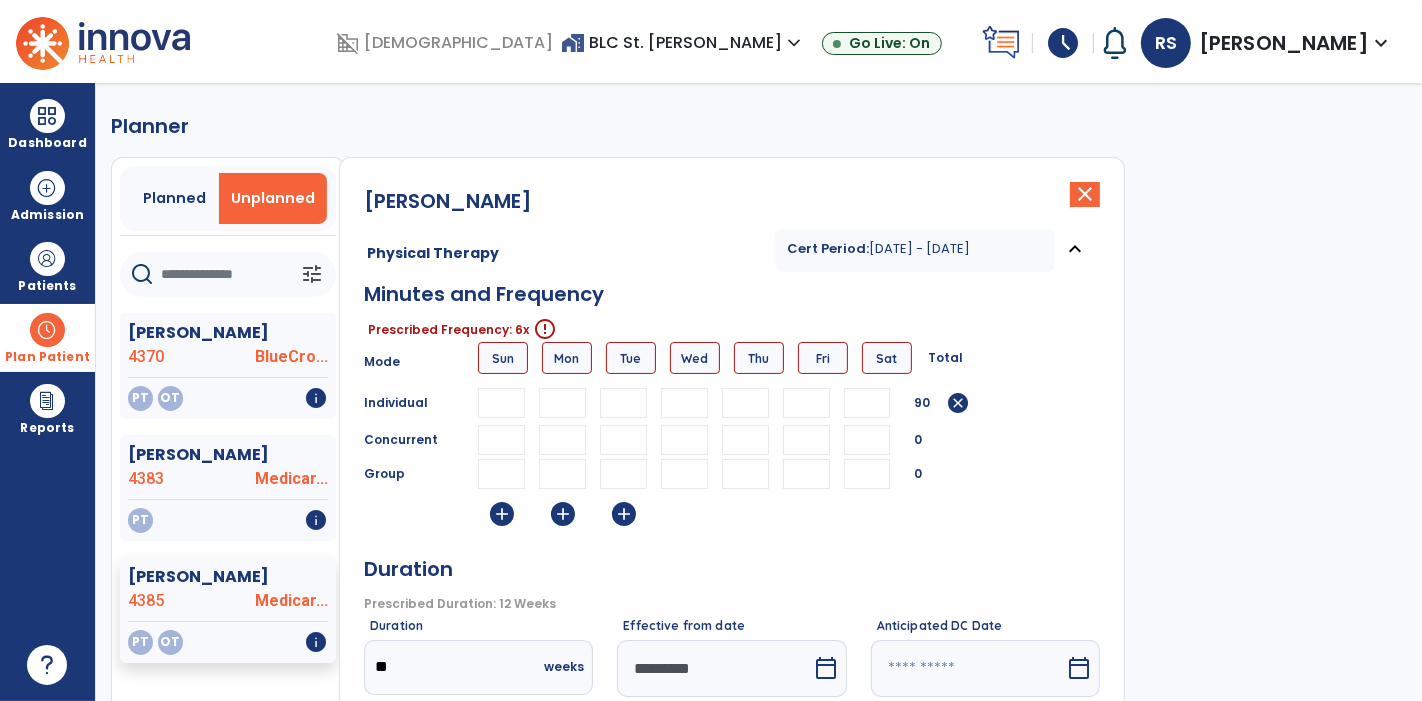 type on "**" 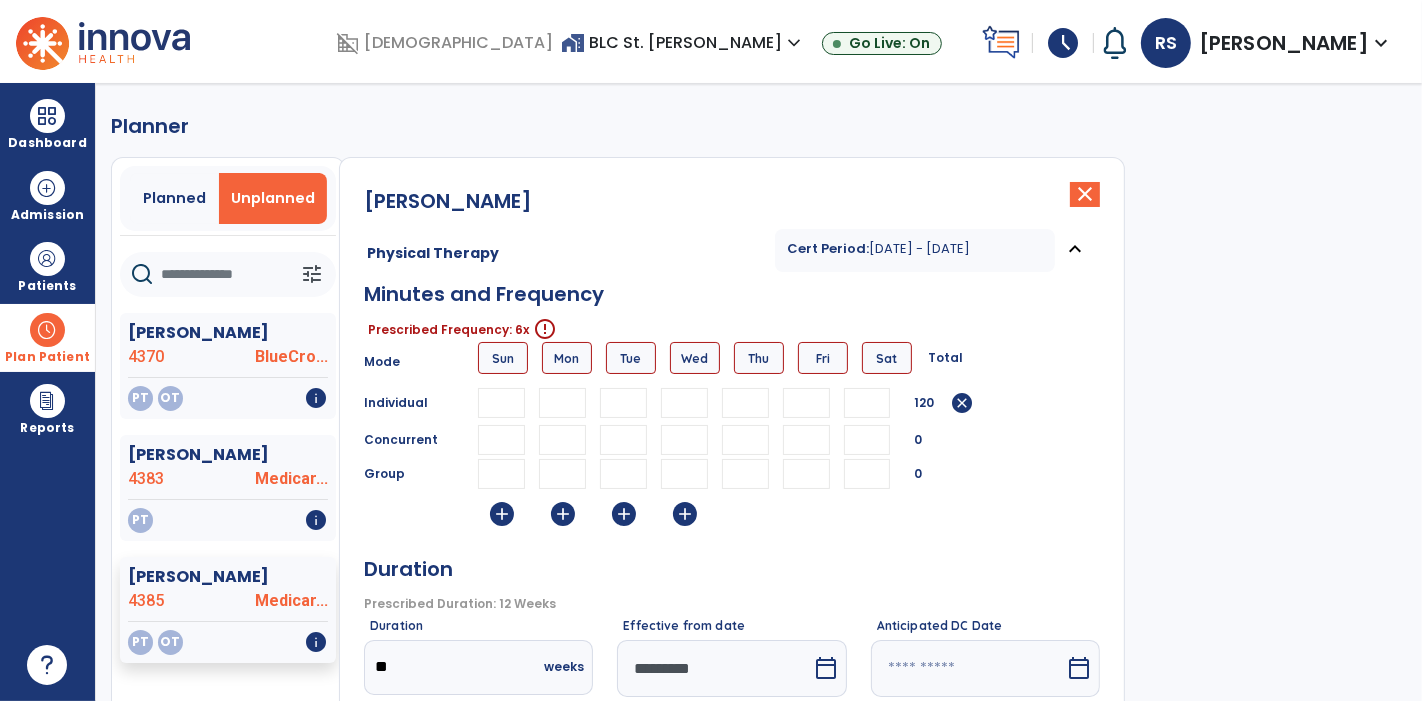 type on "**" 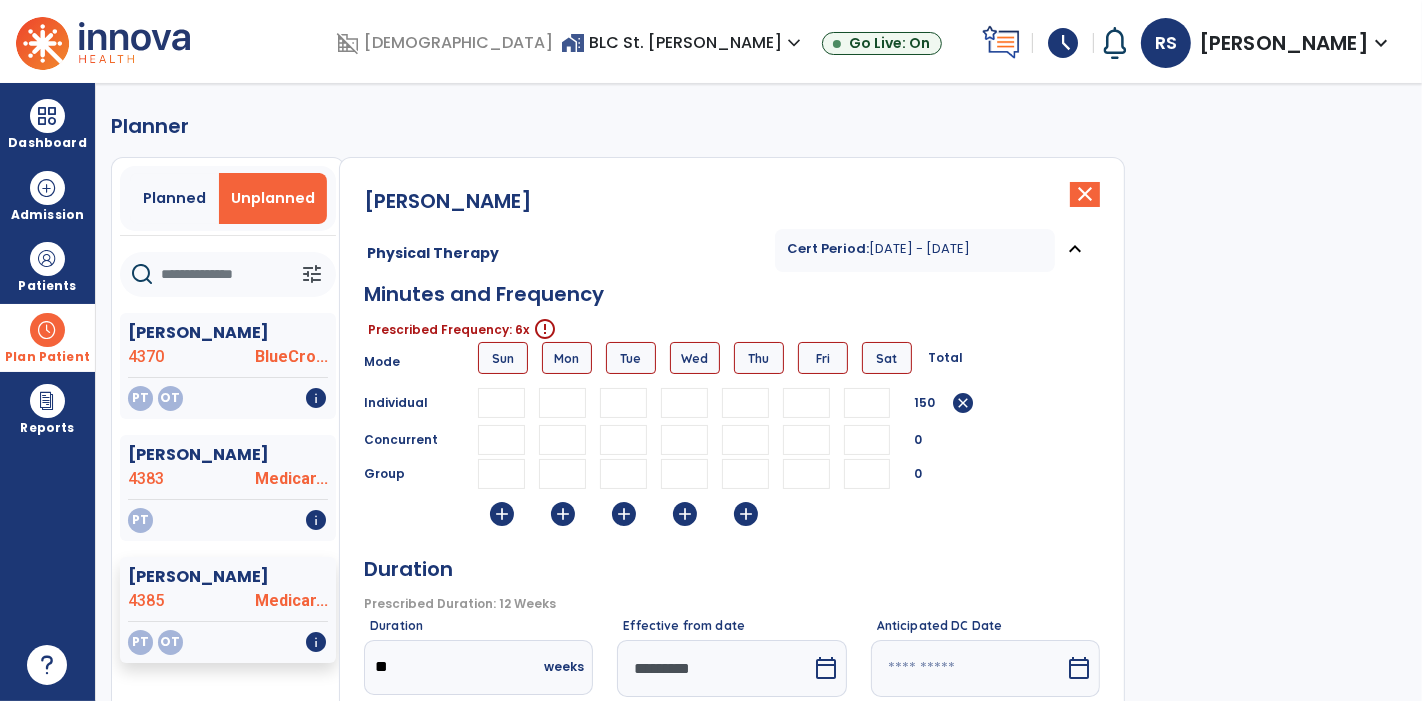 type on "**" 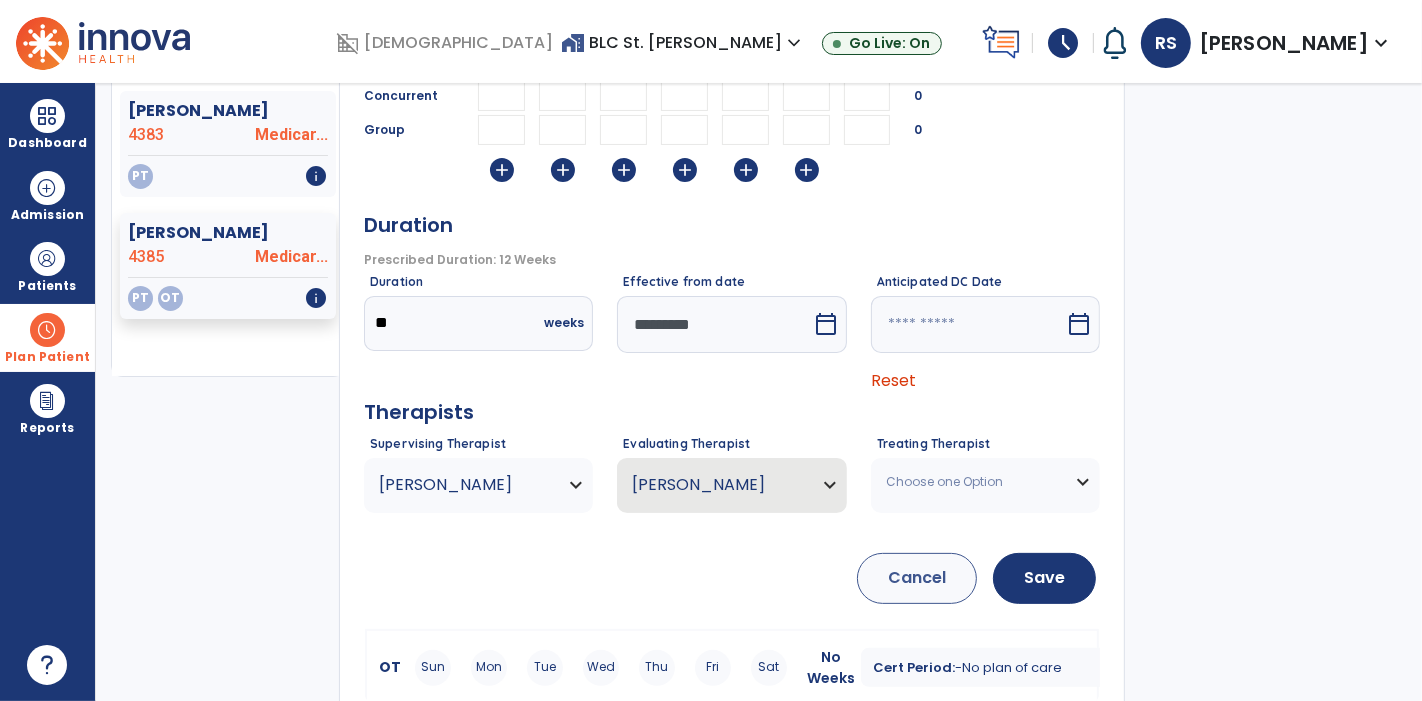 scroll, scrollTop: 369, scrollLeft: 0, axis: vertical 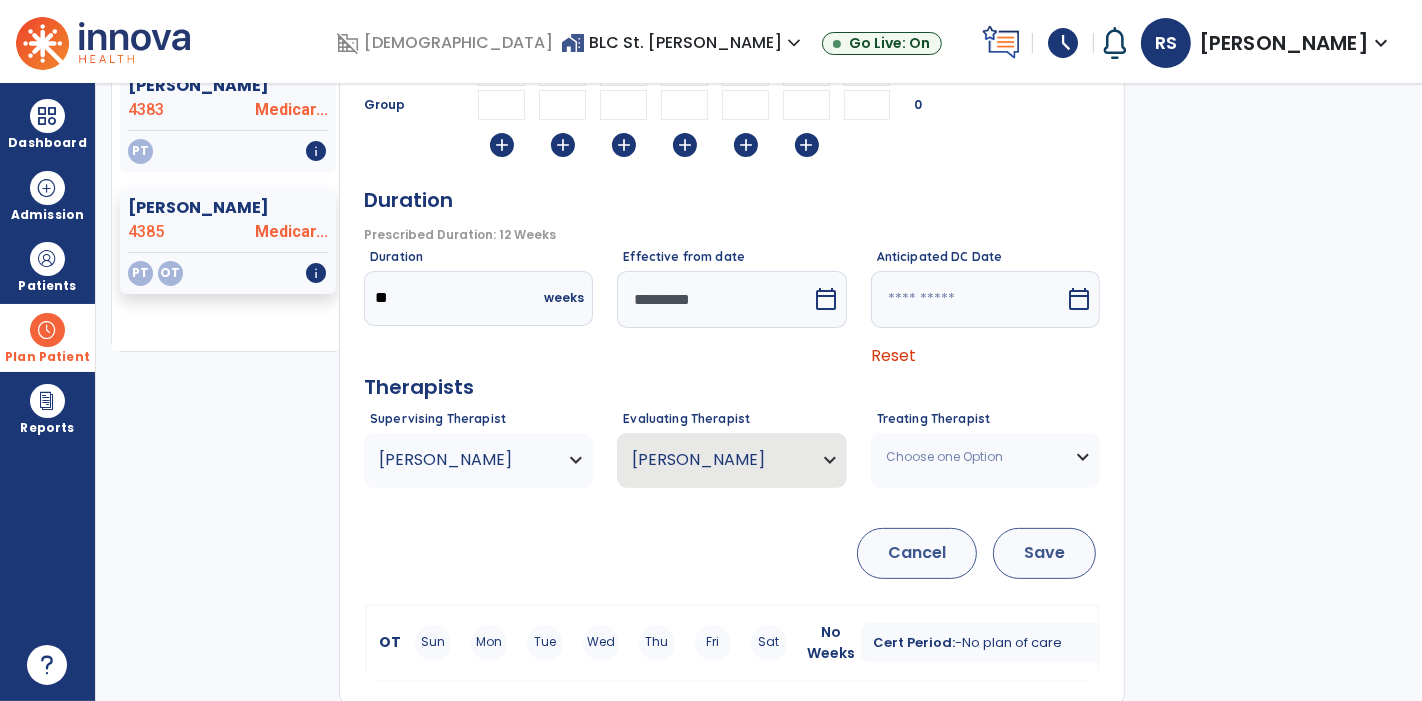 type on "**" 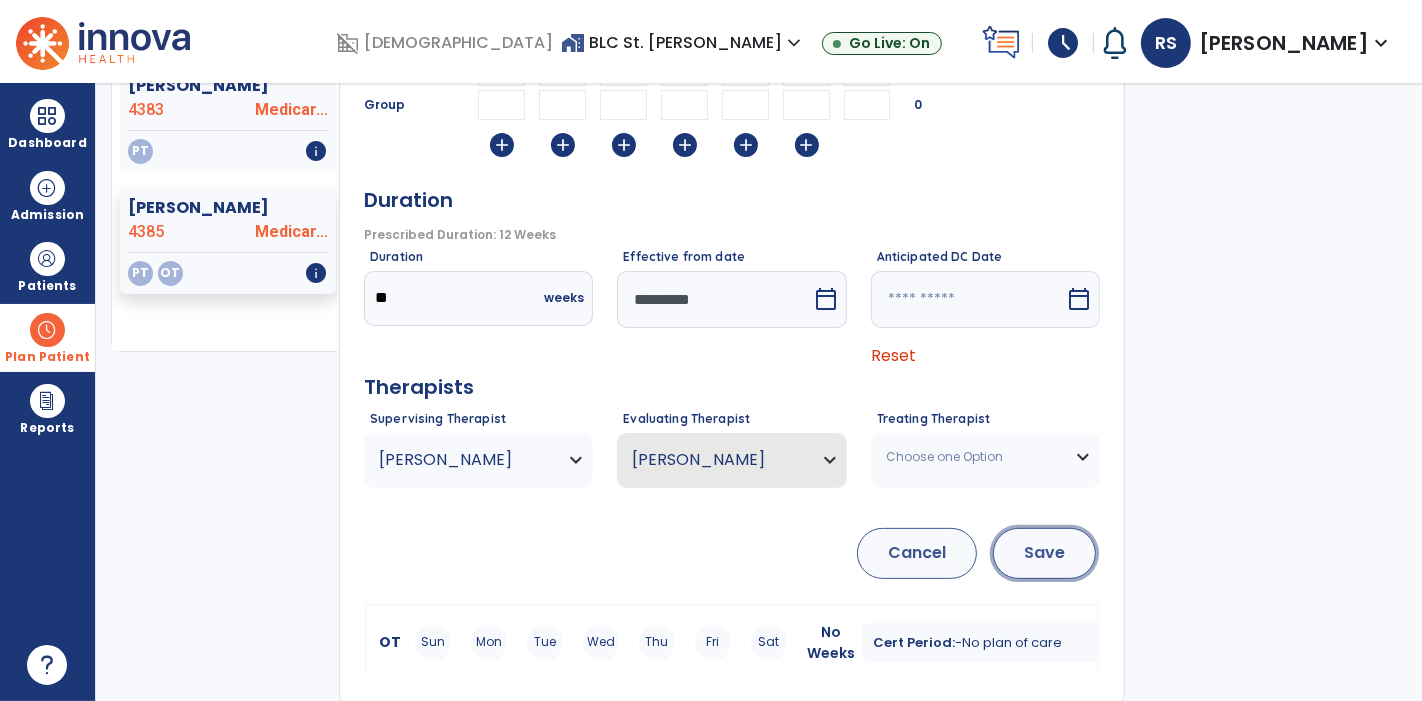 click on "Save" at bounding box center (1044, 553) 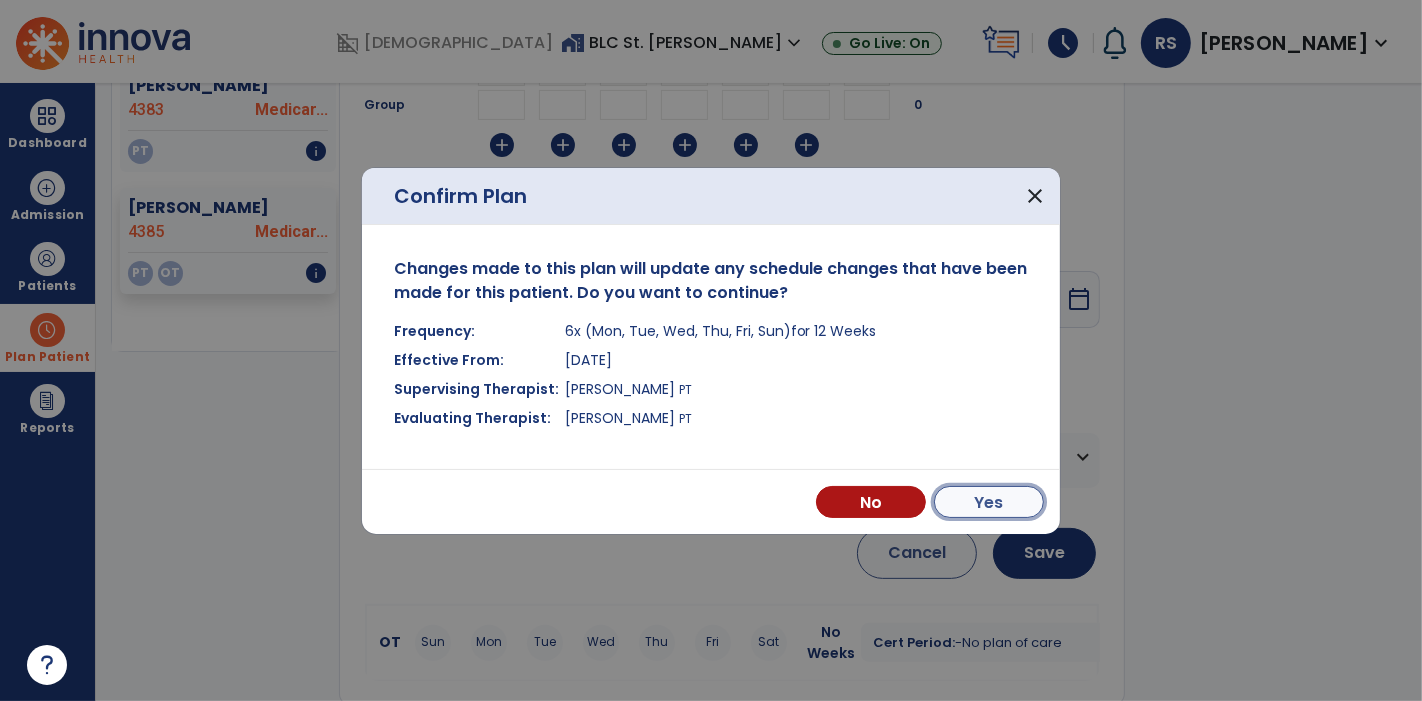click on "Yes" at bounding box center [989, 502] 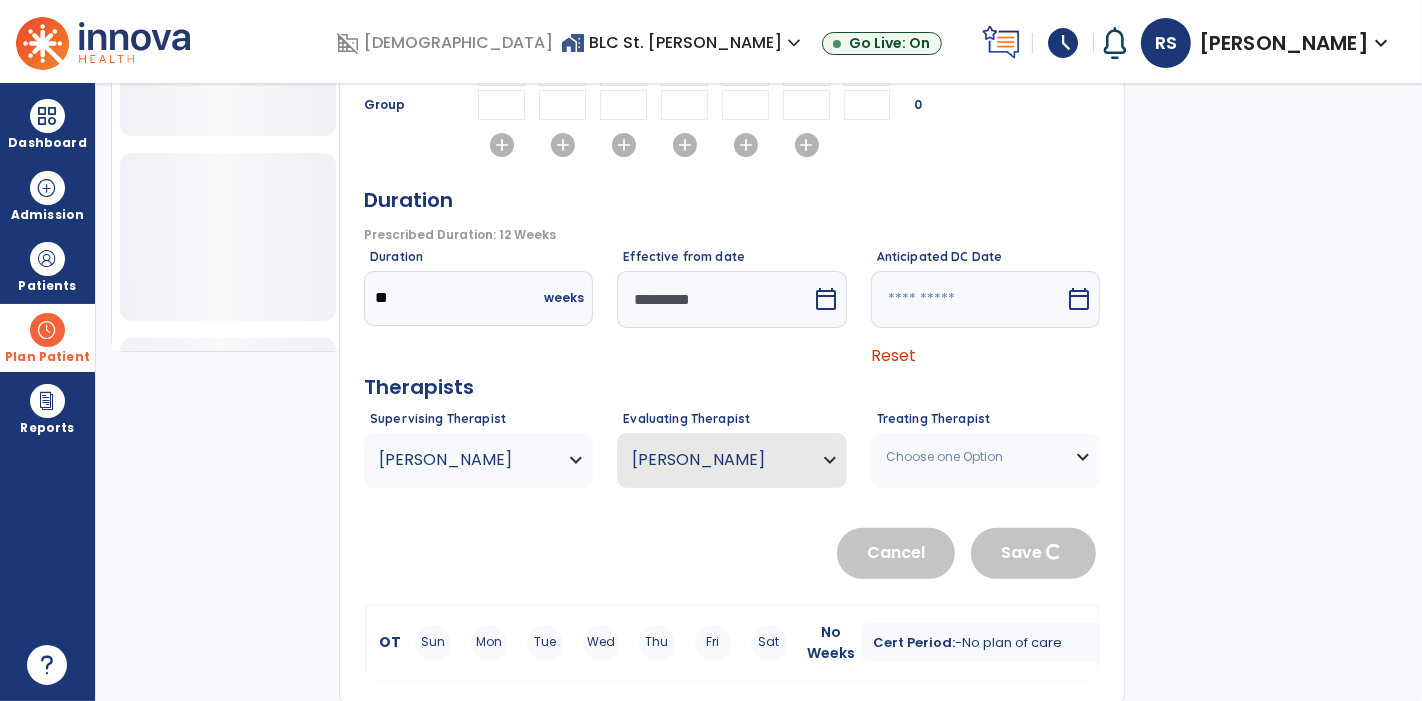 type 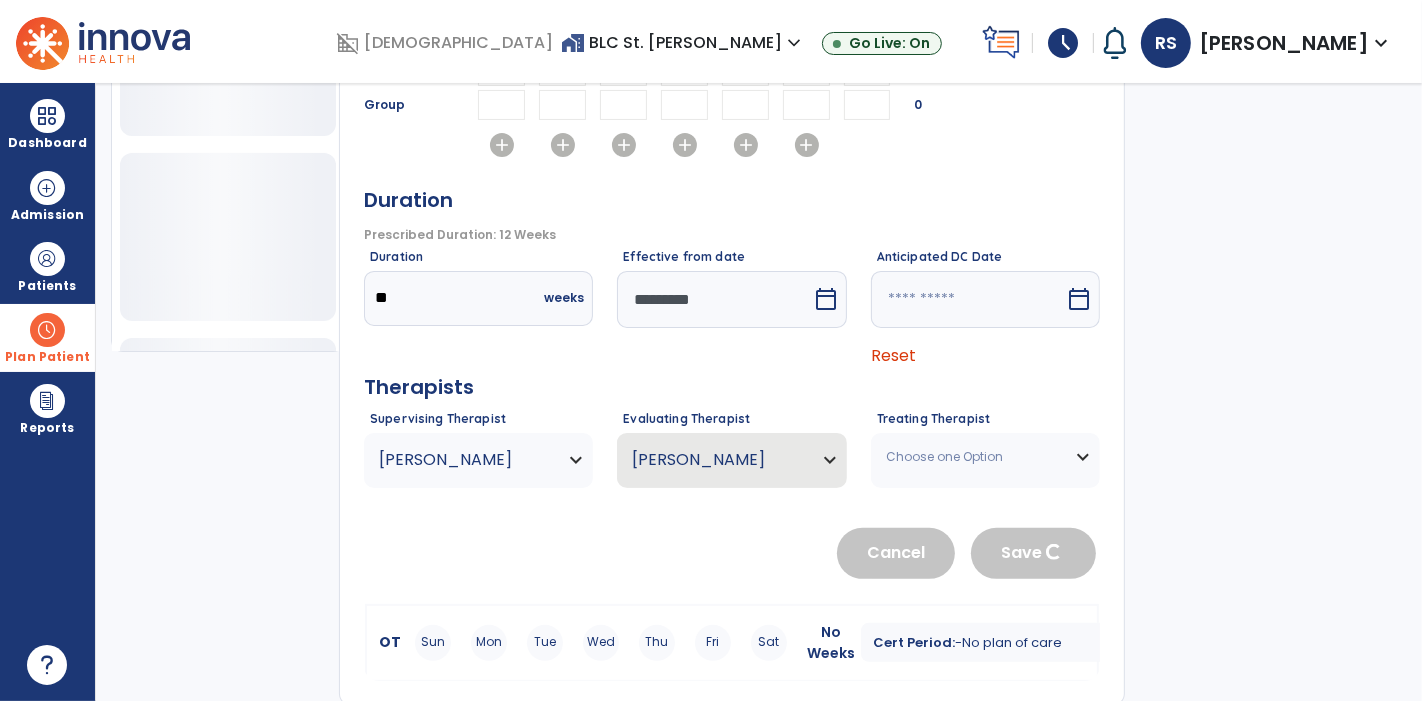 type 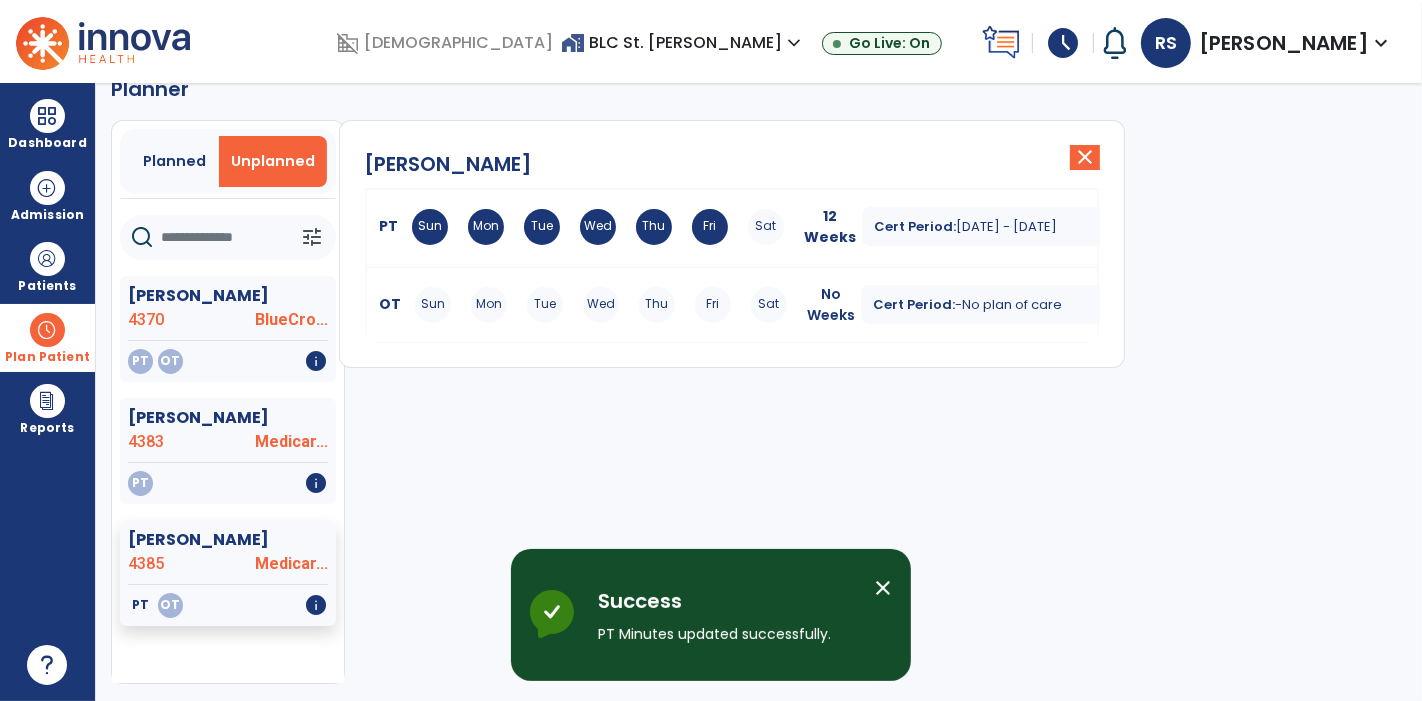 scroll, scrollTop: 37, scrollLeft: 0, axis: vertical 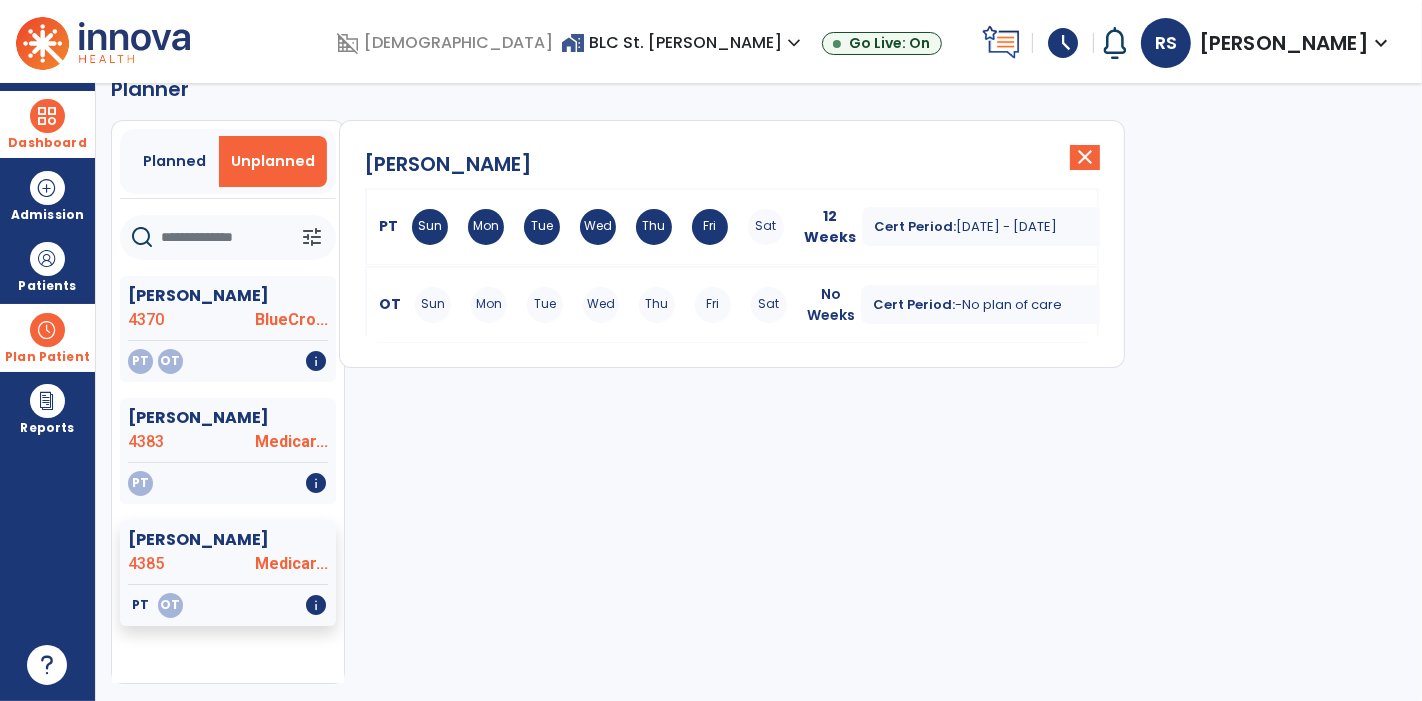 click at bounding box center (47, 116) 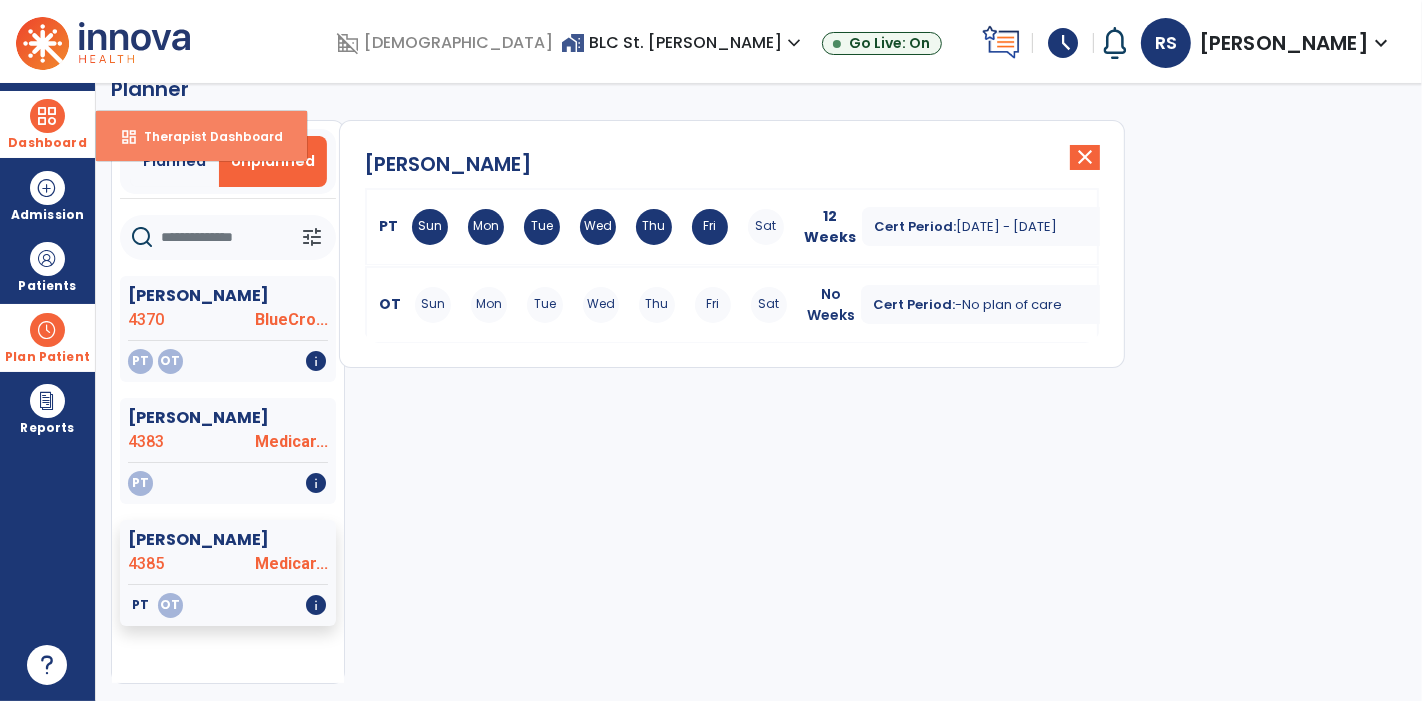 click on "Therapist Dashboard" at bounding box center [205, 136] 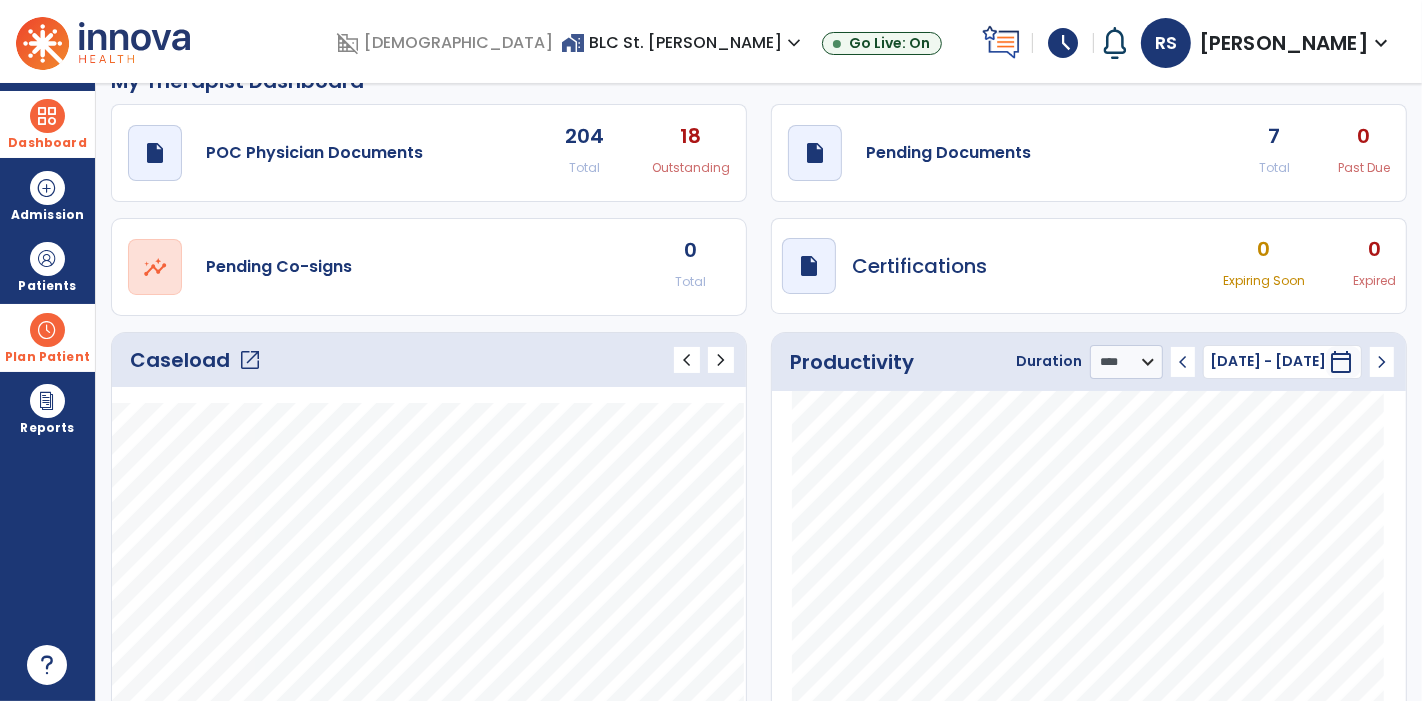 click on "Plan Patient" at bounding box center [47, 286] 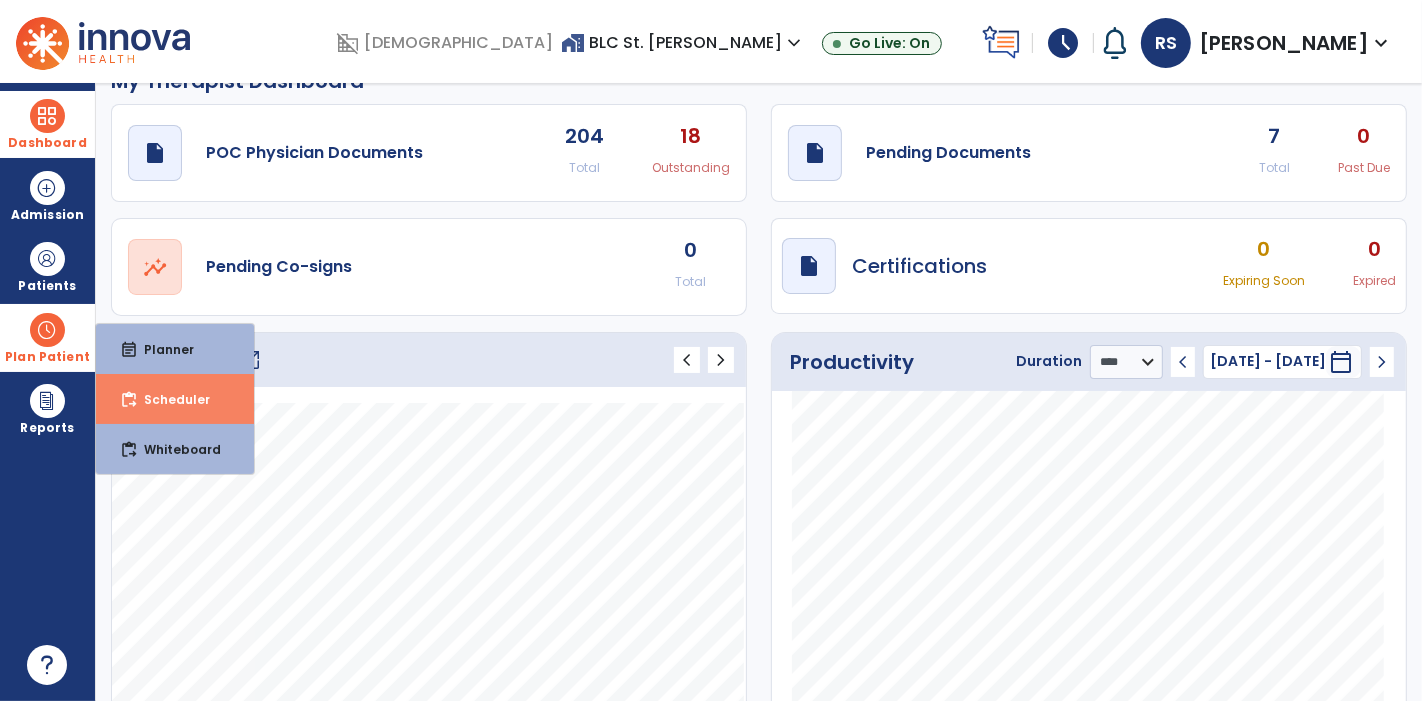 click on "Scheduler" at bounding box center (169, 399) 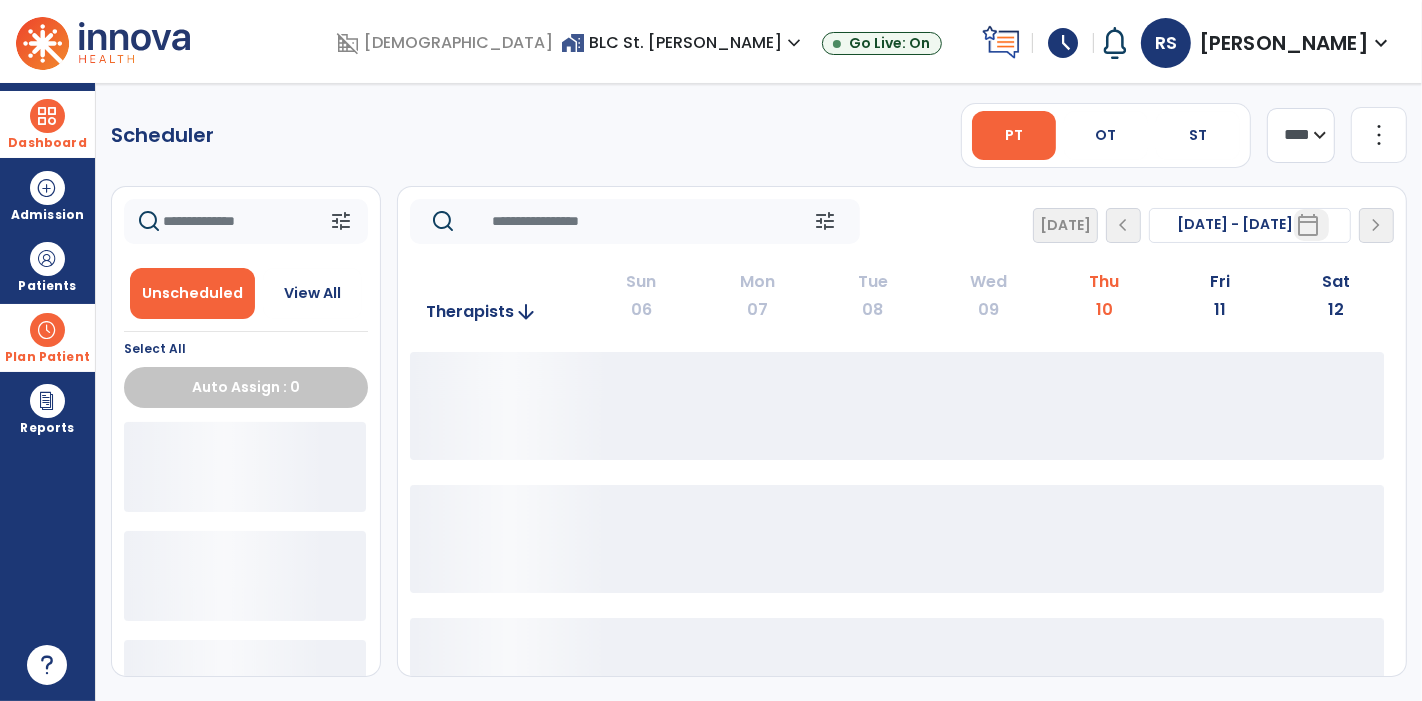 scroll, scrollTop: 0, scrollLeft: 0, axis: both 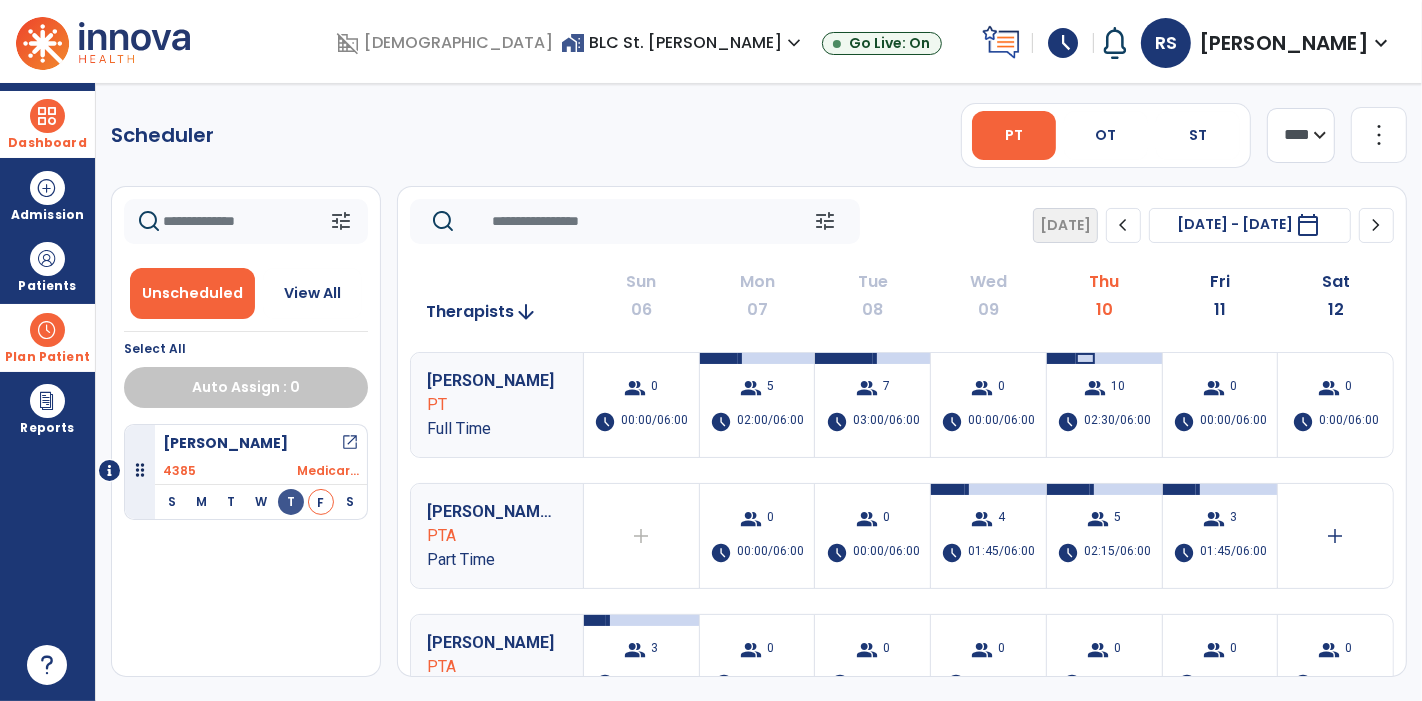 click at bounding box center (47, 330) 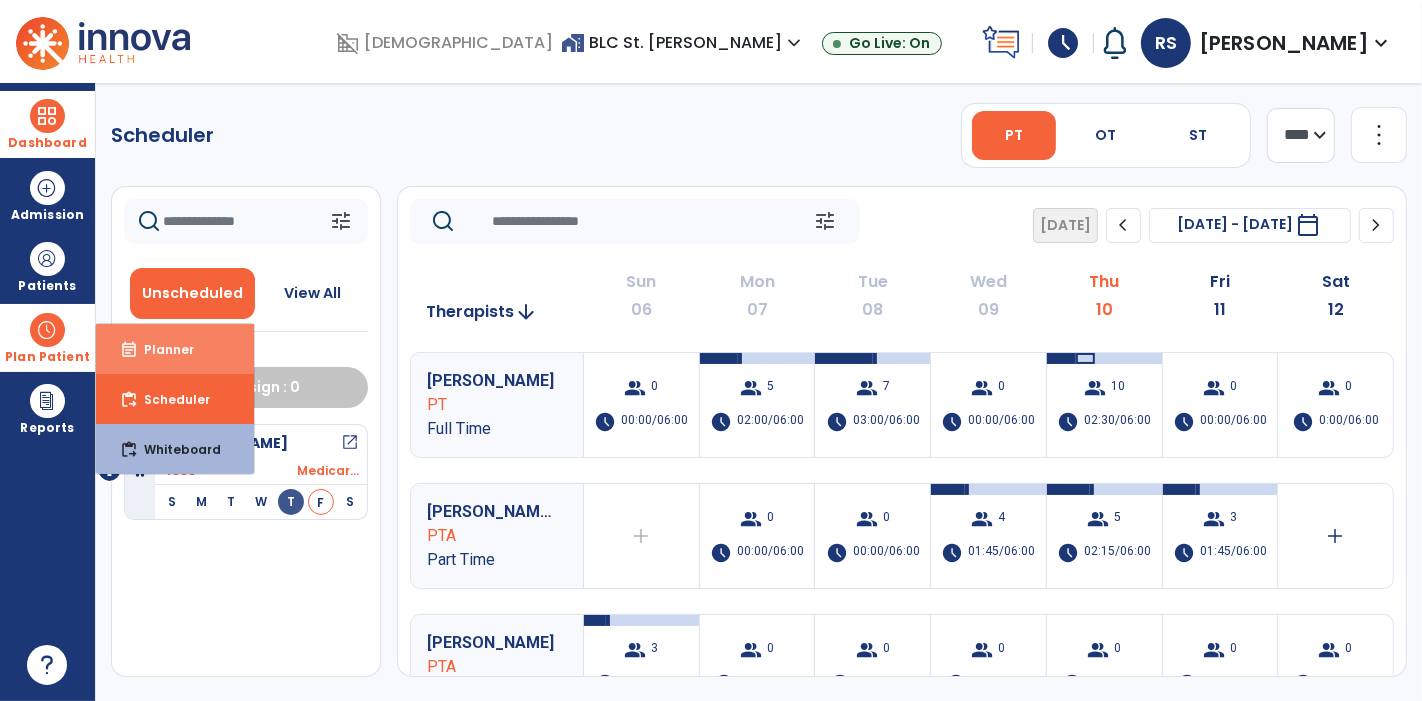 click on "event_note  Planner" at bounding box center (175, 349) 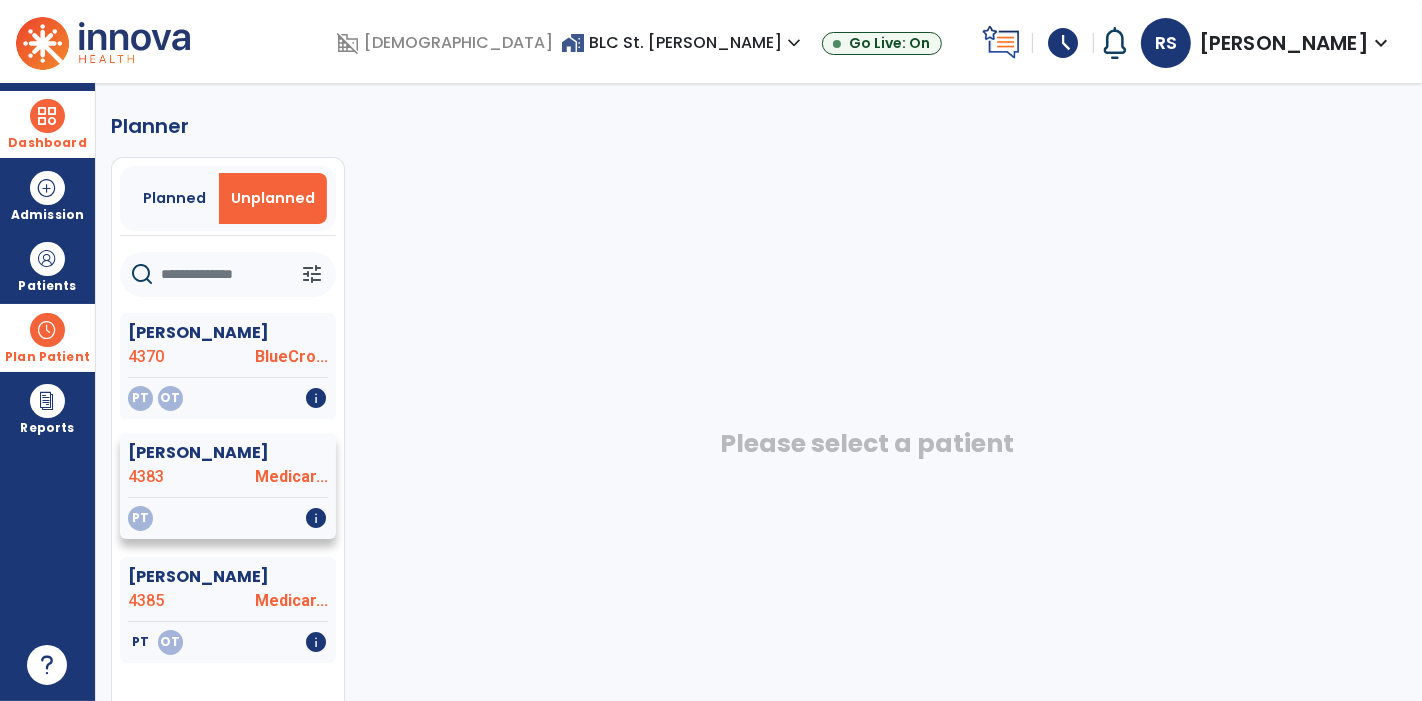 click on "PT   info" 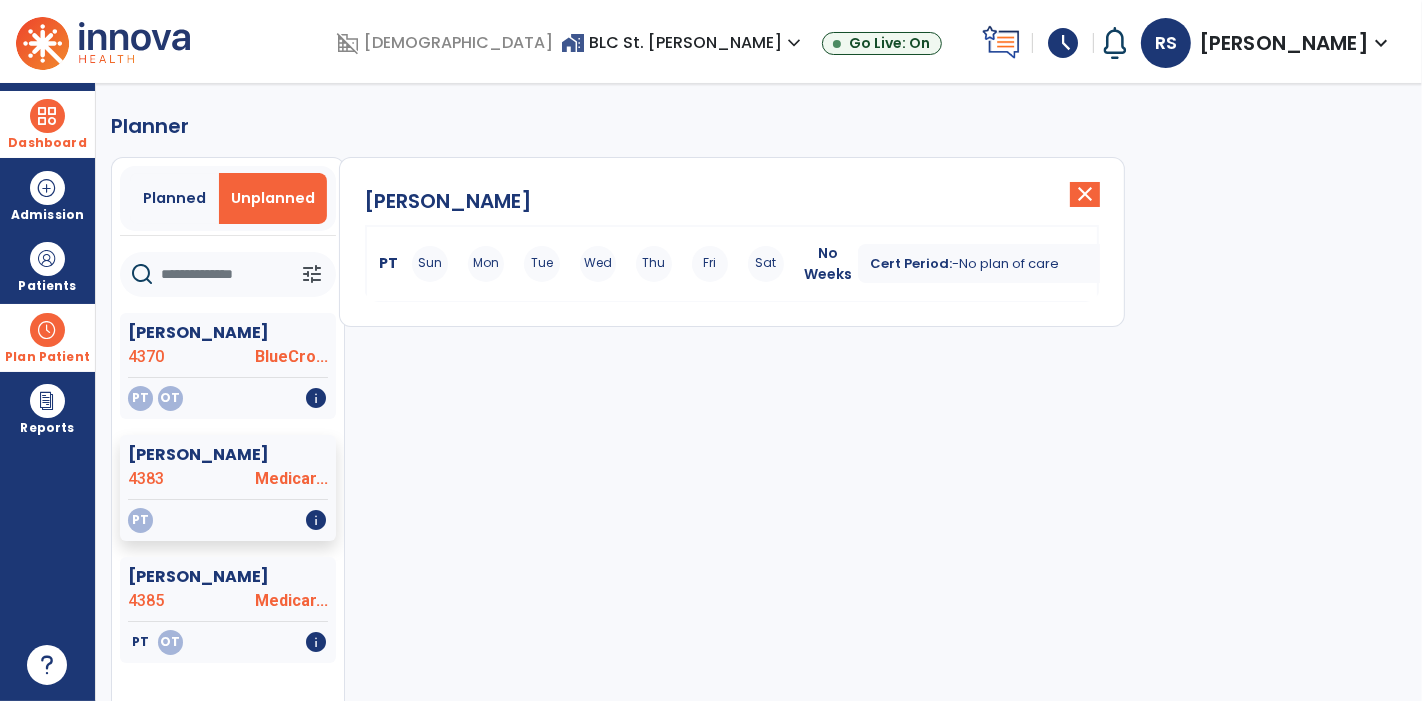 click on "Sun Mon Tue Wed Thu Fri Sat" at bounding box center [598, 264] 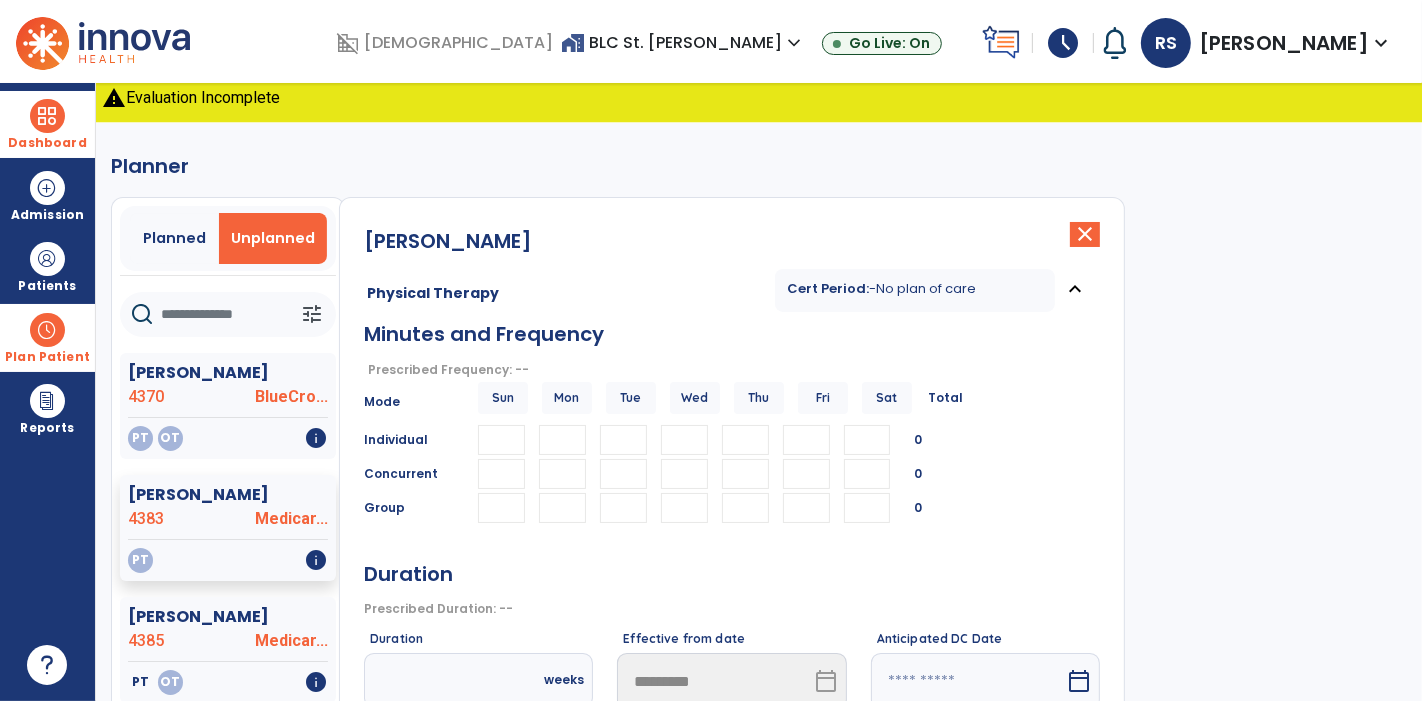 click at bounding box center [562, 440] 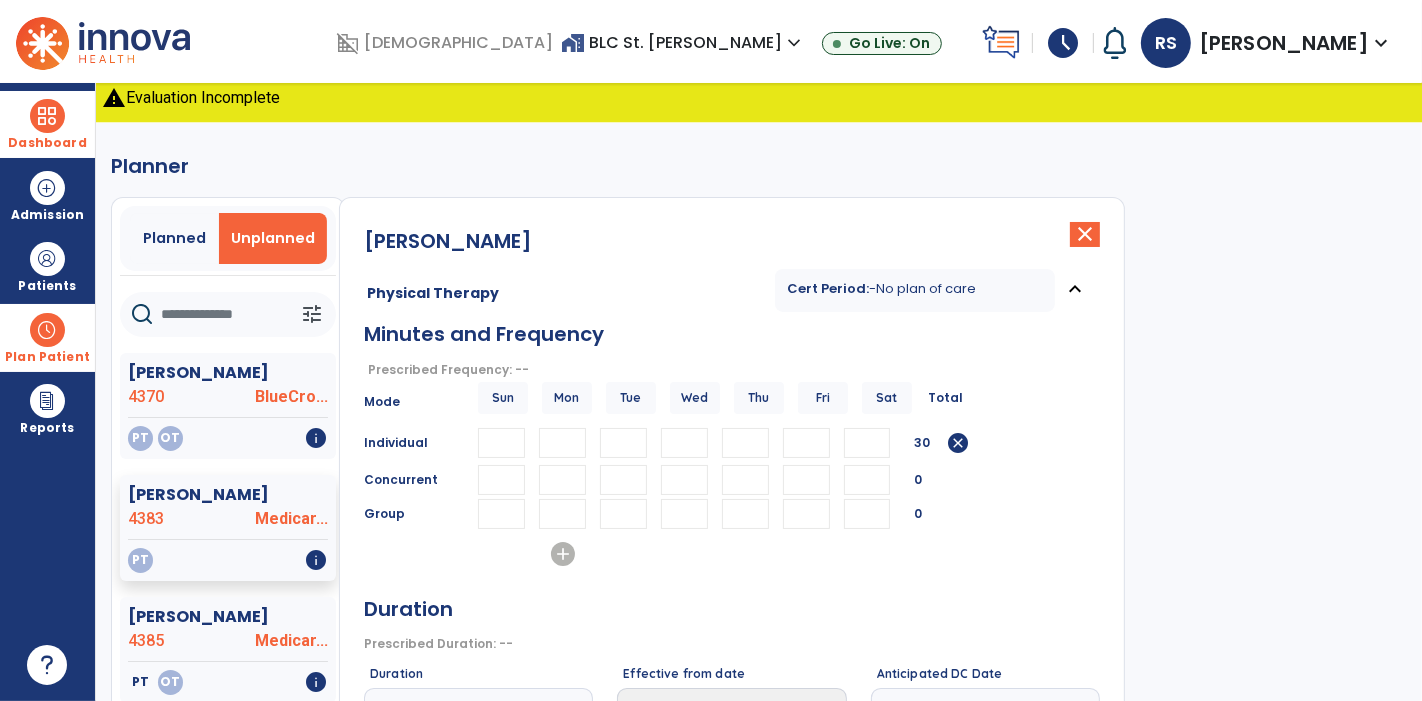 type on "**" 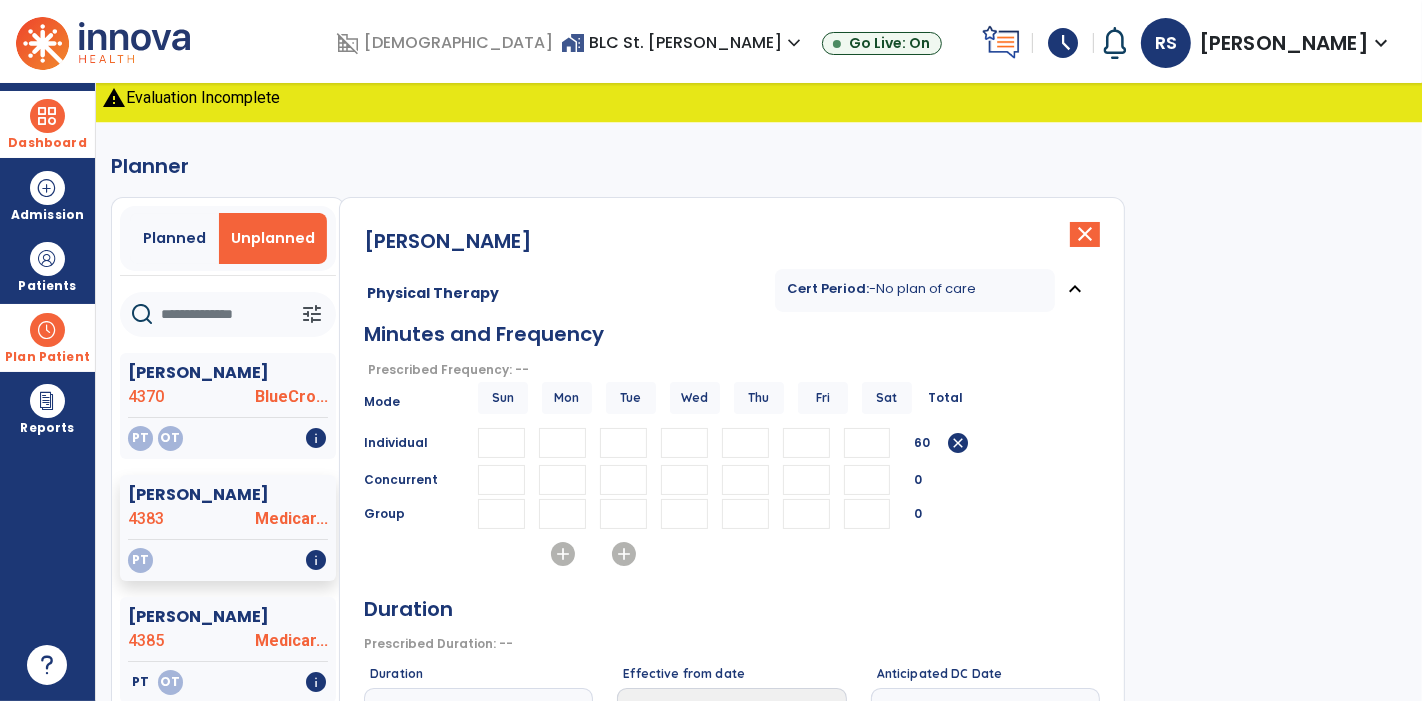 type on "**" 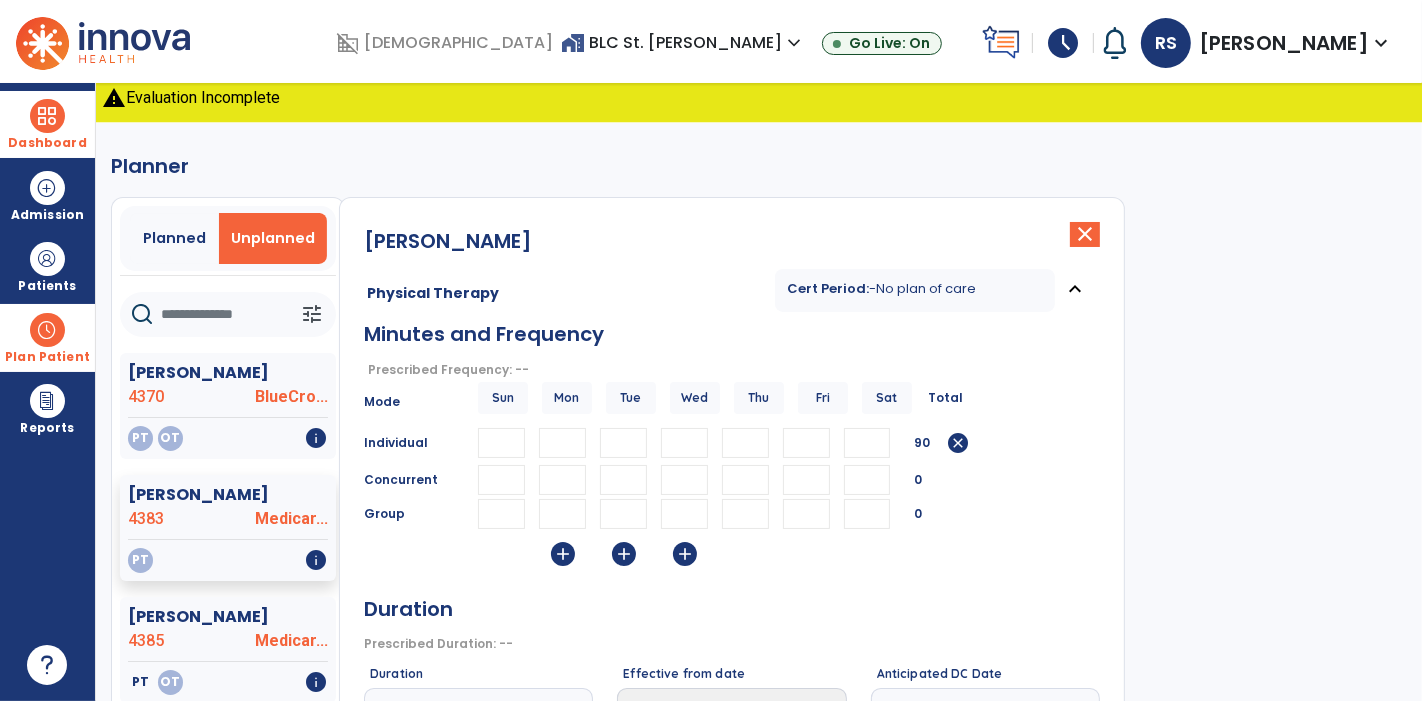 type on "**" 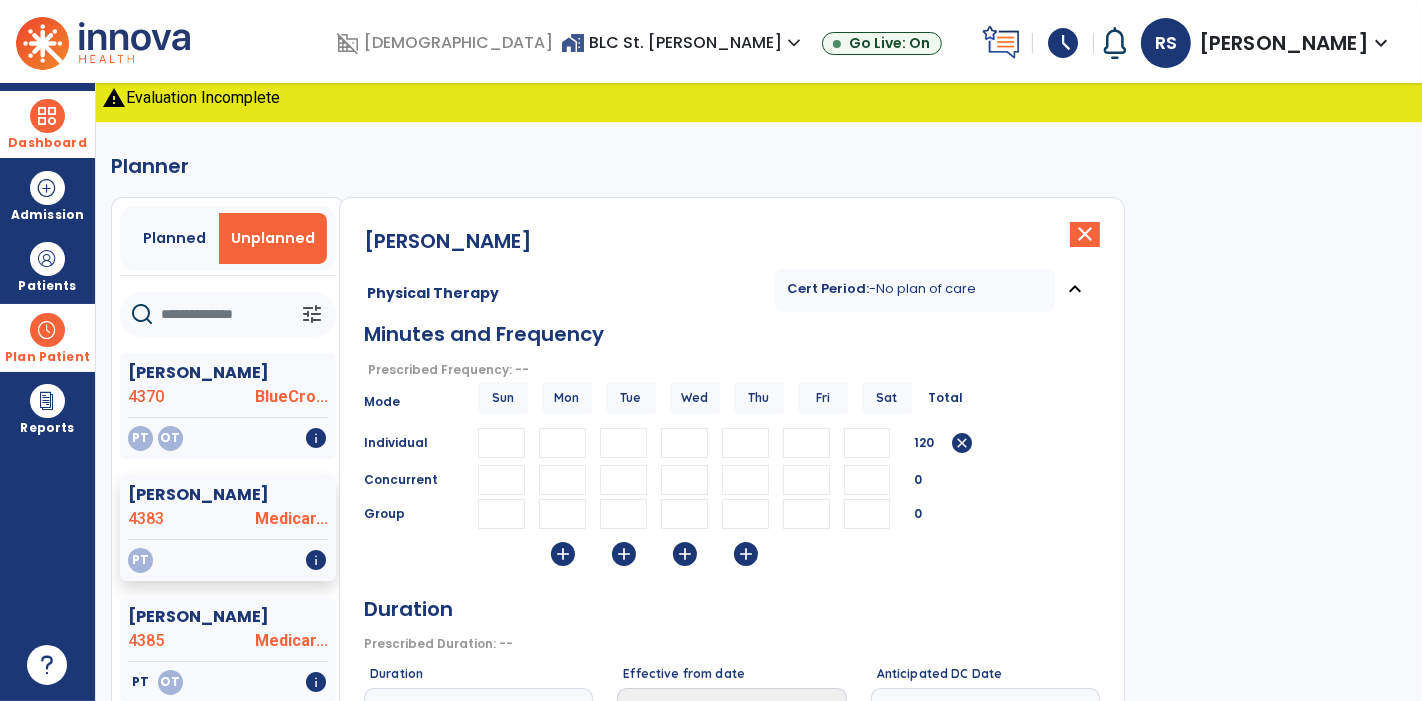 type on "**" 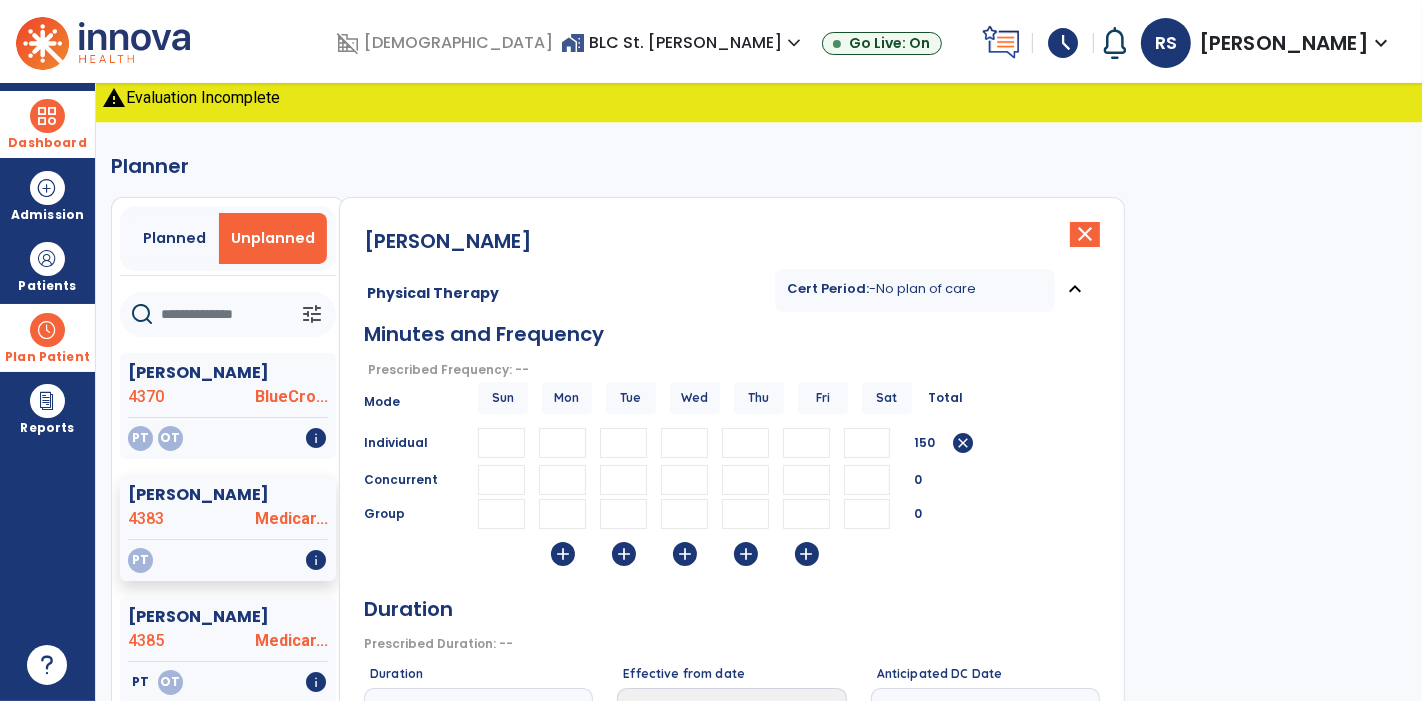 type on "**" 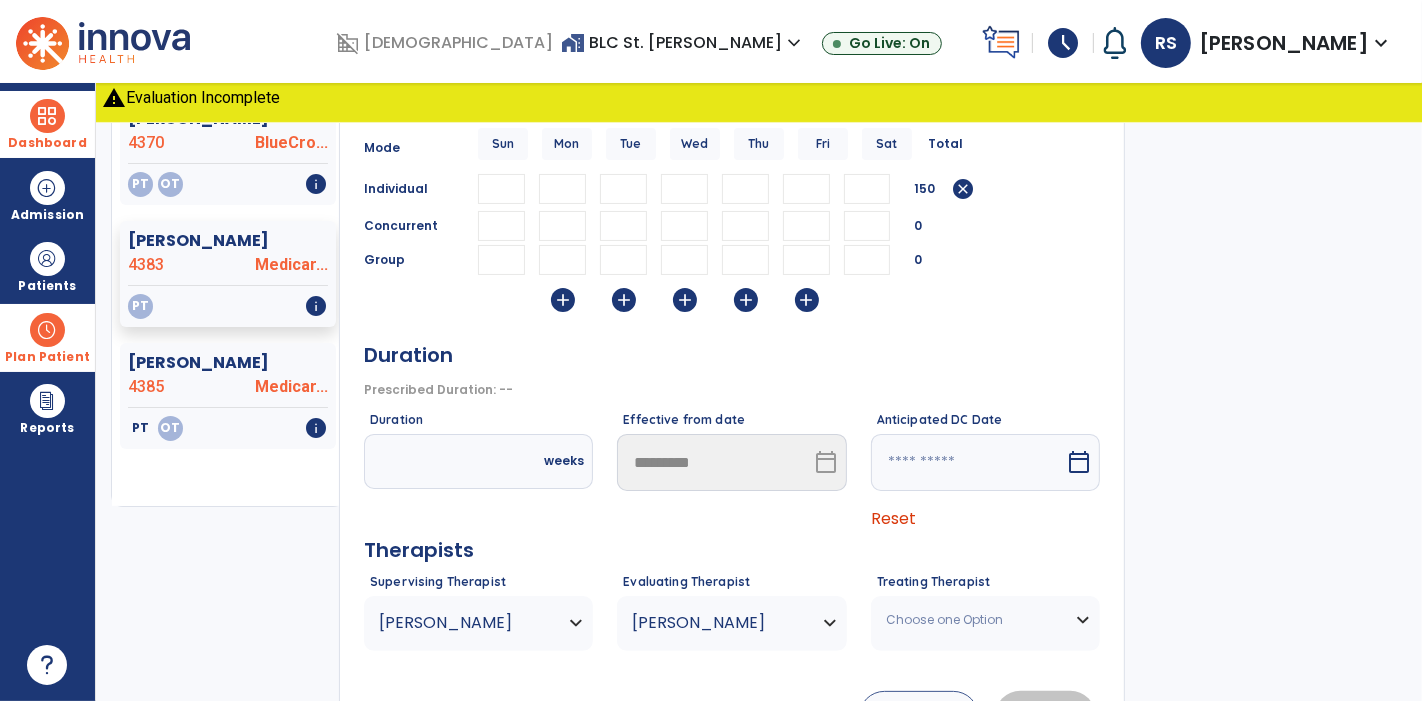 scroll, scrollTop: 341, scrollLeft: 0, axis: vertical 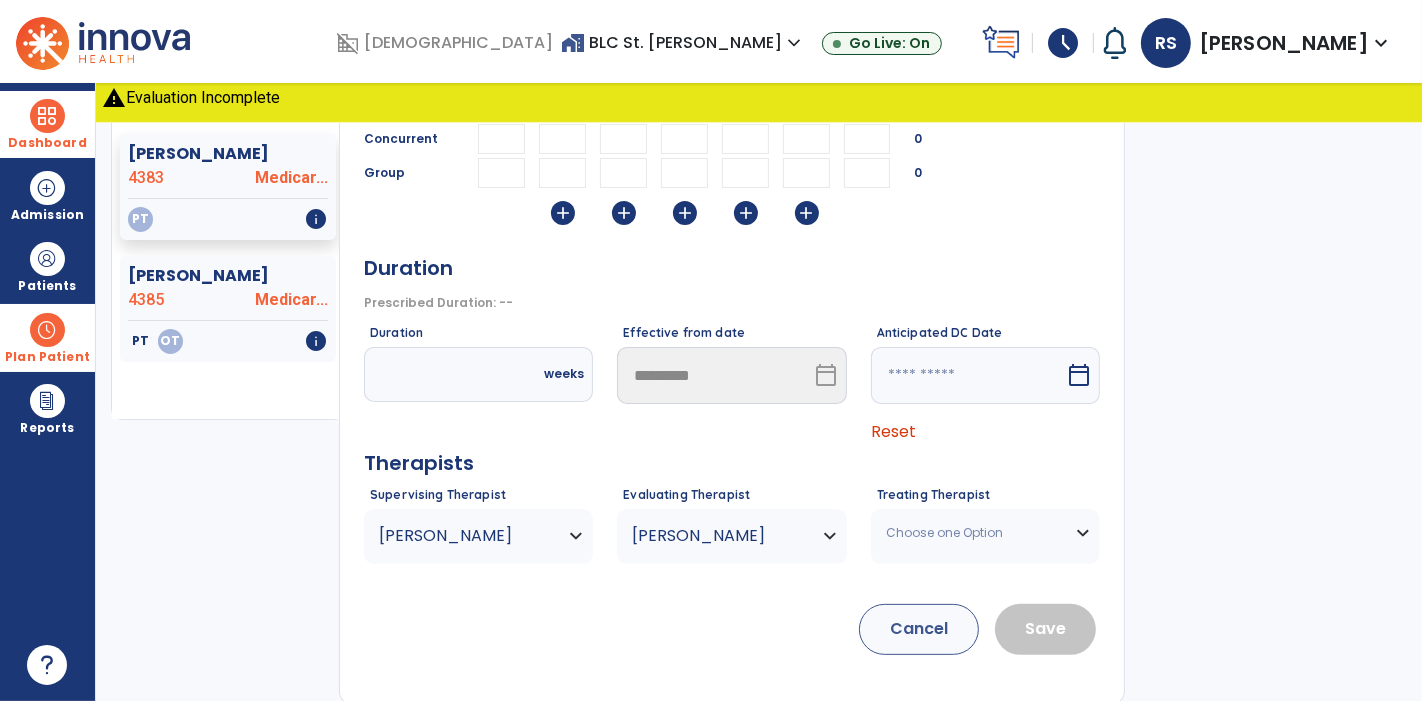 click at bounding box center (438, 374) 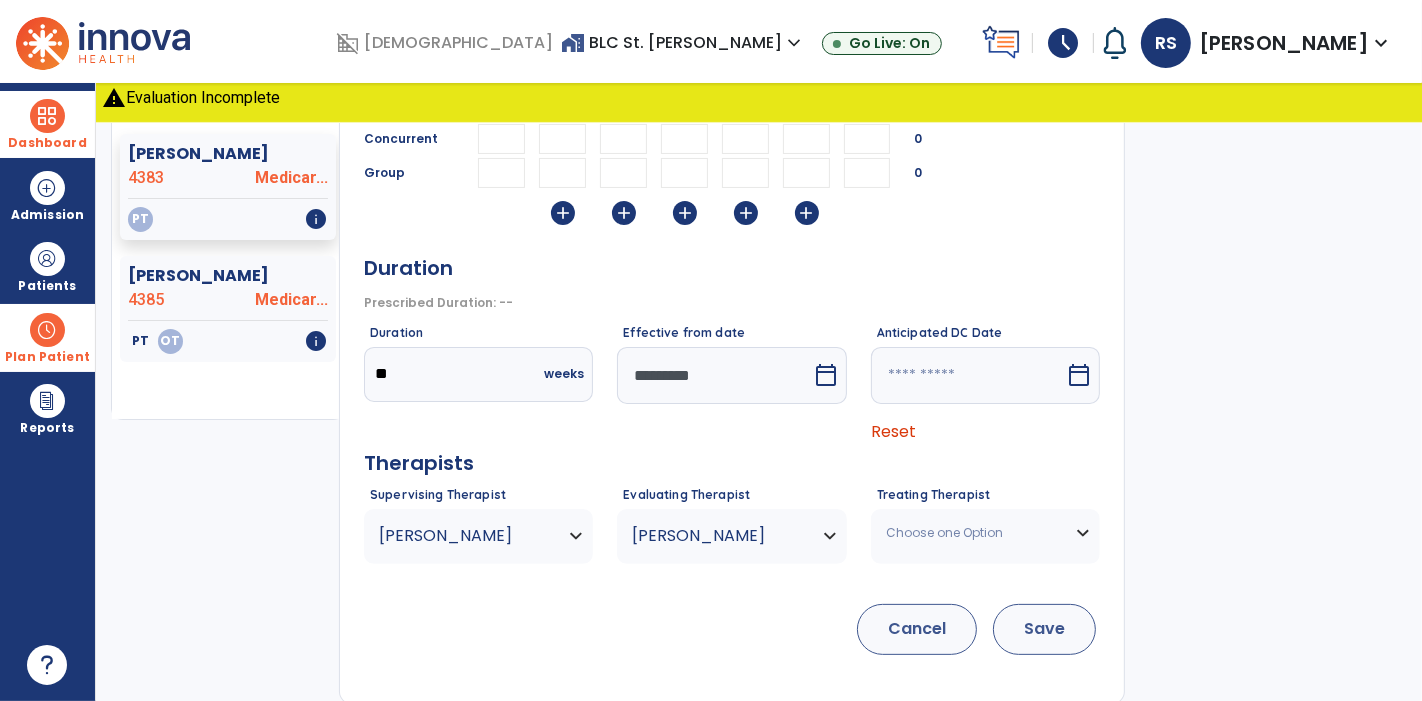 type on "**" 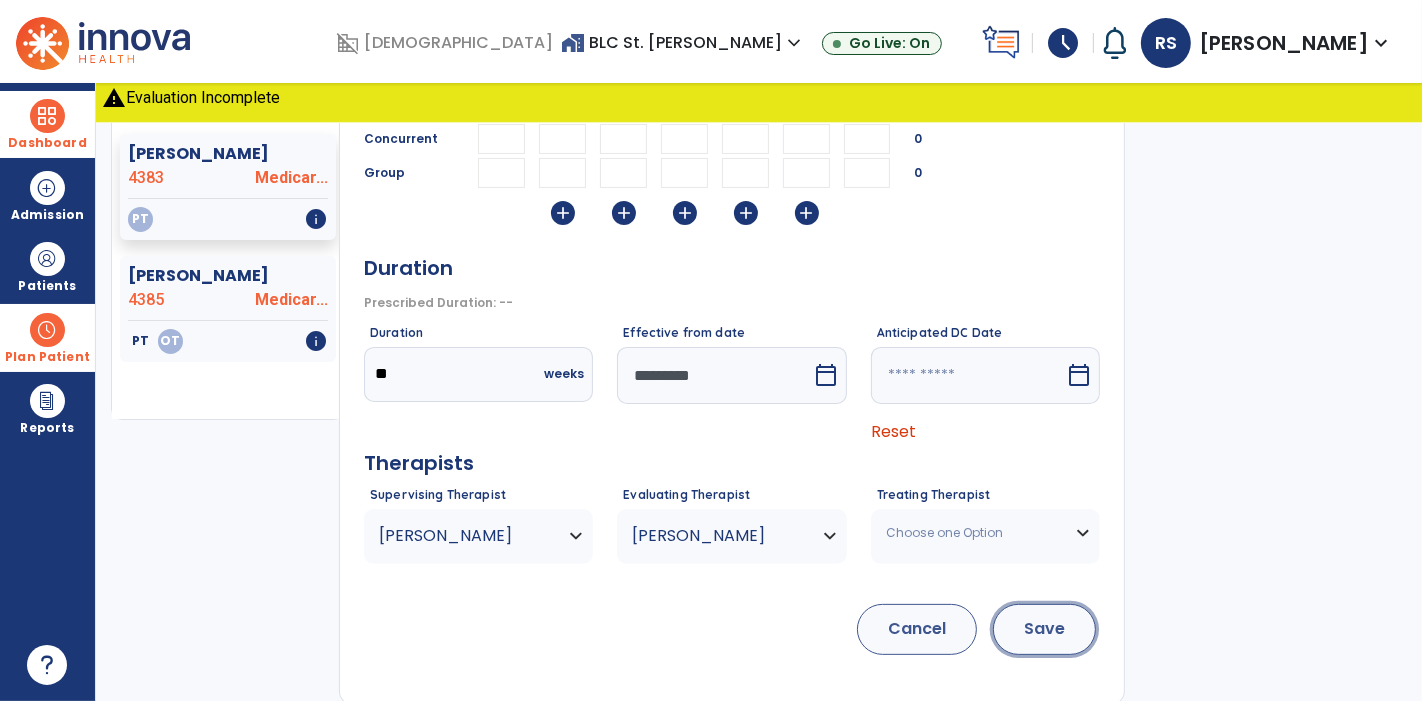 click on "Save" at bounding box center (1044, 629) 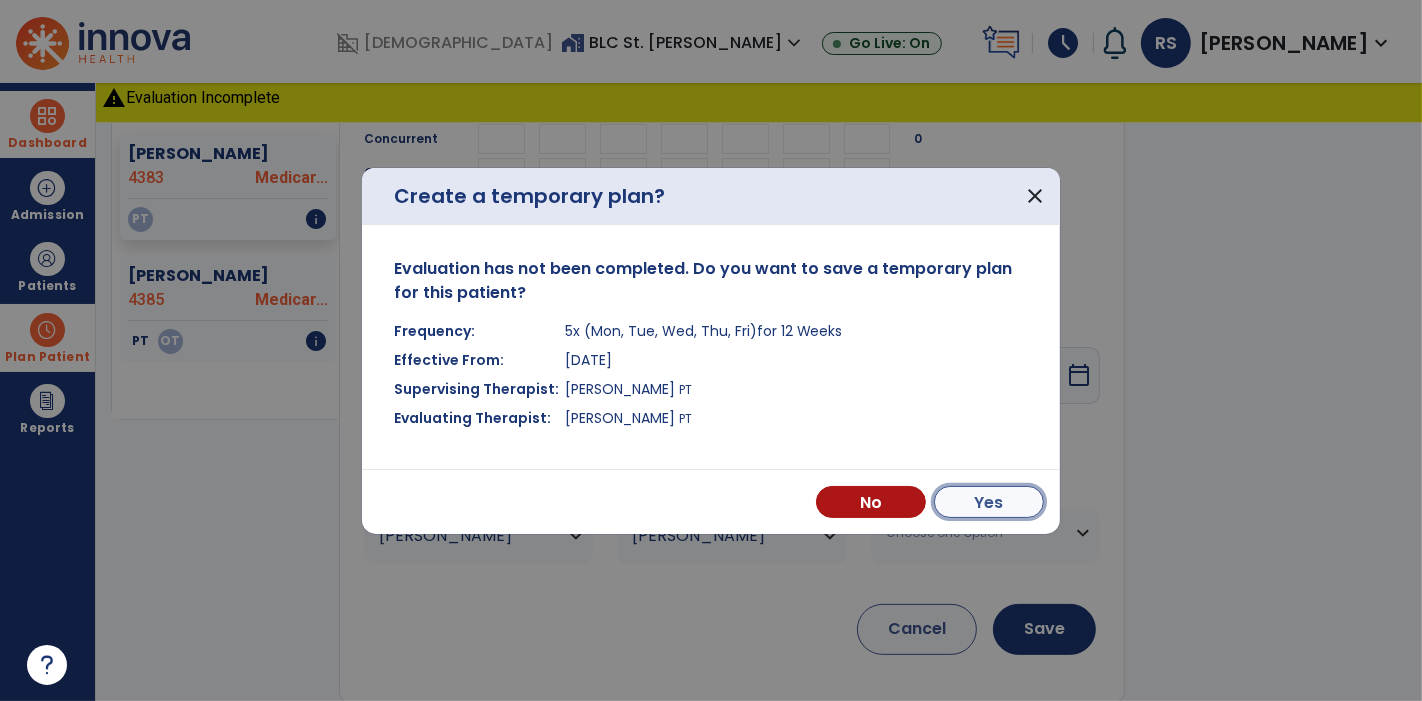 click on "Yes" at bounding box center (989, 502) 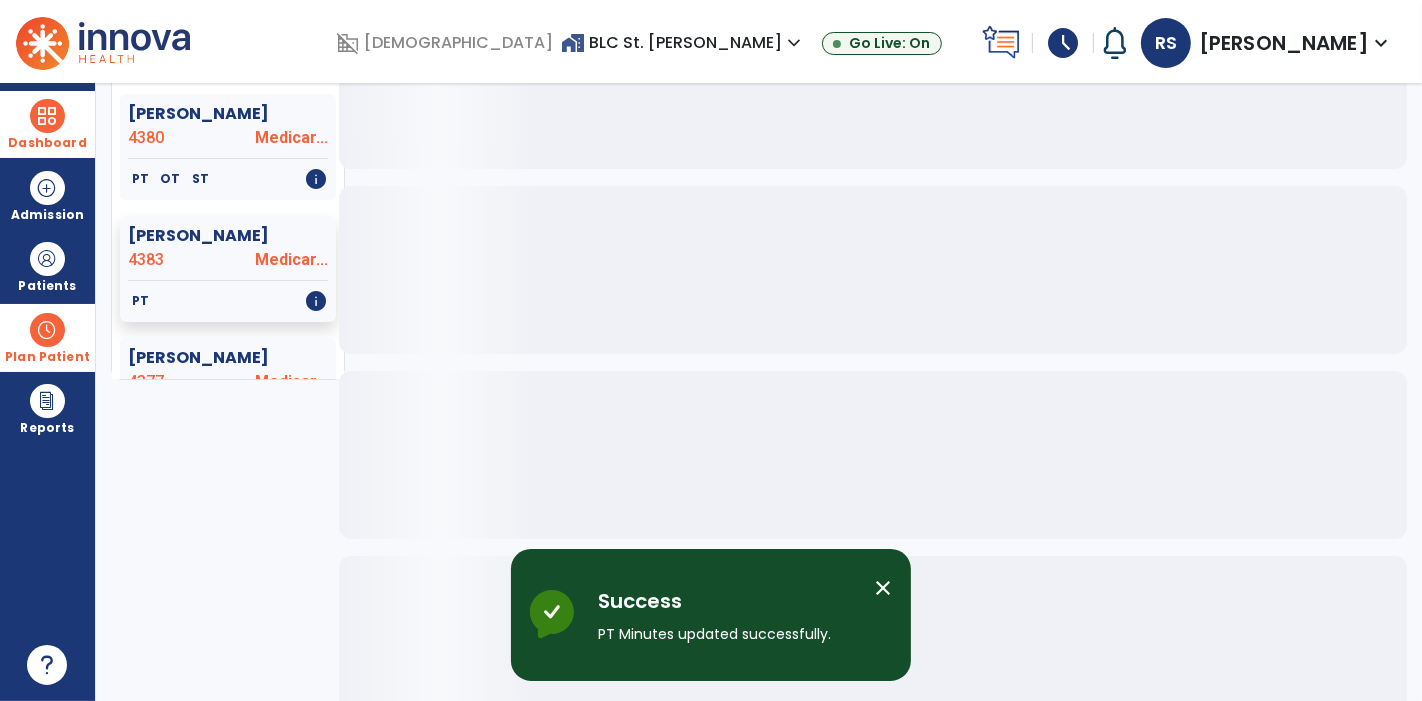 click at bounding box center [47, 330] 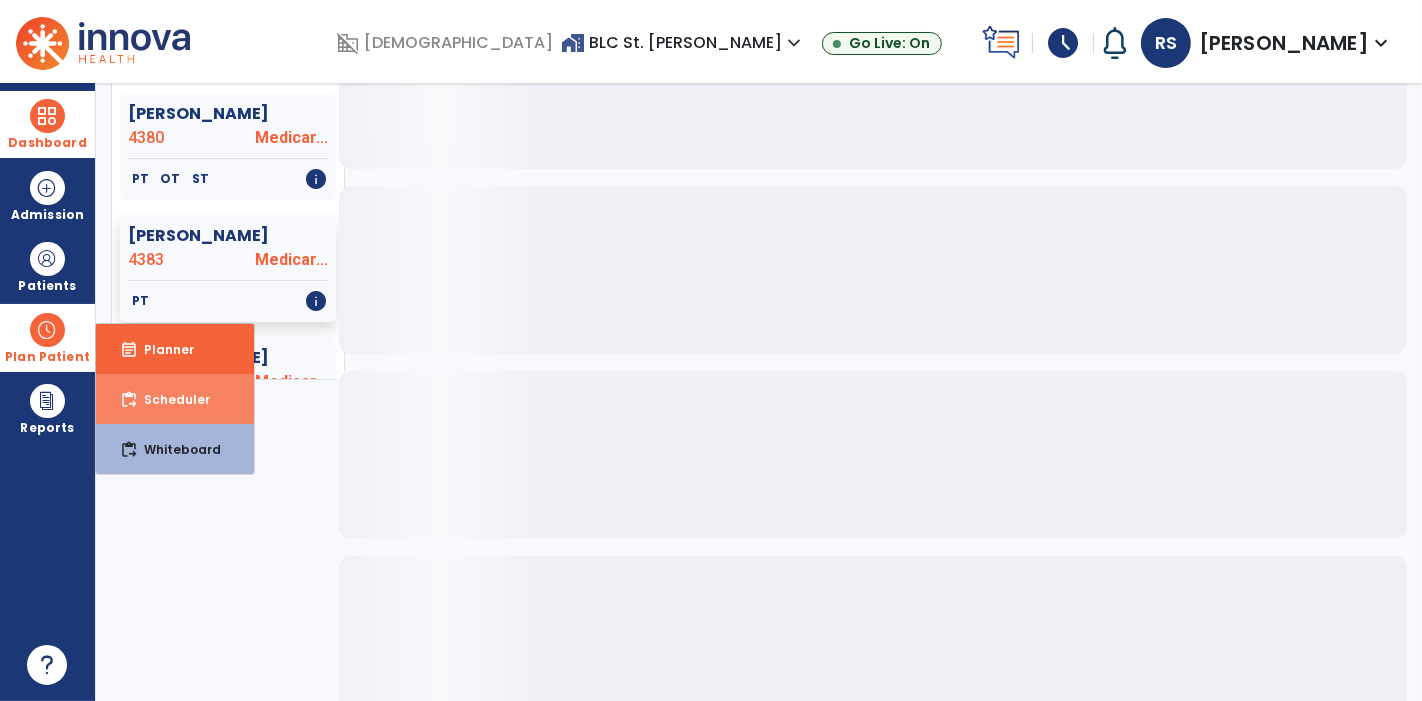 click on "content_paste_go  Scheduler" at bounding box center (175, 399) 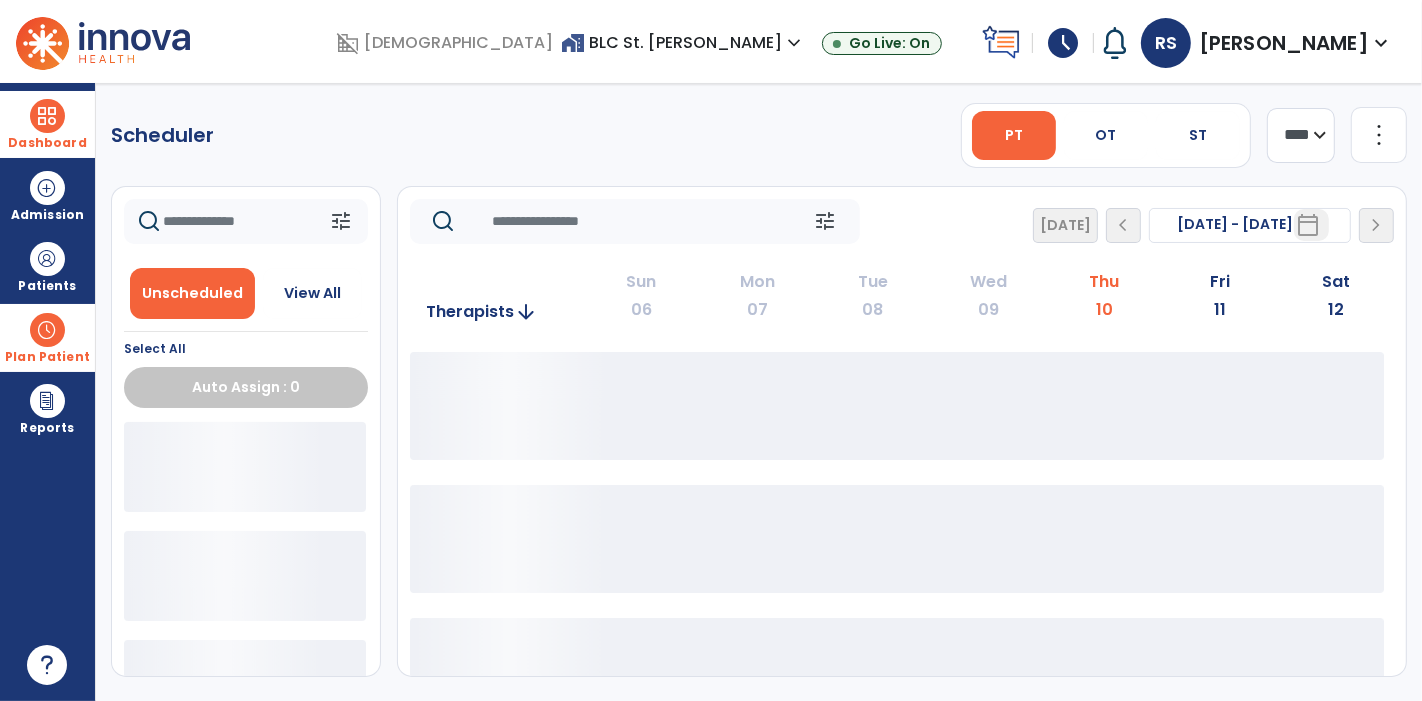 scroll, scrollTop: 0, scrollLeft: 0, axis: both 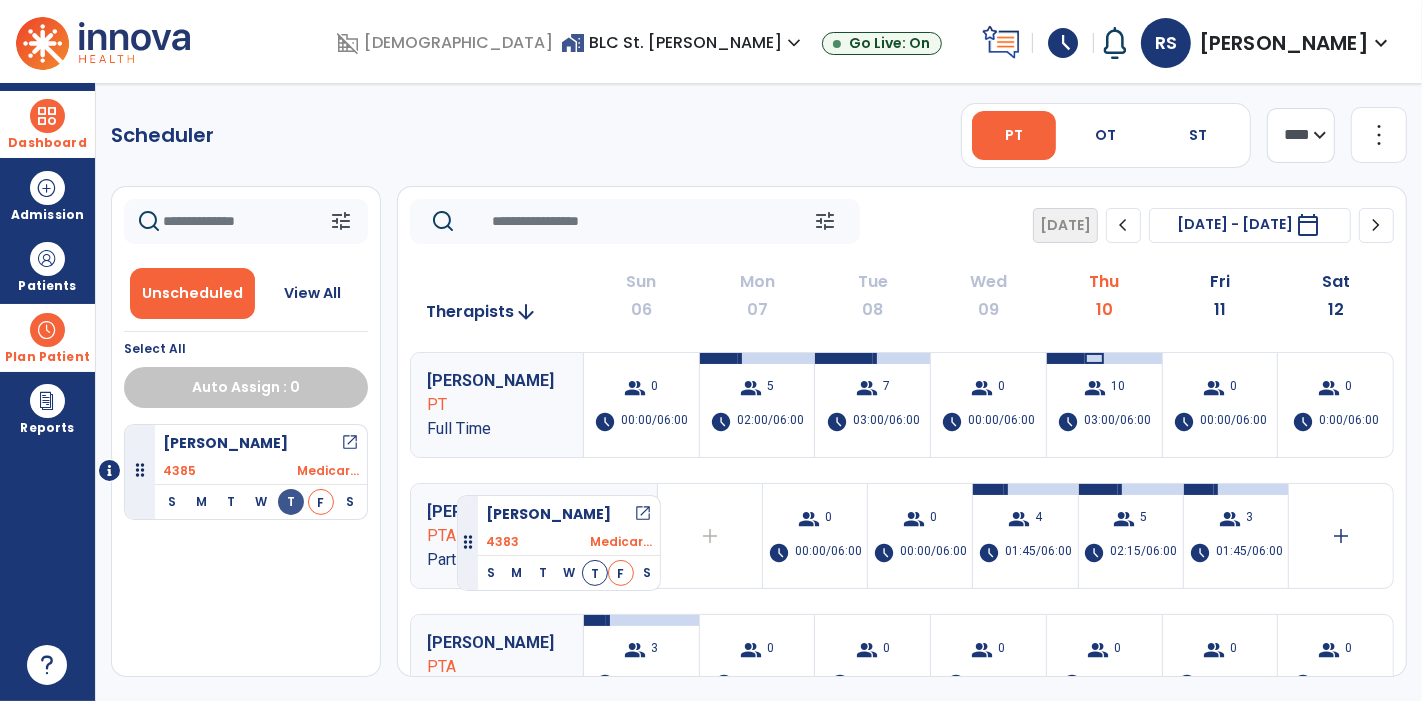 drag, startPoint x: 296, startPoint y: 442, endPoint x: 457, endPoint y: 487, distance: 167.17058 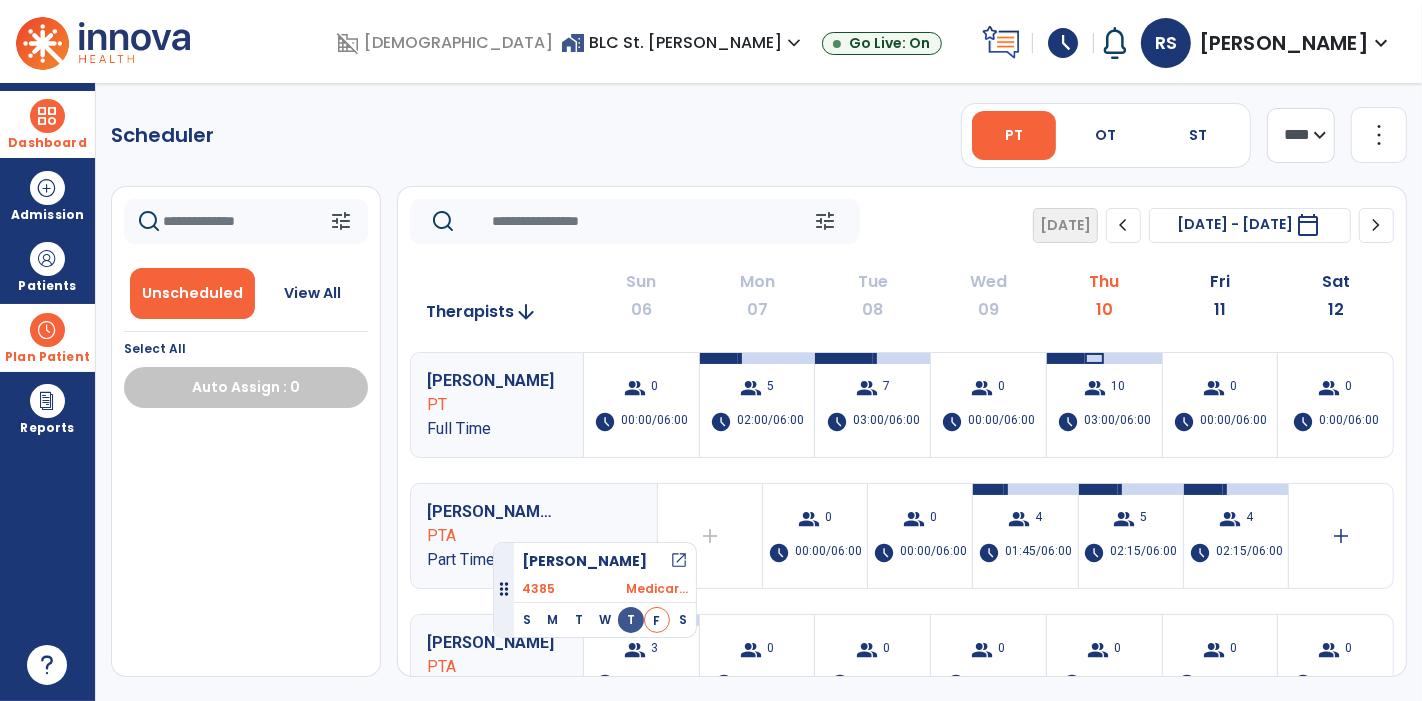 drag, startPoint x: 257, startPoint y: 444, endPoint x: 493, endPoint y: 533, distance: 252.2241 